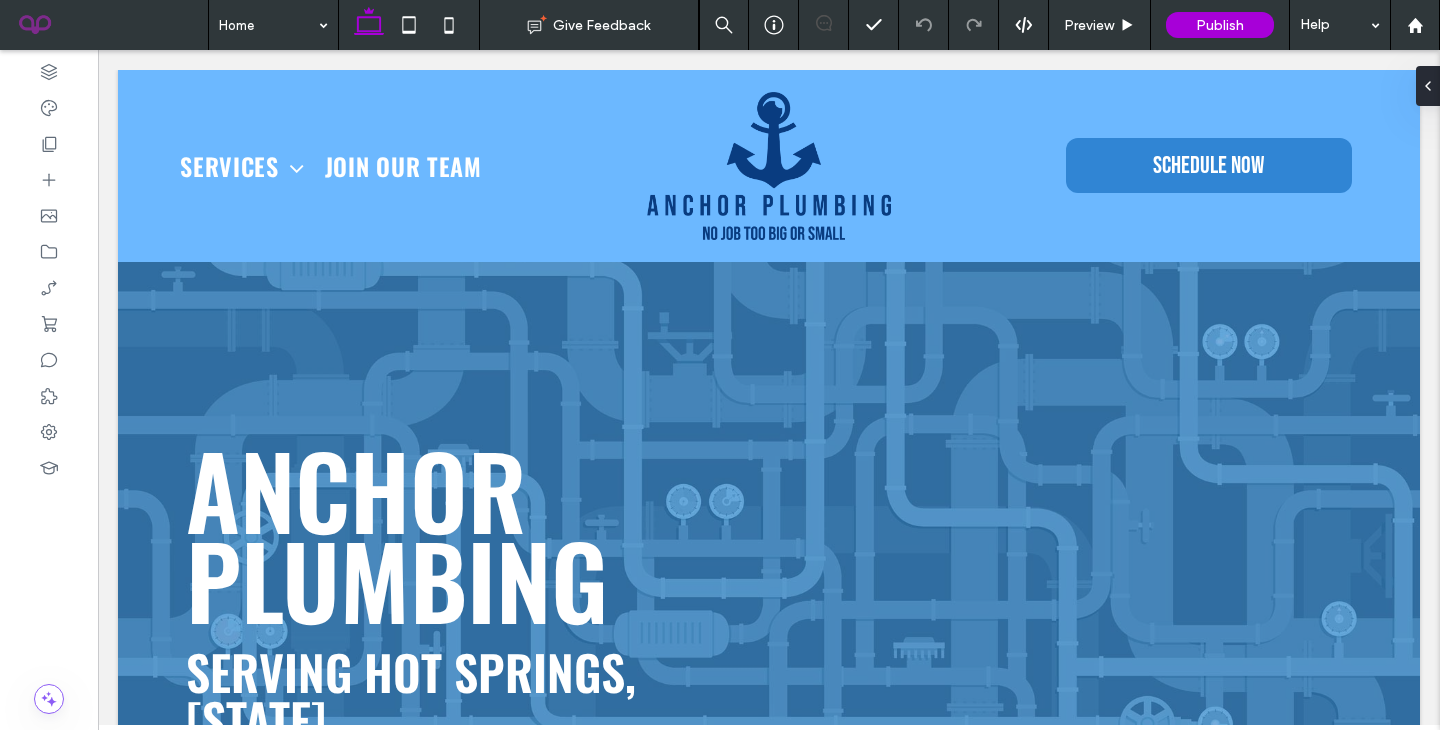 scroll, scrollTop: 0, scrollLeft: 0, axis: both 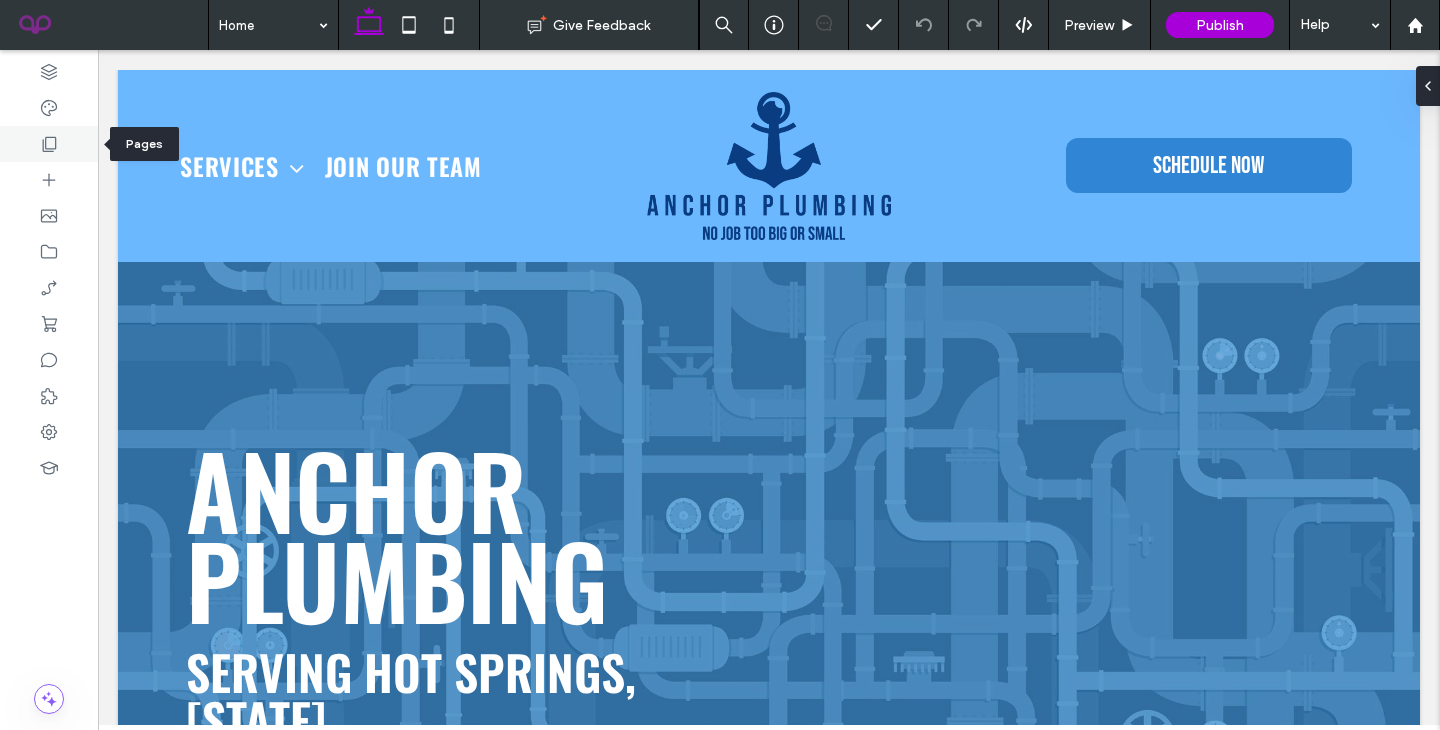 click at bounding box center (49, 144) 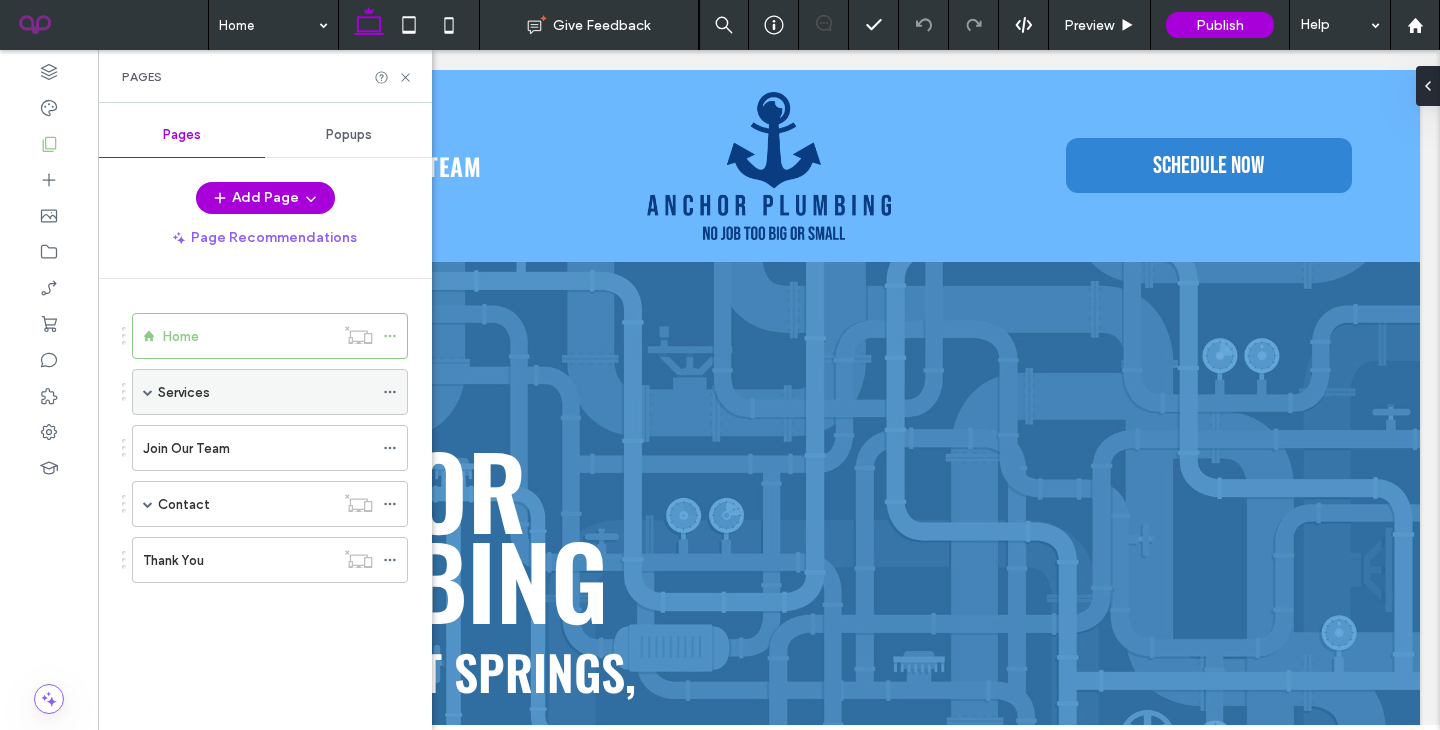 click on "Services" at bounding box center [184, 392] 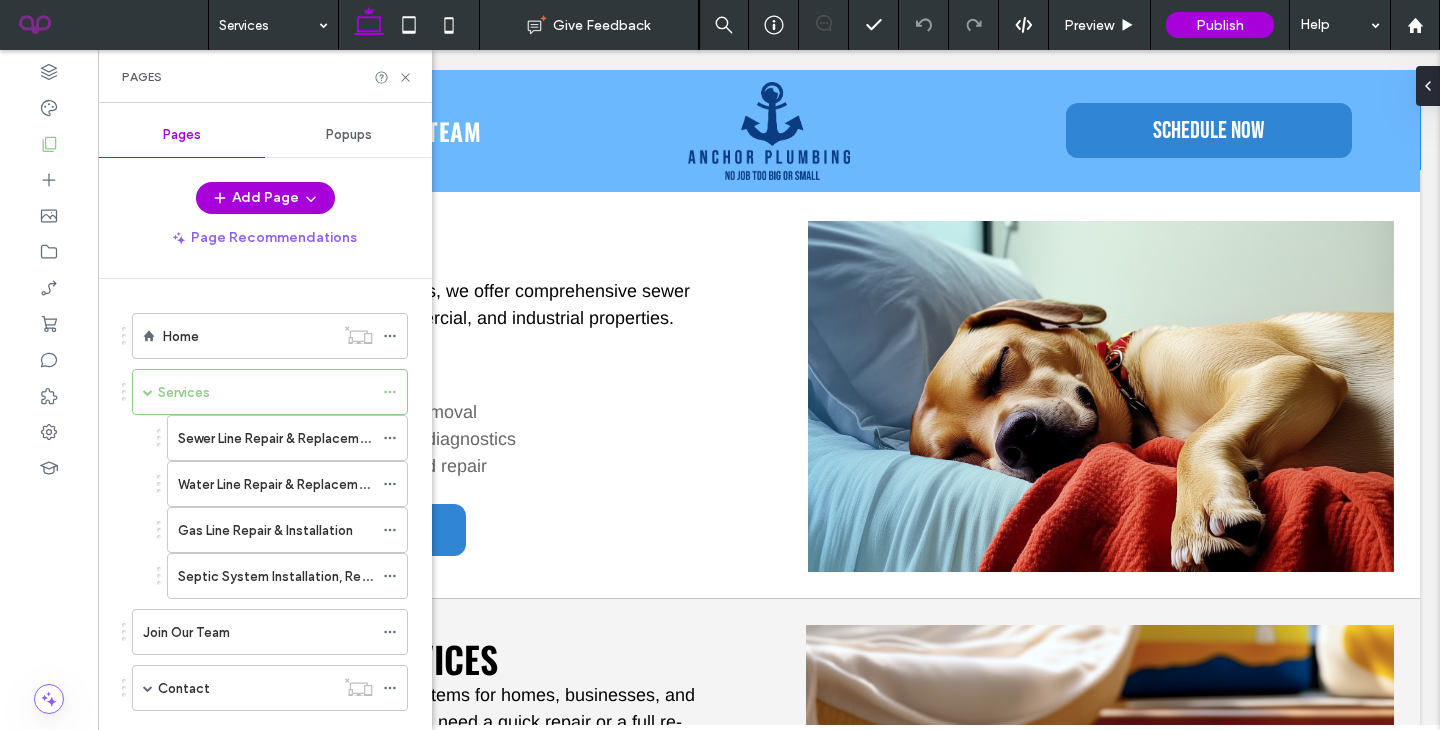 scroll, scrollTop: 621, scrollLeft: 0, axis: vertical 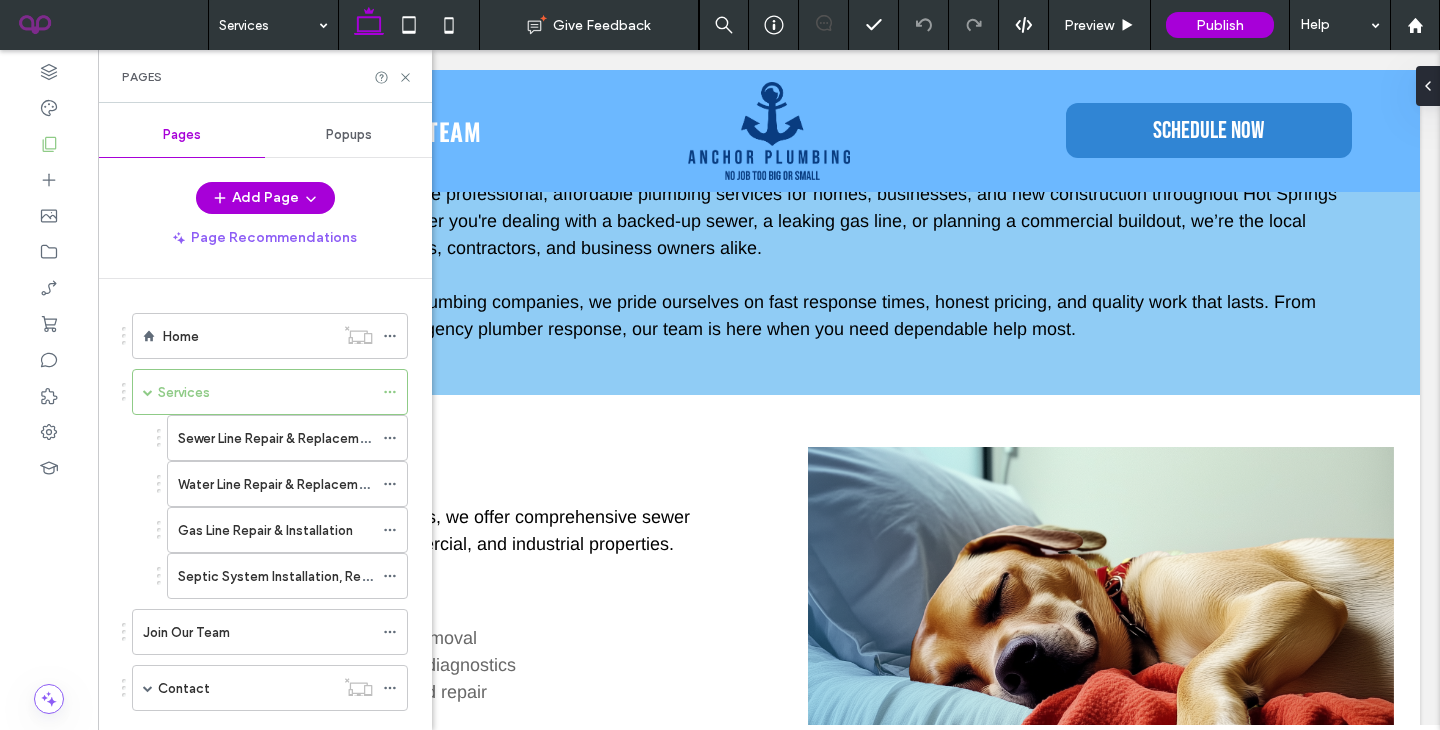 click on "Pages" at bounding box center (265, 76) 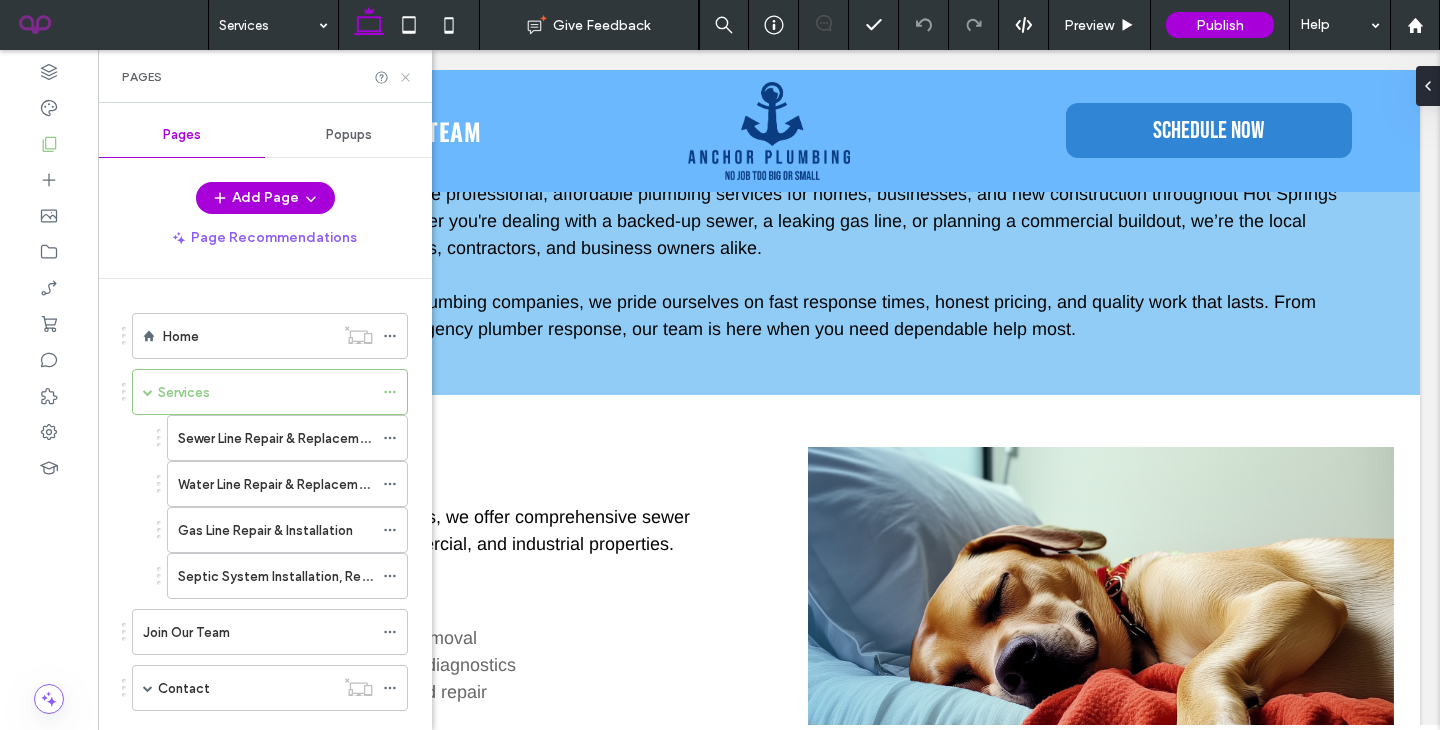 click 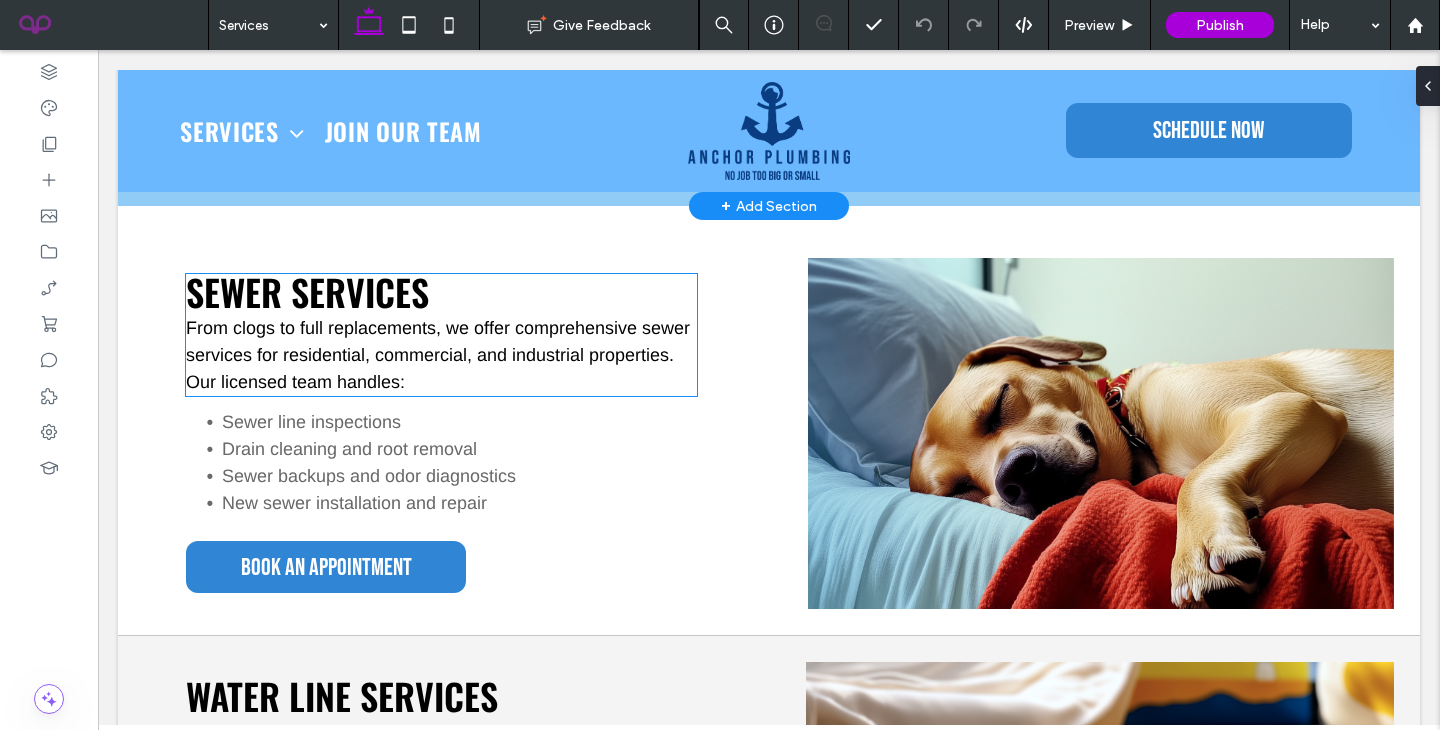 scroll, scrollTop: 861, scrollLeft: 0, axis: vertical 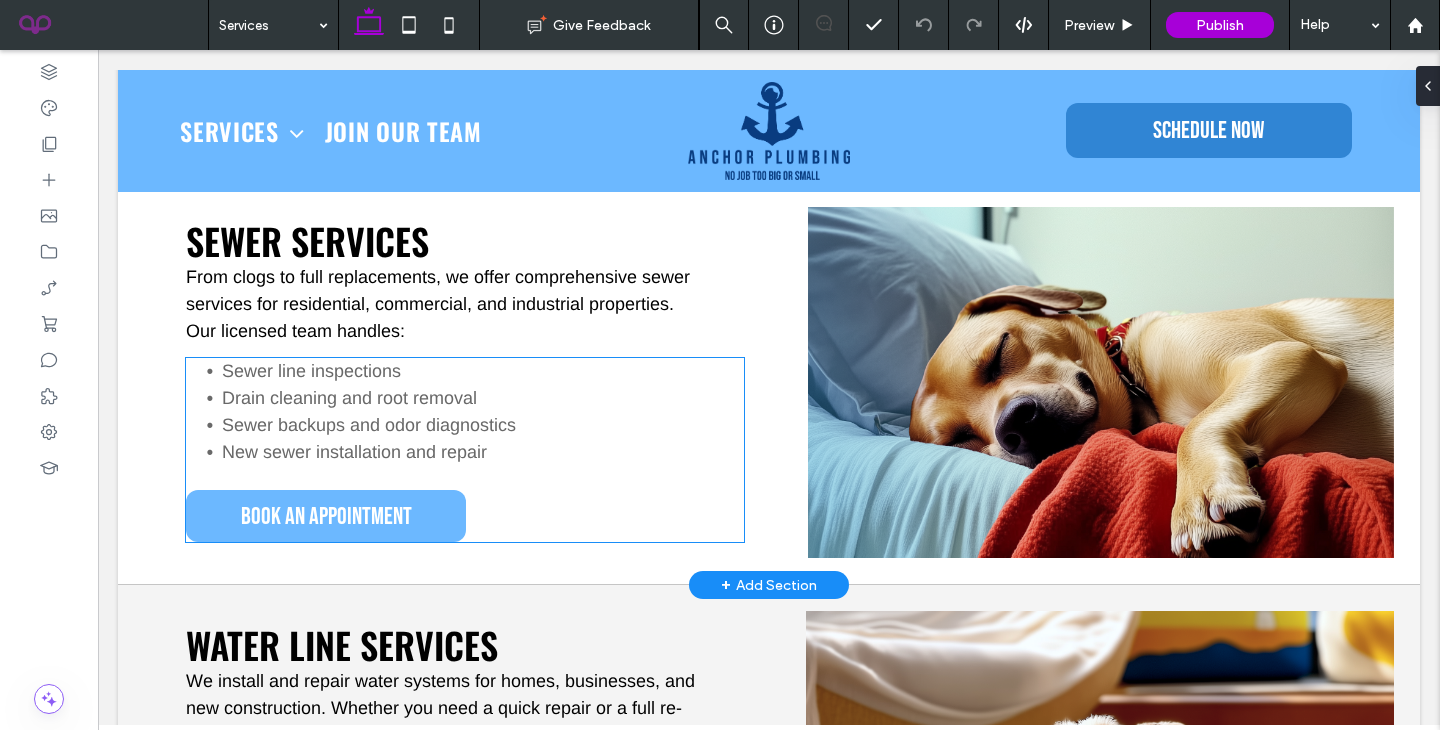 click on "Book an appointment" at bounding box center (326, 516) 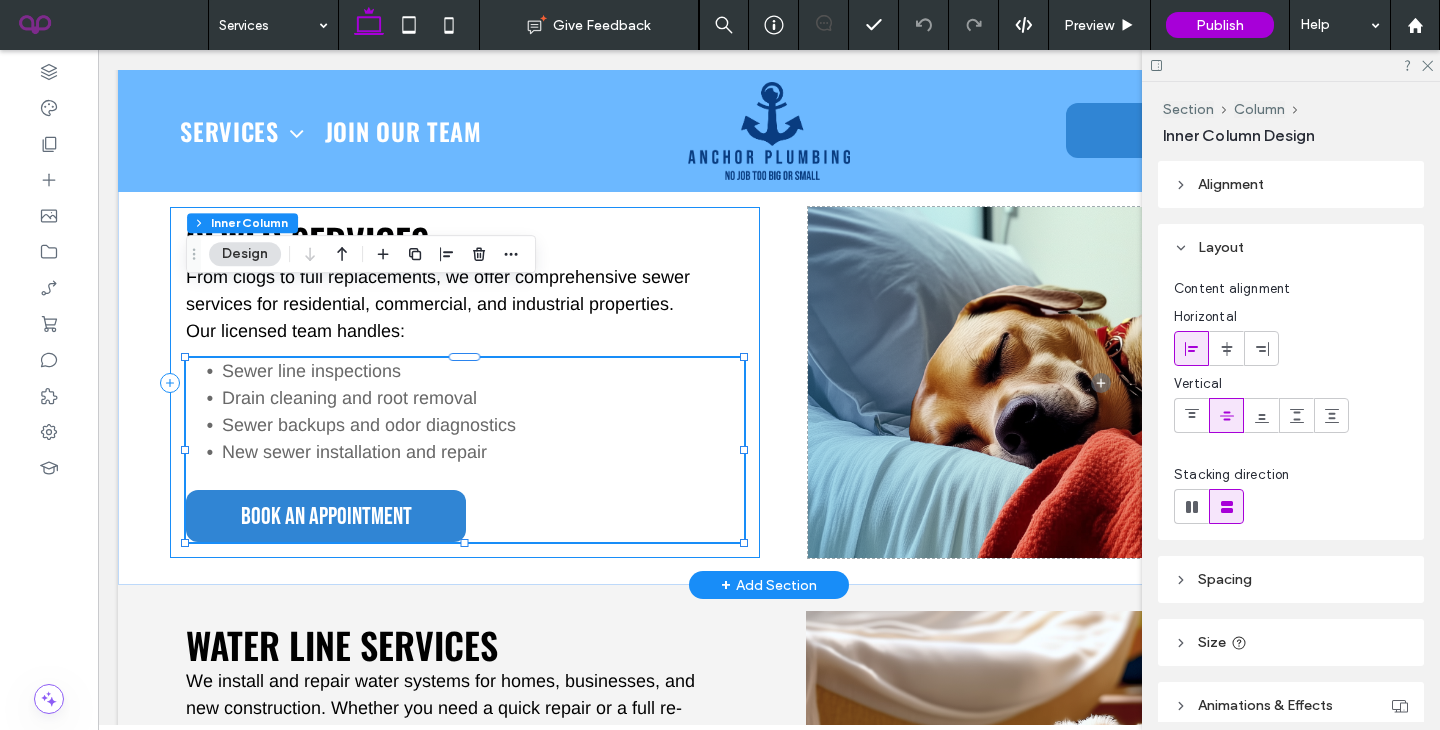 click on "Sewer Services
From clogs to full replacements, we offer comprehensive sewer services for residential, commercial, and industrial properties. Our licensed team handles:
Sewer line inspections Drain cleaning and root removal Sewer backups and odor diagnostics New sewer installation and repair
Book an appointment" at bounding box center (464, 382) 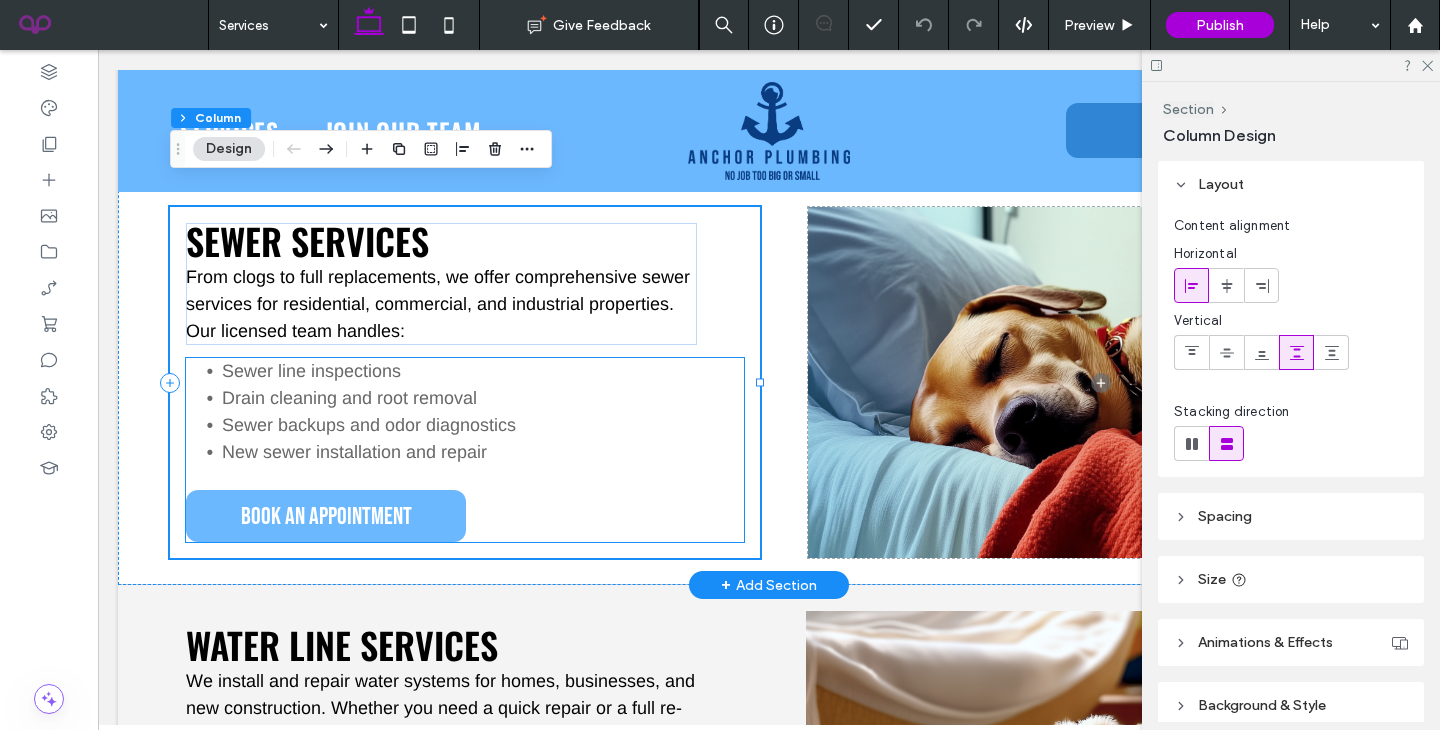click on "Book an appointment" at bounding box center (326, 516) 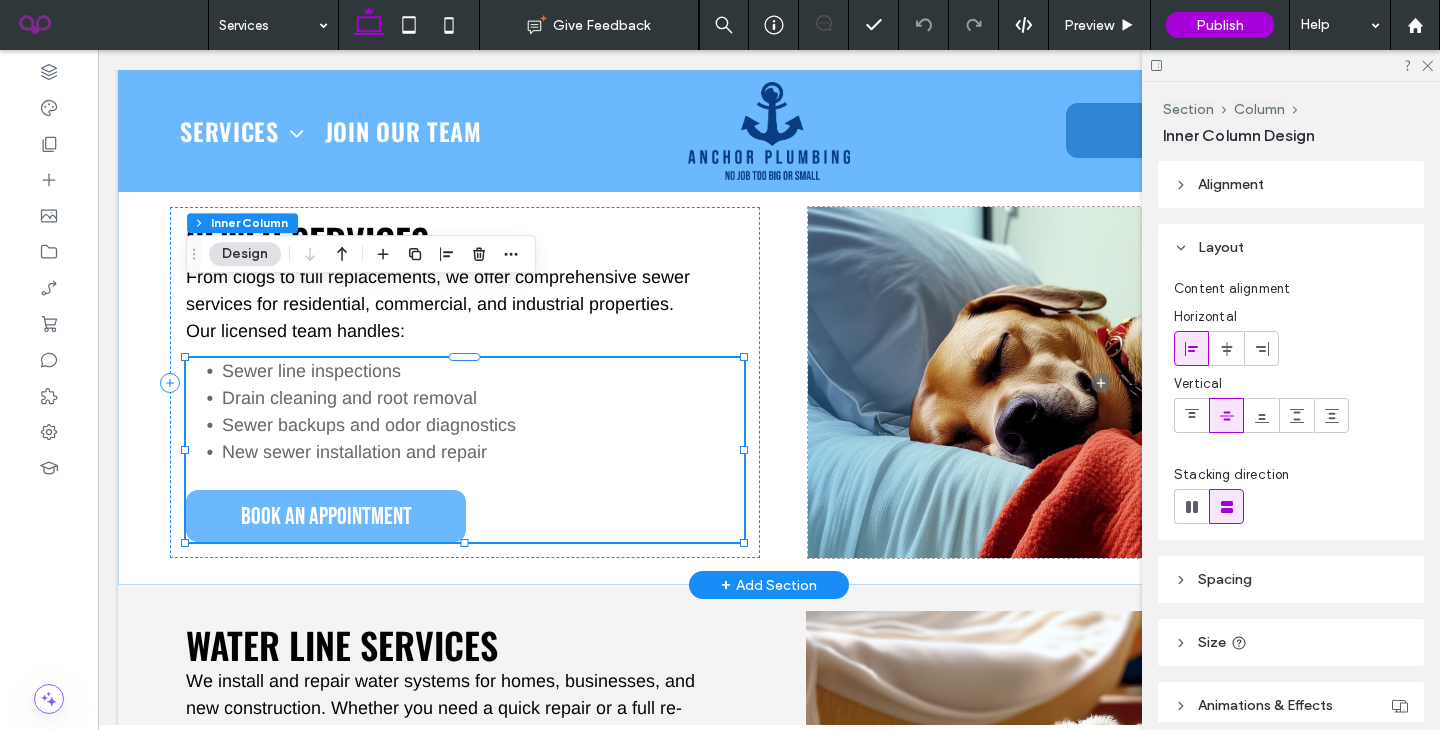 click on "Book an appointment" at bounding box center (326, 516) 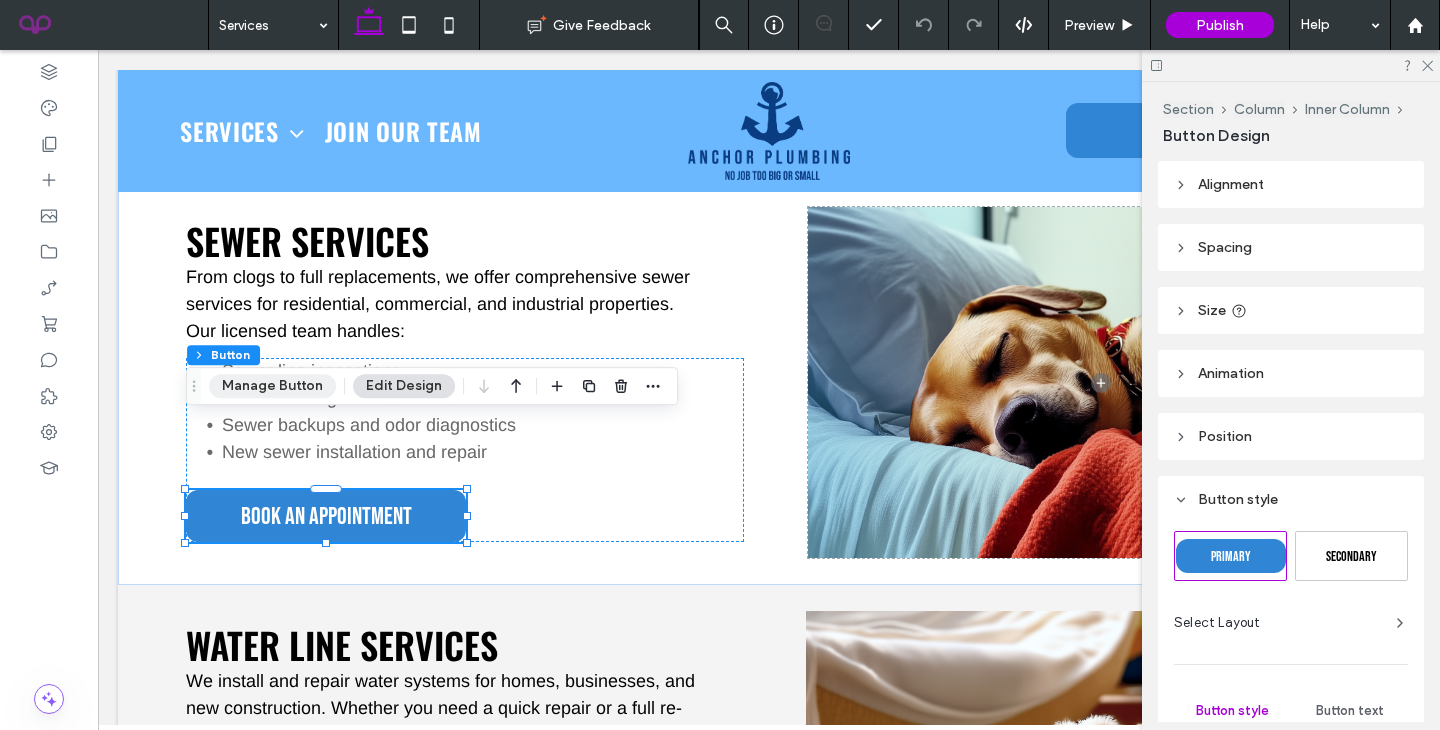 click on "Manage Button" at bounding box center (272, 386) 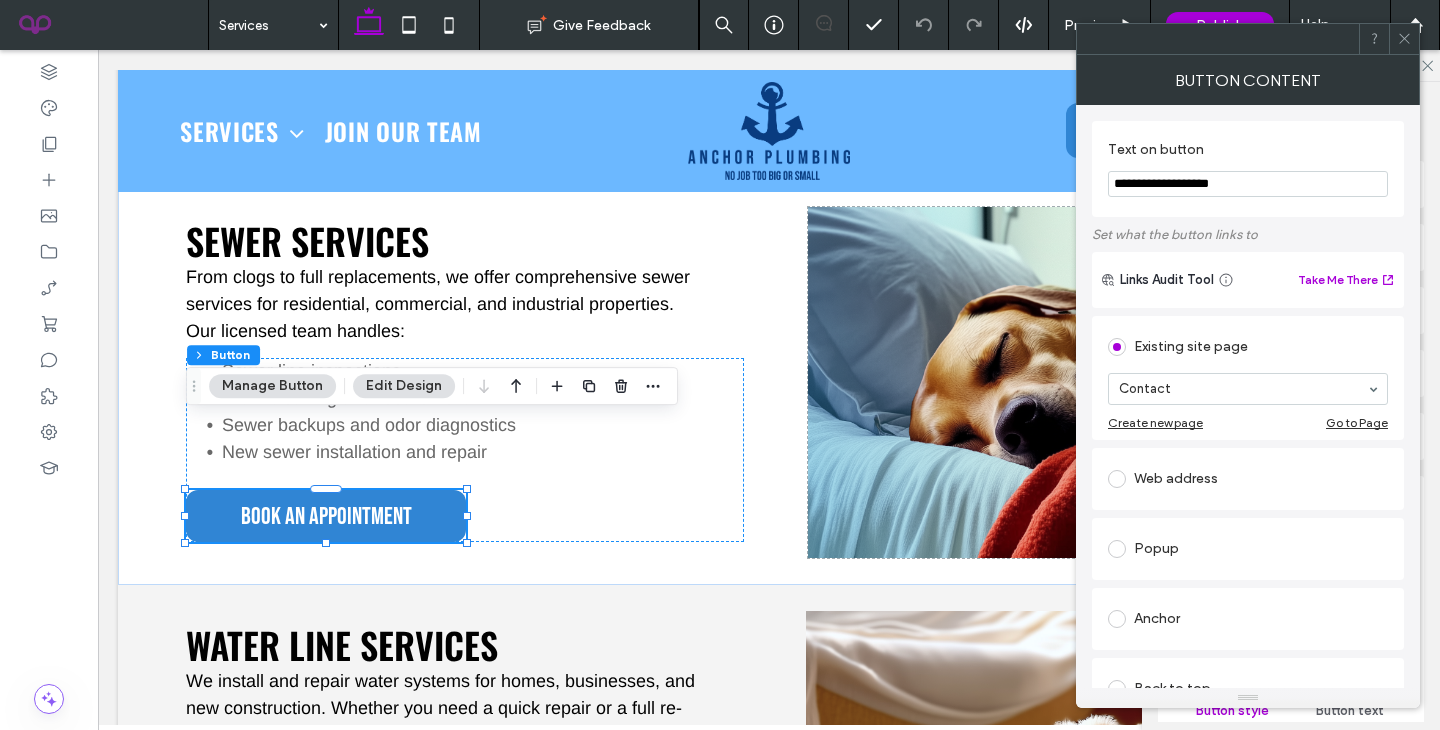 click on "**********" at bounding box center (1248, 184) 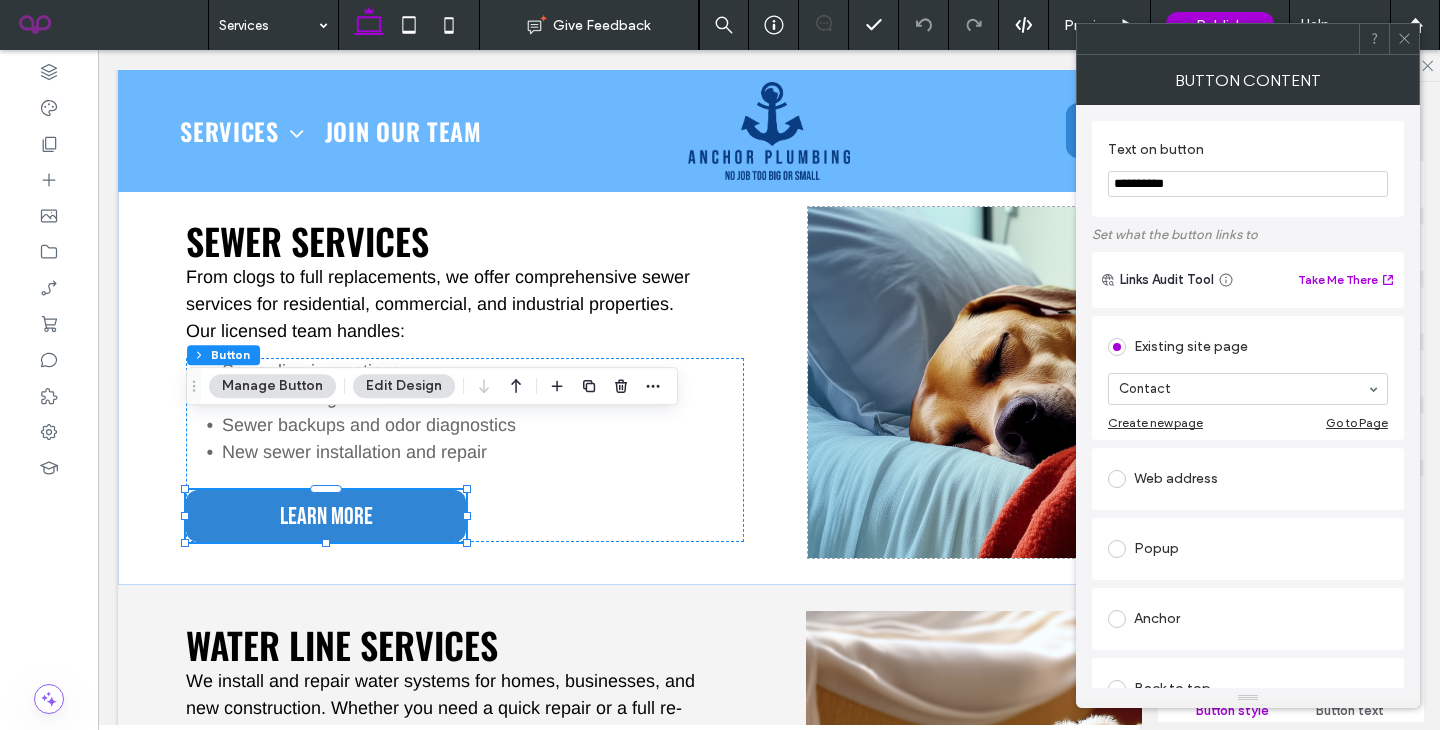 click on "**********" at bounding box center [1248, 184] 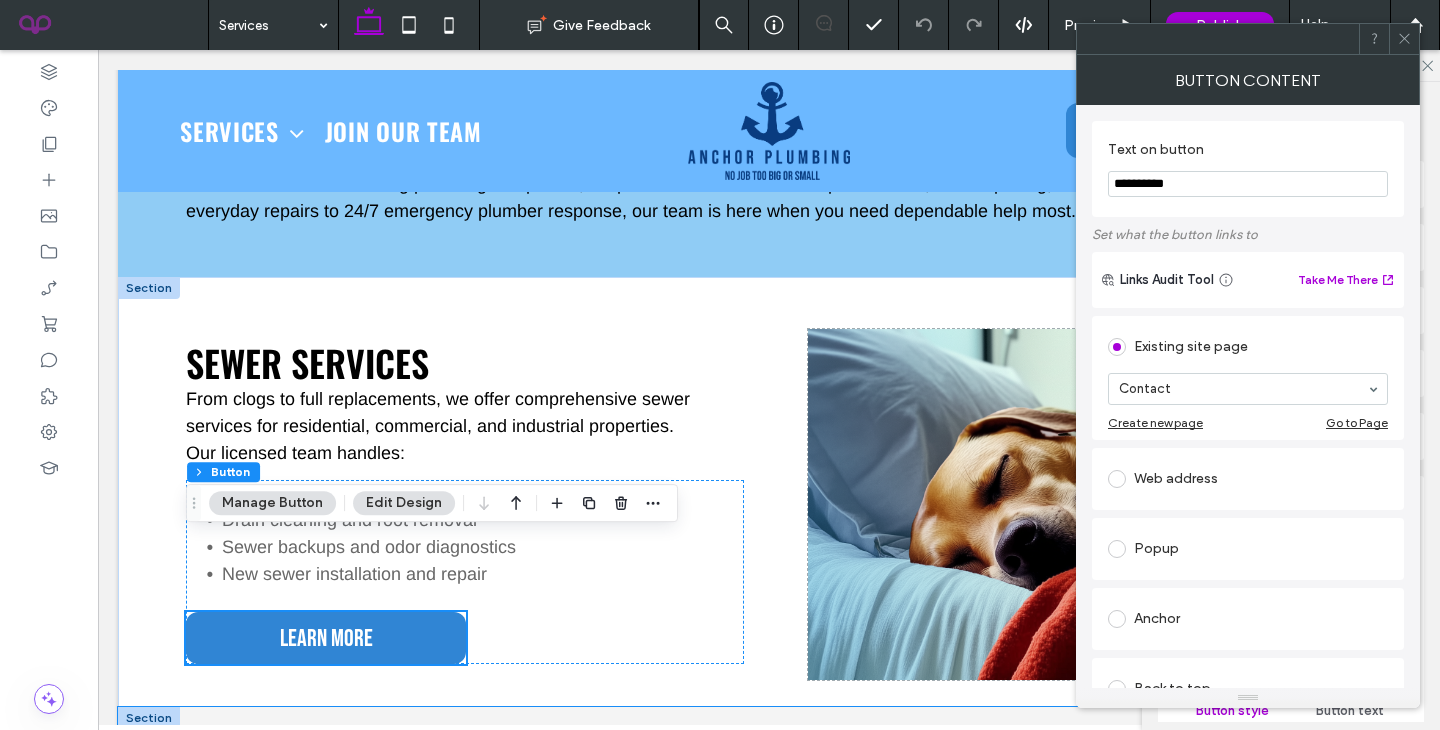 scroll, scrollTop: 743, scrollLeft: 0, axis: vertical 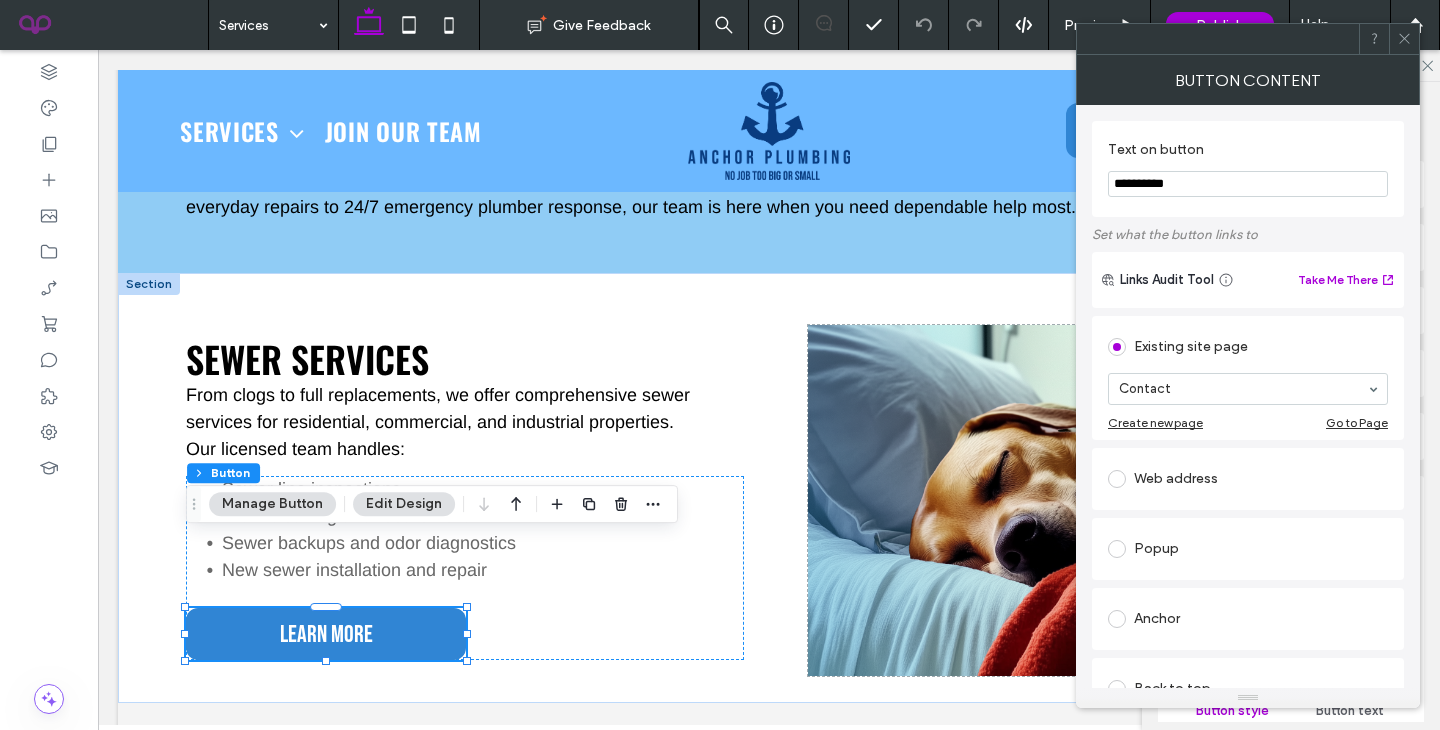 type on "**********" 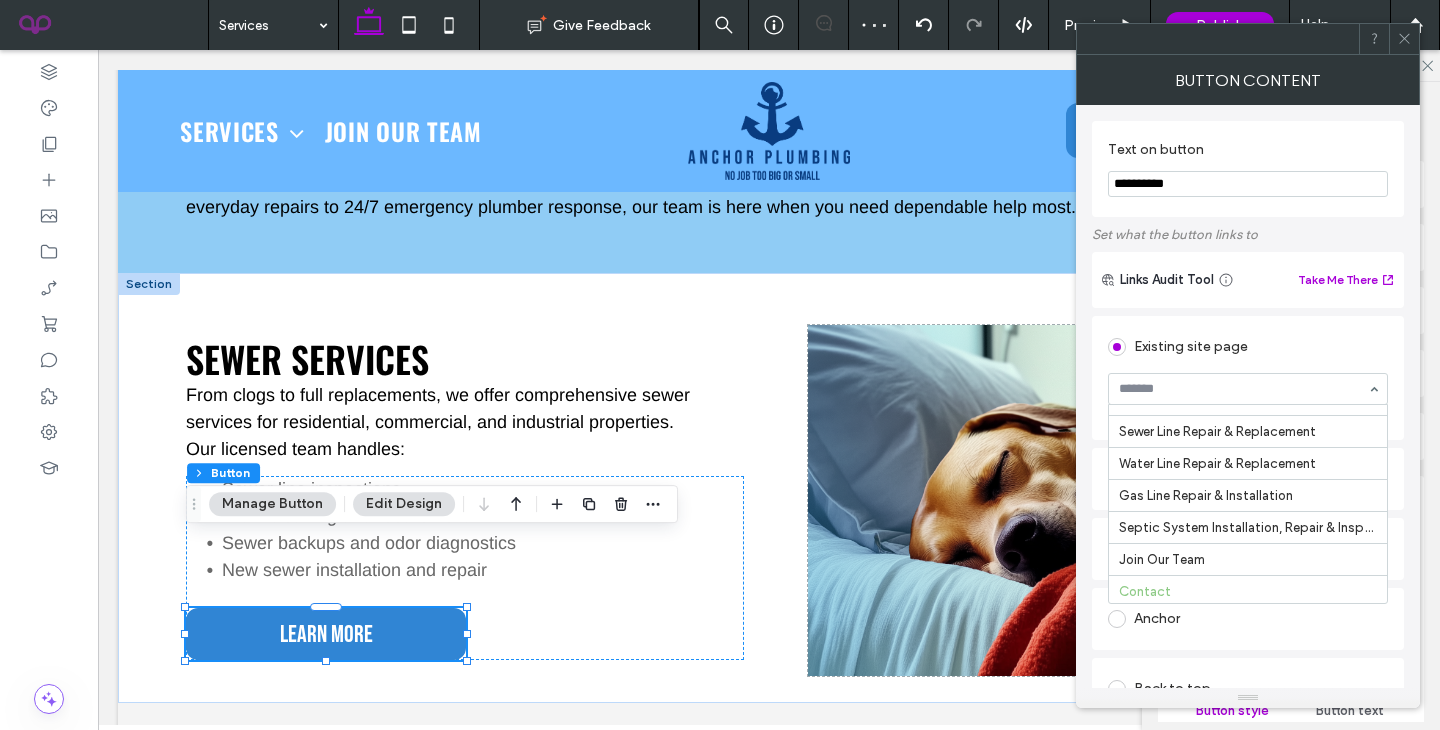 scroll, scrollTop: 0, scrollLeft: 0, axis: both 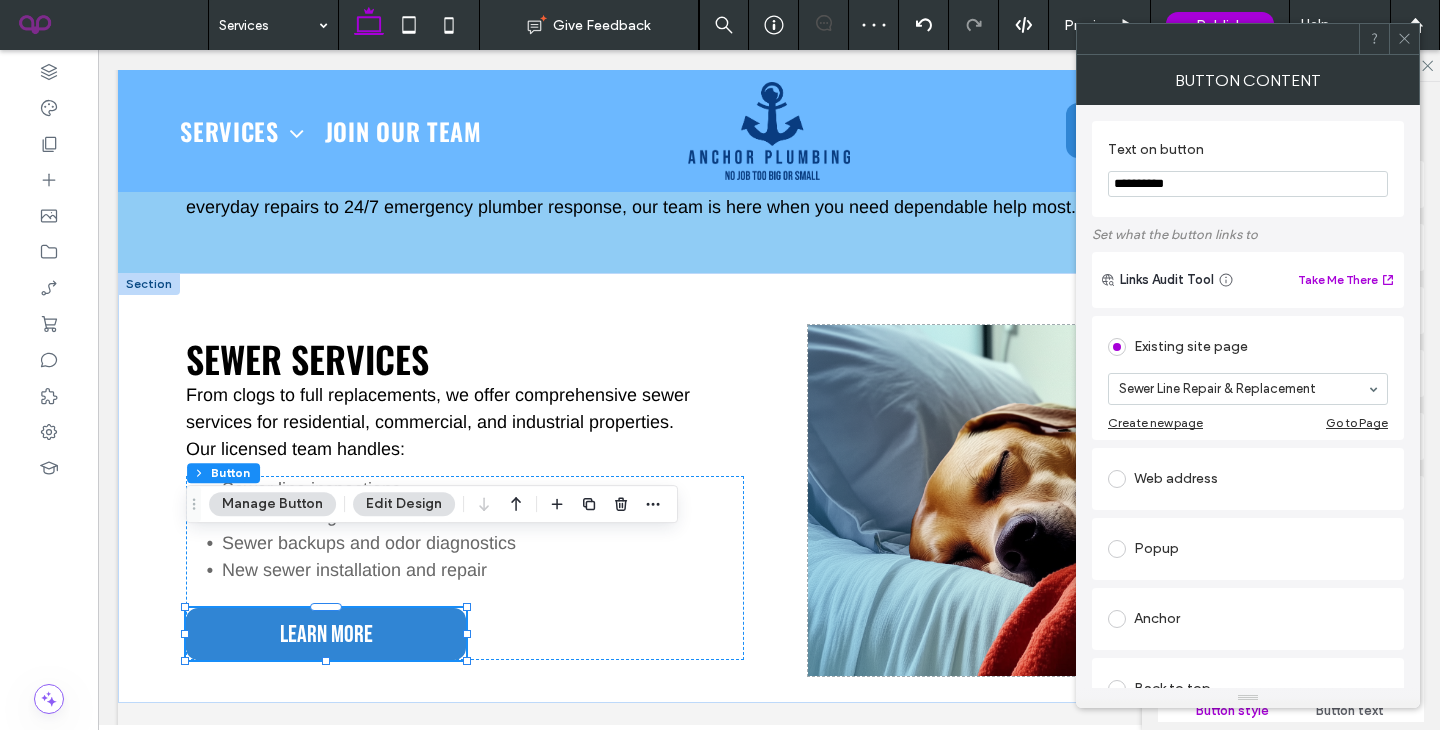 click 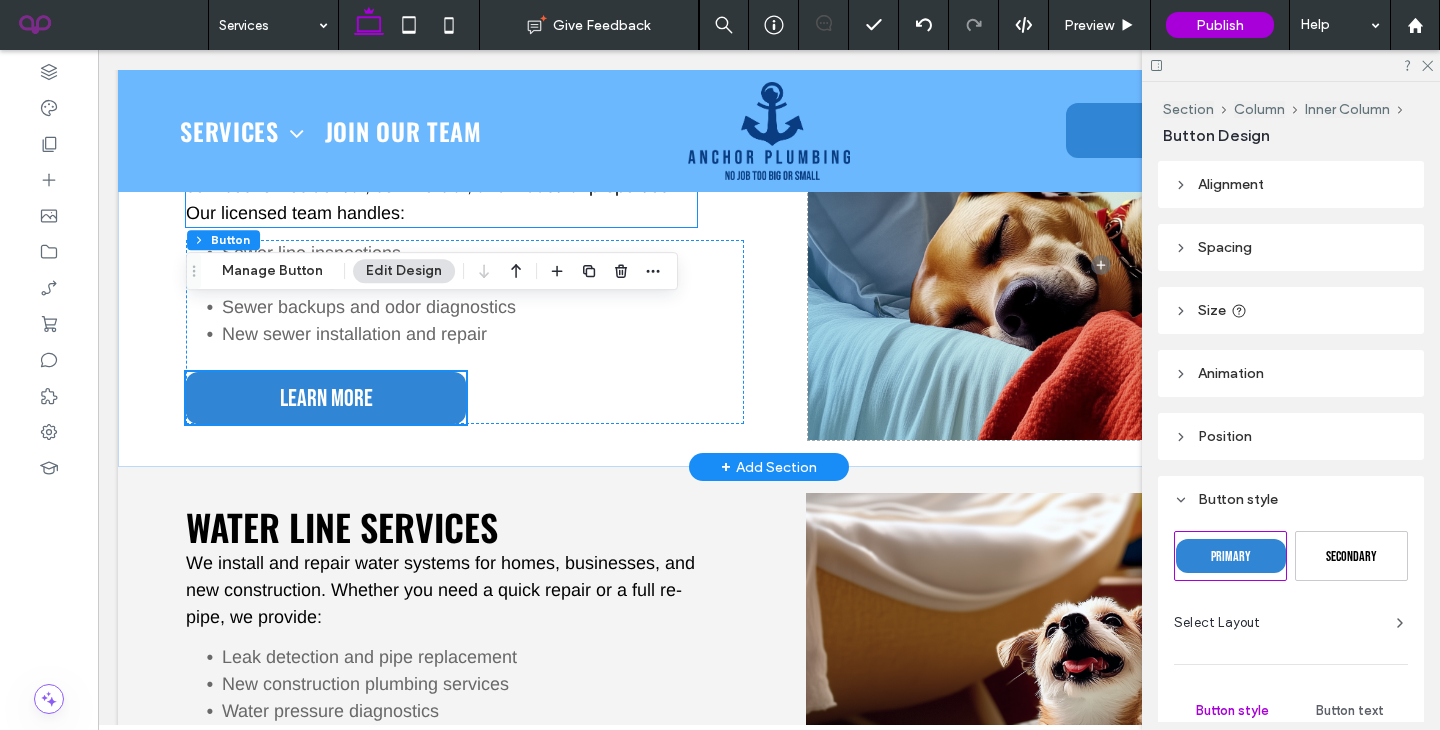 scroll, scrollTop: 980, scrollLeft: 0, axis: vertical 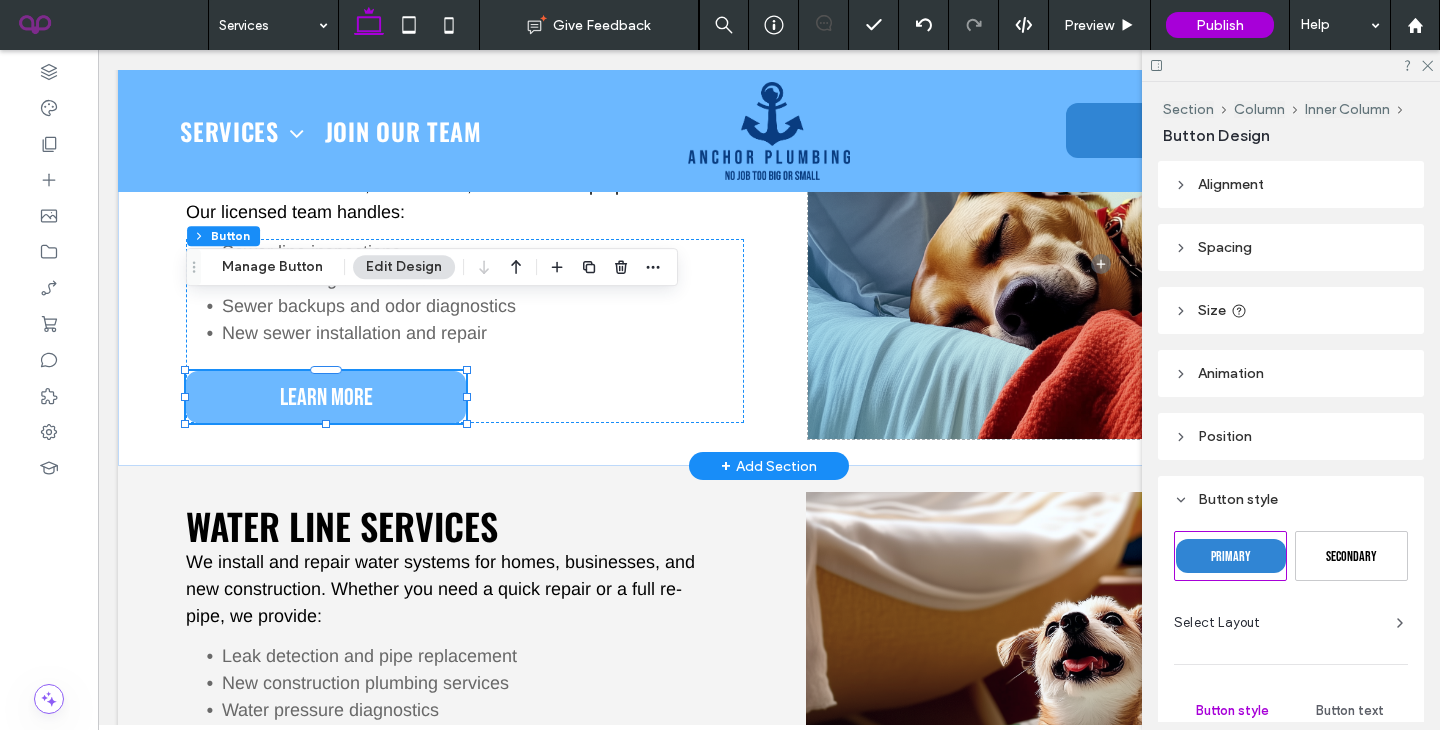 click on "Learn More" at bounding box center [326, 397] 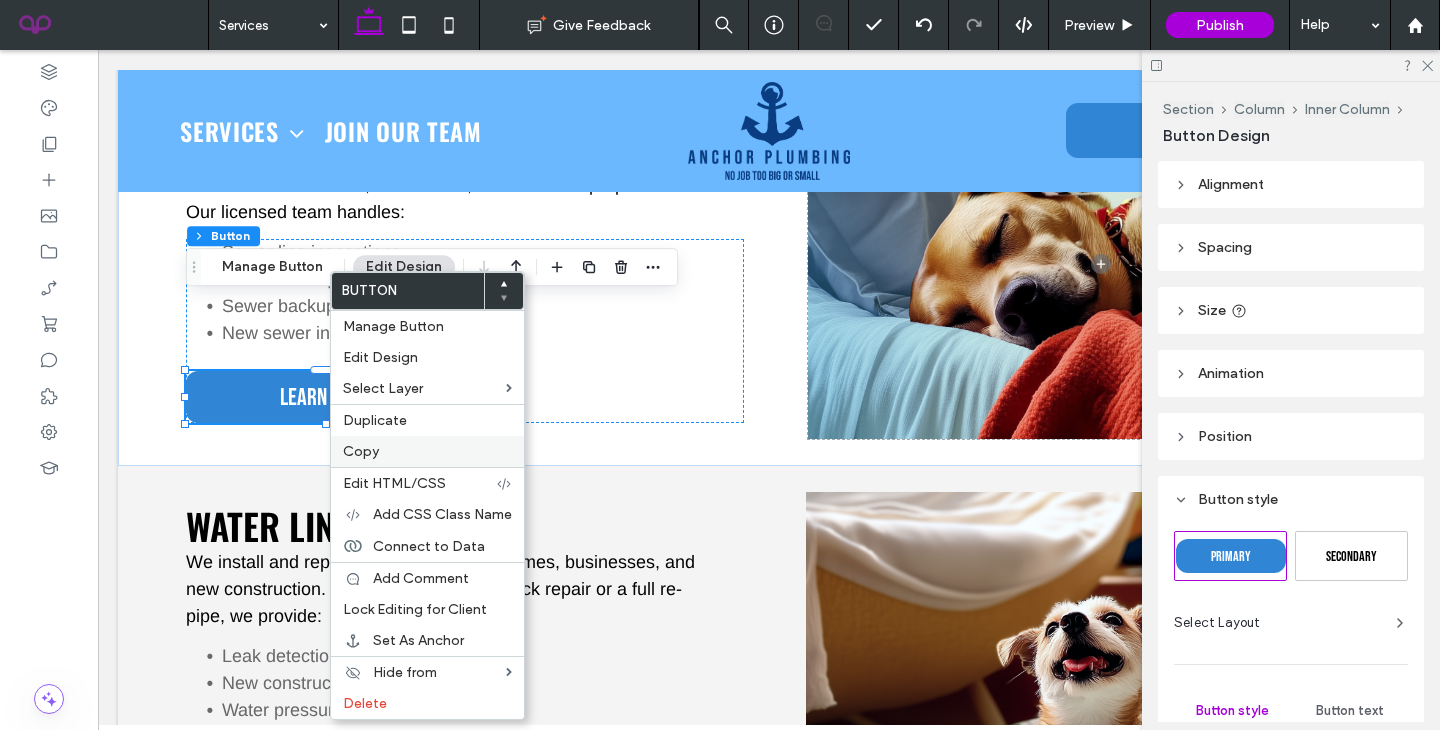 click on "Copy" at bounding box center [427, 451] 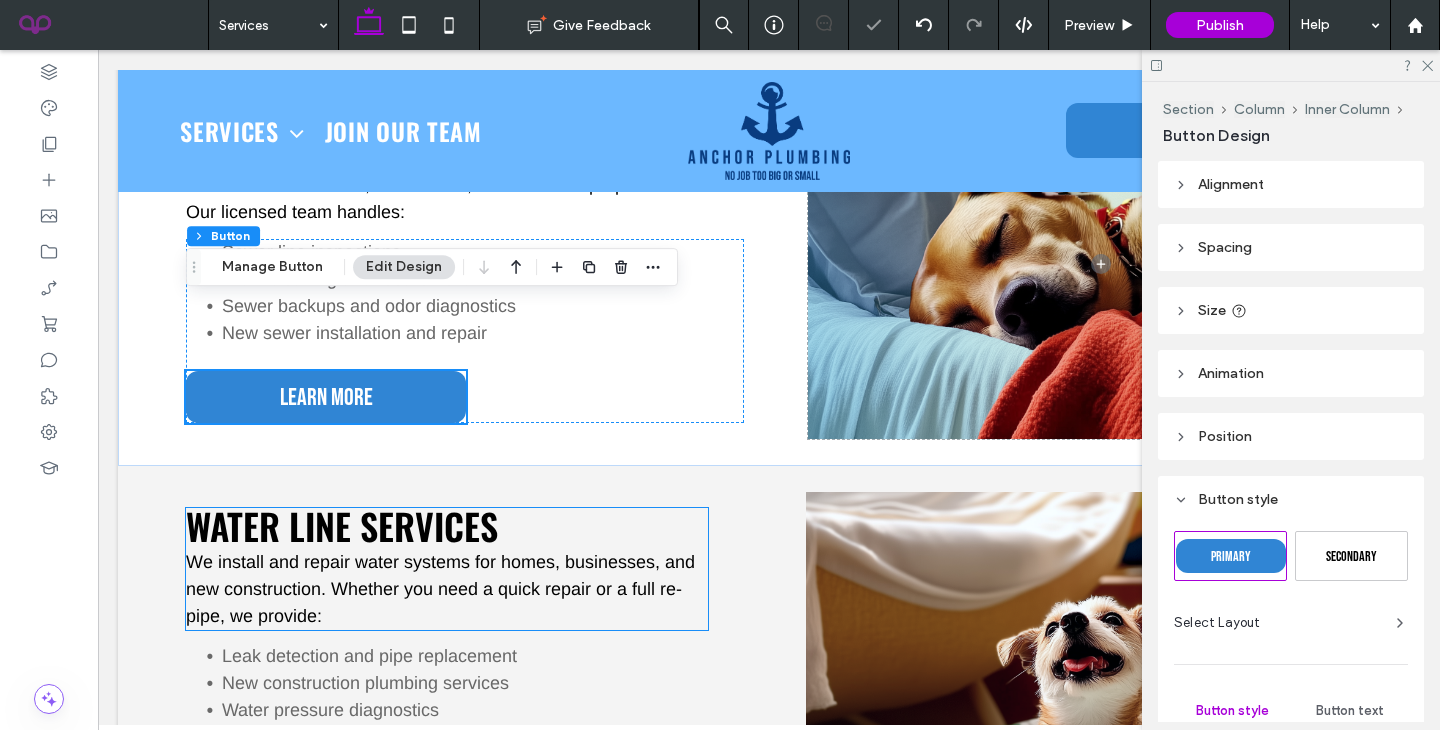 scroll, scrollTop: 1165, scrollLeft: 0, axis: vertical 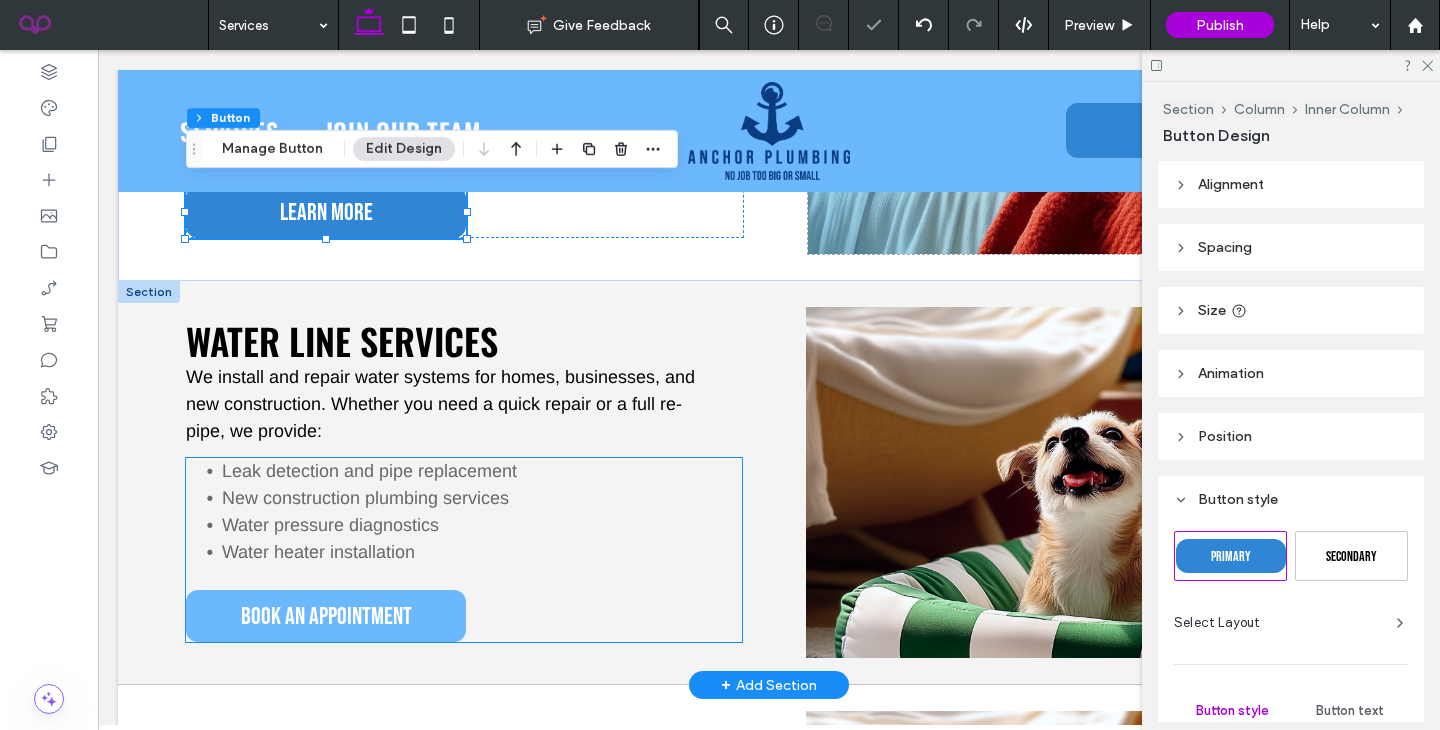 click on "Book an appointment" at bounding box center [326, 616] 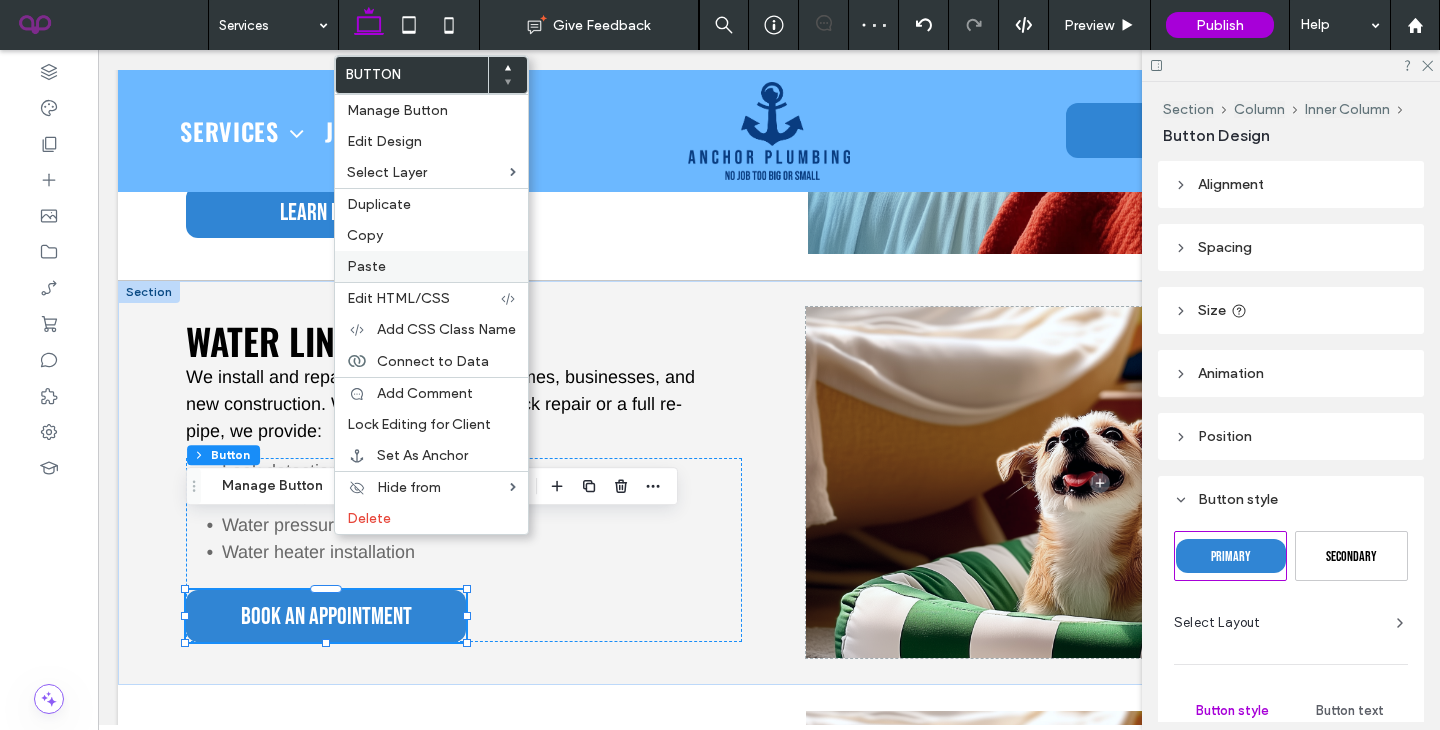 click on "Paste" at bounding box center [431, 266] 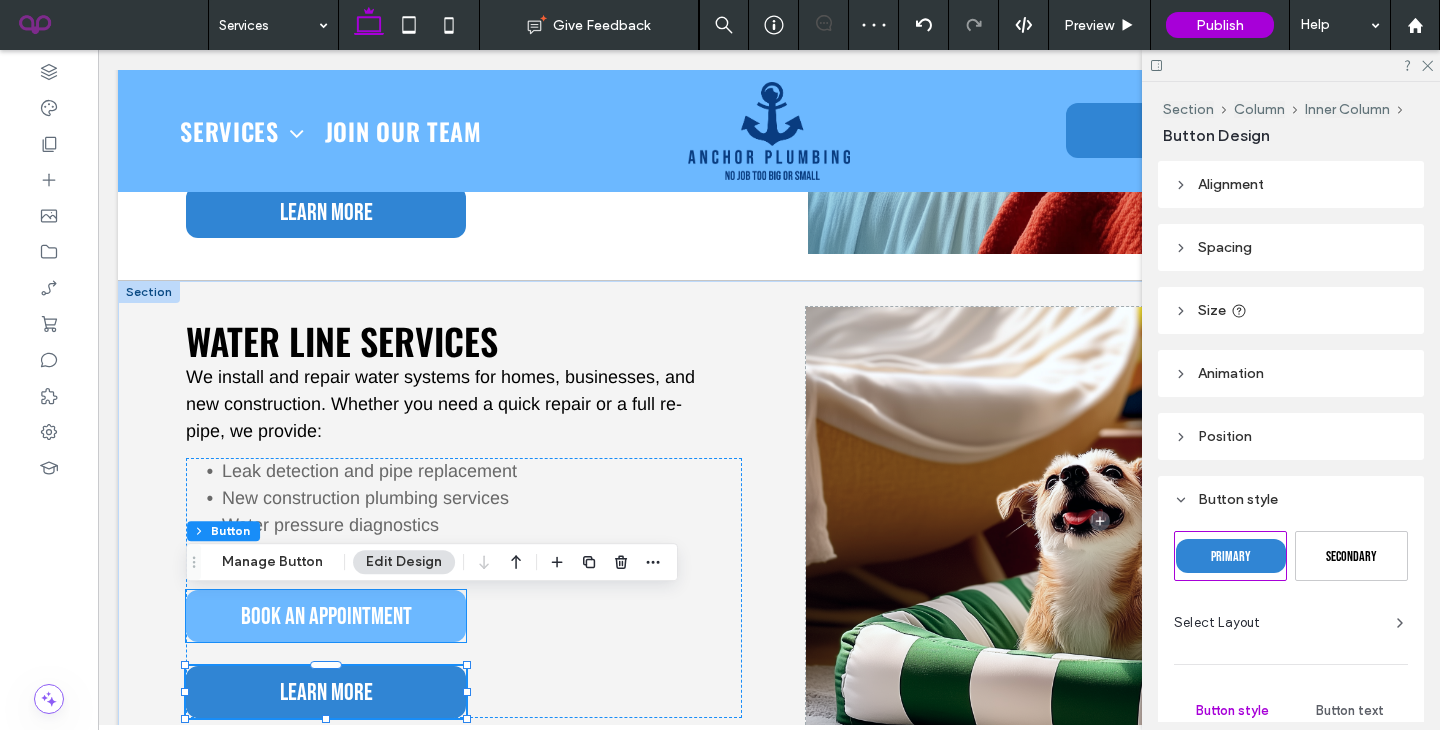 type on "**" 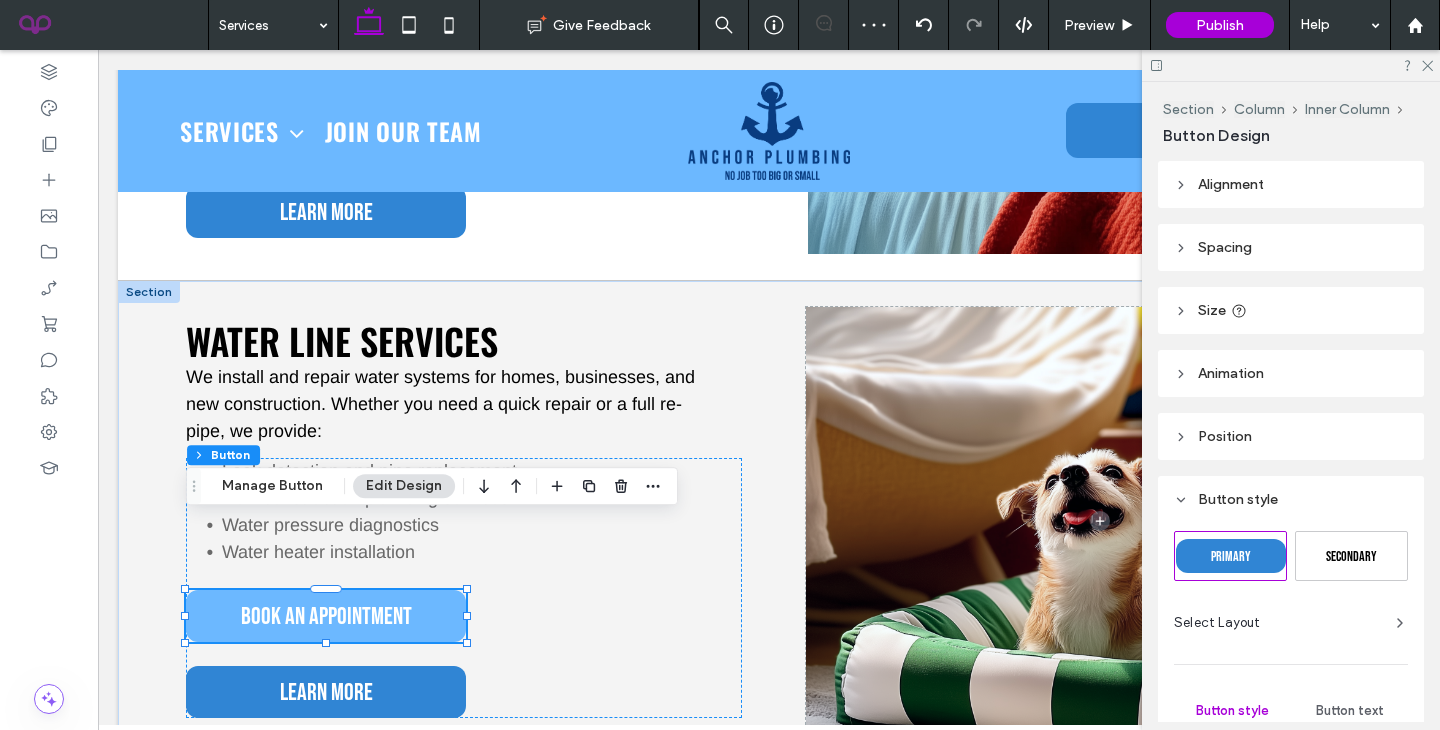 type on "**" 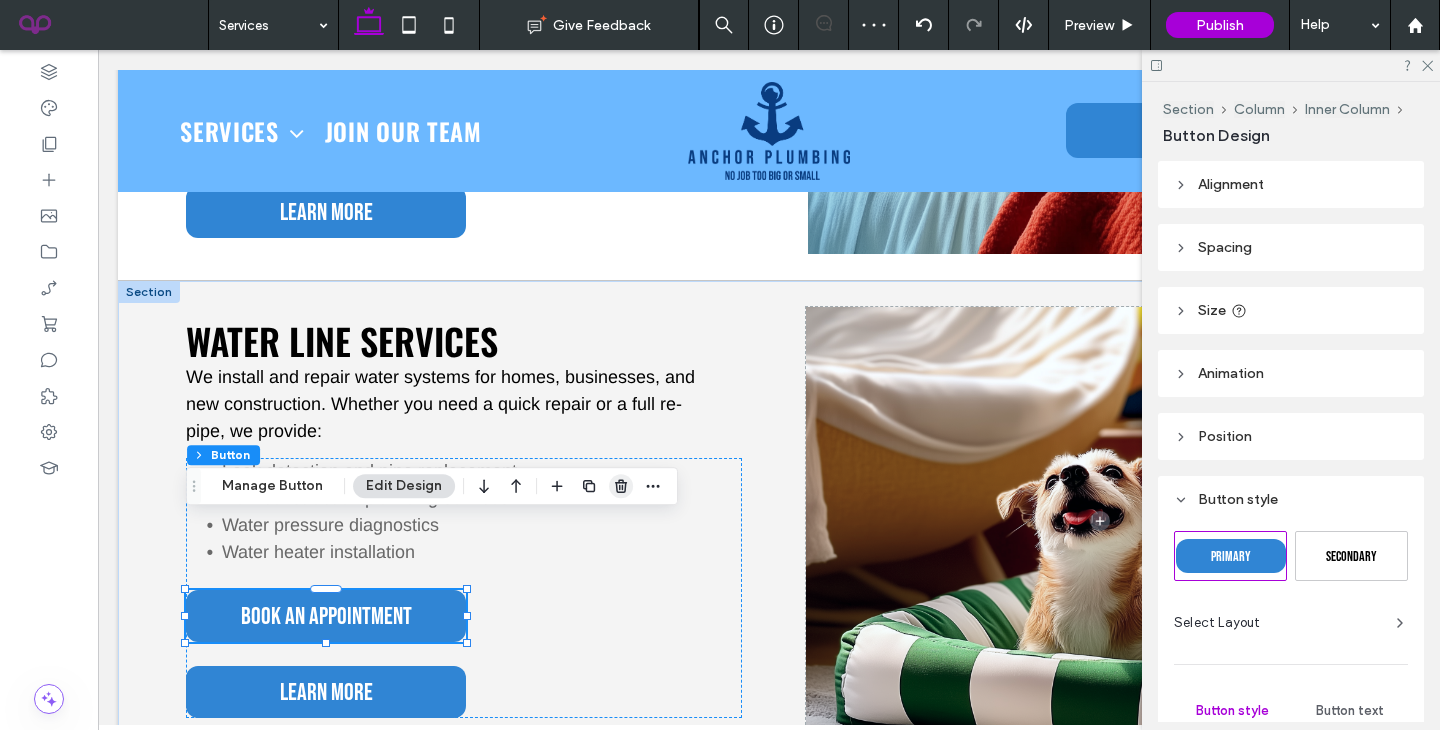 drag, startPoint x: 612, startPoint y: 491, endPoint x: 508, endPoint y: 442, distance: 114.96521 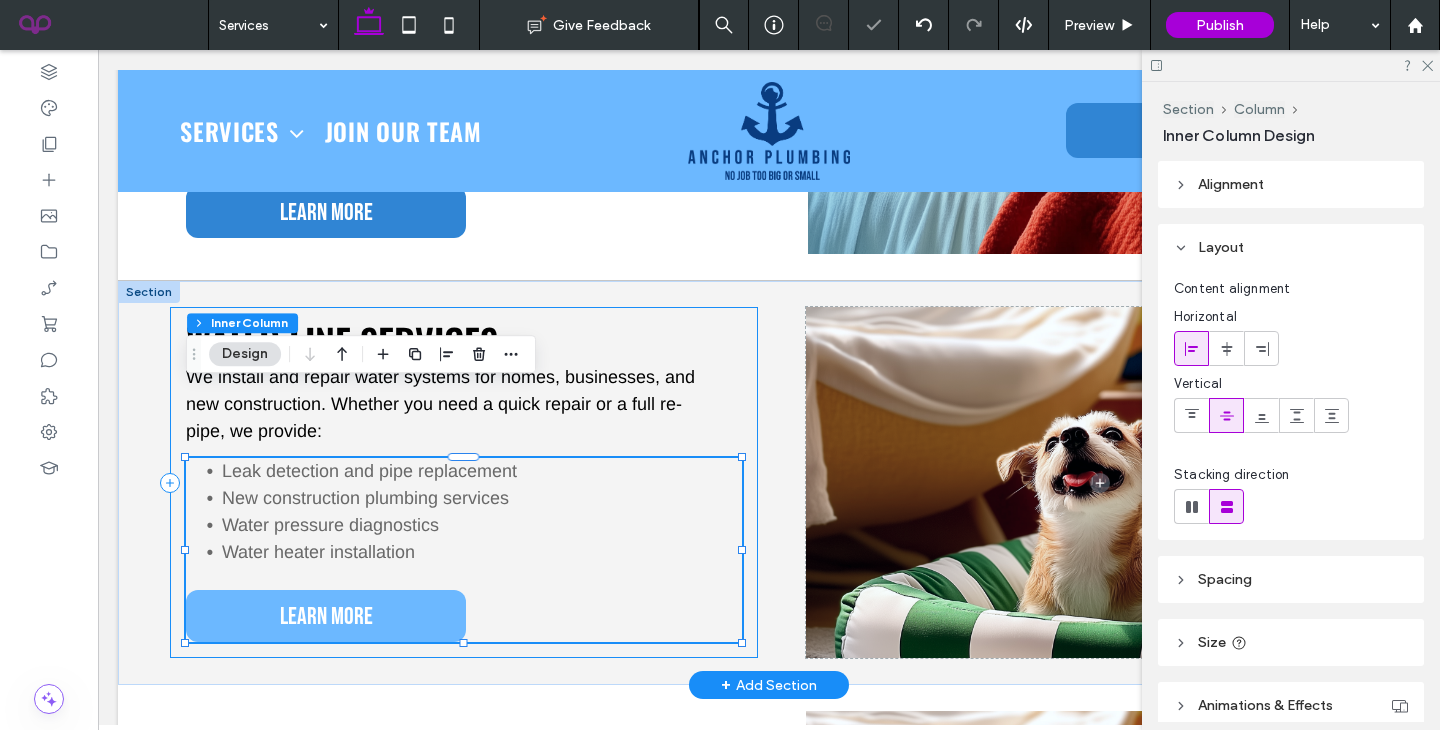 click on "Learn More" at bounding box center (326, 616) 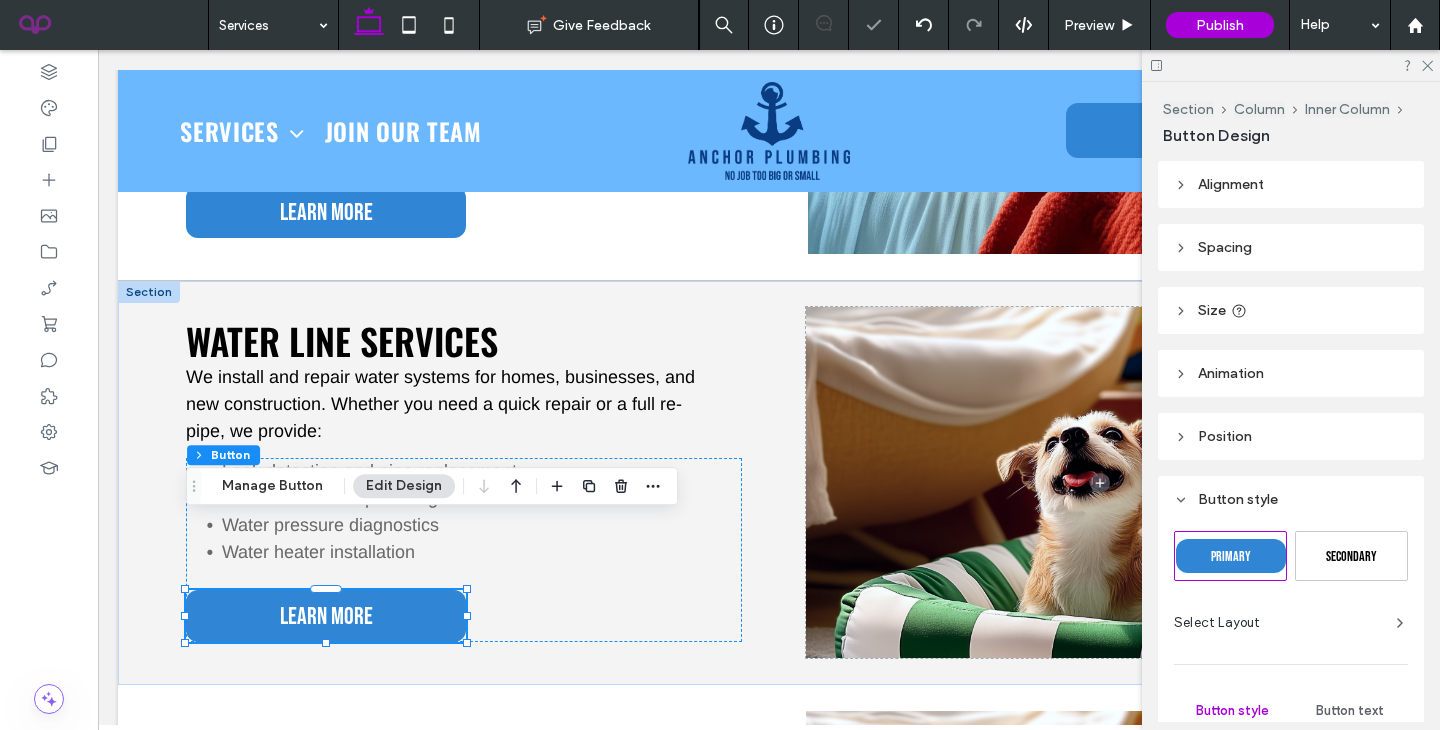 click on "Section Column Inner Column Button Manage Button Edit Design" at bounding box center [432, 486] 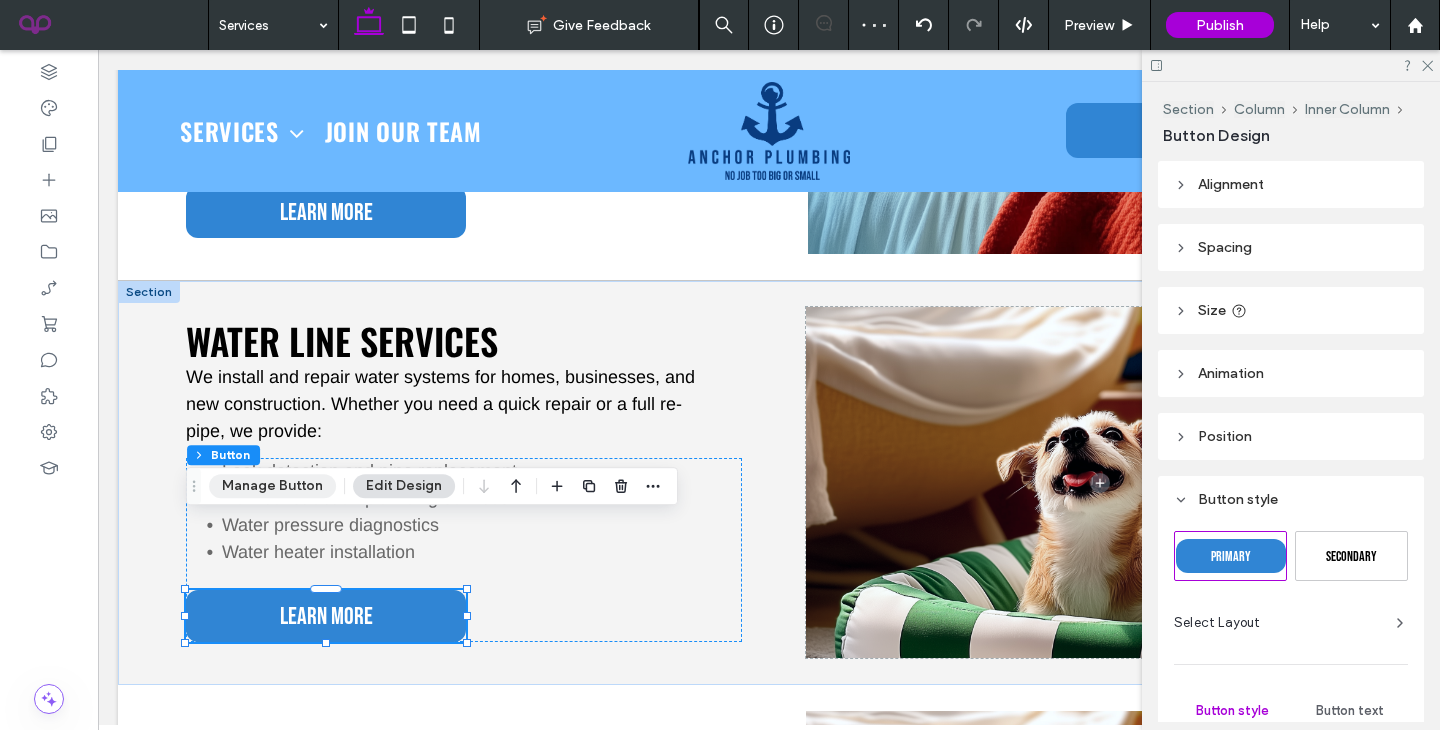 click on "Manage Button" at bounding box center (272, 486) 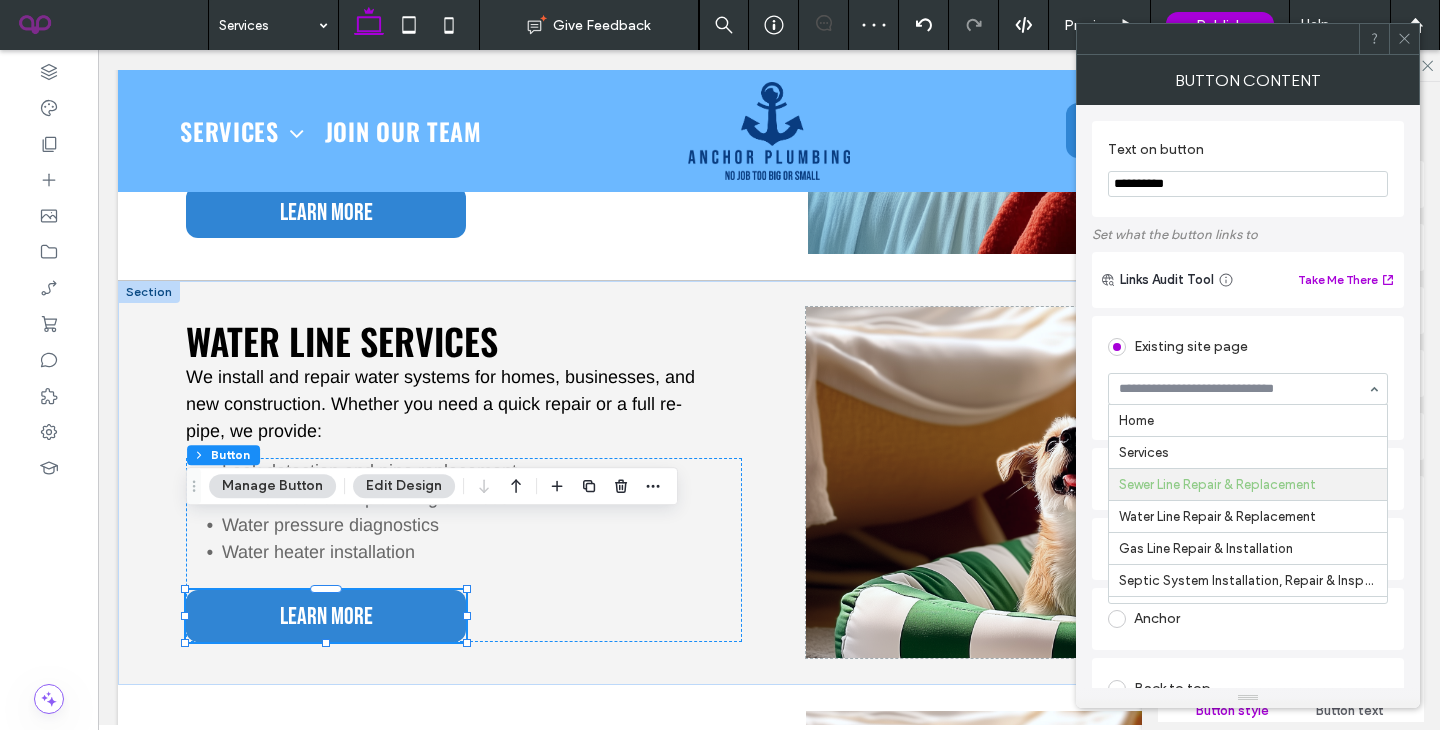 scroll, scrollTop: 64, scrollLeft: 0, axis: vertical 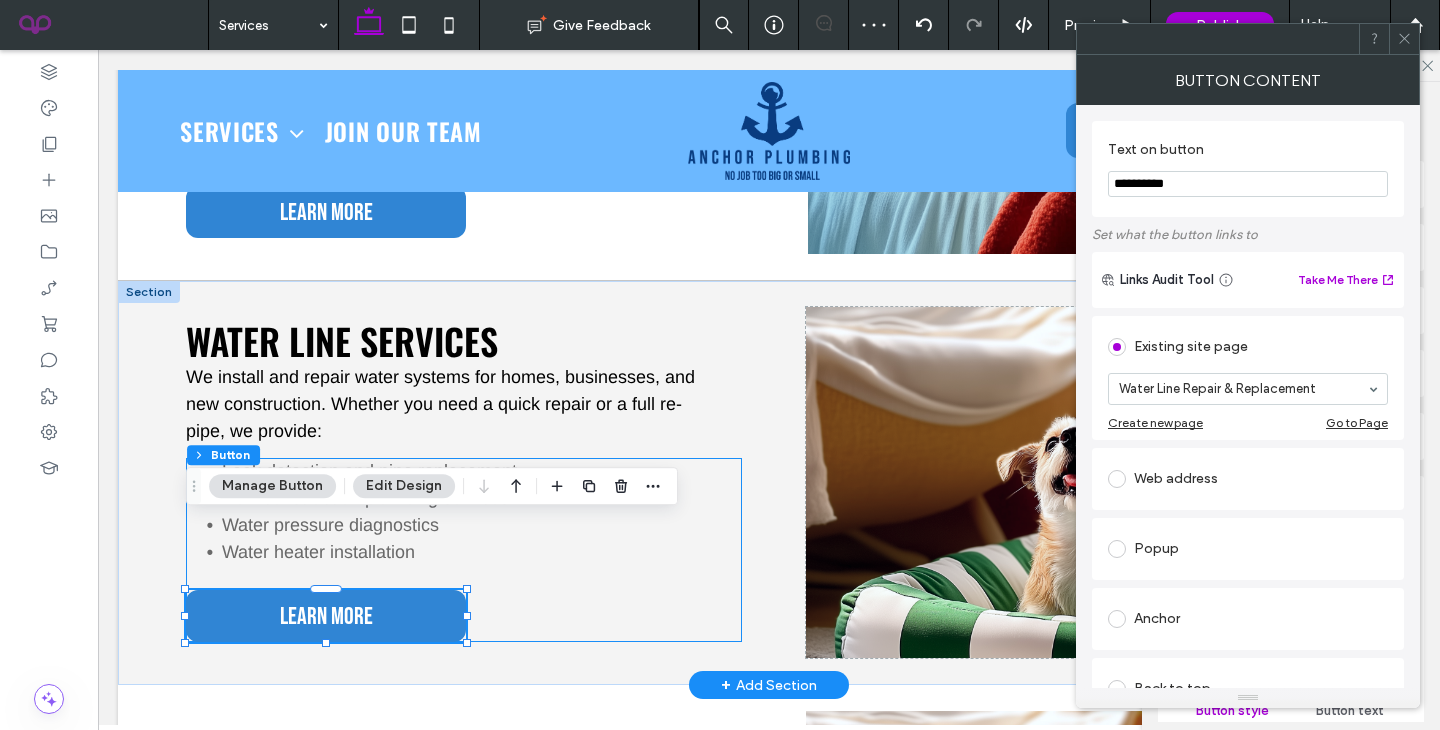 click on "Leak detection and pipe replacement New construction plumbing services Water pressure diagnostics Water heater installation ﻿
Learn More" at bounding box center [463, 550] 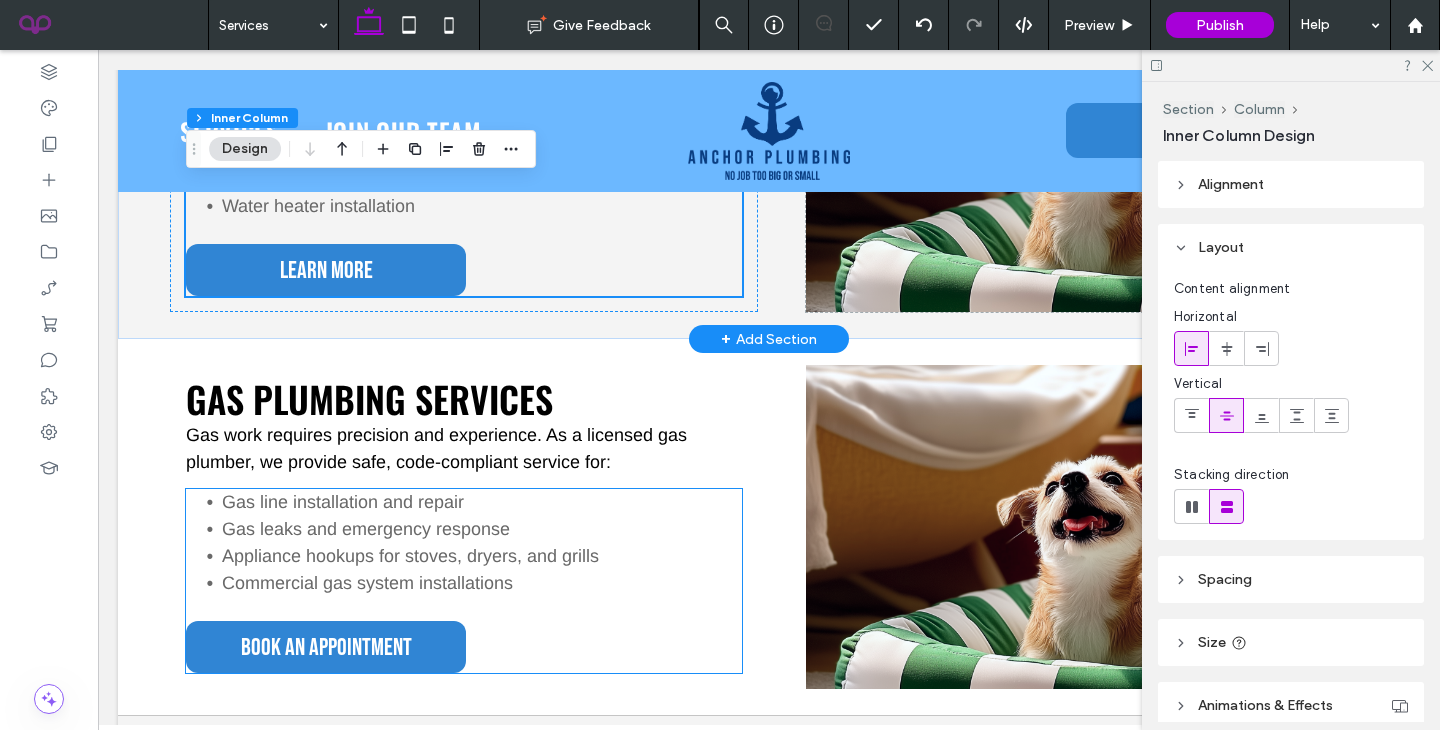 scroll, scrollTop: 1529, scrollLeft: 0, axis: vertical 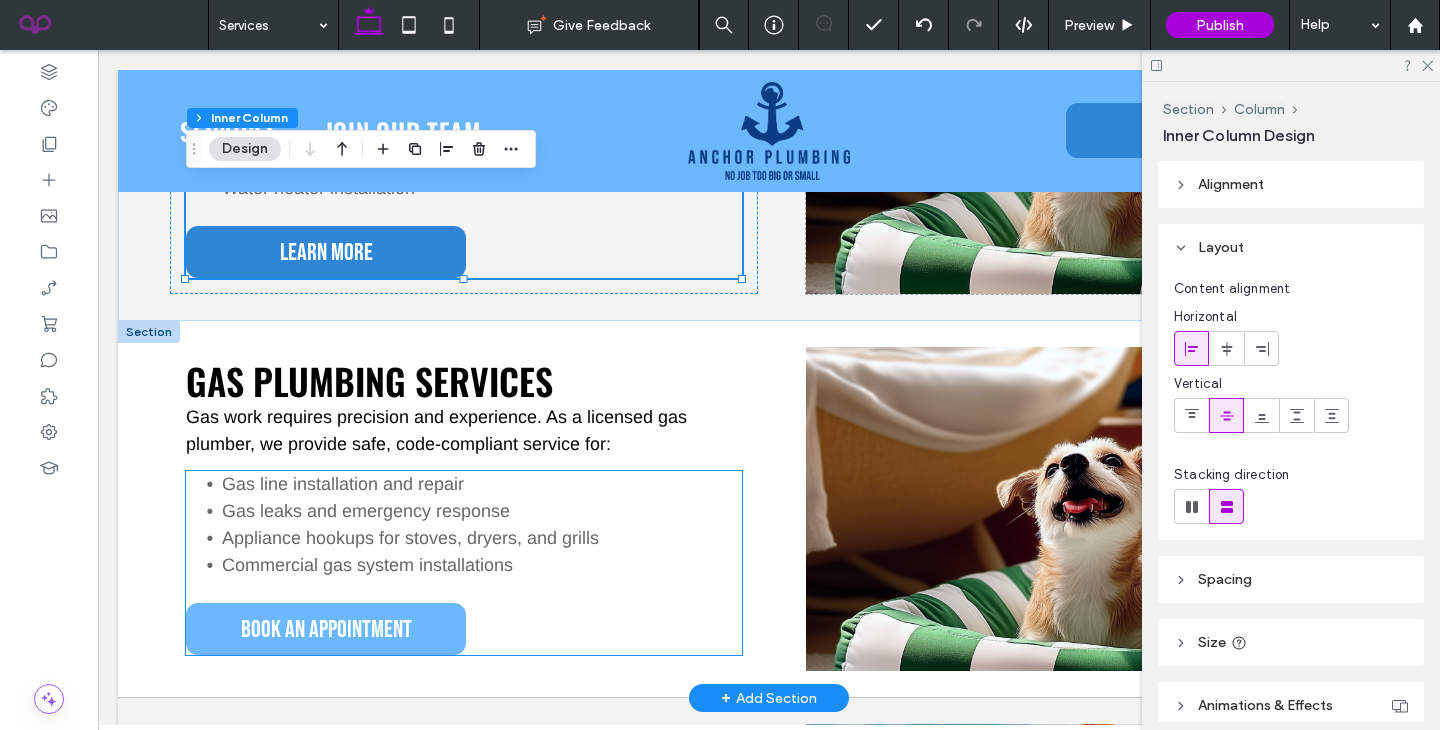click on "Book an appointment" at bounding box center [326, 629] 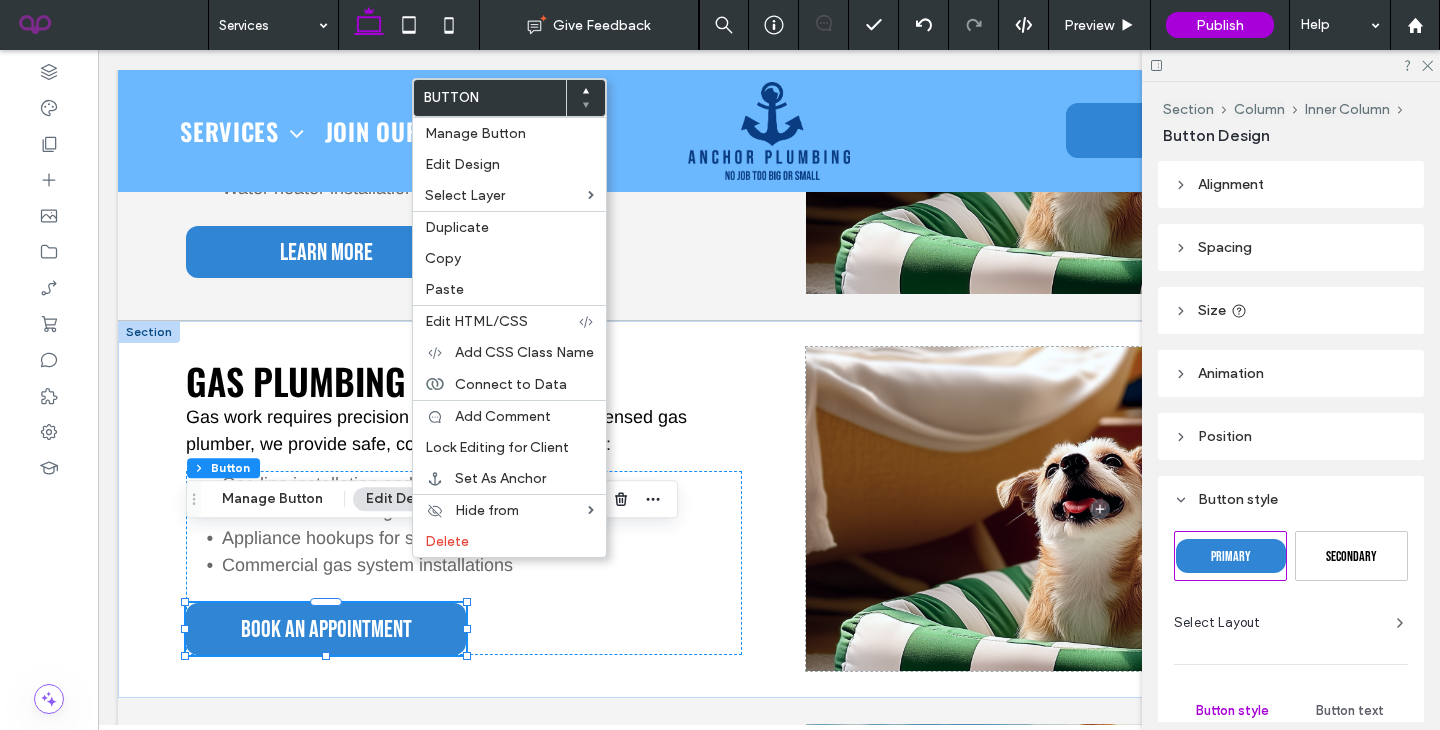 drag, startPoint x: 468, startPoint y: 273, endPoint x: 403, endPoint y: 512, distance: 247.68124 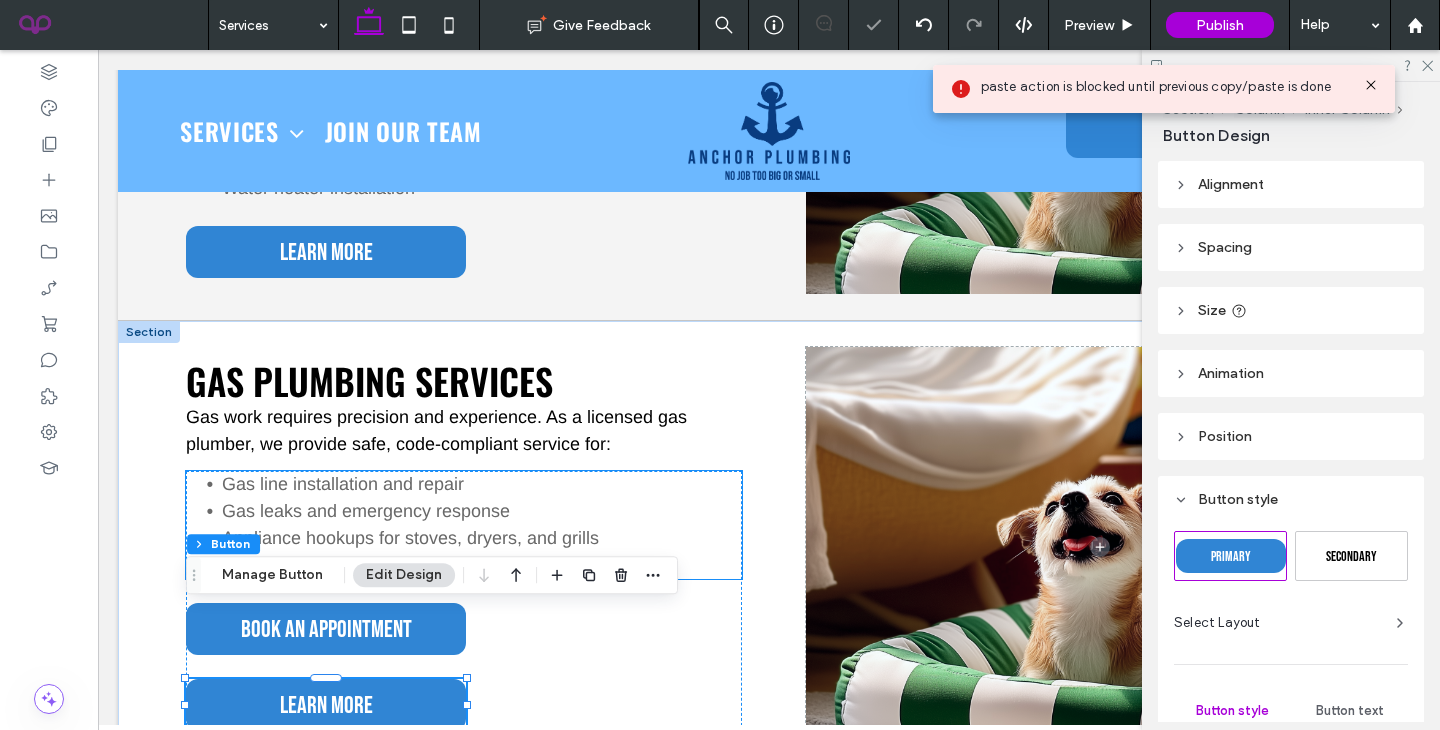 type on "**" 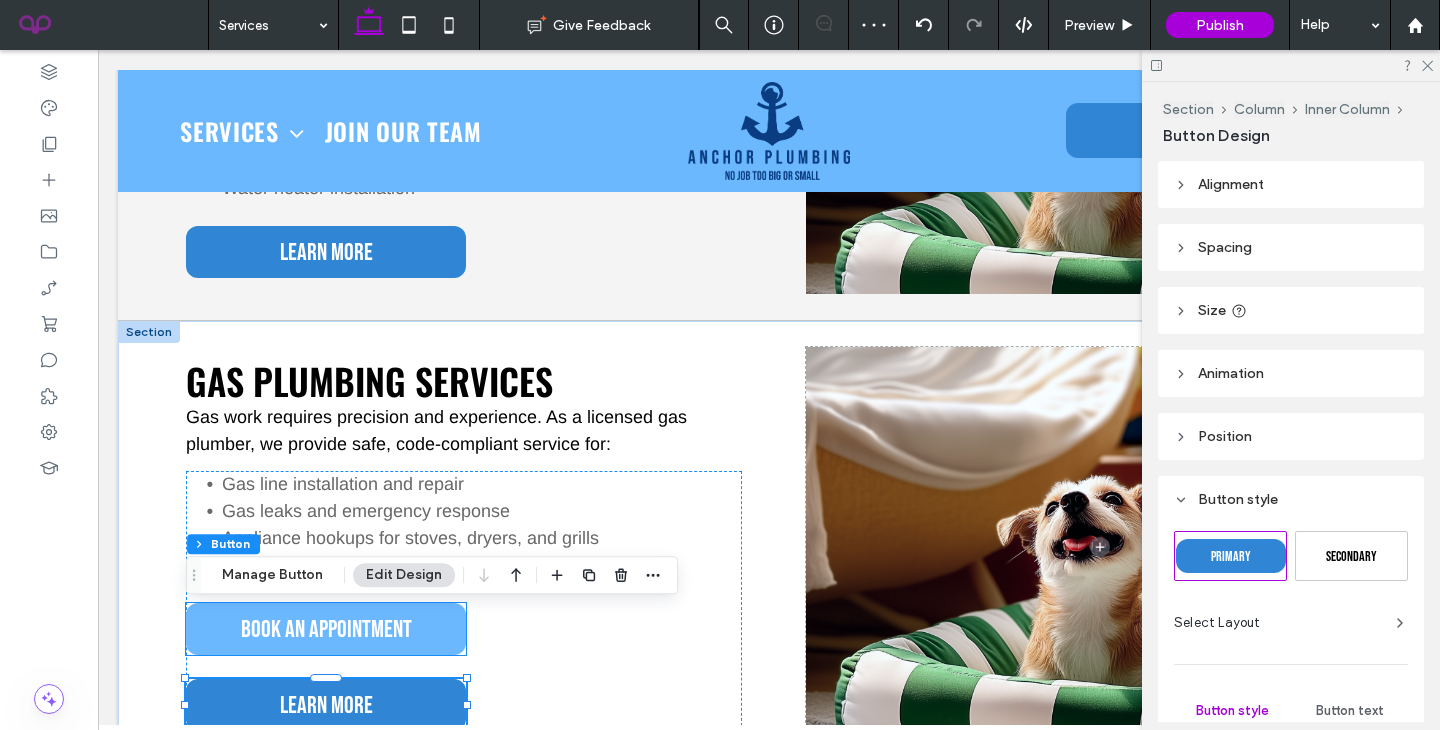 click on "Book an appointment" at bounding box center [326, 629] 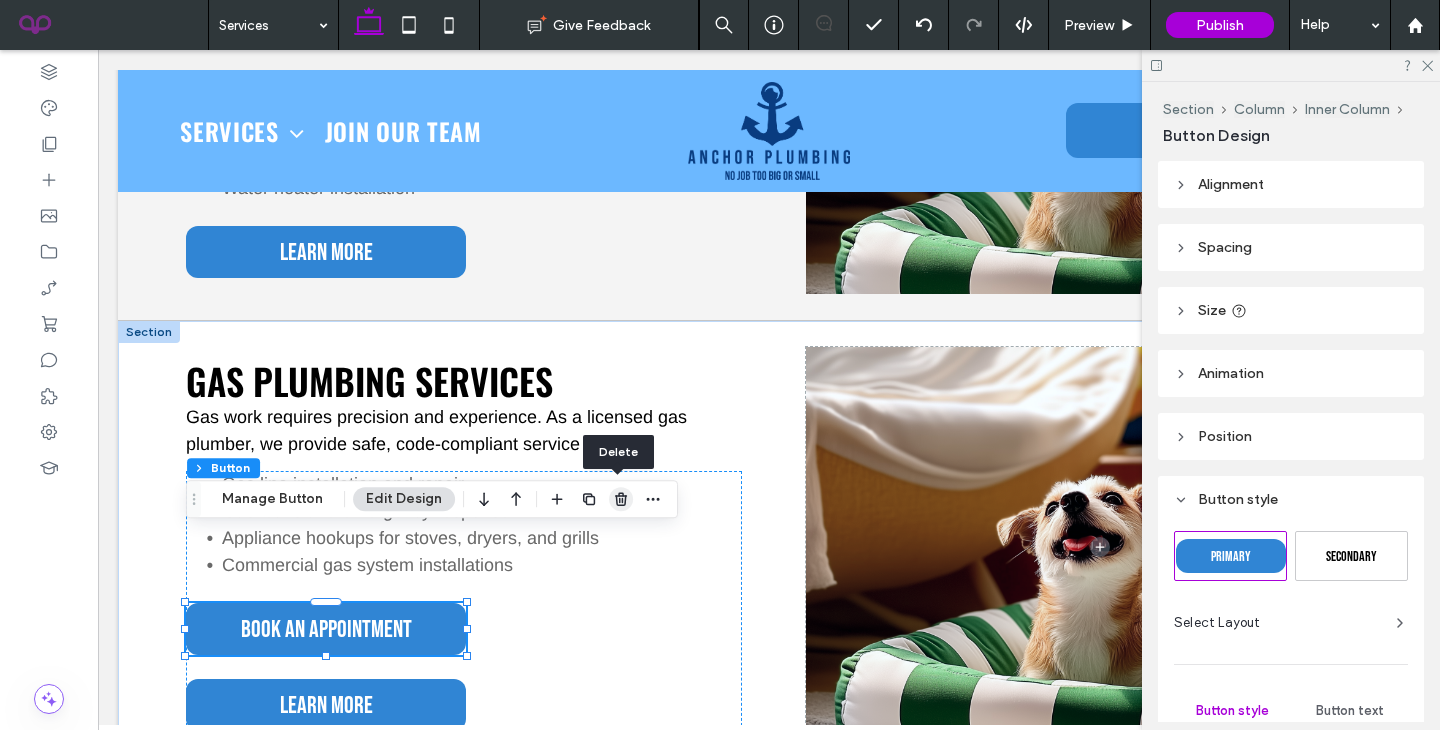 click at bounding box center (621, 499) 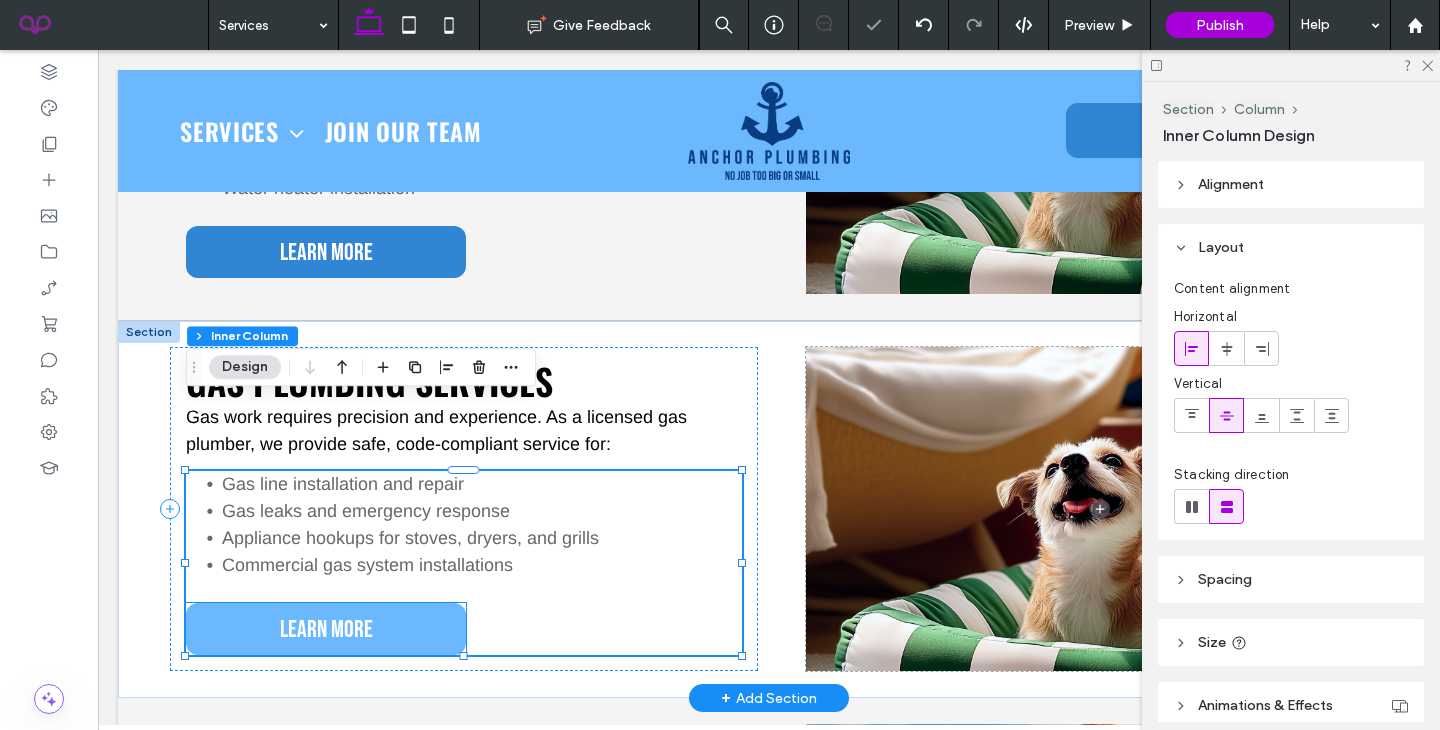click on "Learn More" at bounding box center (326, 629) 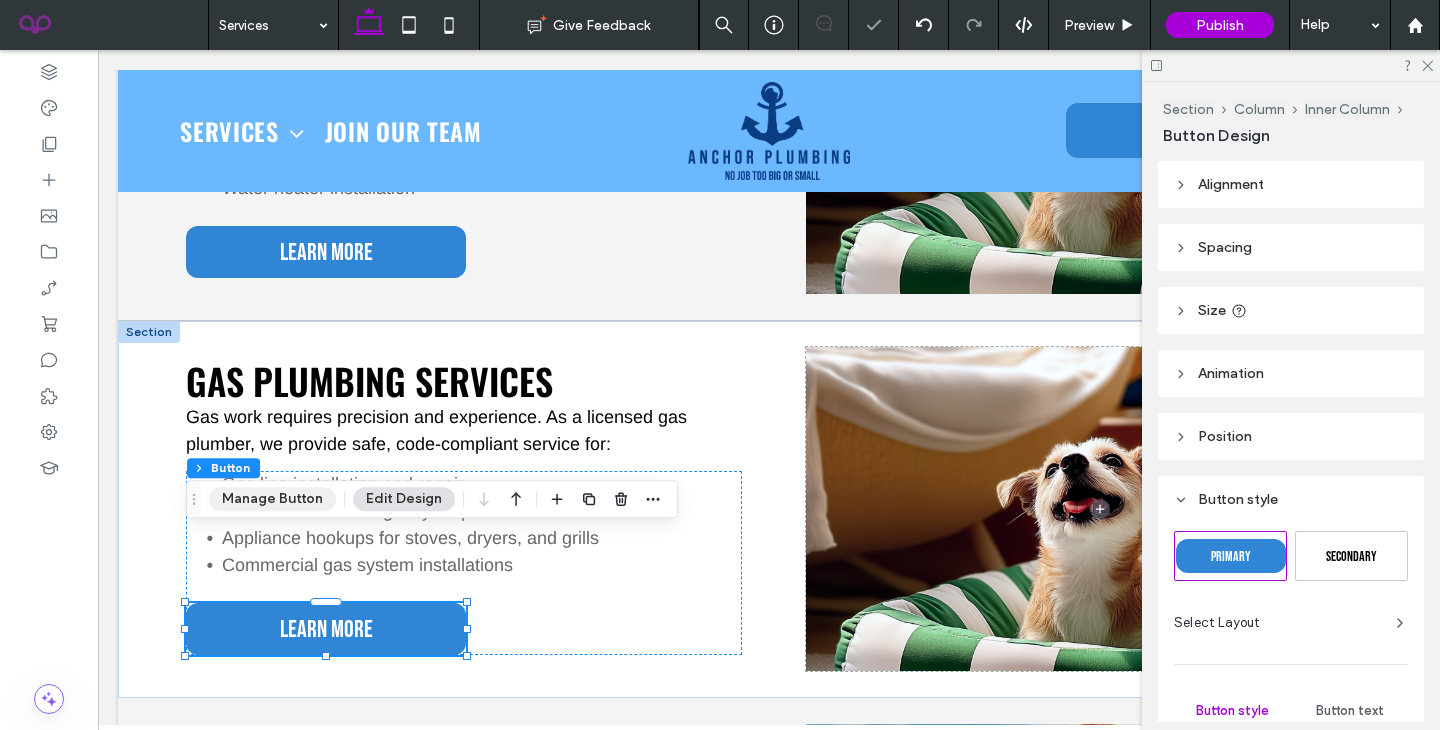 click on "Manage Button" at bounding box center (272, 499) 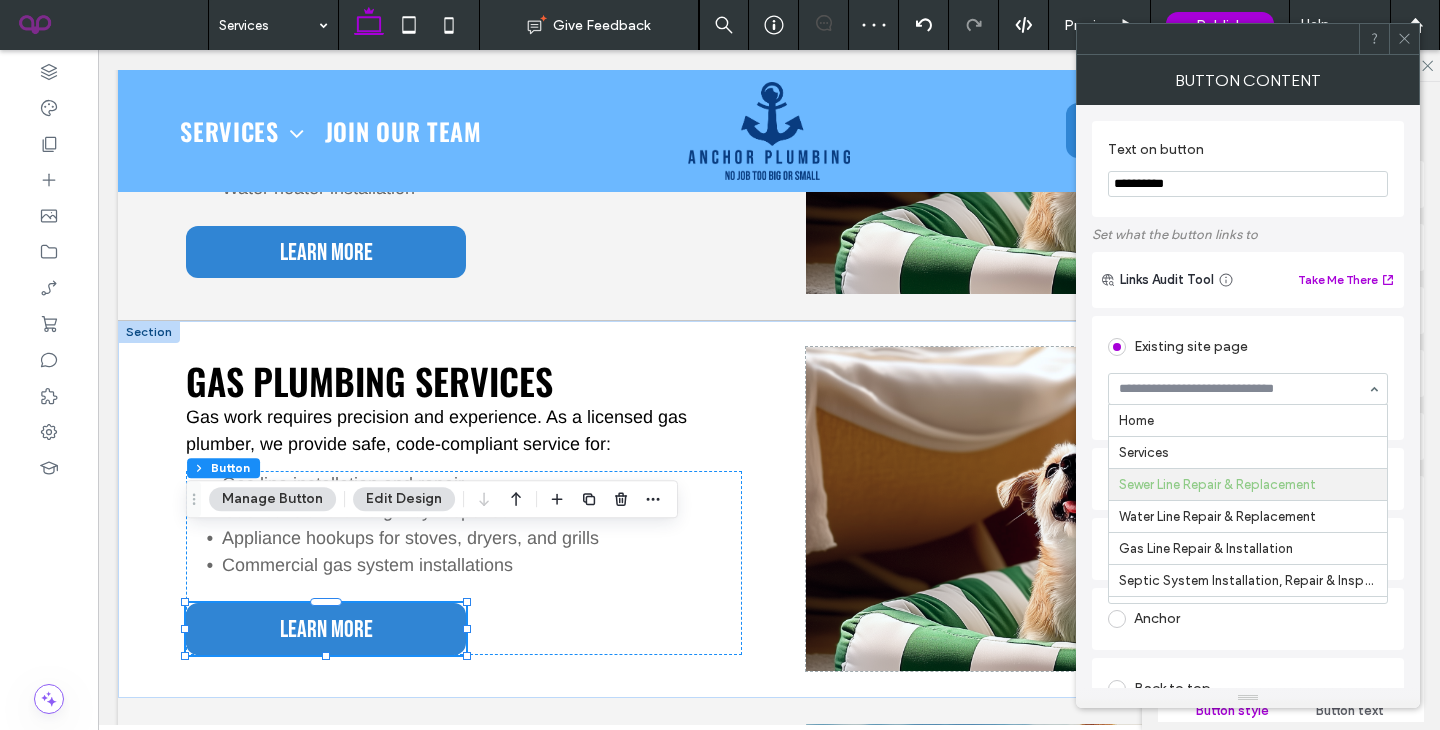 scroll, scrollTop: 64, scrollLeft: 0, axis: vertical 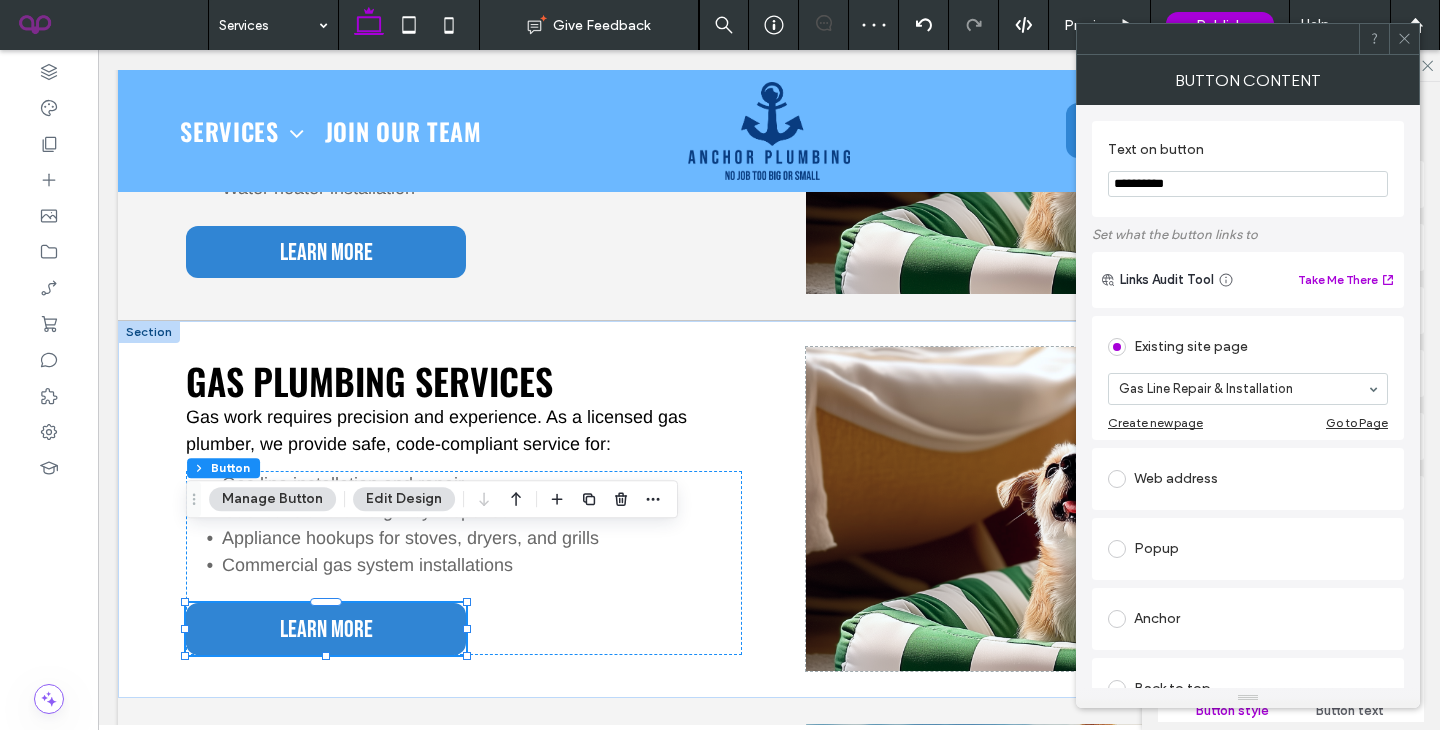 click at bounding box center (1404, 39) 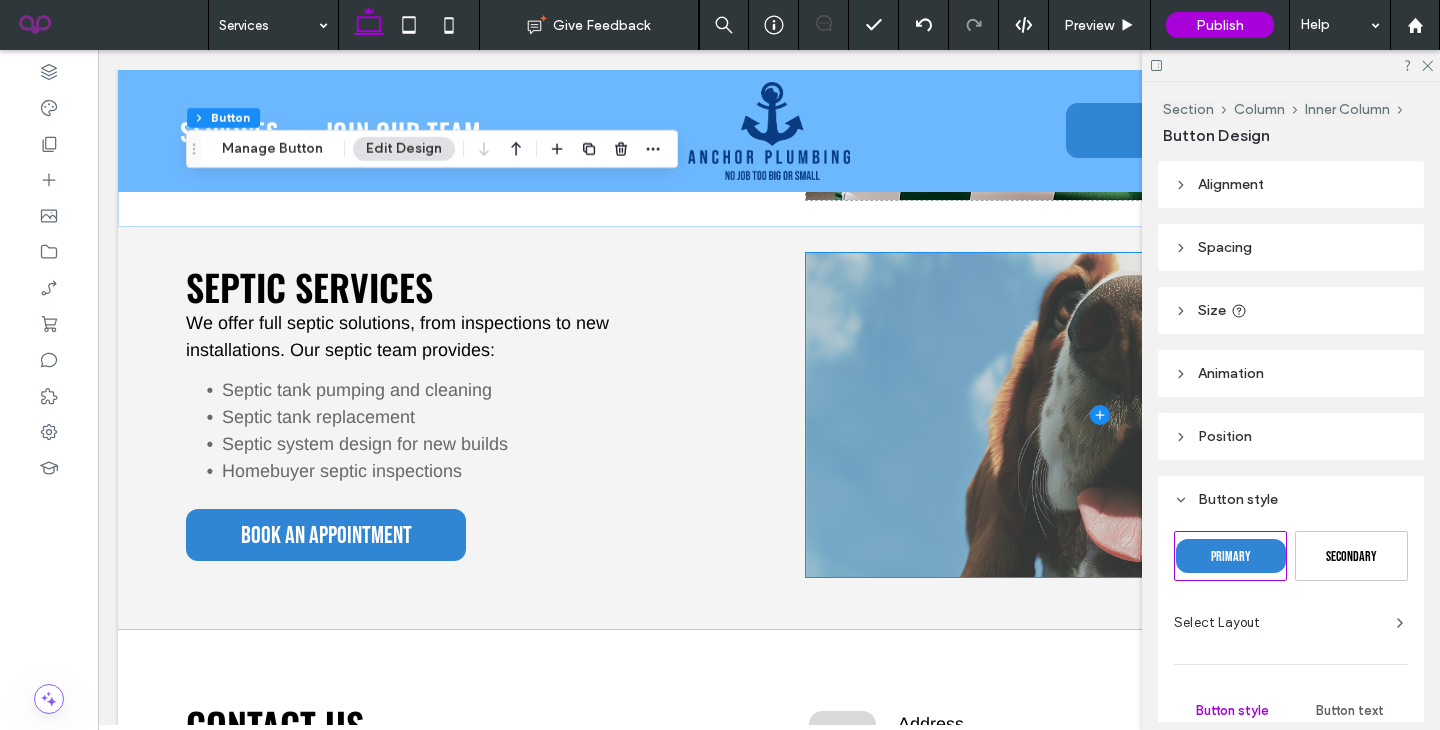 scroll, scrollTop: 1998, scrollLeft: 0, axis: vertical 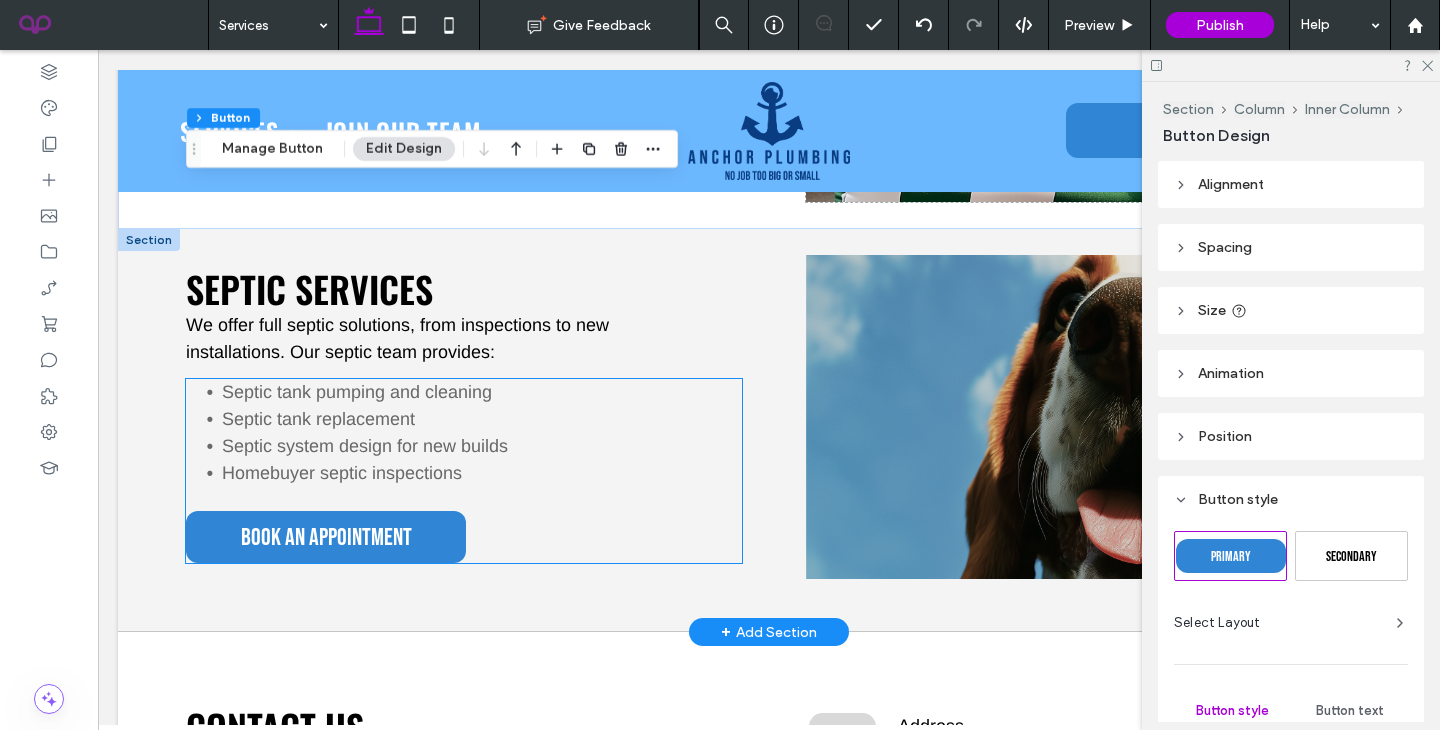 click on "Septic tank pumping and cleaning Septic tank replacement Septic system design for new builds Homebuyer septic inspections
Book an appointment" at bounding box center (463, 471) 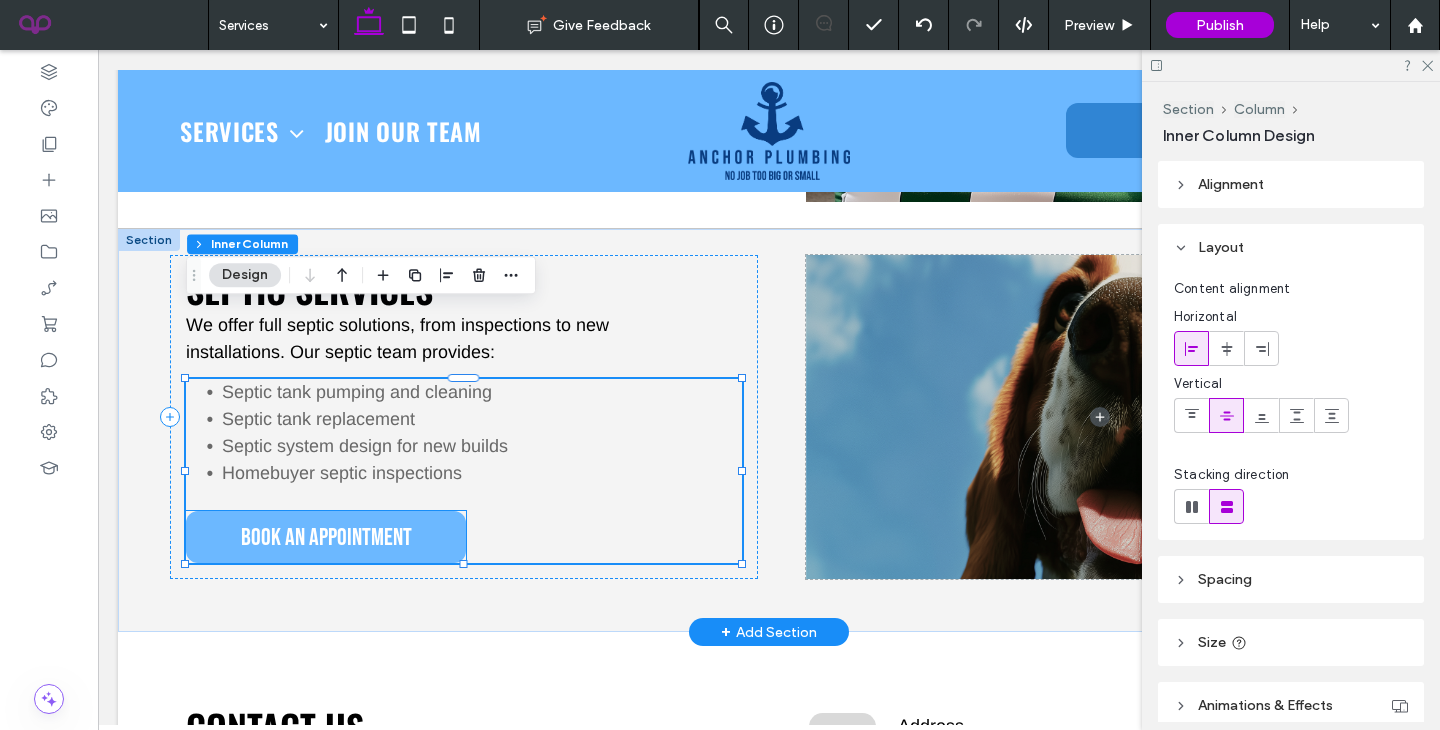 click on "Book an appointment" at bounding box center [326, 537] 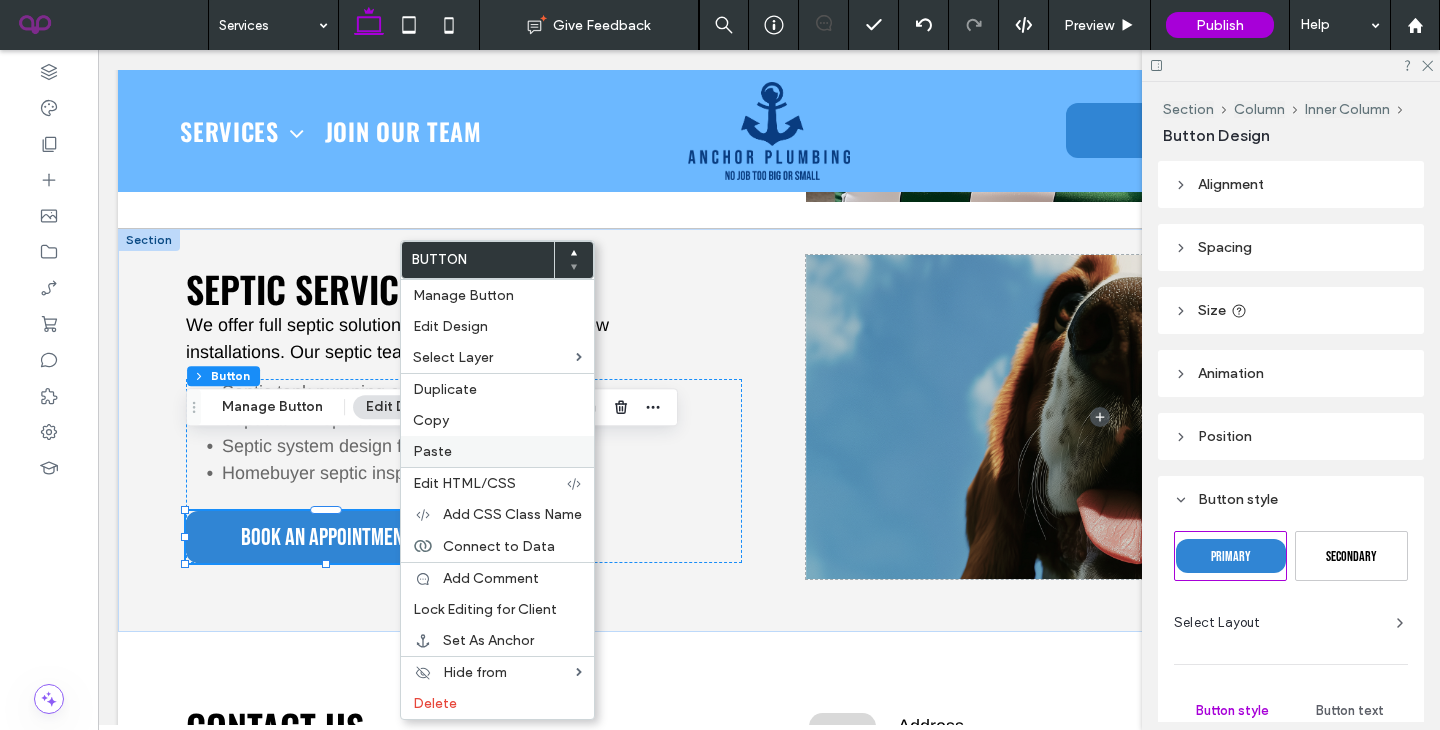 click on "Paste" at bounding box center (497, 451) 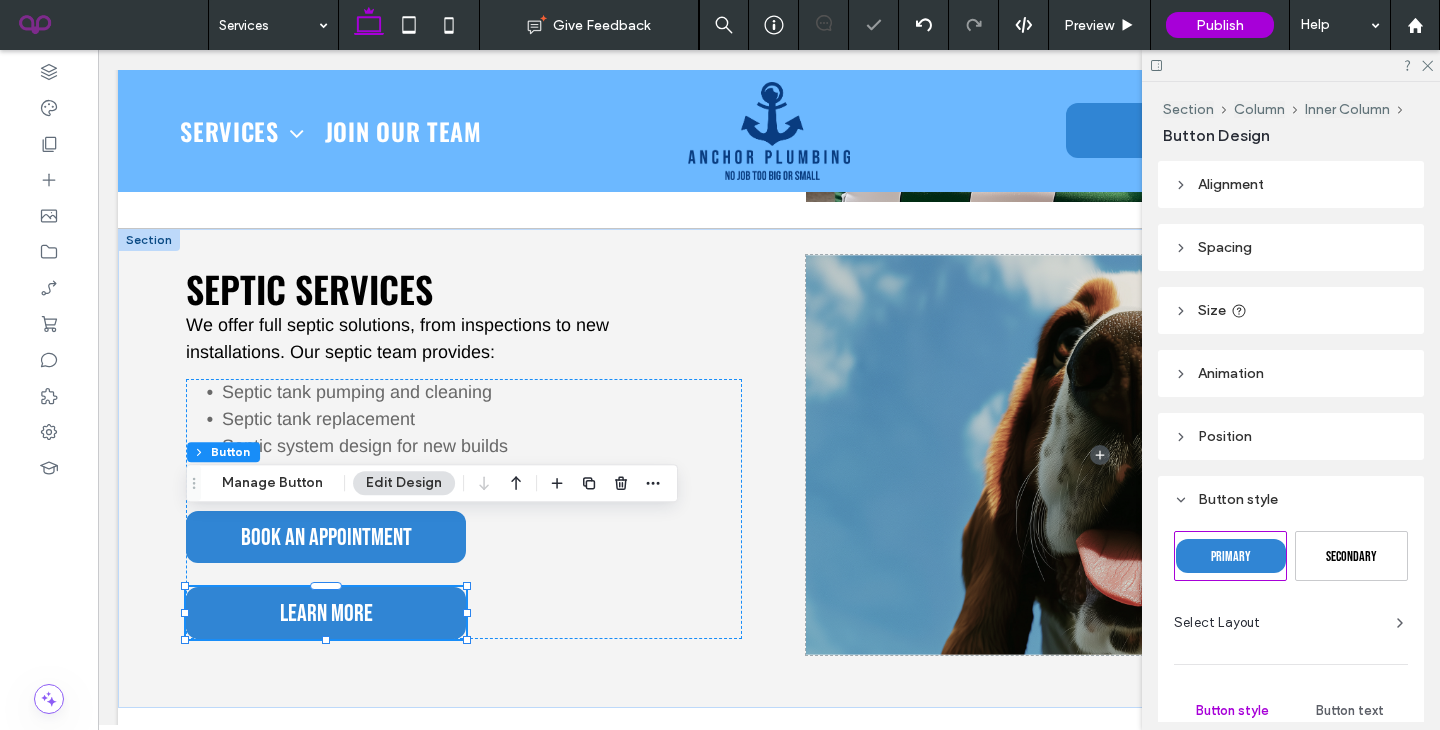 type on "**" 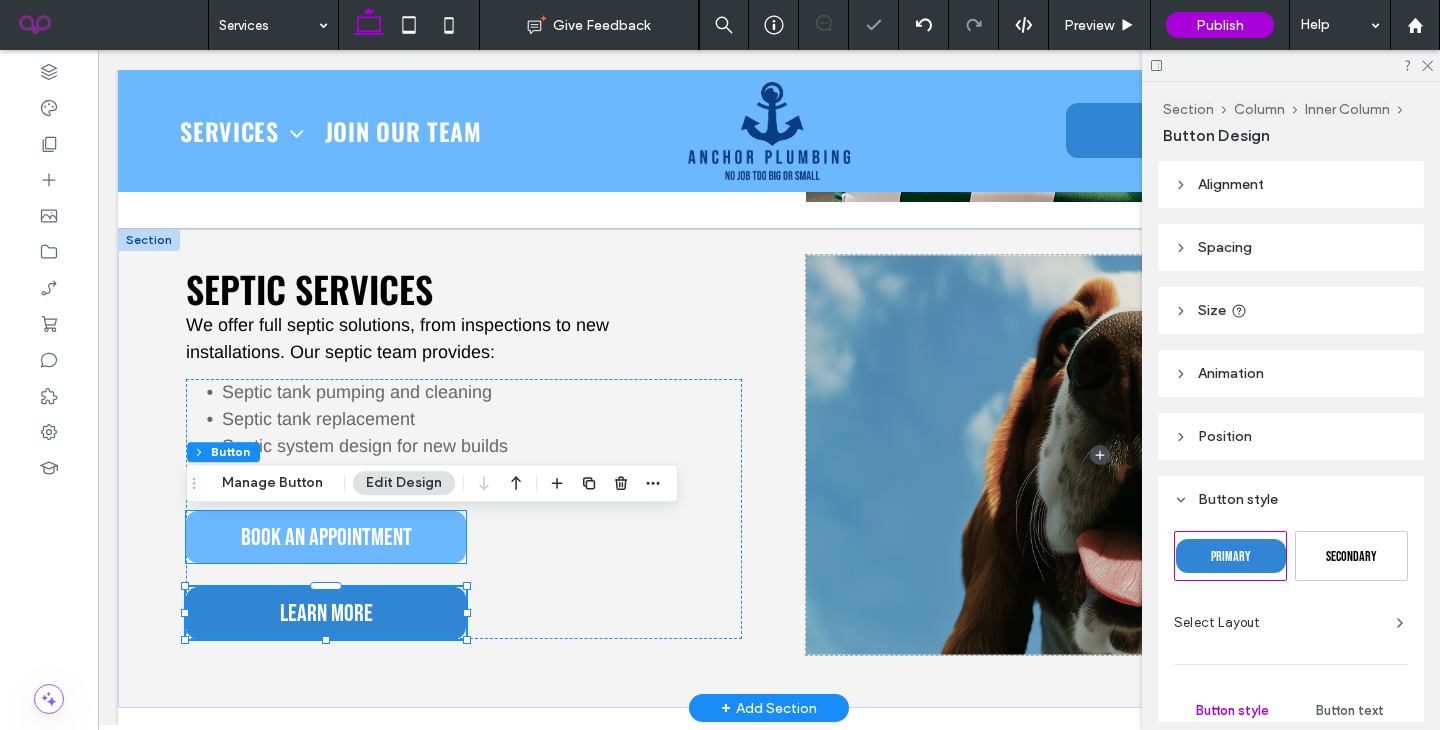 click on "Book an appointment" at bounding box center (326, 537) 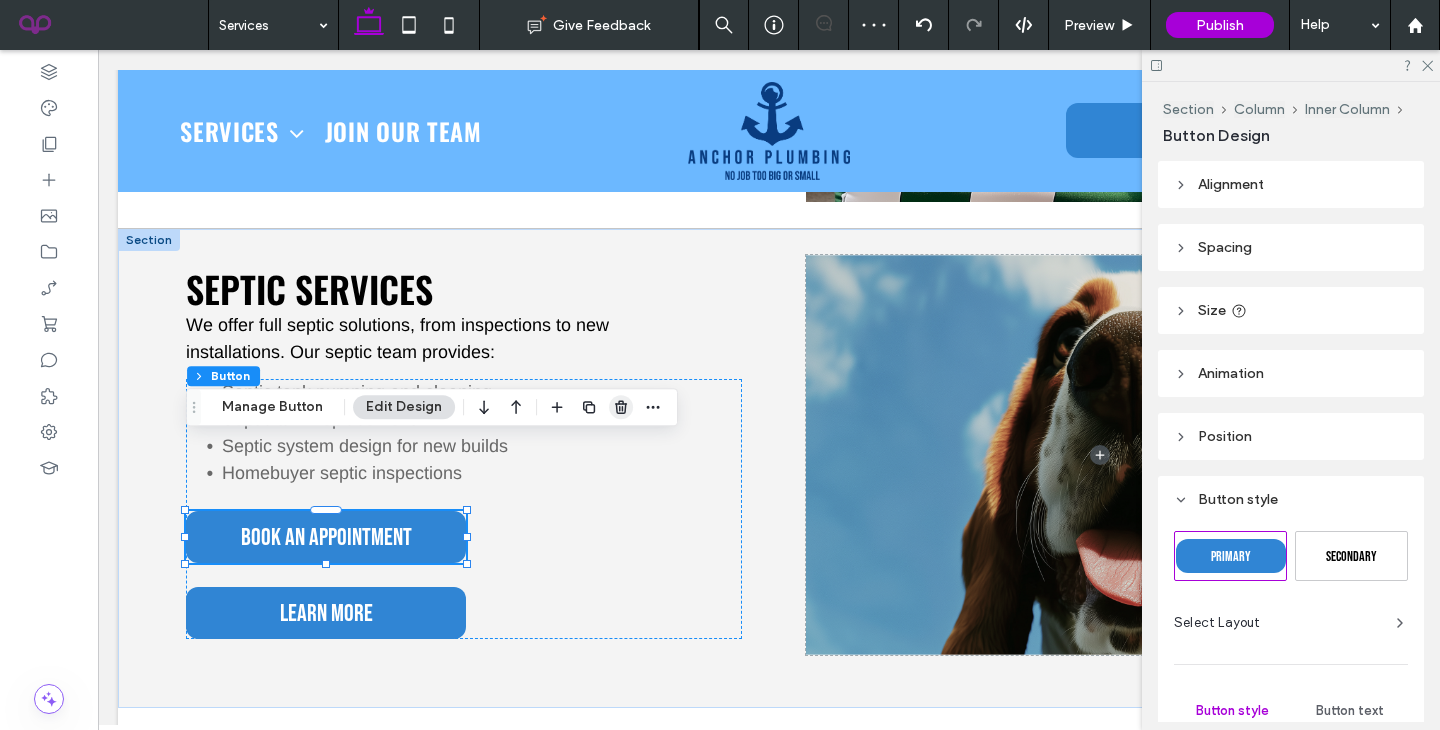 click 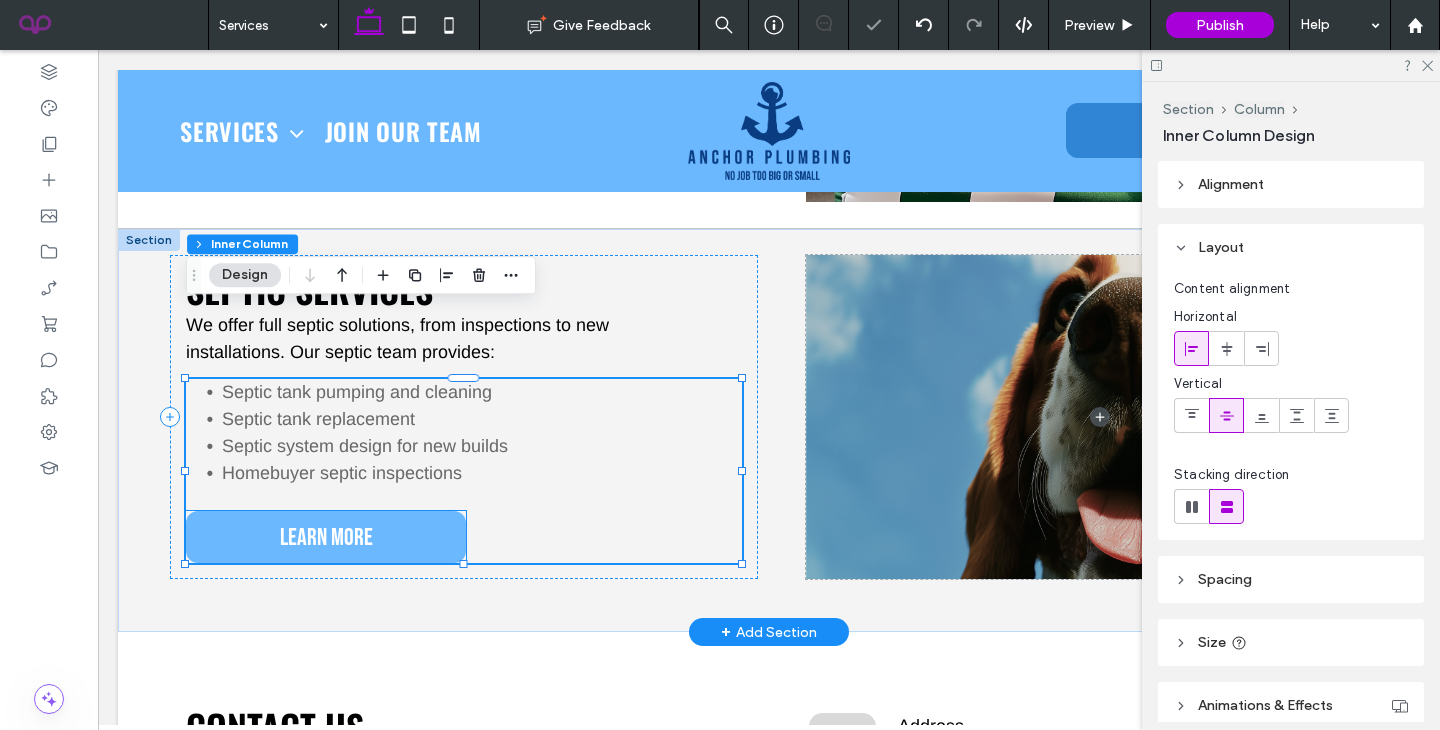 click on "Learn More" at bounding box center (326, 537) 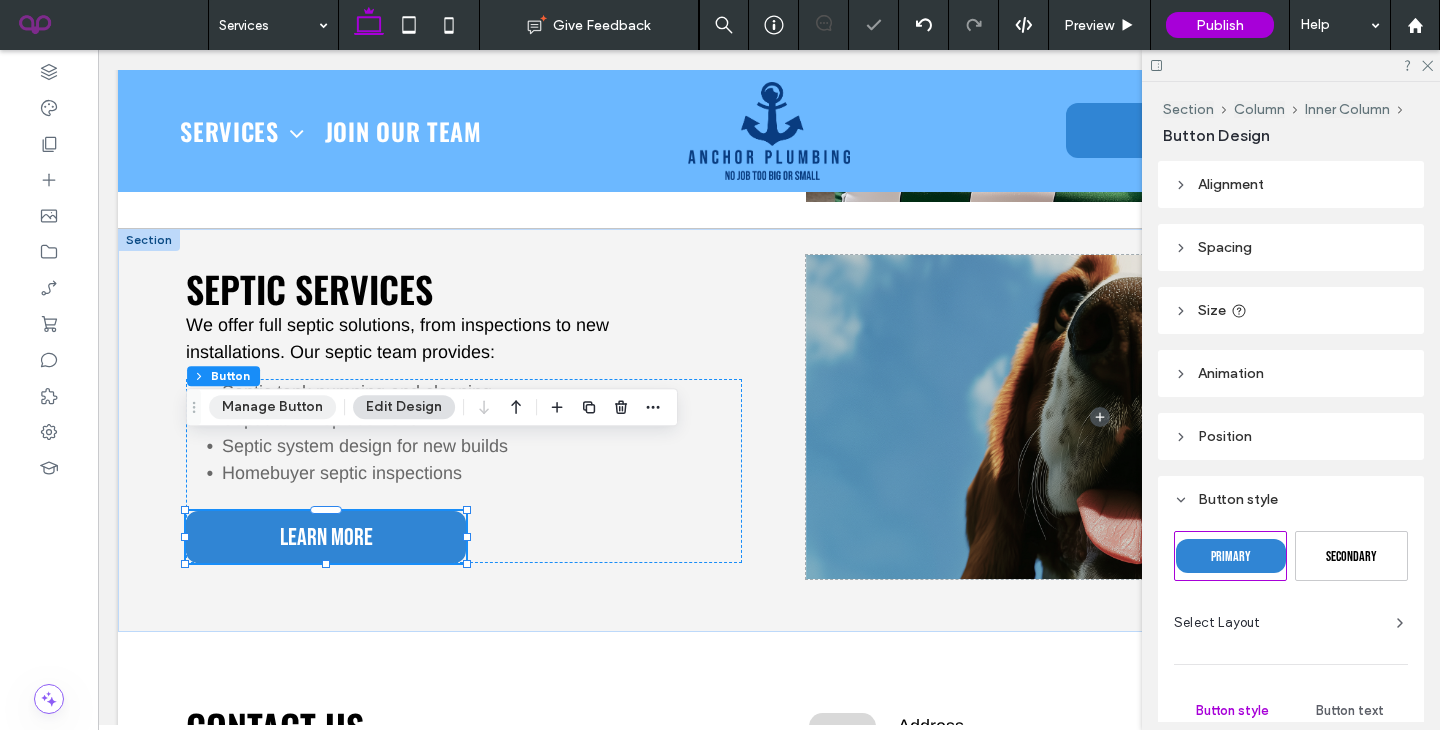 click on "Manage Button" at bounding box center (272, 407) 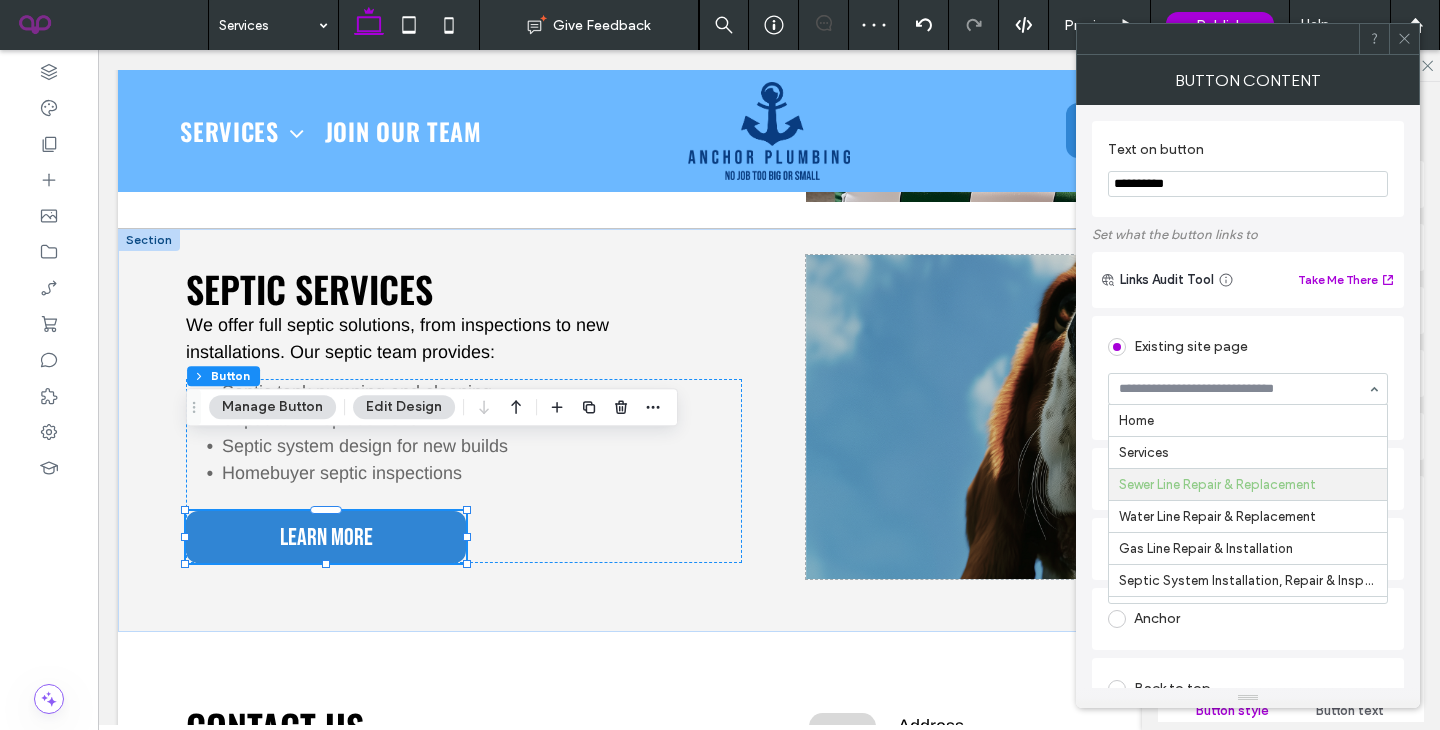 scroll, scrollTop: 64, scrollLeft: 0, axis: vertical 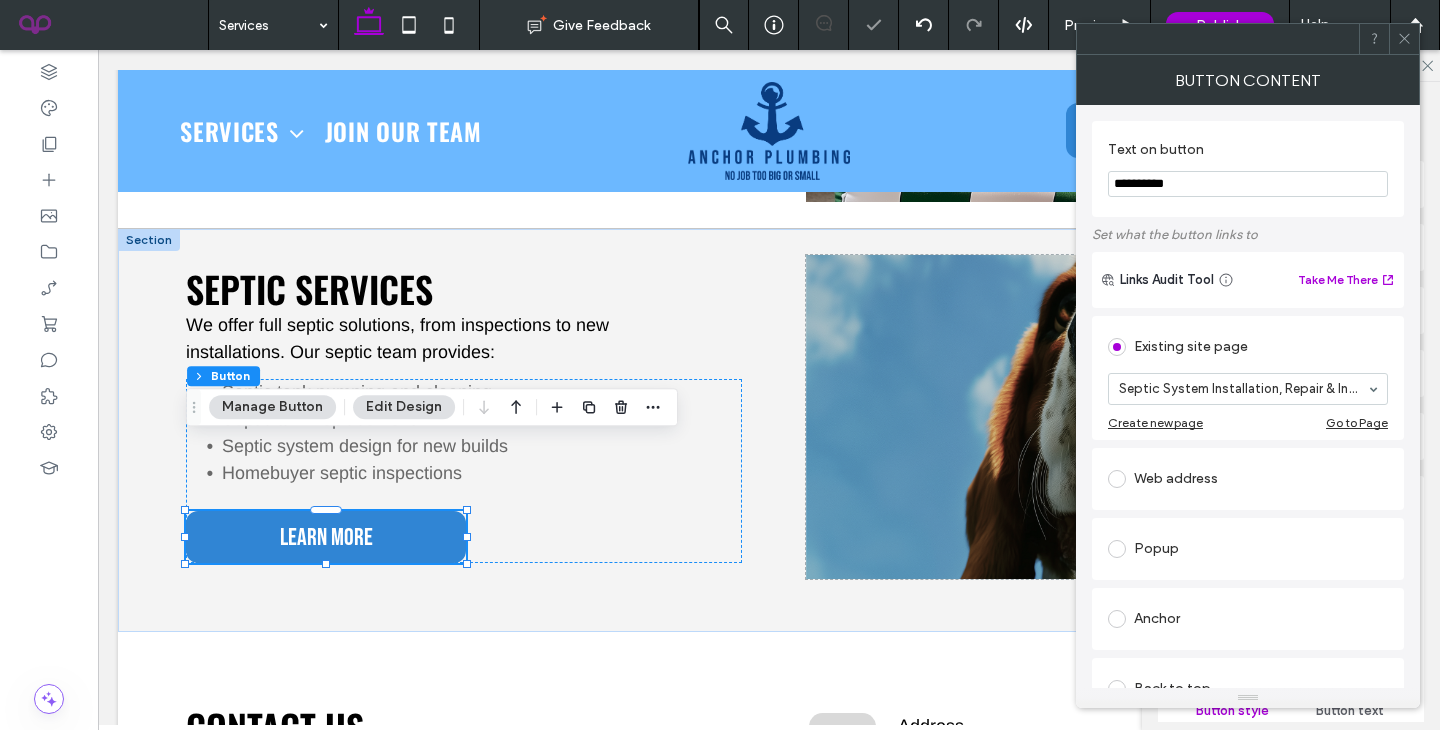 click on "Existing site page Septic System Installation, Repair & Inspection Create new page Go to Page" at bounding box center [1248, 378] 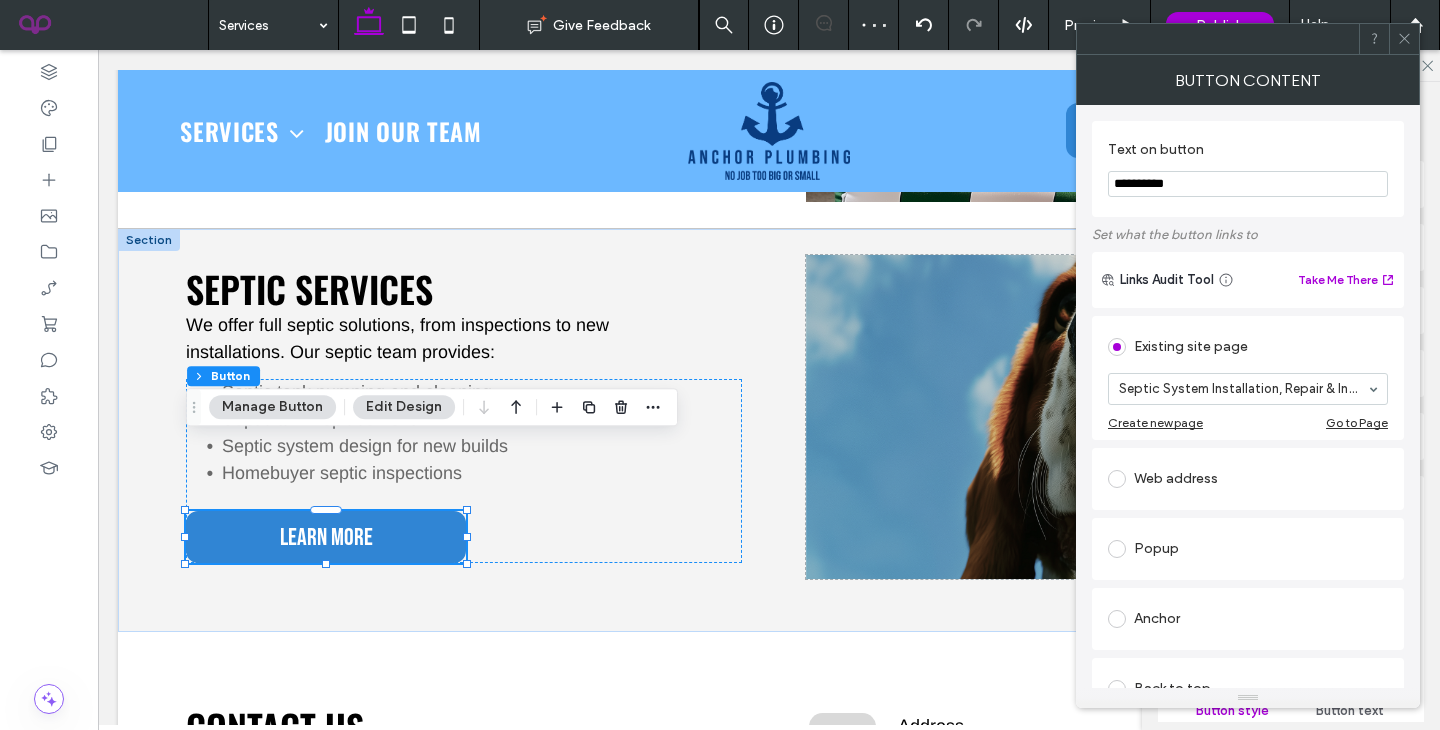 click at bounding box center (1404, 39) 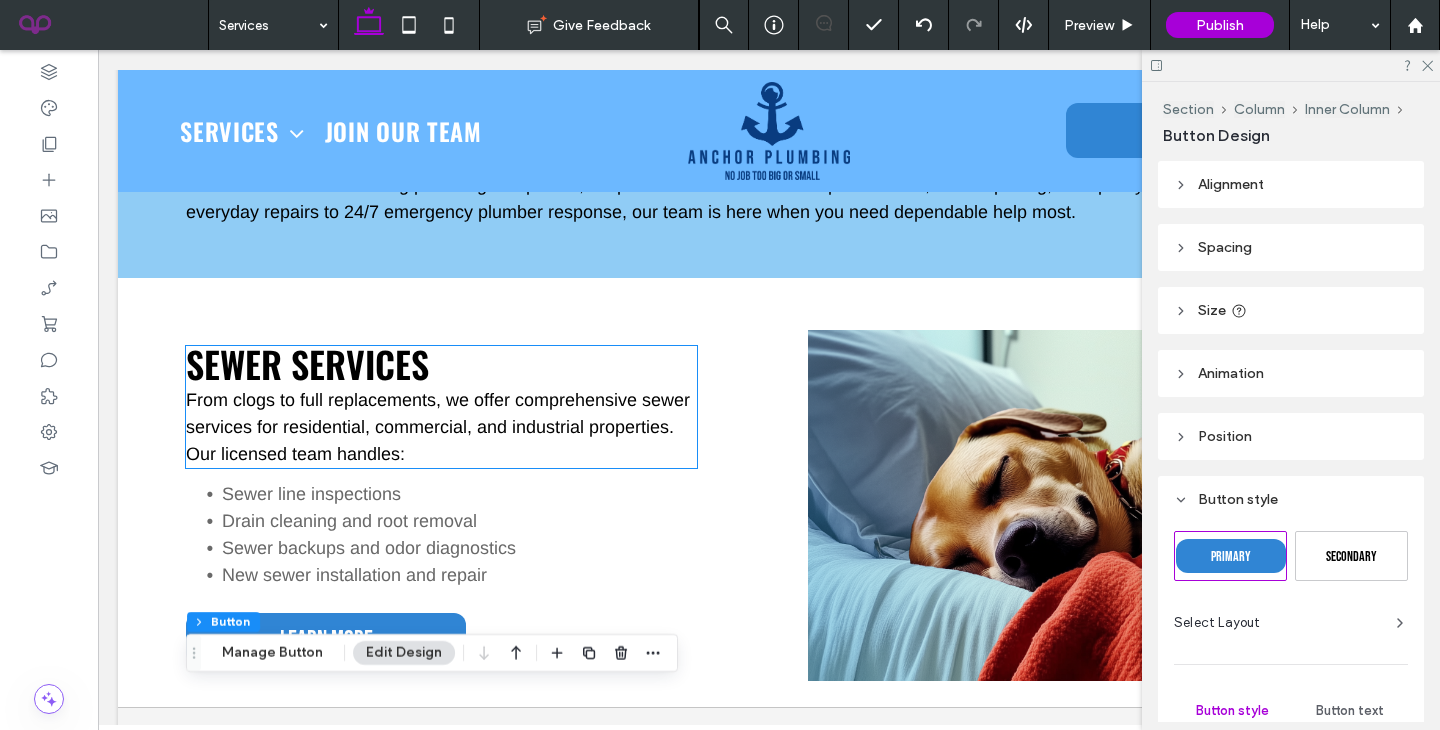 scroll, scrollTop: 759, scrollLeft: 0, axis: vertical 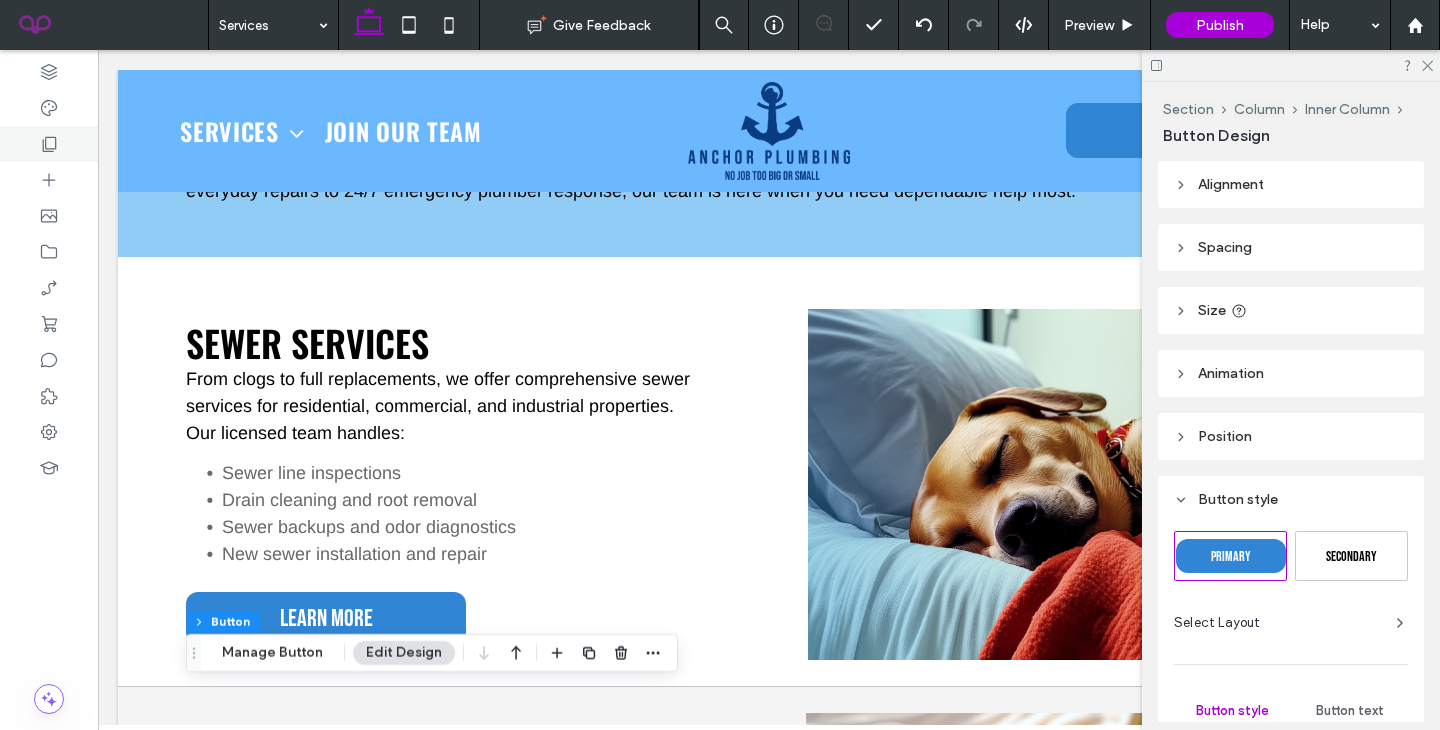 click 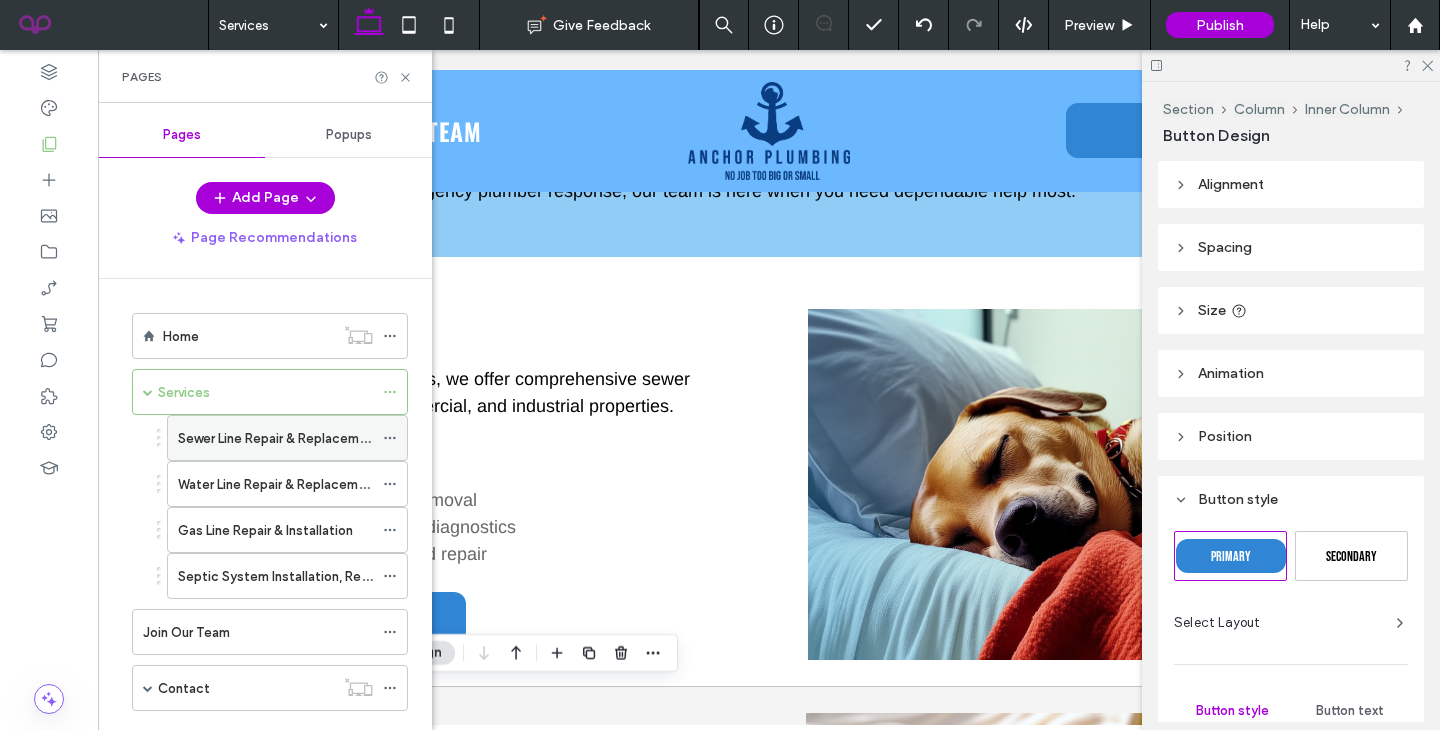 click on "Sewer Line Repair & Replacement" at bounding box center [275, 438] 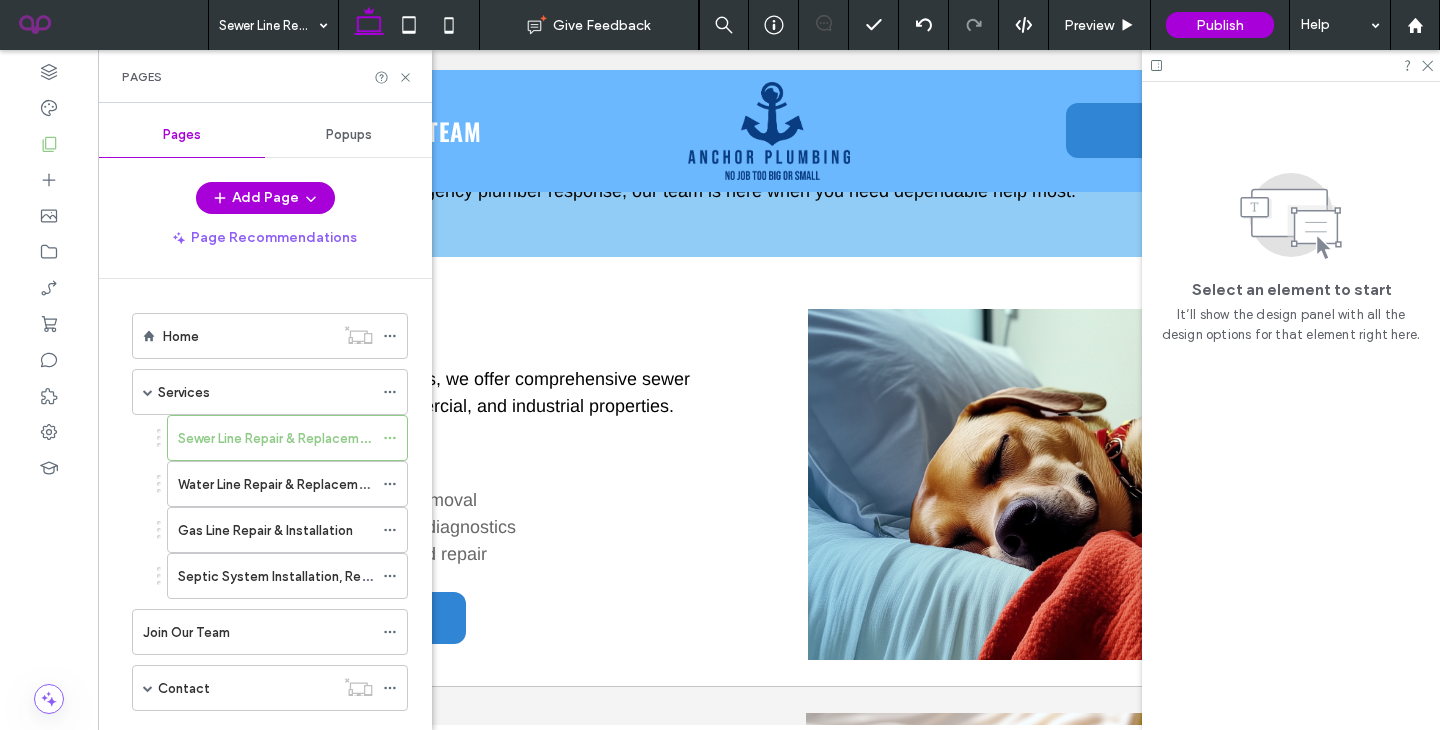 click at bounding box center (720, 365) 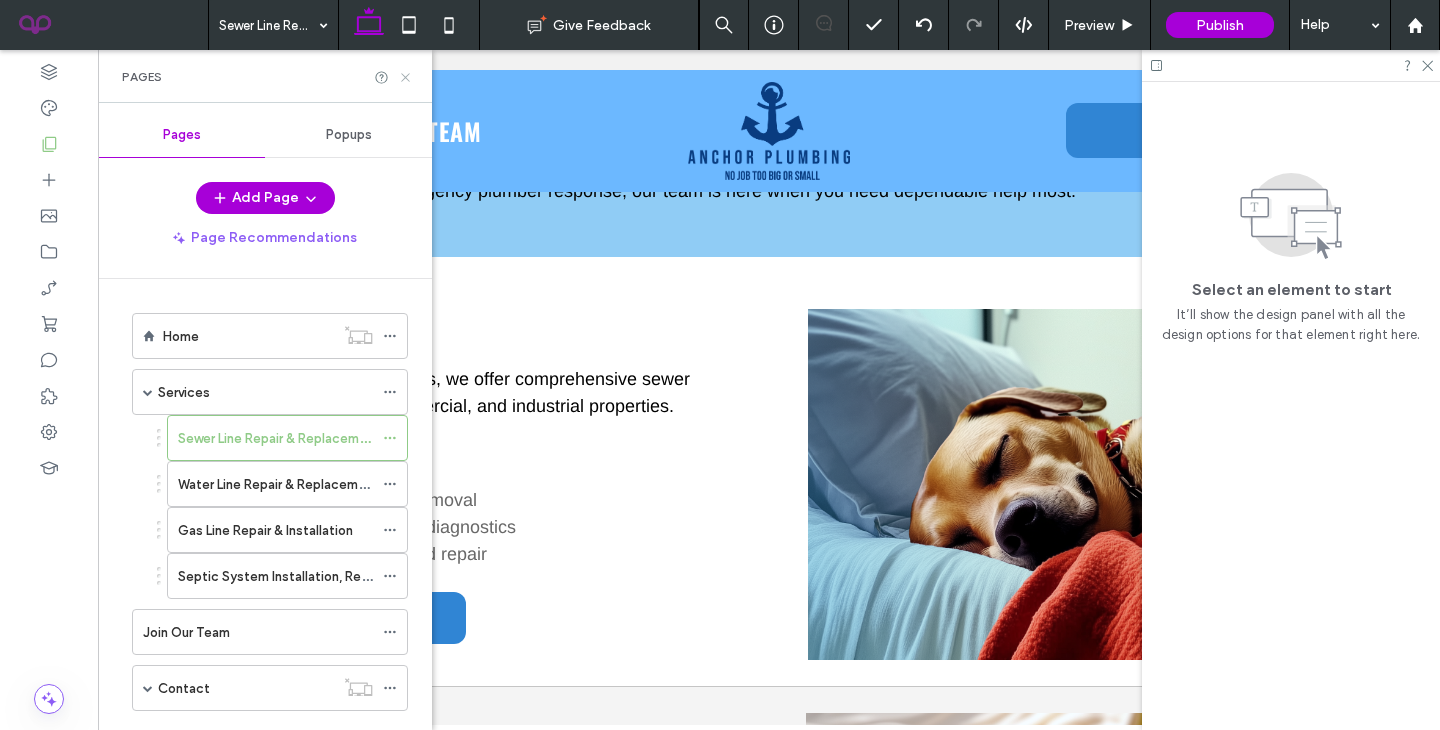 click 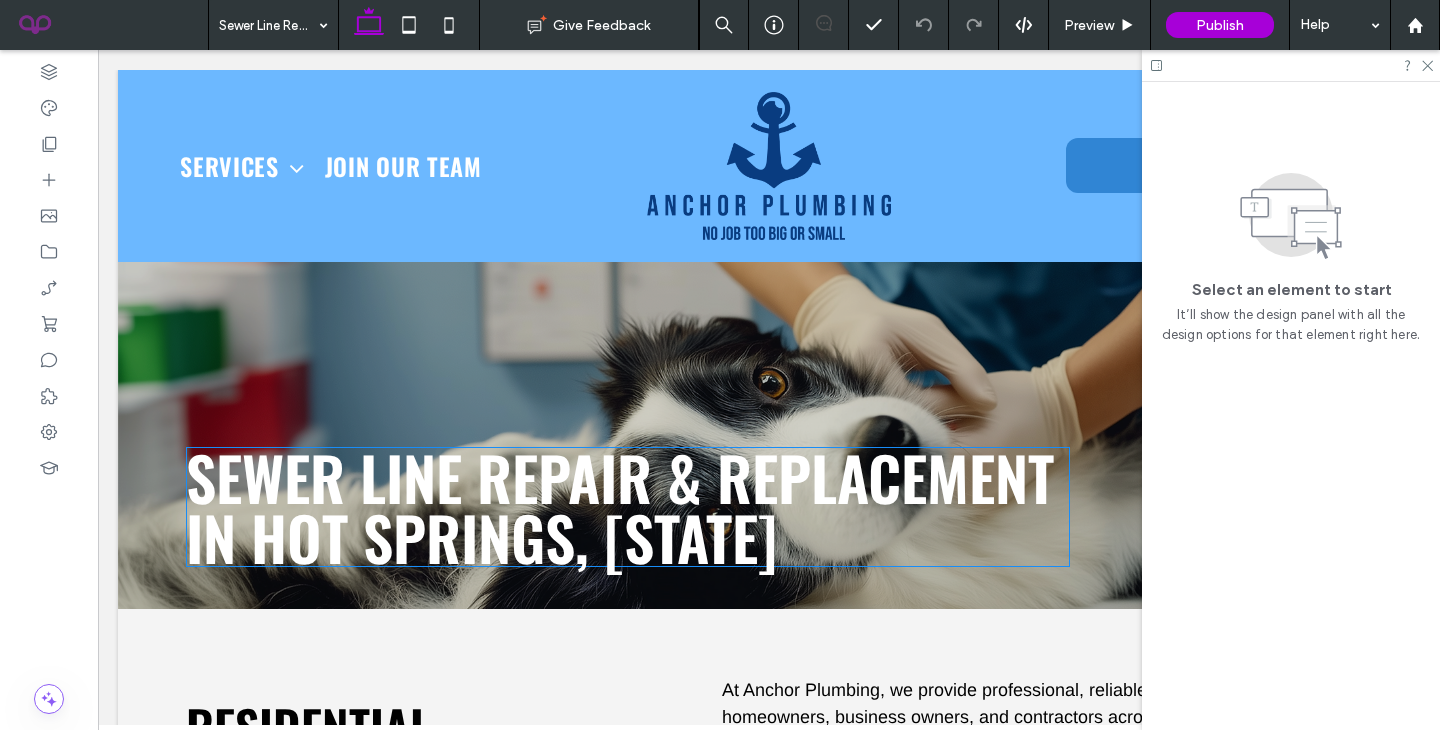 scroll, scrollTop: 0, scrollLeft: 0, axis: both 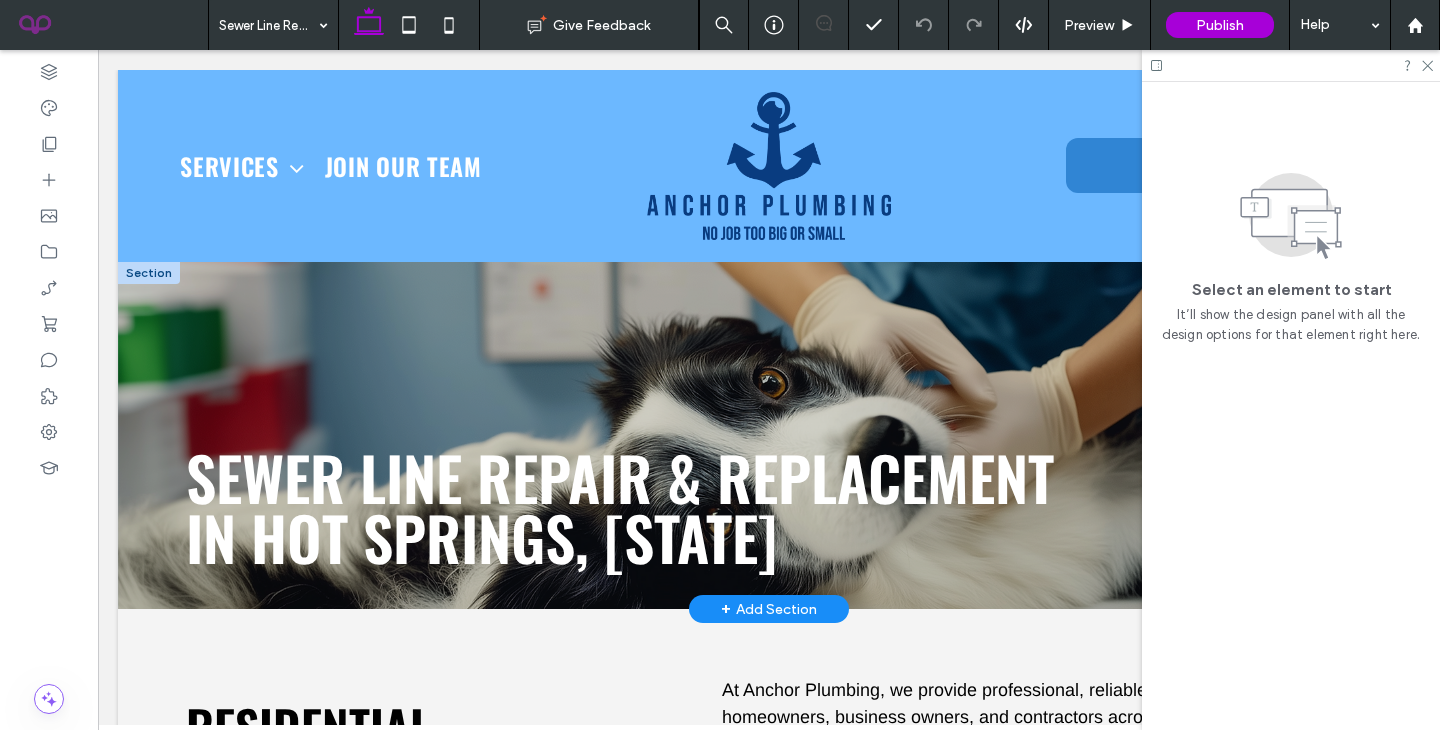click at bounding box center [149, 273] 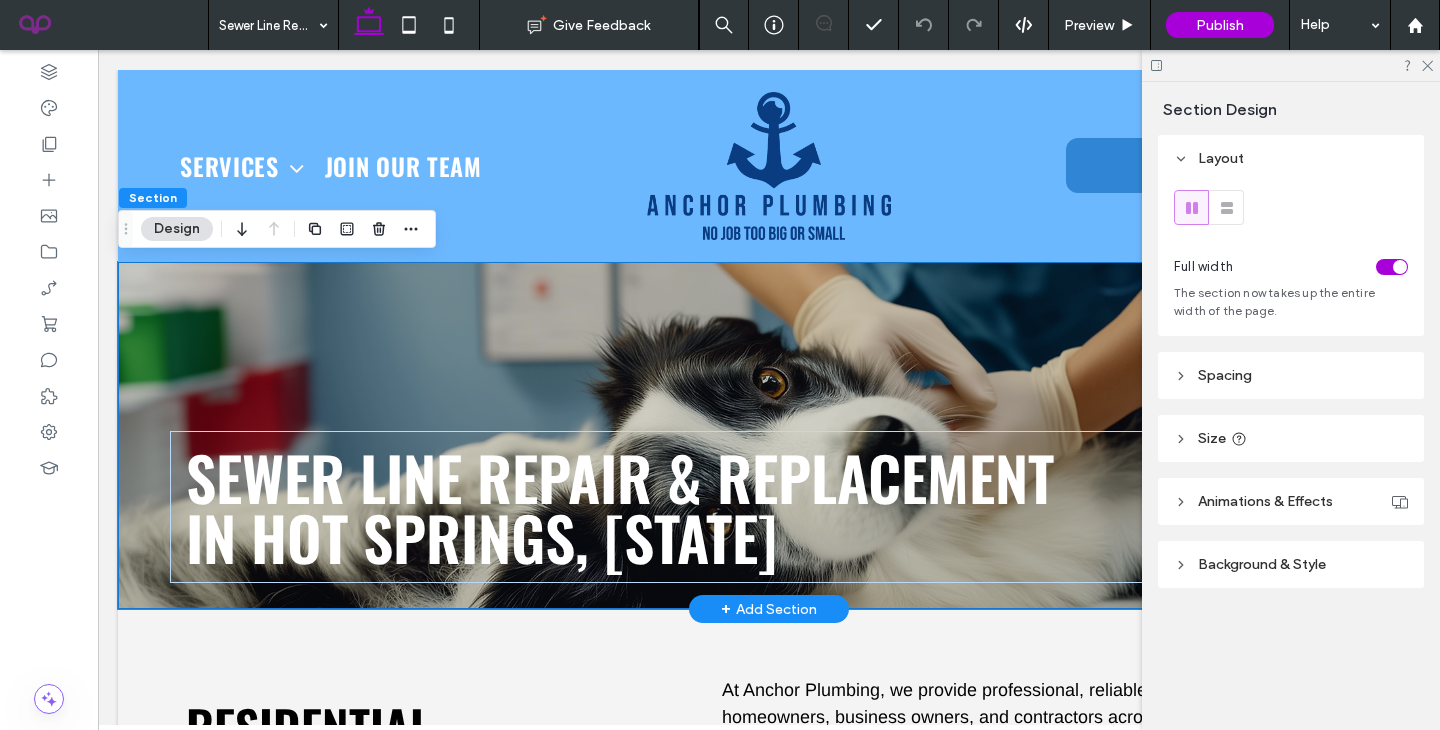 click on "Sewer Line Repair & Replacement in Hot Springs, AR" at bounding box center (769, 435) 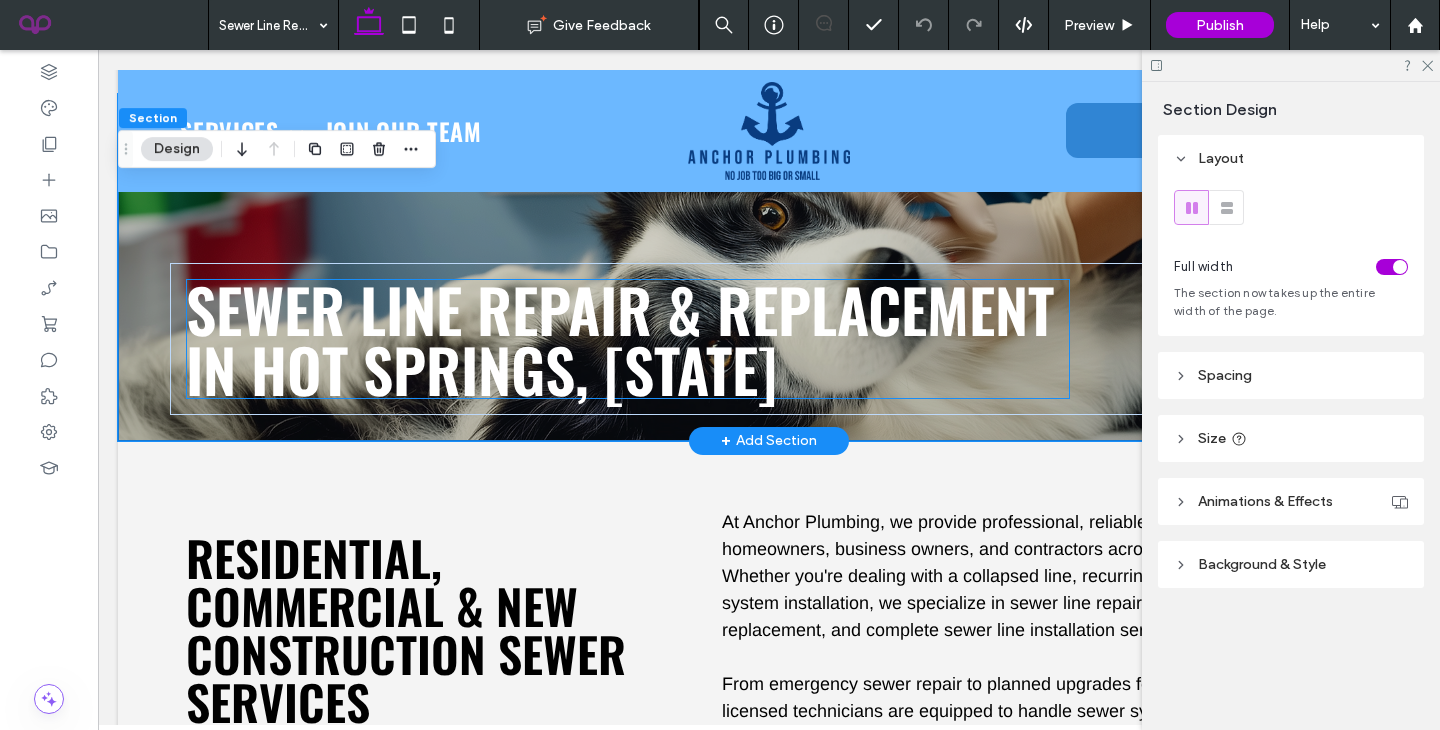 scroll, scrollTop: 97, scrollLeft: 0, axis: vertical 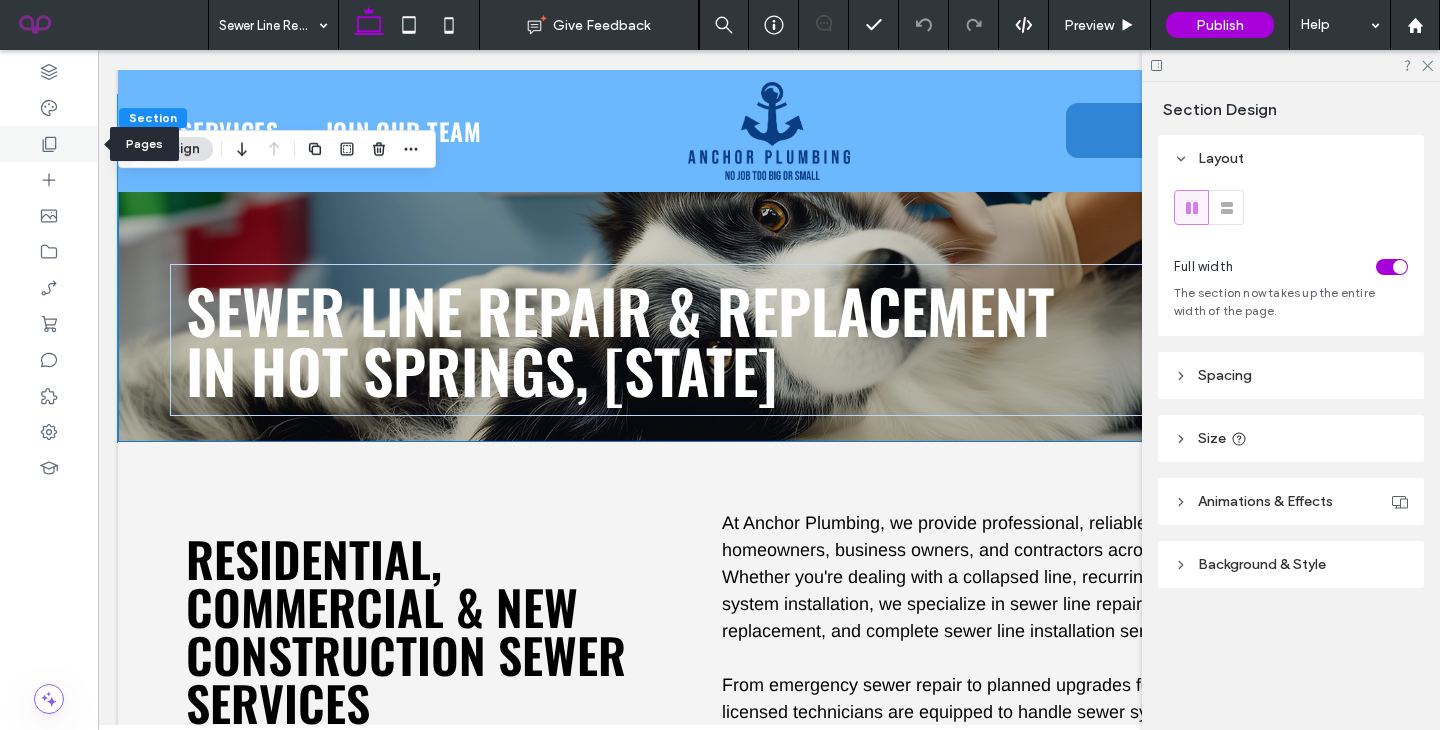click at bounding box center [49, 144] 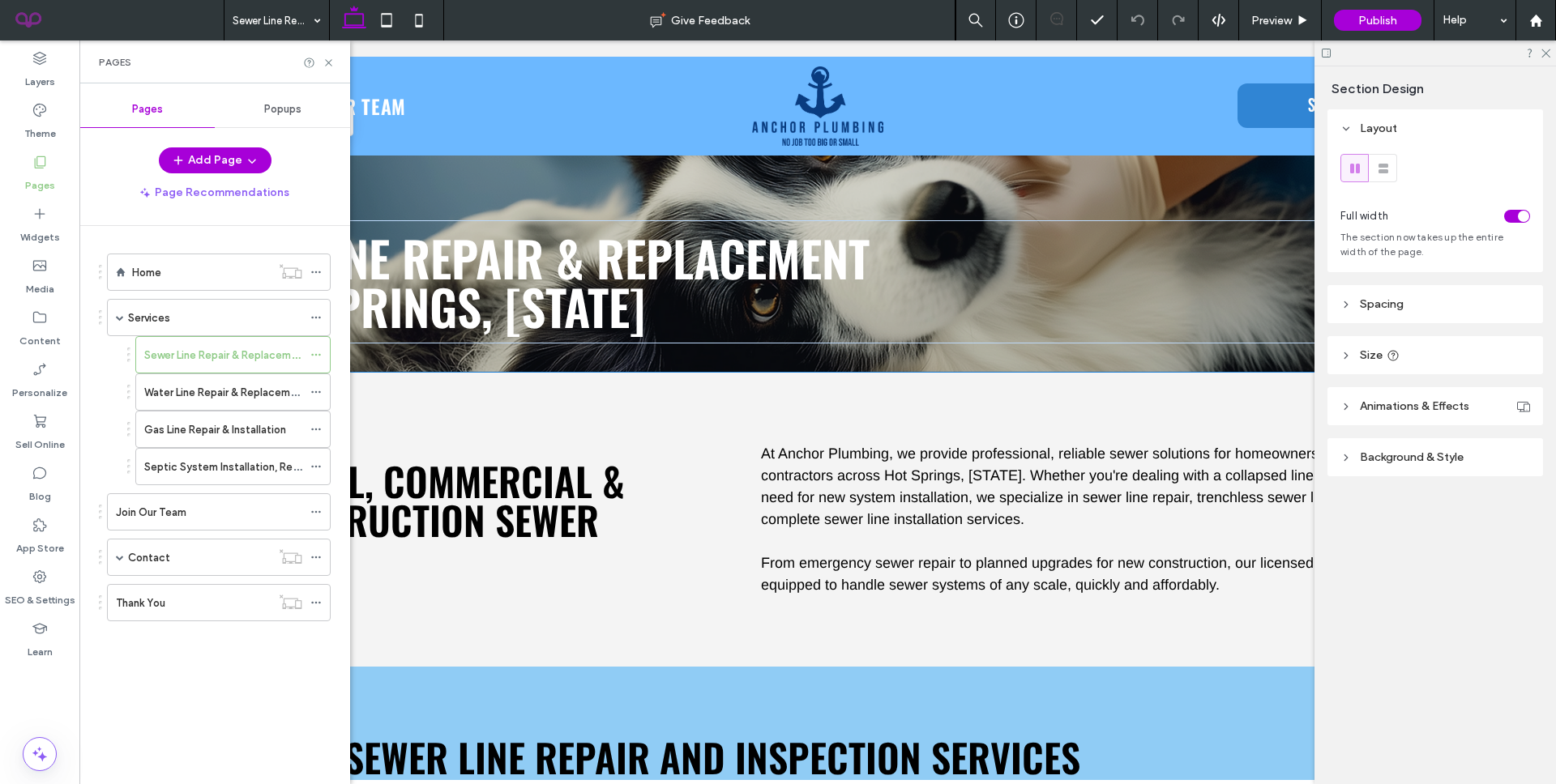 scroll, scrollTop: 79, scrollLeft: 0, axis: vertical 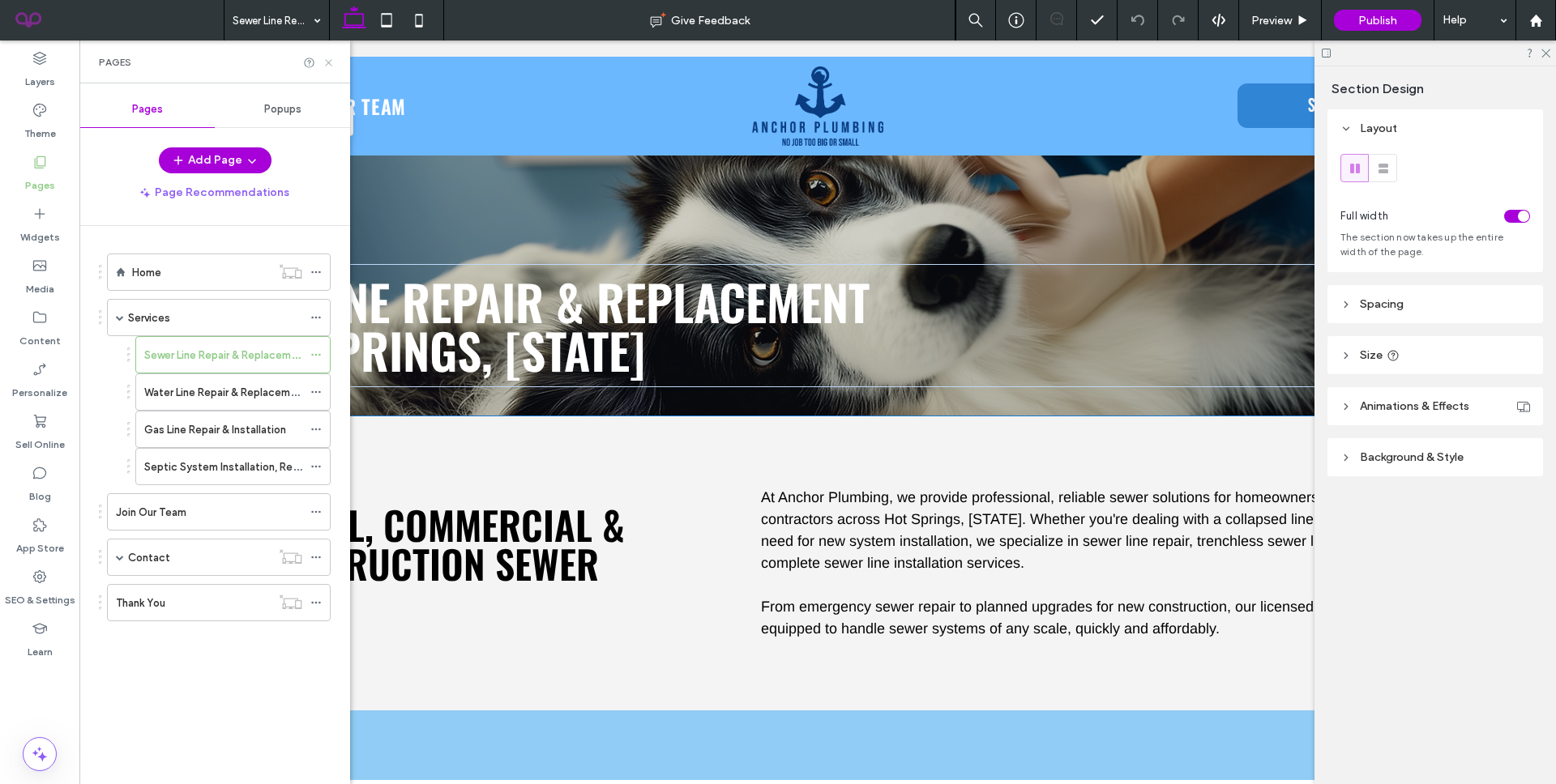click 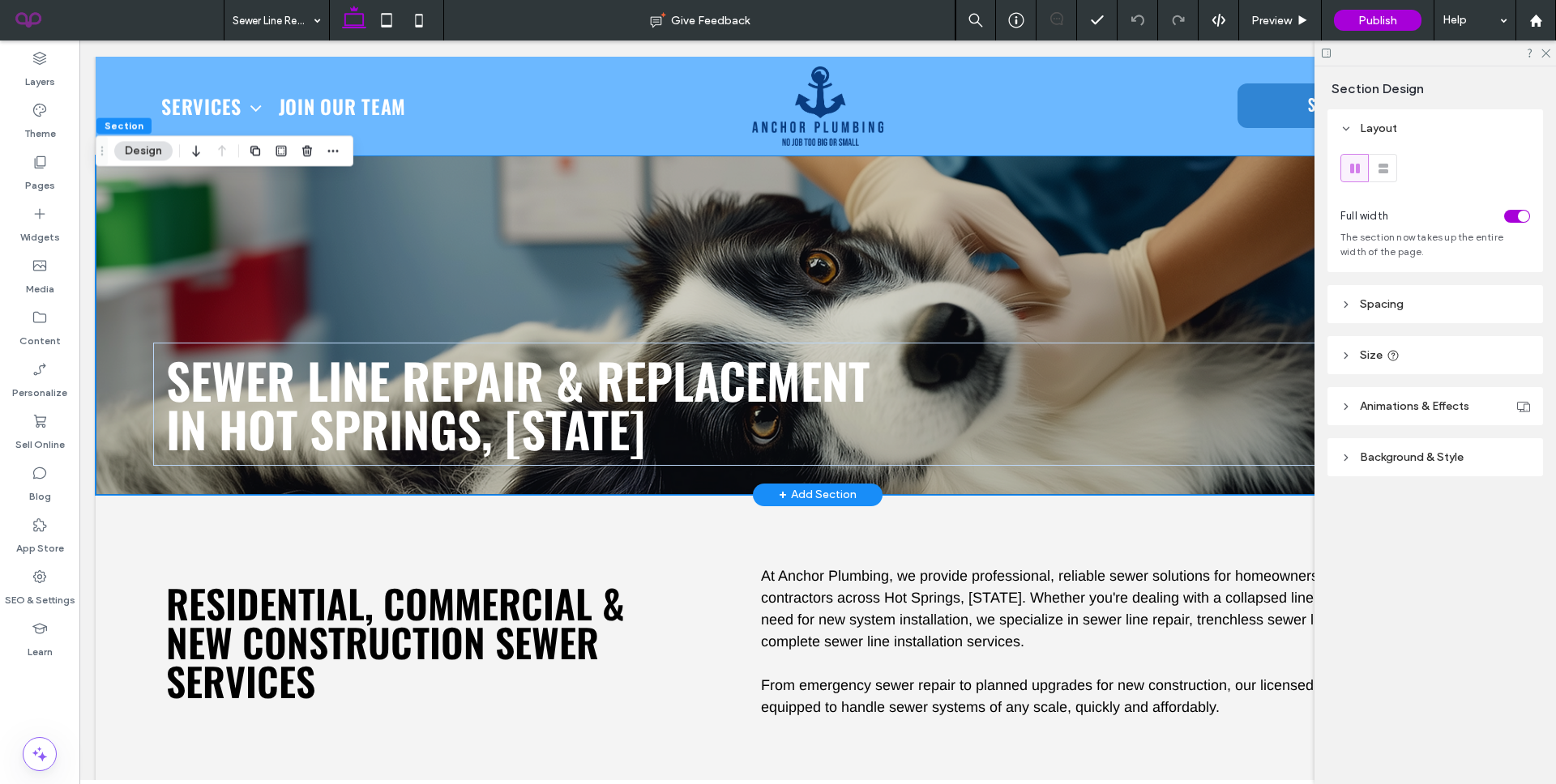 scroll, scrollTop: 0, scrollLeft: 0, axis: both 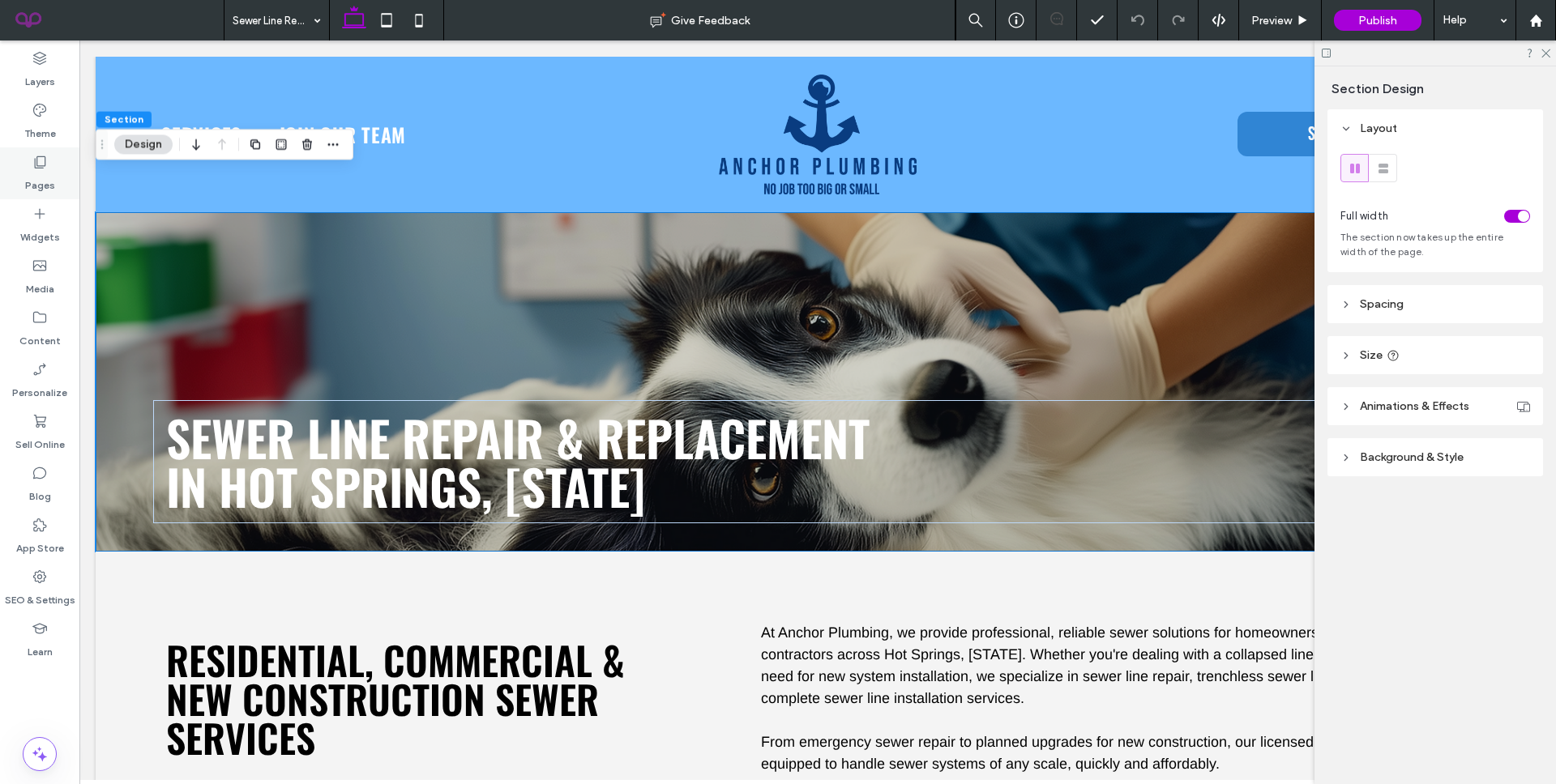 click 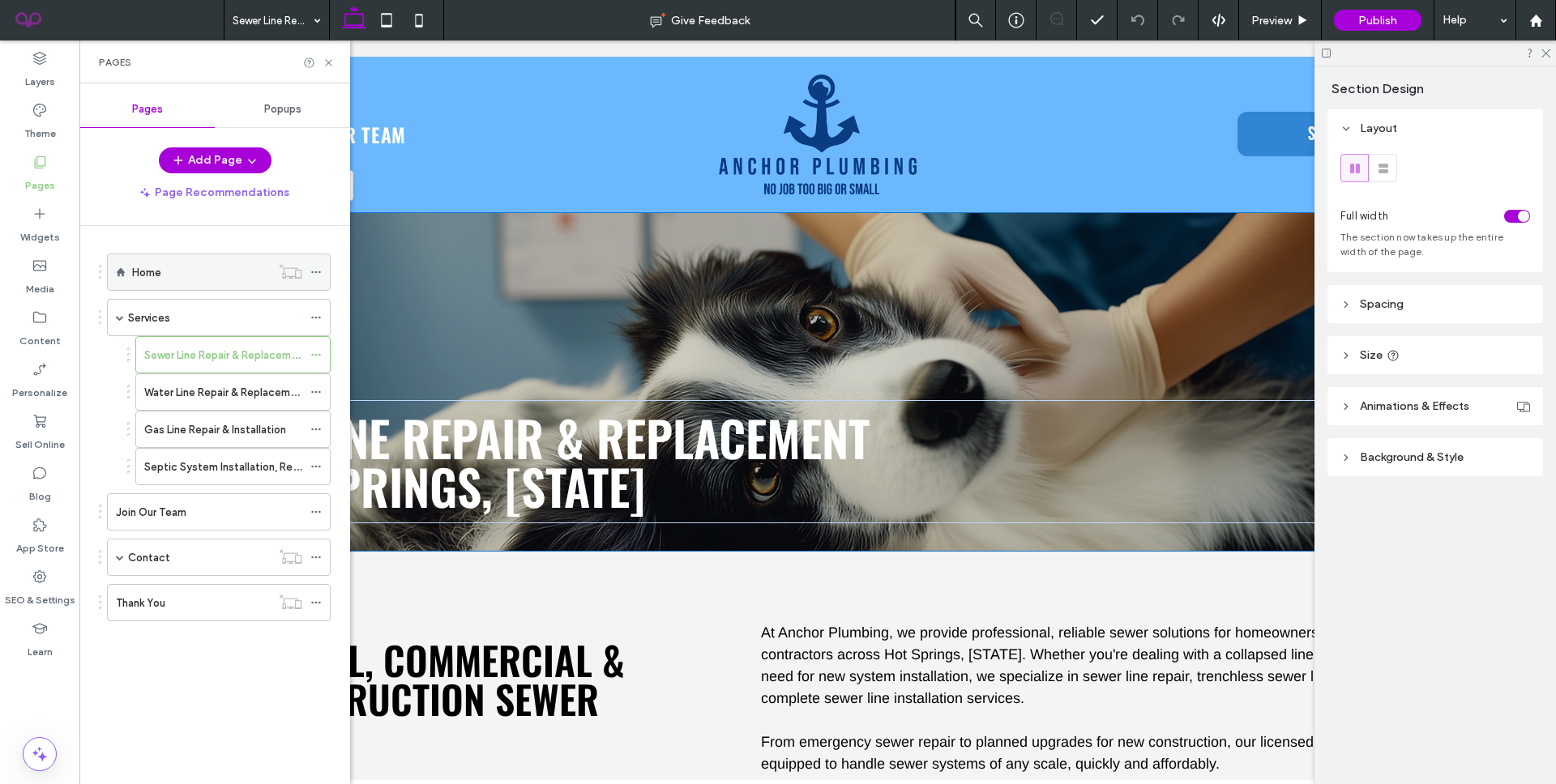 click on "Home" at bounding box center (201, 272) 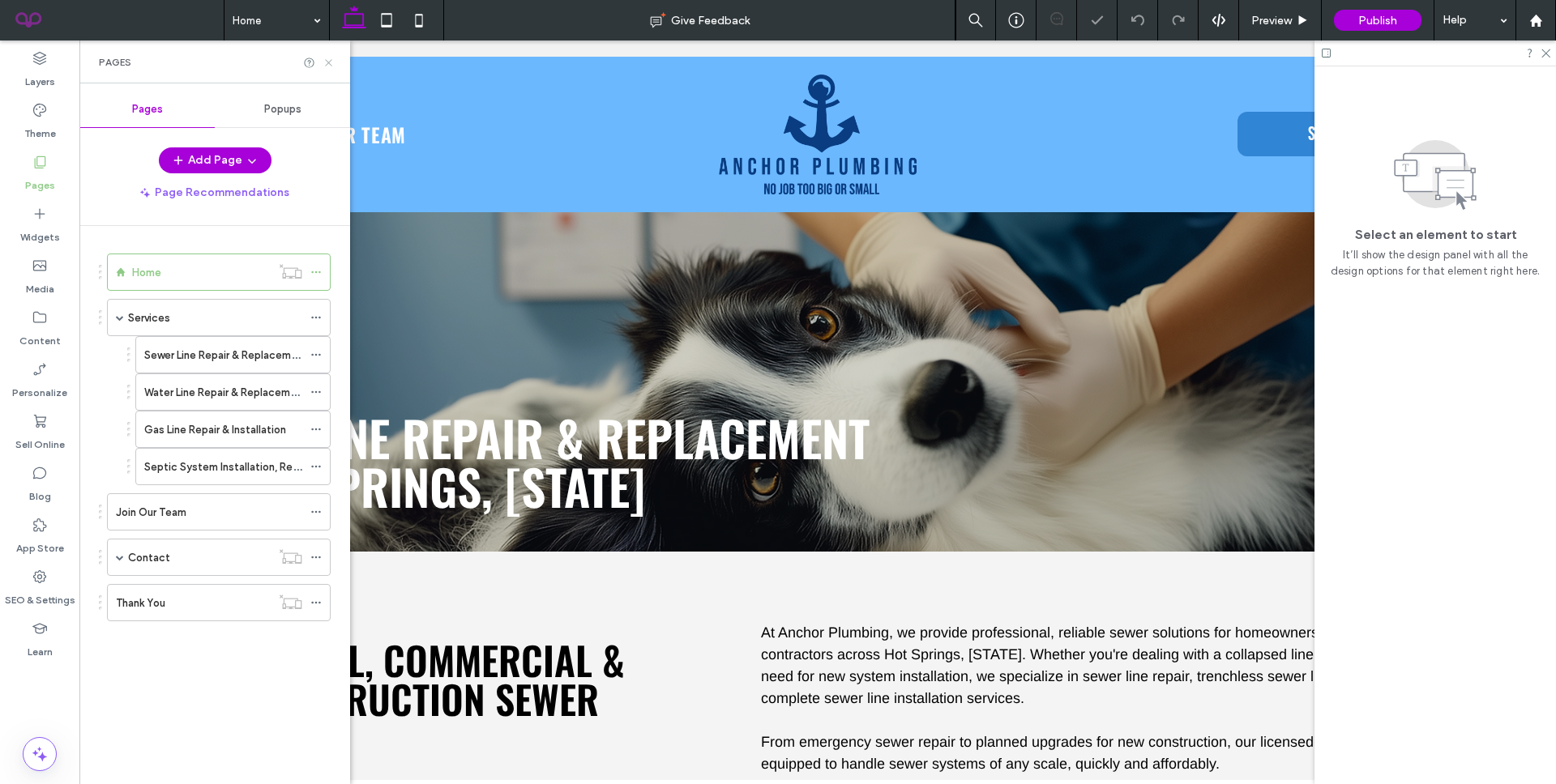 click 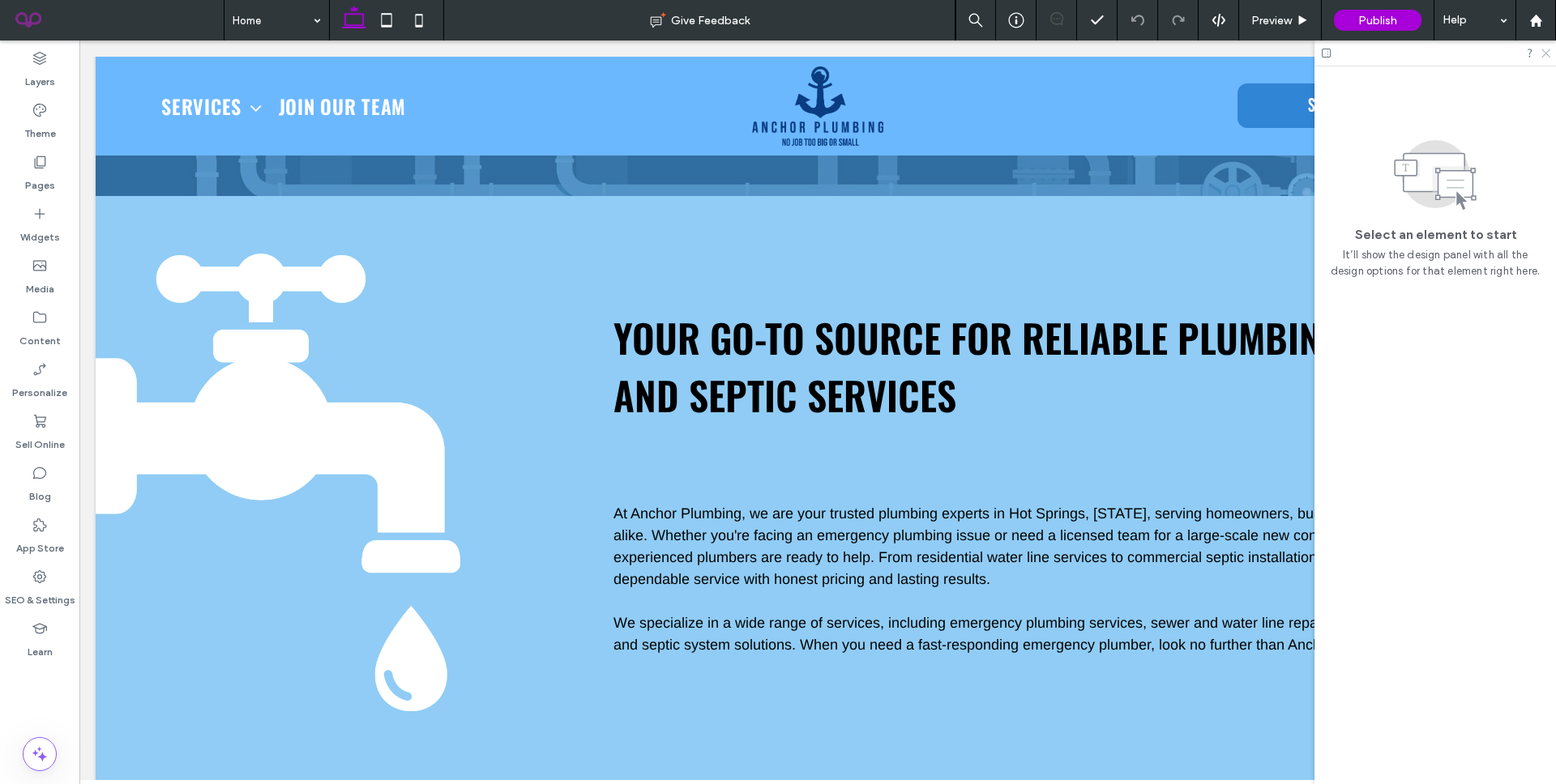 click 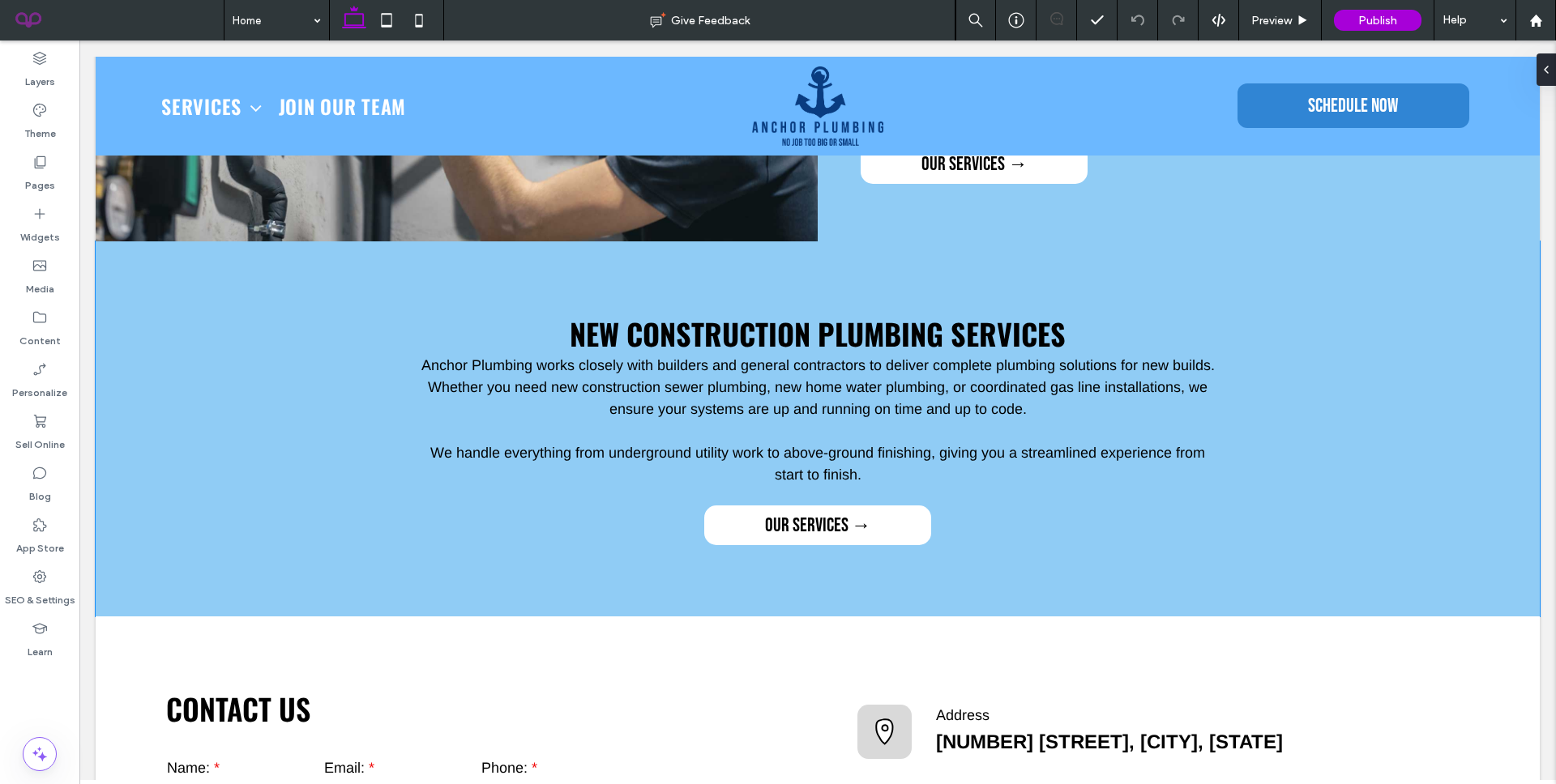 scroll, scrollTop: 3931, scrollLeft: 0, axis: vertical 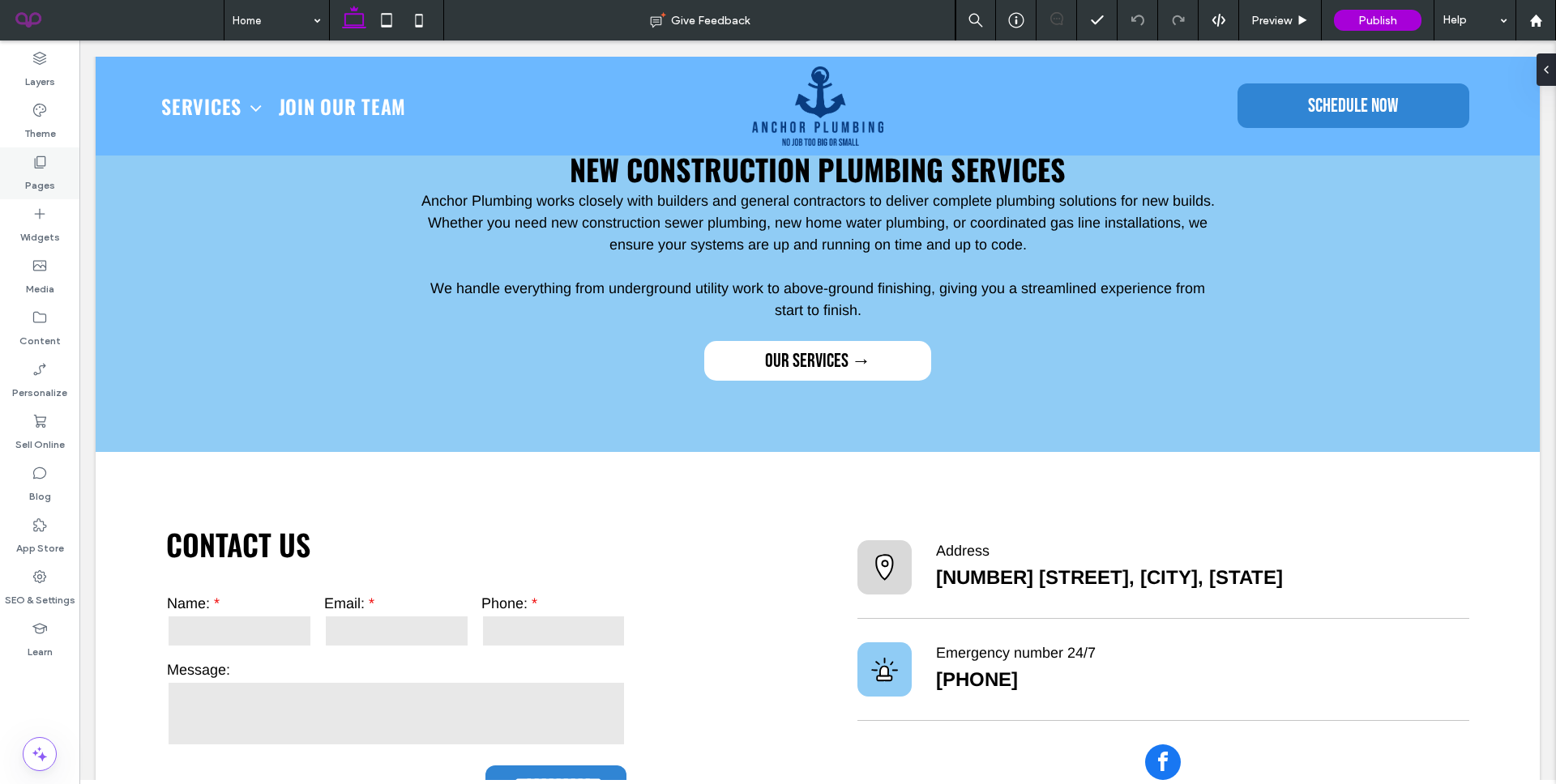 click on "Pages" at bounding box center [40, 173] 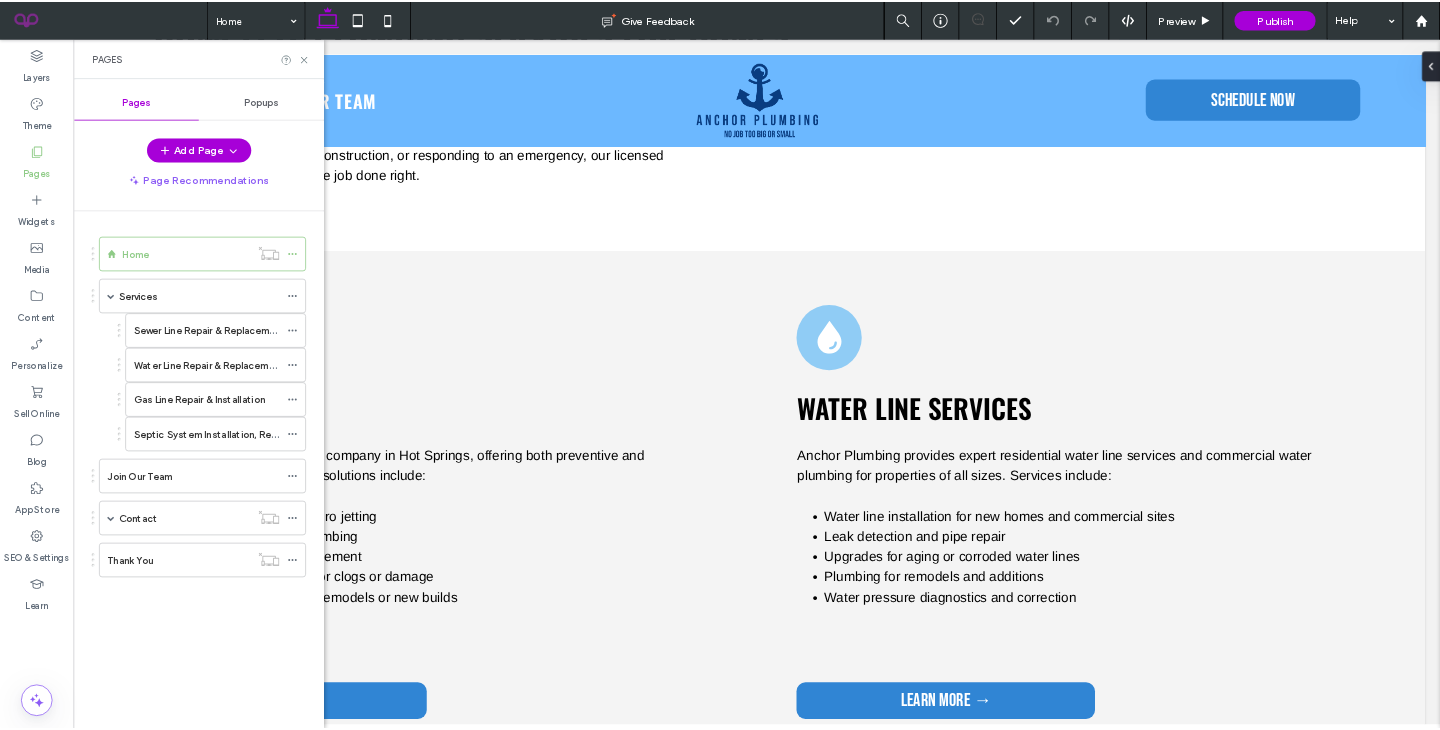scroll, scrollTop: 0, scrollLeft: 0, axis: both 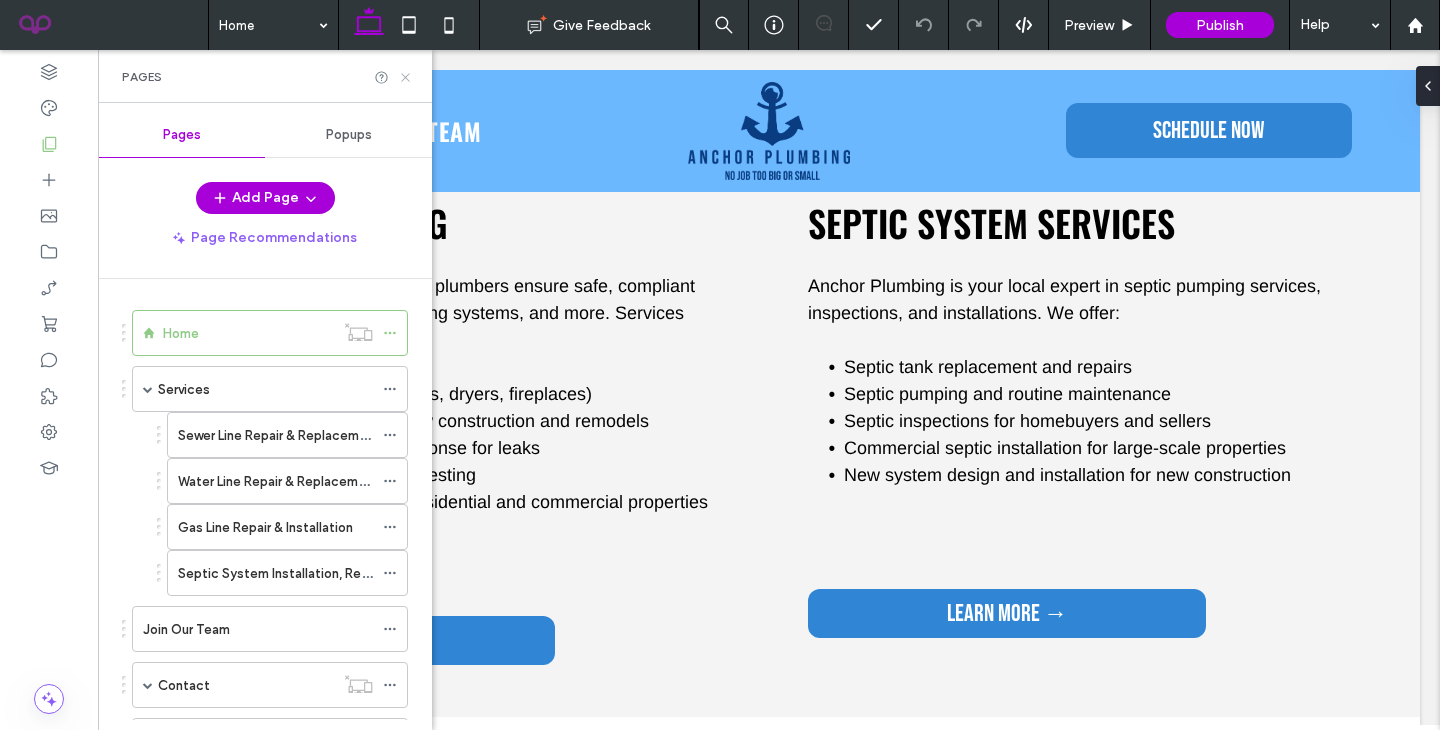 click 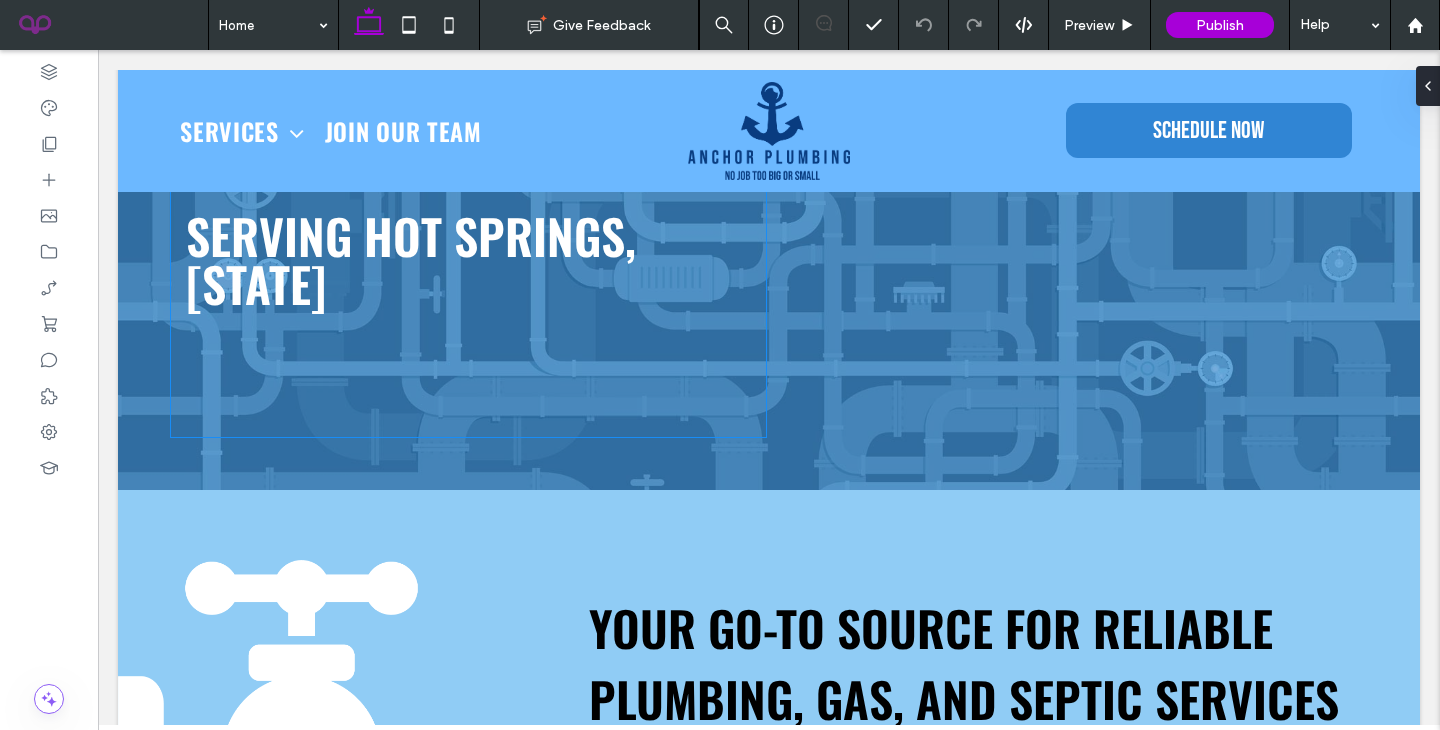 scroll, scrollTop: 0, scrollLeft: 0, axis: both 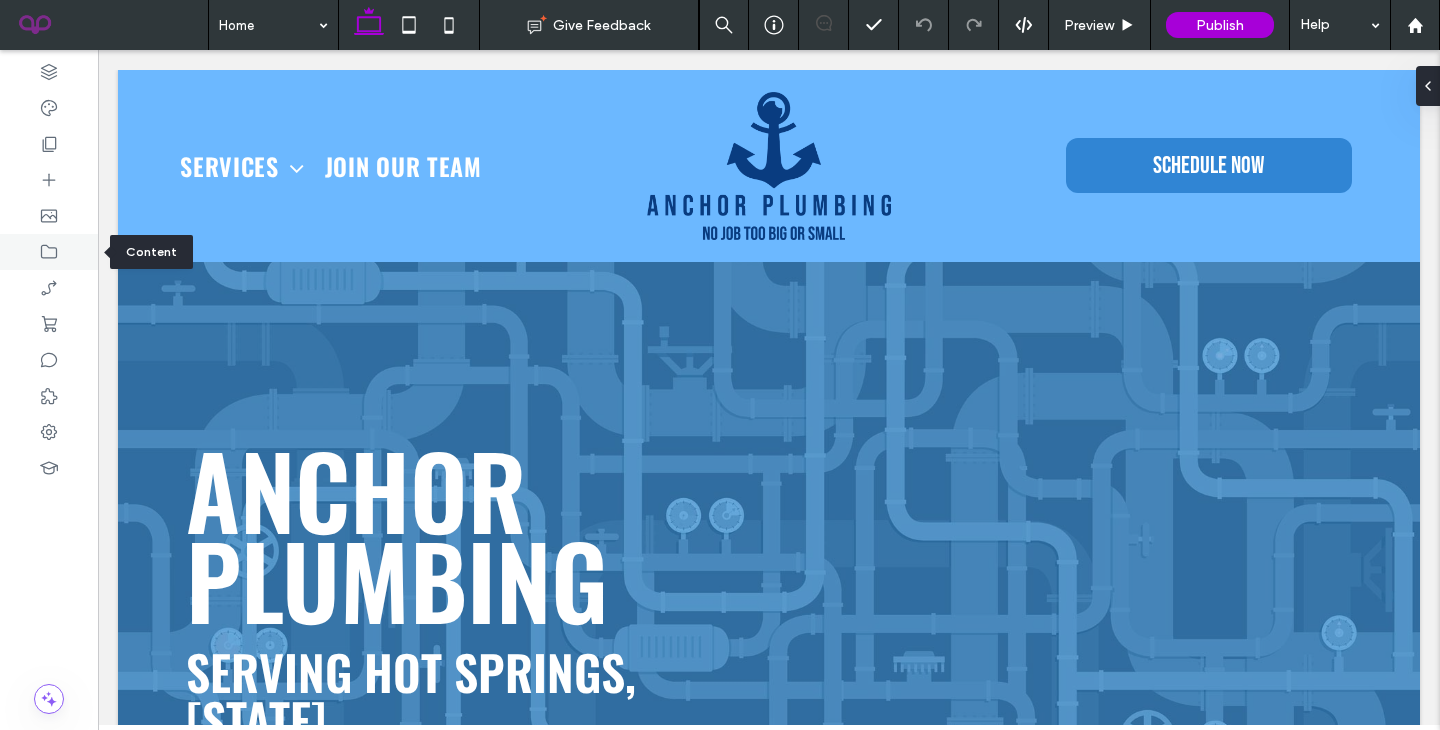 click 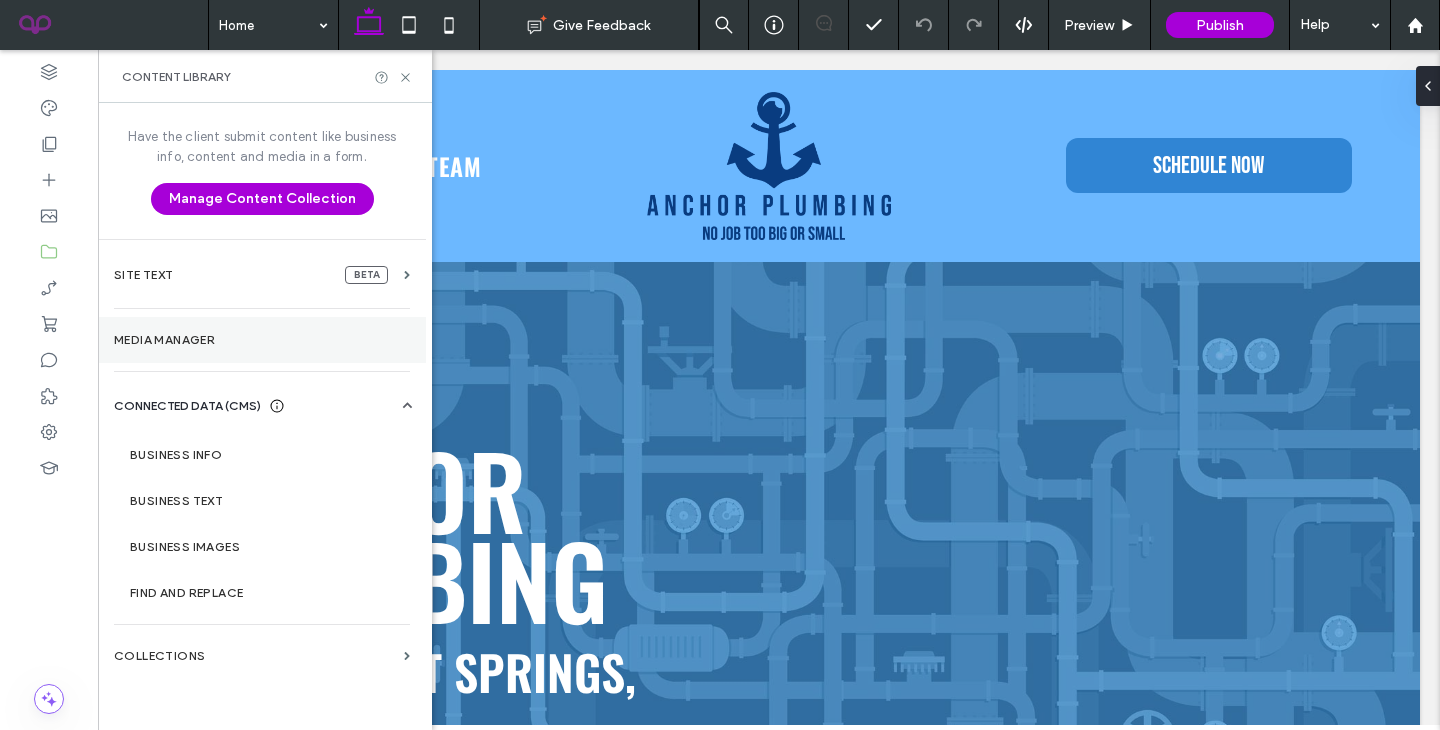 click on "Media Manager" at bounding box center [262, 340] 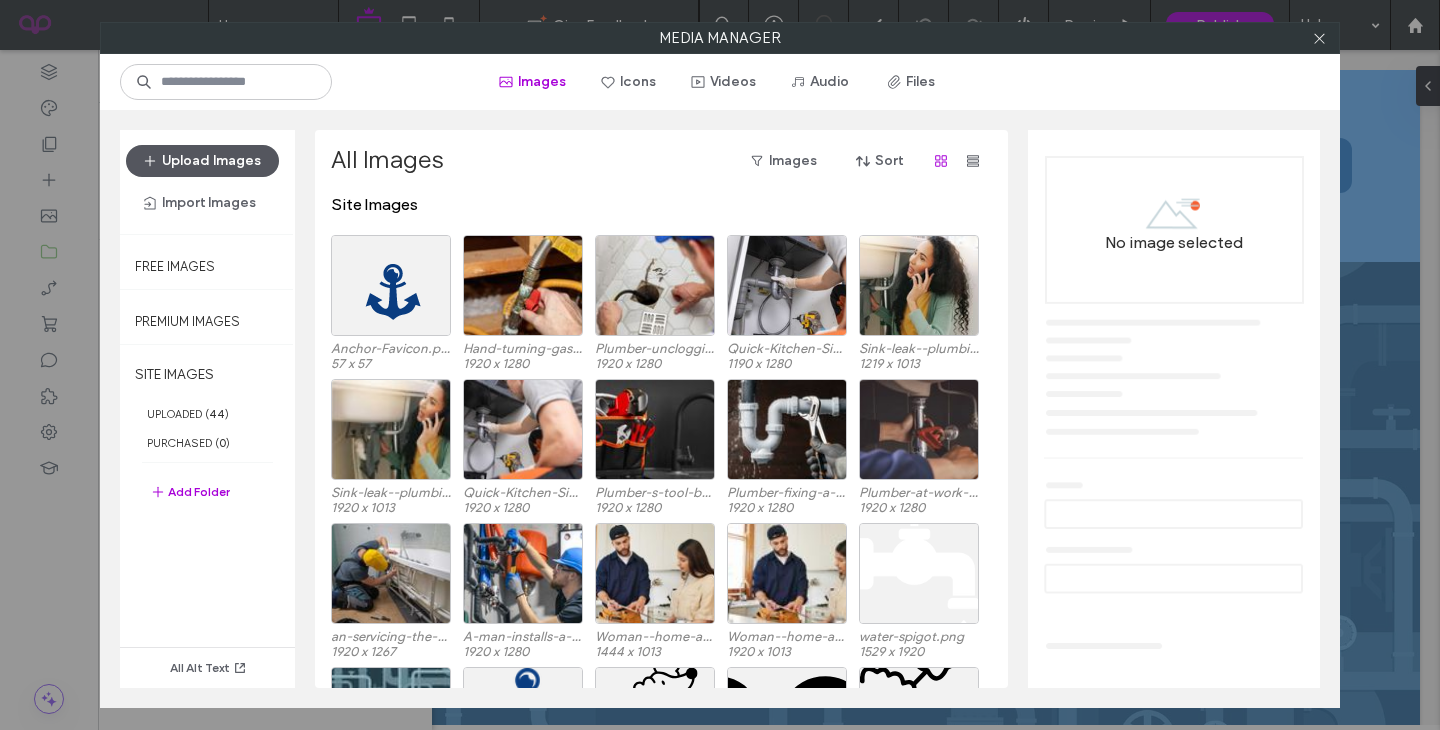 click on "Upload Images" at bounding box center [202, 161] 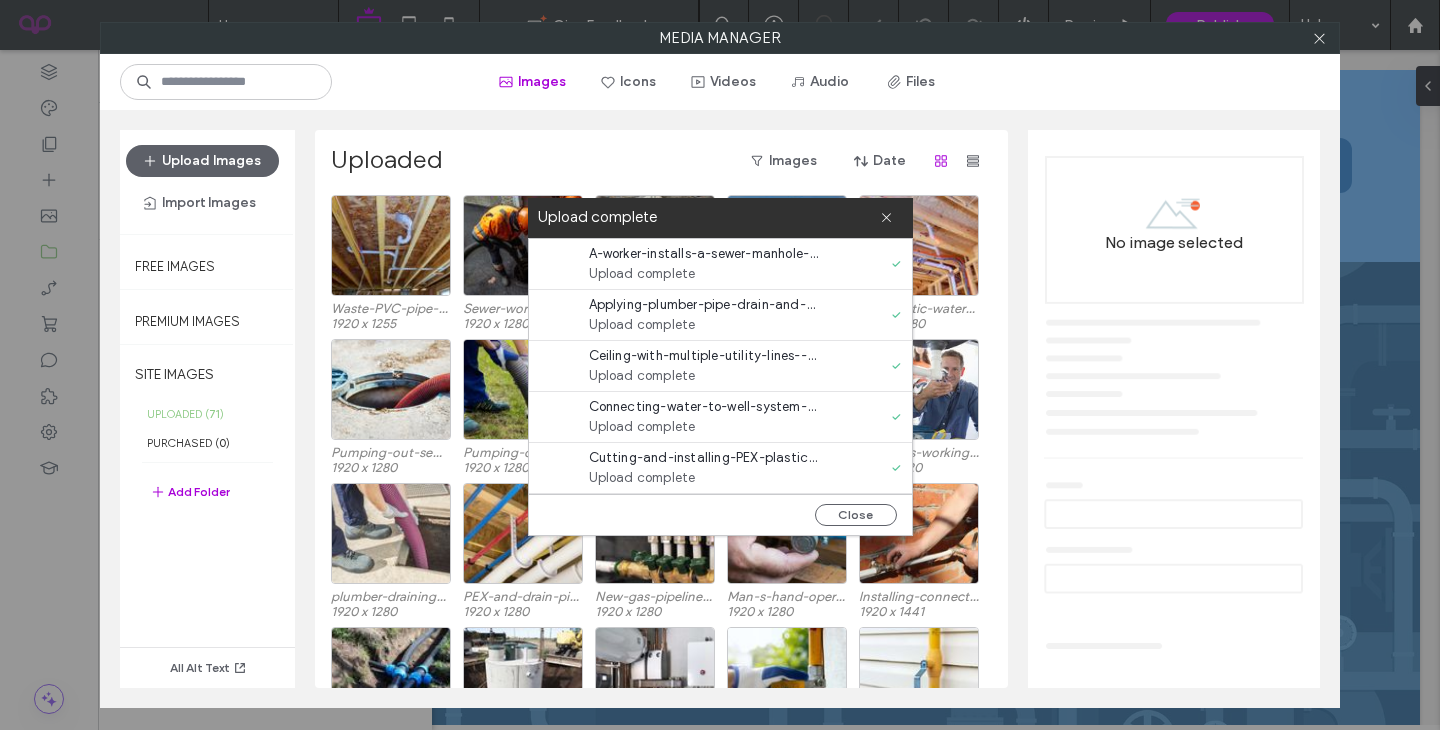 click on "Close" at bounding box center [720, 514] 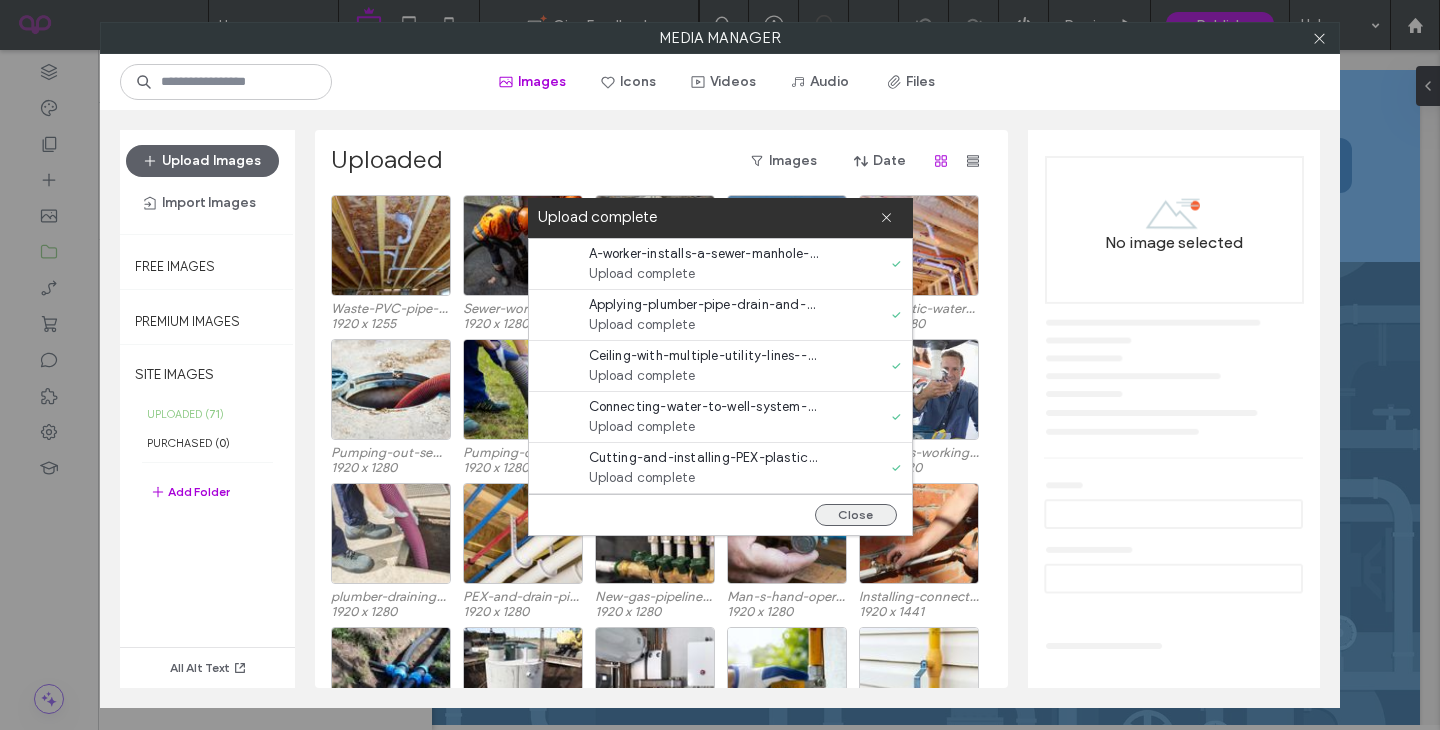 click on "Close" at bounding box center (856, 515) 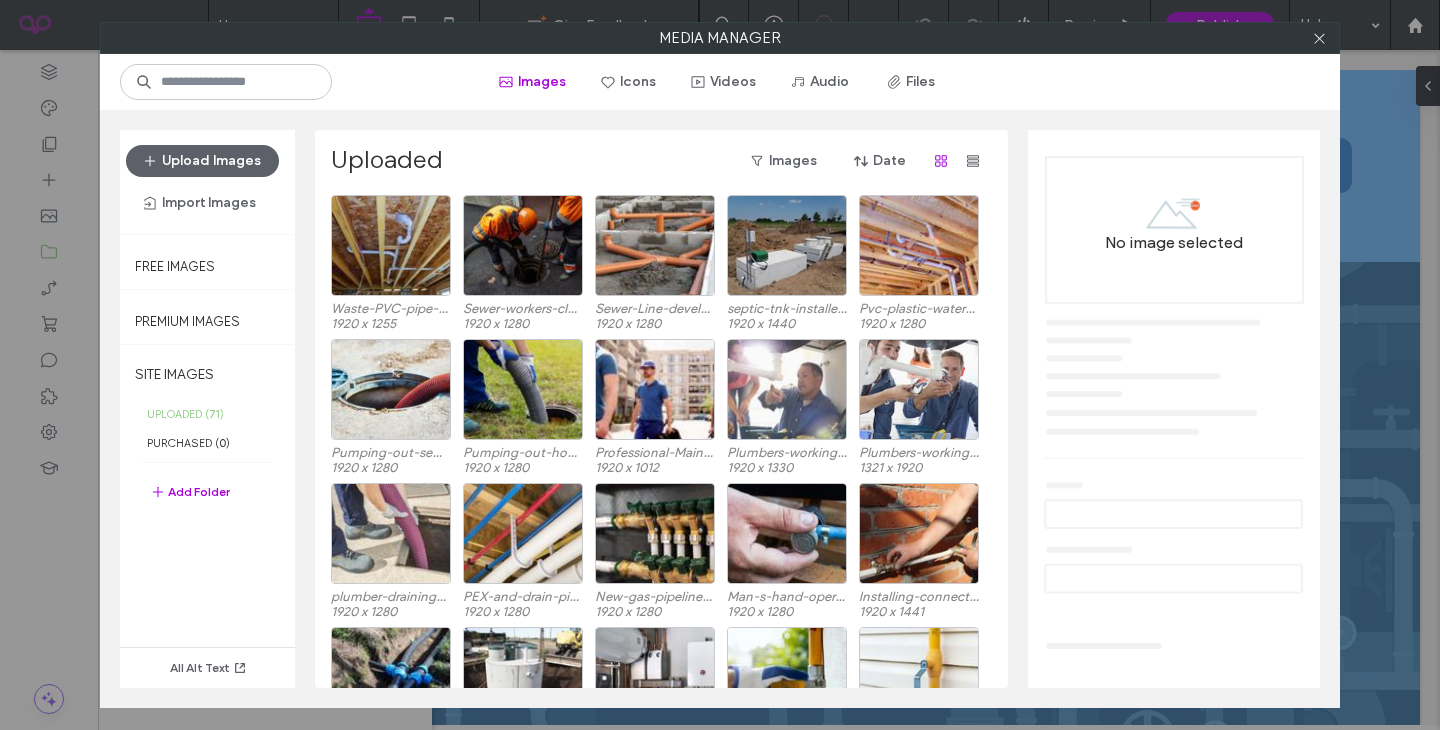 click at bounding box center [1319, 38] 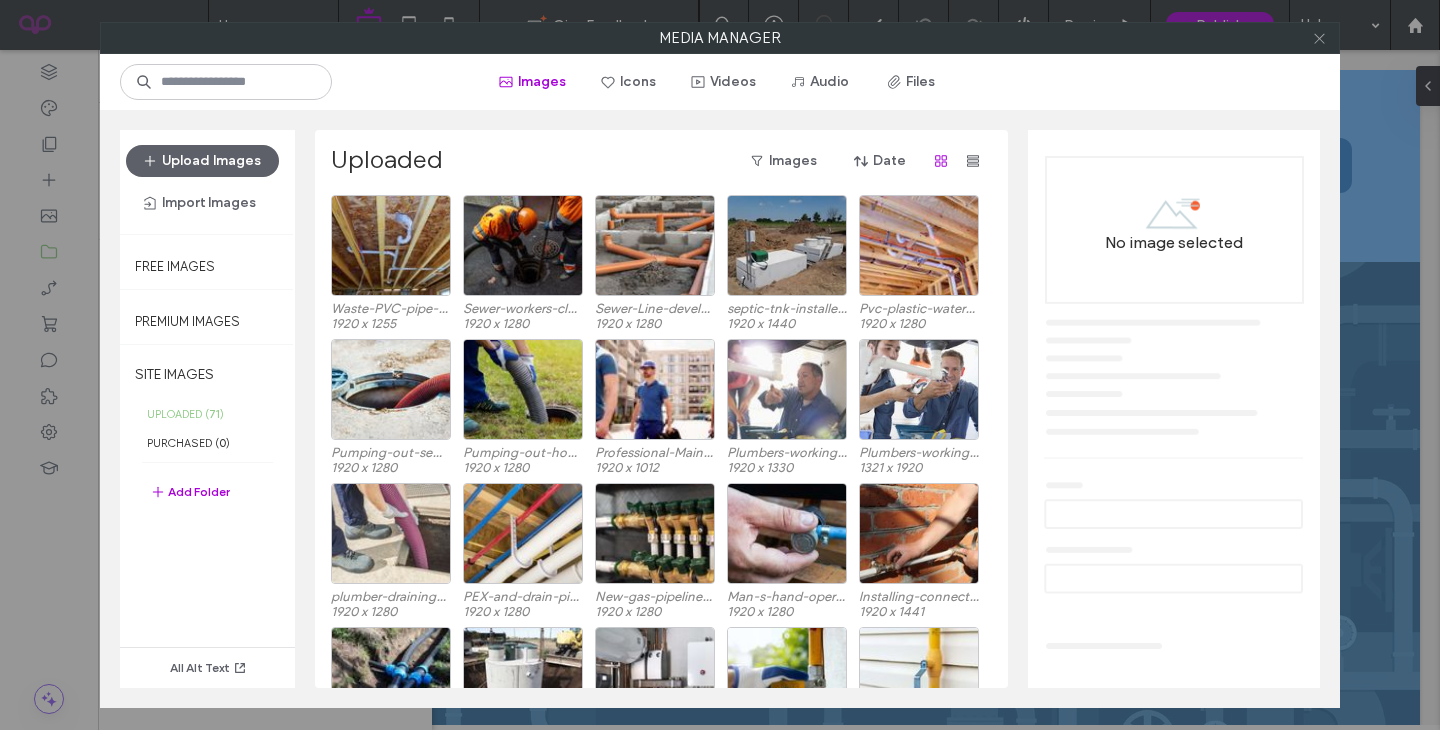 click 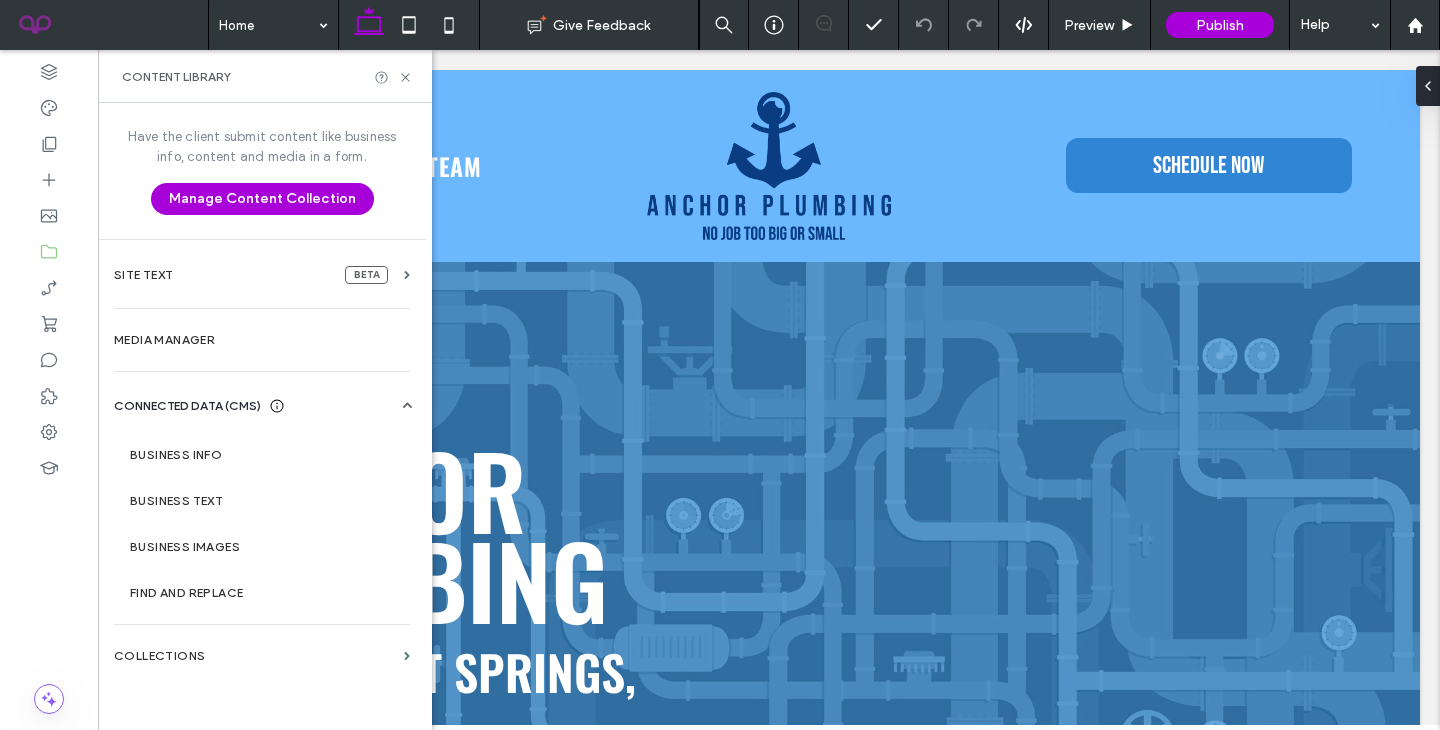 click on "Content Library" at bounding box center [265, 76] 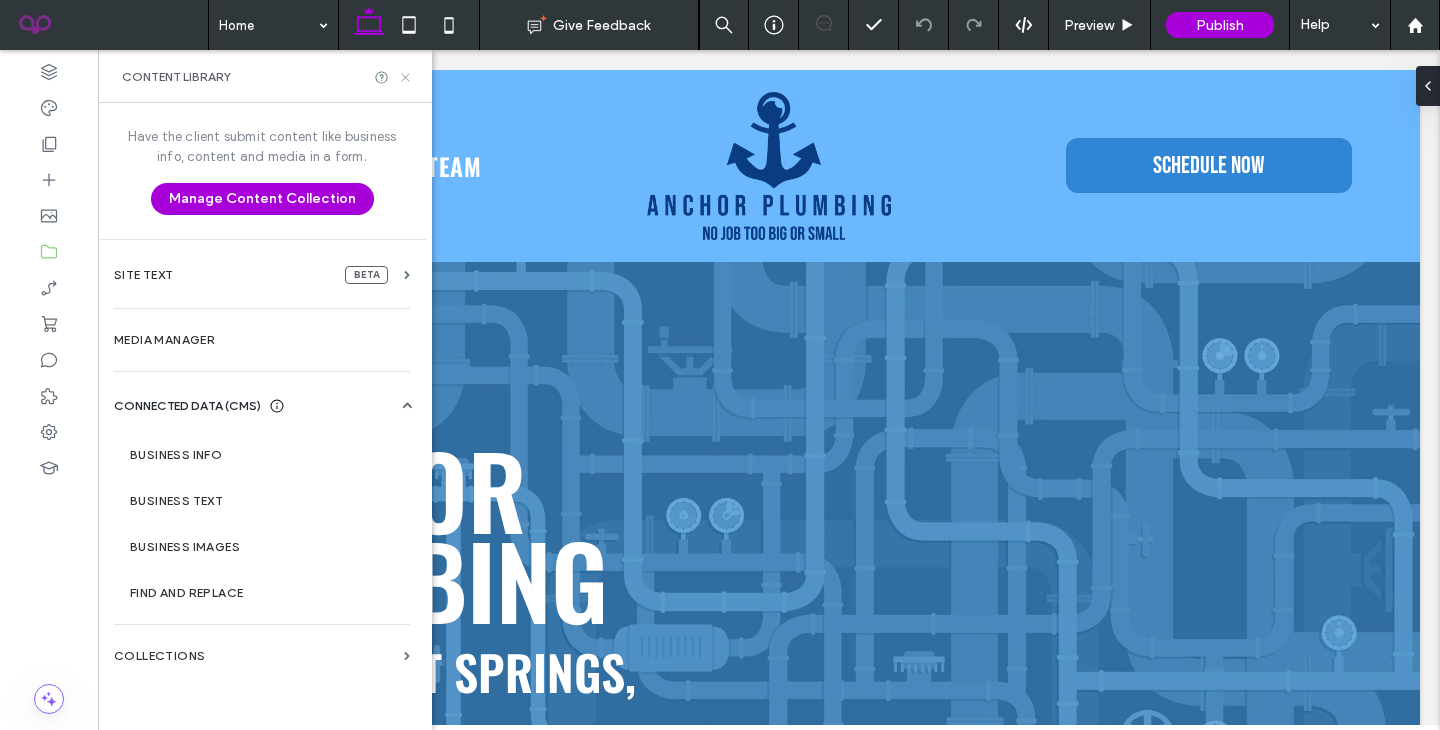 click 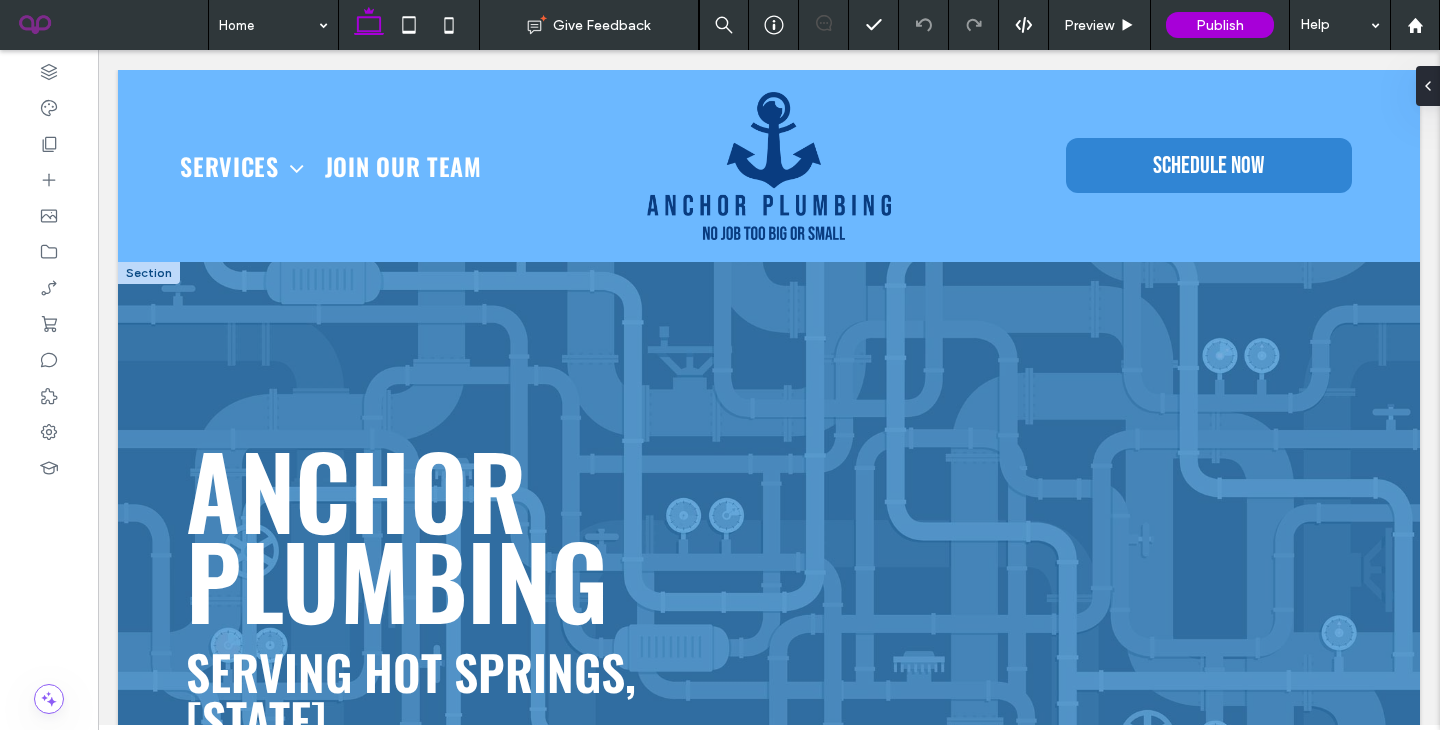click on "serving [CITY], [STATE]" at bounding box center (411, 695) 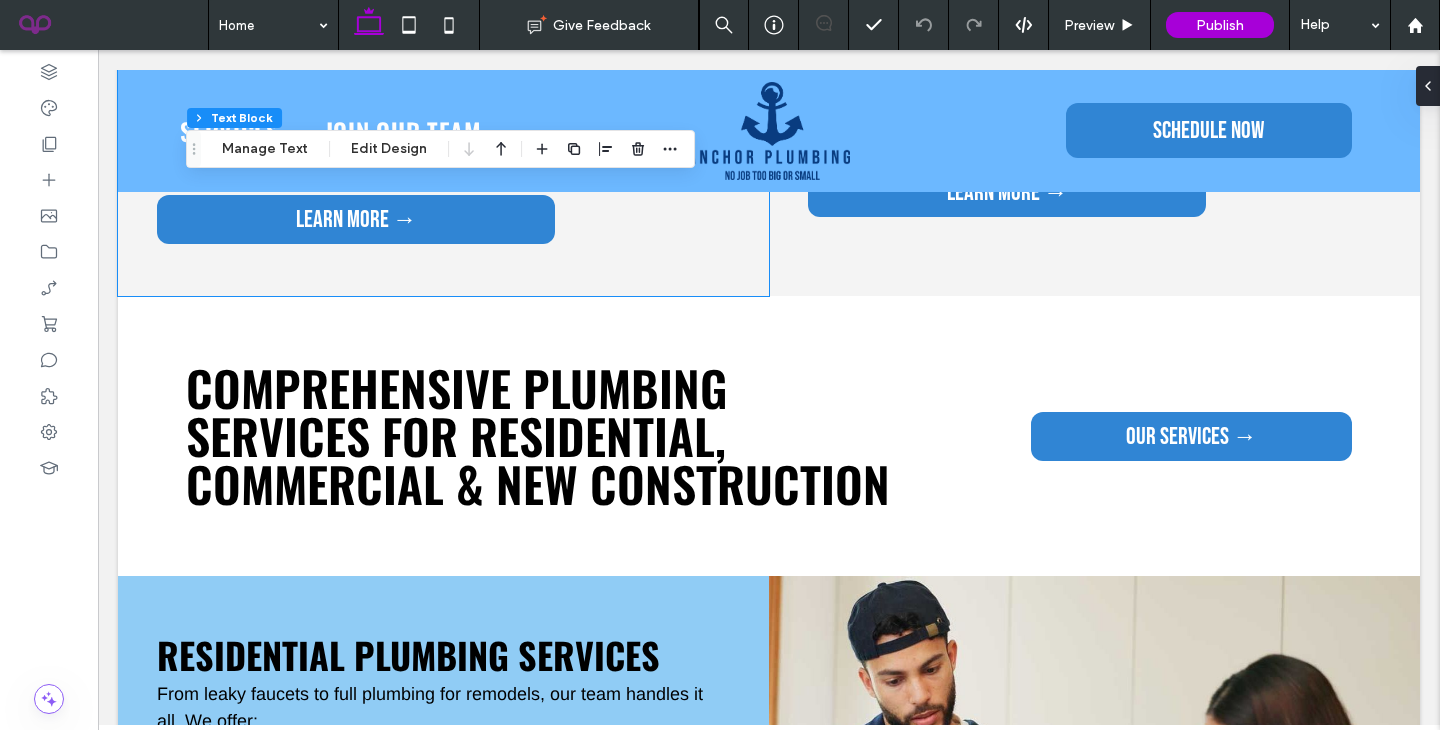 scroll, scrollTop: 2090, scrollLeft: 0, axis: vertical 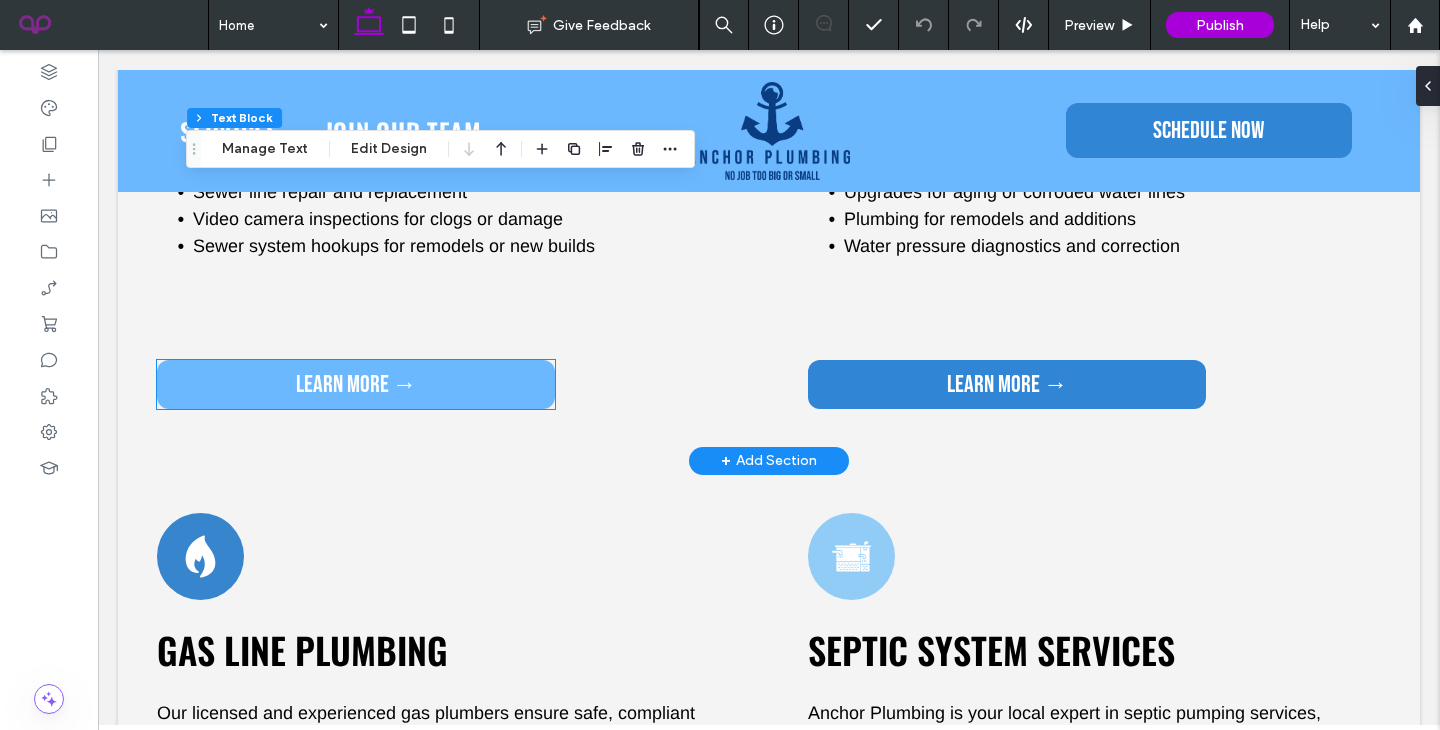 click on "LEARN MORE →" at bounding box center [356, 384] 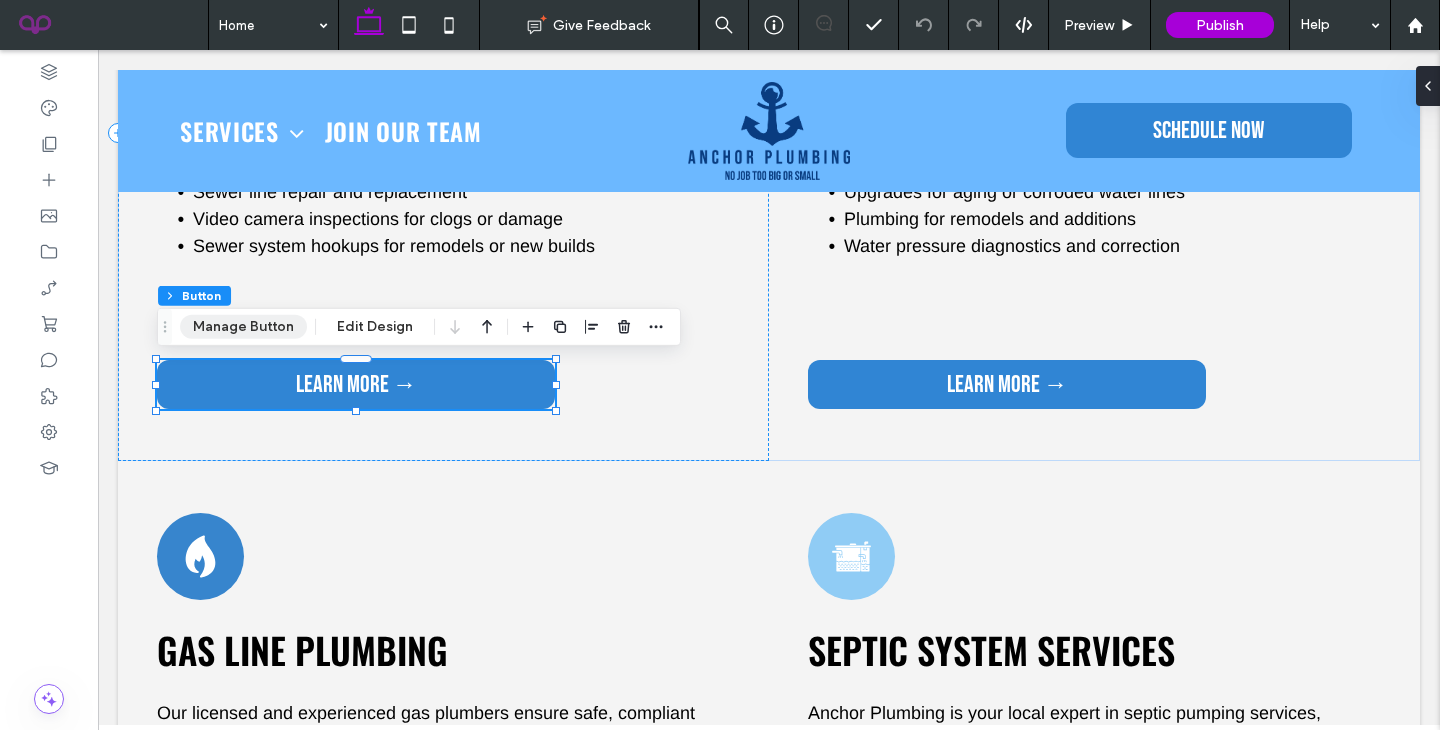 click on "Manage Button" at bounding box center (243, 327) 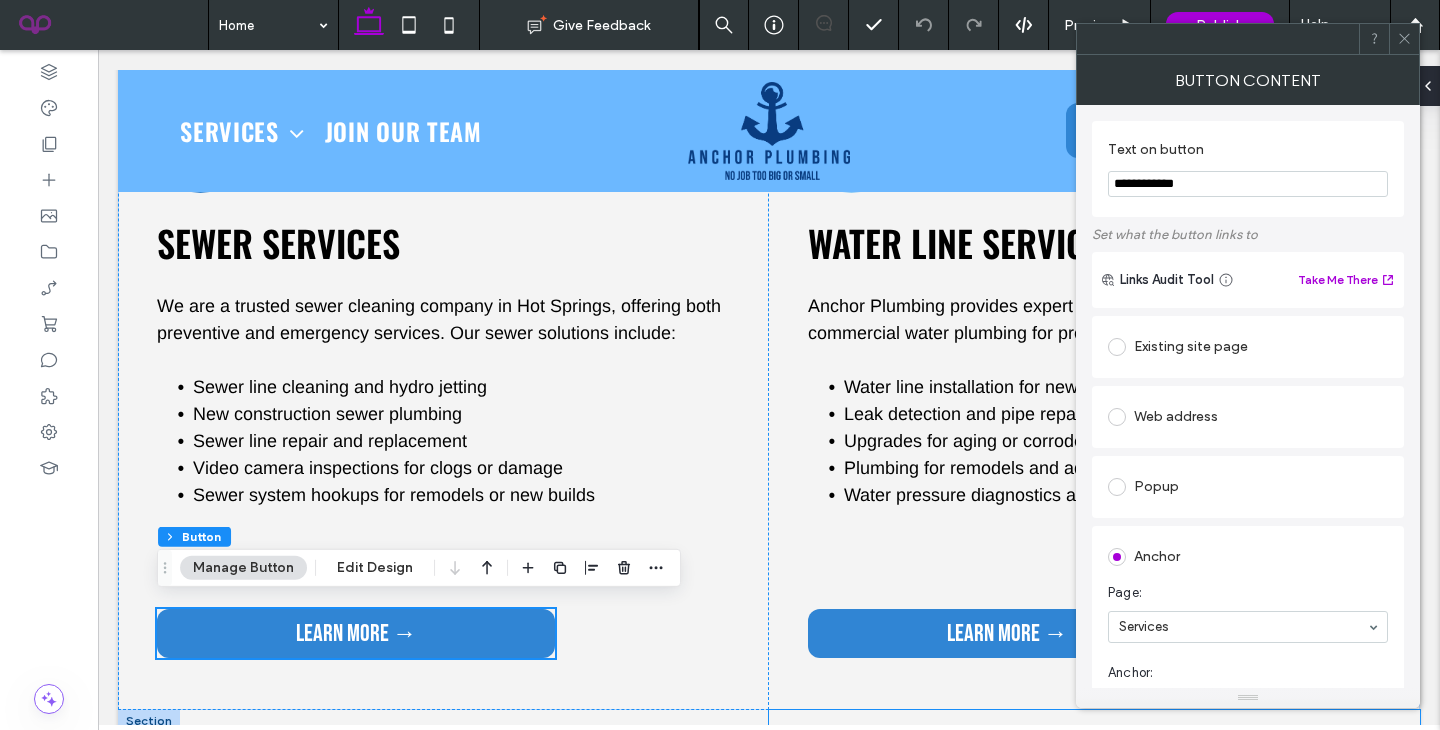 scroll, scrollTop: 1835, scrollLeft: 0, axis: vertical 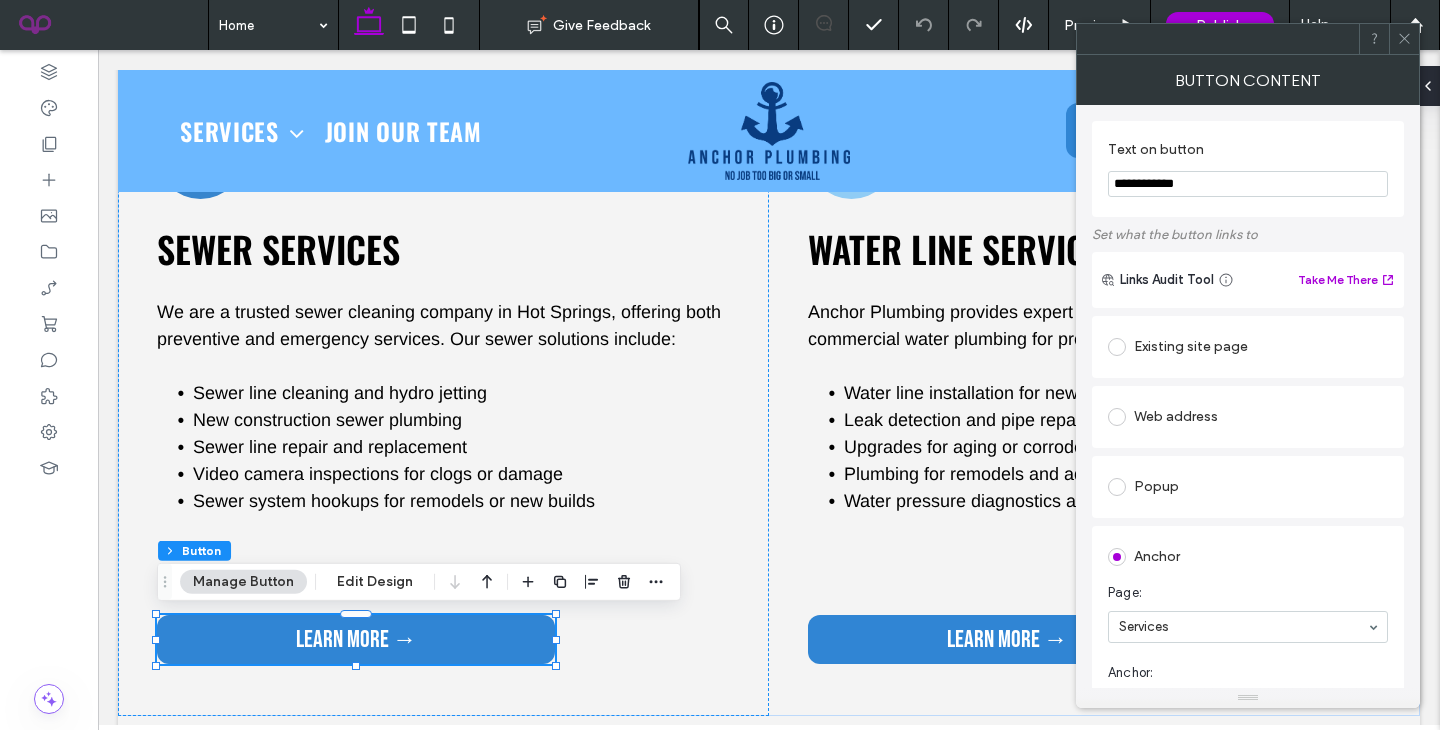 click on "Existing site page" at bounding box center (1248, 347) 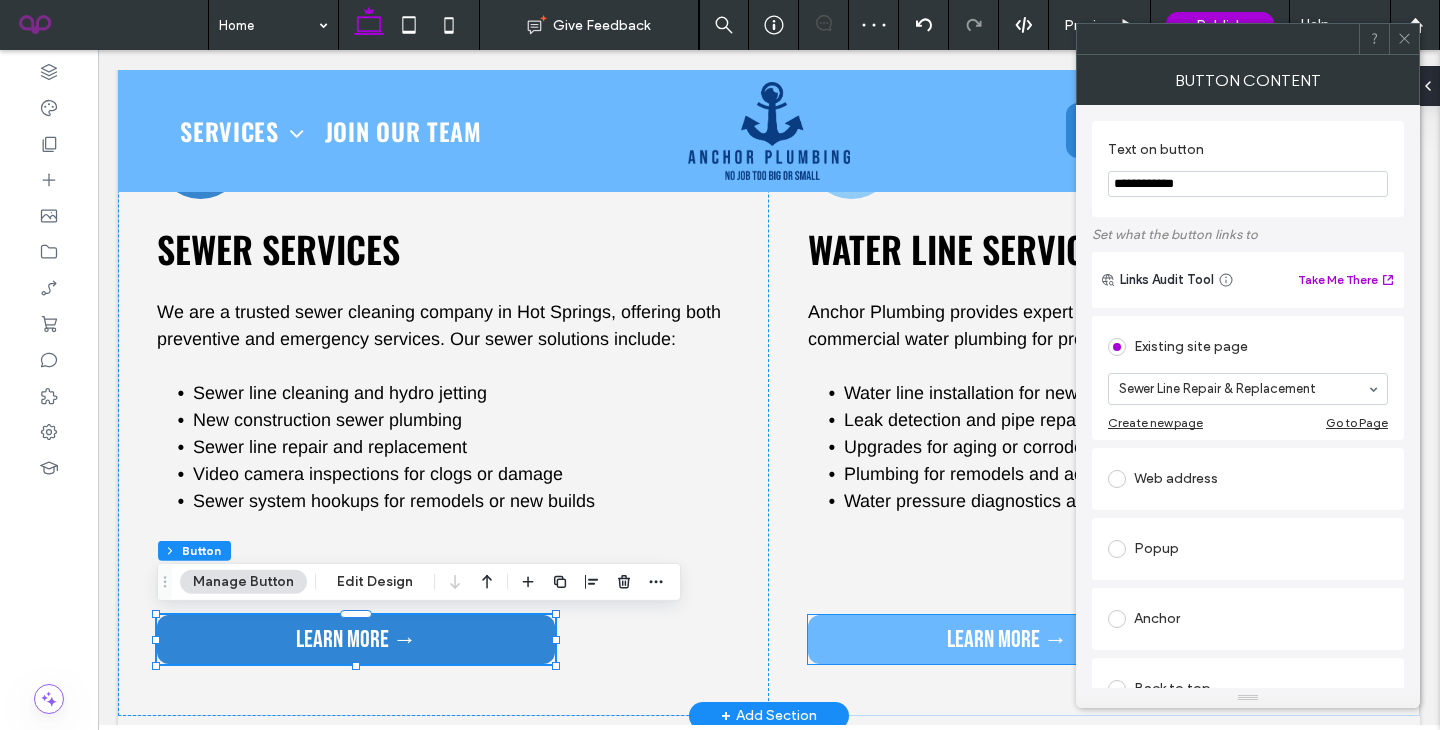 click on "LEARN MORE →" at bounding box center [1007, 639] 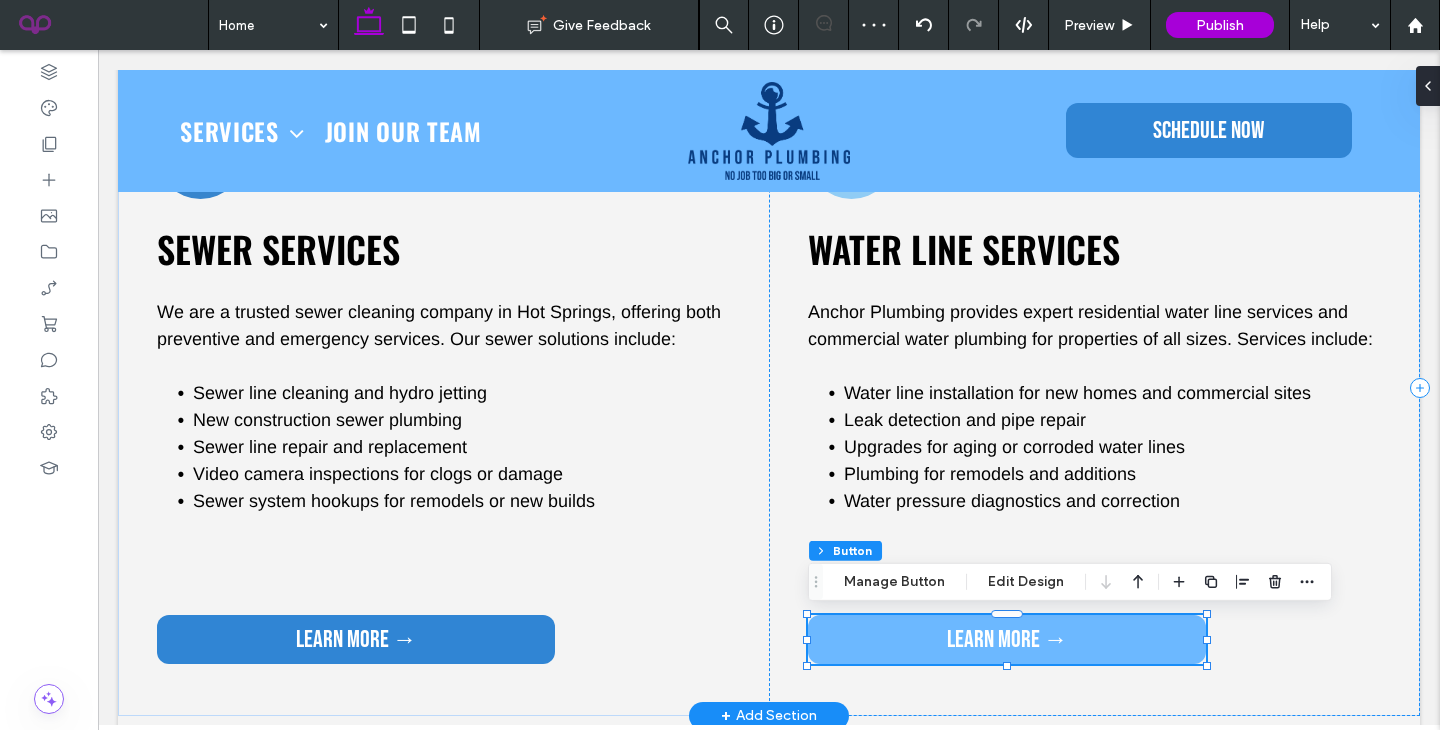 click on "LEARN MORE →" at bounding box center [1007, 639] 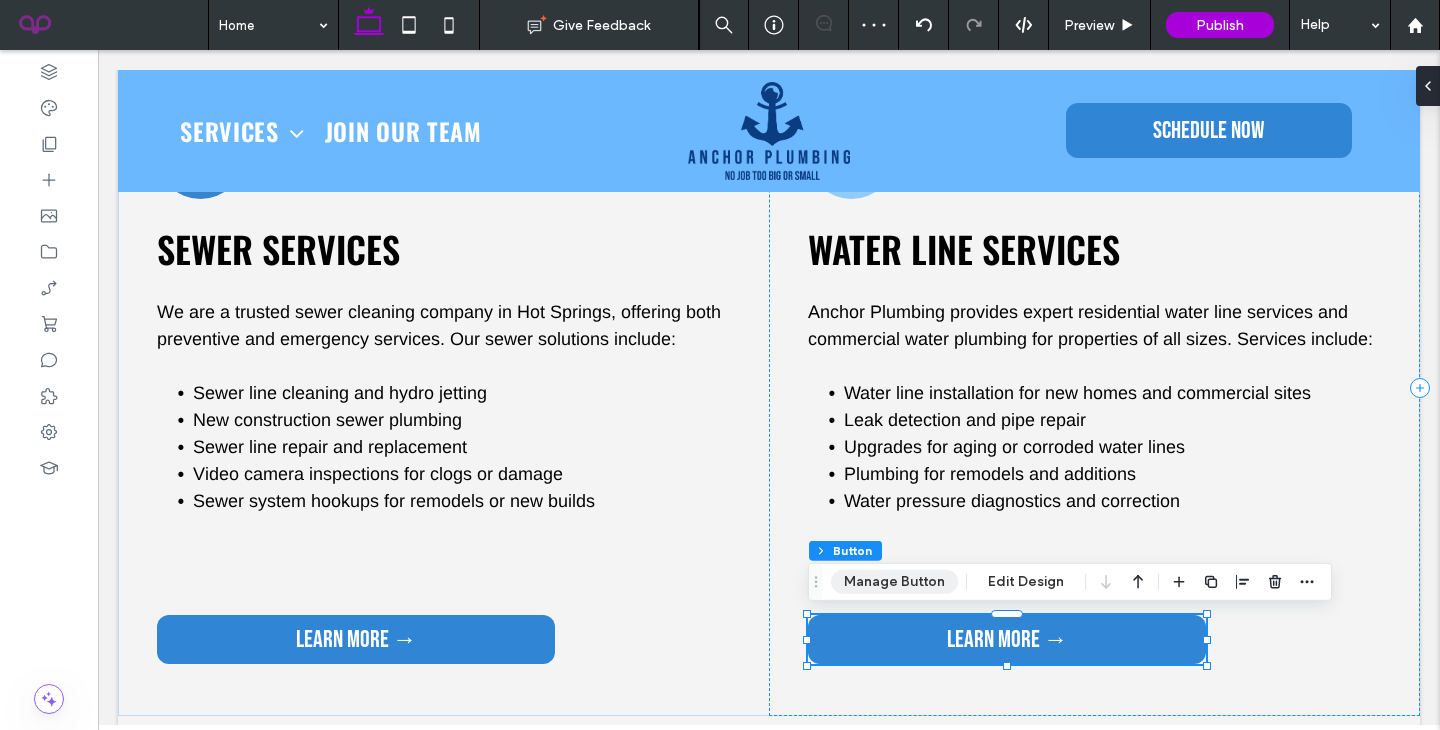 click on "Manage Button" at bounding box center [894, 582] 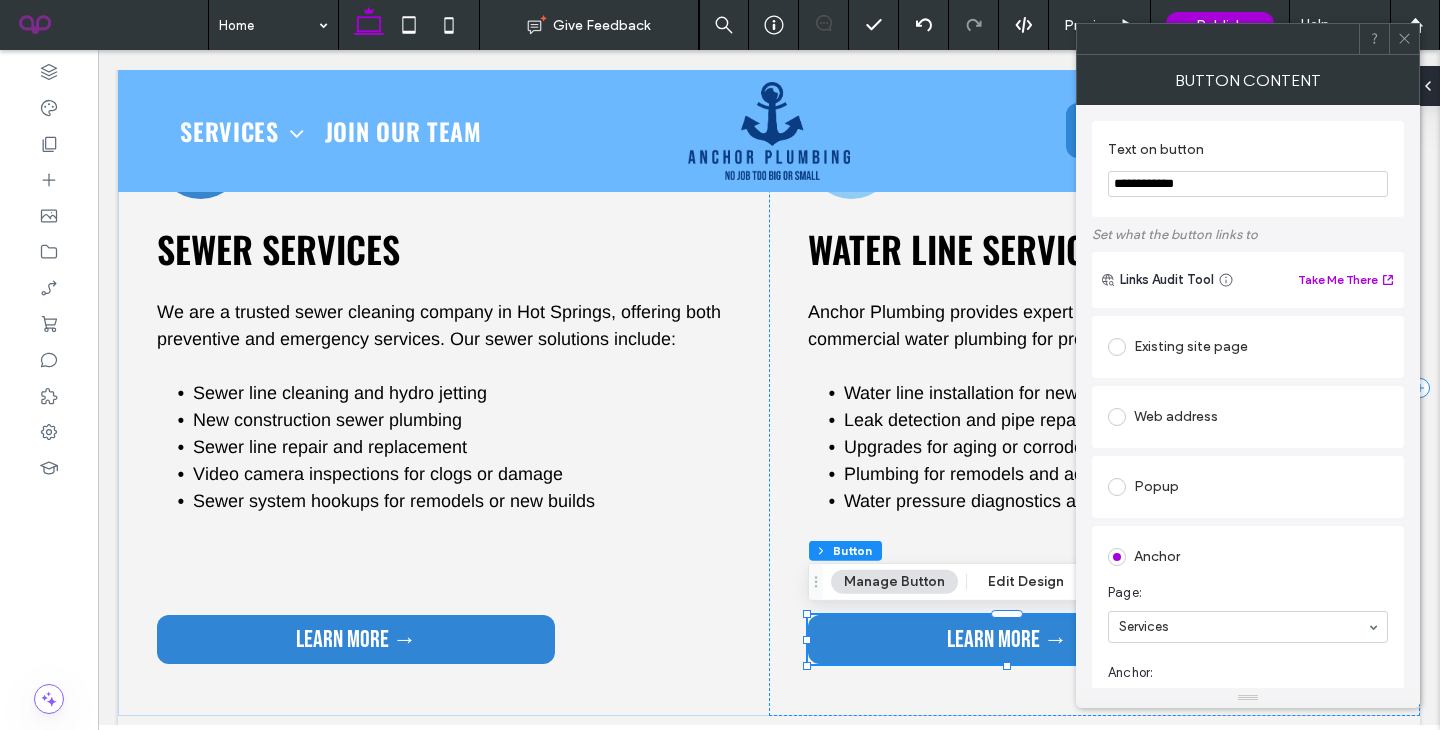 click on "Existing site page" at bounding box center [1248, 347] 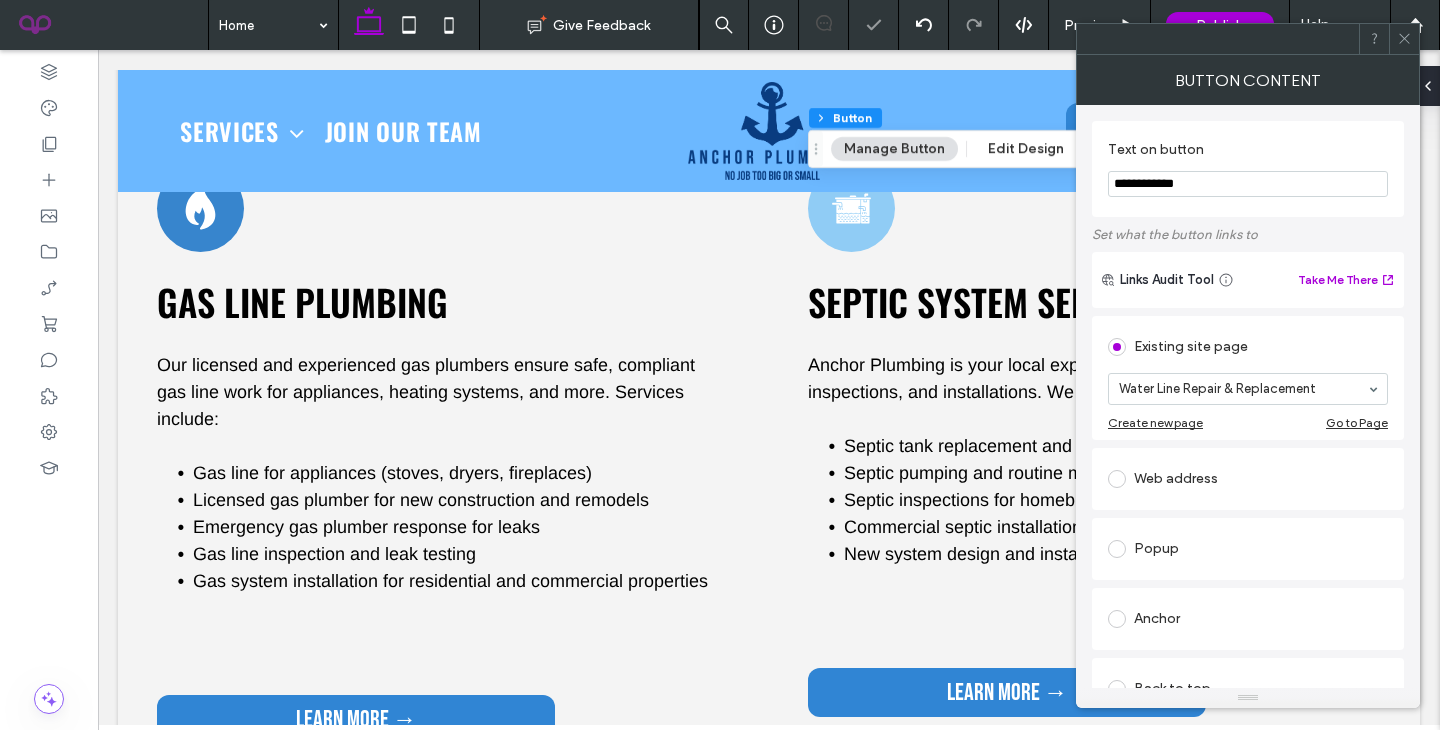 scroll, scrollTop: 2542, scrollLeft: 0, axis: vertical 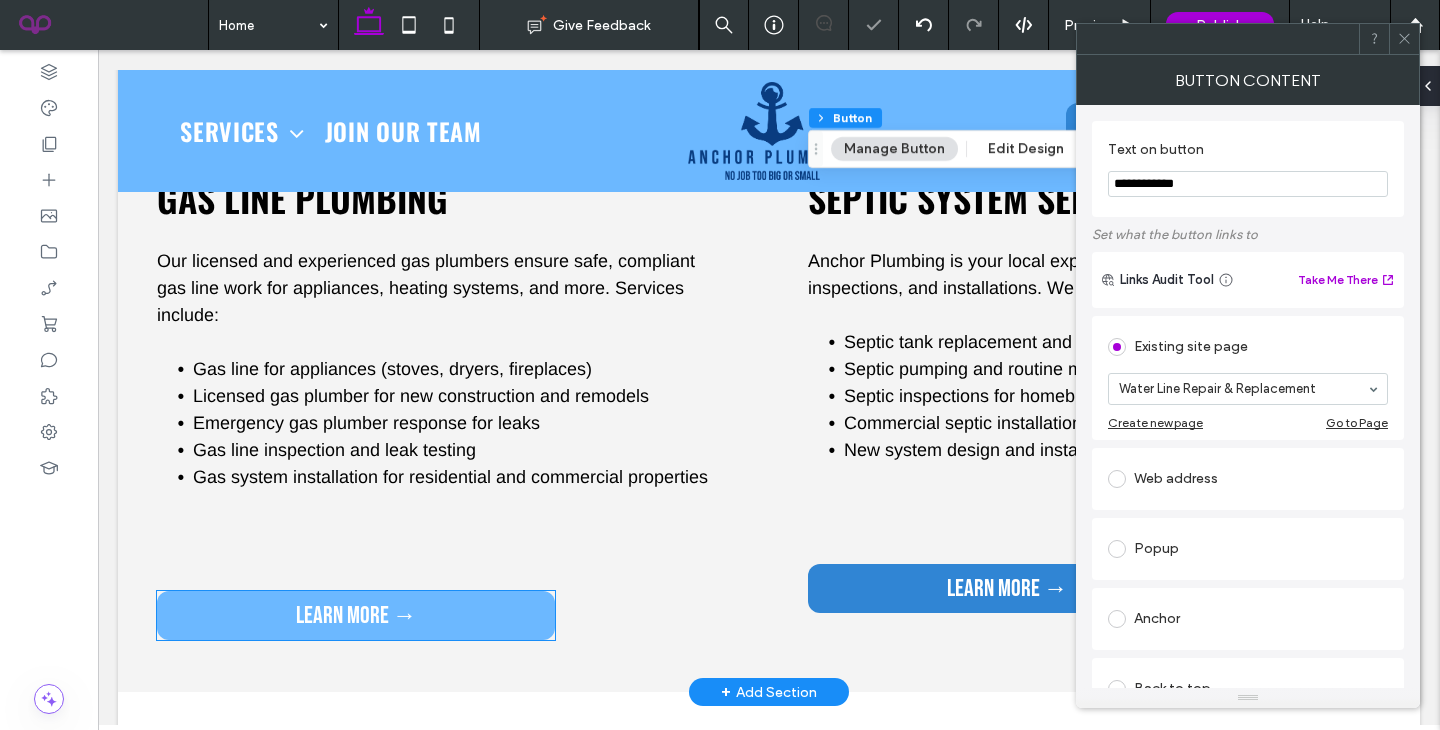 click on "LEARN MORE →" at bounding box center [356, 615] 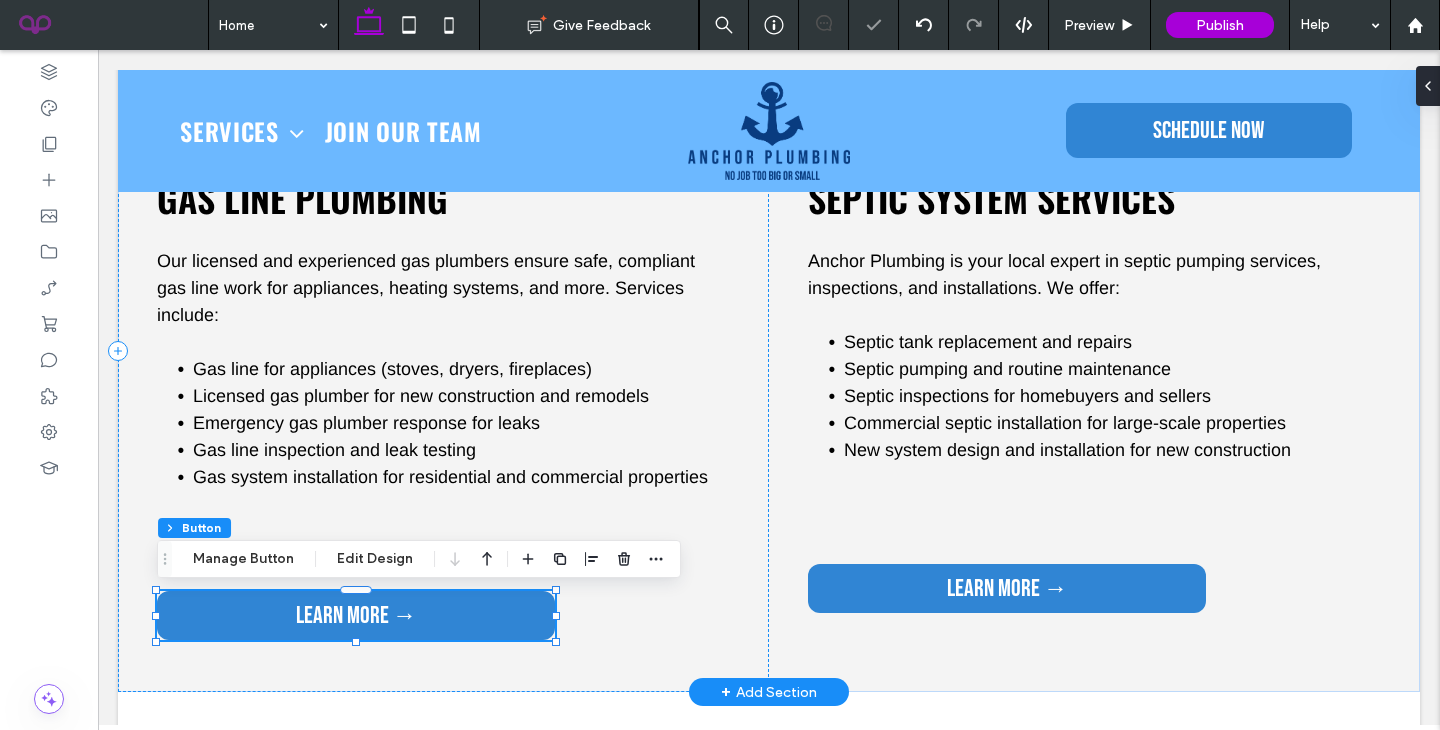 click on "LEARN MORE →" at bounding box center (356, 615) 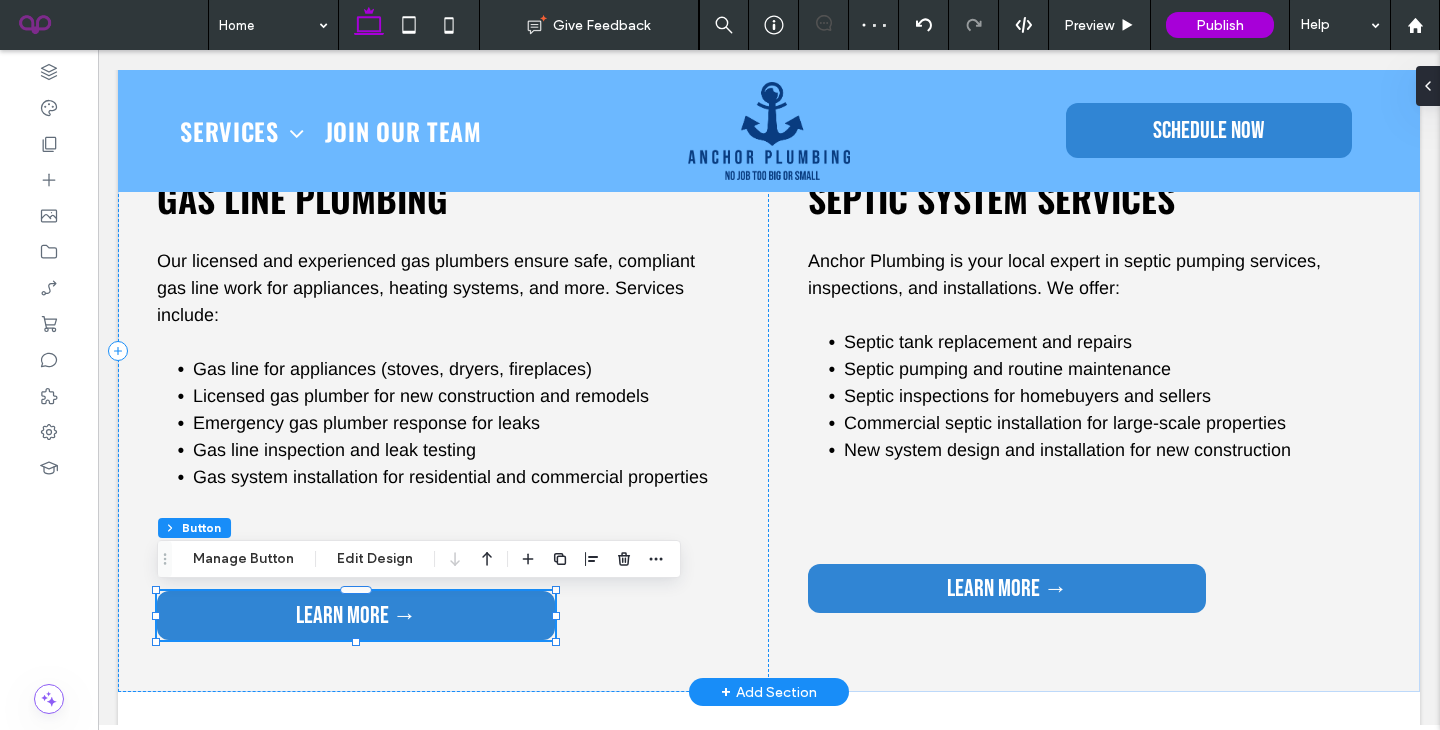 type on "**" 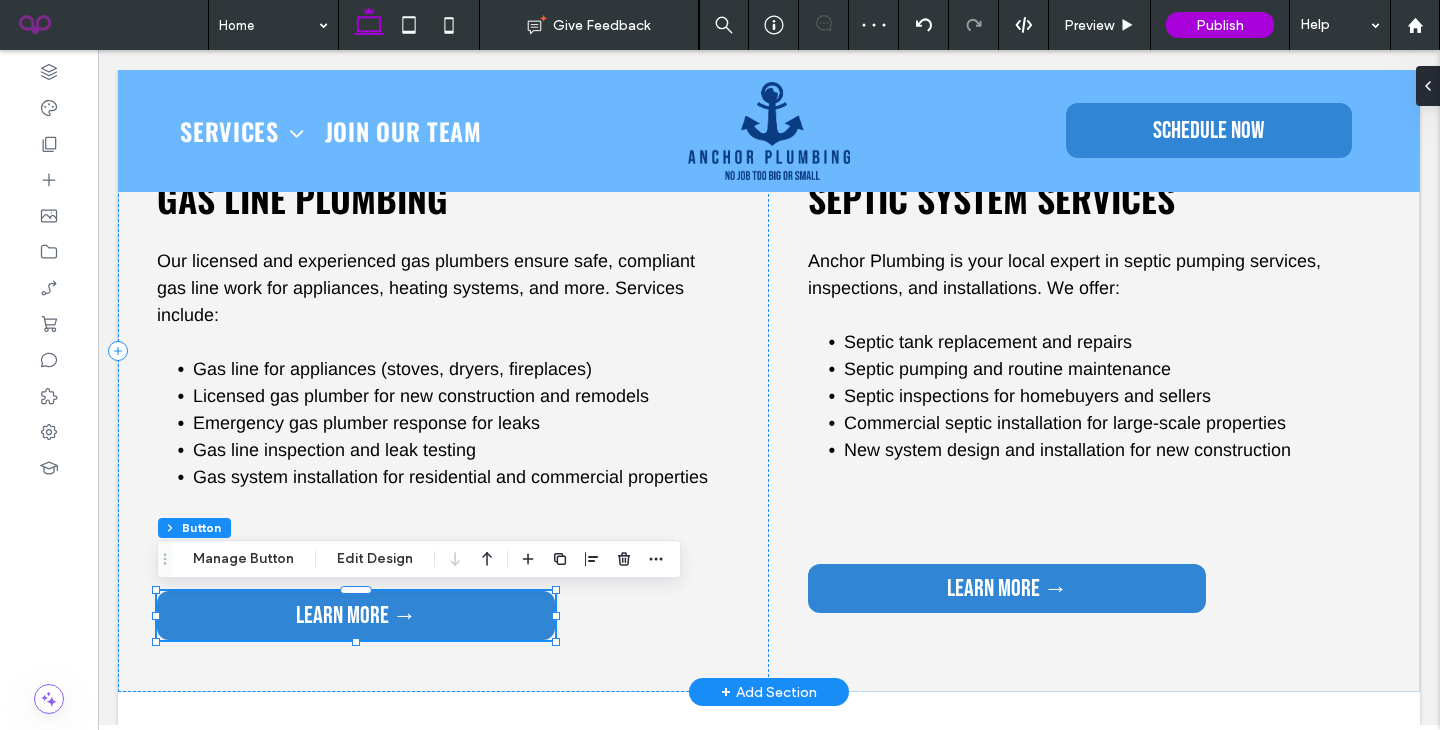 type on "**" 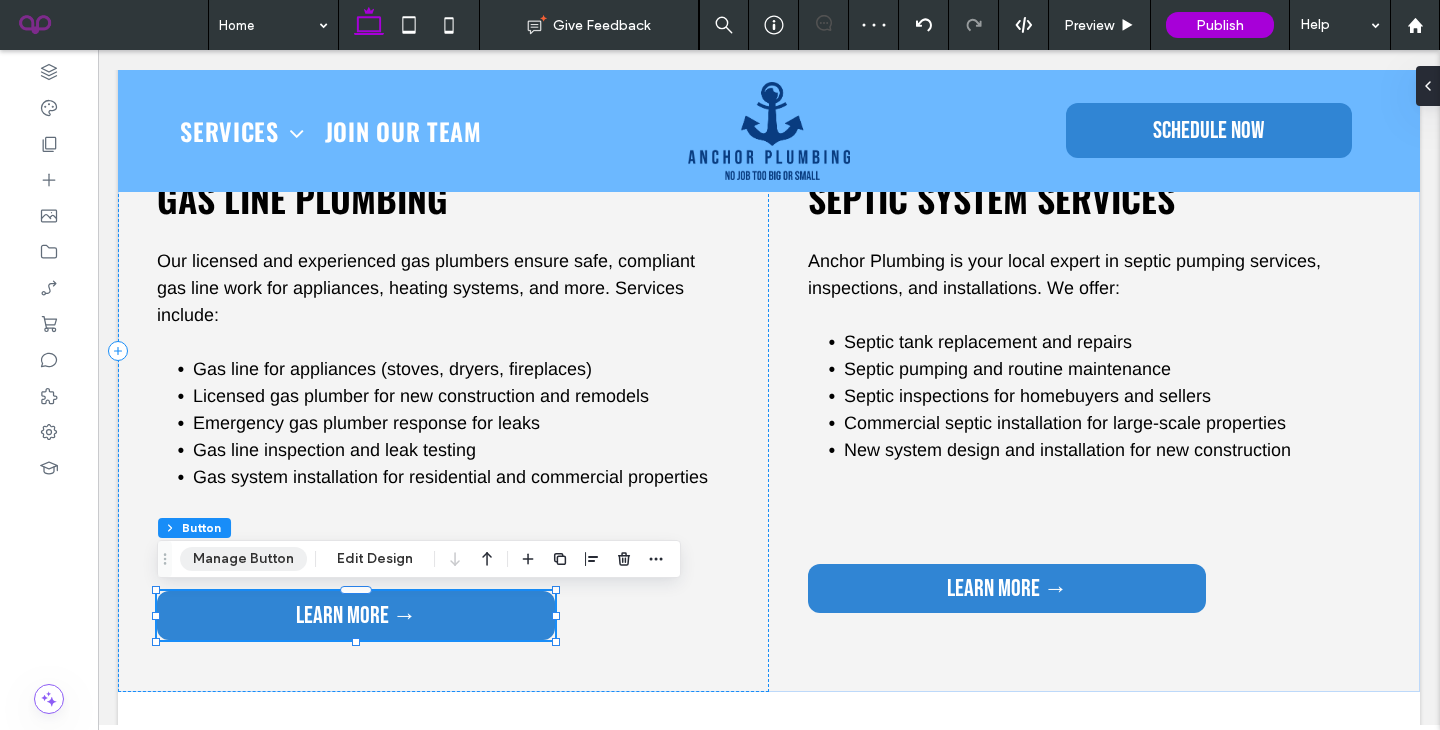 click on "Manage Button" at bounding box center (243, 559) 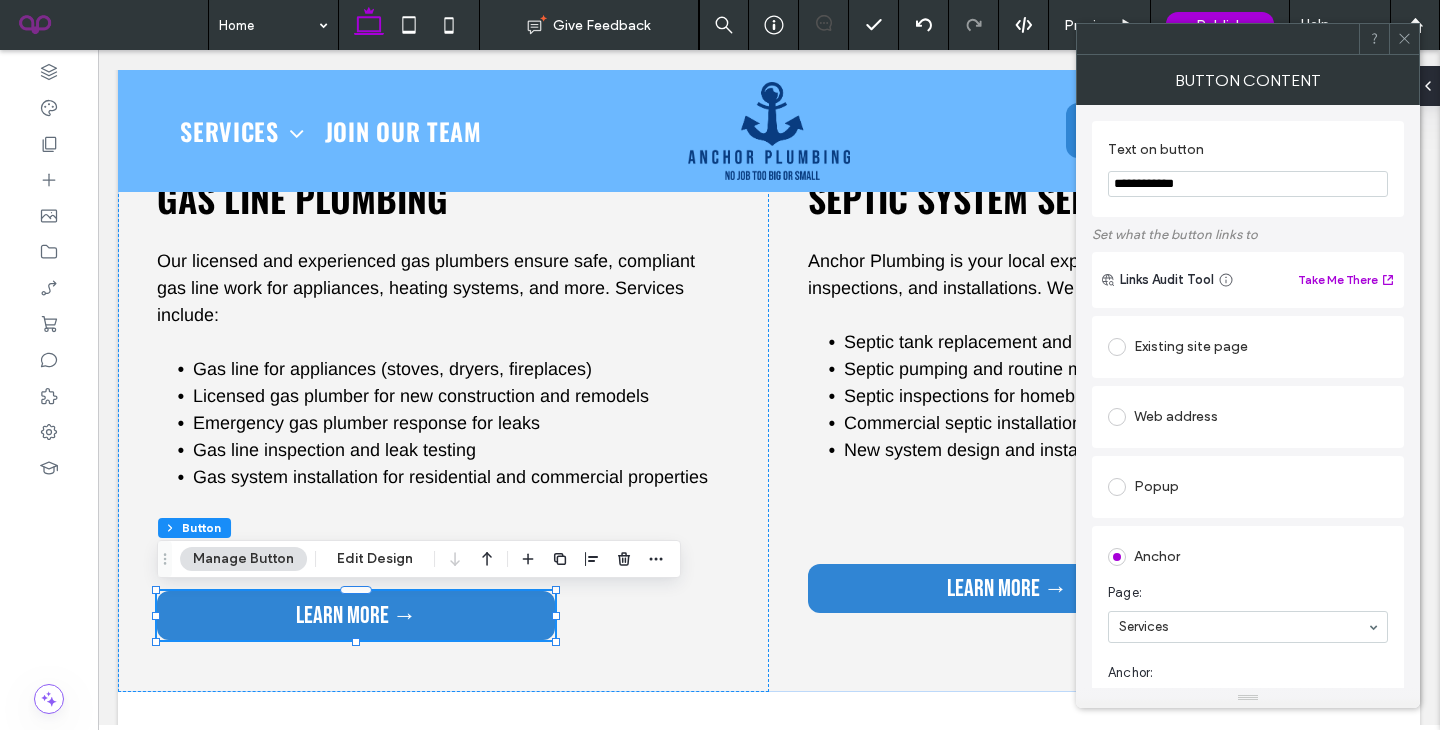 click on "Existing site page" at bounding box center [1248, 347] 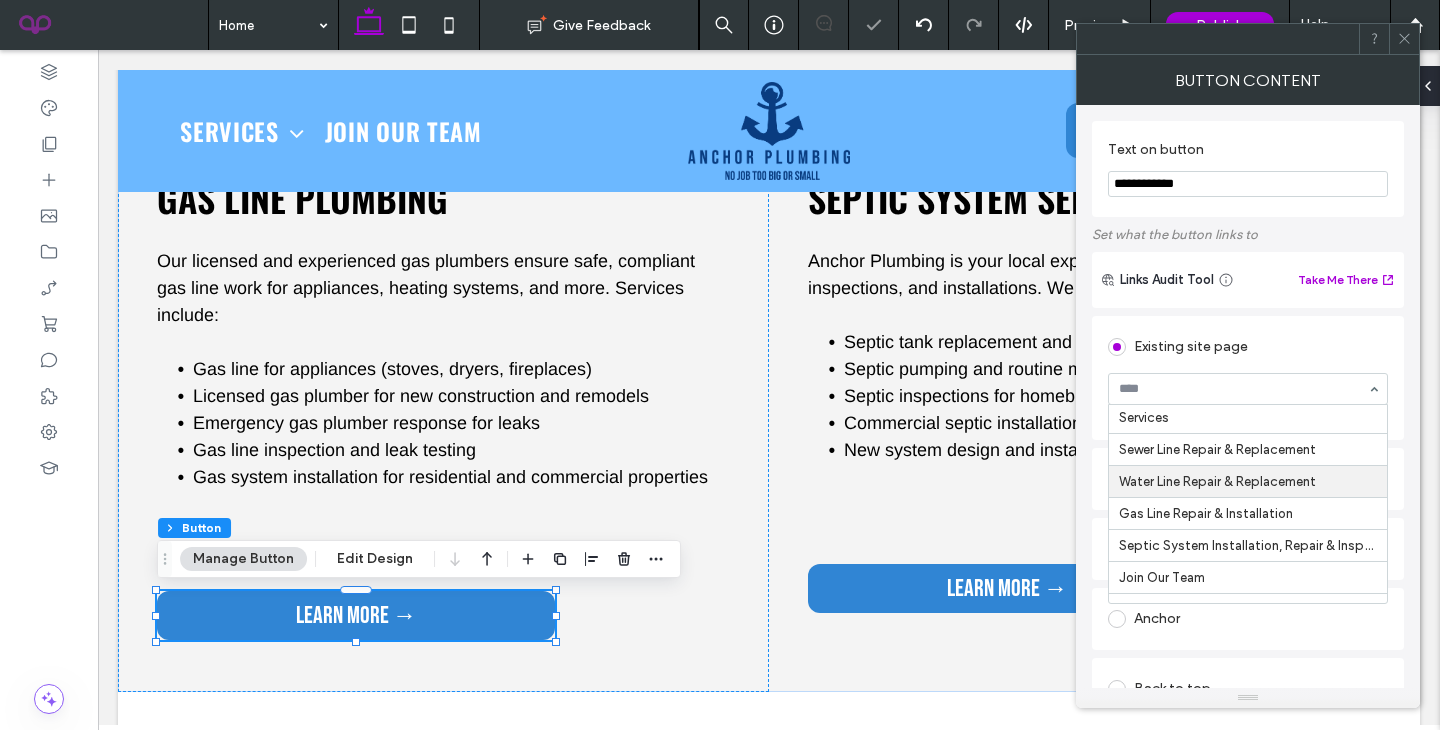 scroll, scrollTop: 34, scrollLeft: 0, axis: vertical 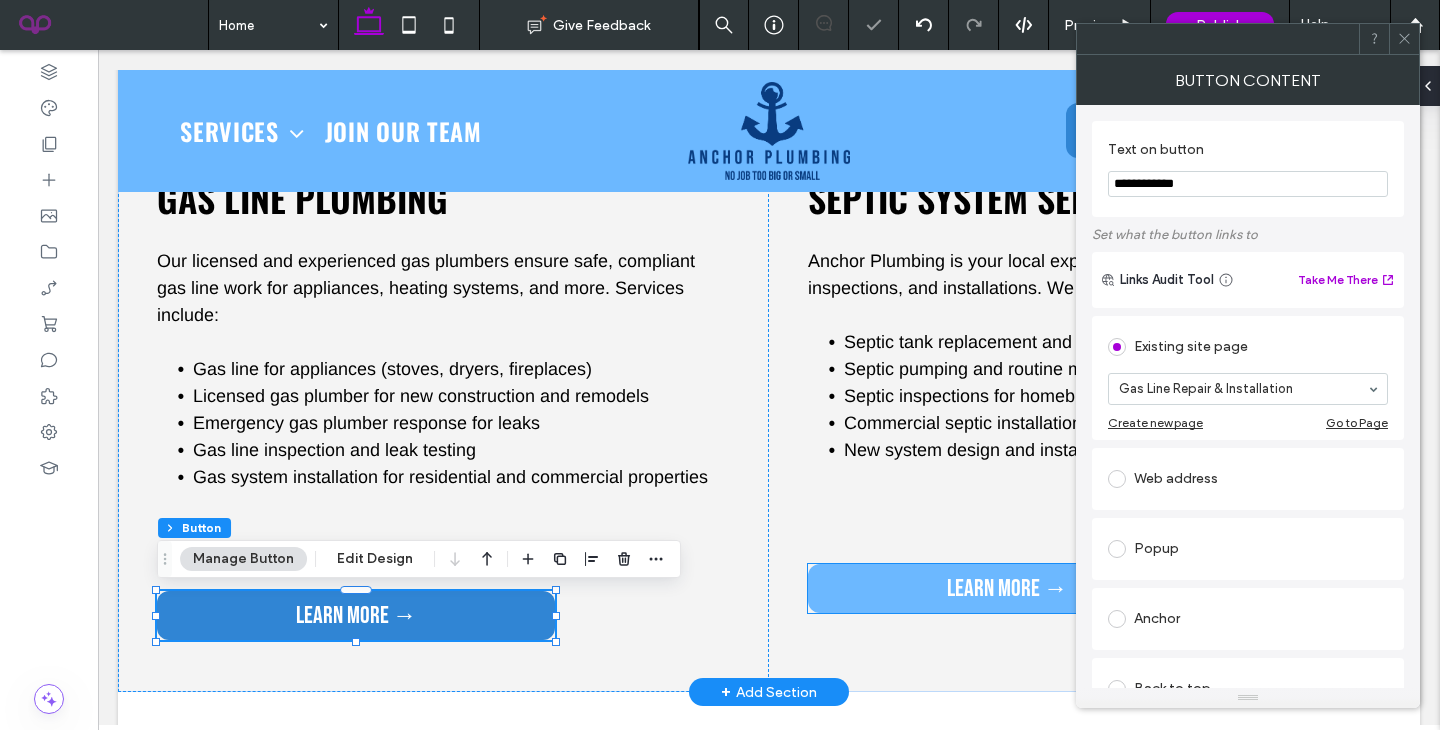 click on "LEARN MORE →" at bounding box center [1007, 588] 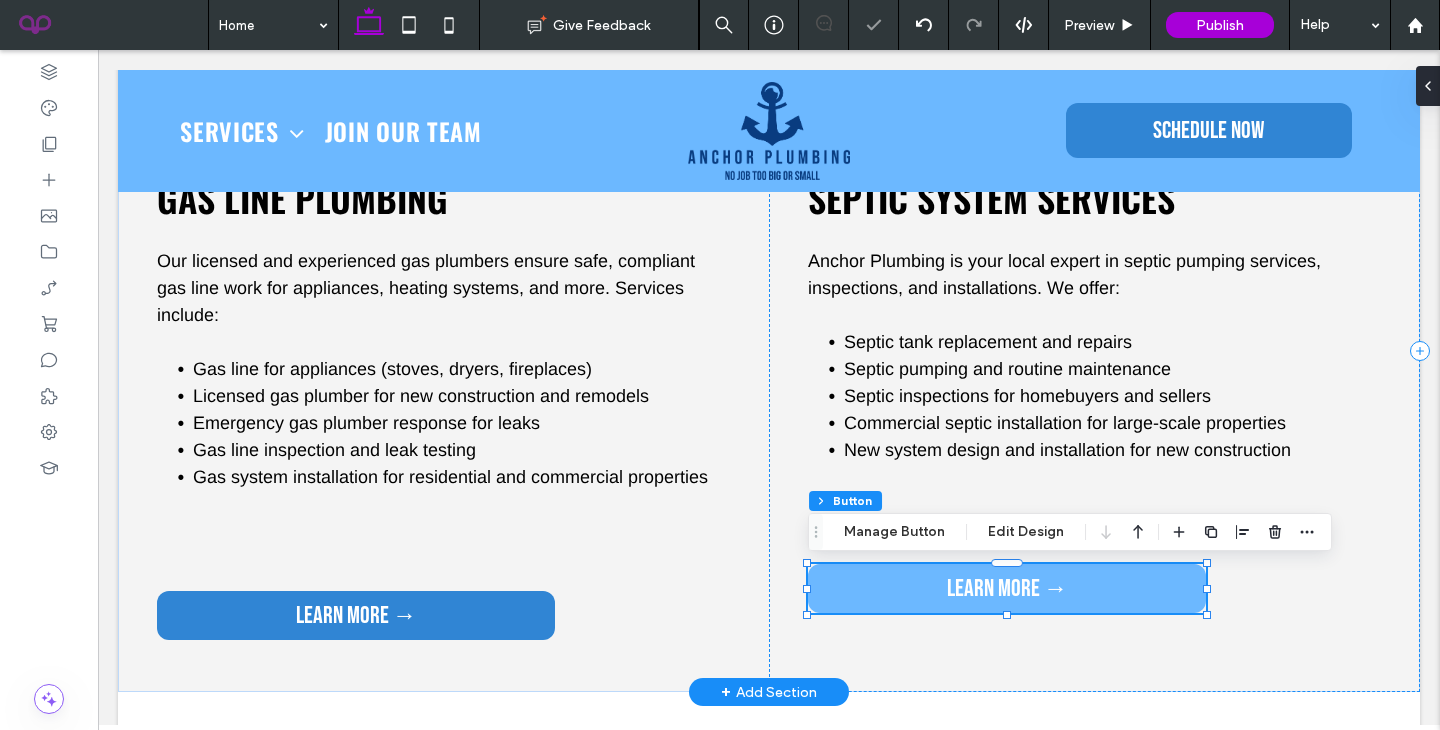 type on "**" 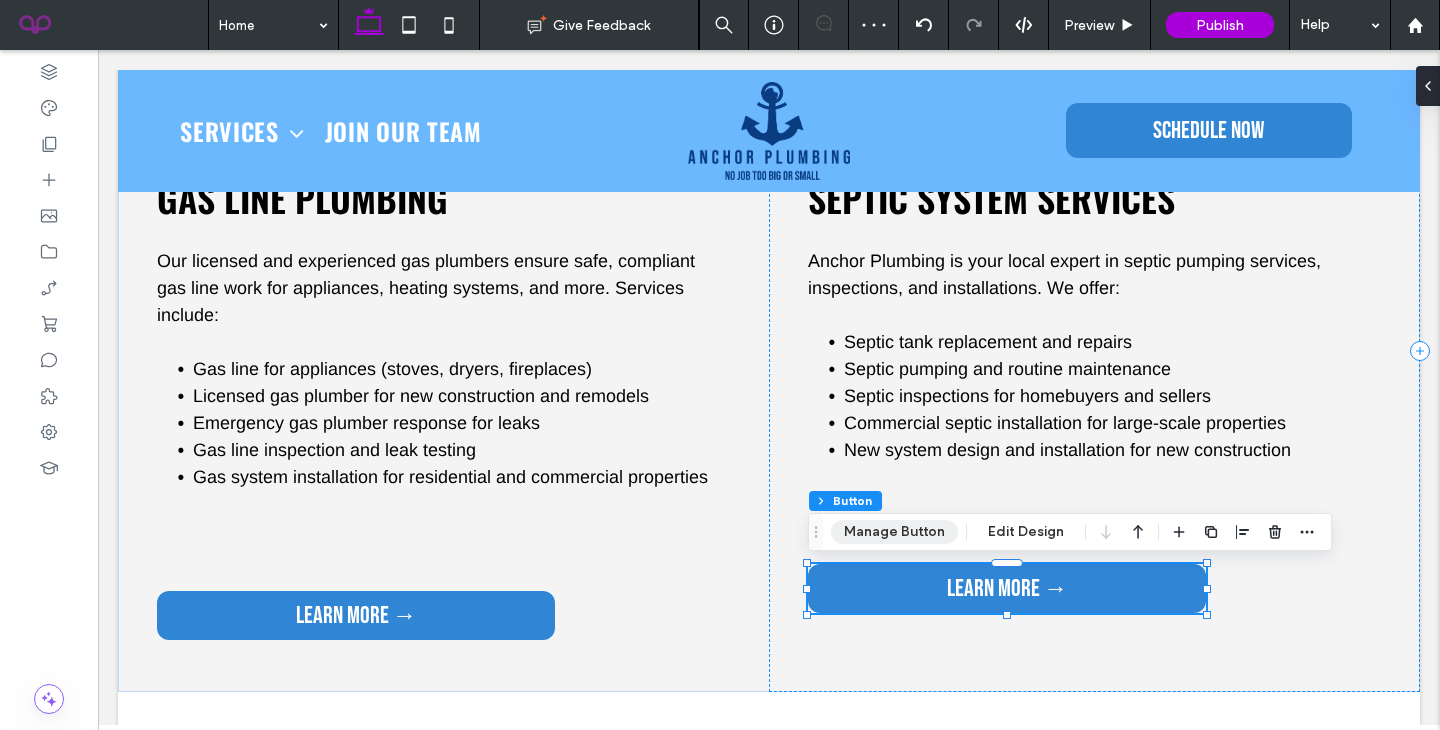 click on "Manage Button" at bounding box center [894, 532] 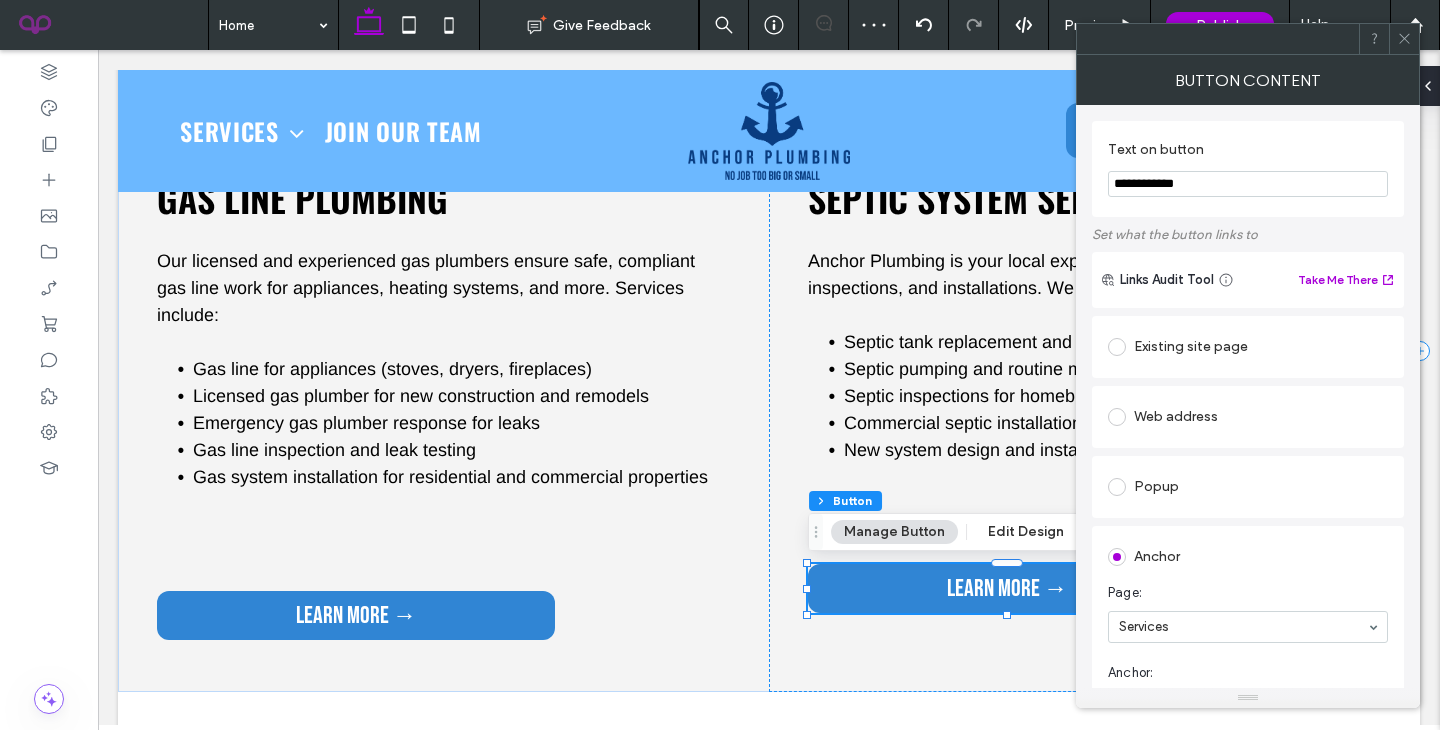 click on "Existing site page" at bounding box center [1248, 347] 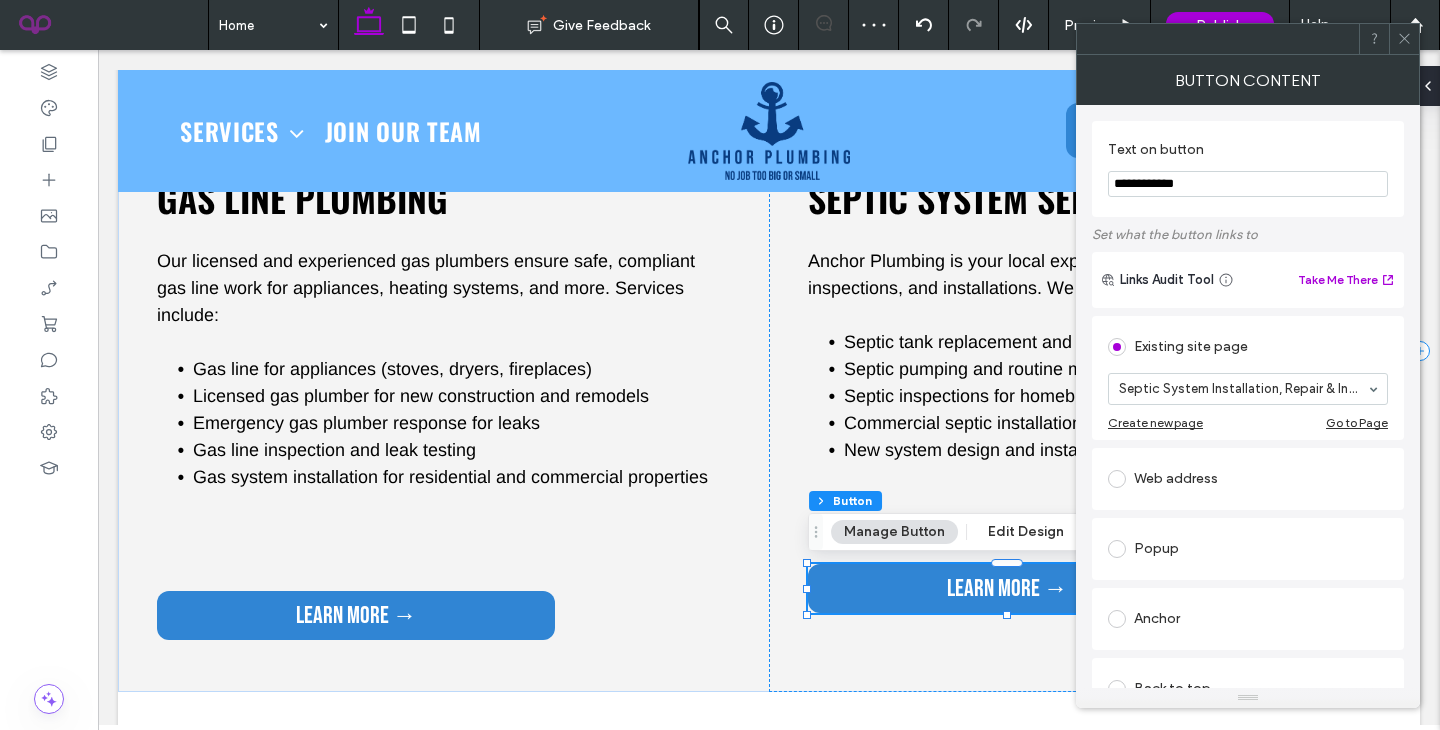 click on "**********" at bounding box center (1248, 396) 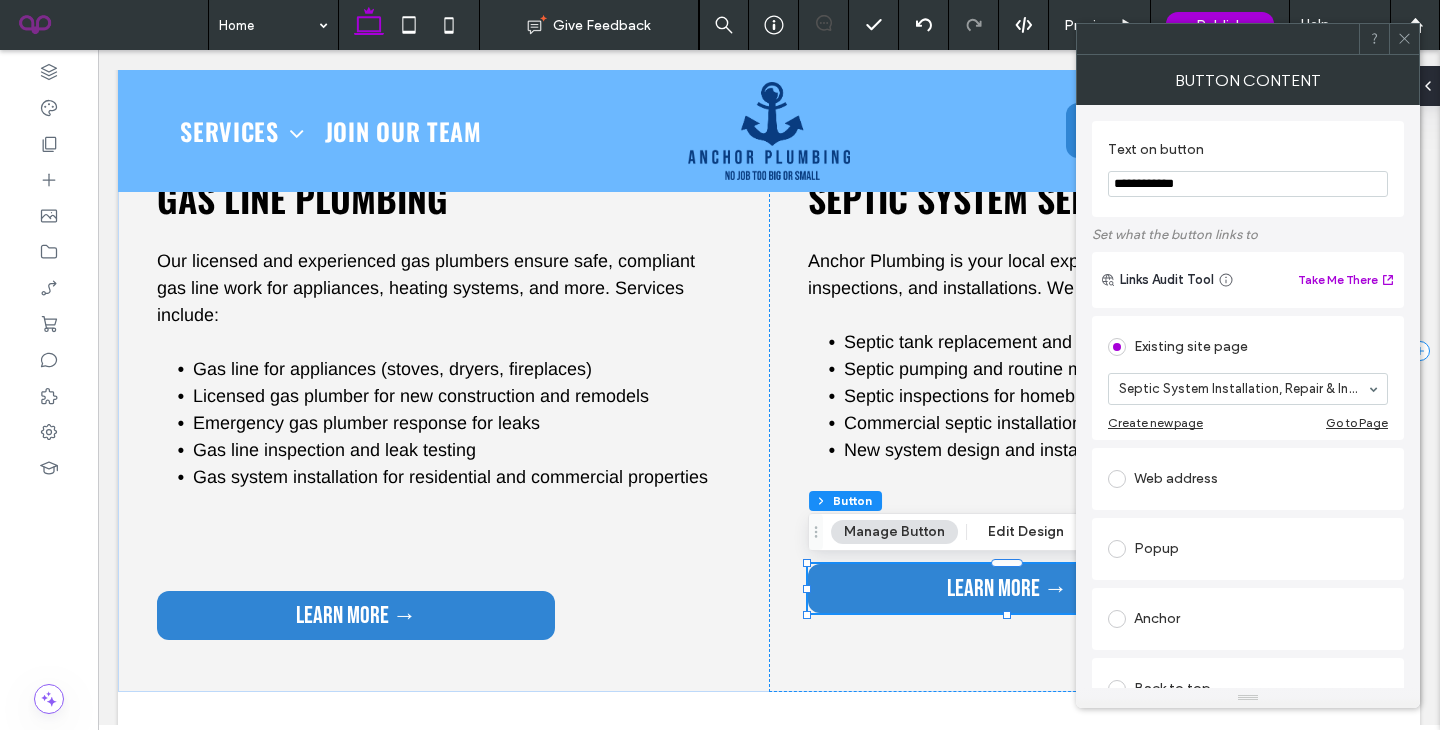click at bounding box center [1404, 39] 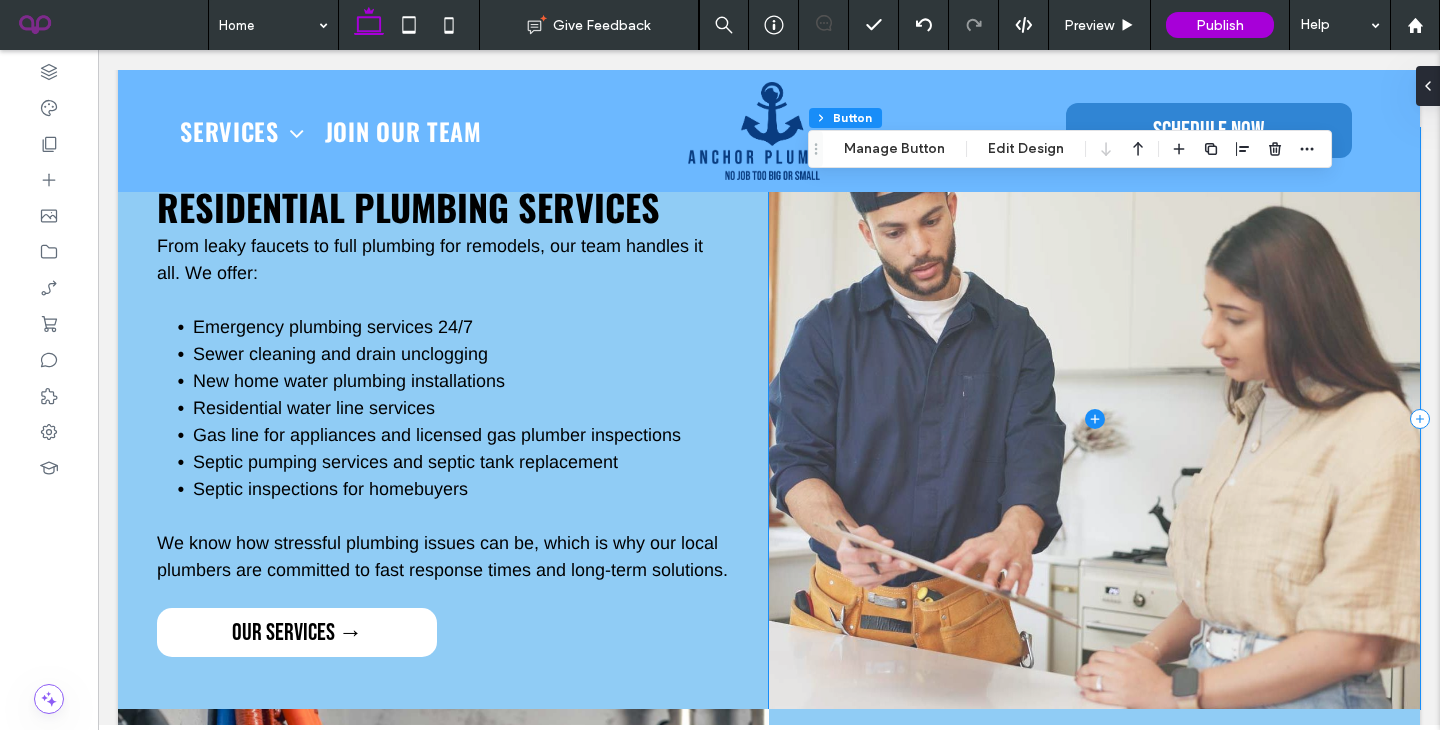 scroll, scrollTop: 3385, scrollLeft: 0, axis: vertical 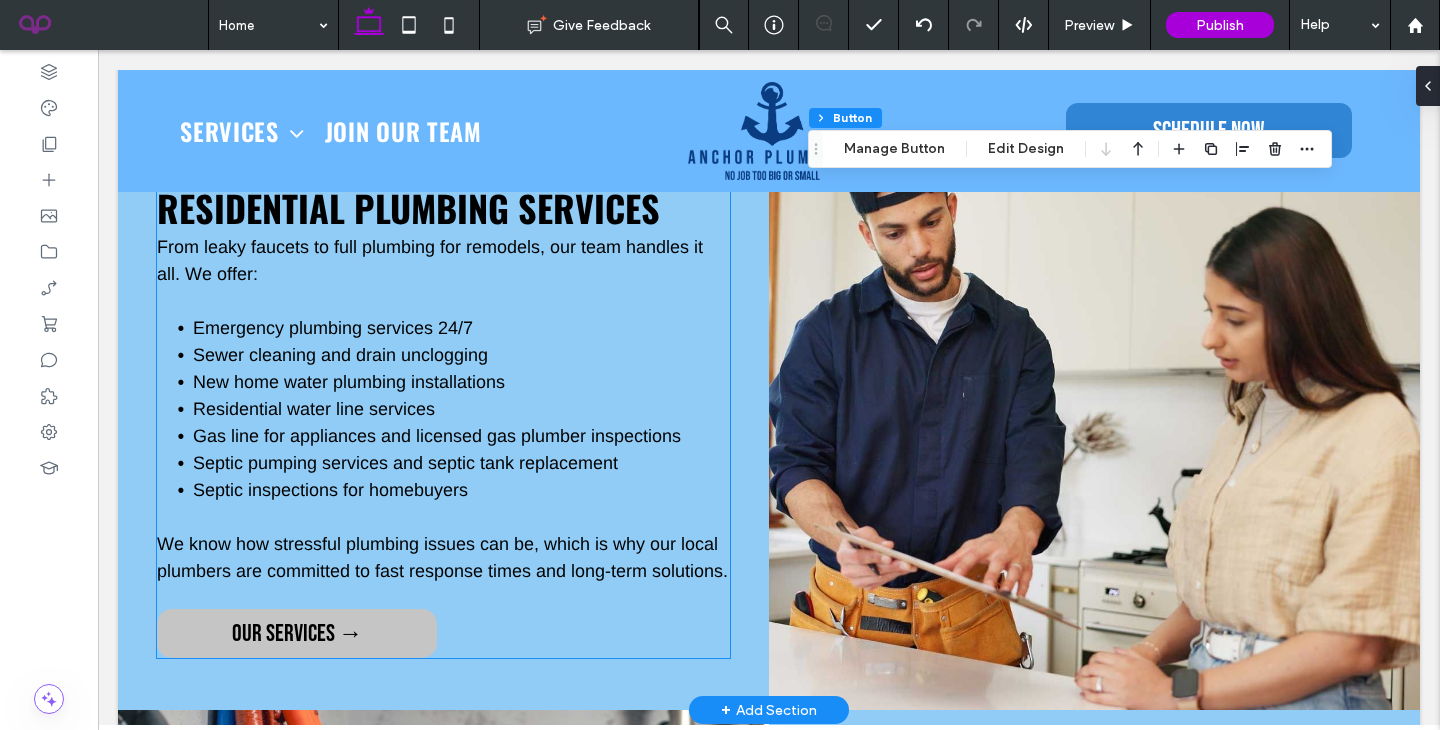 click on "OUR SERVICES →" at bounding box center (297, 633) 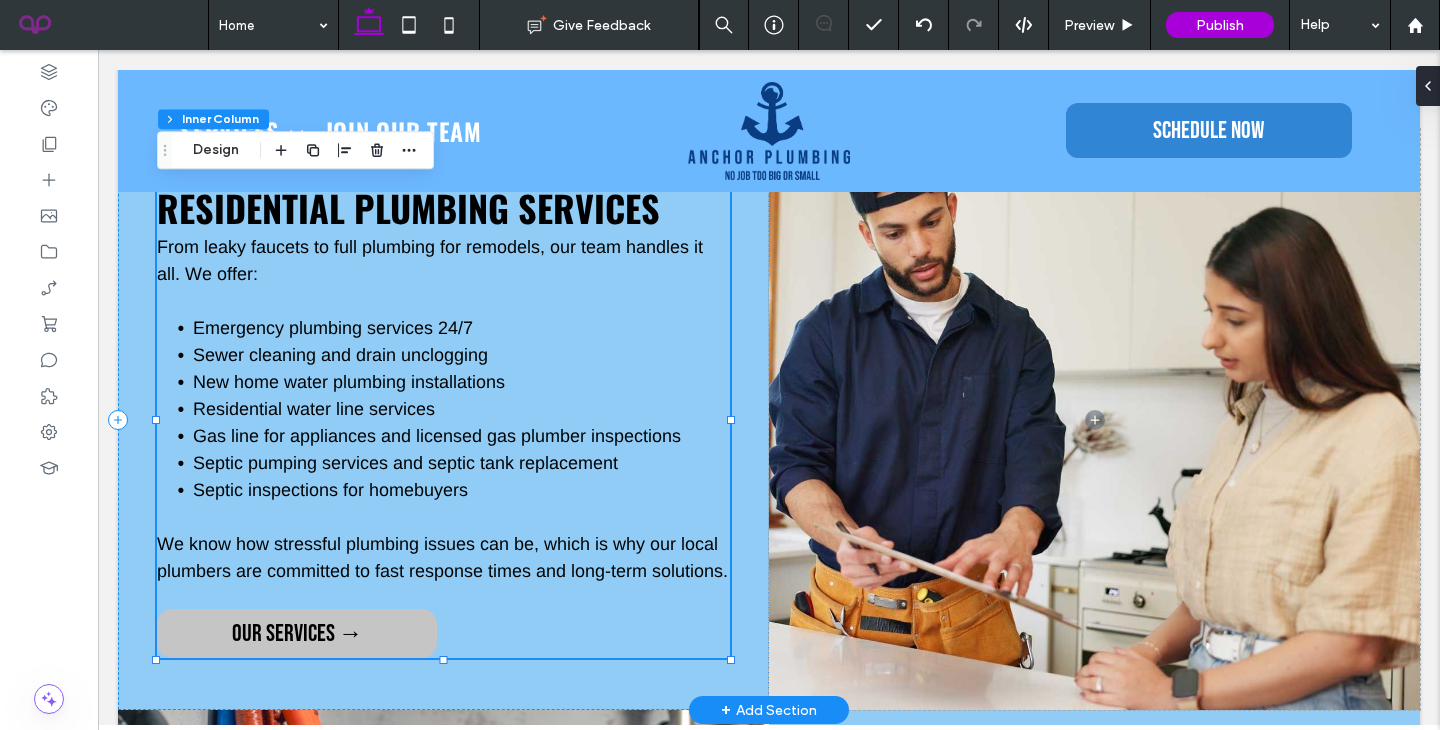 click on "OUR SERVICES →" at bounding box center [297, 633] 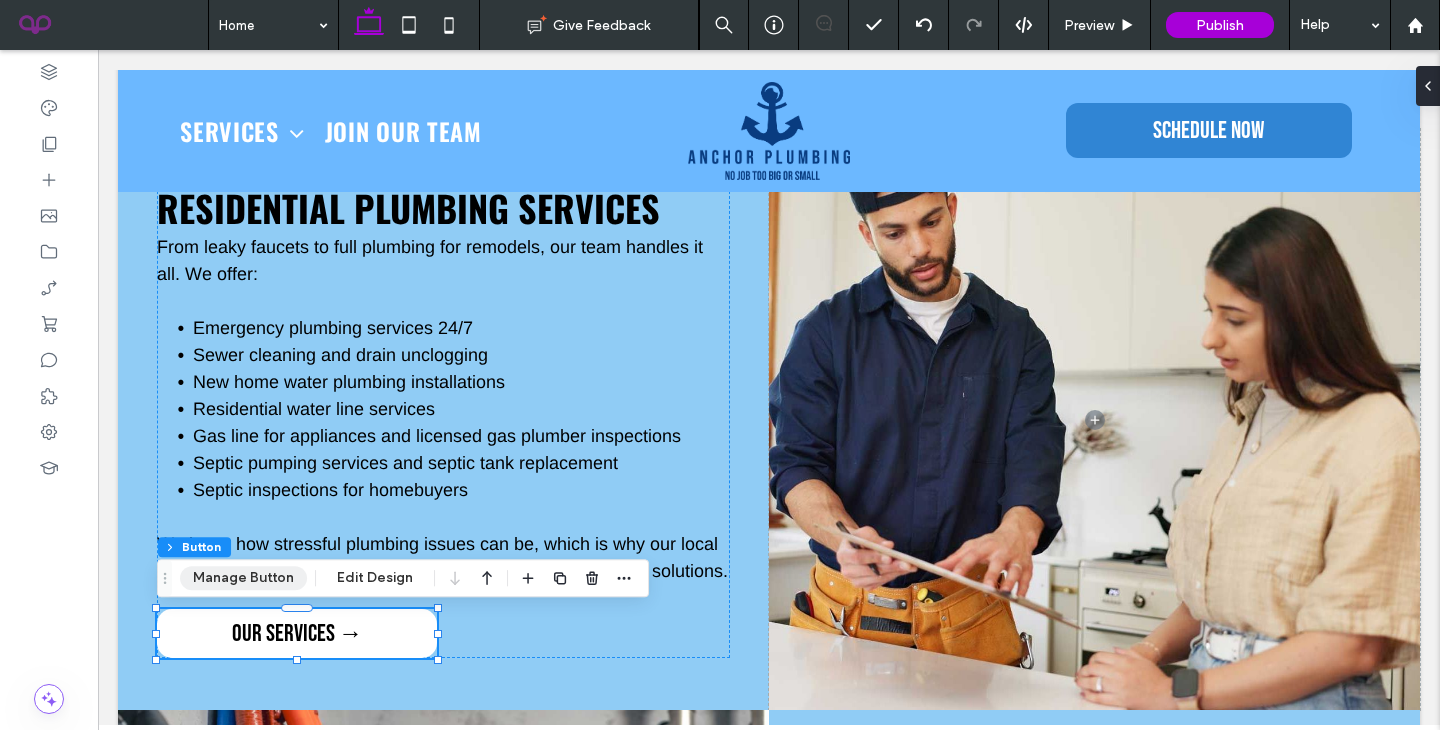 click on "Manage Button" at bounding box center [243, 578] 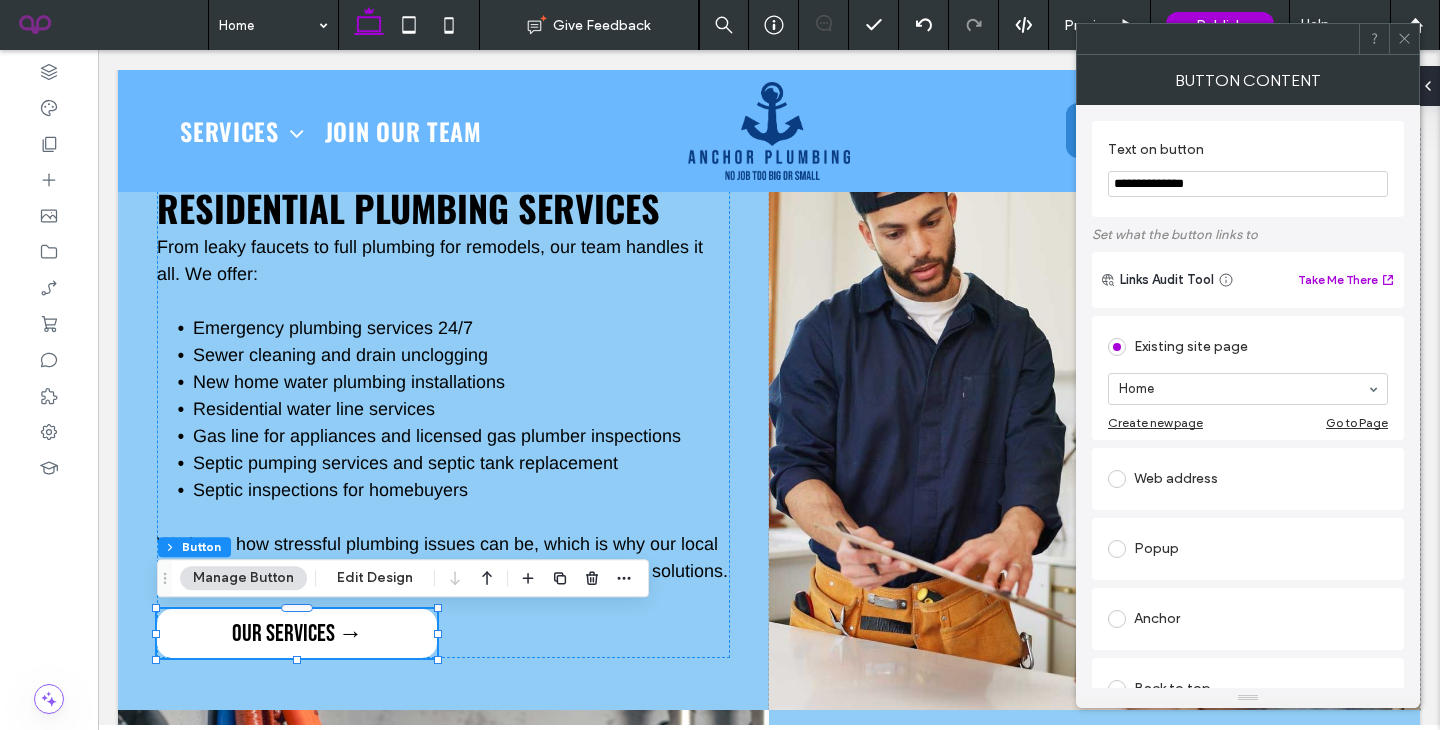 click on "Home" at bounding box center [1248, 389] 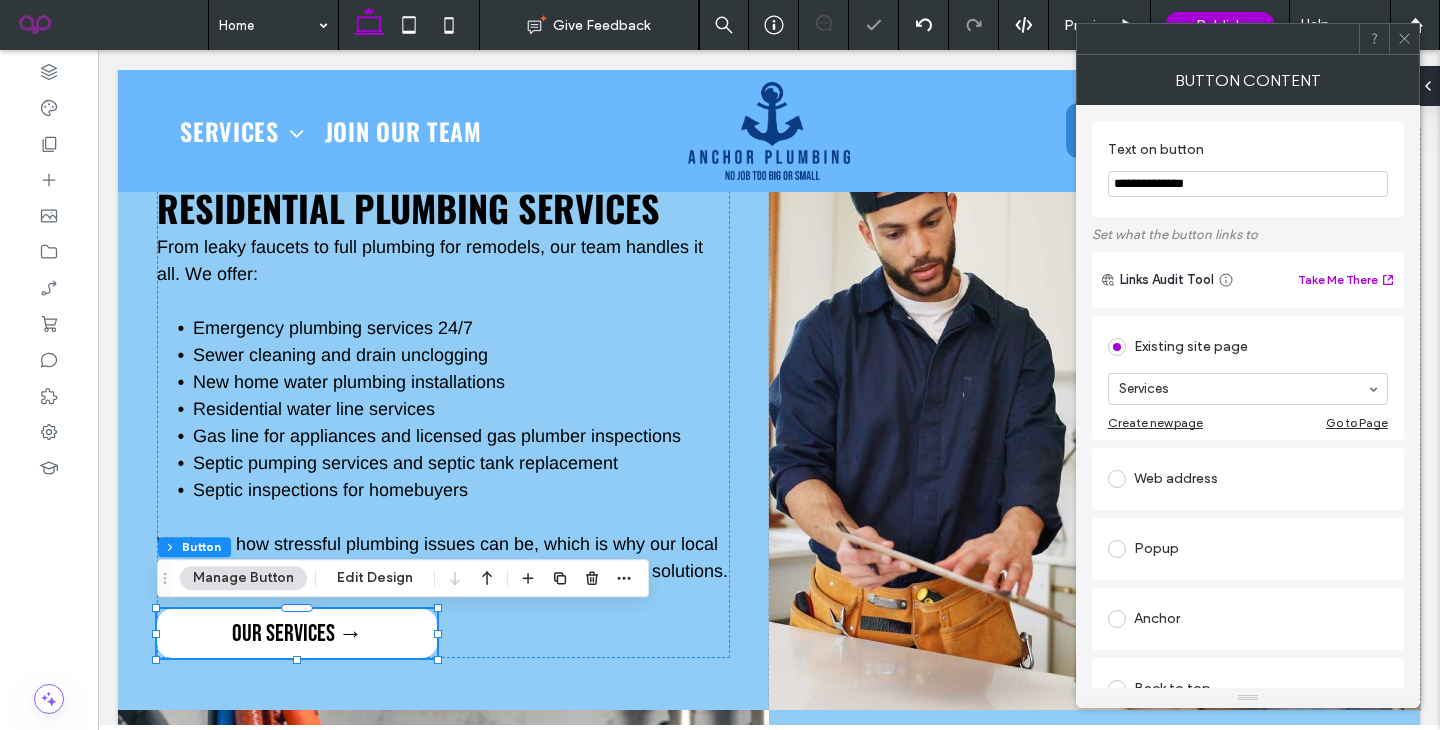click at bounding box center [1404, 39] 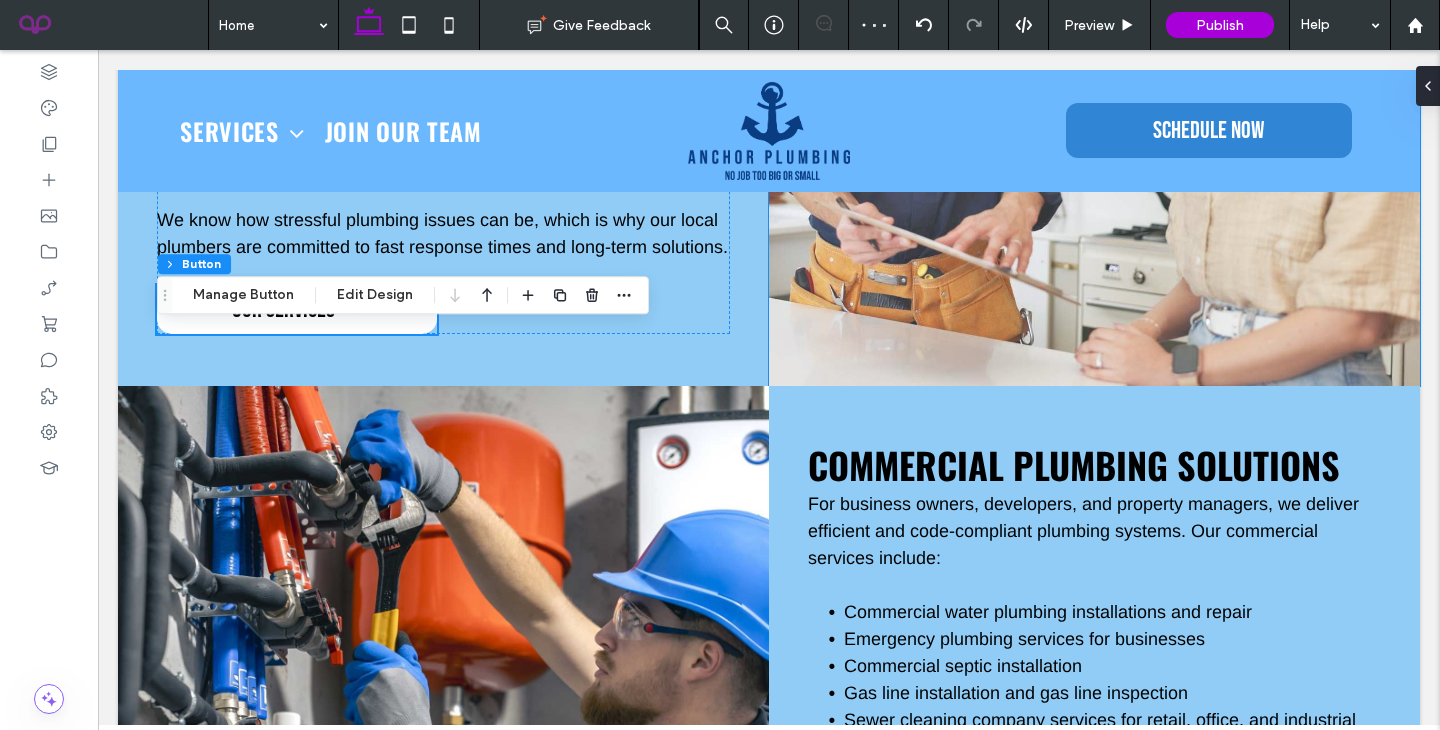 scroll, scrollTop: 3939, scrollLeft: 0, axis: vertical 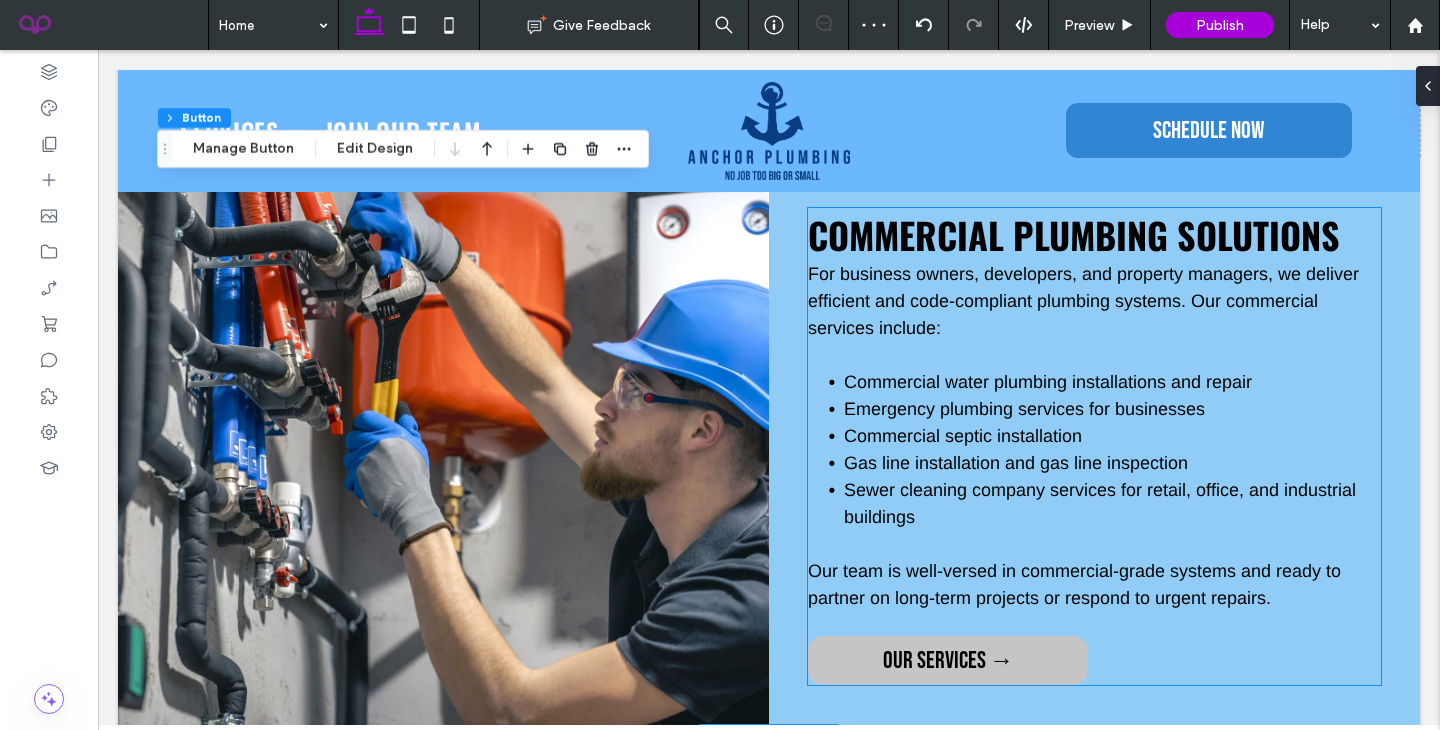 click on "OUR SERVICES →" at bounding box center (948, 660) 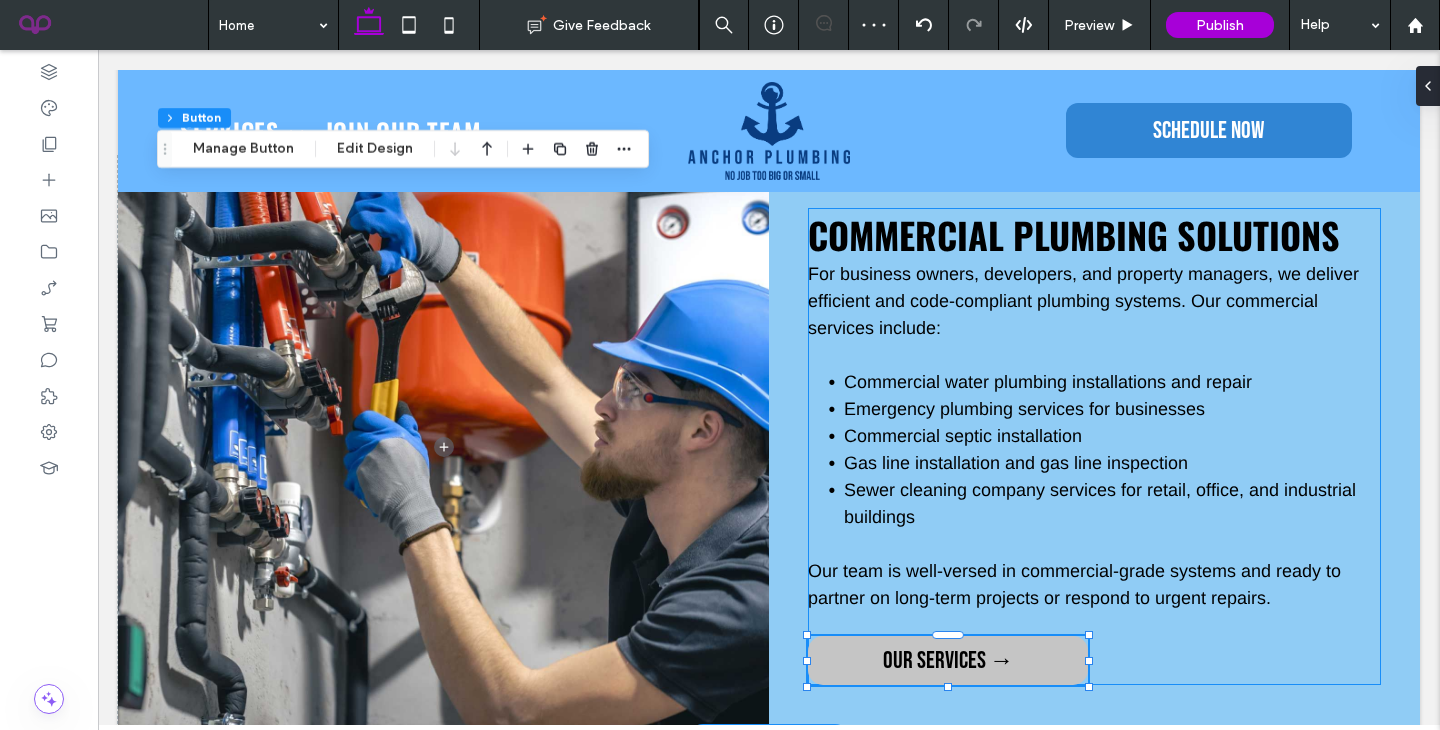 scroll, scrollTop: 4219, scrollLeft: 0, axis: vertical 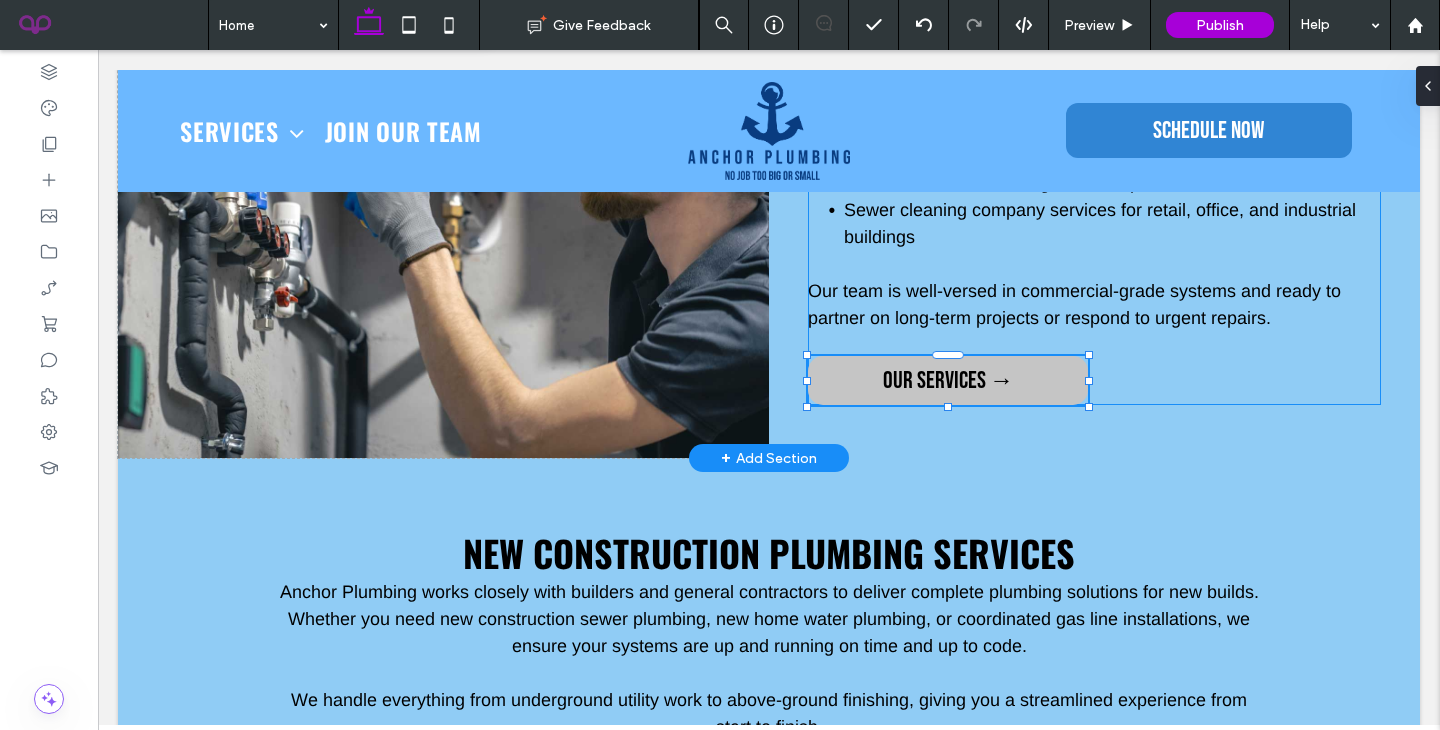 click on "OUR SERVICES →" at bounding box center [948, 380] 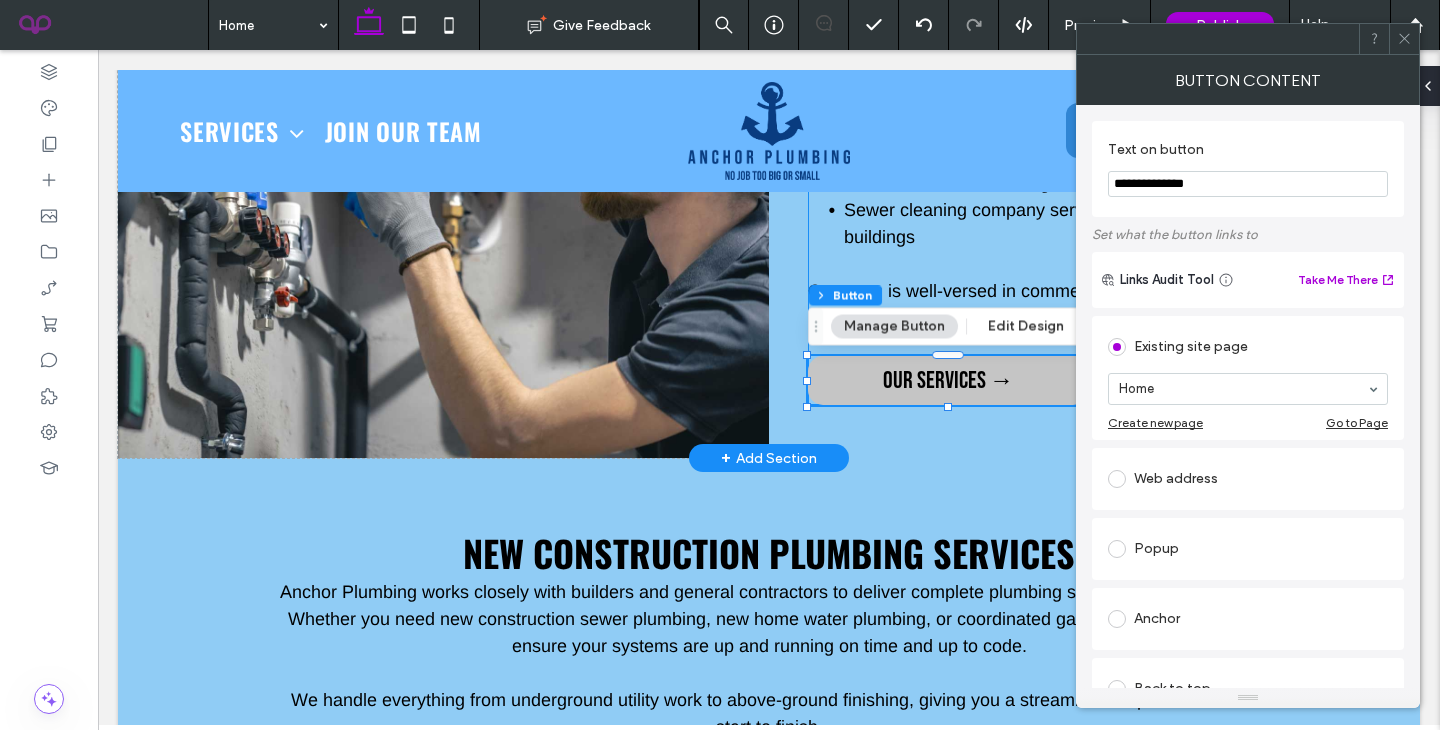 type on "**" 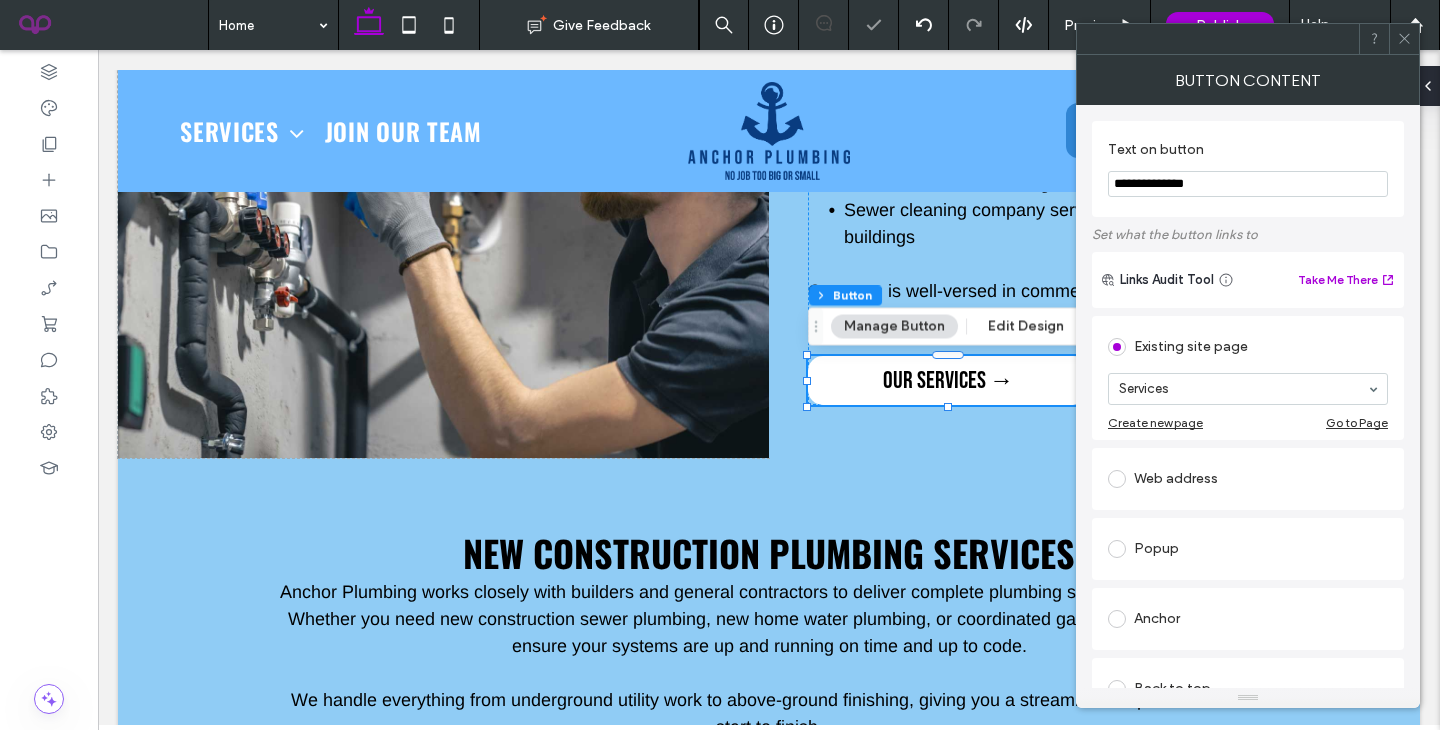 click 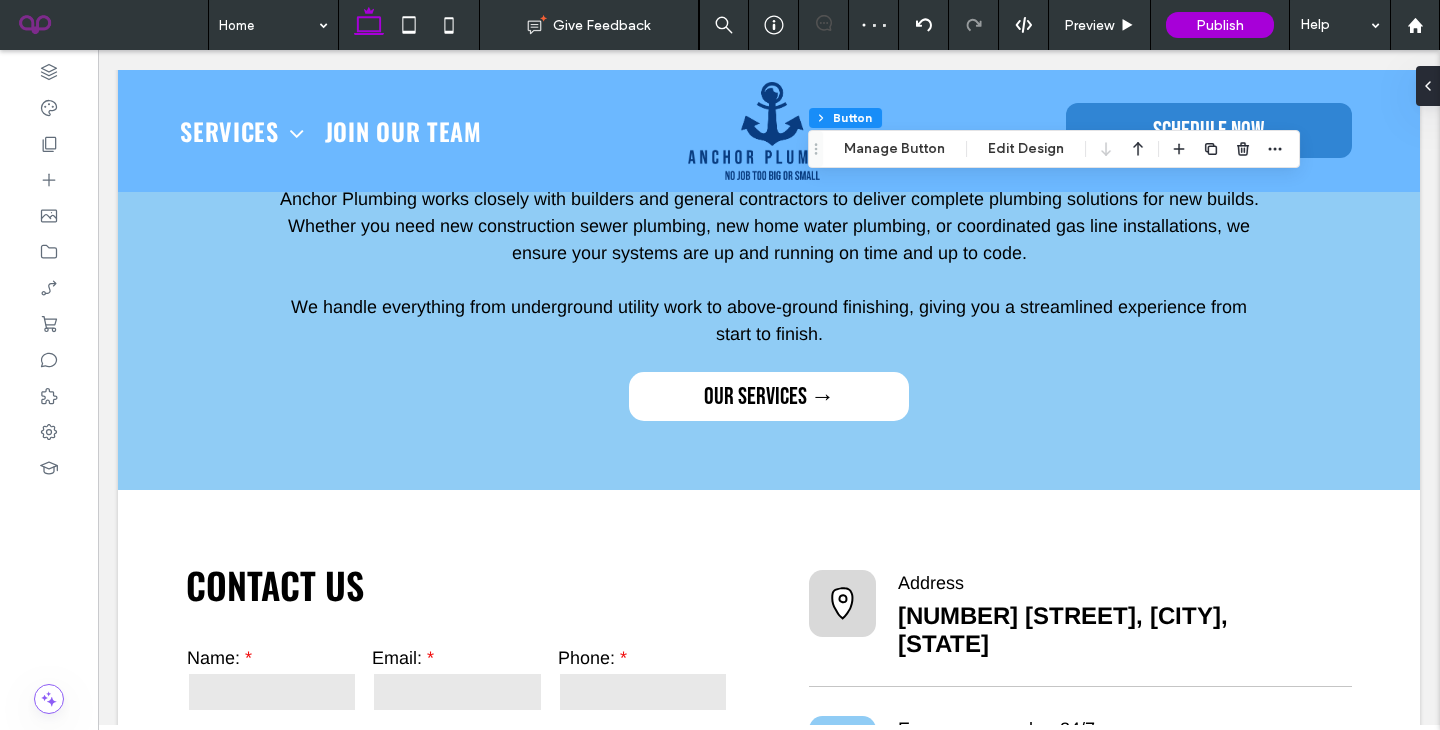 scroll, scrollTop: 4572, scrollLeft: 0, axis: vertical 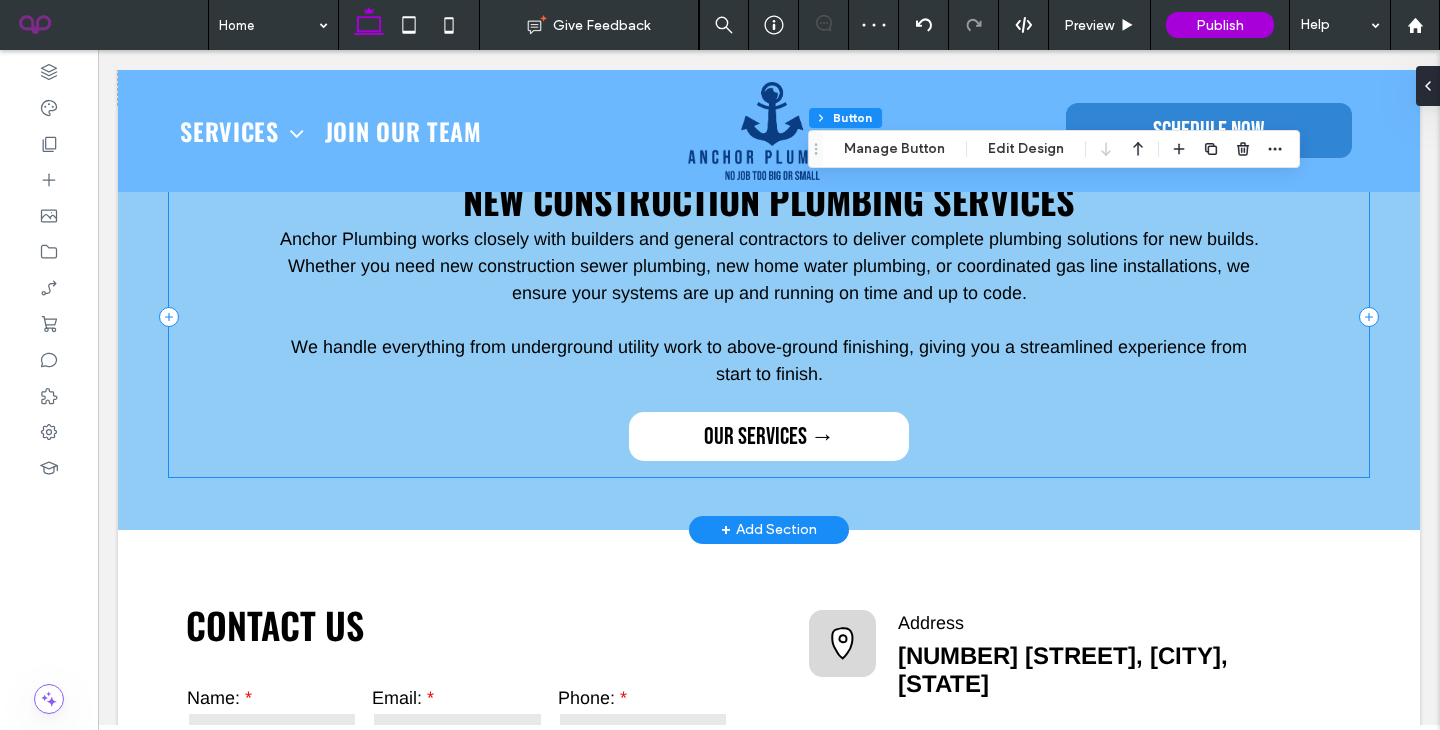click on "New Construction Plumbing Services
Anchor Plumbing works closely with builders and general contractors to deliver complete plumbing solutions for new builds. Whether you need
new construction sewer plumbing ,
new home water plumbing , or coordinated gas line installations, we ensure your systems are up and running on time and up to code. ﻿ We handle everything from underground utility work to above-ground finishing, giving you a streamlined experience from start to finish.
OUR SERVICES →" at bounding box center [769, 317] 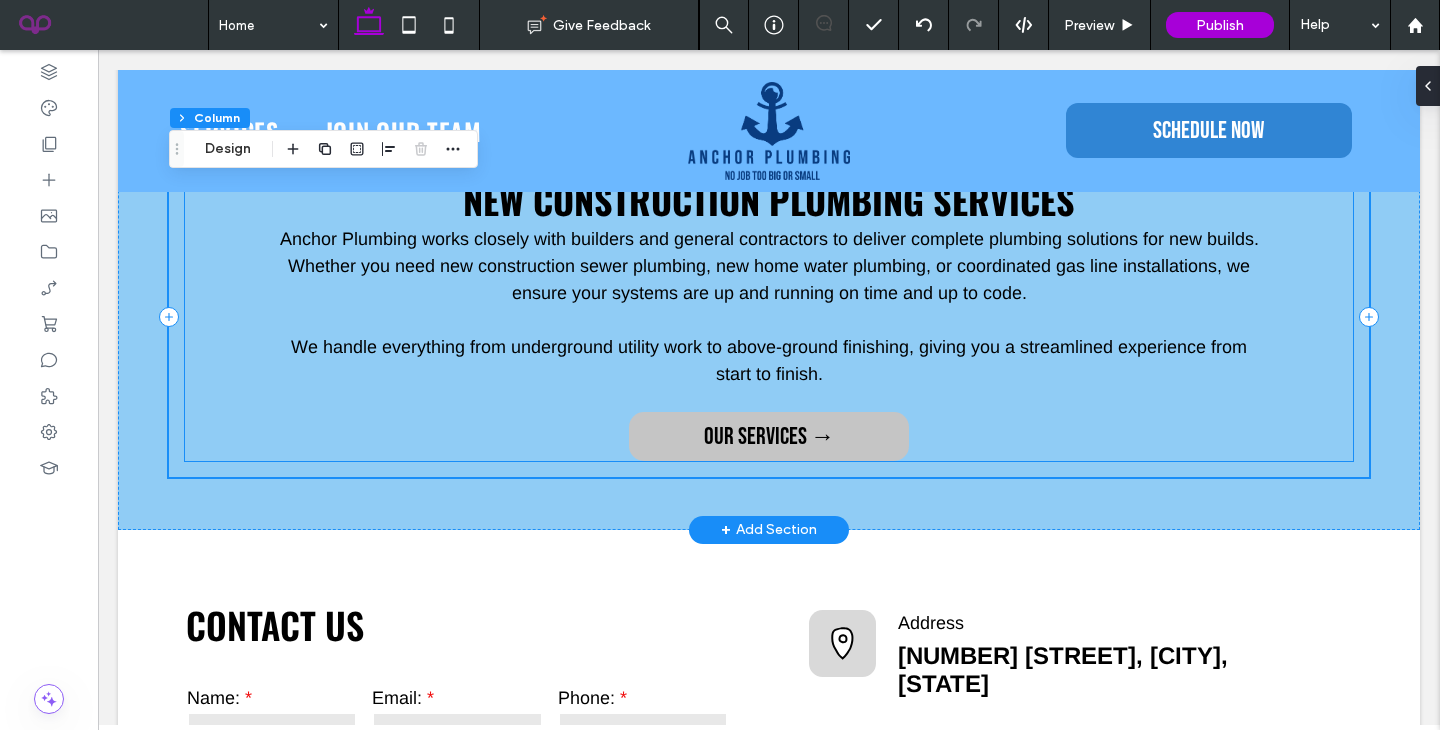 click on "OUR SERVICES →" at bounding box center [769, 436] 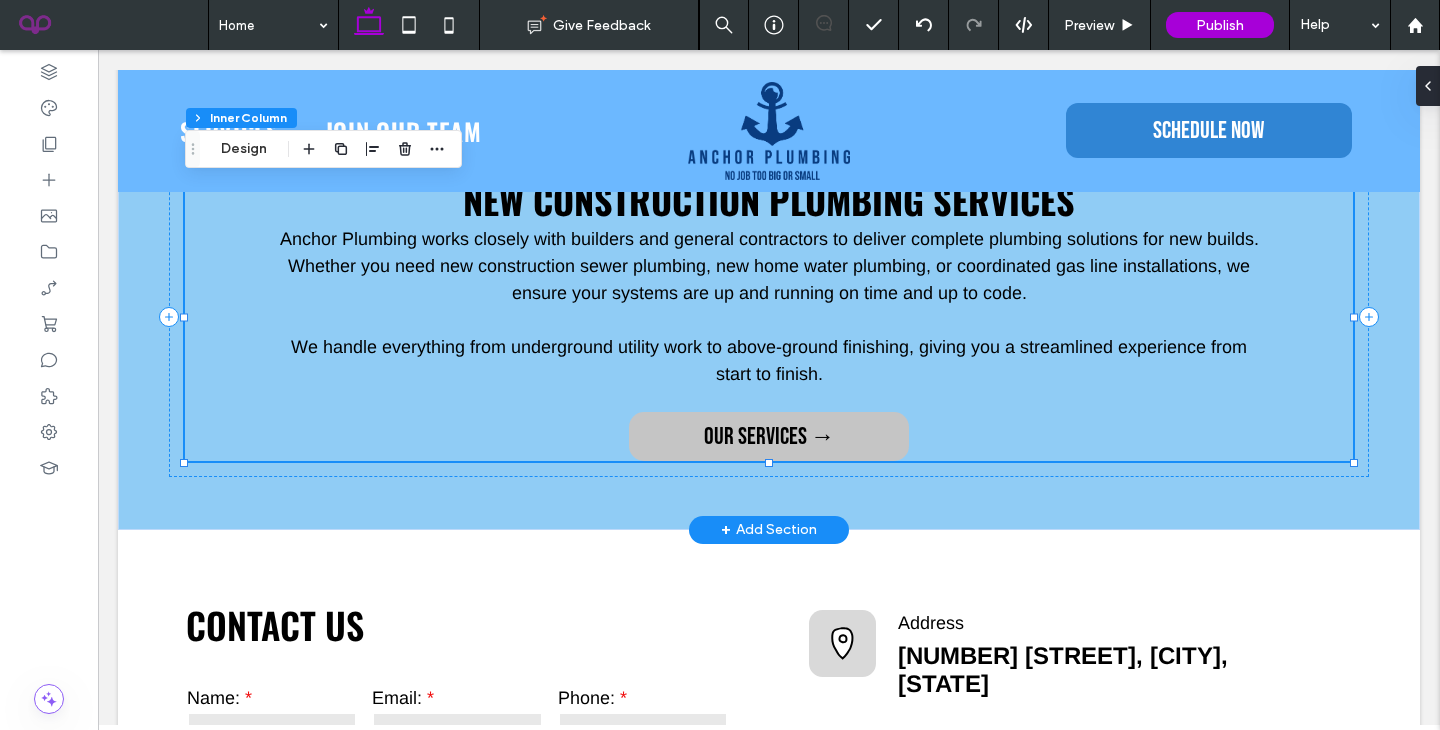 click on "OUR SERVICES →" at bounding box center [769, 436] 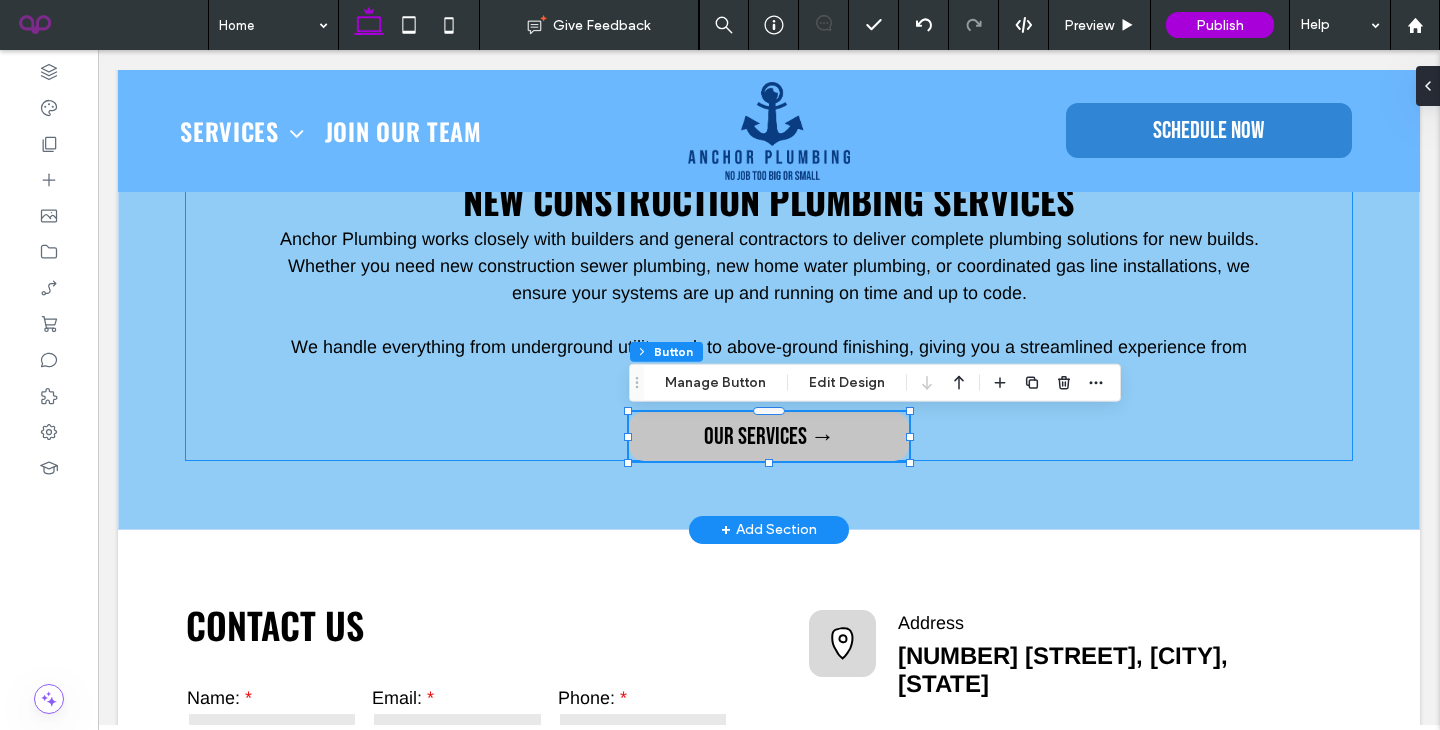 type on "**" 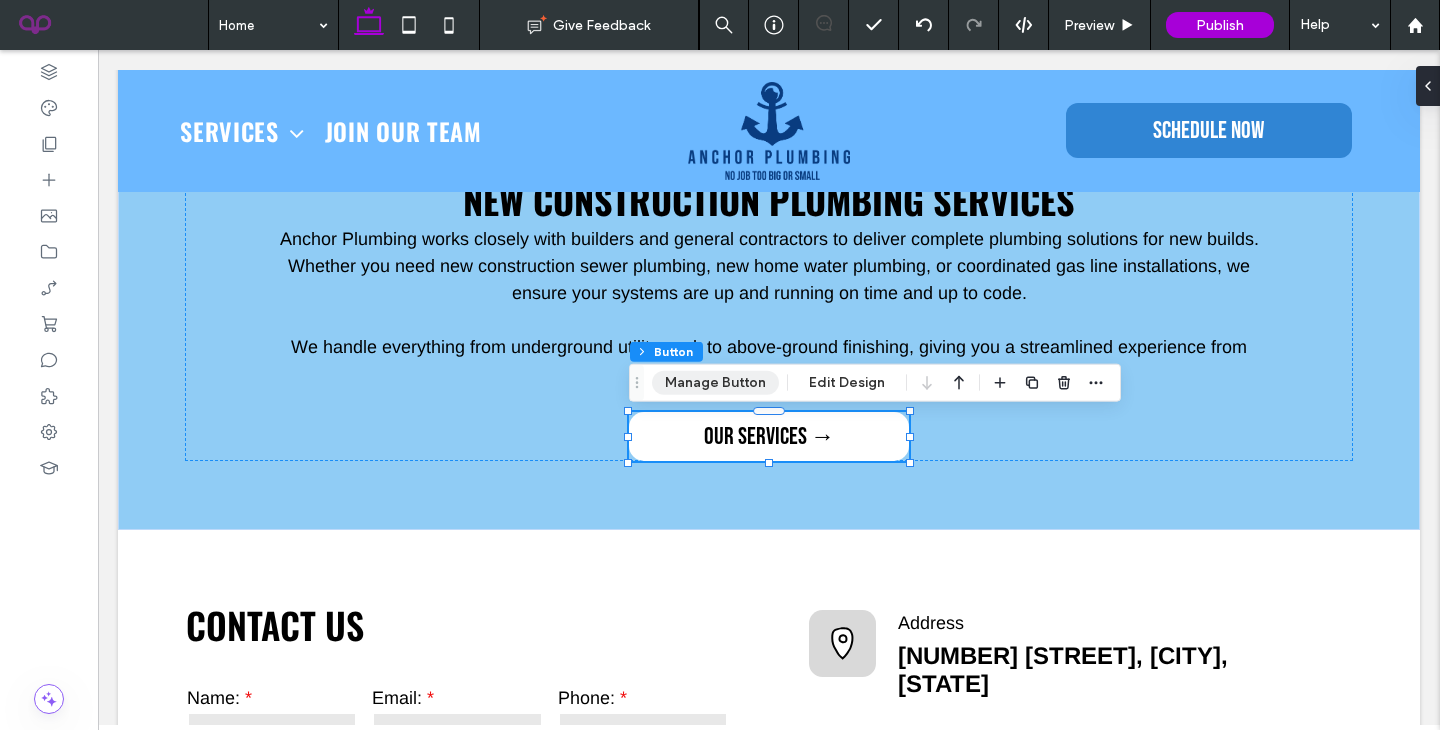 click on "Manage Button" at bounding box center [715, 383] 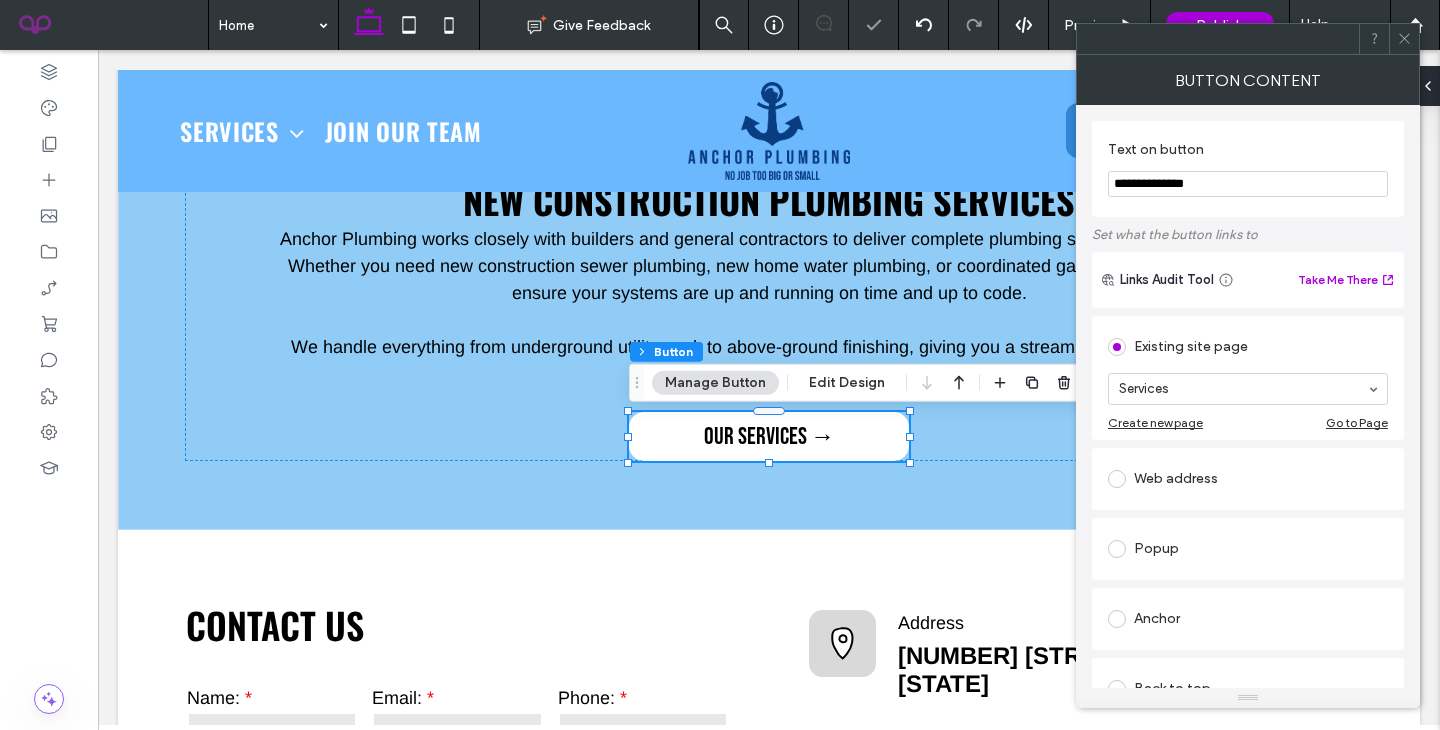 click on "**********" at bounding box center [1248, 381] 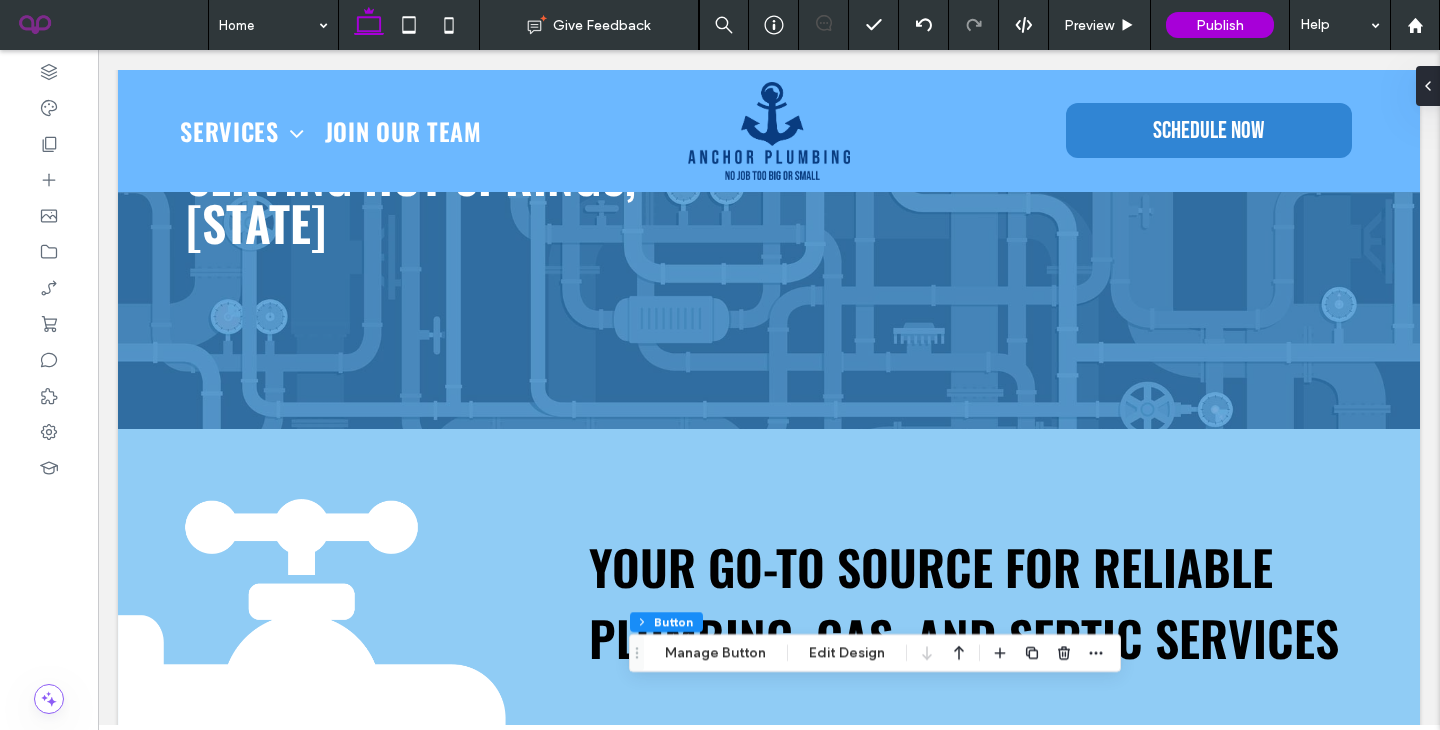 scroll, scrollTop: 0, scrollLeft: 0, axis: both 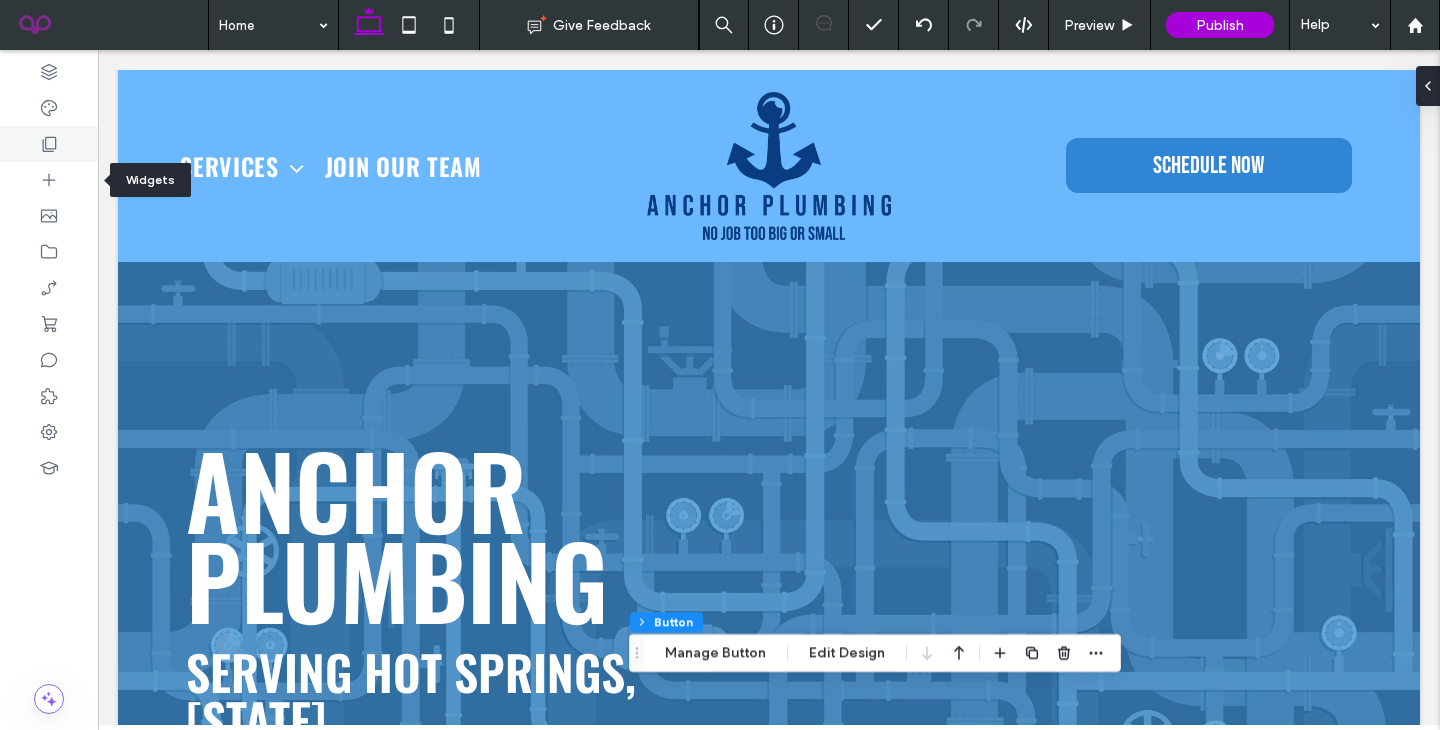 click 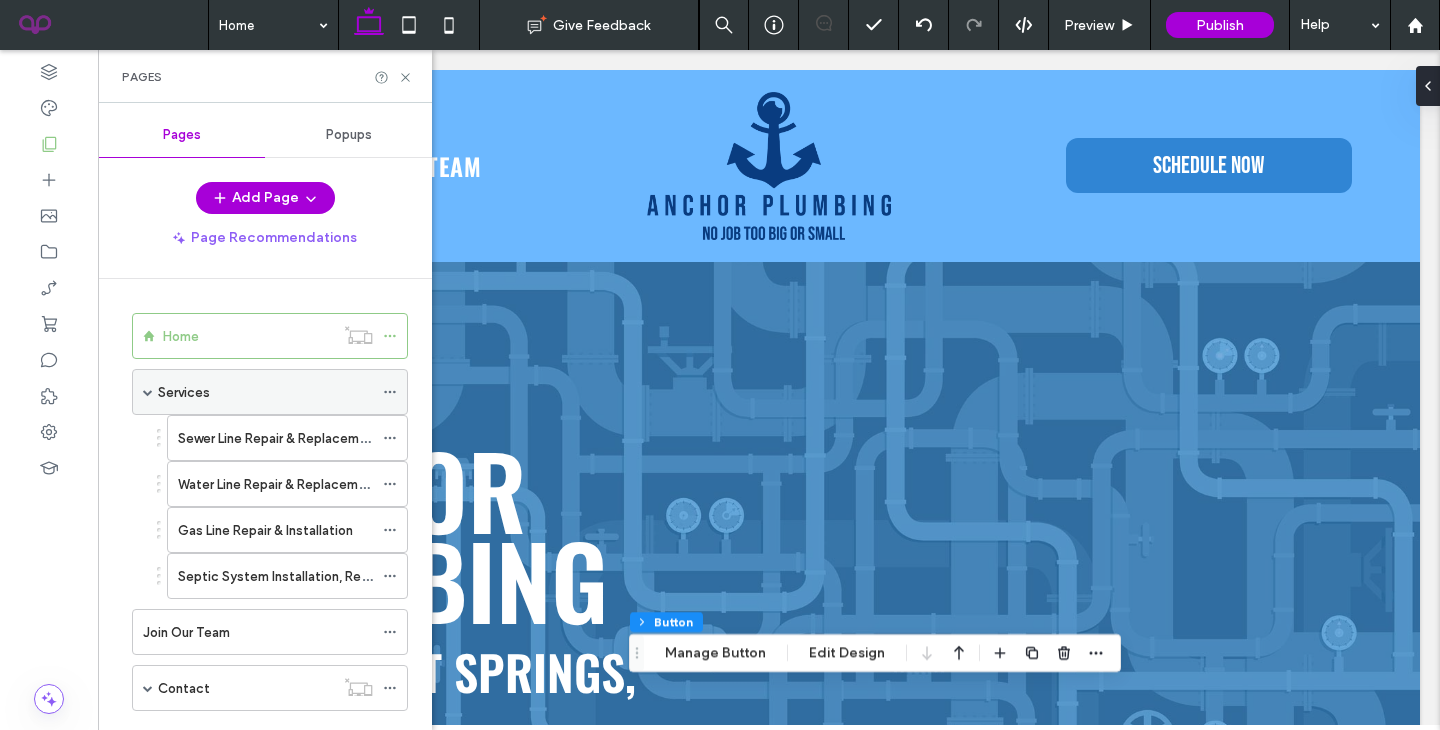 click on "Services" at bounding box center [184, 392] 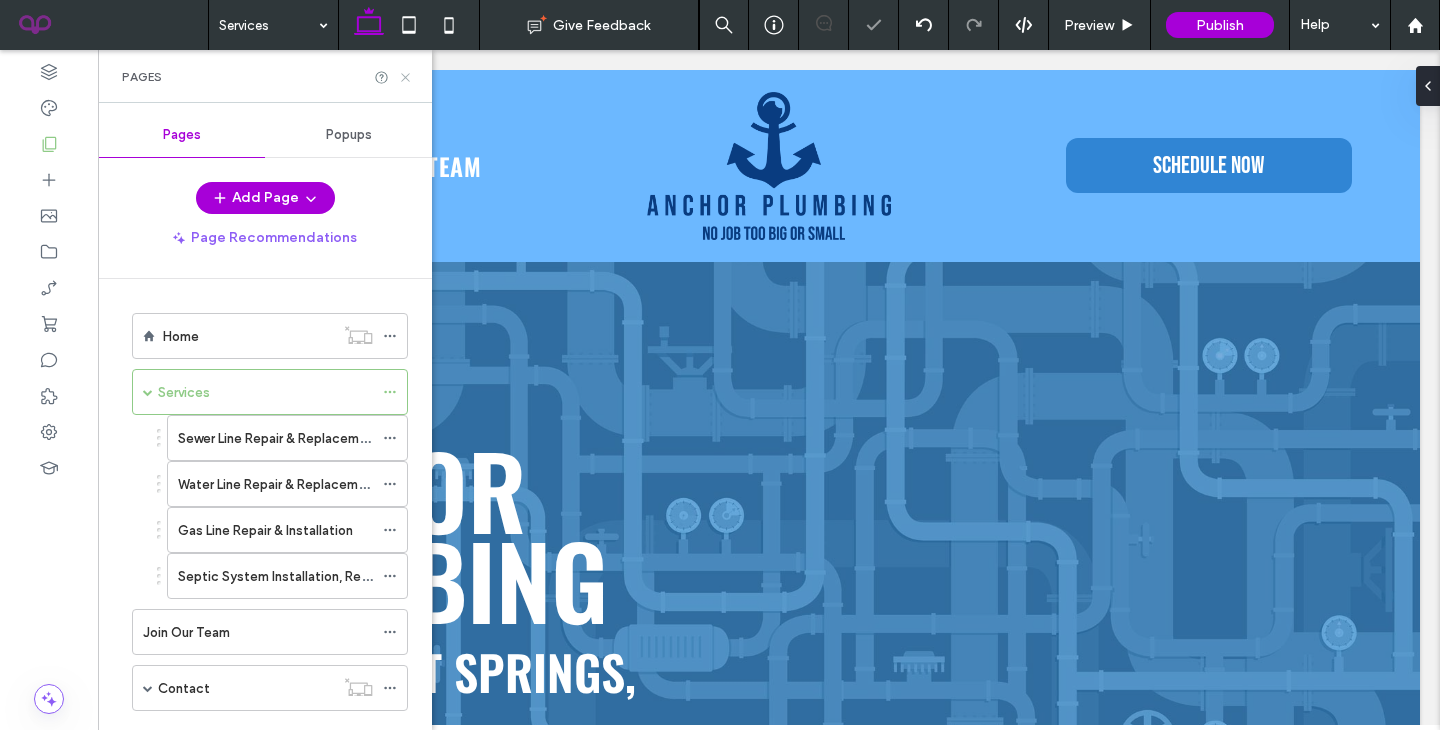 click 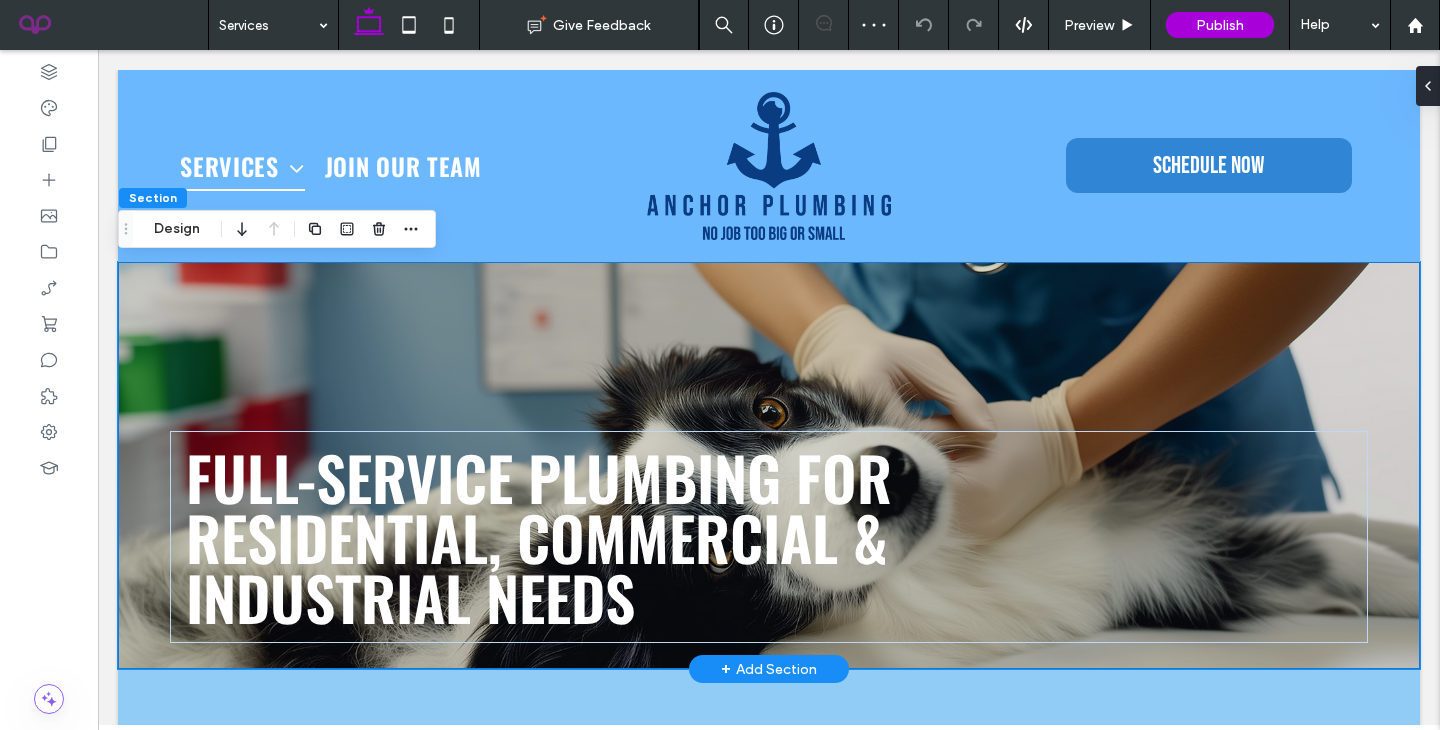 scroll, scrollTop: 0, scrollLeft: 0, axis: both 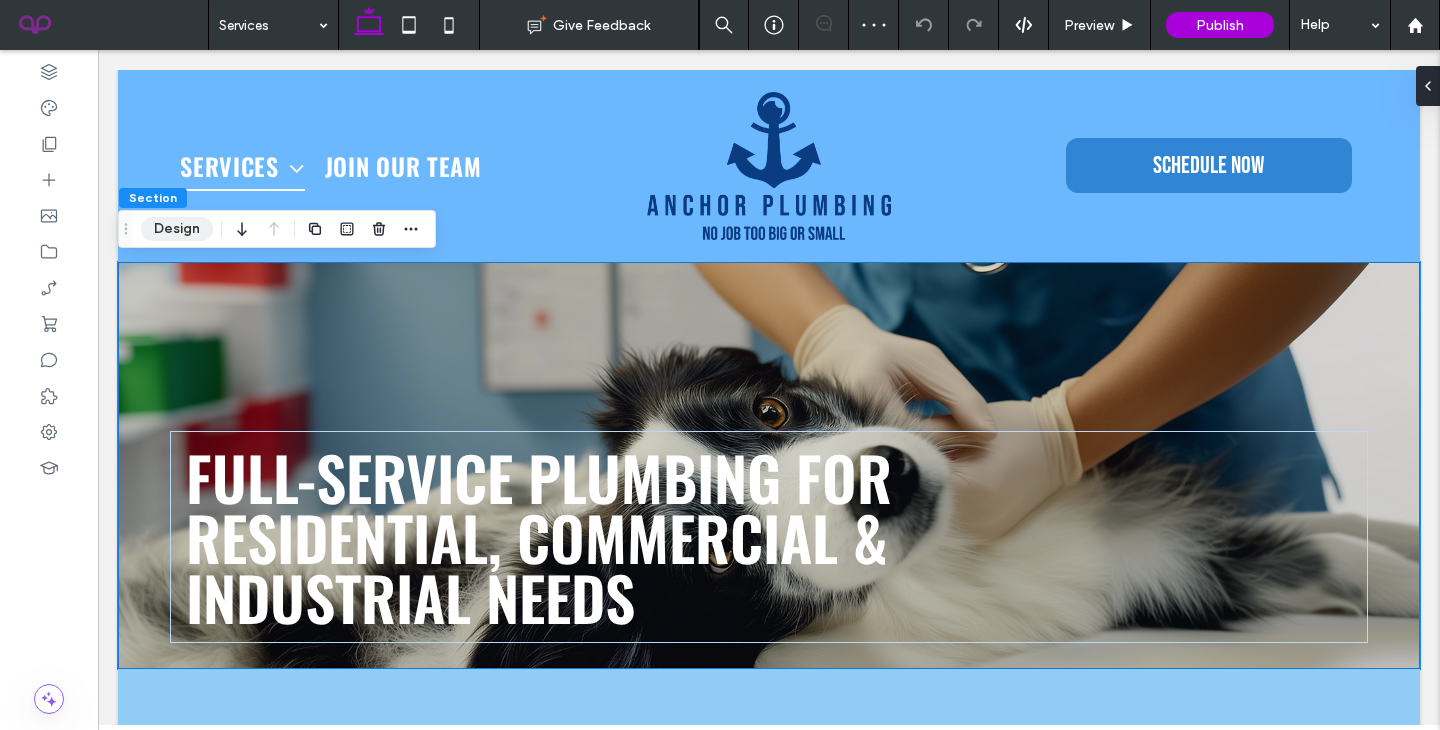 click on "Design" at bounding box center [177, 229] 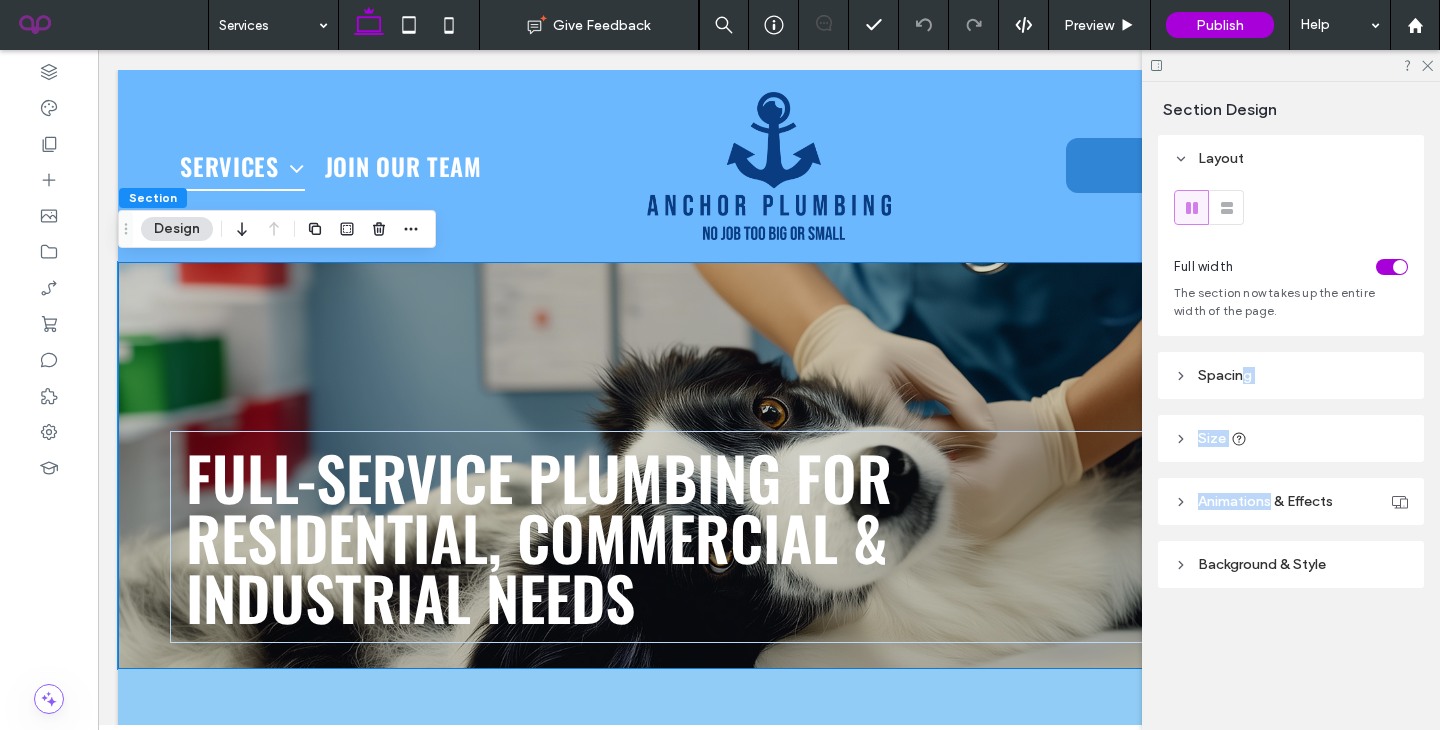 drag, startPoint x: 1240, startPoint y: 379, endPoint x: 1268, endPoint y: 501, distance: 125.17188 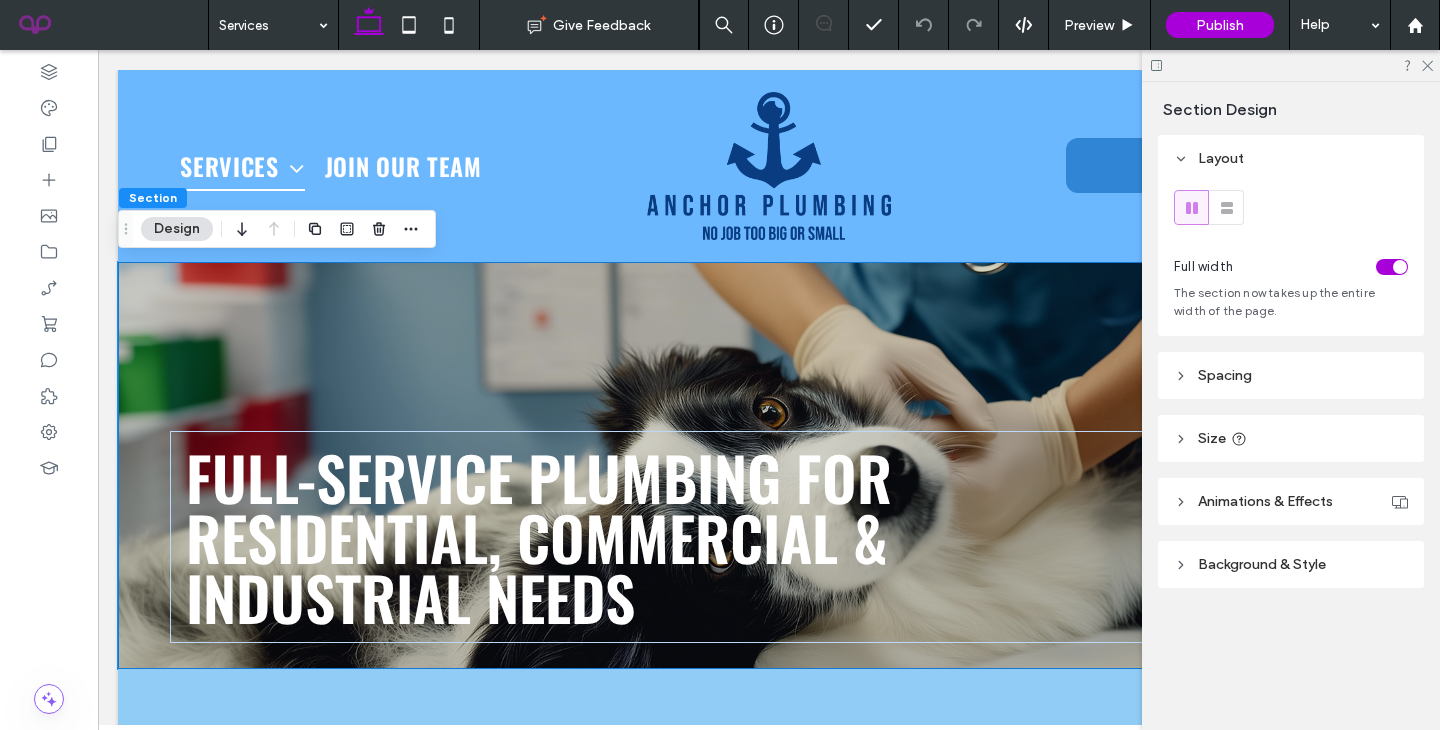 click on "Background & Style" at bounding box center (1291, 564) 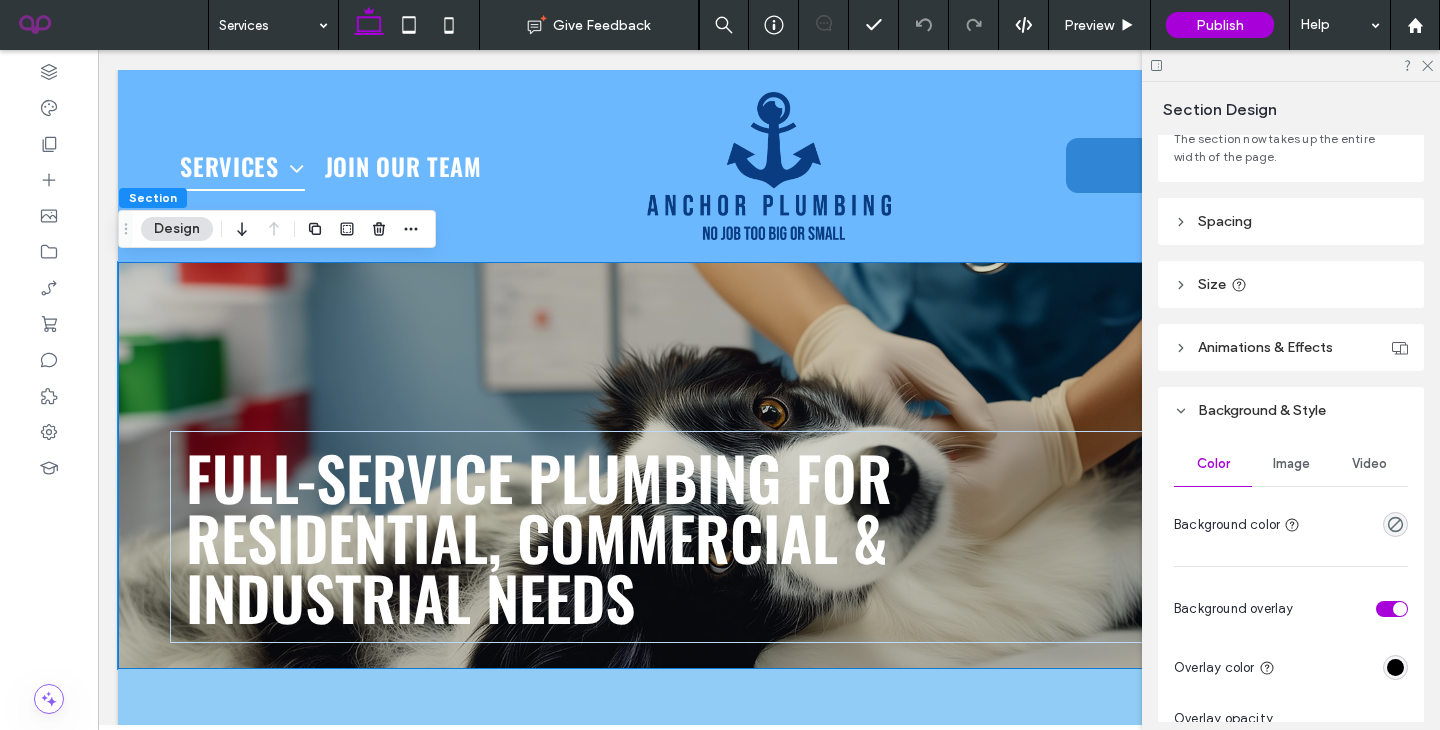 scroll, scrollTop: 152, scrollLeft: 0, axis: vertical 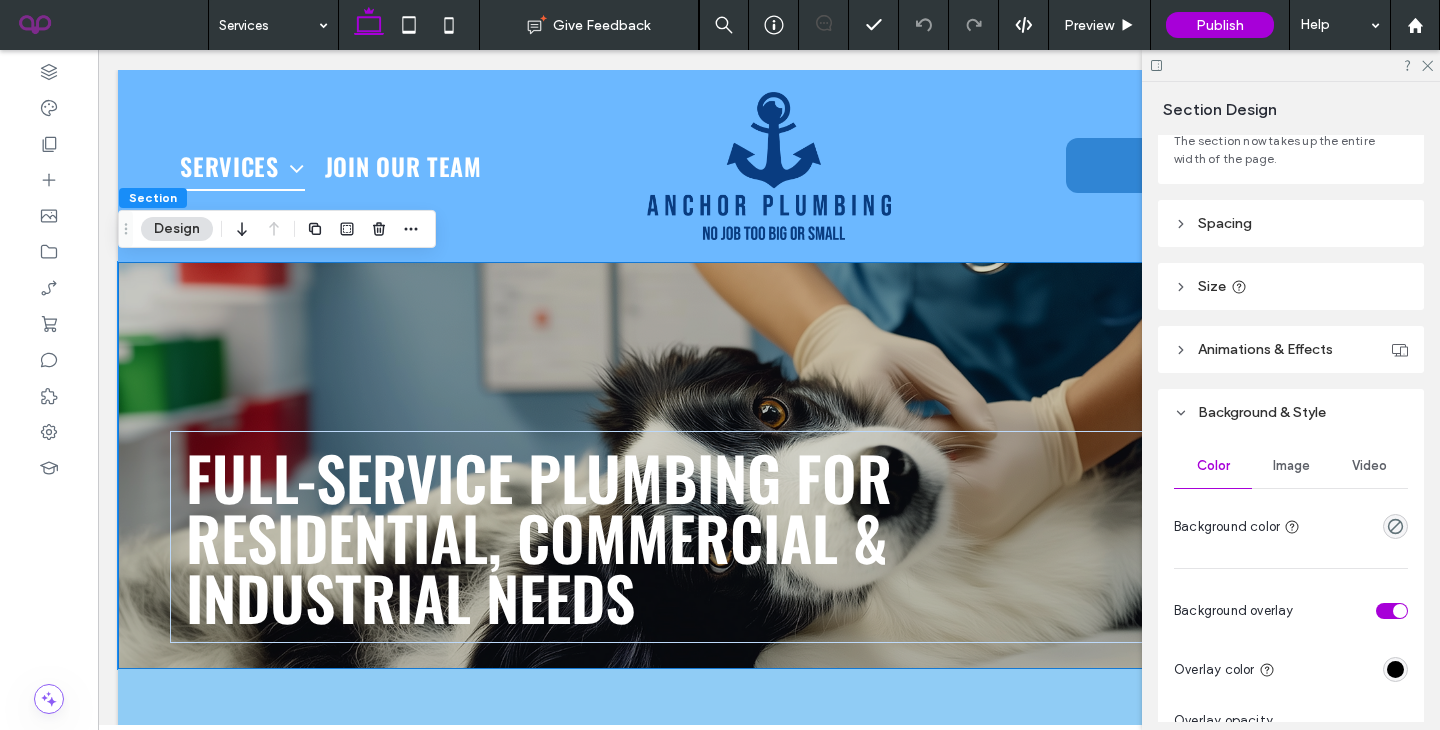click on "Image" at bounding box center [1291, 466] 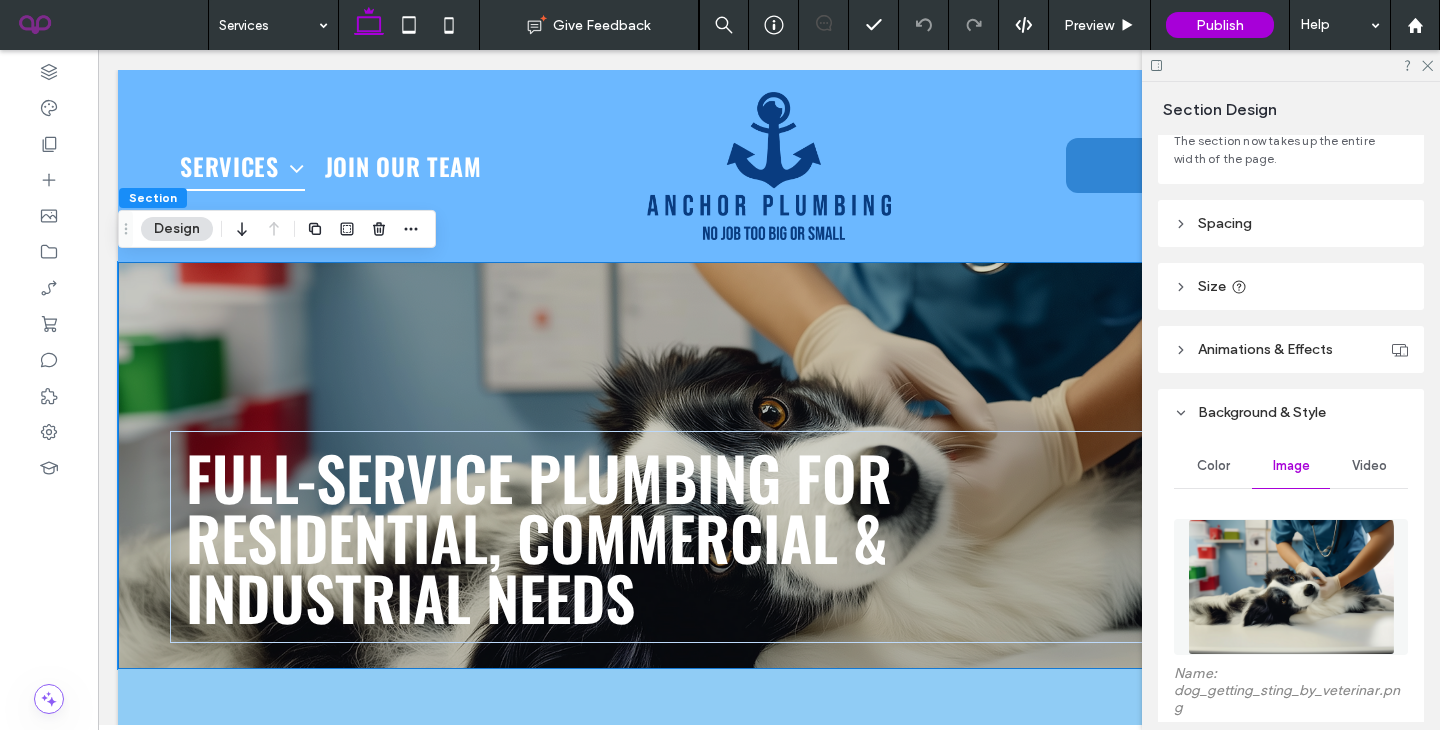 click at bounding box center (1291, 587) 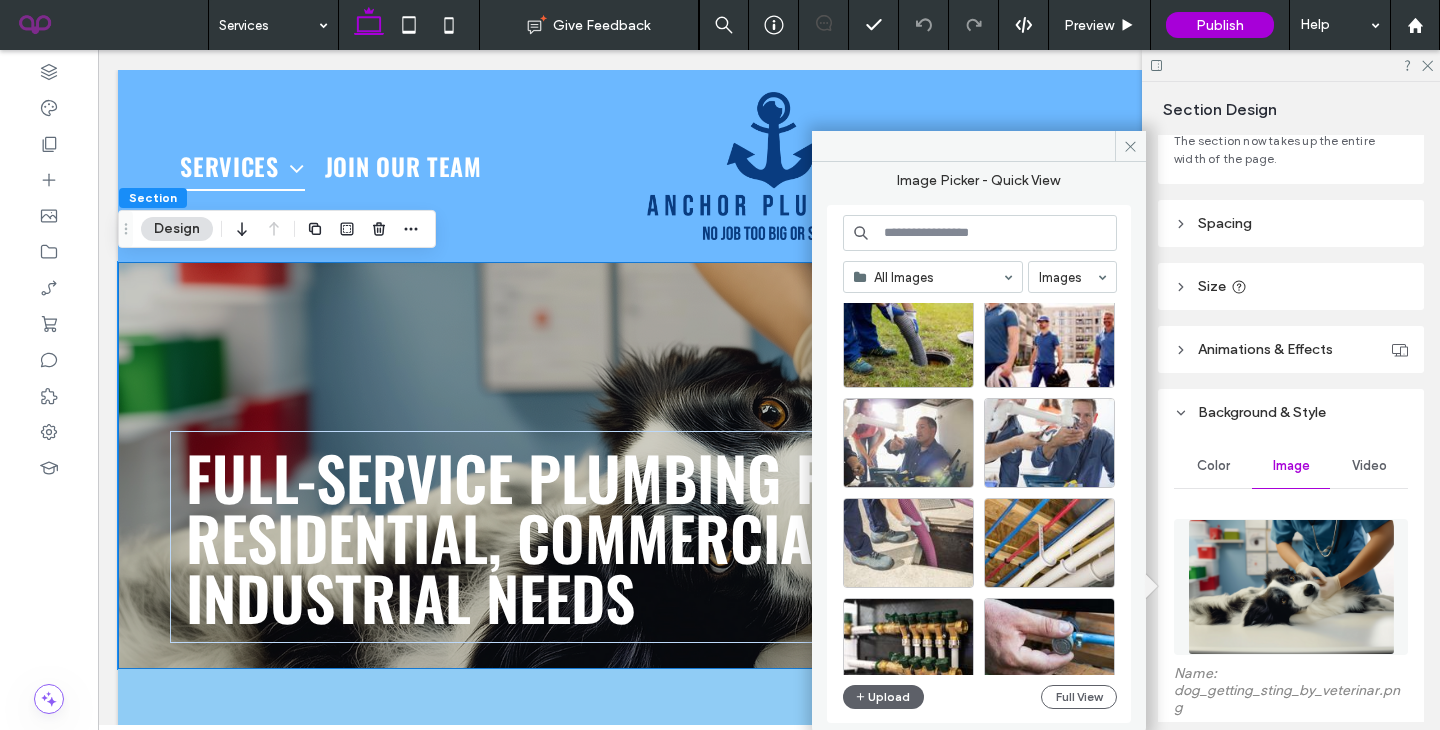 scroll, scrollTop: 378, scrollLeft: 0, axis: vertical 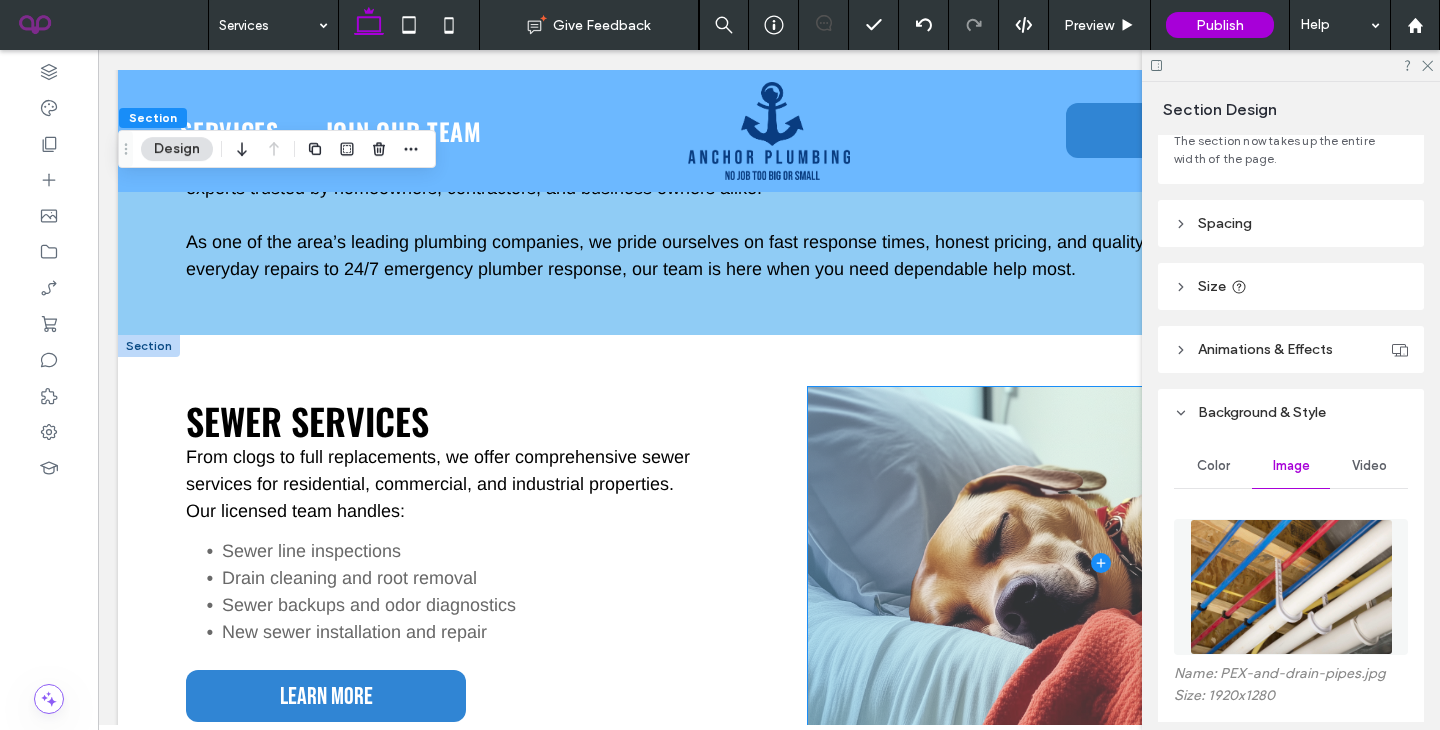 click at bounding box center (1100, 562) 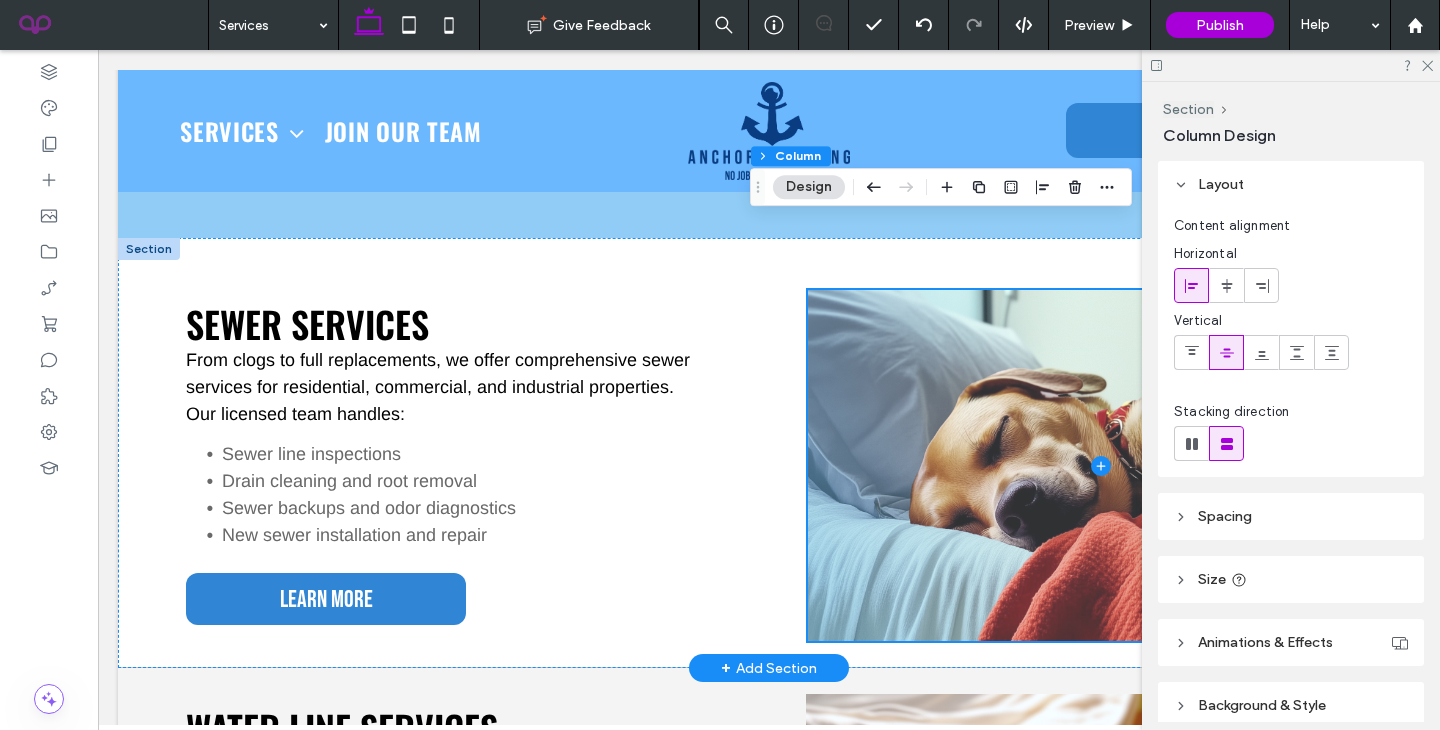 scroll, scrollTop: 777, scrollLeft: 0, axis: vertical 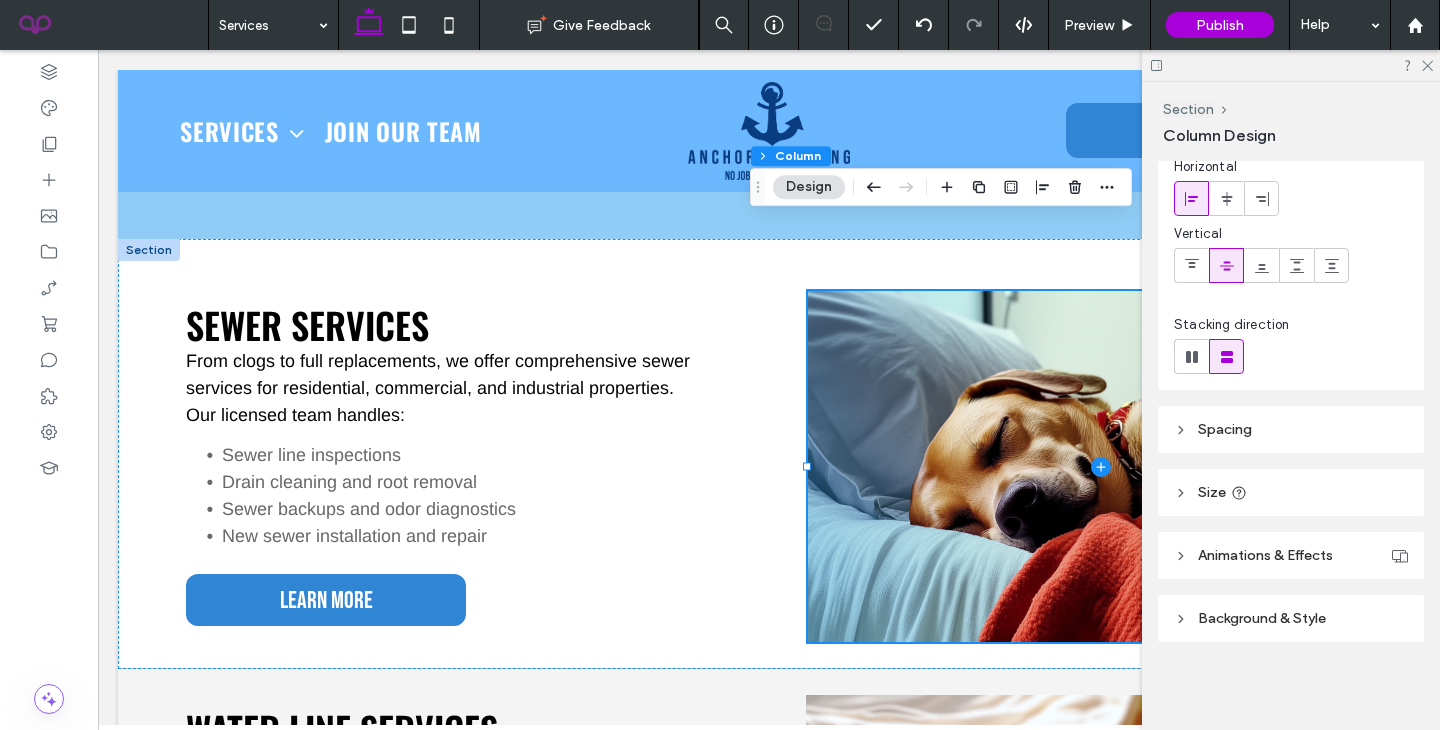 click on "Layout Content alignment Horizontal Vertical Stacking direction Spacing Spacing between elements **** Set margins and padding 0px 0% 0px 0% ** px 16px ** px 16px Reset padding Size Width ***** Animations & Effects Choose a trigger None Background & Style Color Image Video Background color Background overlay Corner radius * px Border *** Shadow" at bounding box center (1297, 441) 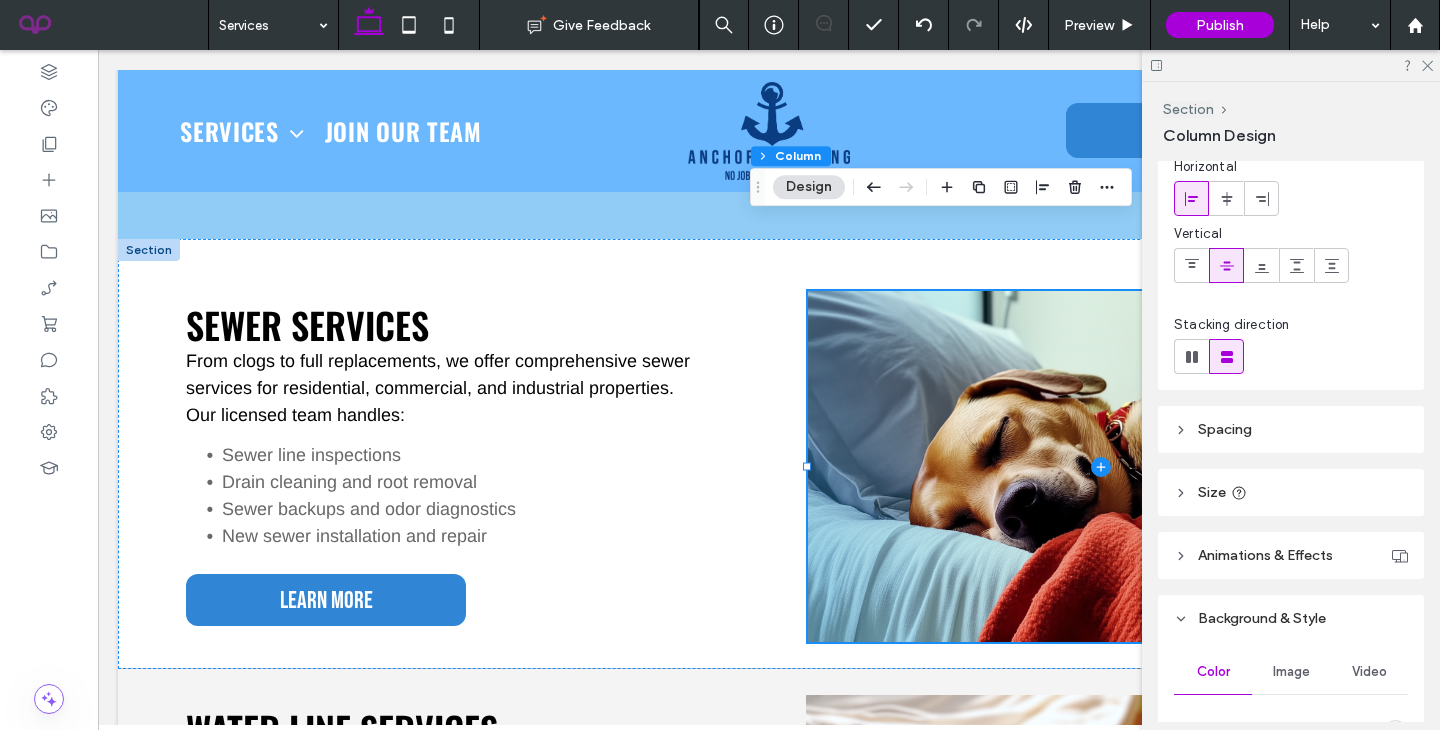click on "Image" at bounding box center [1291, 672] 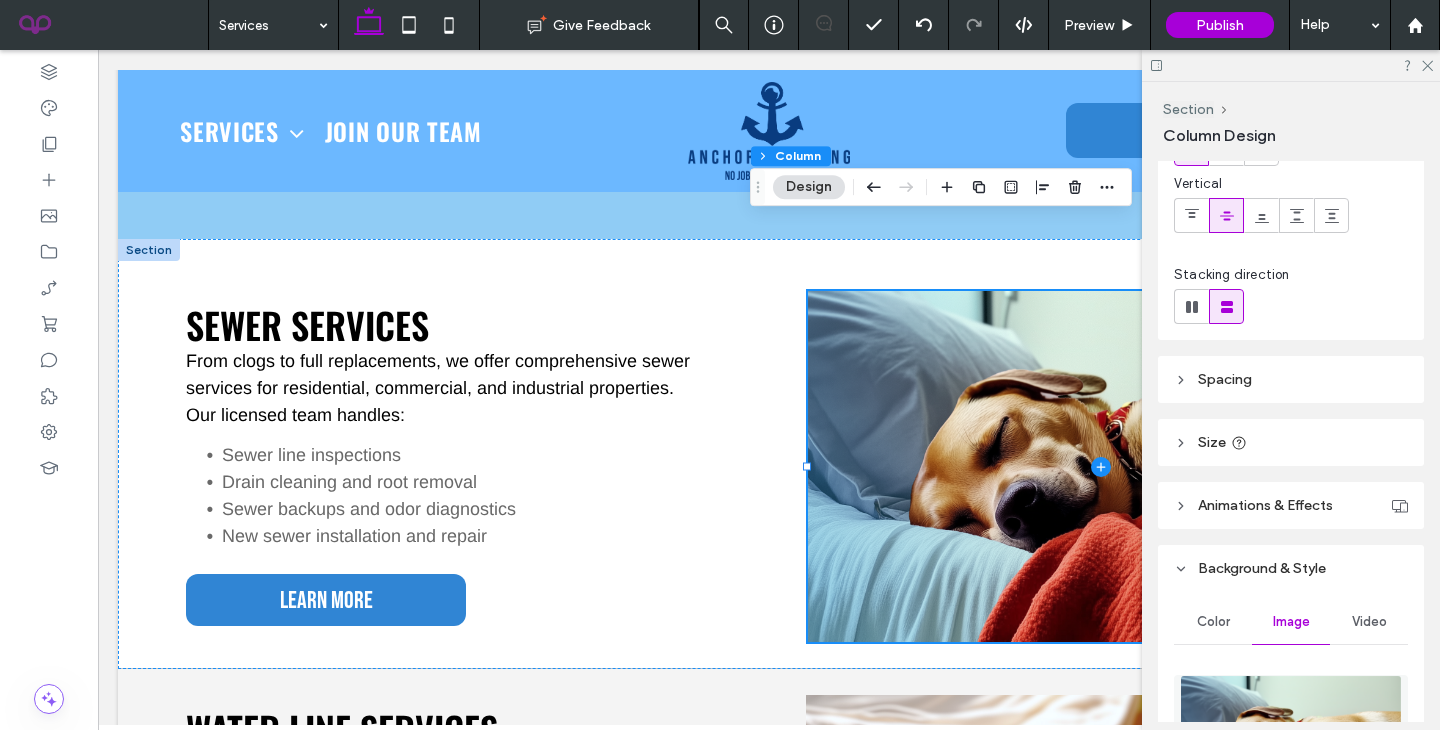 scroll, scrollTop: 164, scrollLeft: 0, axis: vertical 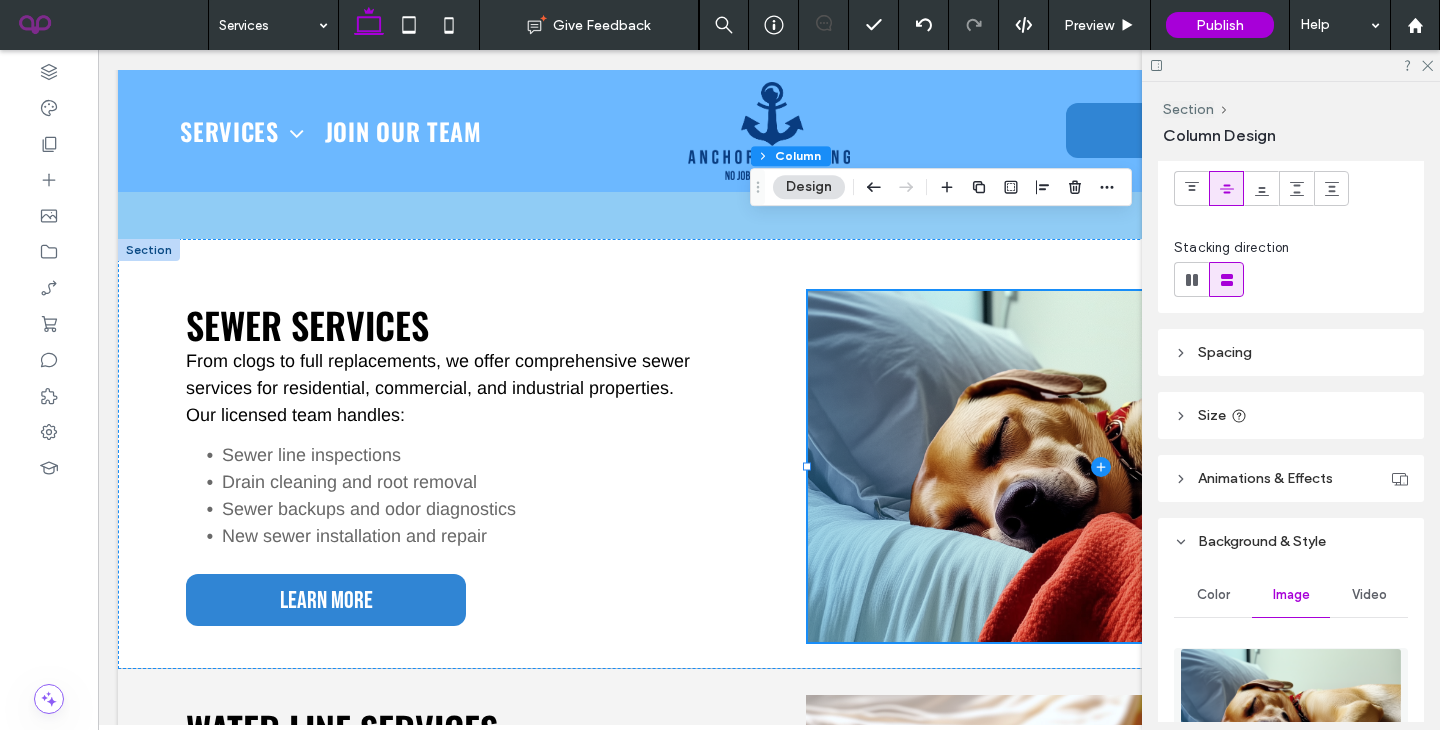 click at bounding box center [1291, 716] 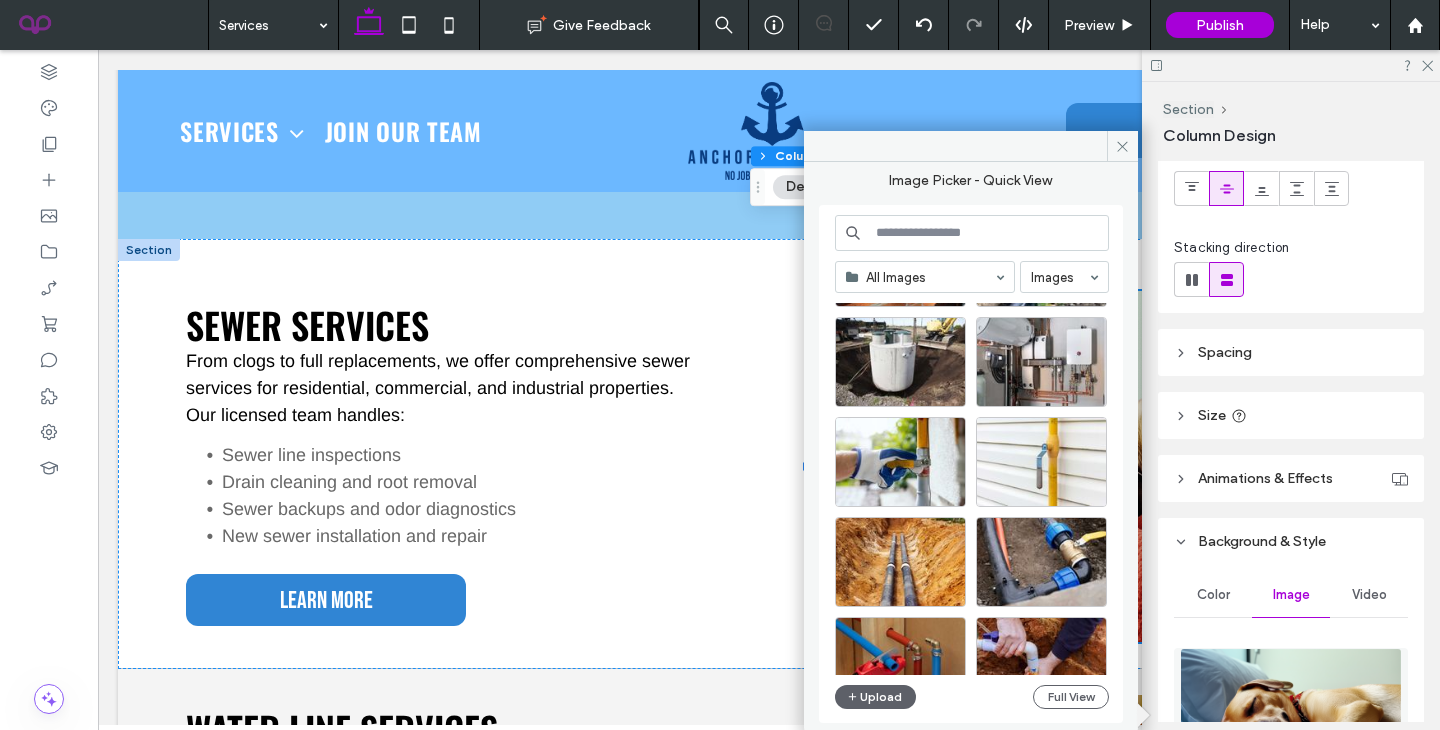 scroll, scrollTop: 858, scrollLeft: 0, axis: vertical 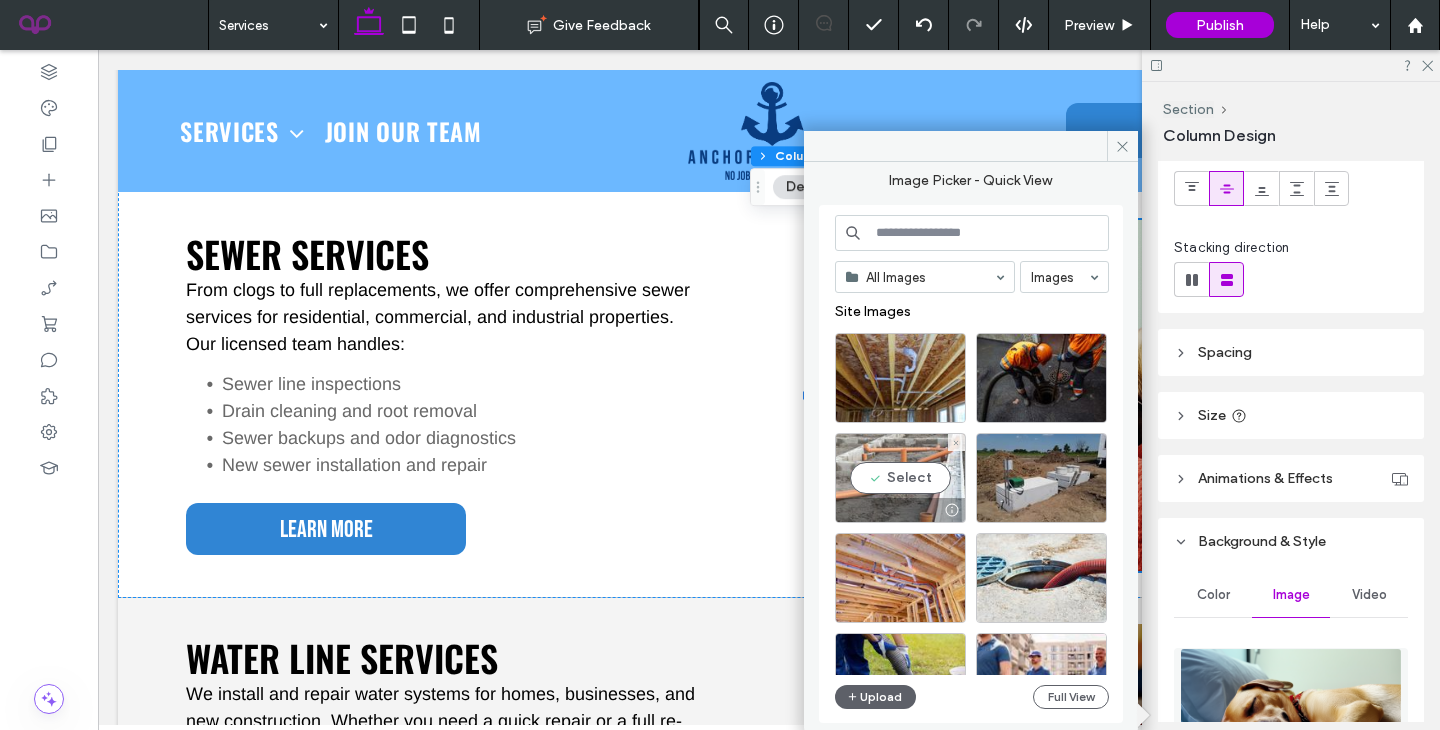 click on "Select" at bounding box center (900, 478) 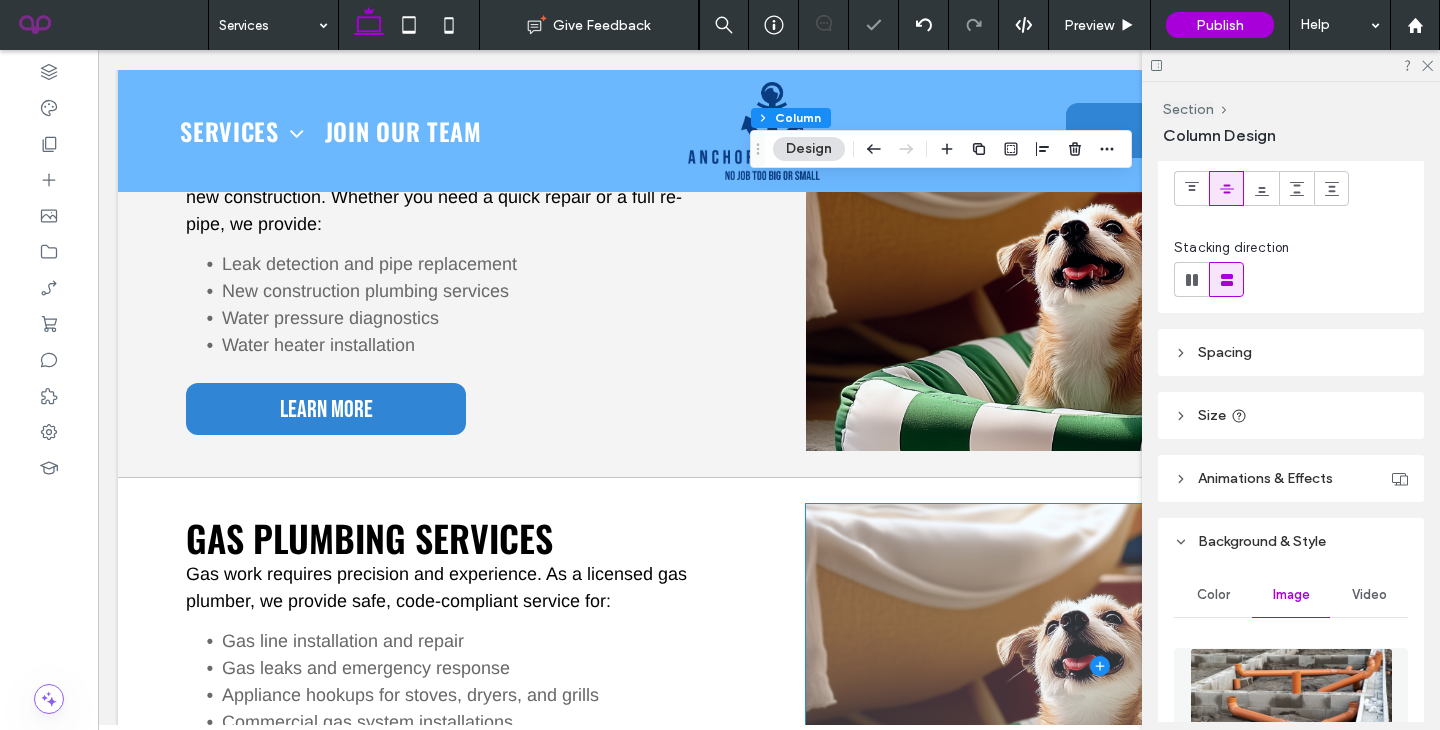 scroll, scrollTop: 1165, scrollLeft: 0, axis: vertical 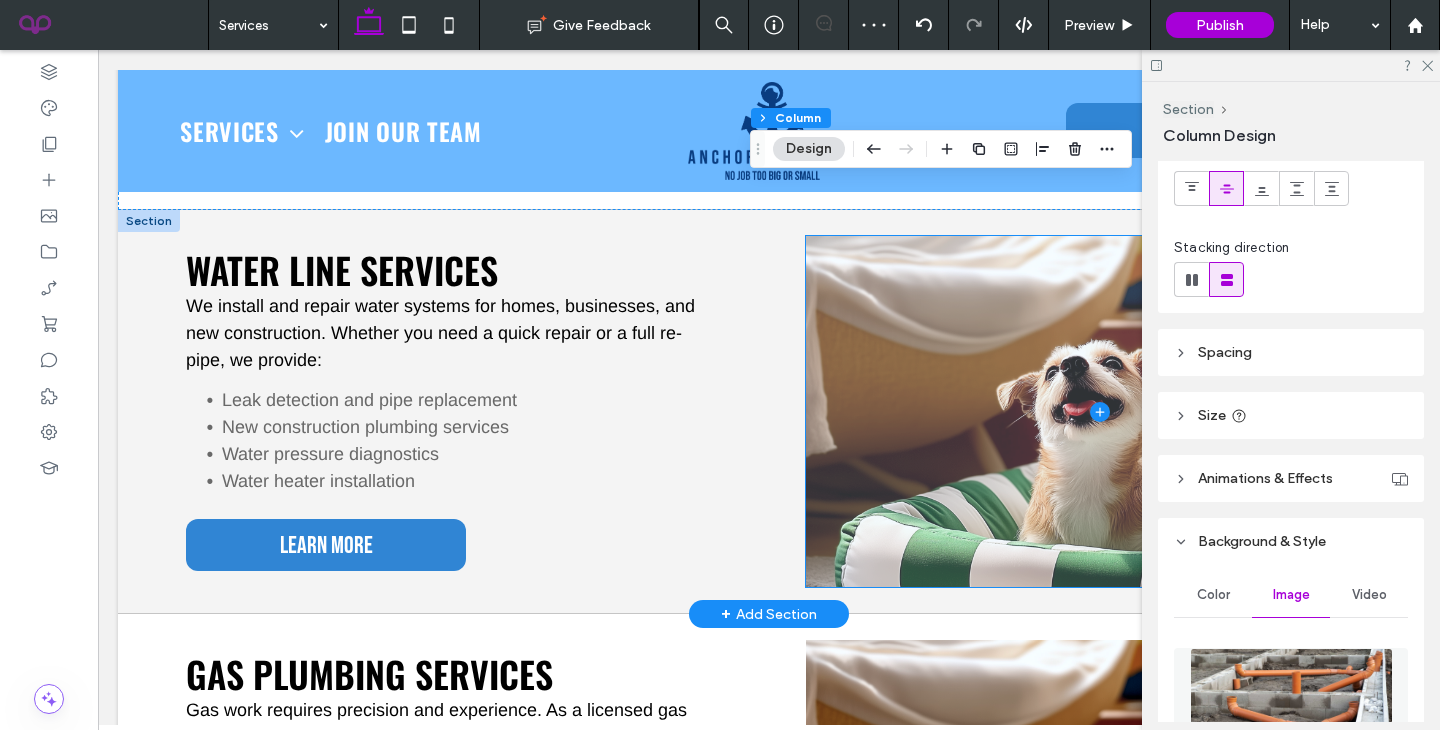 click at bounding box center [1099, 411] 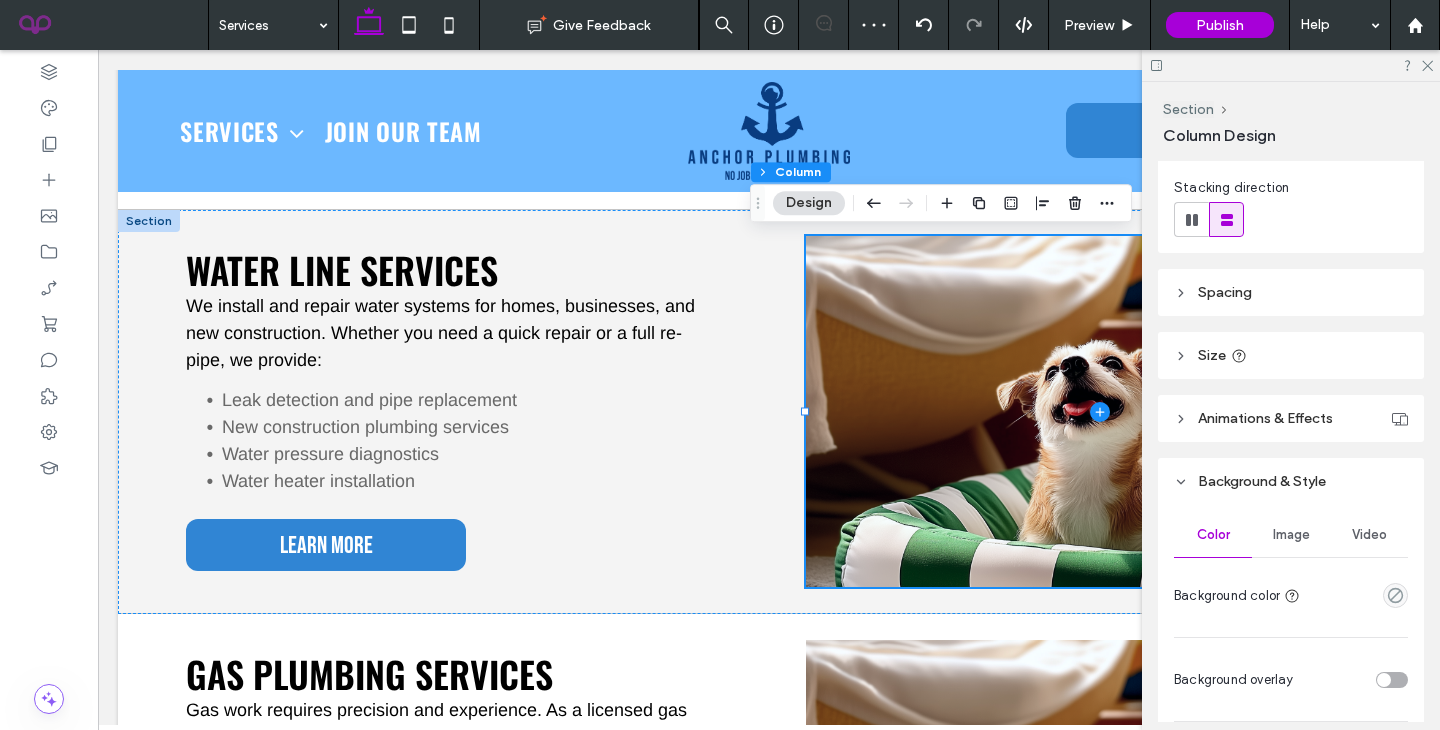 scroll, scrollTop: 259, scrollLeft: 0, axis: vertical 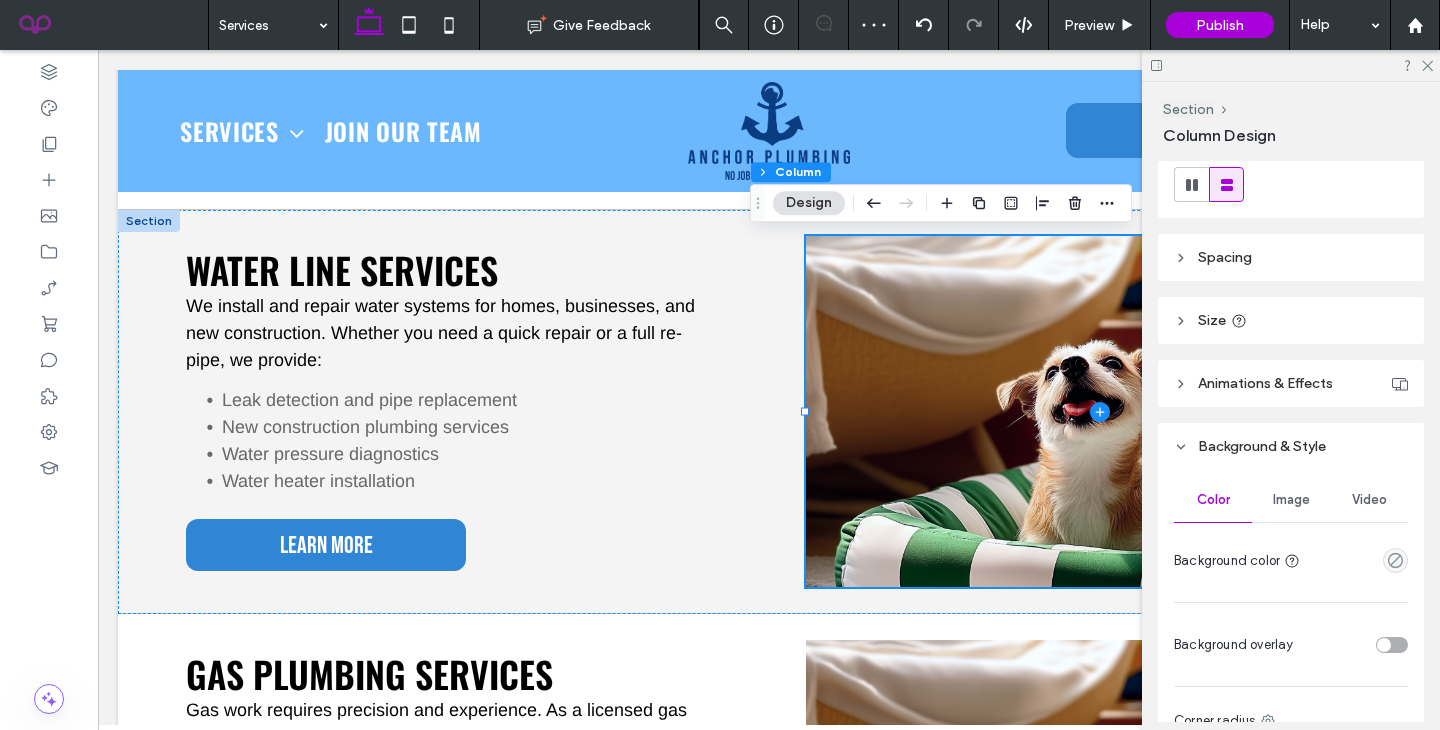 click on "Image" at bounding box center [1291, 500] 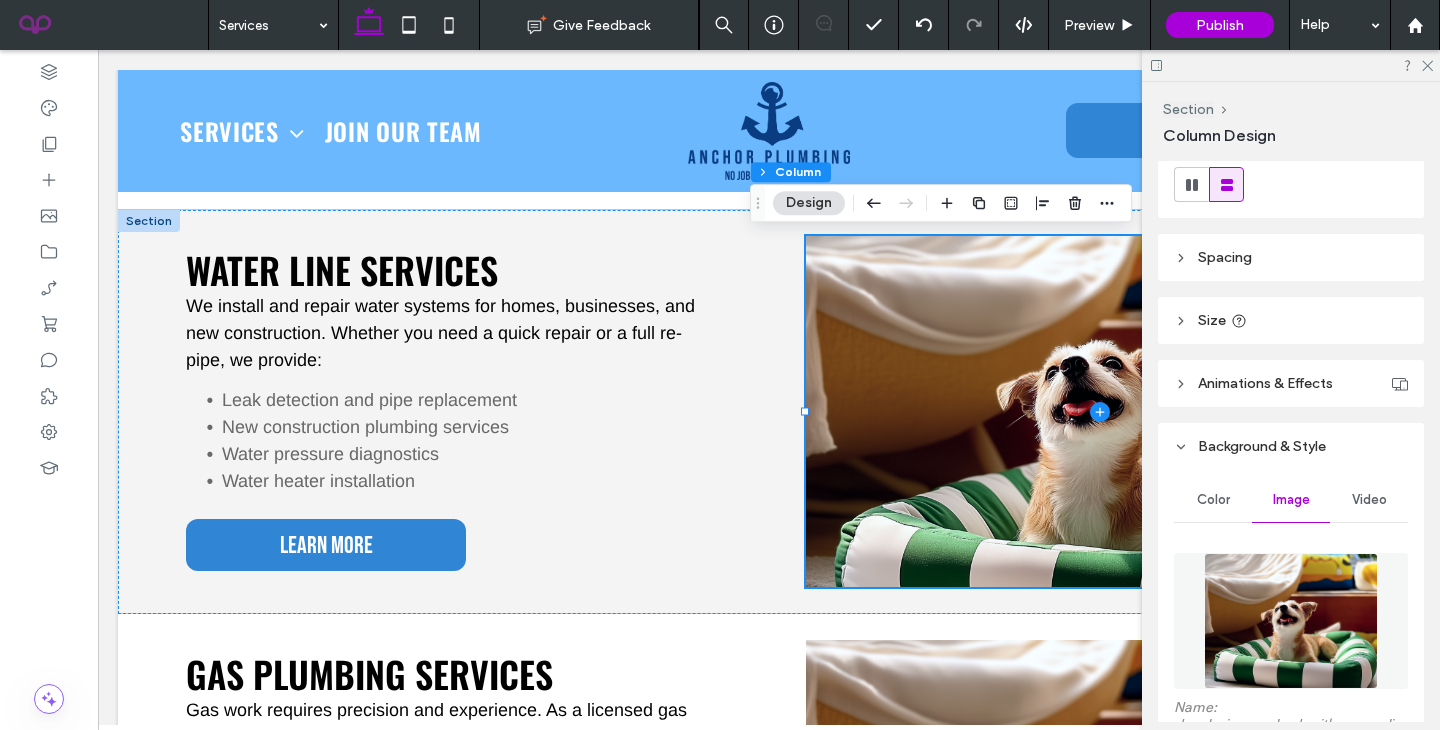 click at bounding box center (1291, 621) 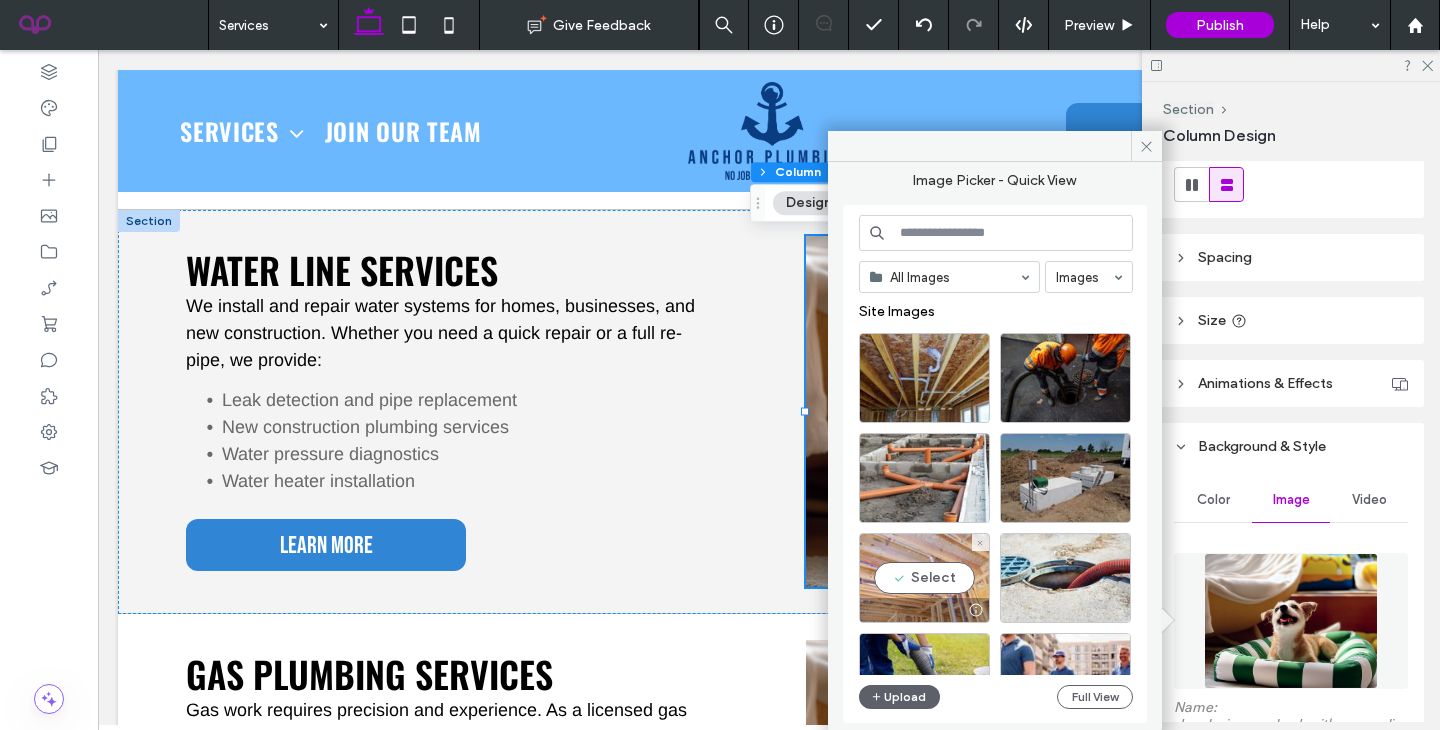 click on "Select" at bounding box center (924, 578) 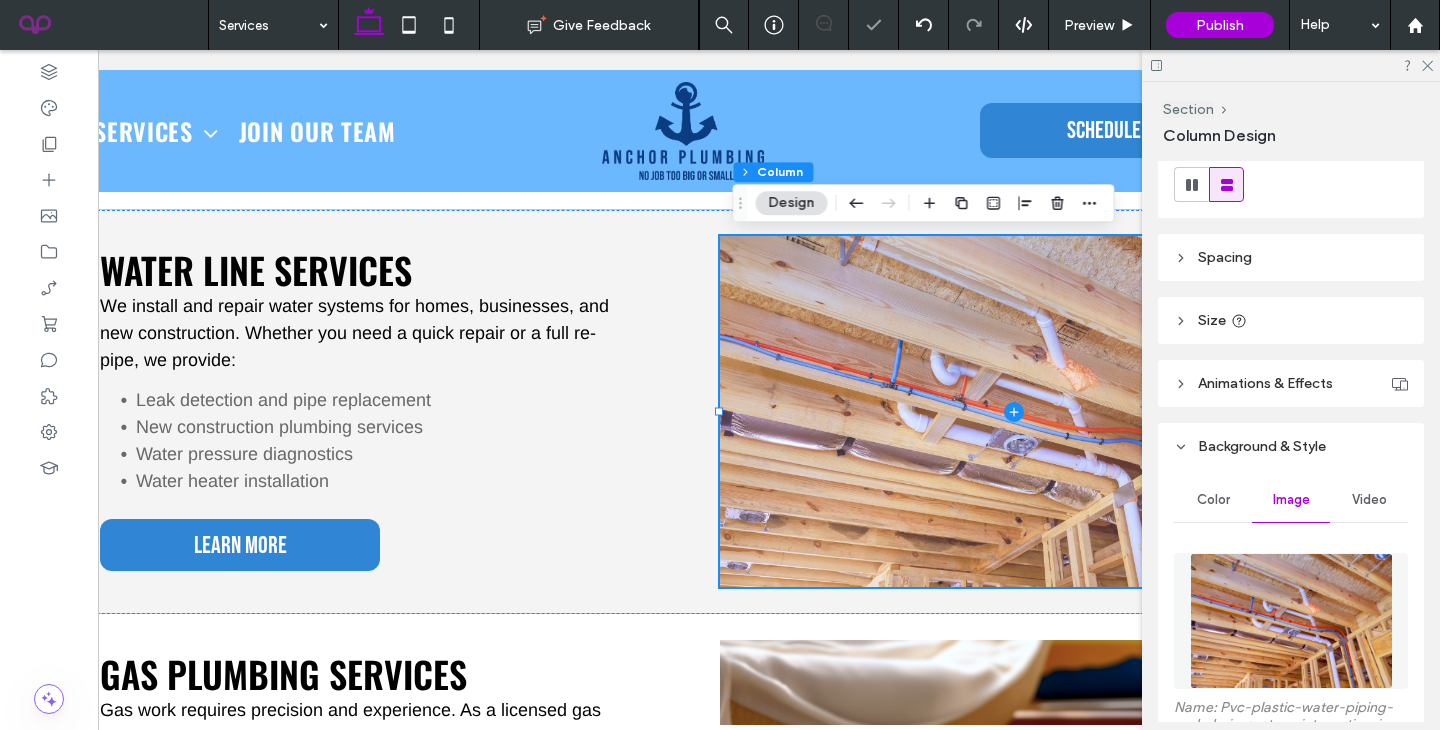 scroll, scrollTop: 0, scrollLeft: 90, axis: horizontal 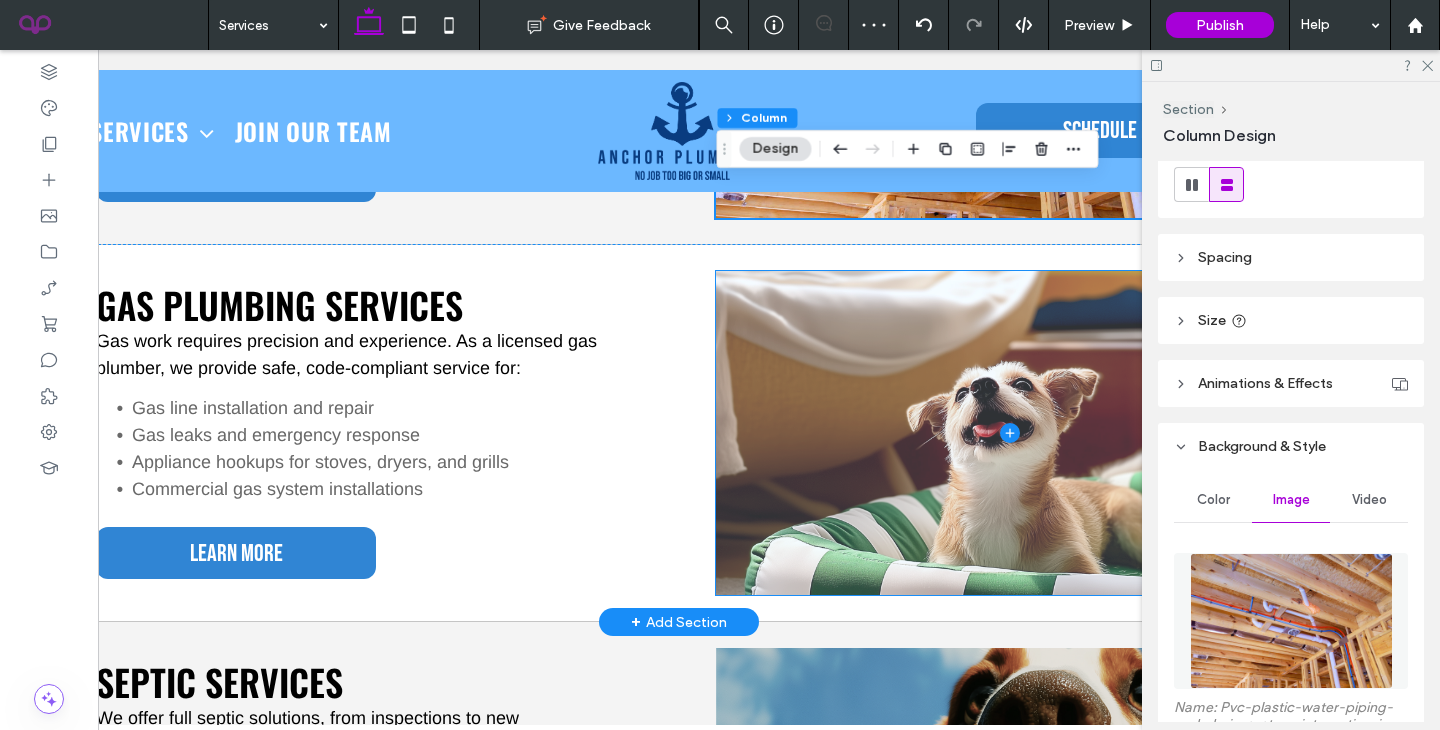 click at bounding box center [1009, 433] 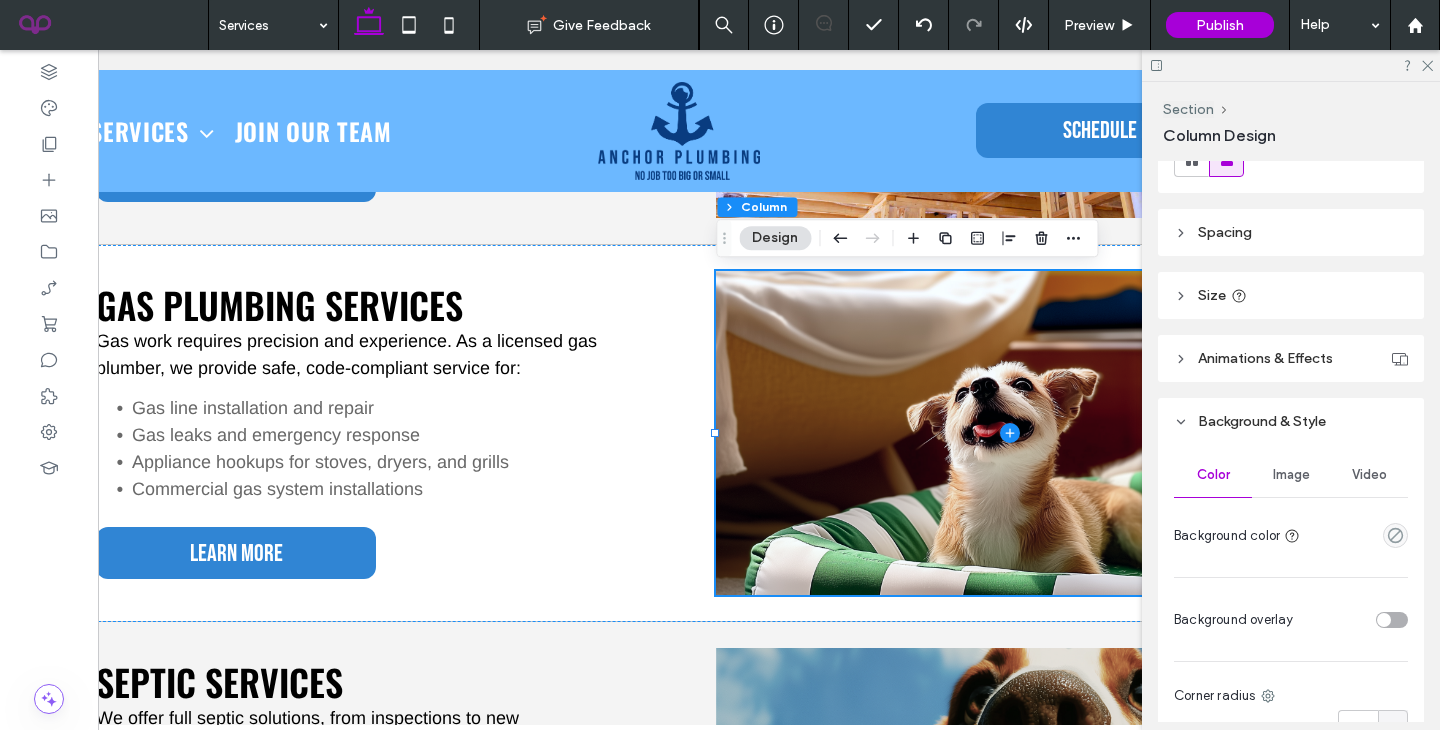 scroll, scrollTop: 290, scrollLeft: 0, axis: vertical 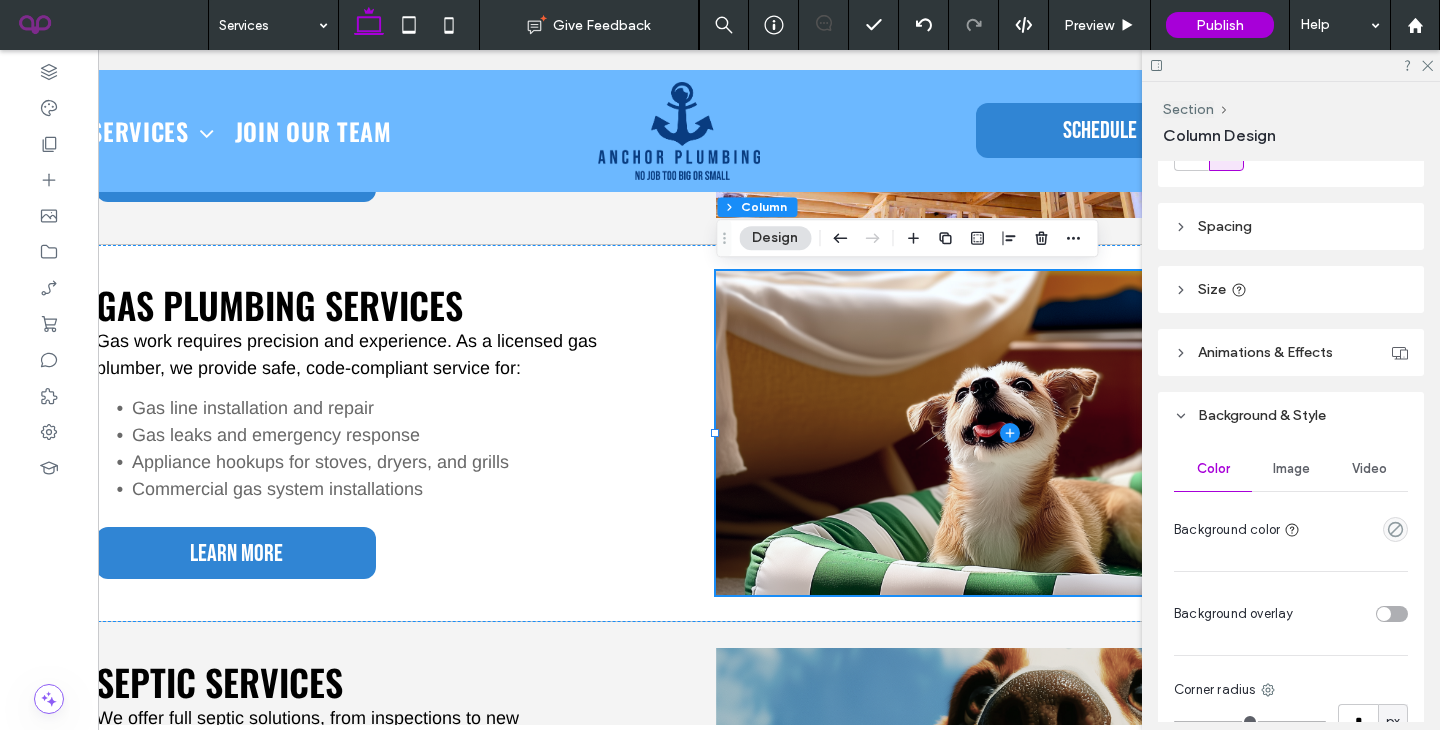 click on "Image" at bounding box center [1291, 469] 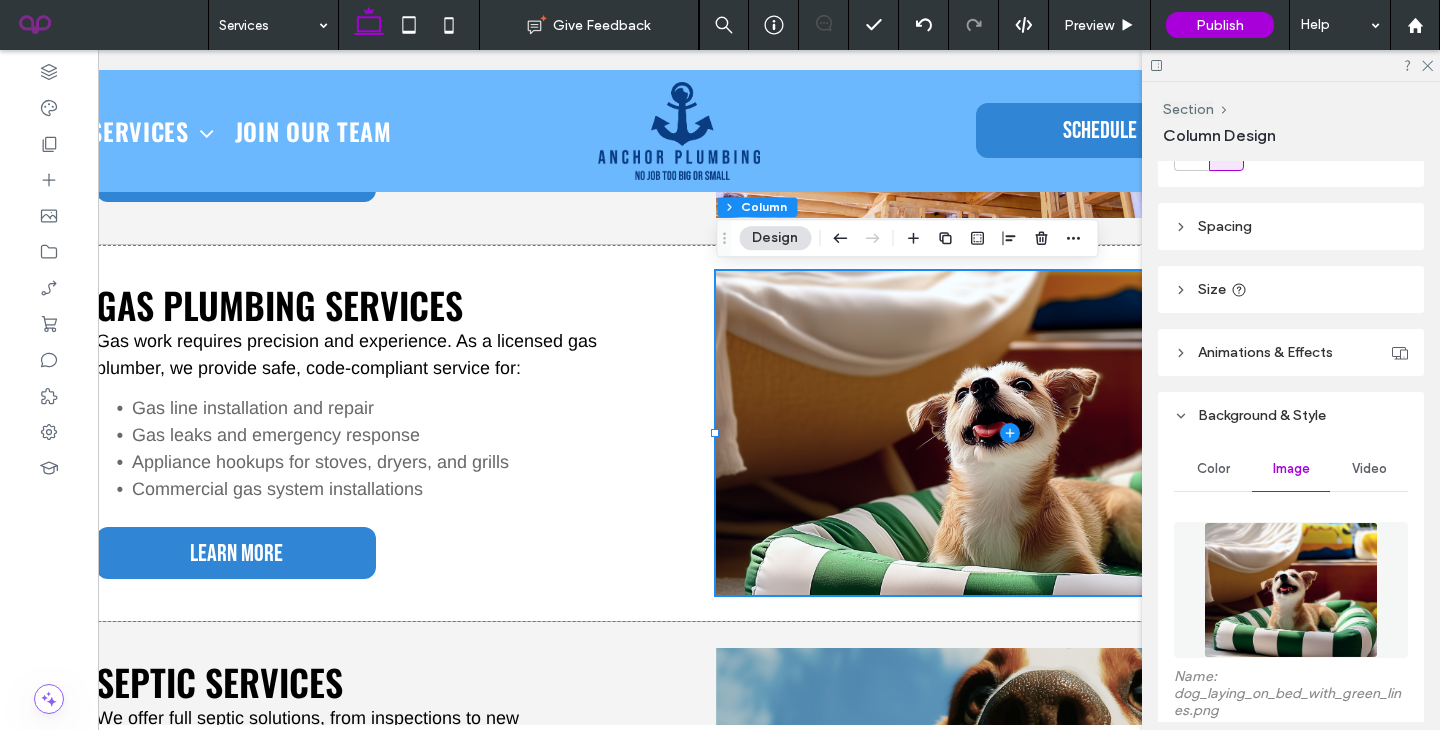 click at bounding box center (1291, 590) 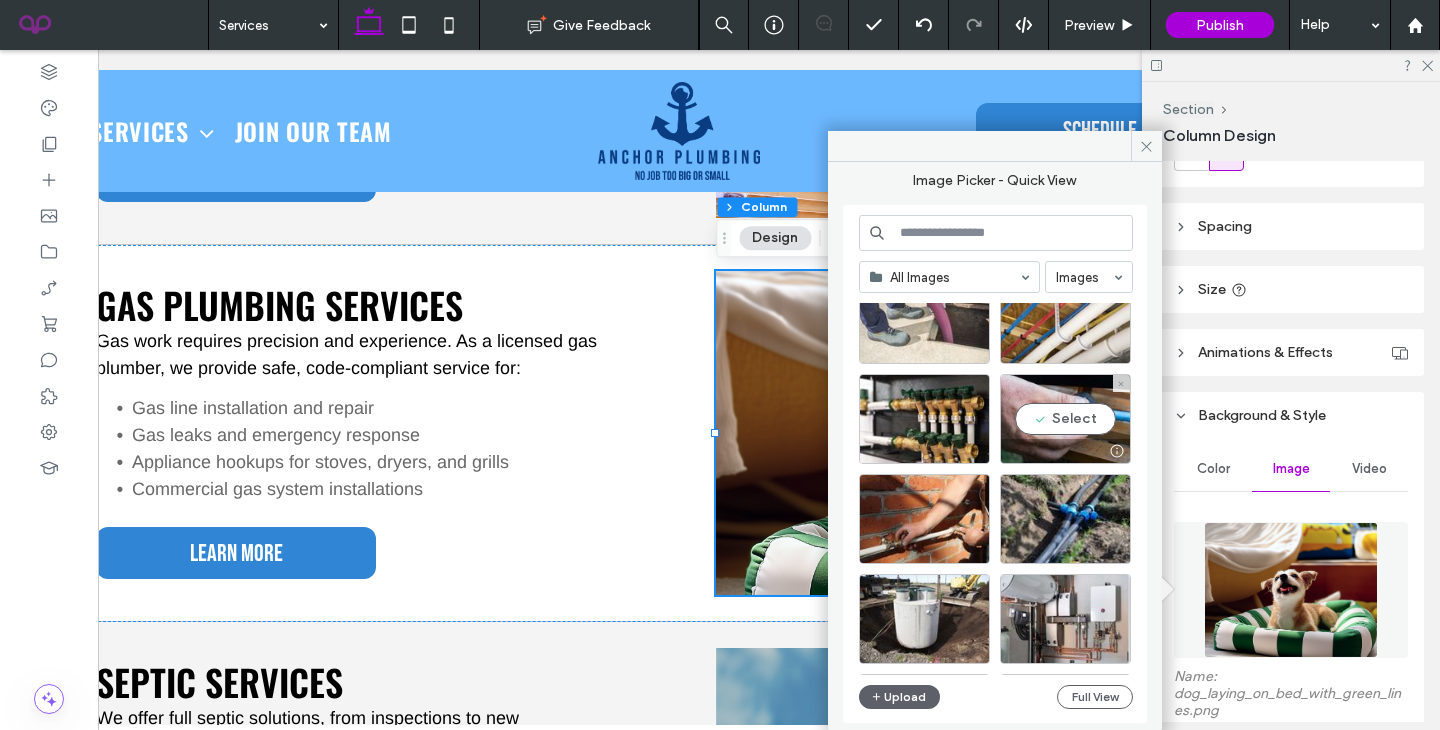 scroll, scrollTop: 561, scrollLeft: 0, axis: vertical 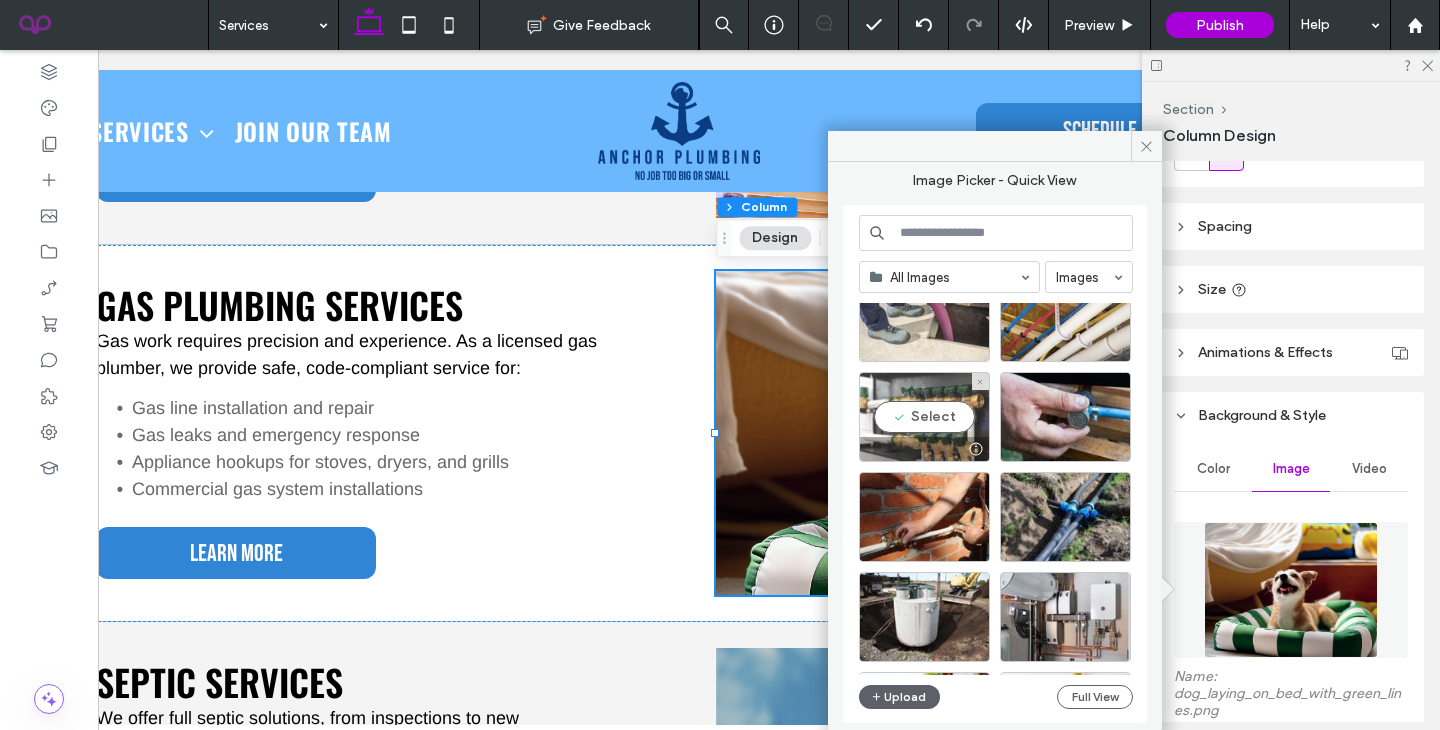 click on "Select" at bounding box center [924, 417] 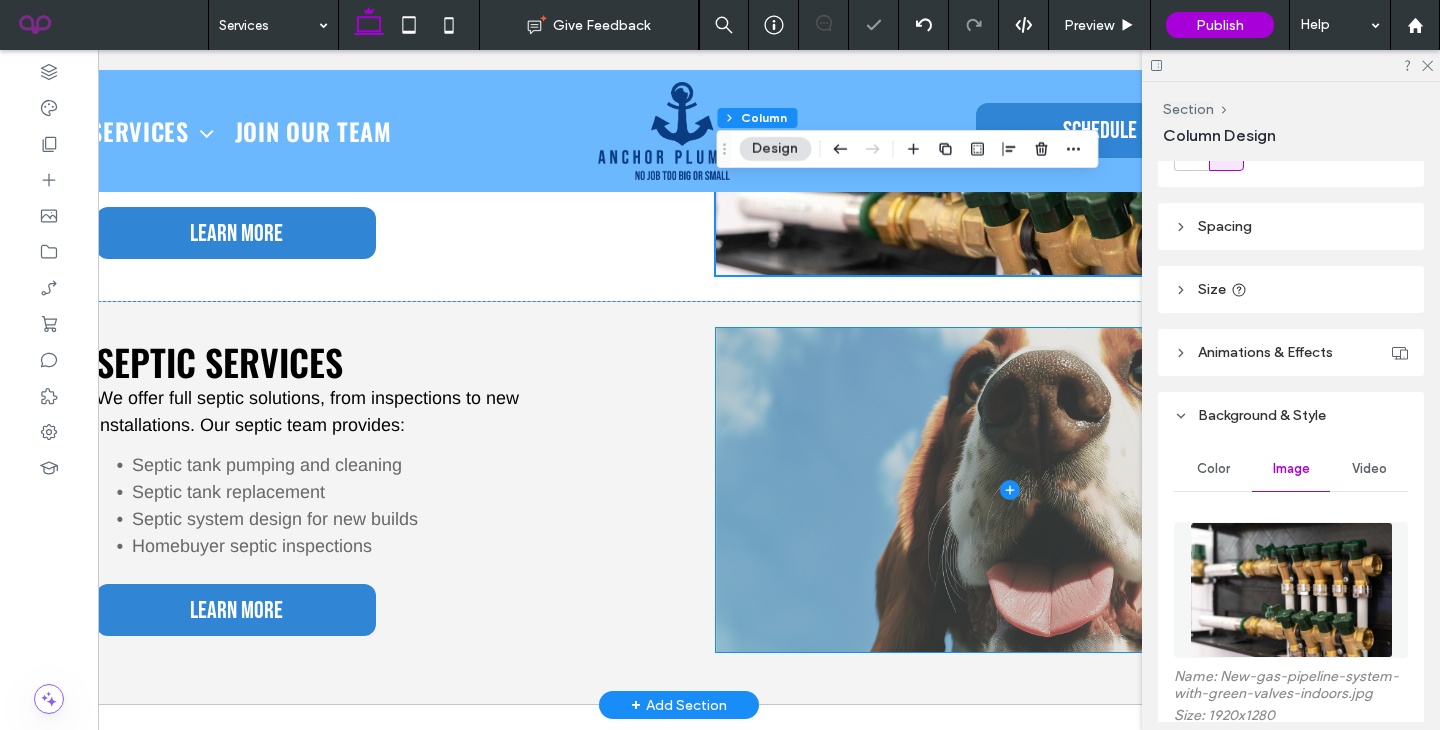 scroll, scrollTop: 1887, scrollLeft: 0, axis: vertical 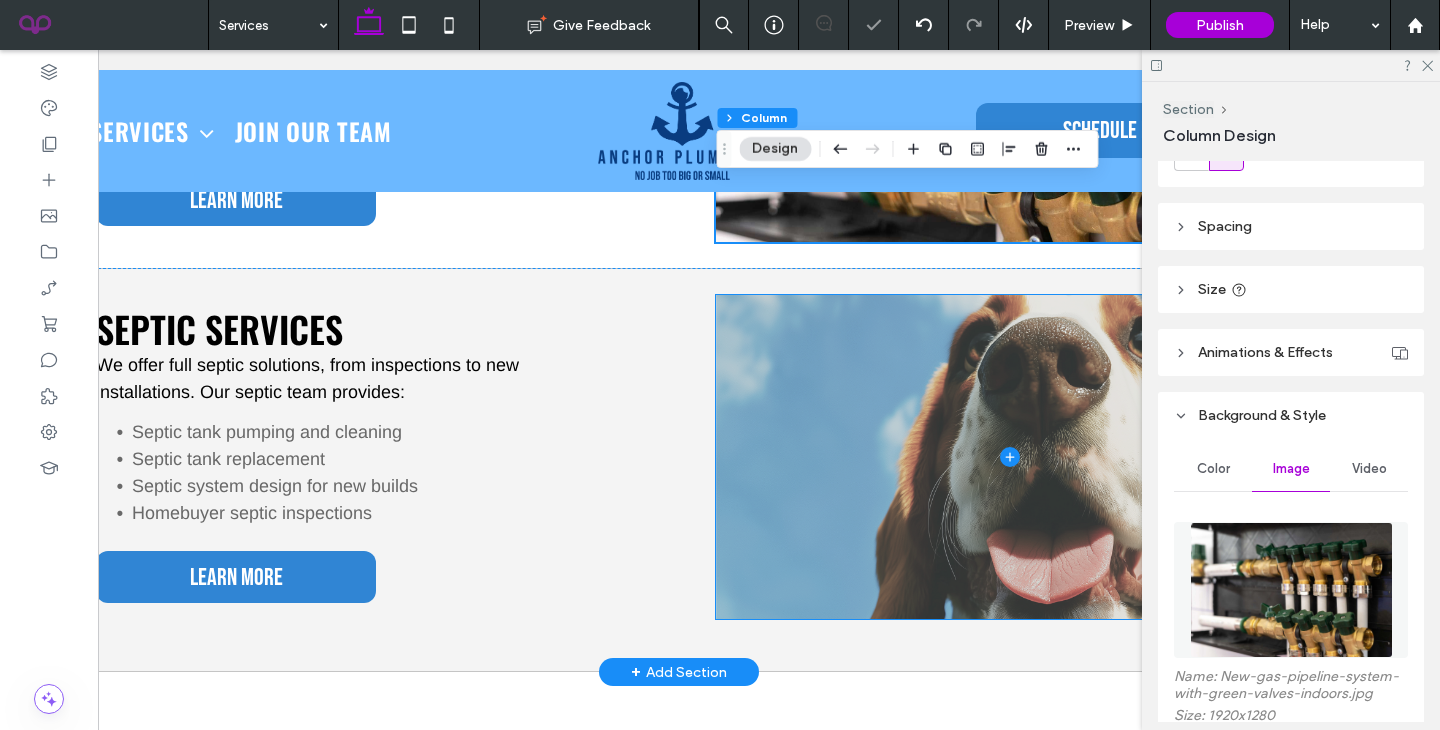 click at bounding box center (1009, 457) 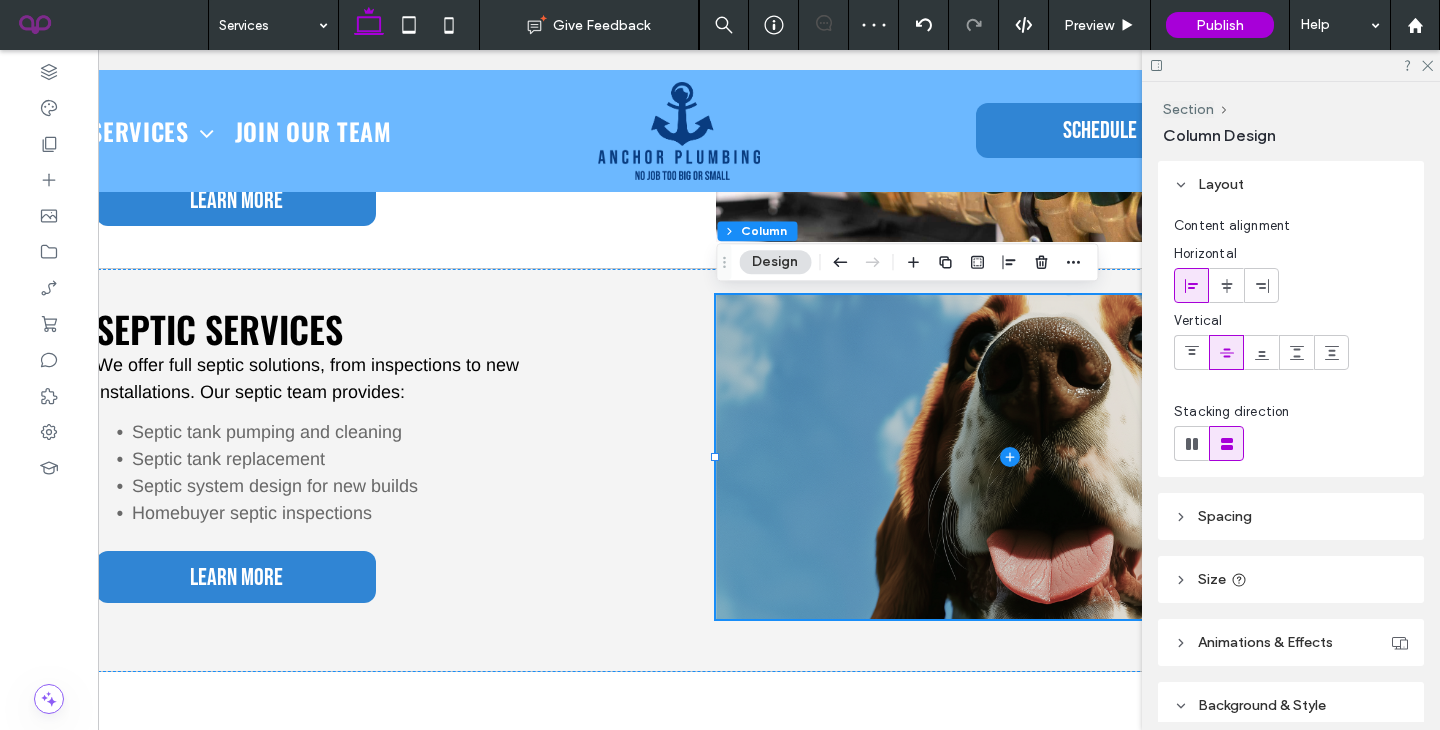click on "Background & Style" at bounding box center (1291, 705) 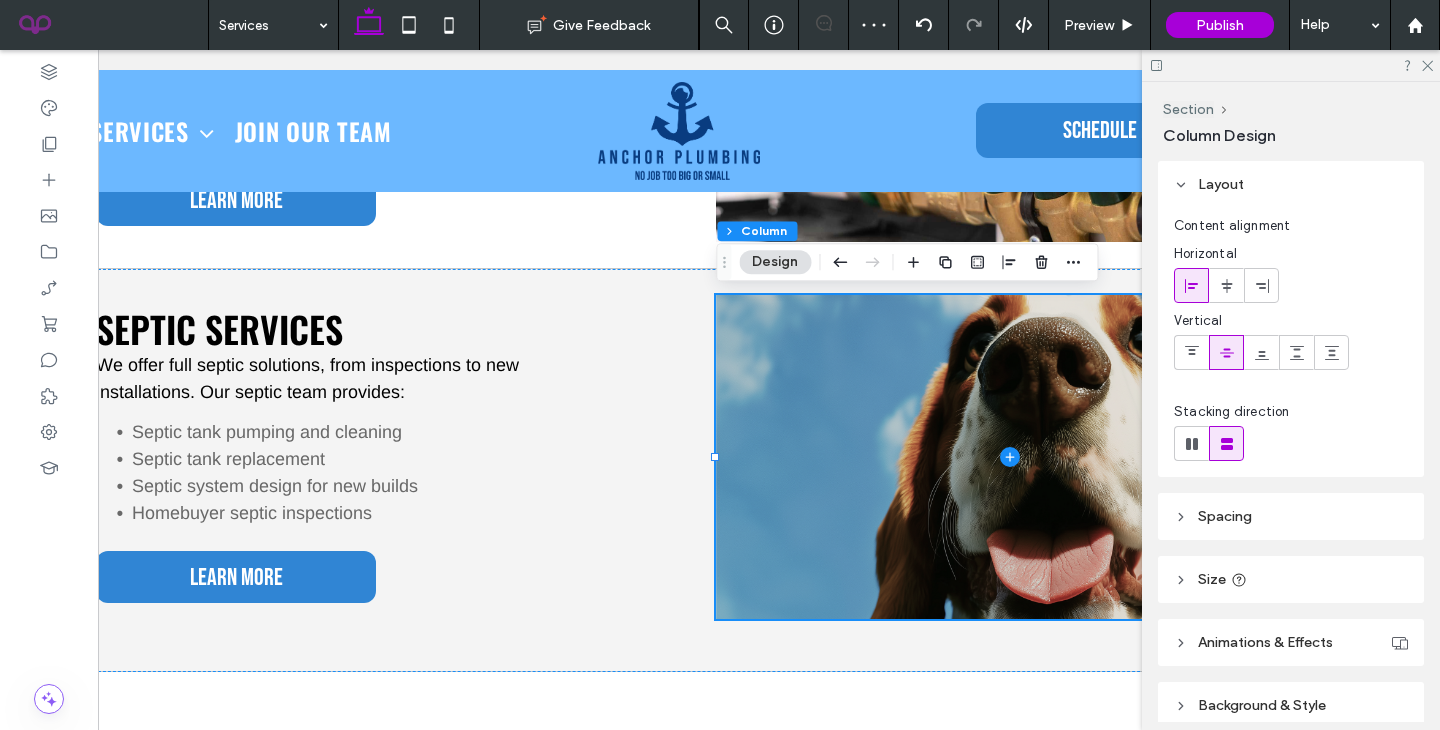 click on "Background & Style" at bounding box center (1291, 705) 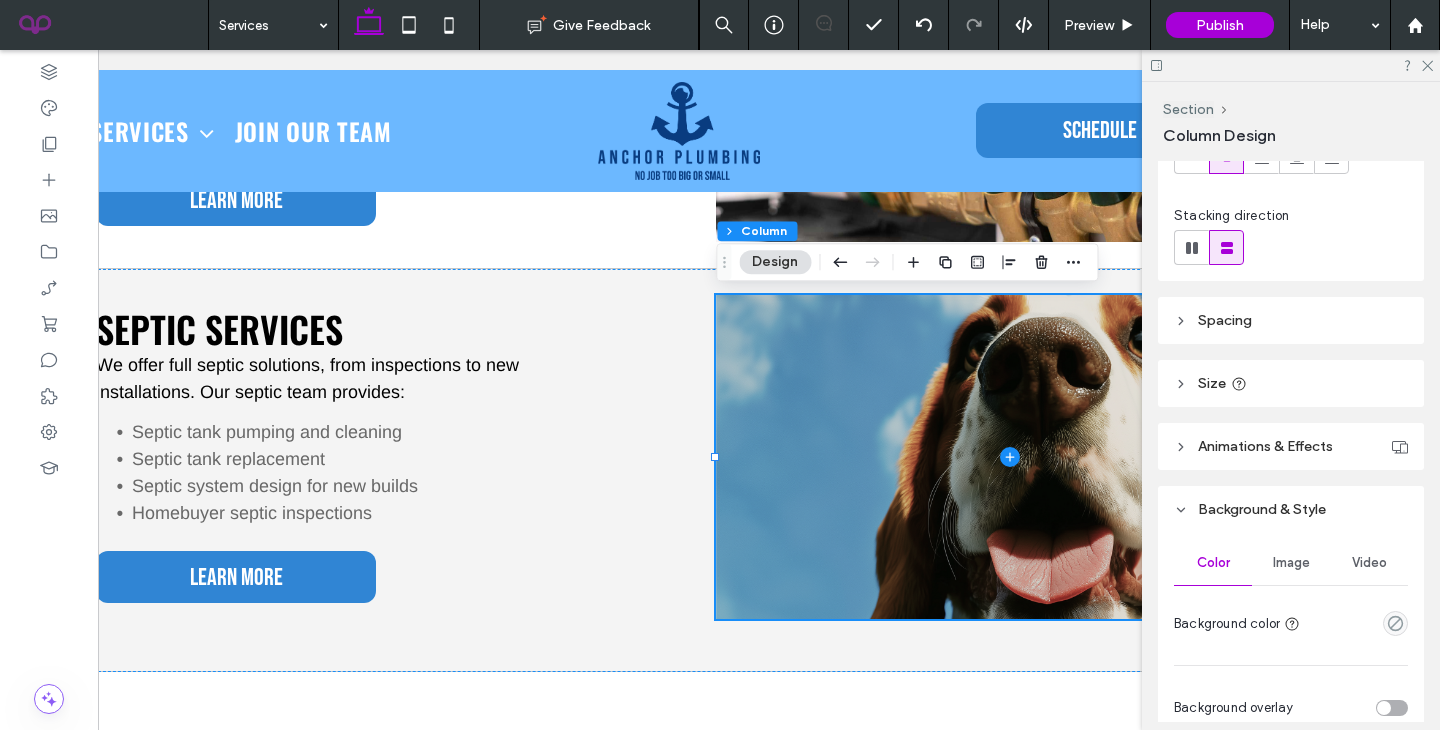 scroll, scrollTop: 194, scrollLeft: 0, axis: vertical 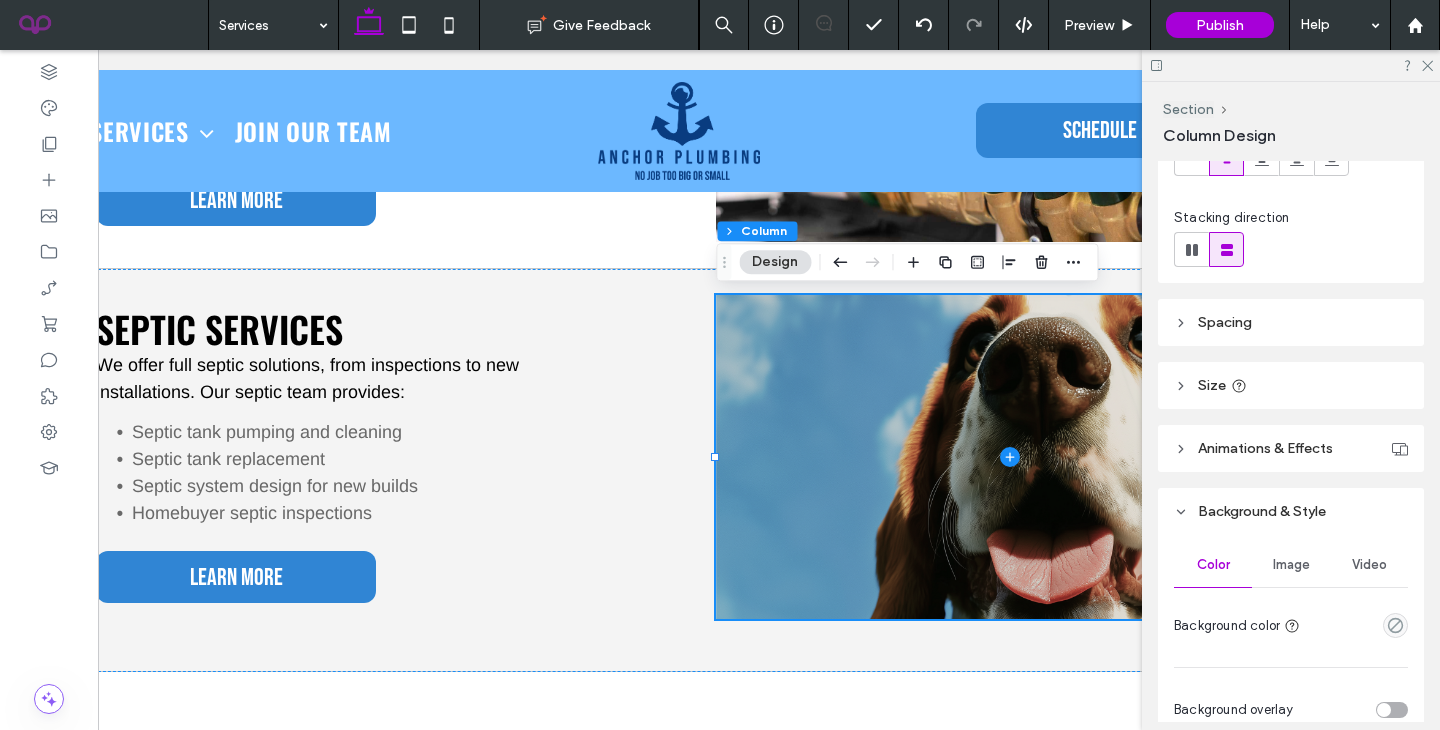 click on "Image" at bounding box center [1291, 565] 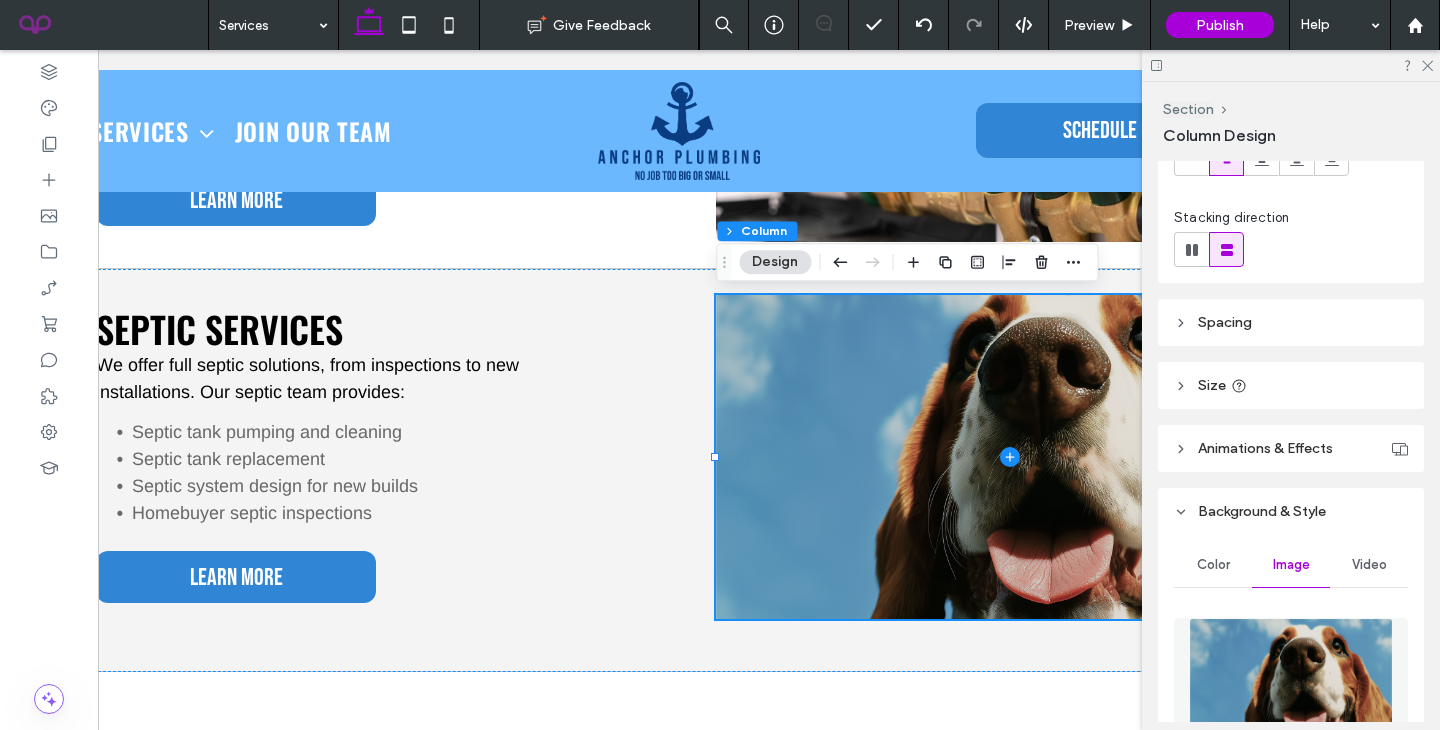 click at bounding box center [1291, 686] 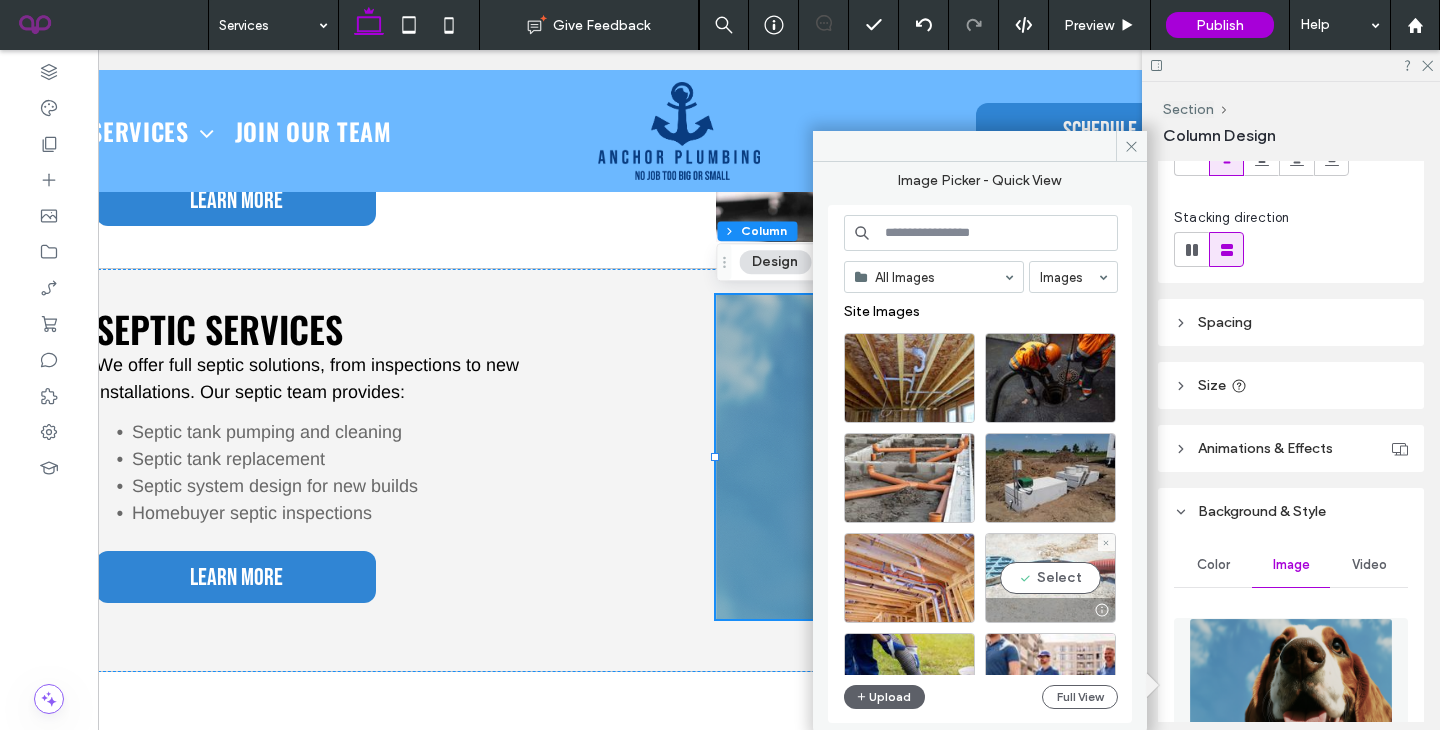 click on "Select" at bounding box center [1050, 578] 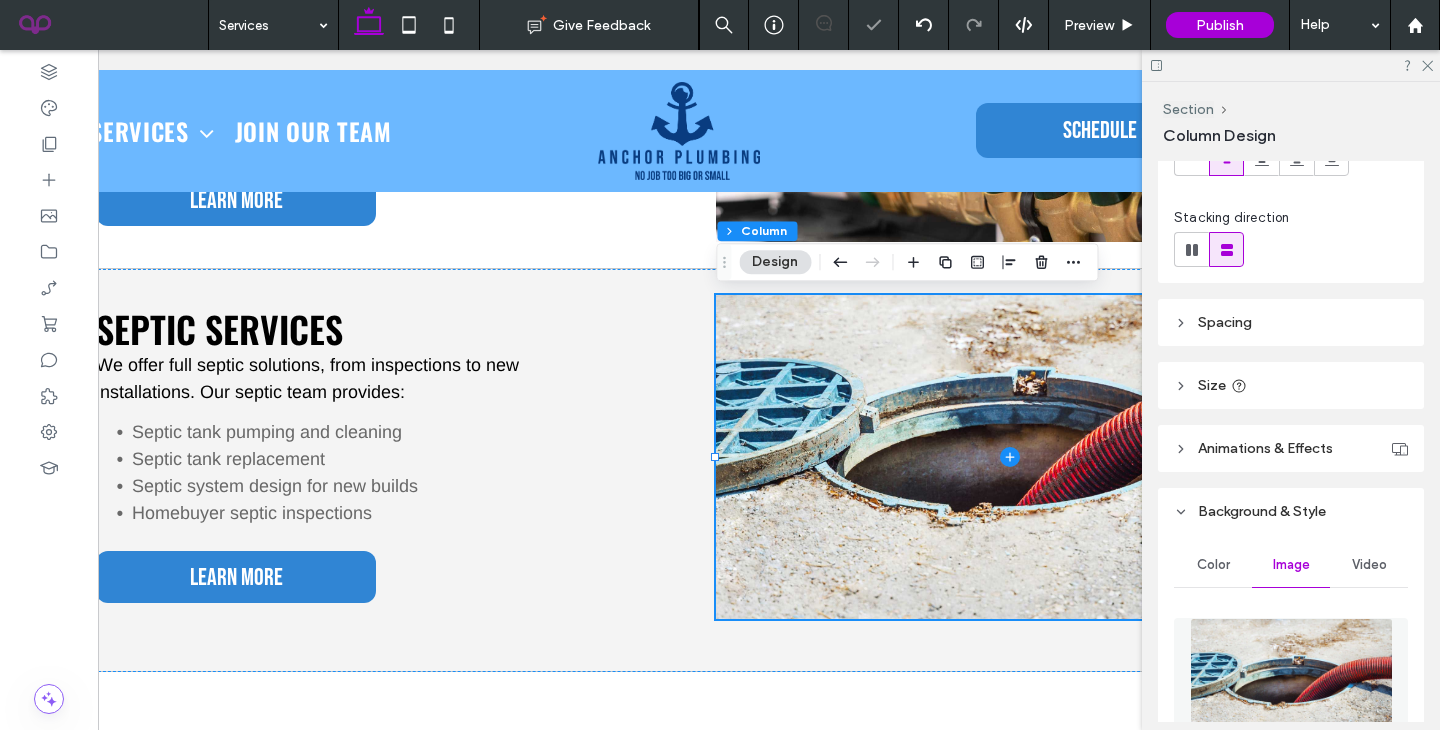 click at bounding box center (1291, 686) 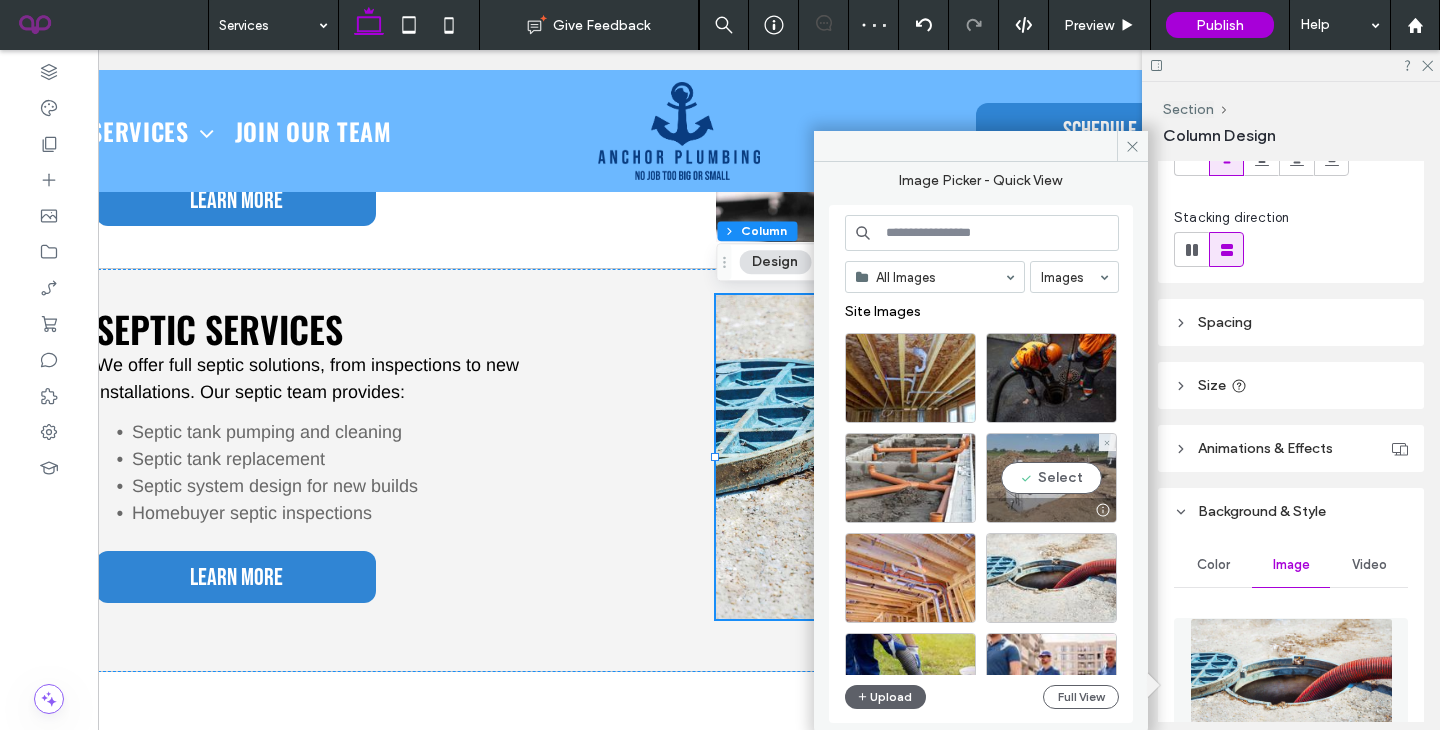 click on "Select" at bounding box center (1051, 478) 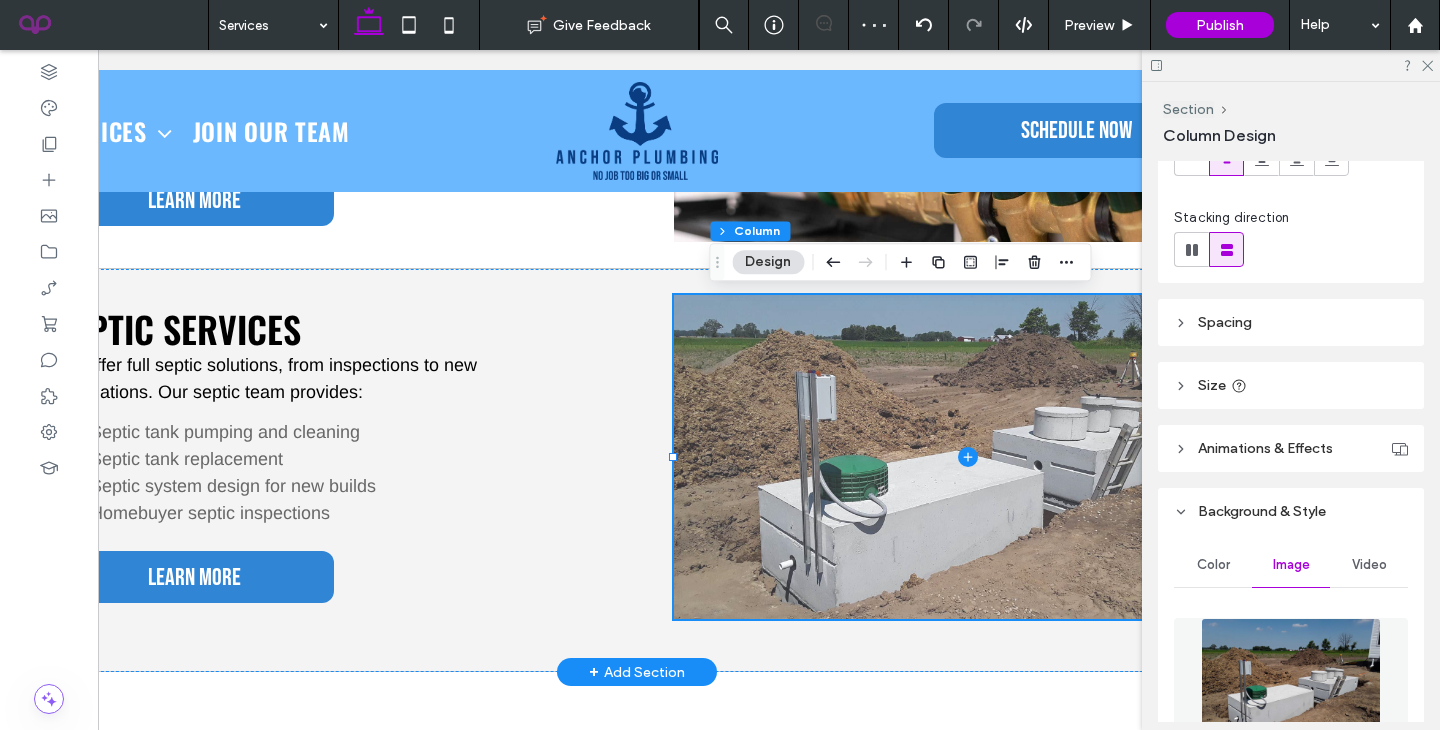 scroll, scrollTop: 0, scrollLeft: 0, axis: both 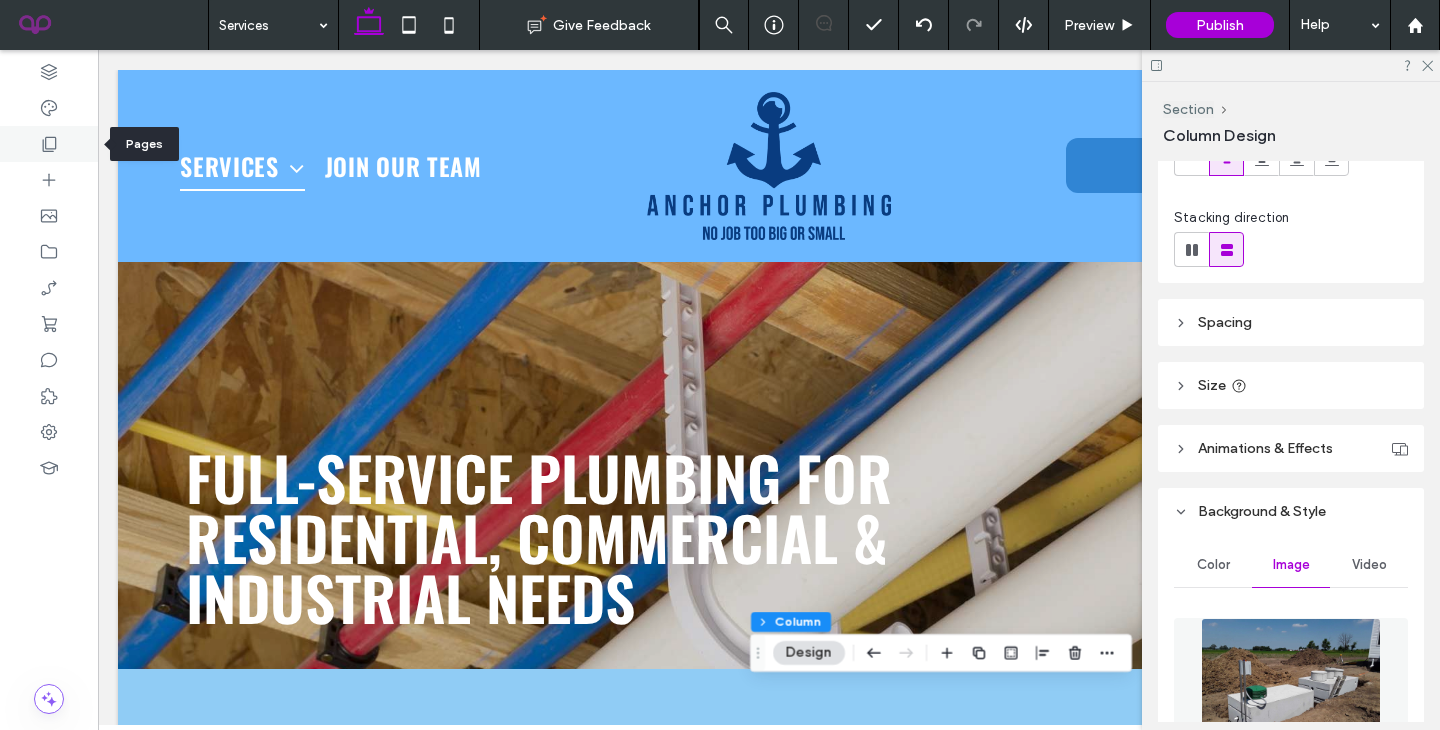 click 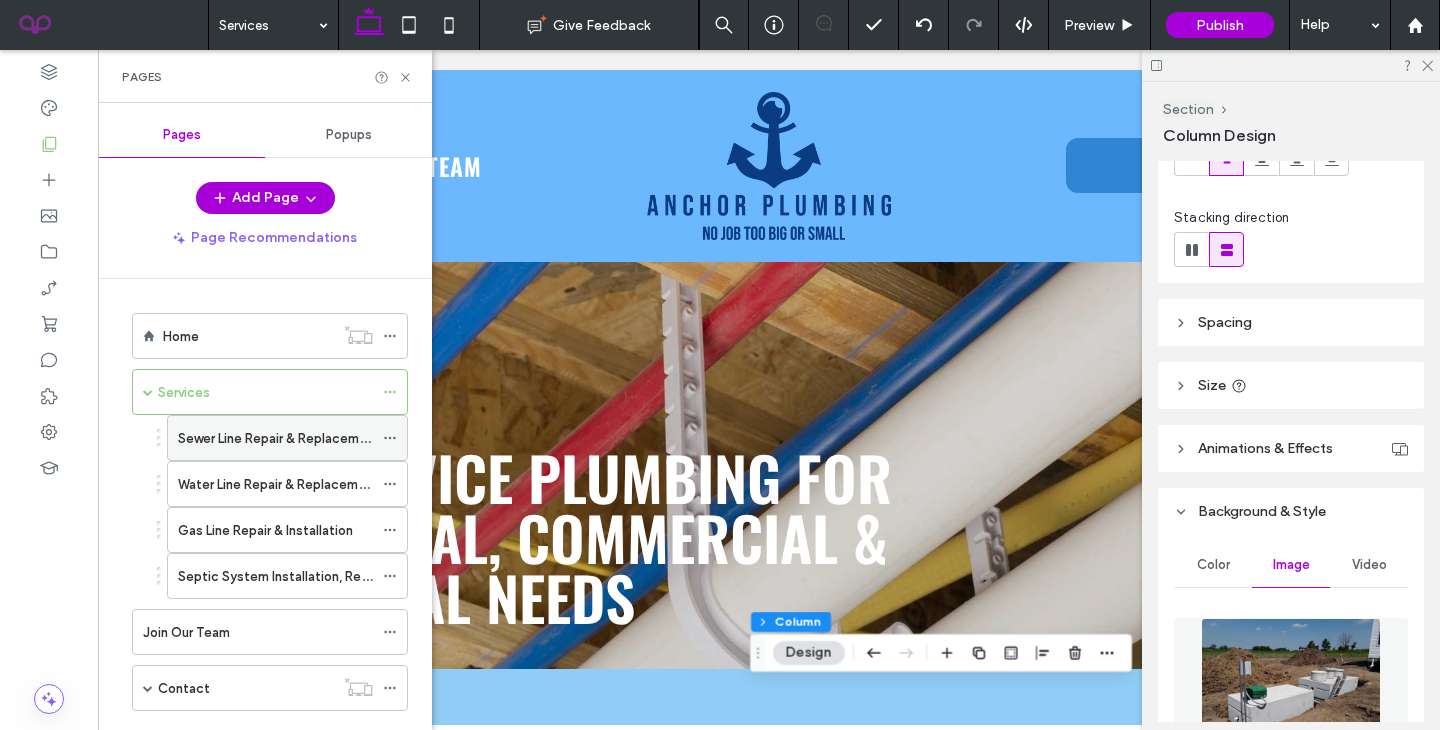 click on "Sewer Line Repair & Replacement" at bounding box center (279, 438) 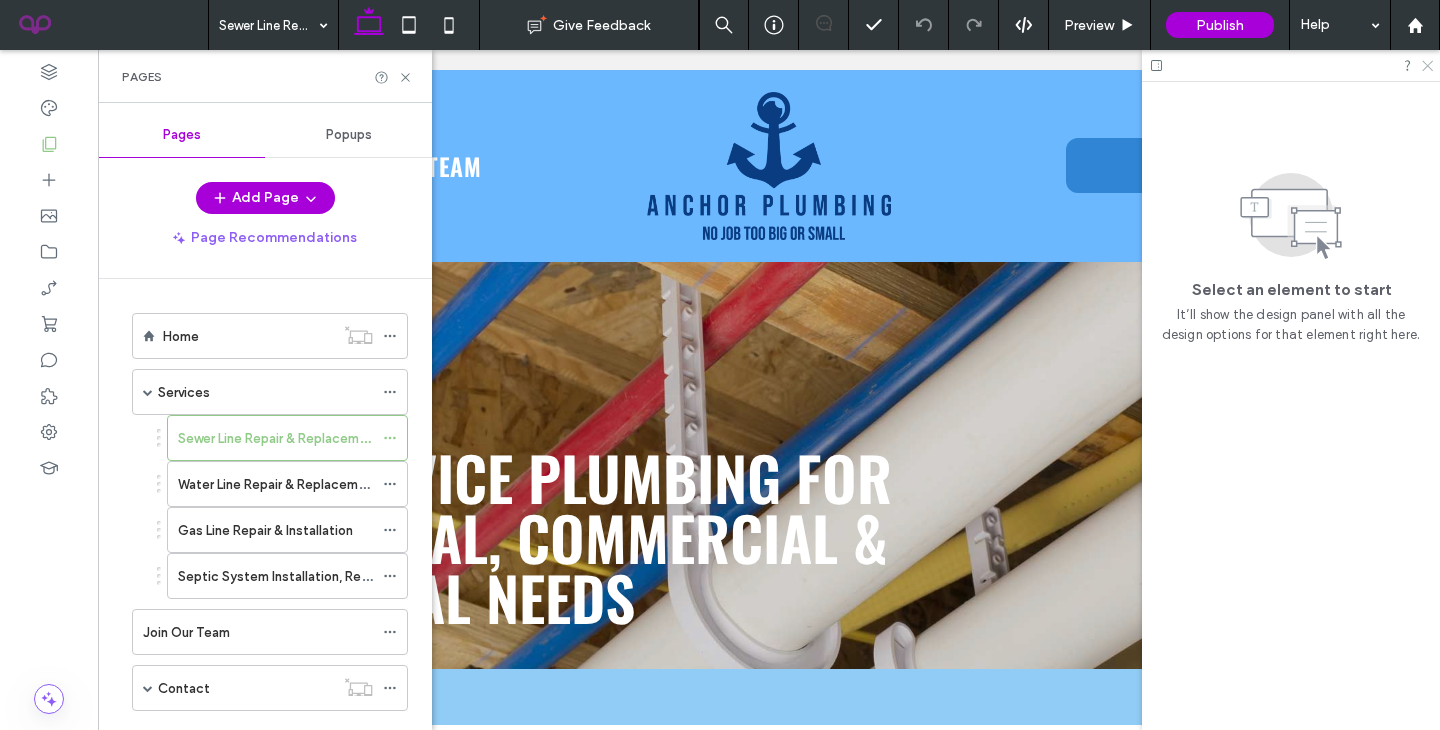 click 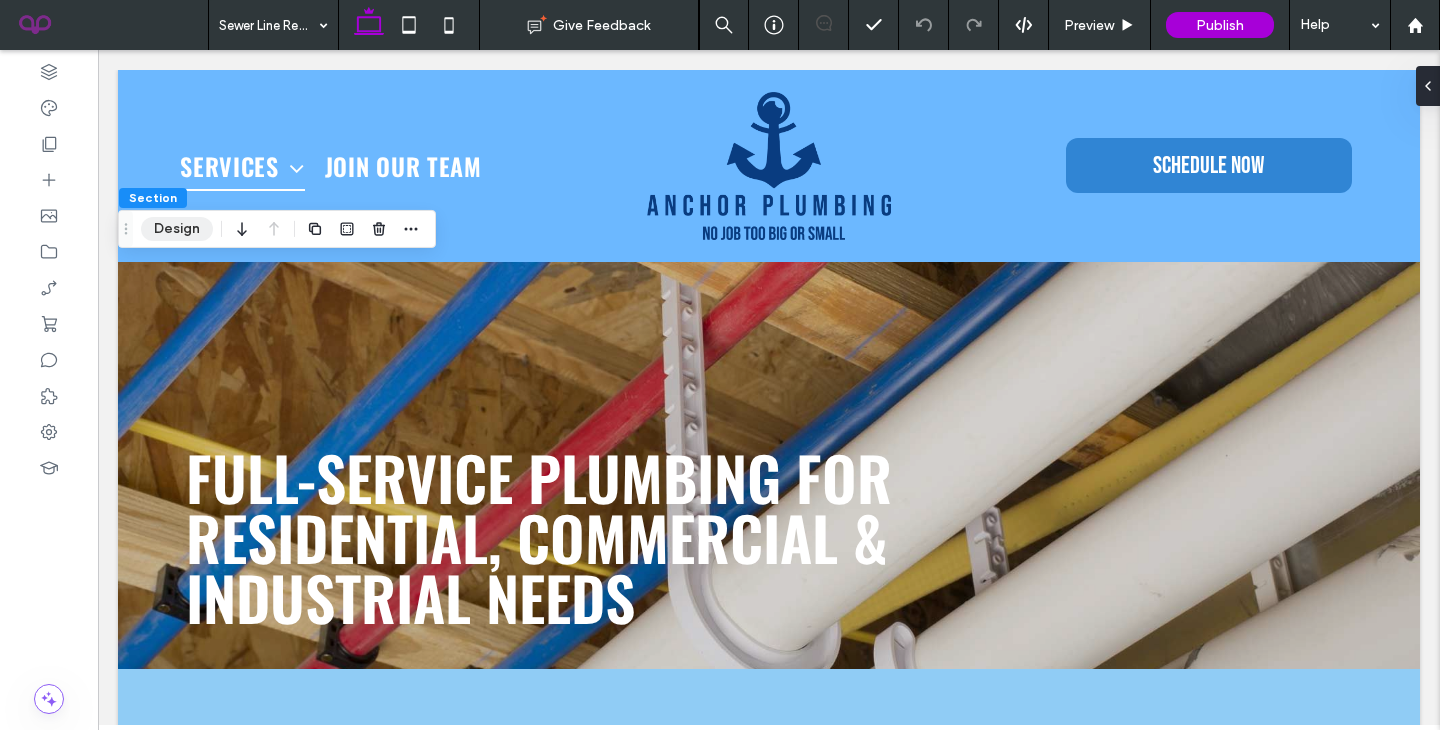 click on "Design" at bounding box center (177, 229) 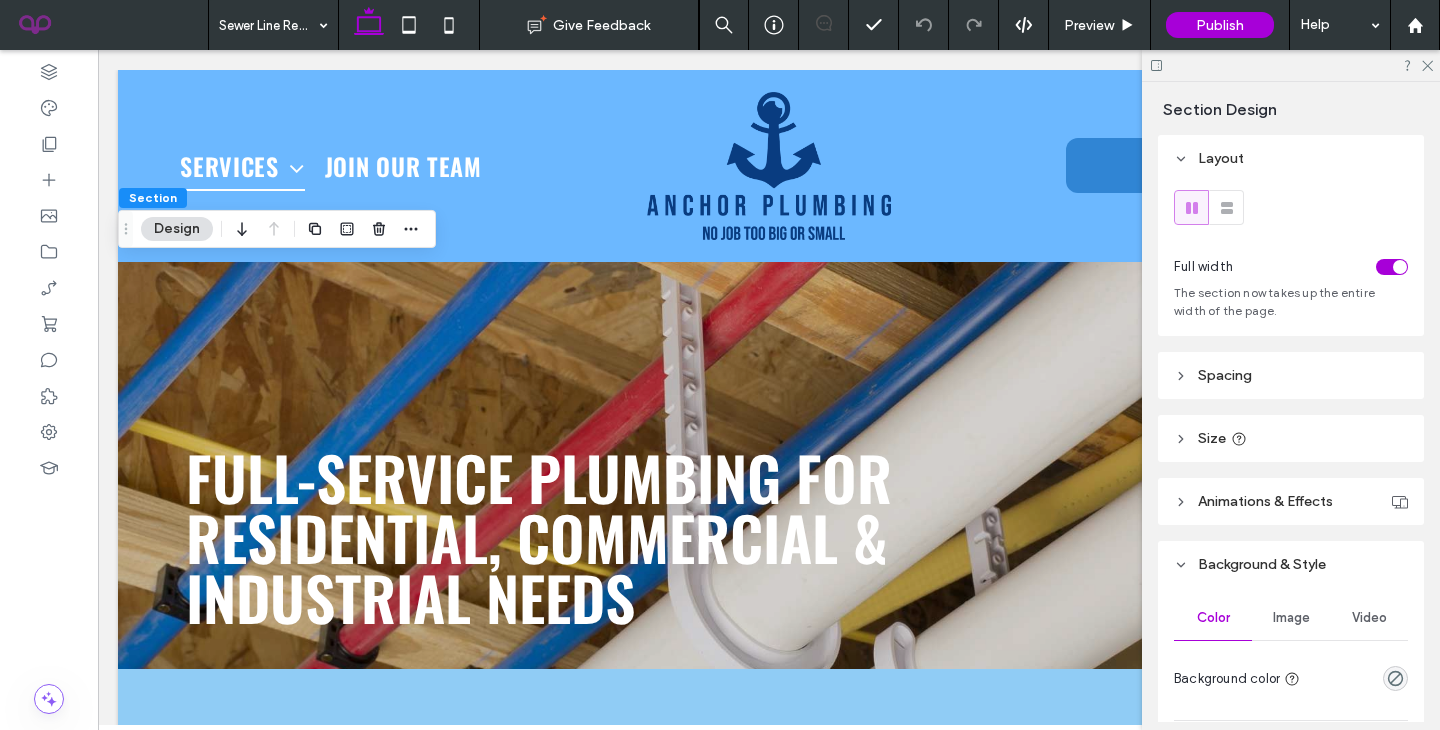 click on "Image" at bounding box center (1291, 618) 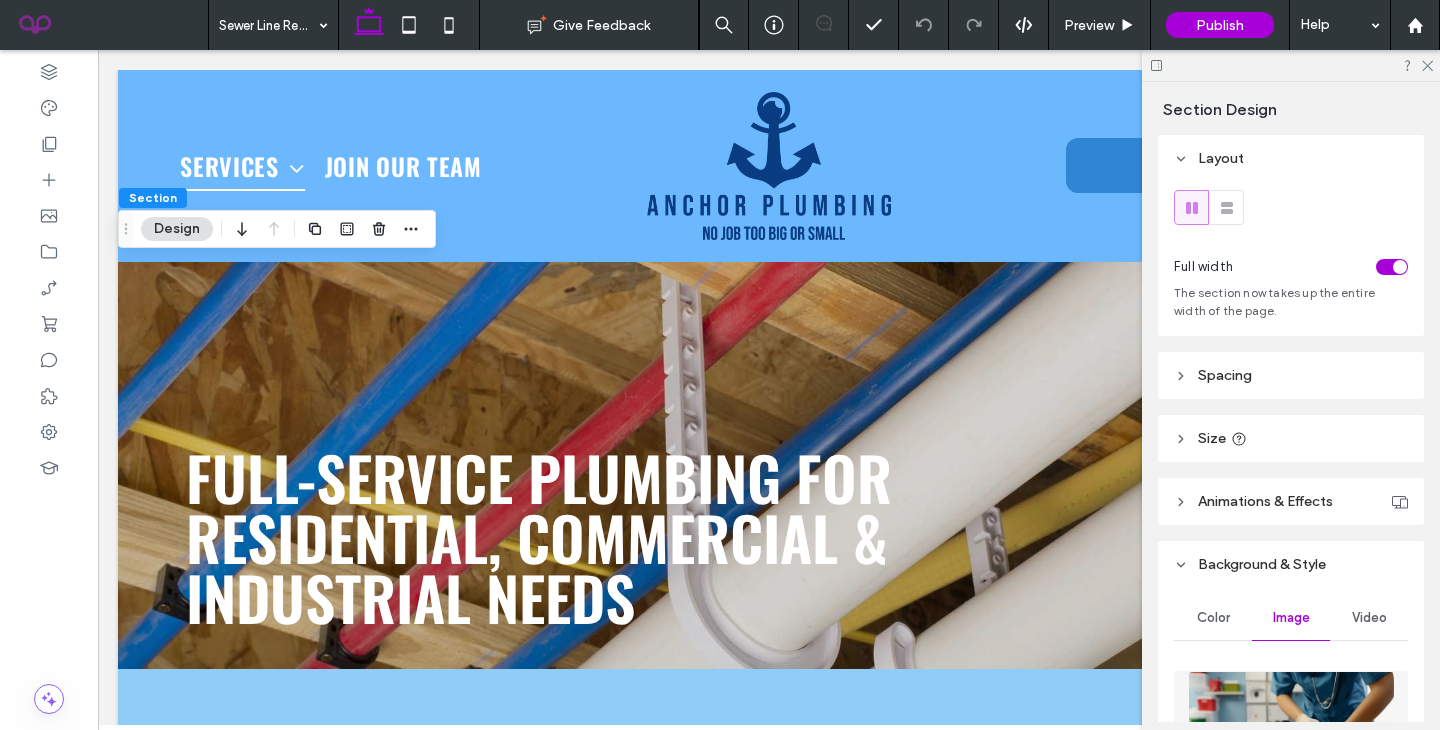 click at bounding box center [1291, 739] 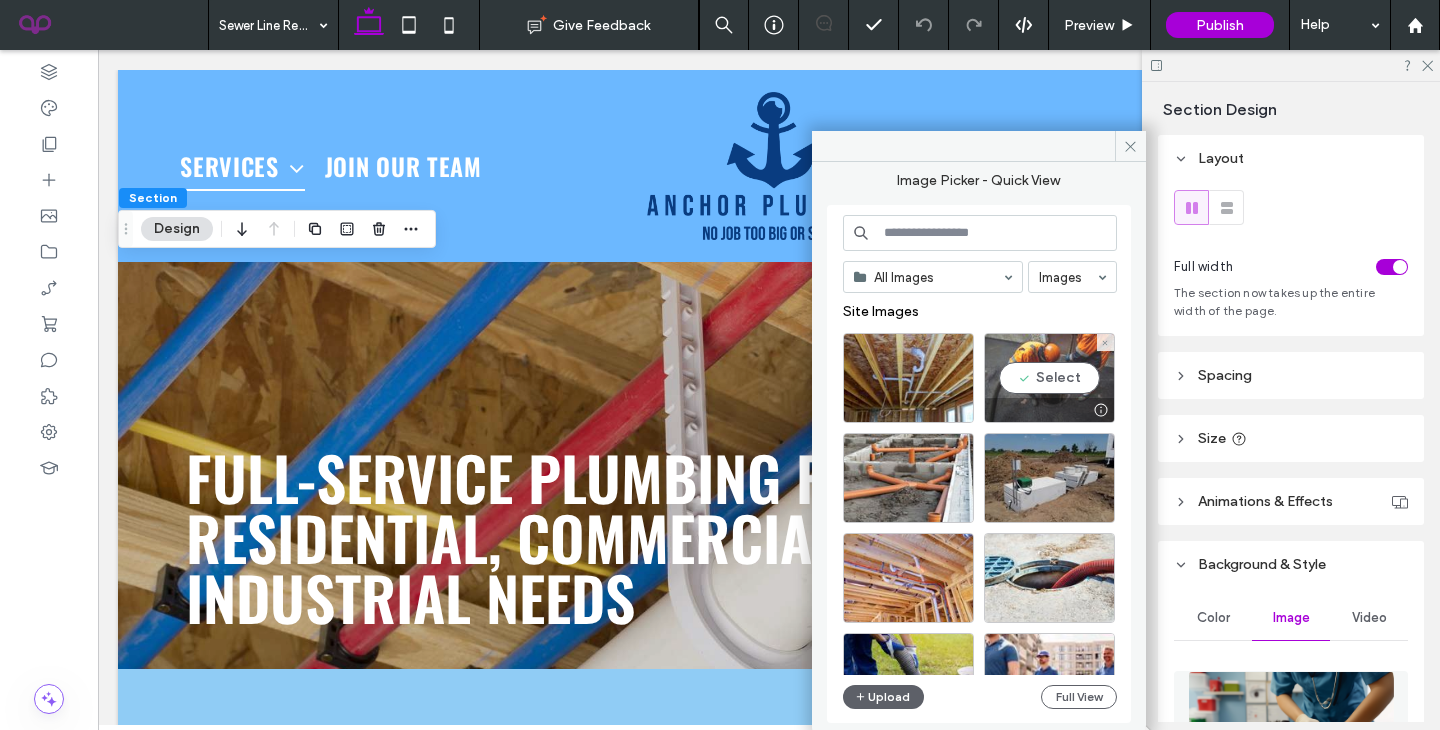 click on "Select" at bounding box center [1049, 378] 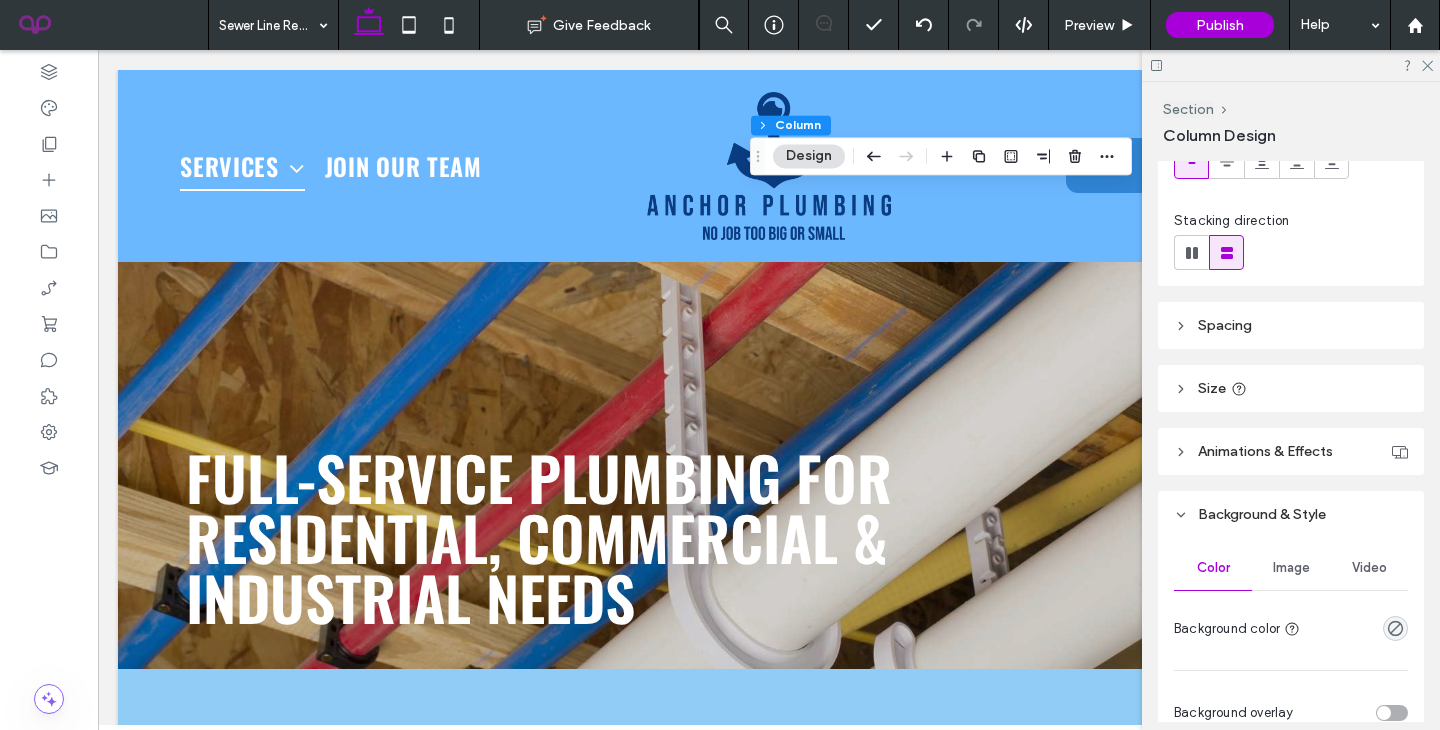 scroll, scrollTop: 214, scrollLeft: 0, axis: vertical 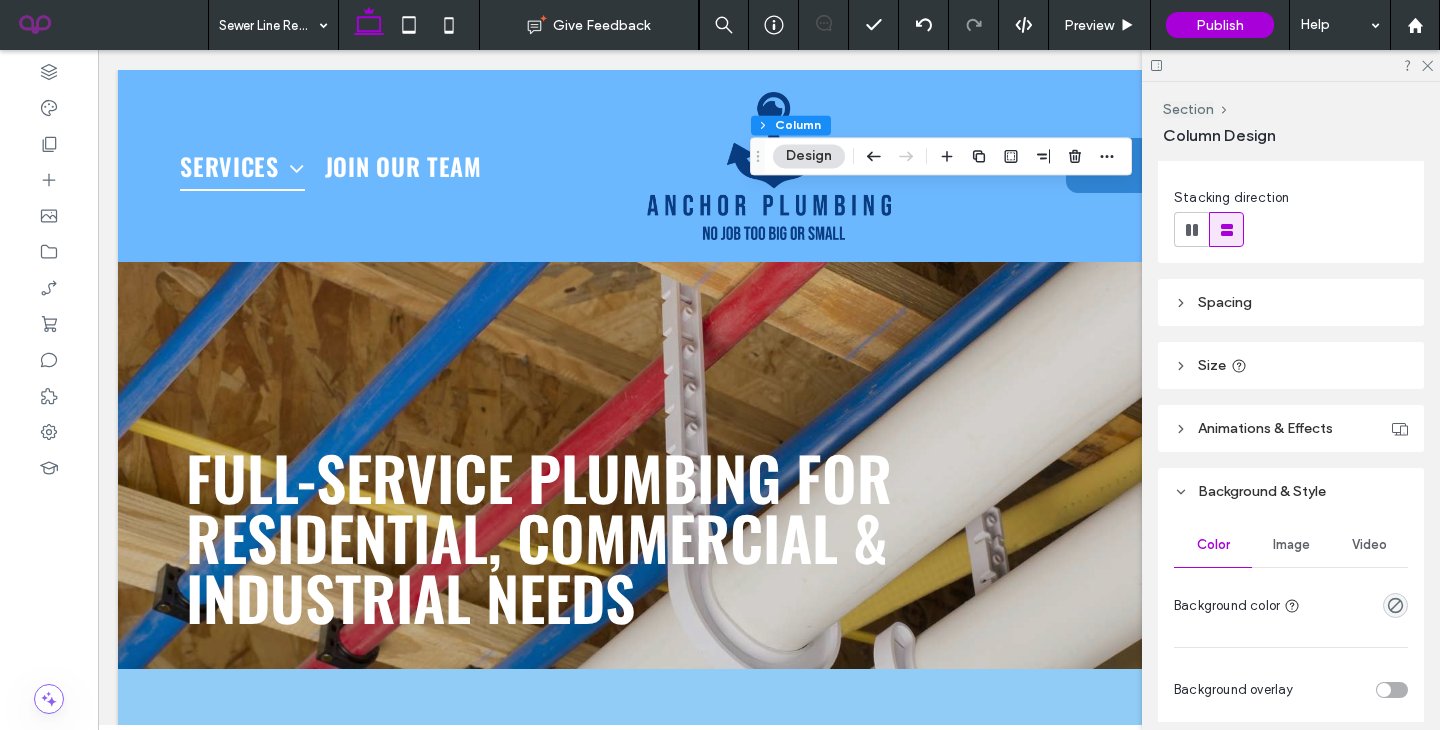 click on "Image" at bounding box center [1291, 545] 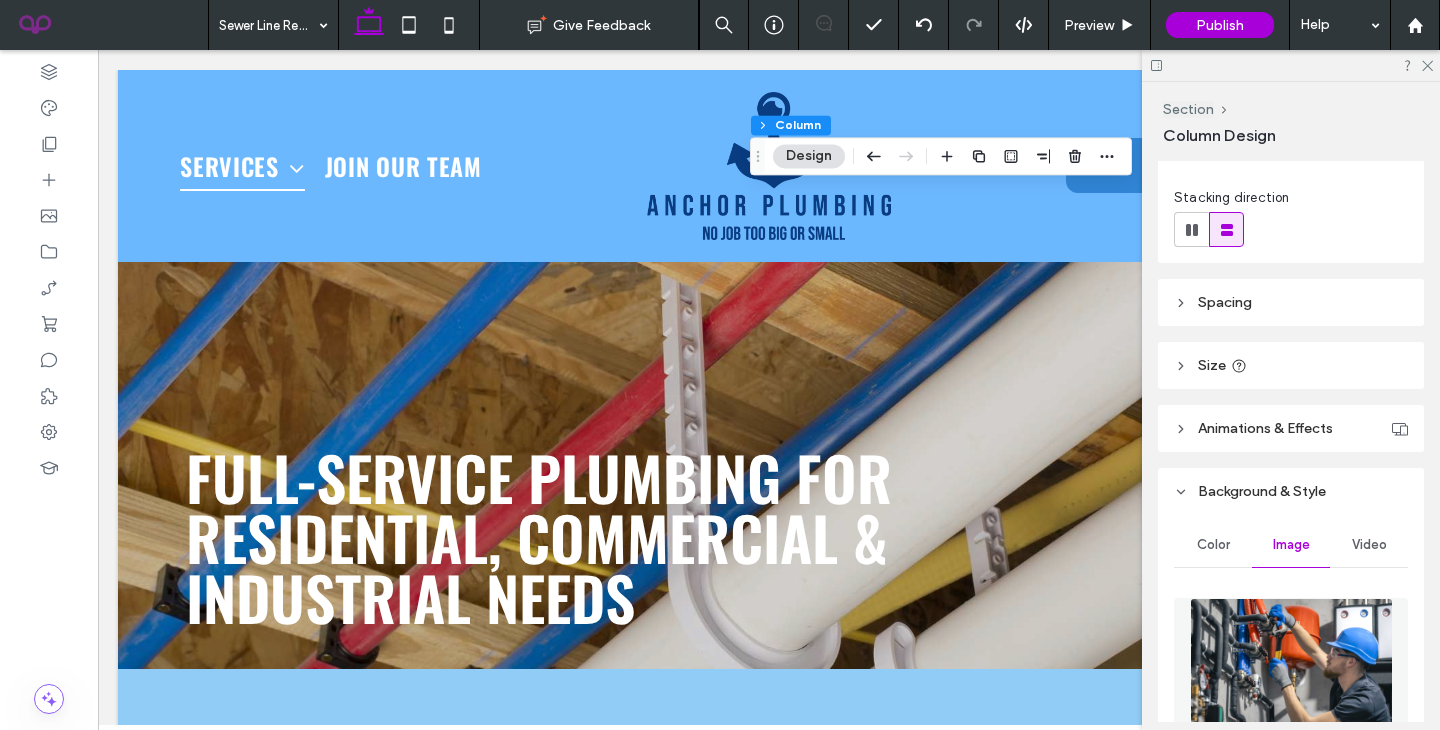 click at bounding box center [1291, 666] 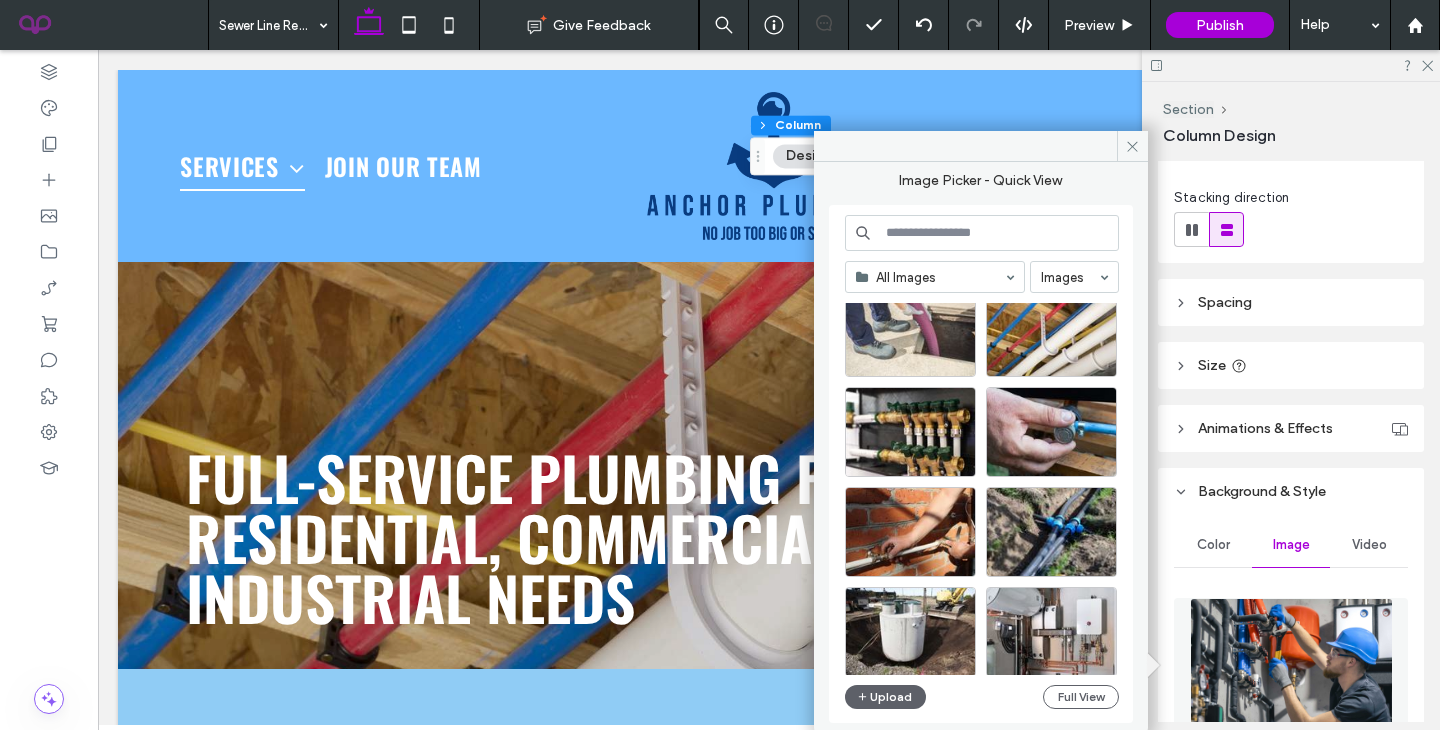scroll, scrollTop: 552, scrollLeft: 0, axis: vertical 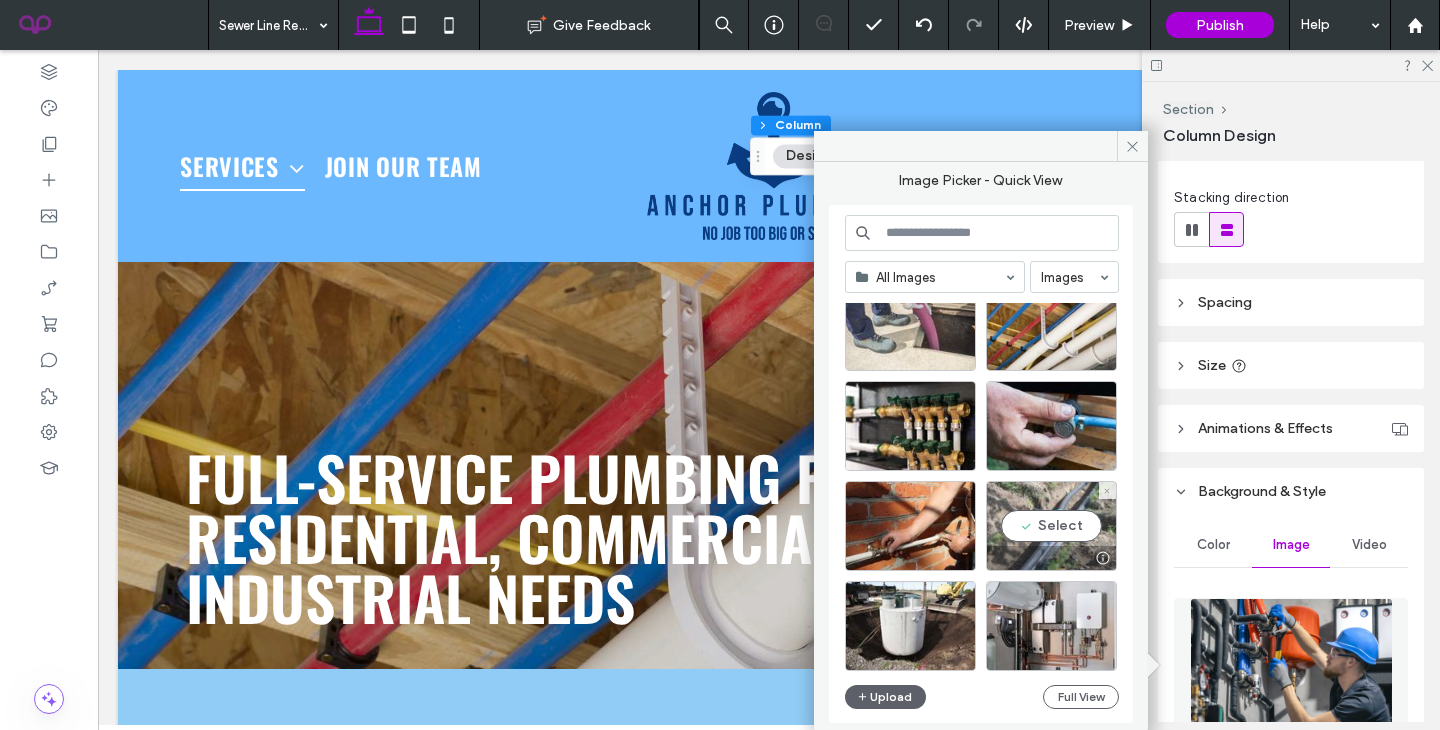 click on "Select" at bounding box center (1051, 526) 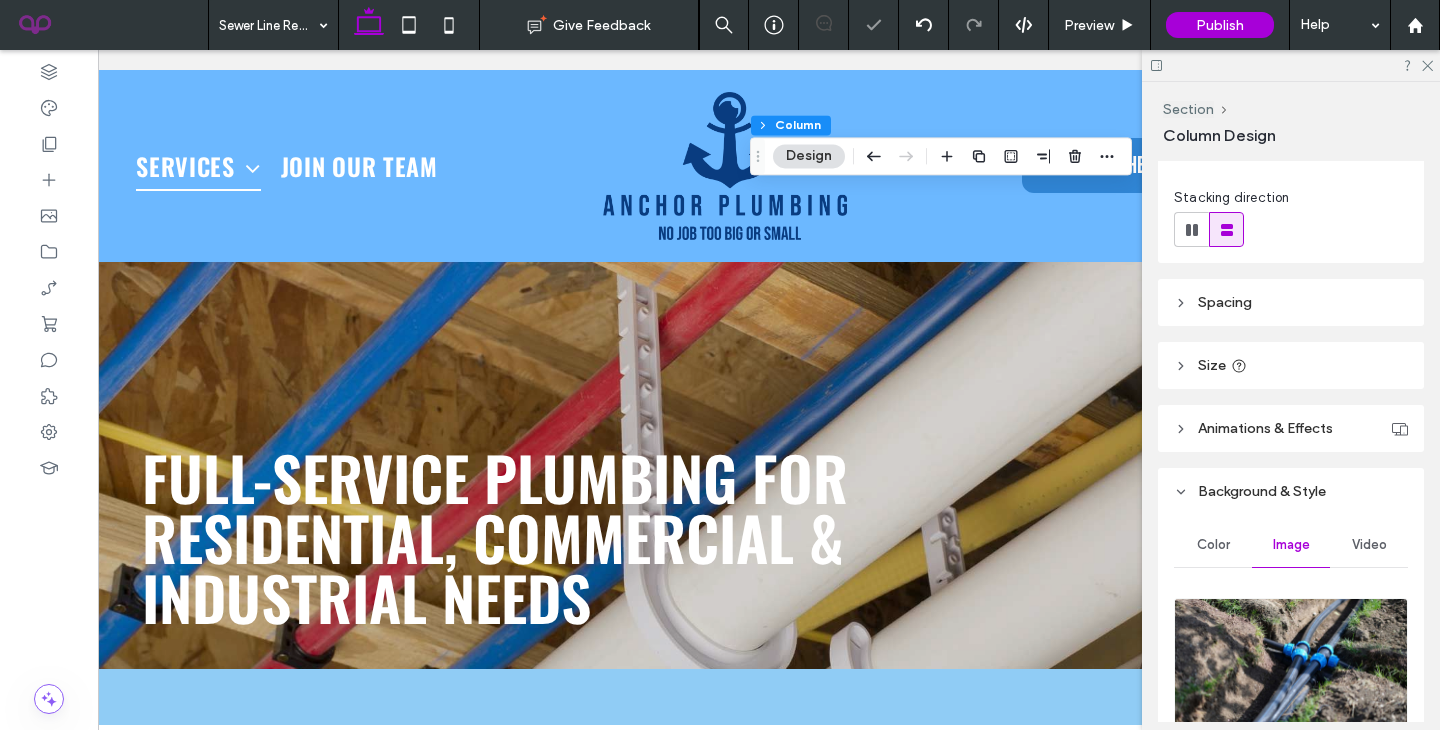 scroll, scrollTop: 0, scrollLeft: 0, axis: both 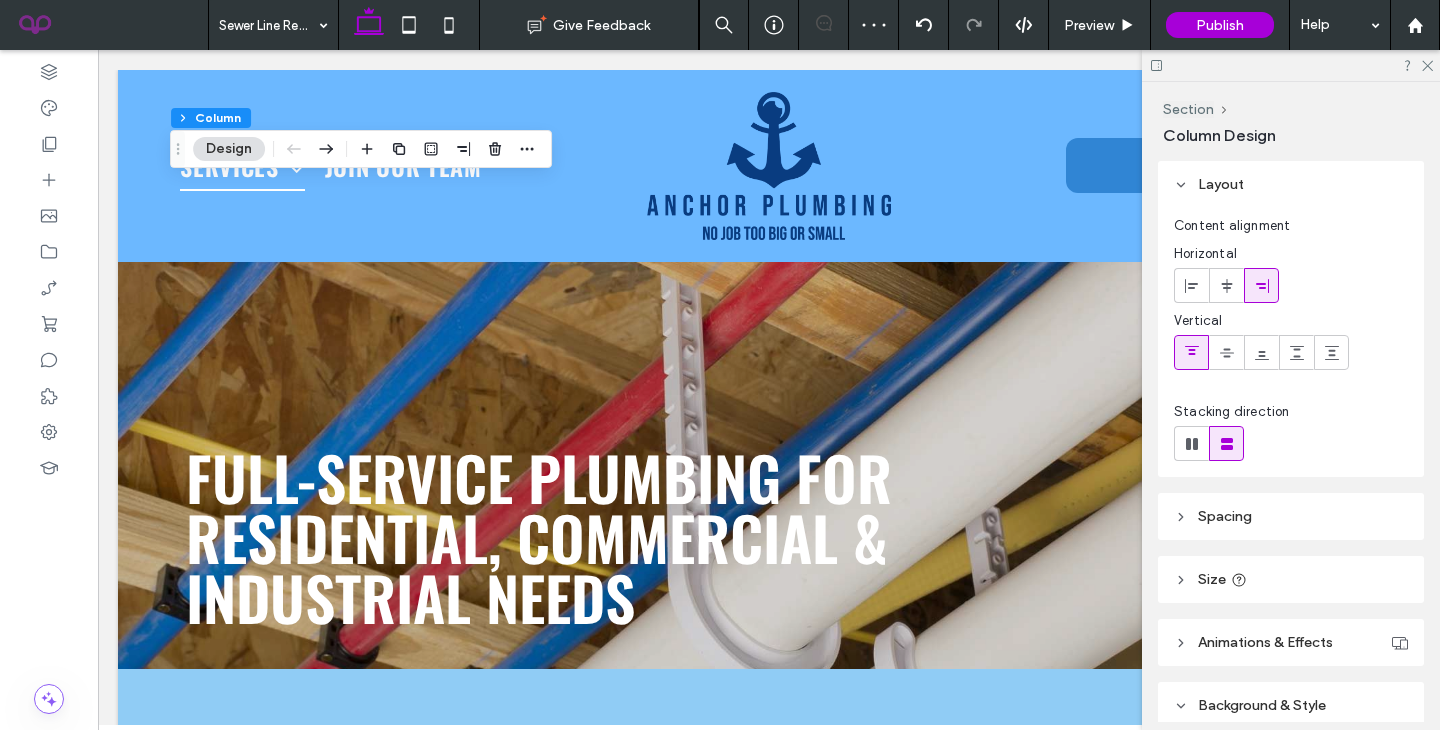 click on "Background & Style" at bounding box center [1291, 705] 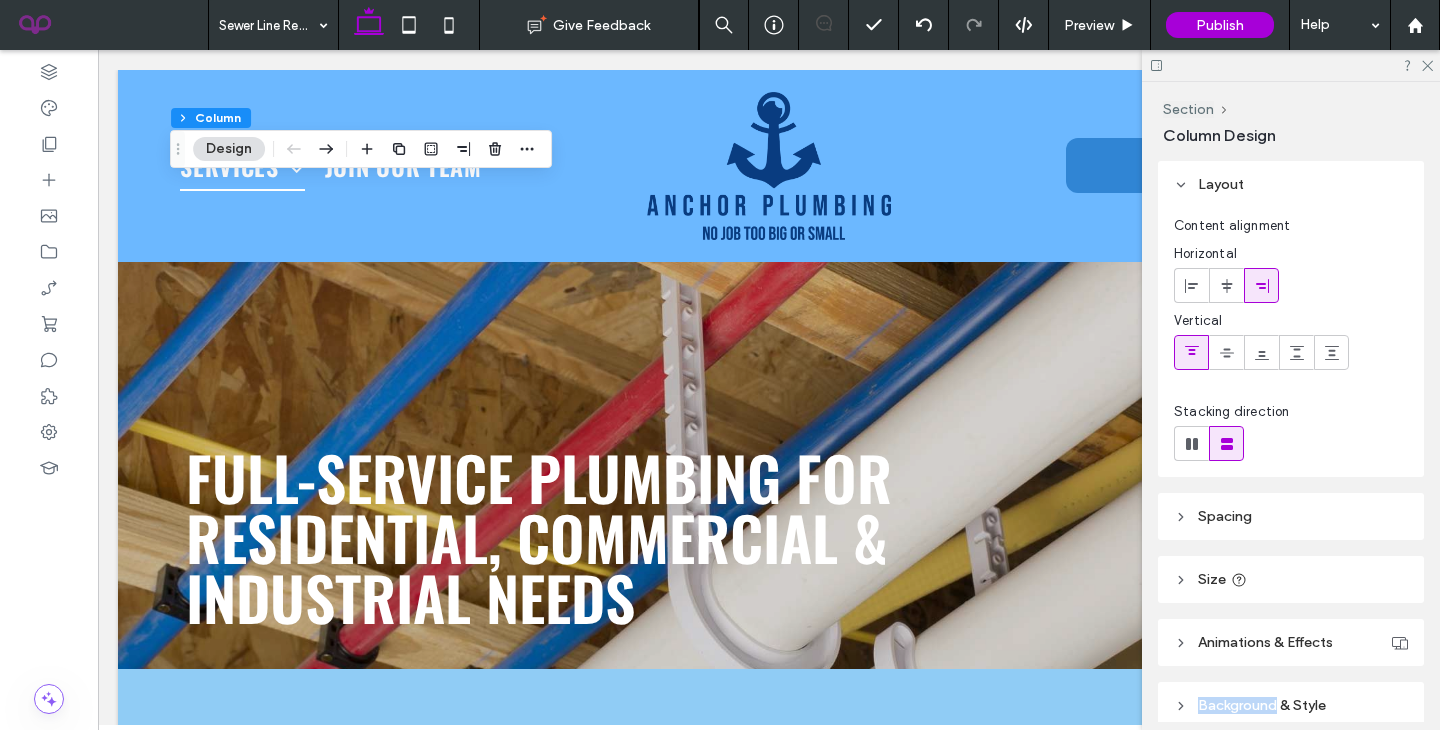 click on "Background & Style" at bounding box center (1291, 705) 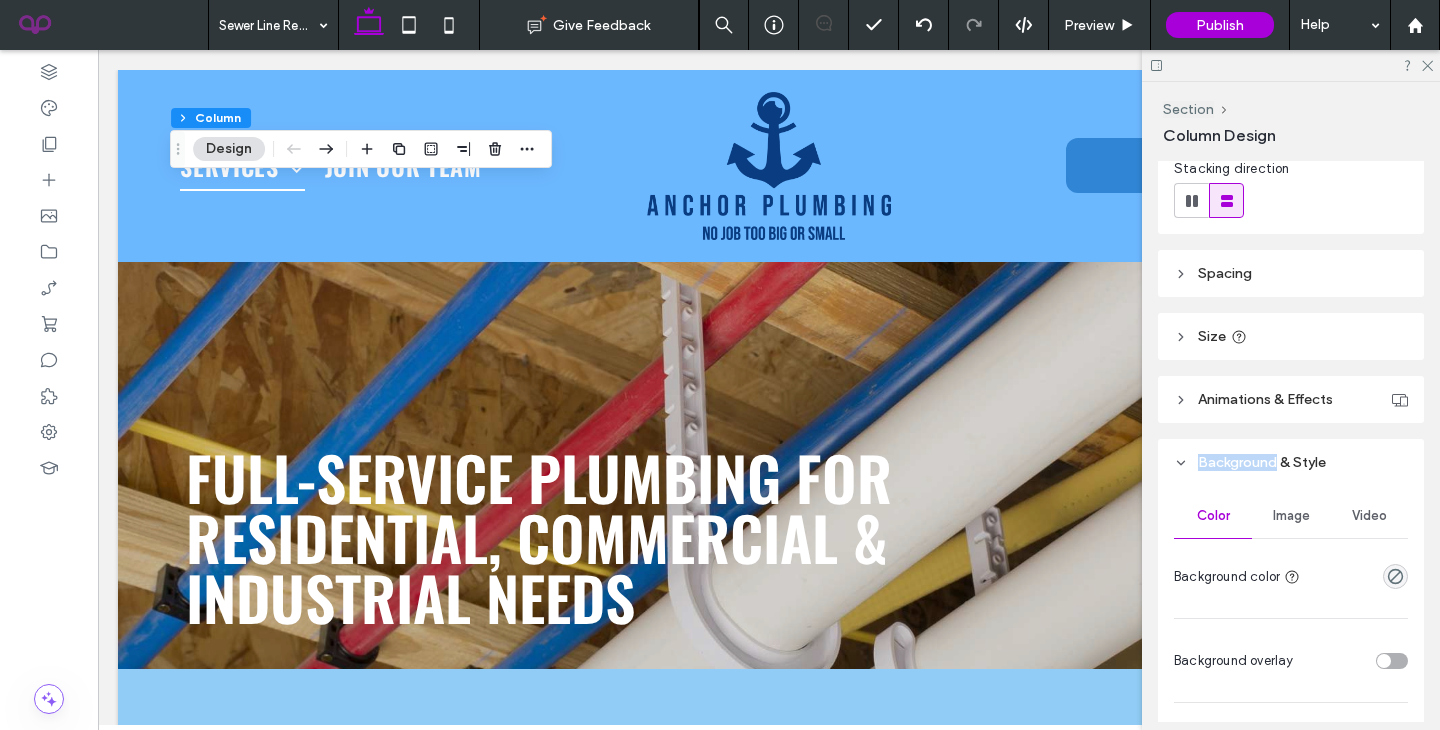 scroll, scrollTop: 266, scrollLeft: 0, axis: vertical 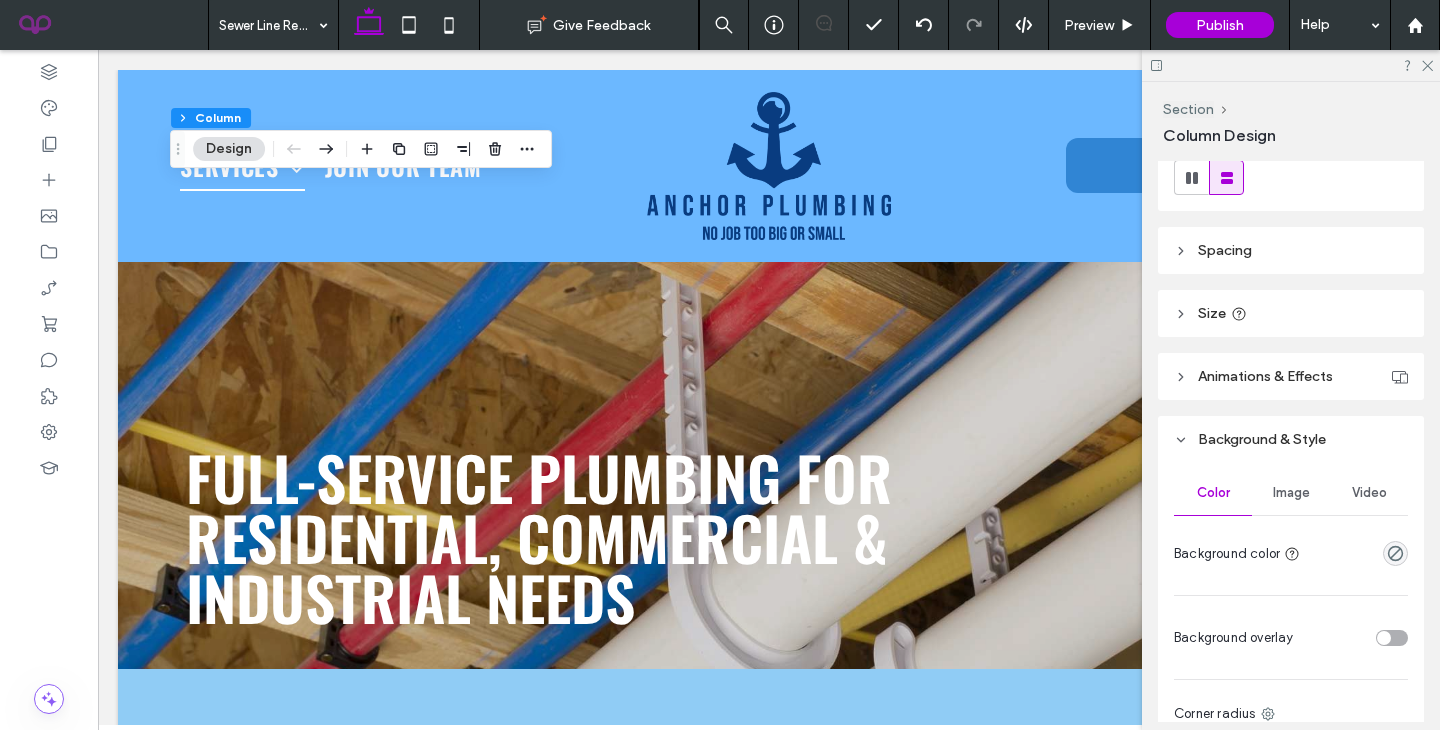 click on "Image" at bounding box center [1291, 493] 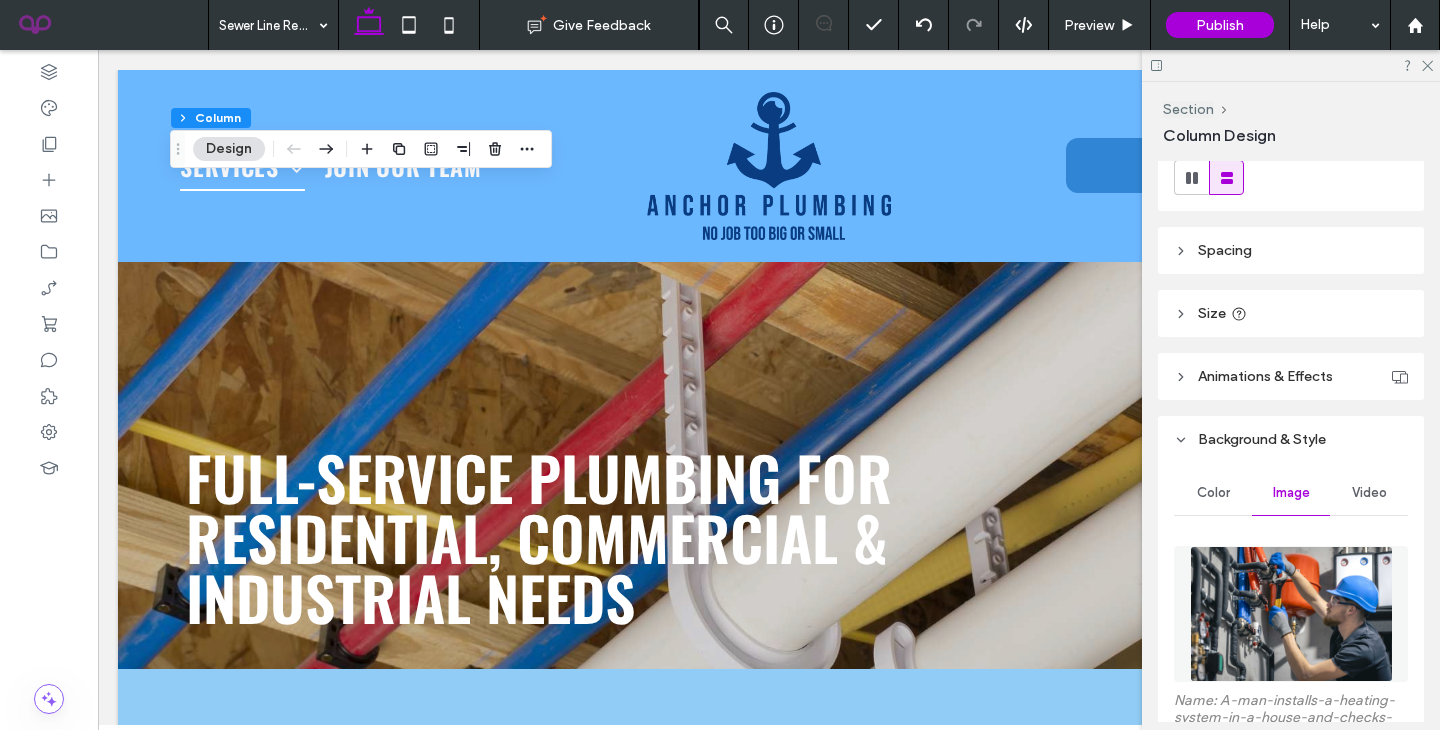 click at bounding box center [1291, 614] 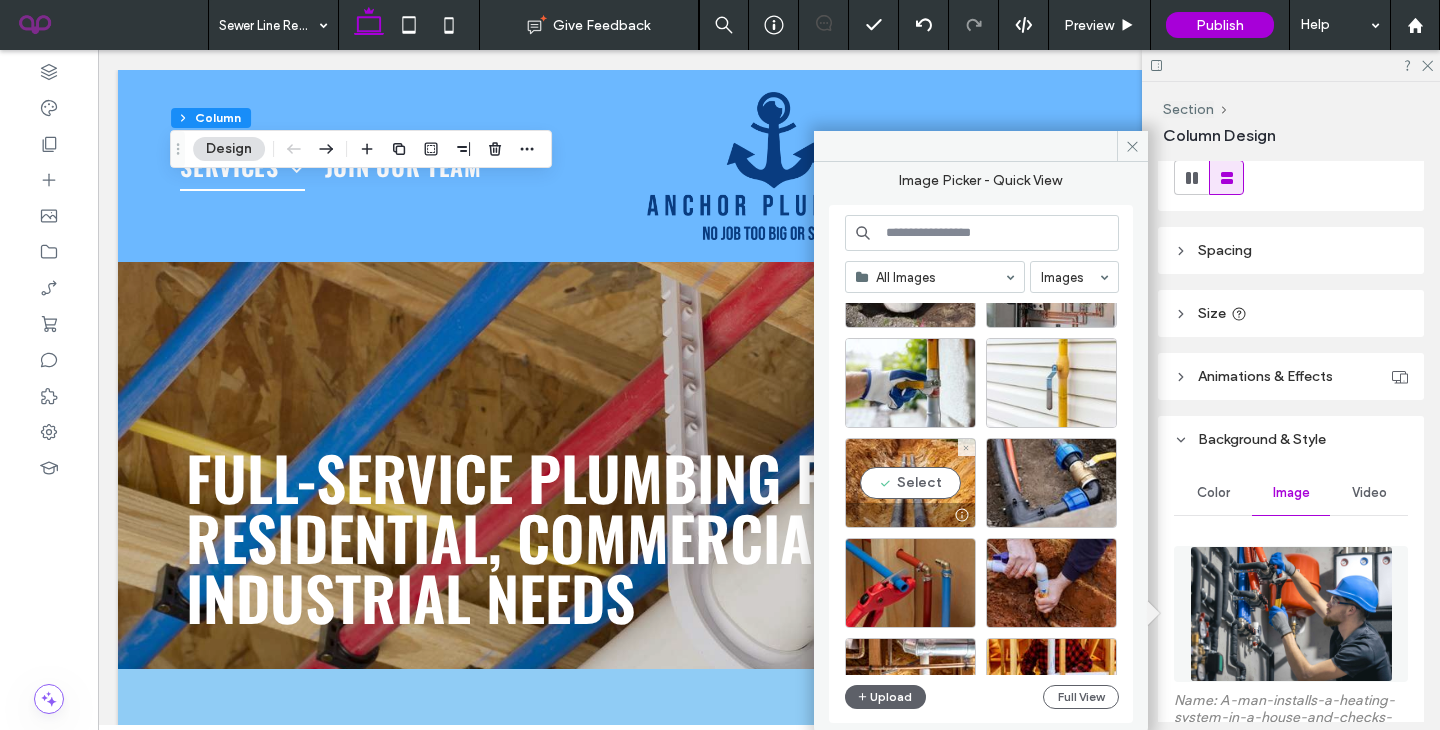 scroll, scrollTop: 898, scrollLeft: 0, axis: vertical 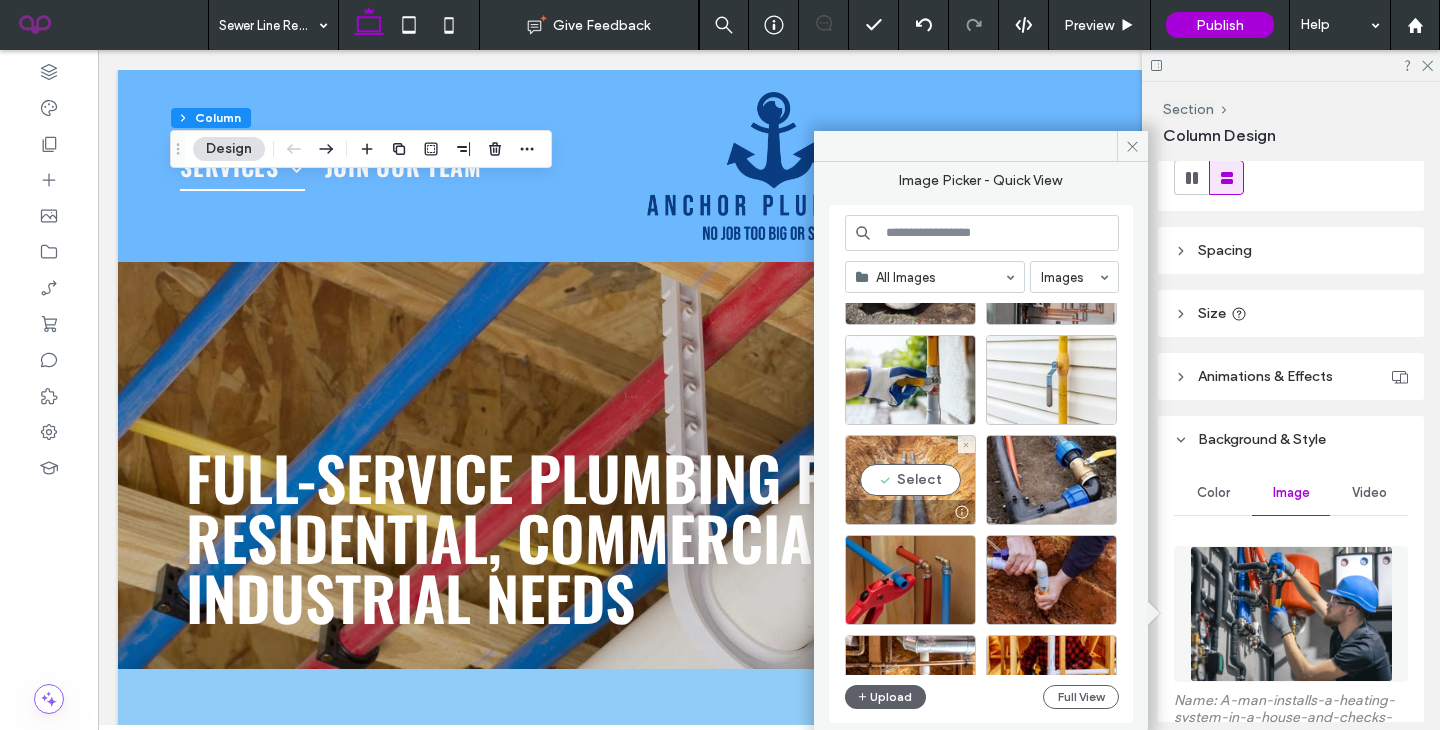 click on "Select" at bounding box center (910, 480) 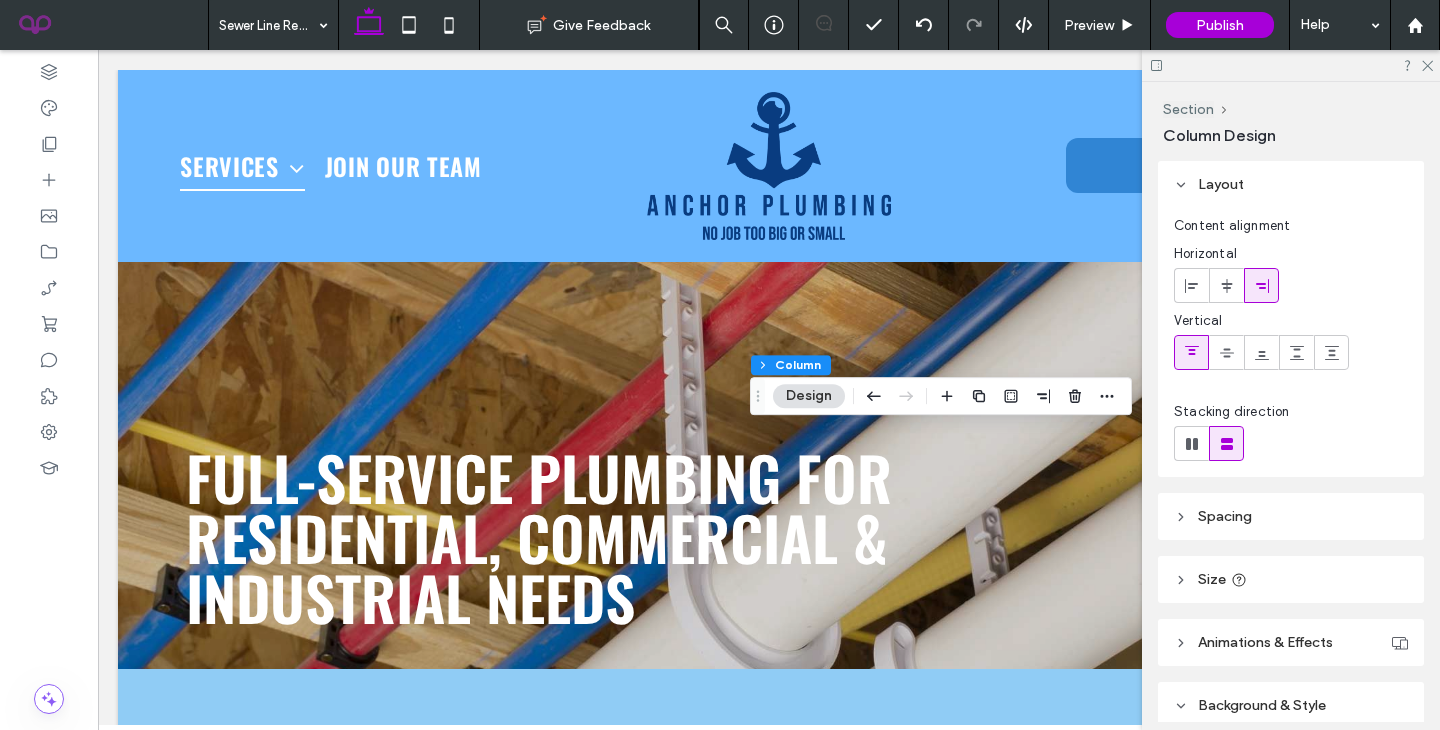 click on "Background & Style" at bounding box center [1262, 705] 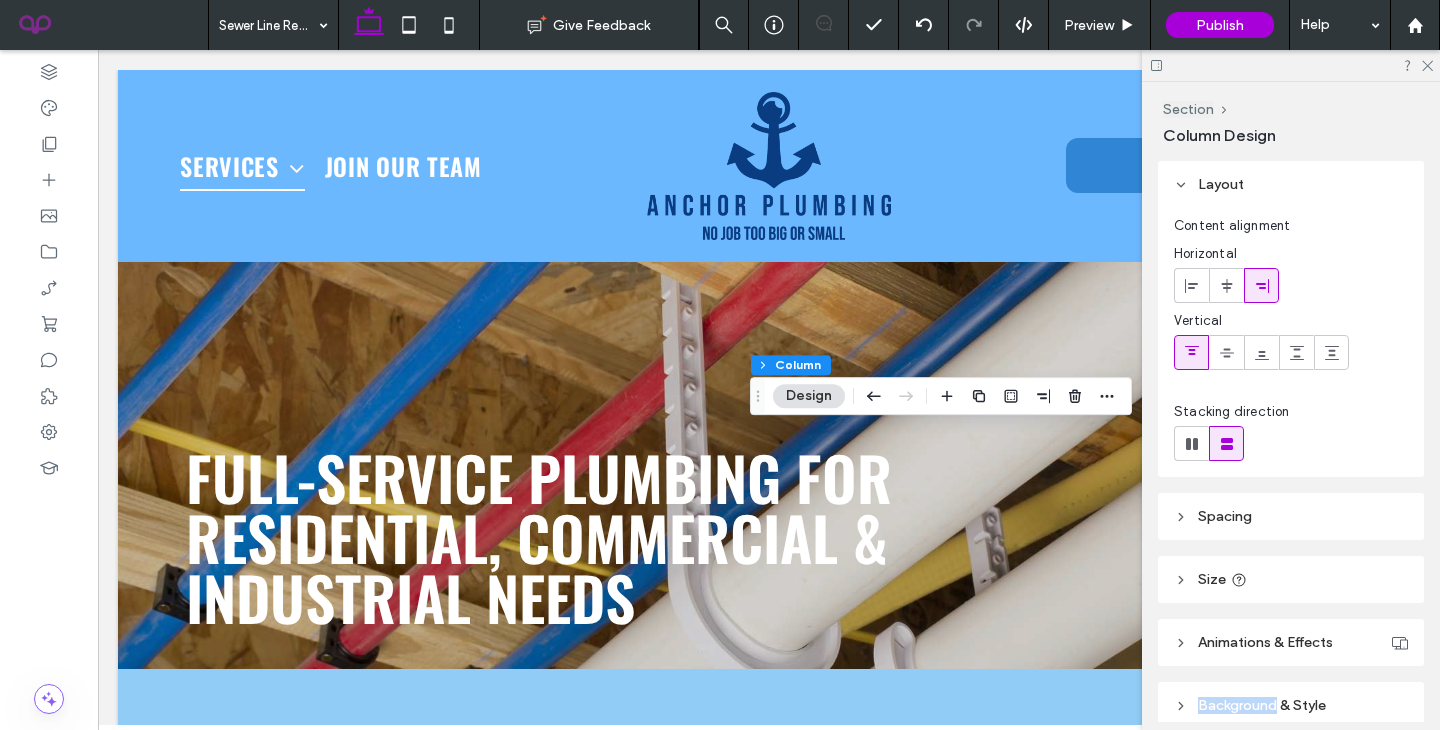 click on "Background & Style" at bounding box center (1262, 705) 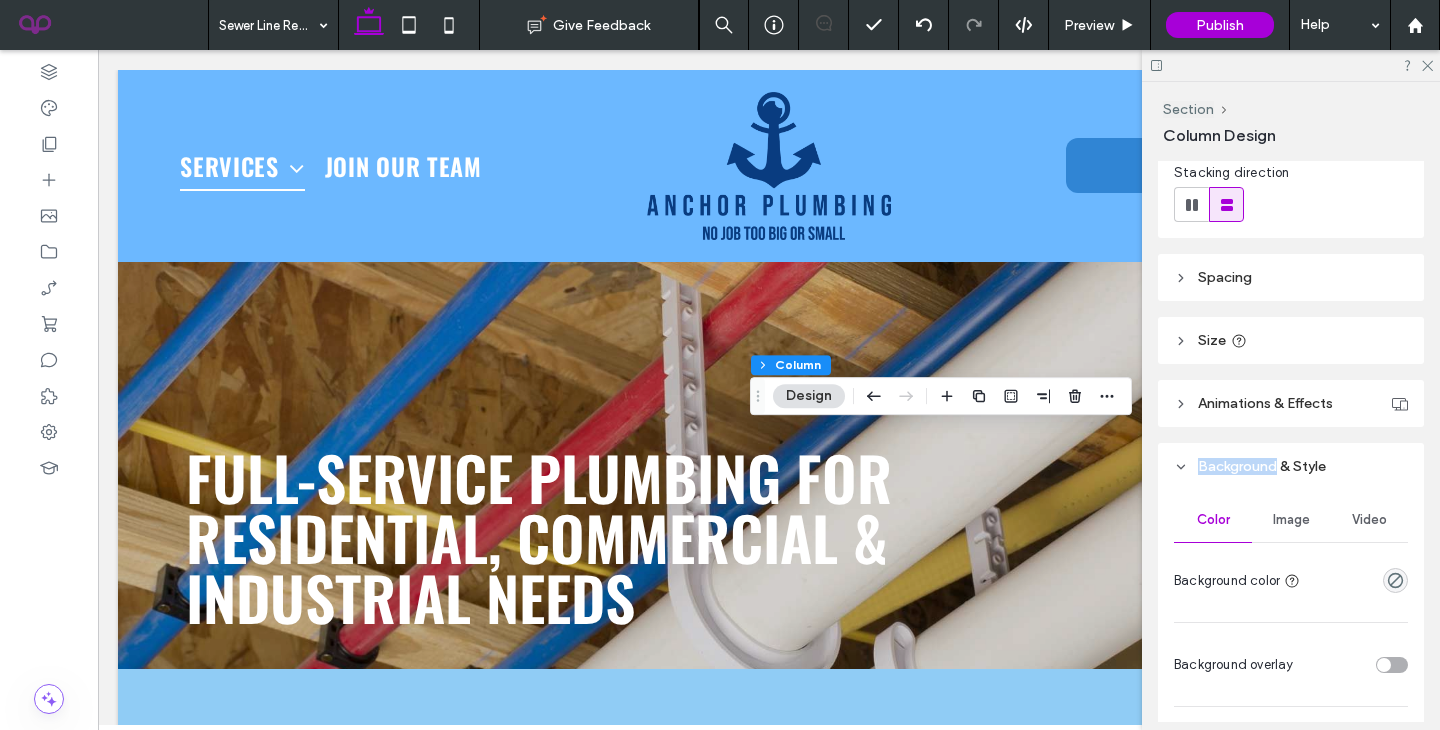 scroll, scrollTop: 261, scrollLeft: 0, axis: vertical 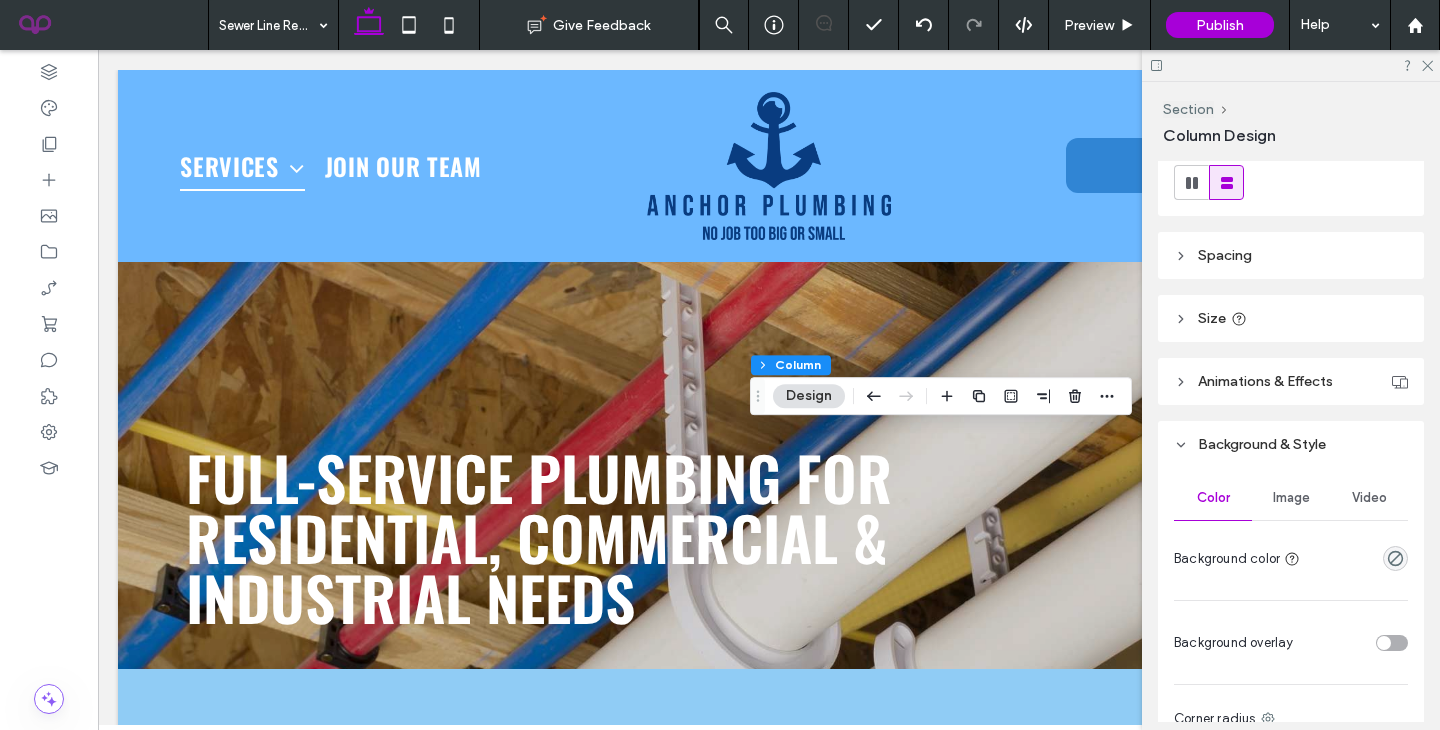 click on "Color Image Video Background color Background overlay Corner radius * px Border *** Shadow" at bounding box center (1291, 722) 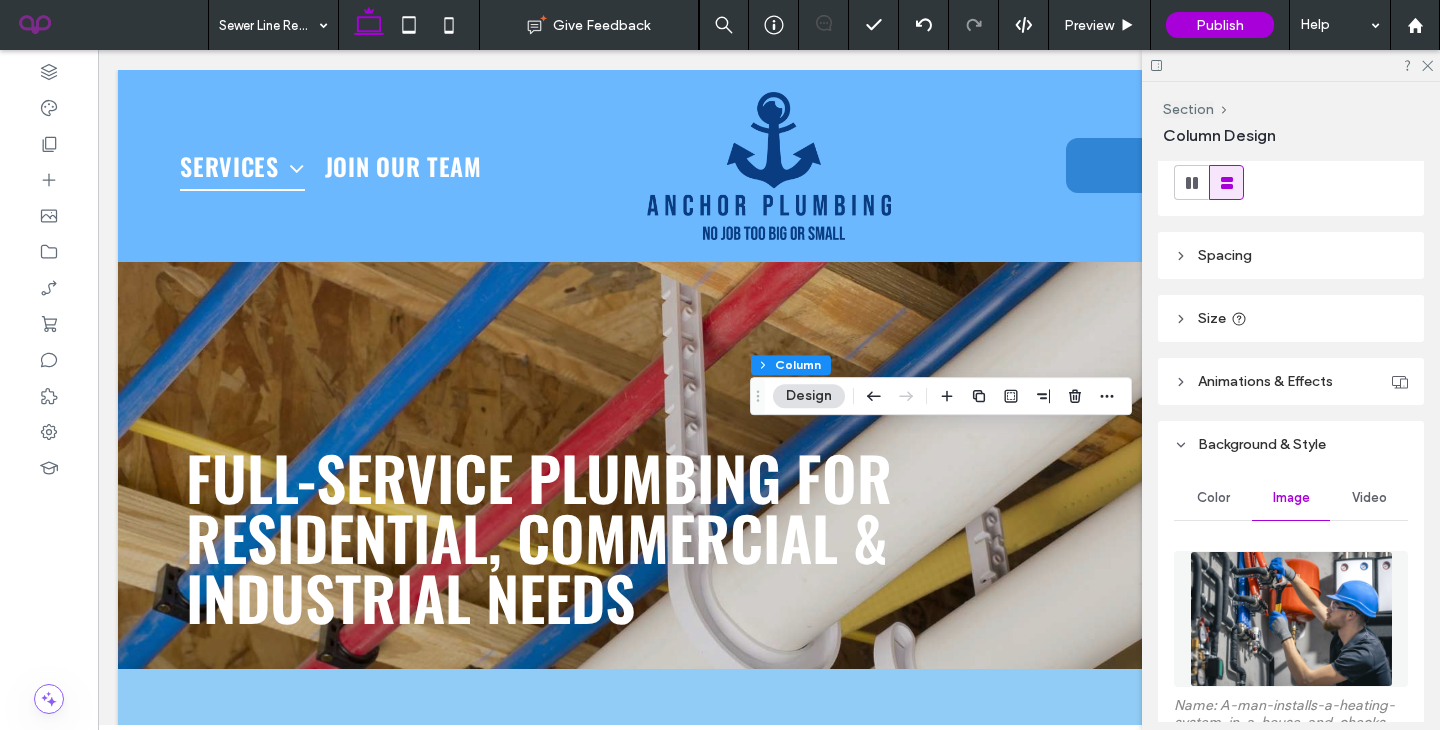 click at bounding box center [1291, 619] 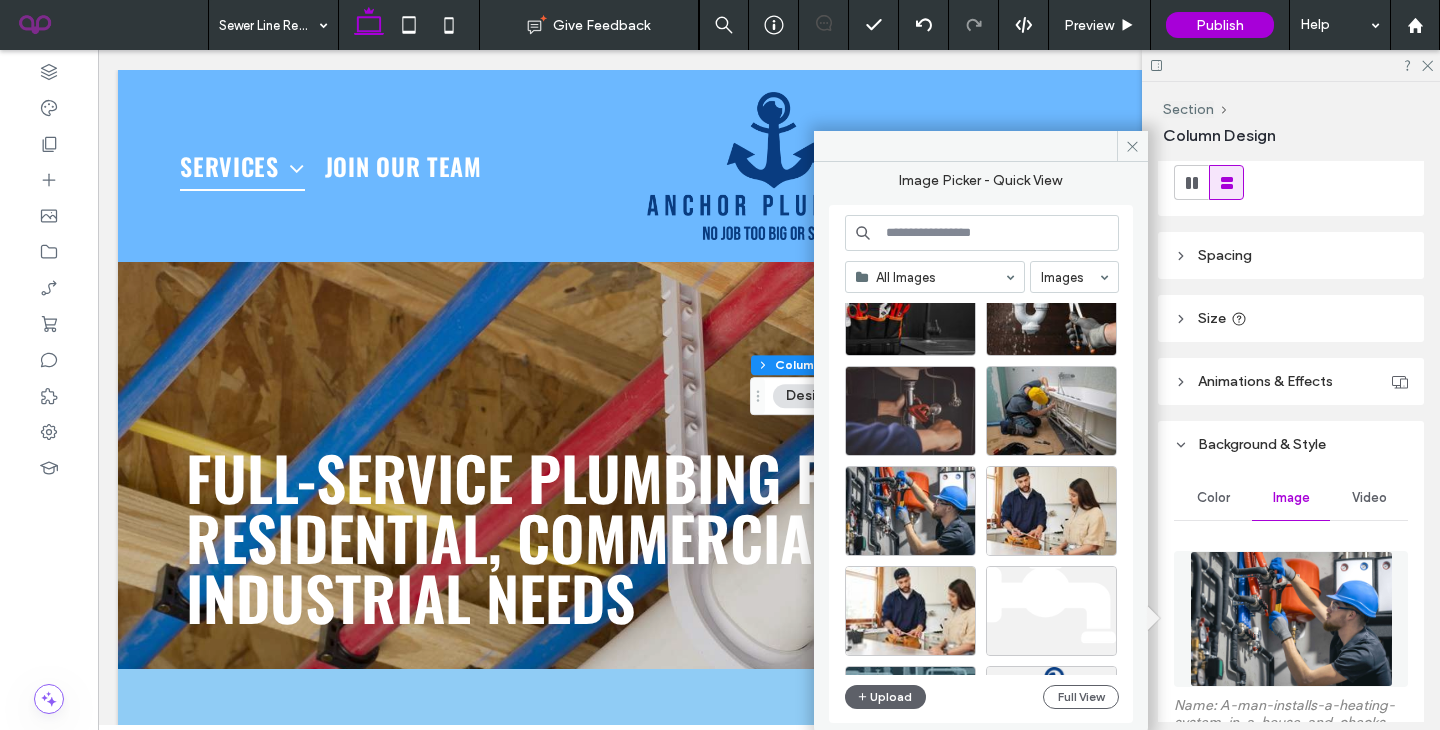 scroll, scrollTop: 1765, scrollLeft: 0, axis: vertical 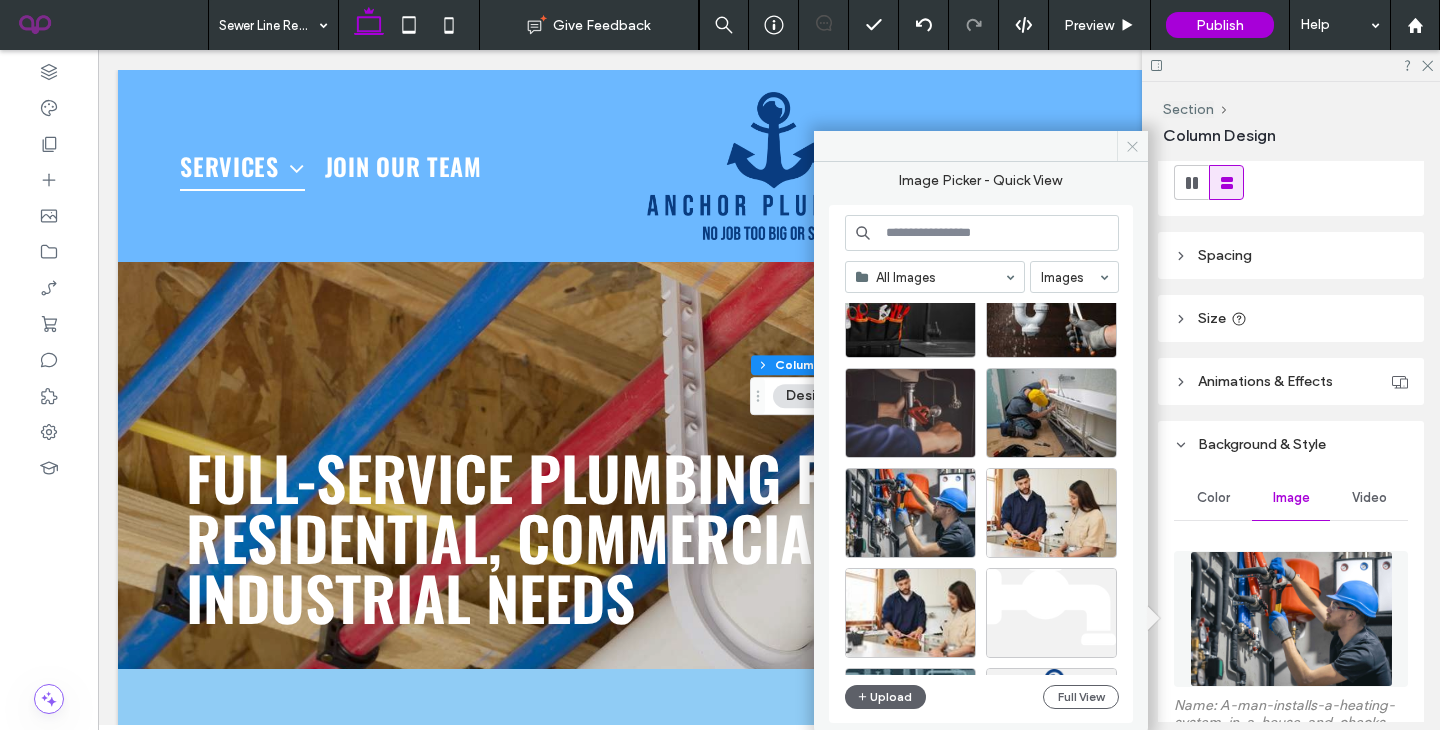 click 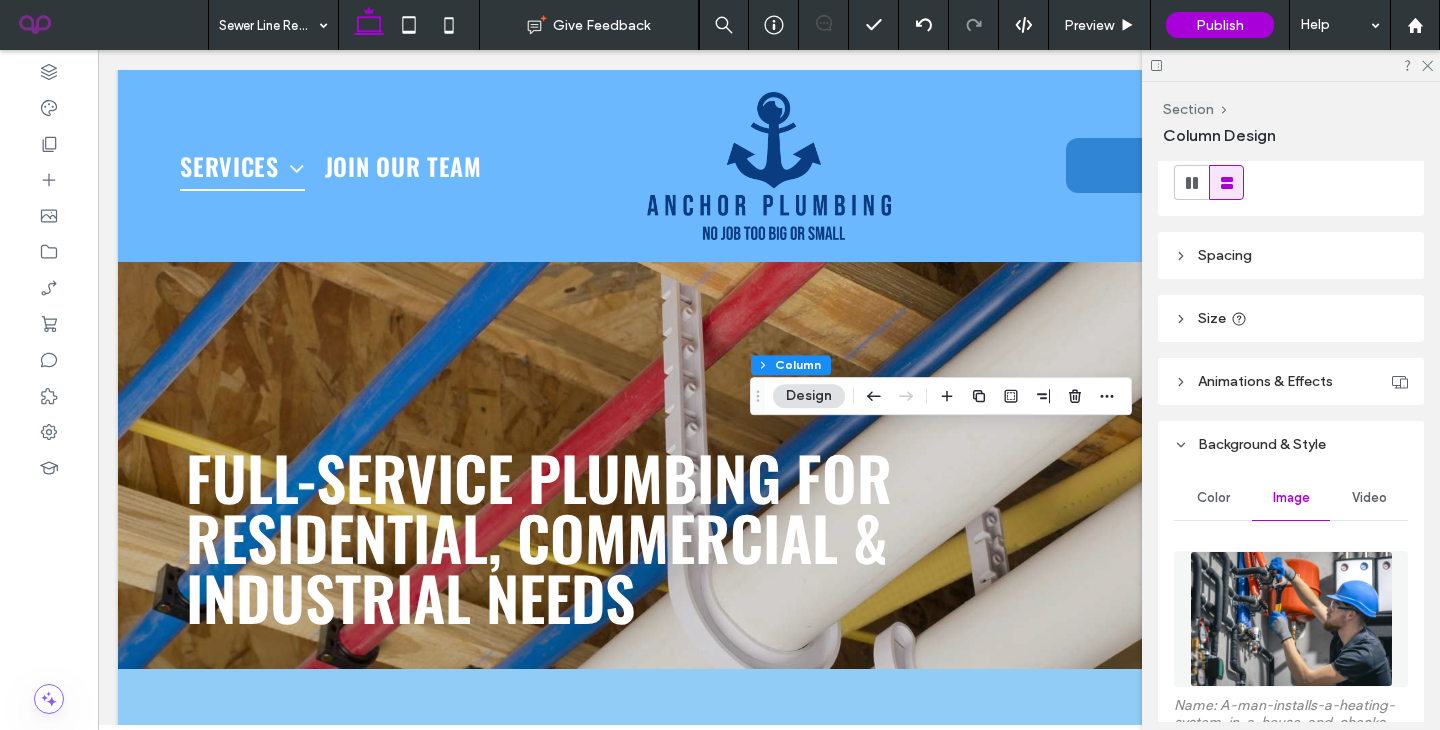 click at bounding box center [1291, 619] 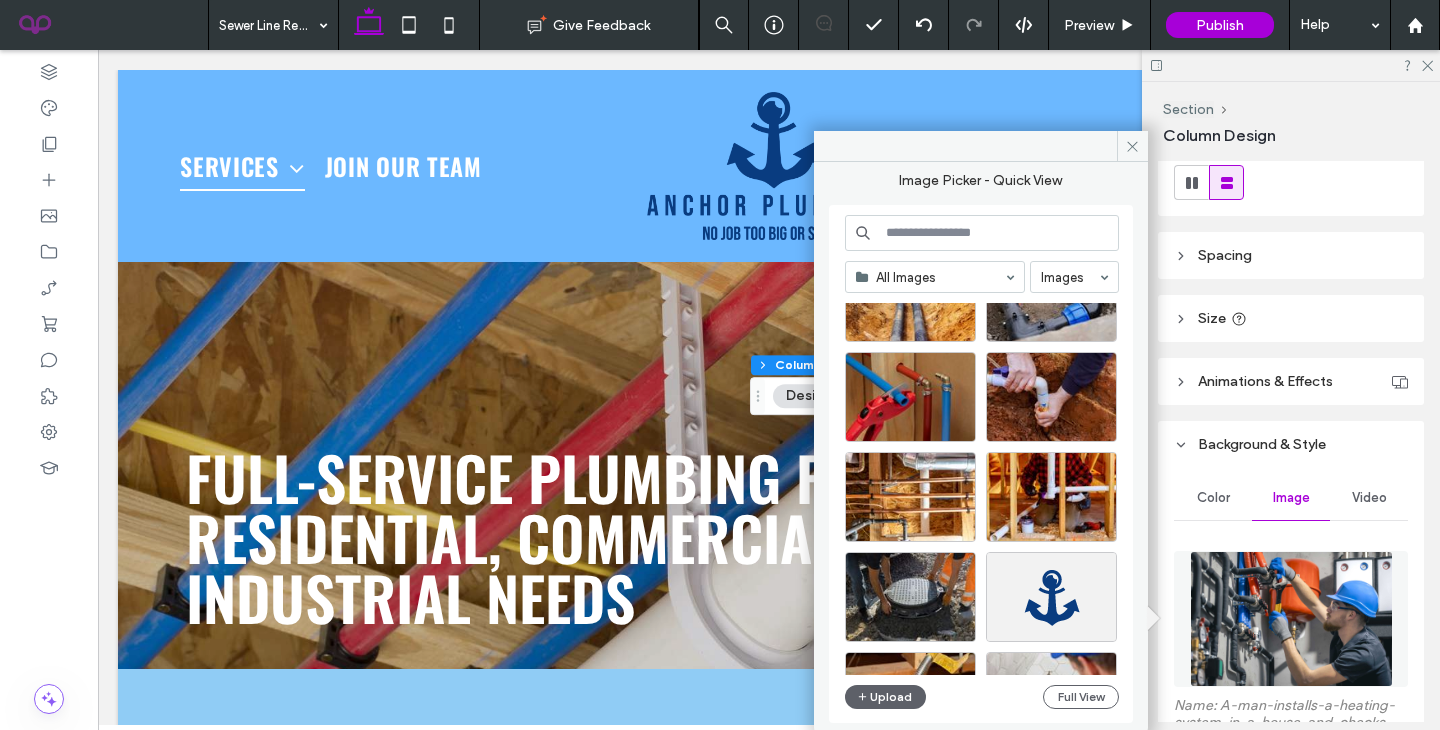scroll, scrollTop: 1188, scrollLeft: 0, axis: vertical 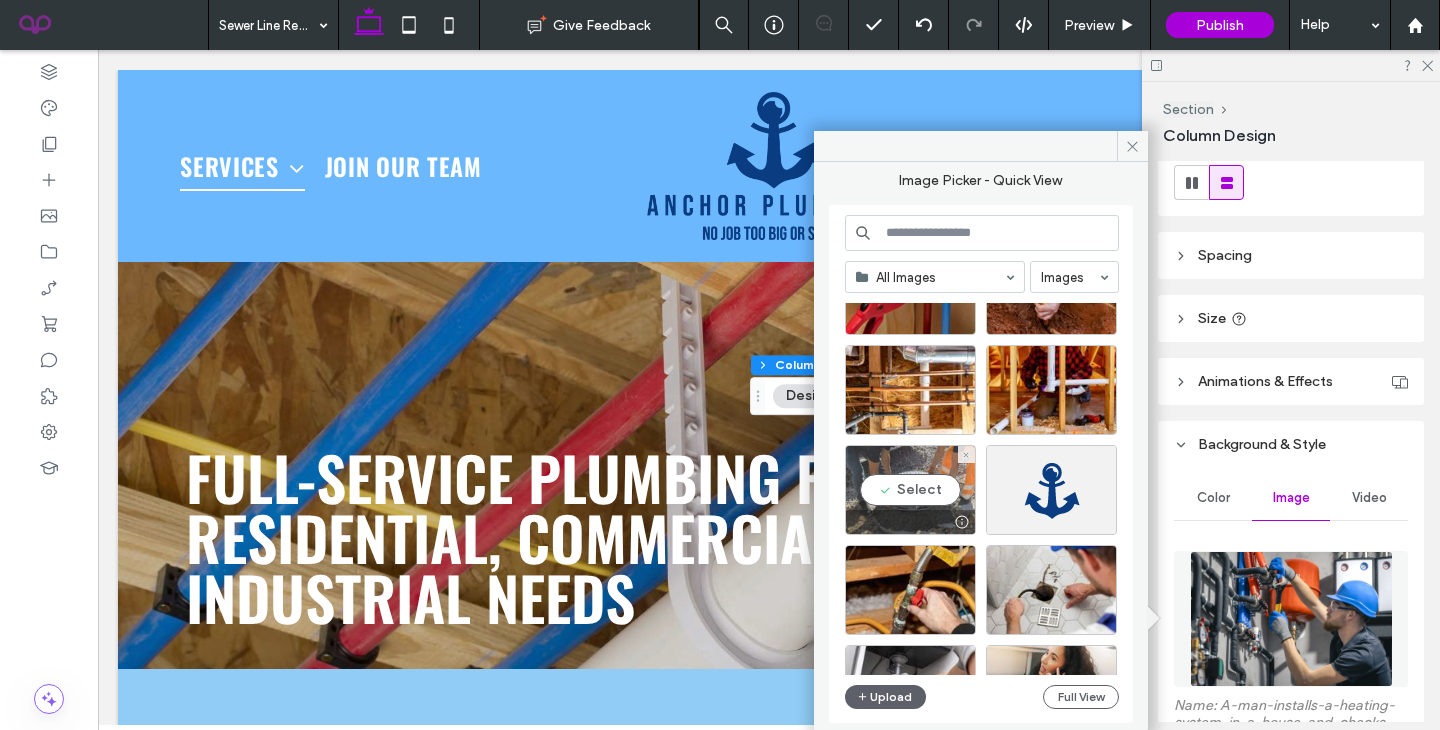click on "Select" at bounding box center [910, 490] 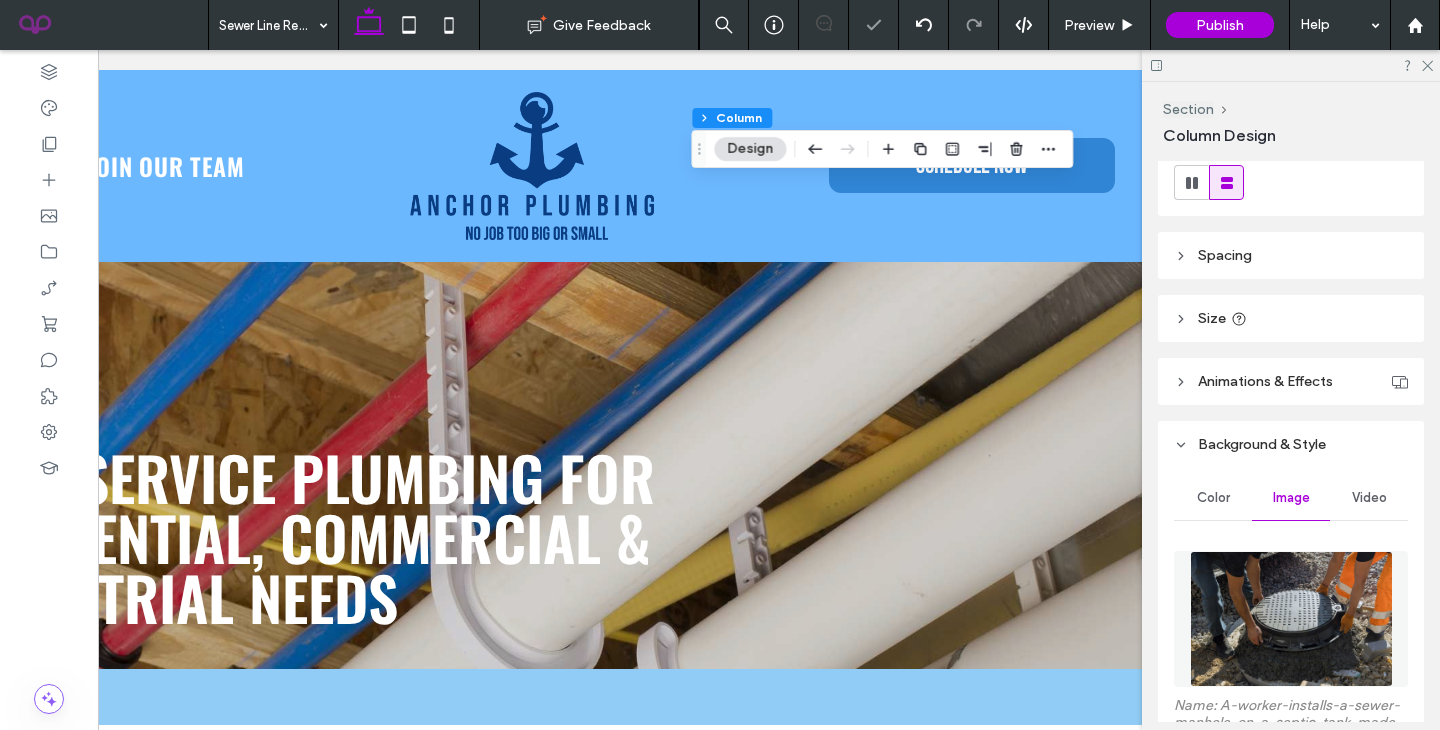 scroll, scrollTop: 0, scrollLeft: 273, axis: horizontal 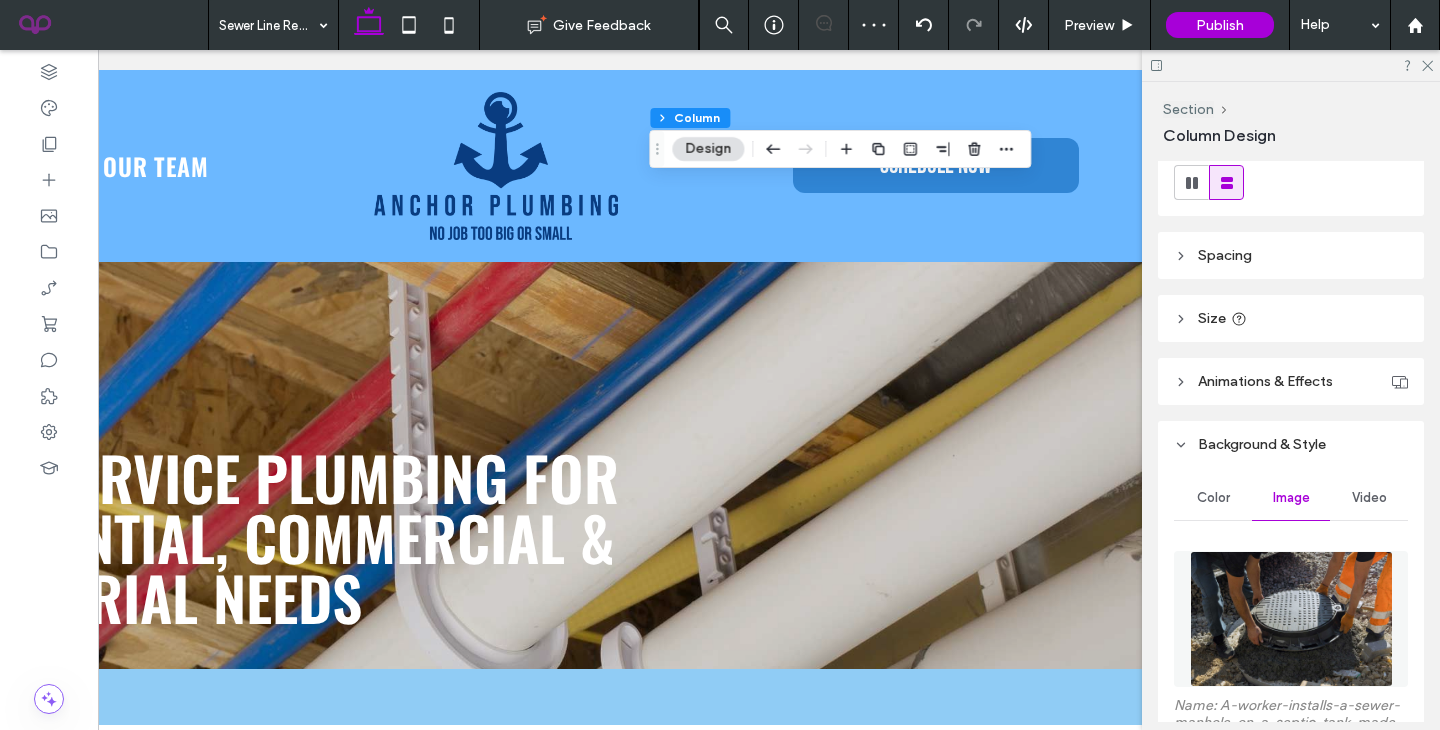 click at bounding box center (1291, 619) 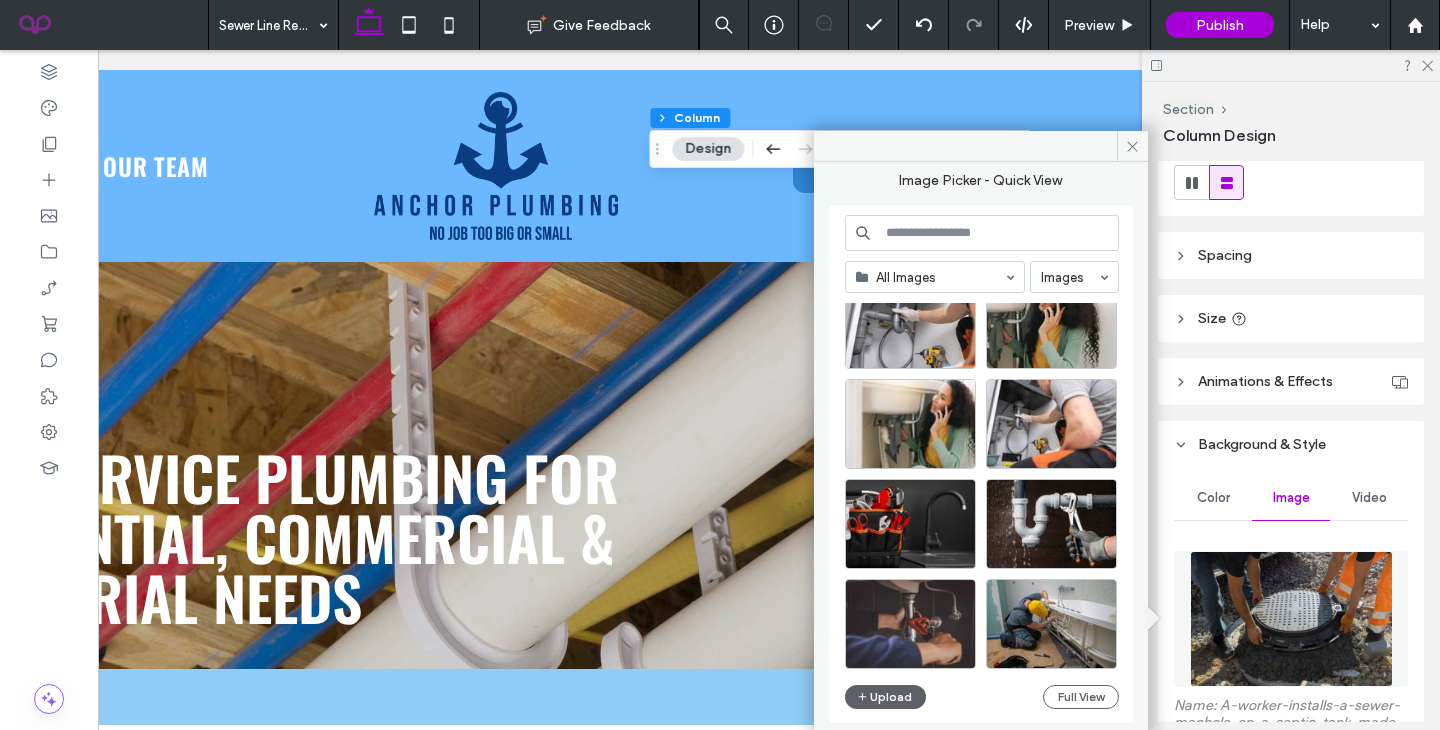 scroll, scrollTop: 1562, scrollLeft: 0, axis: vertical 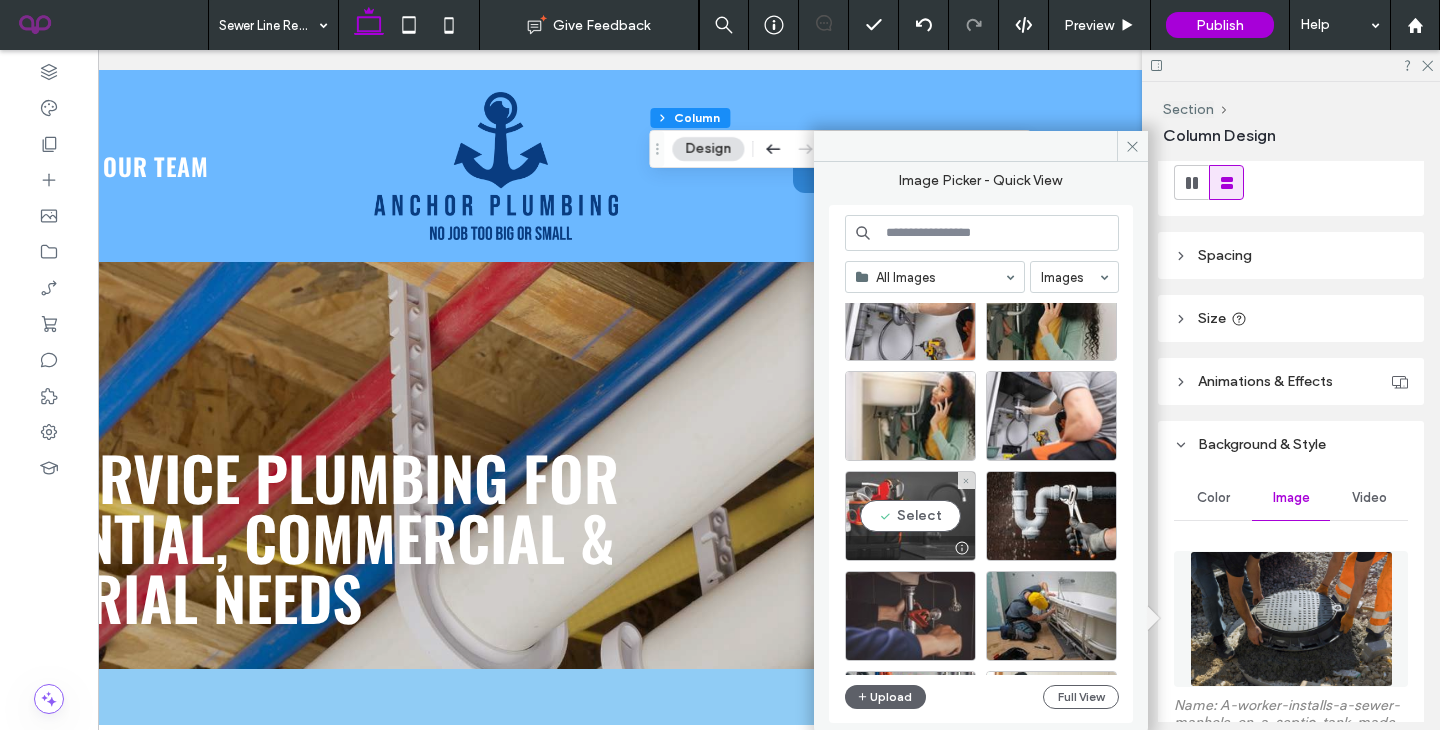 click on "Select" at bounding box center [910, 516] 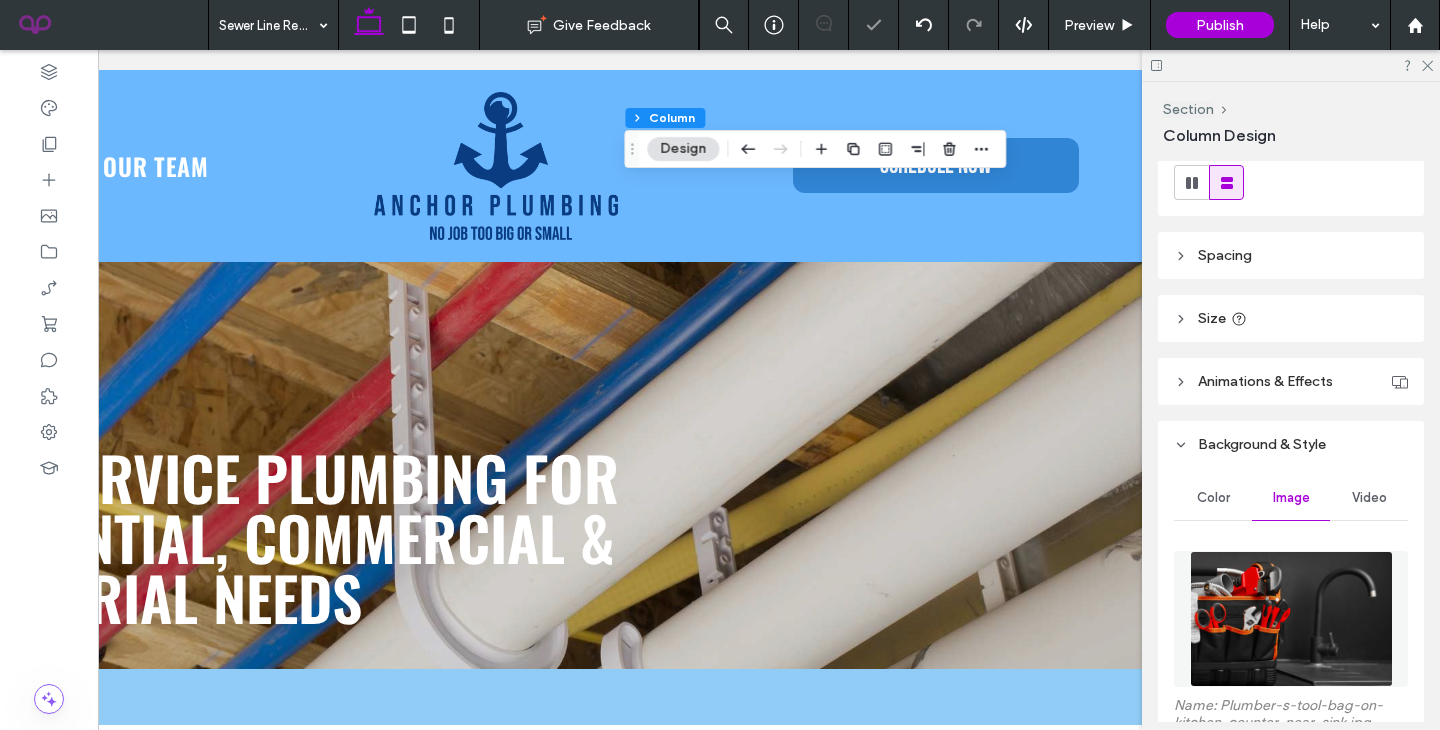 scroll, scrollTop: 0, scrollLeft: 298, axis: horizontal 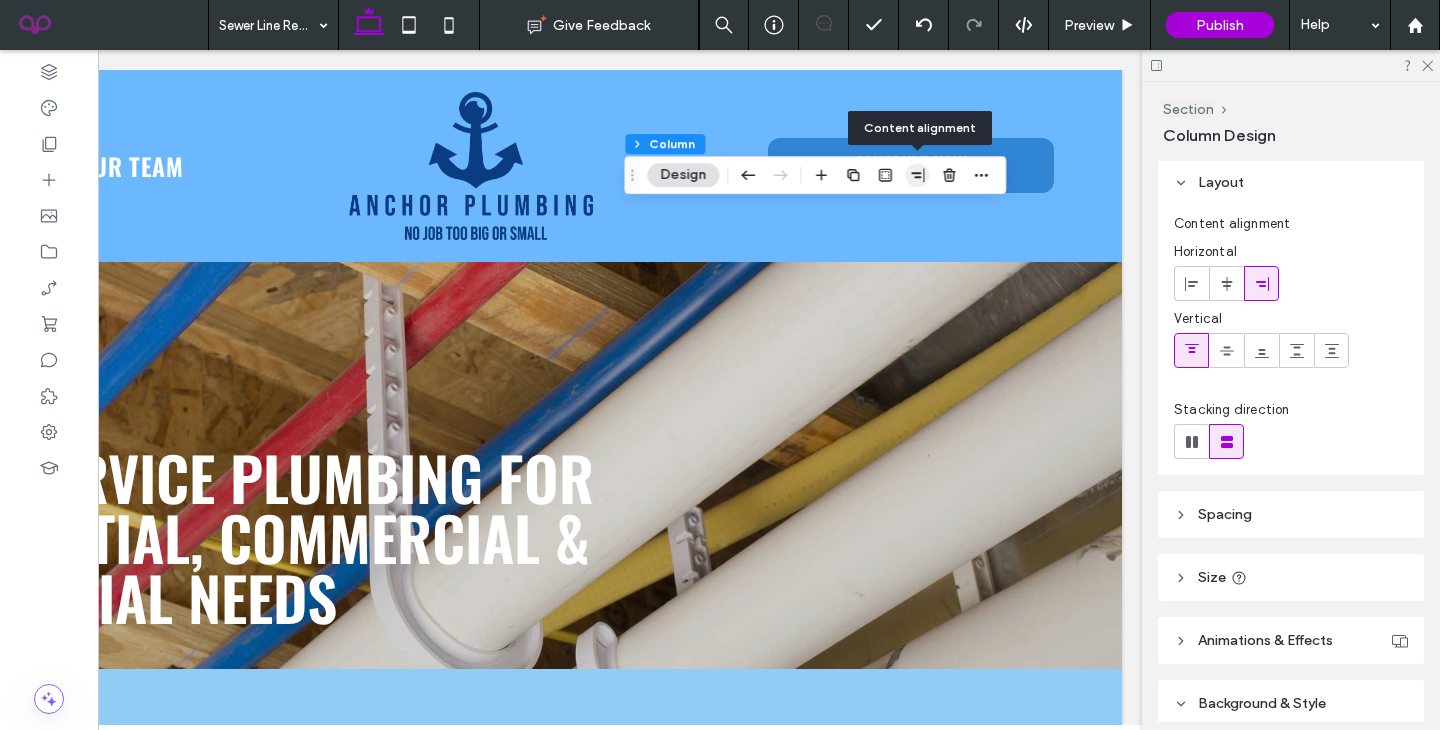 click 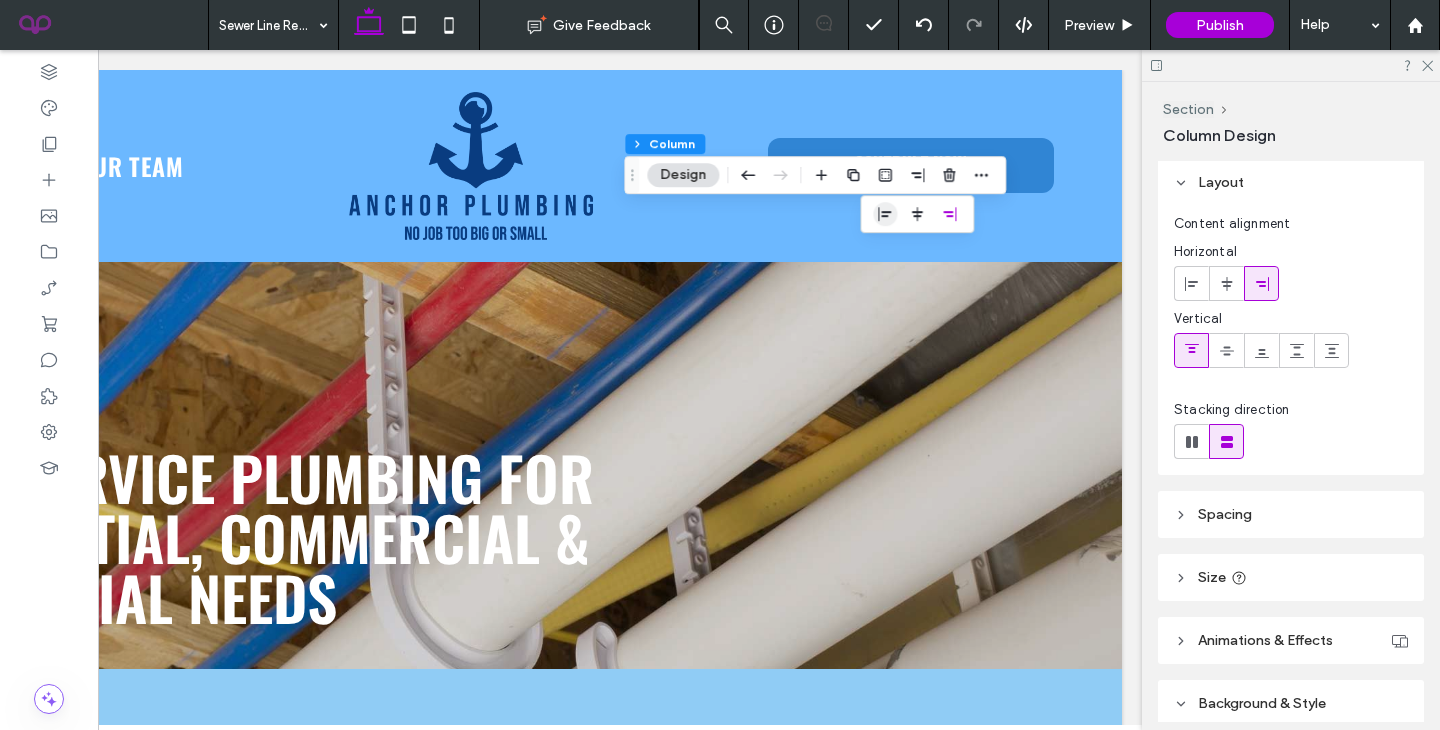 click at bounding box center [885, 214] 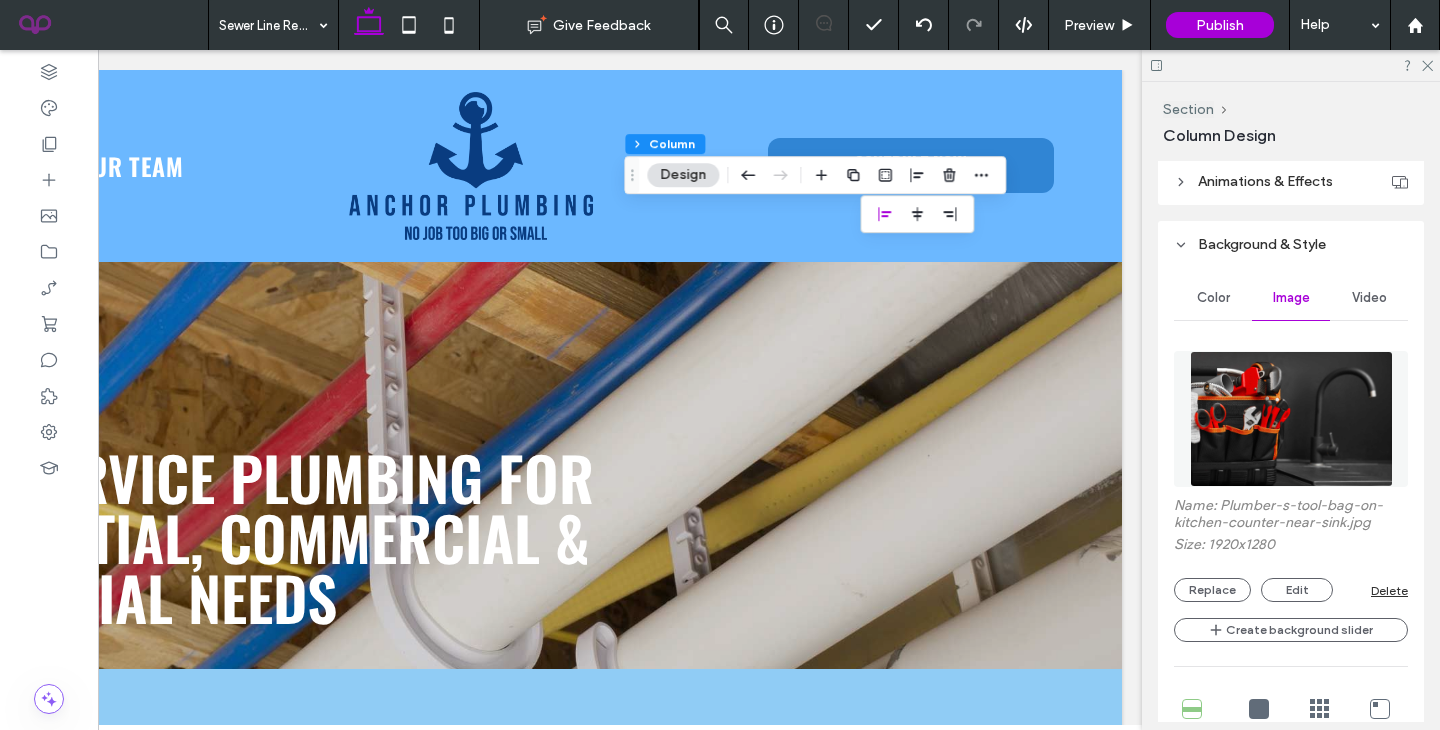 scroll, scrollTop: 595, scrollLeft: 0, axis: vertical 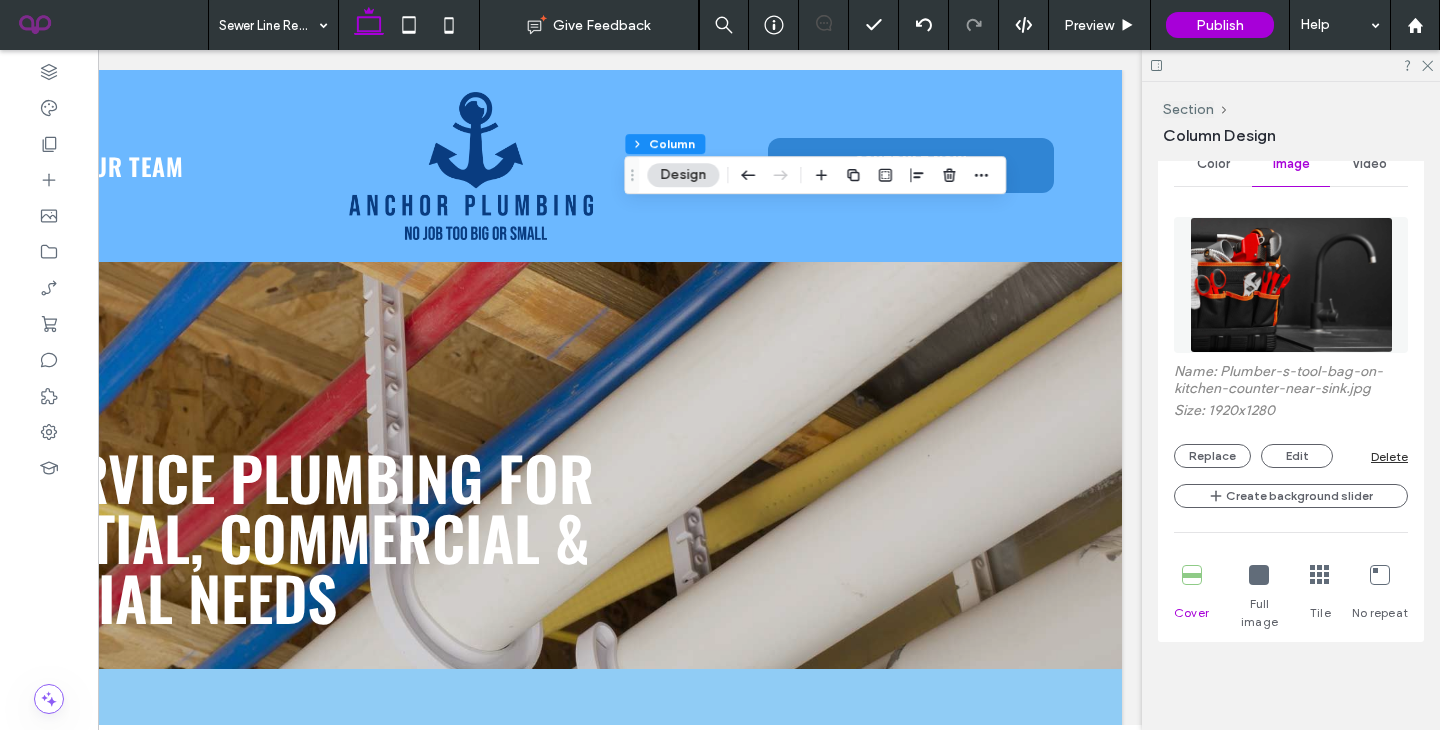 click at bounding box center (1259, 575) 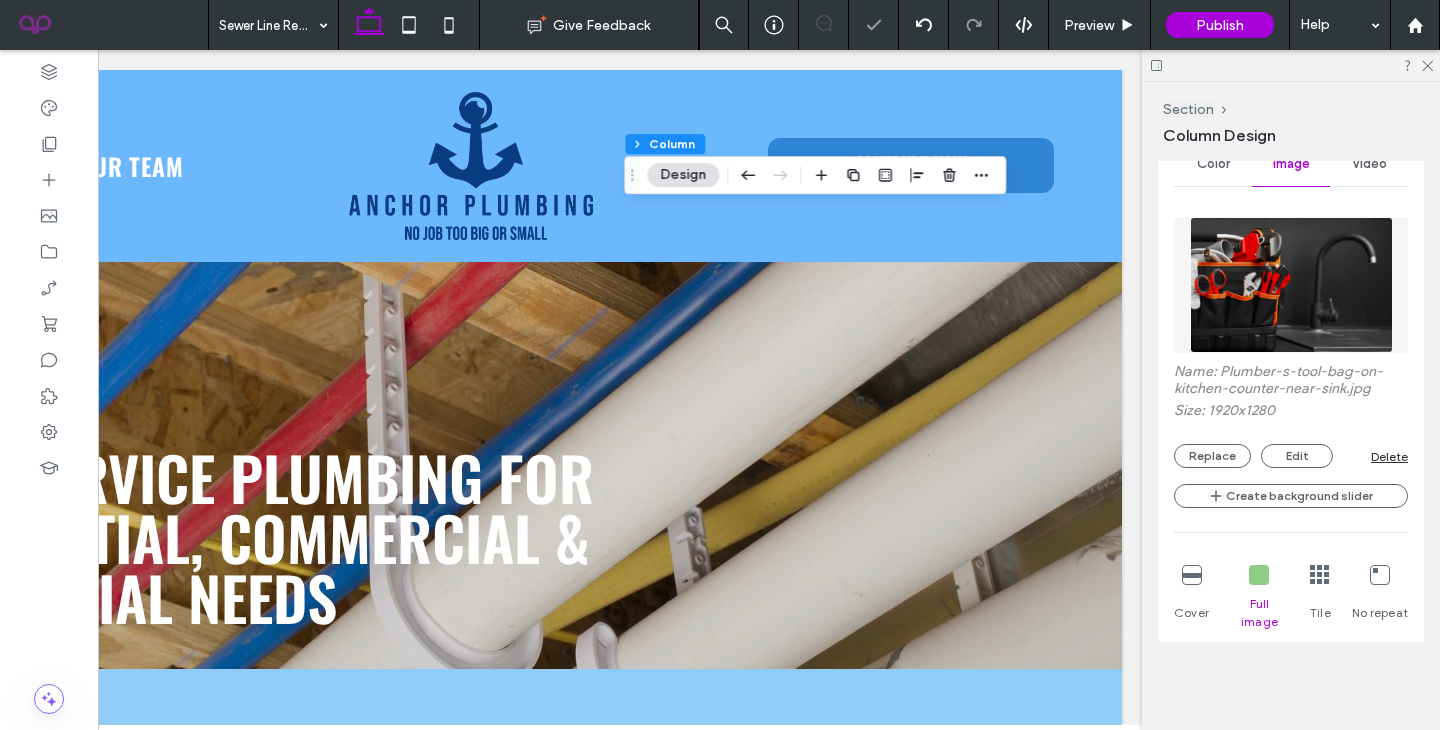 click on "Cover Full image Tile No repeat" at bounding box center (1291, 598) 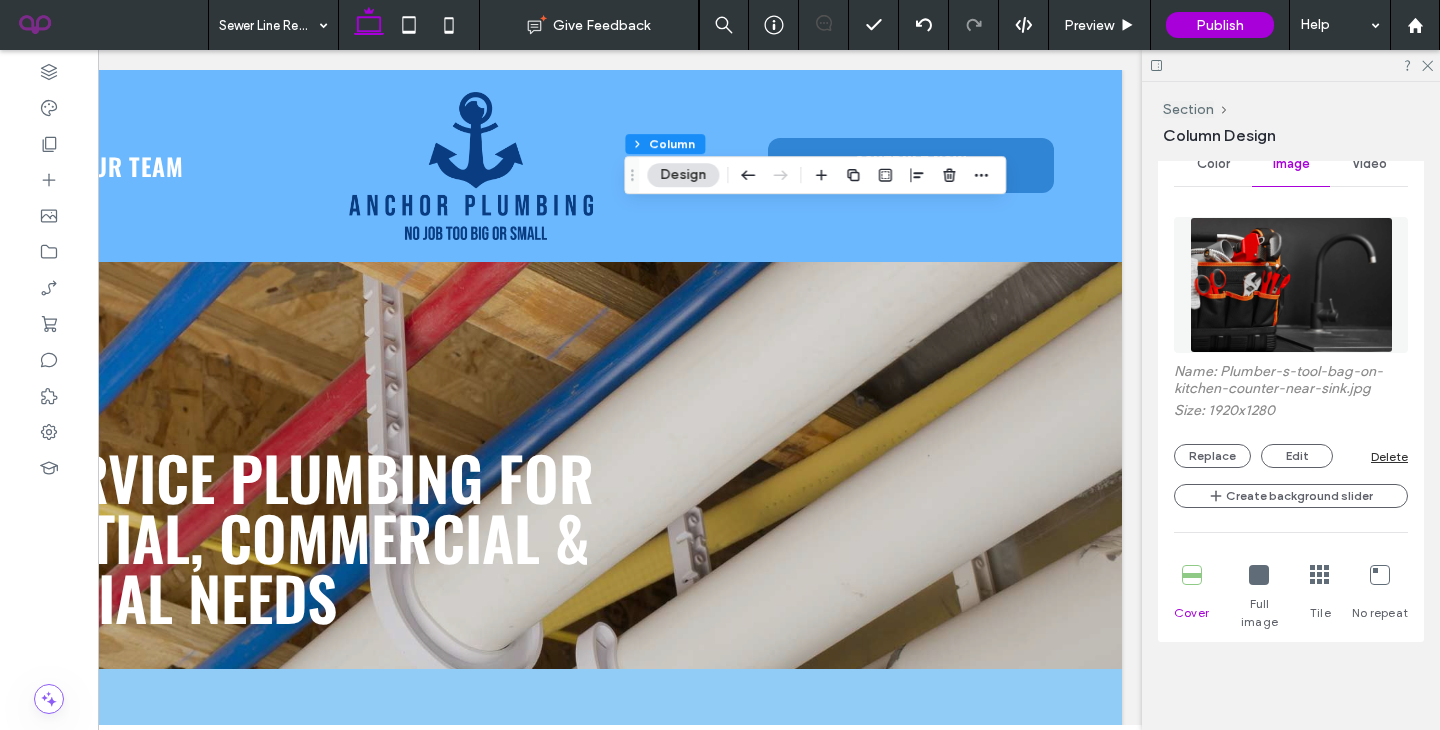 click at bounding box center (1291, 285) 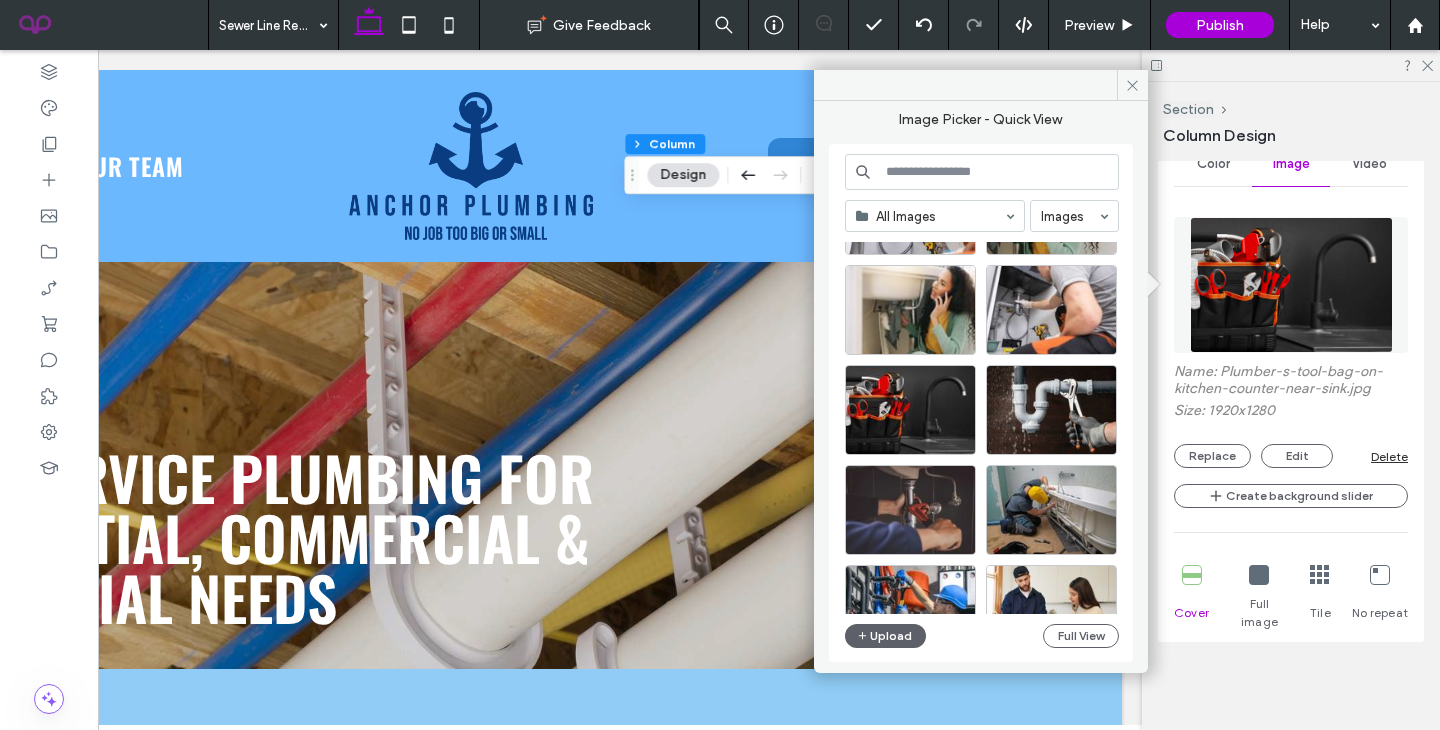 scroll, scrollTop: 1607, scrollLeft: 0, axis: vertical 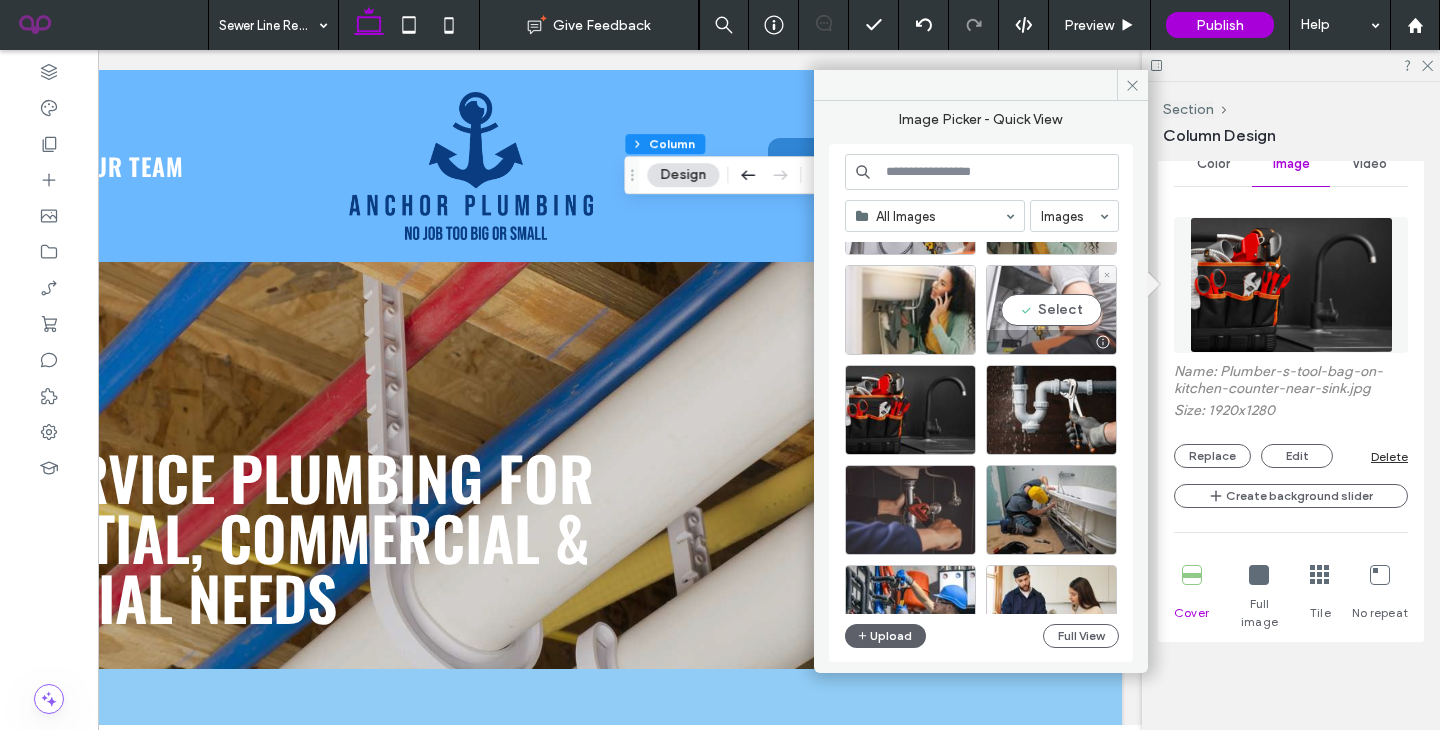 click on "Select" at bounding box center [1051, 310] 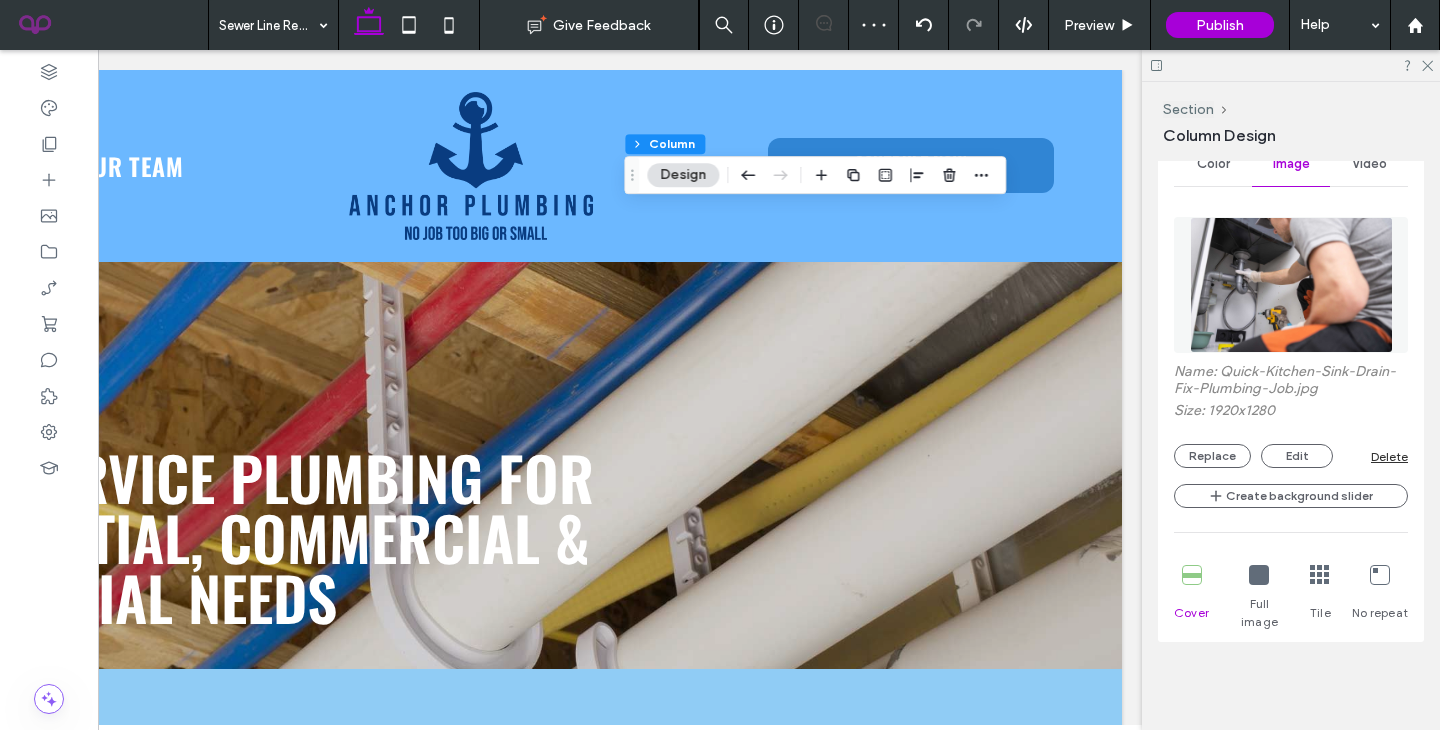 click at bounding box center (1291, 285) 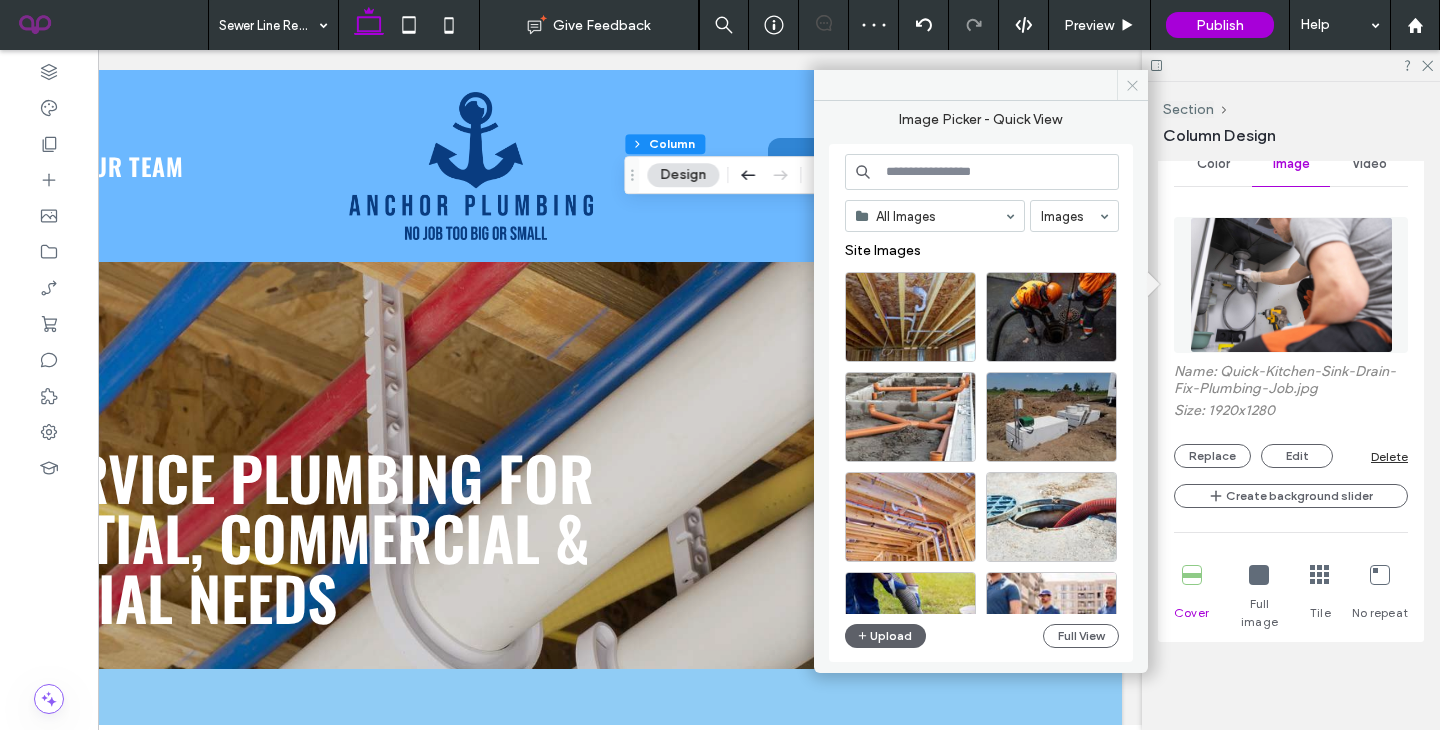 click 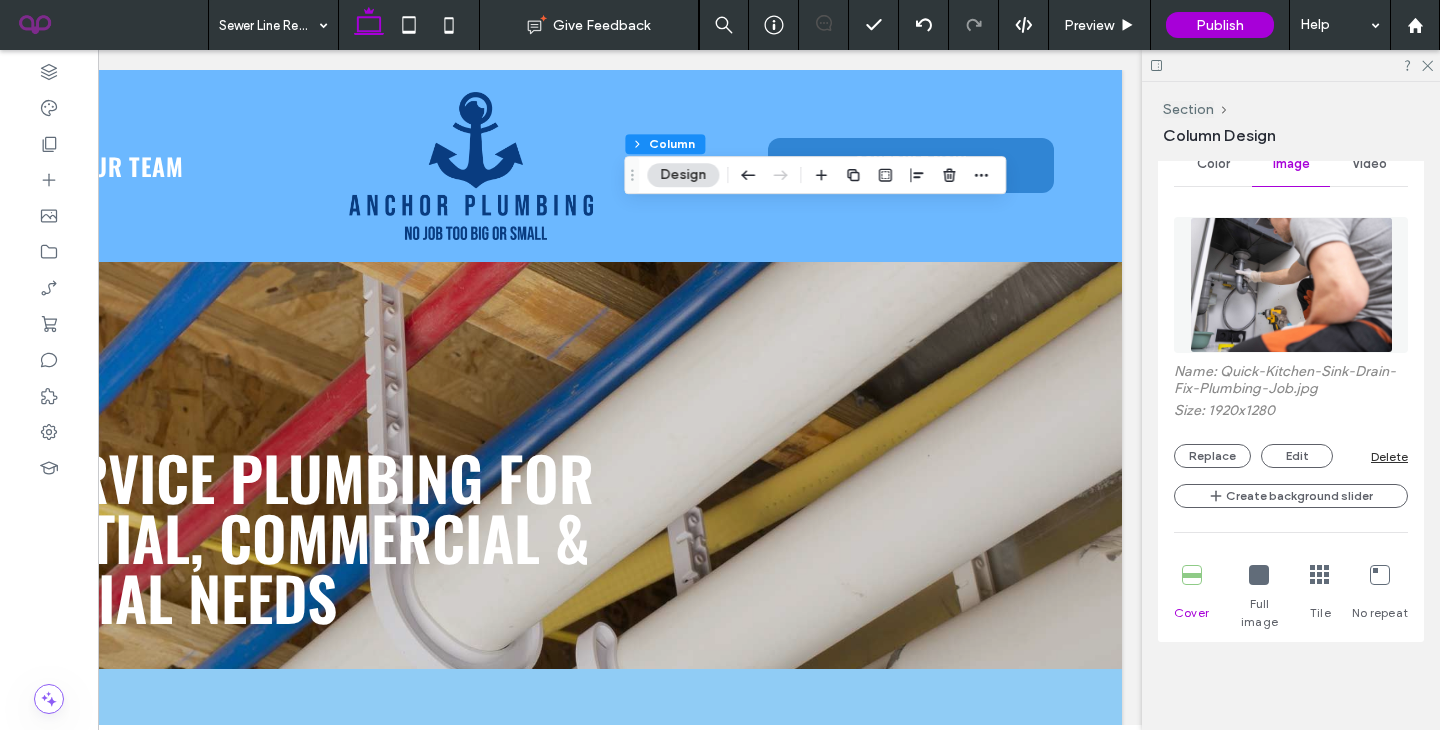 click at bounding box center (1320, 575) 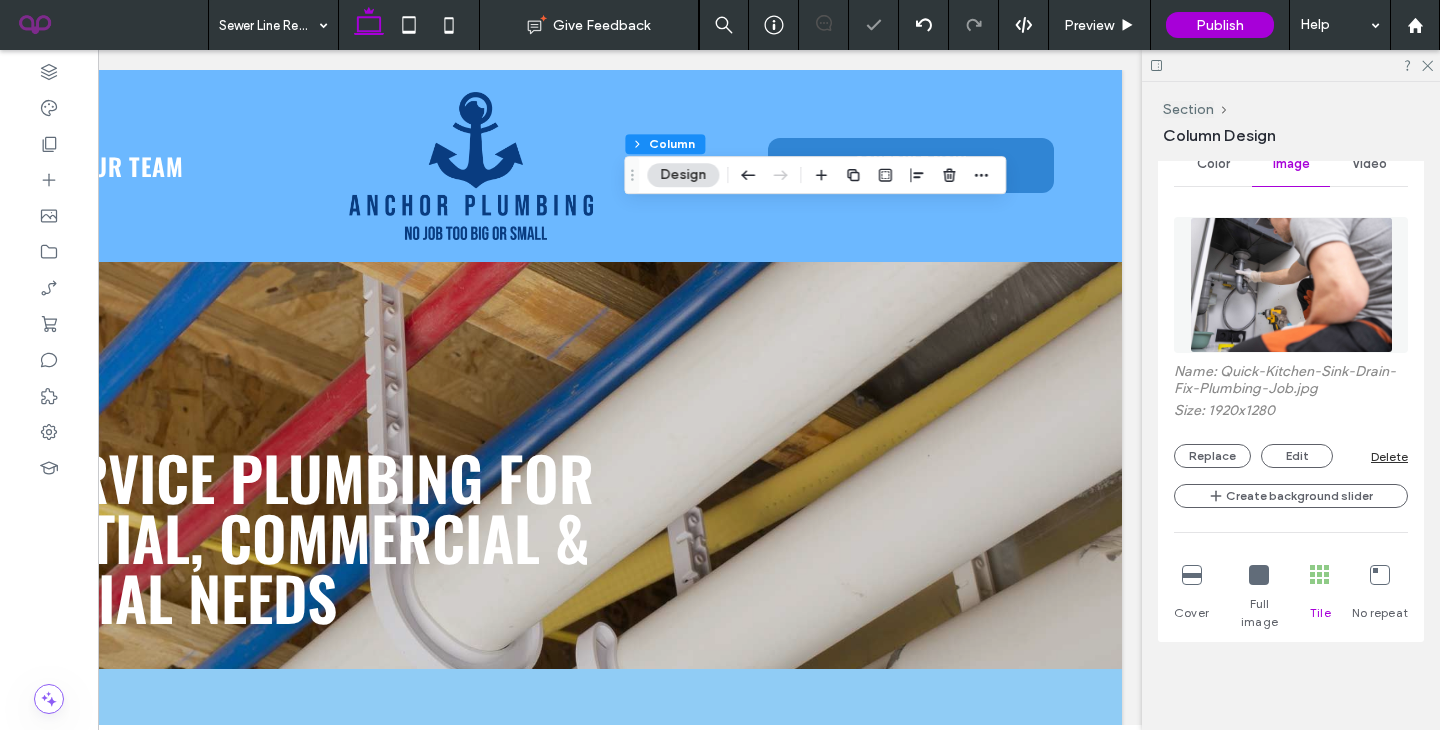 click at bounding box center [1259, 575] 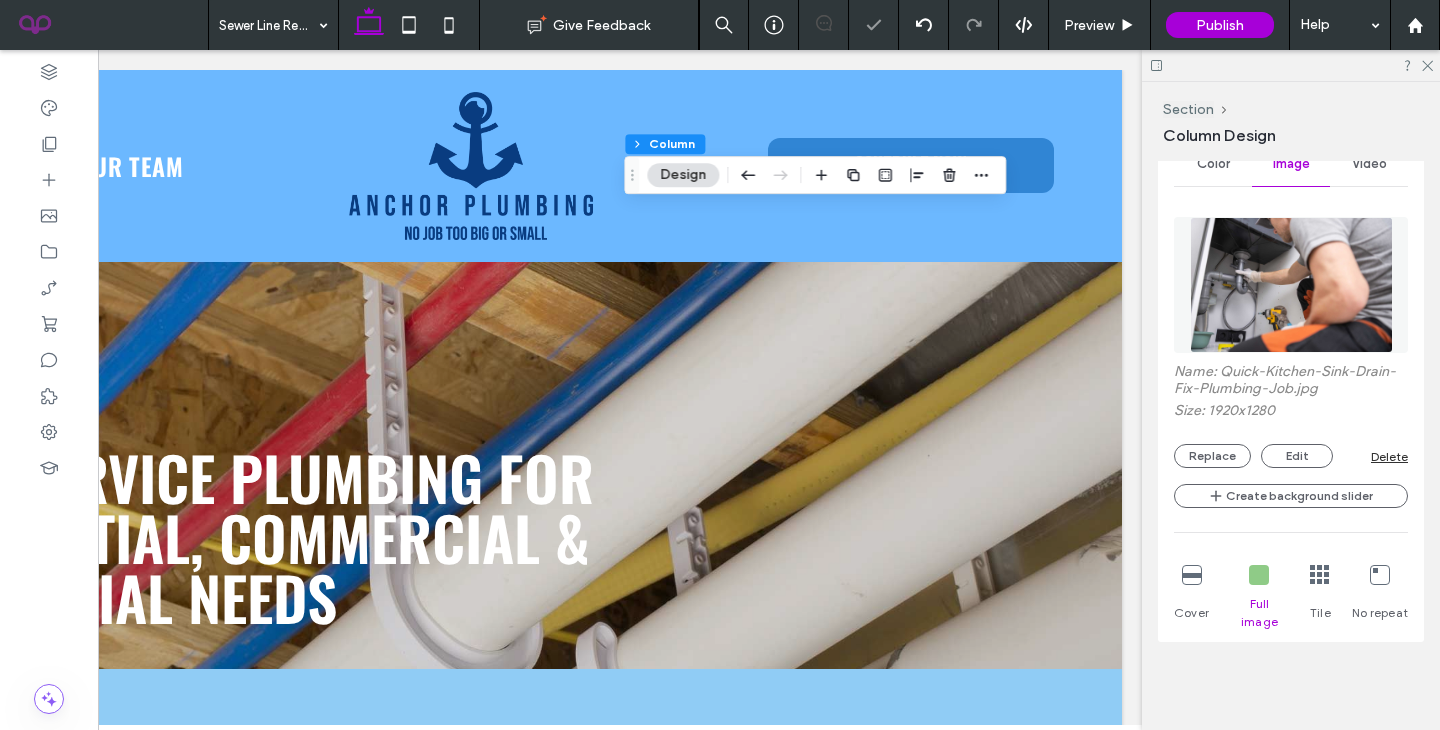 click on "Cover Full image Tile No repeat" at bounding box center [1291, 598] 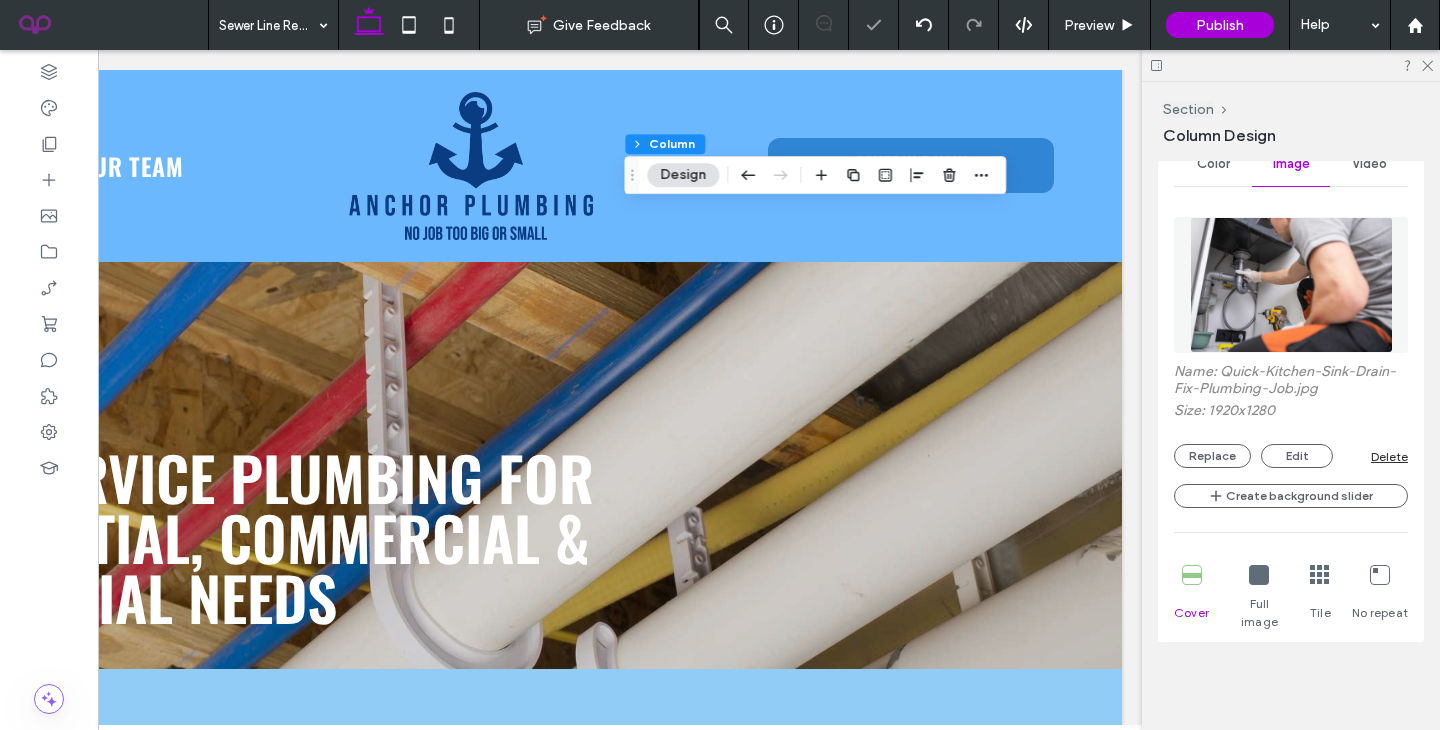 click on "No repeat" at bounding box center (1380, 598) 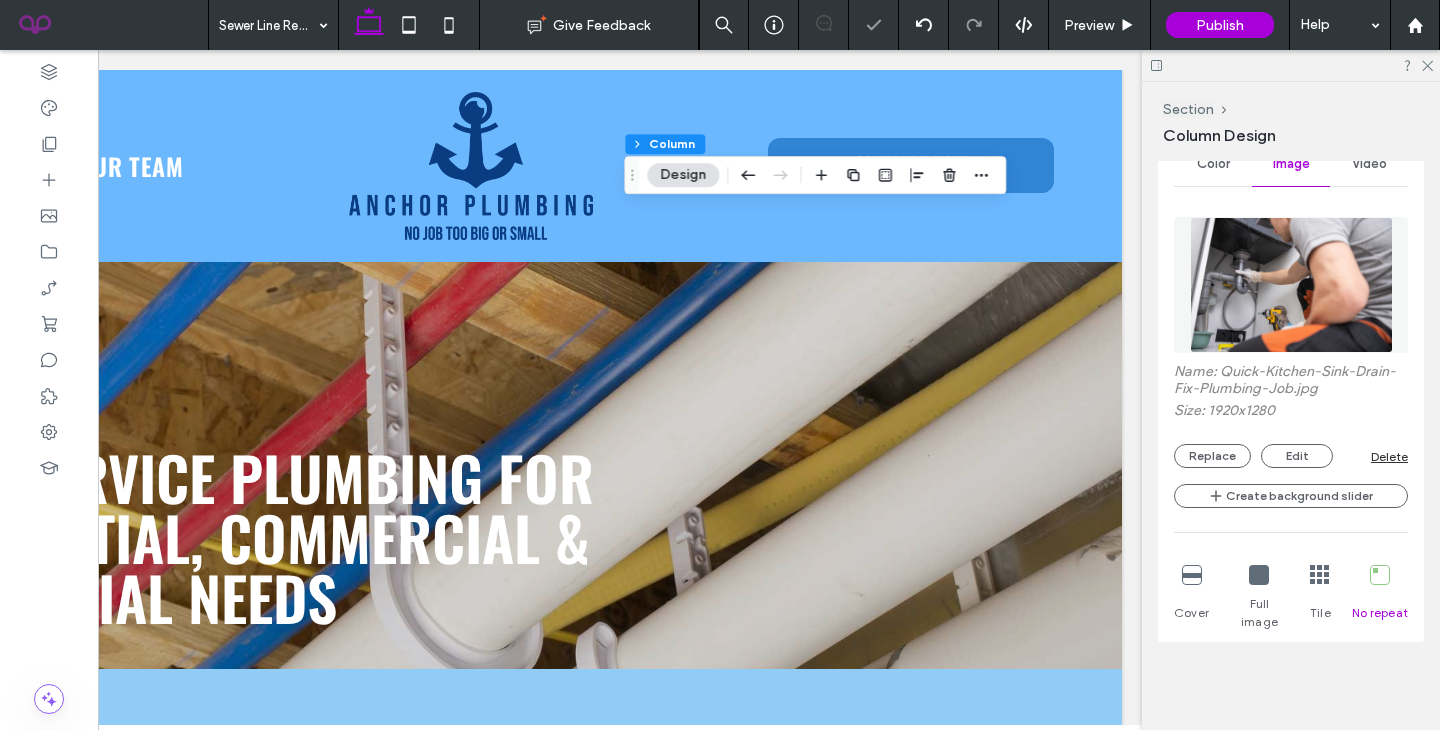 click on "Cover" at bounding box center (1191, 598) 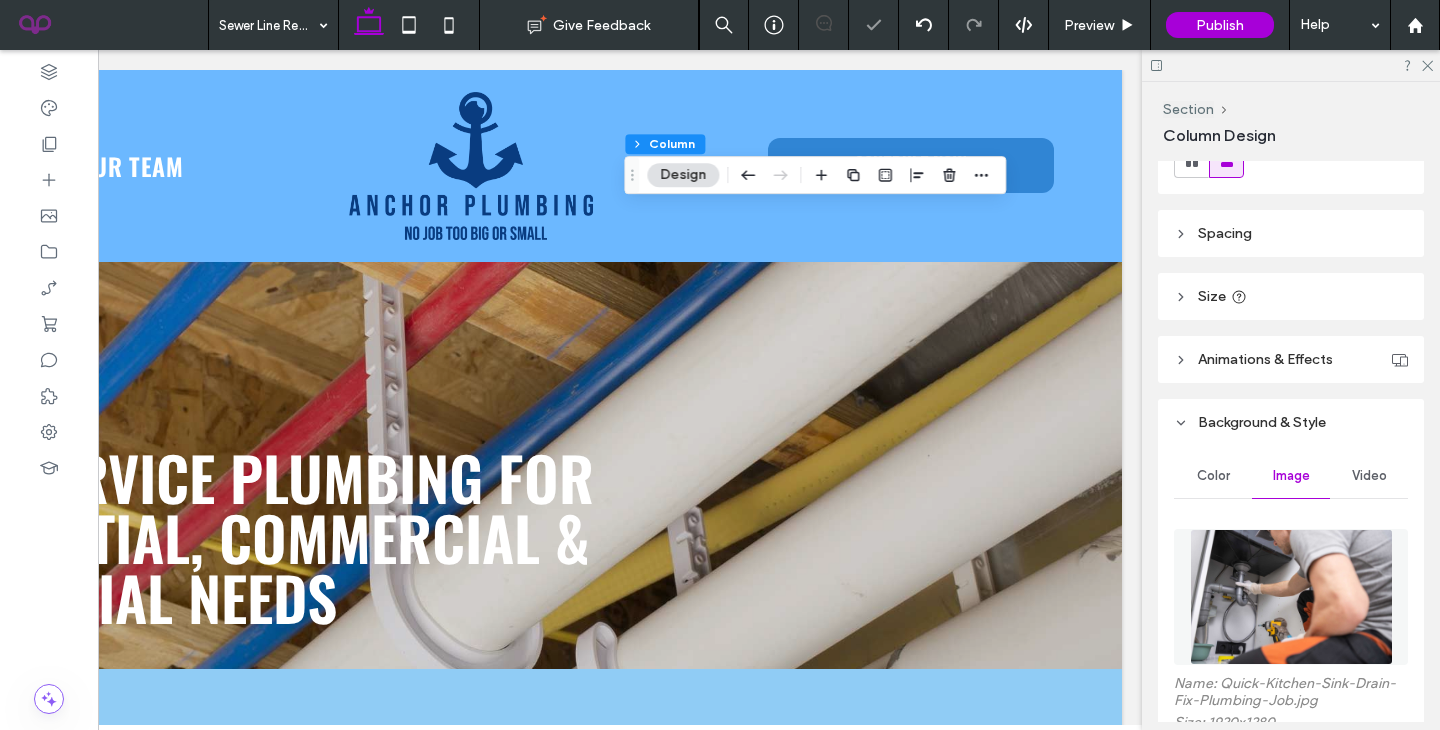 scroll, scrollTop: 285, scrollLeft: 0, axis: vertical 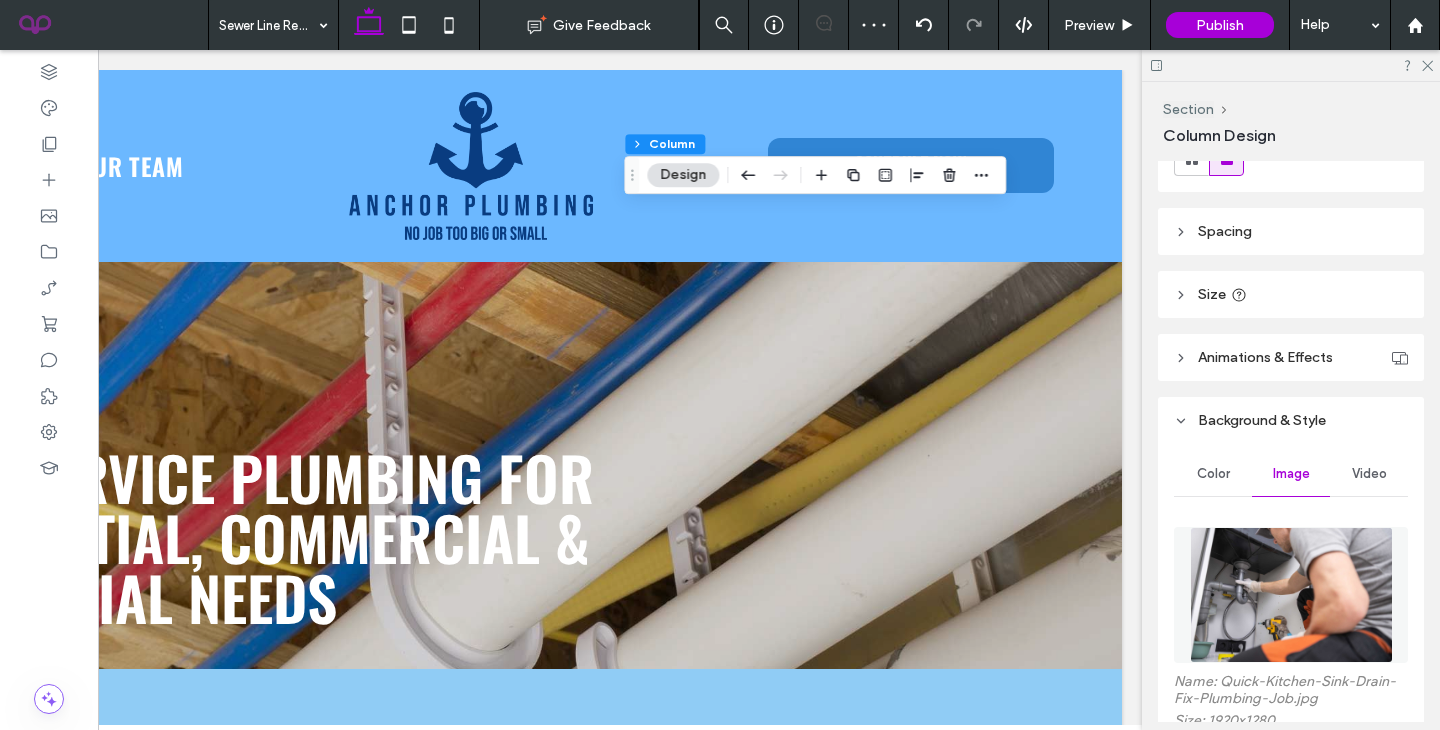 click at bounding box center (1291, 595) 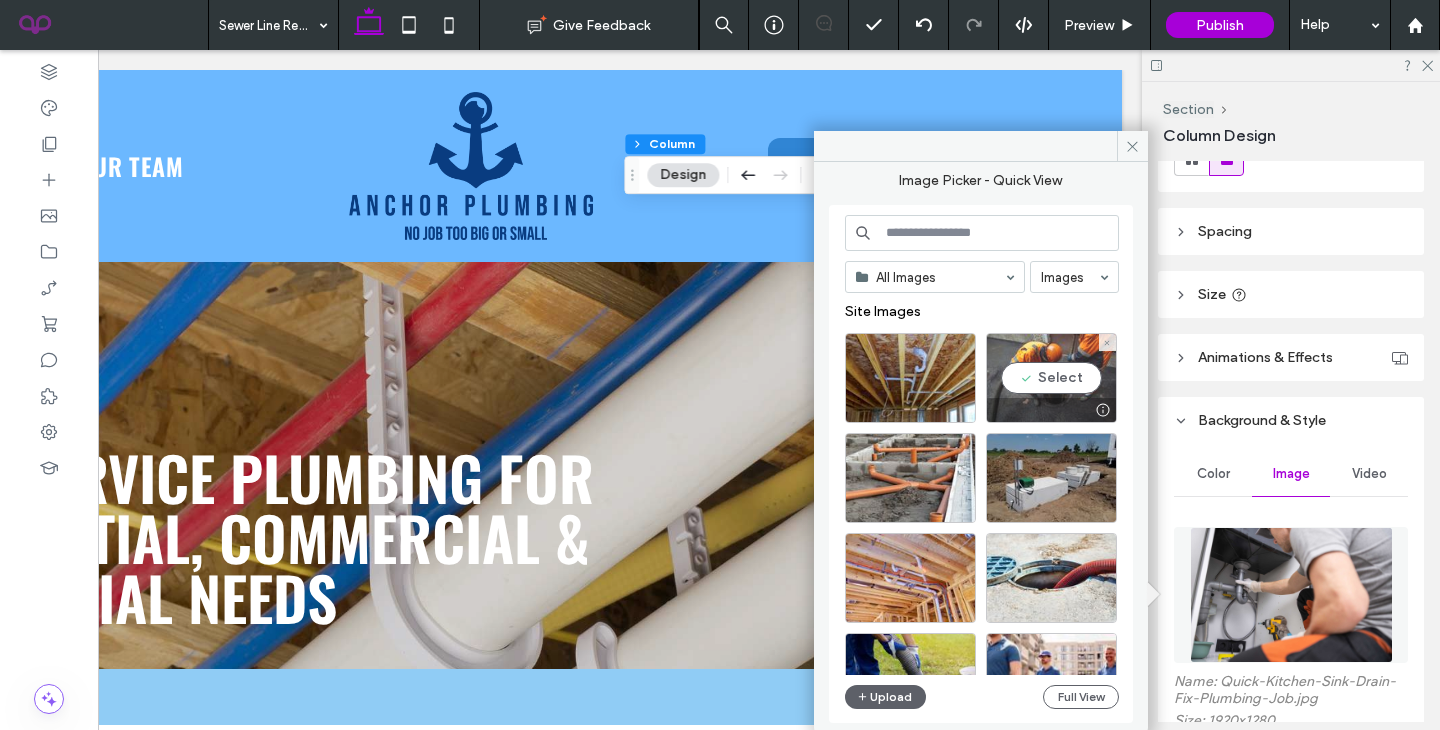 click on "Select" at bounding box center [1051, 378] 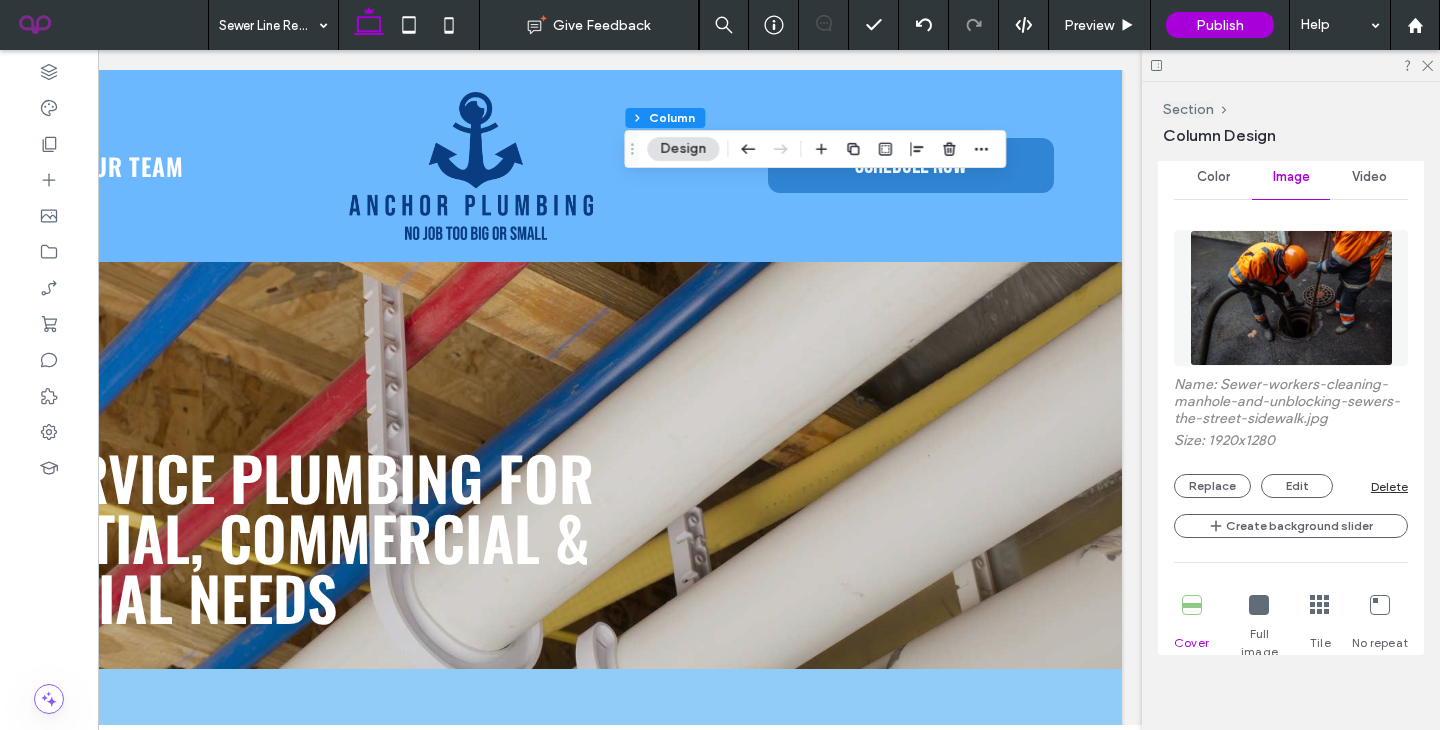 scroll, scrollTop: 580, scrollLeft: 0, axis: vertical 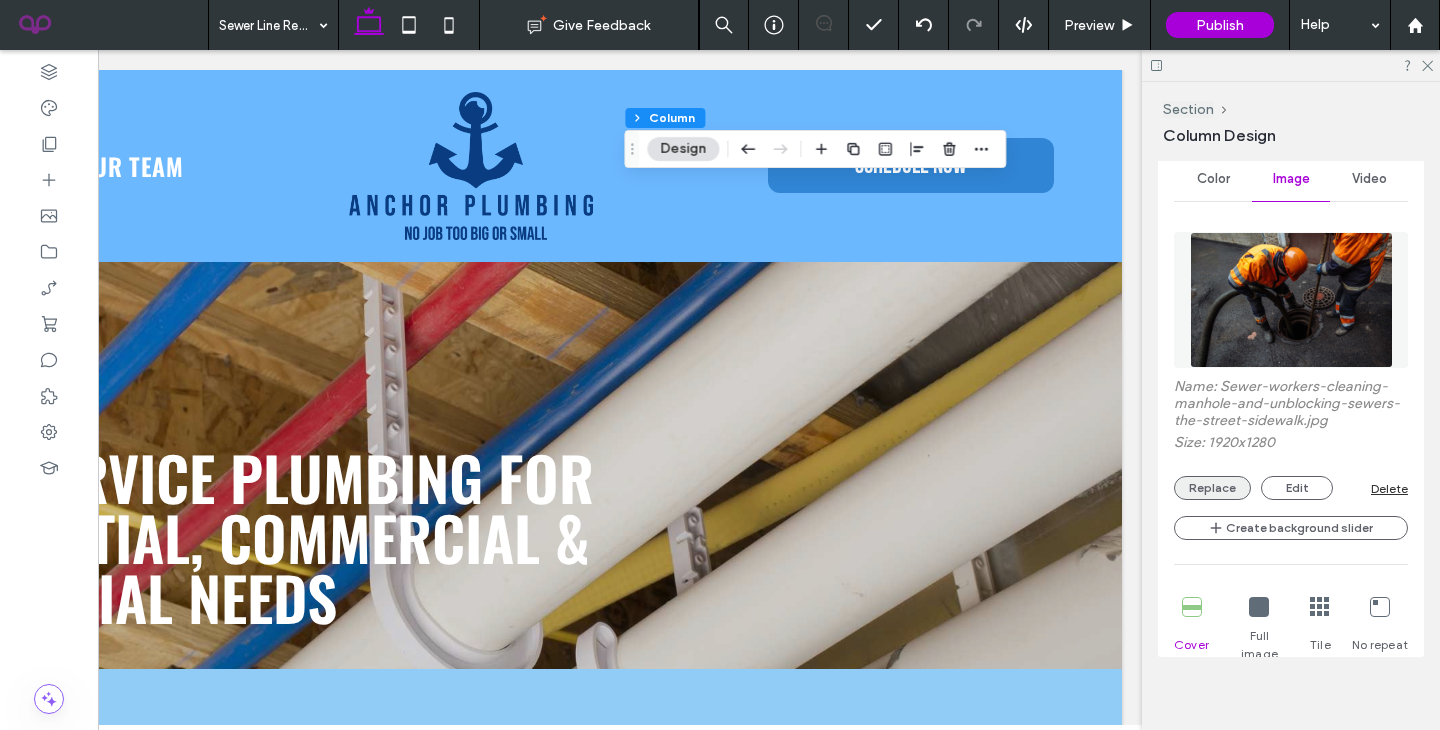 click on "Replace" at bounding box center [1212, 488] 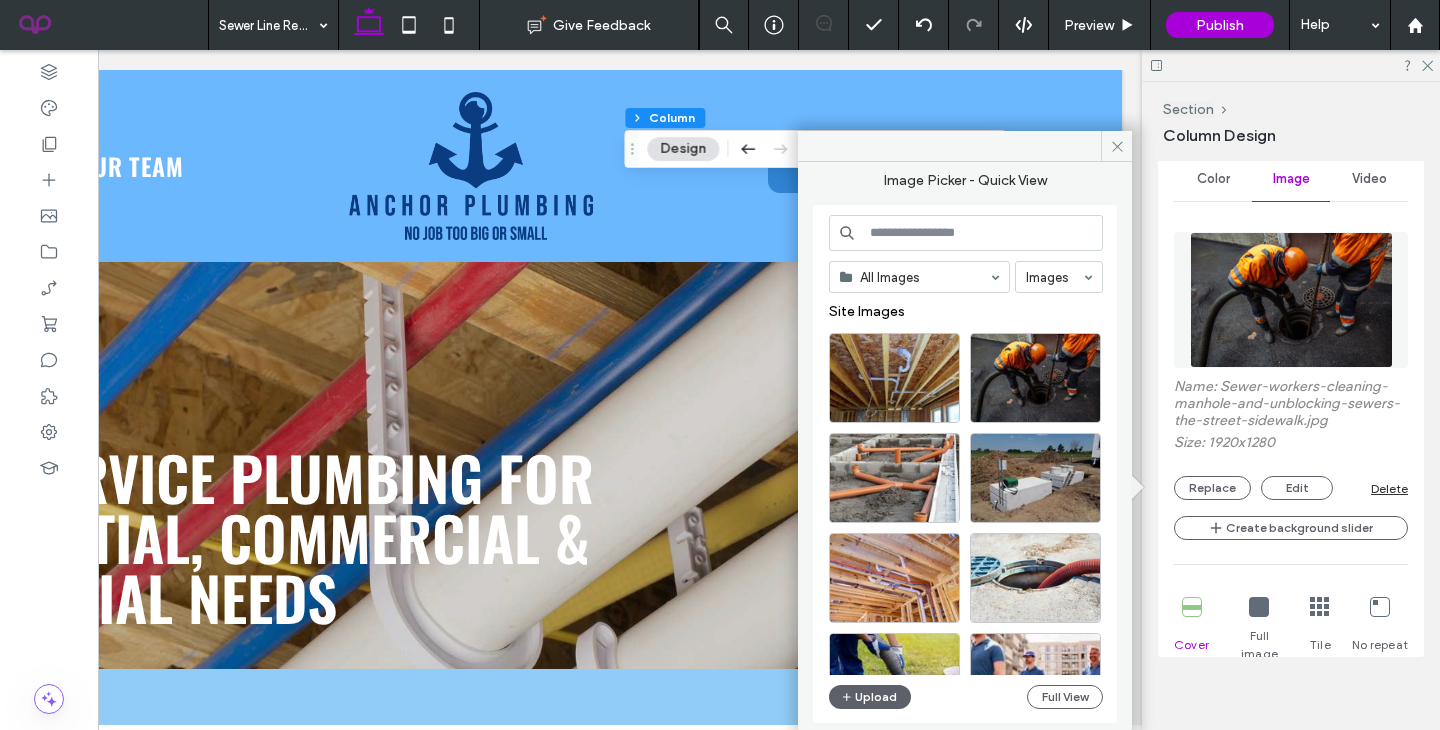 click on "All Images Images Site Images Upload Full View" at bounding box center (966, 464) 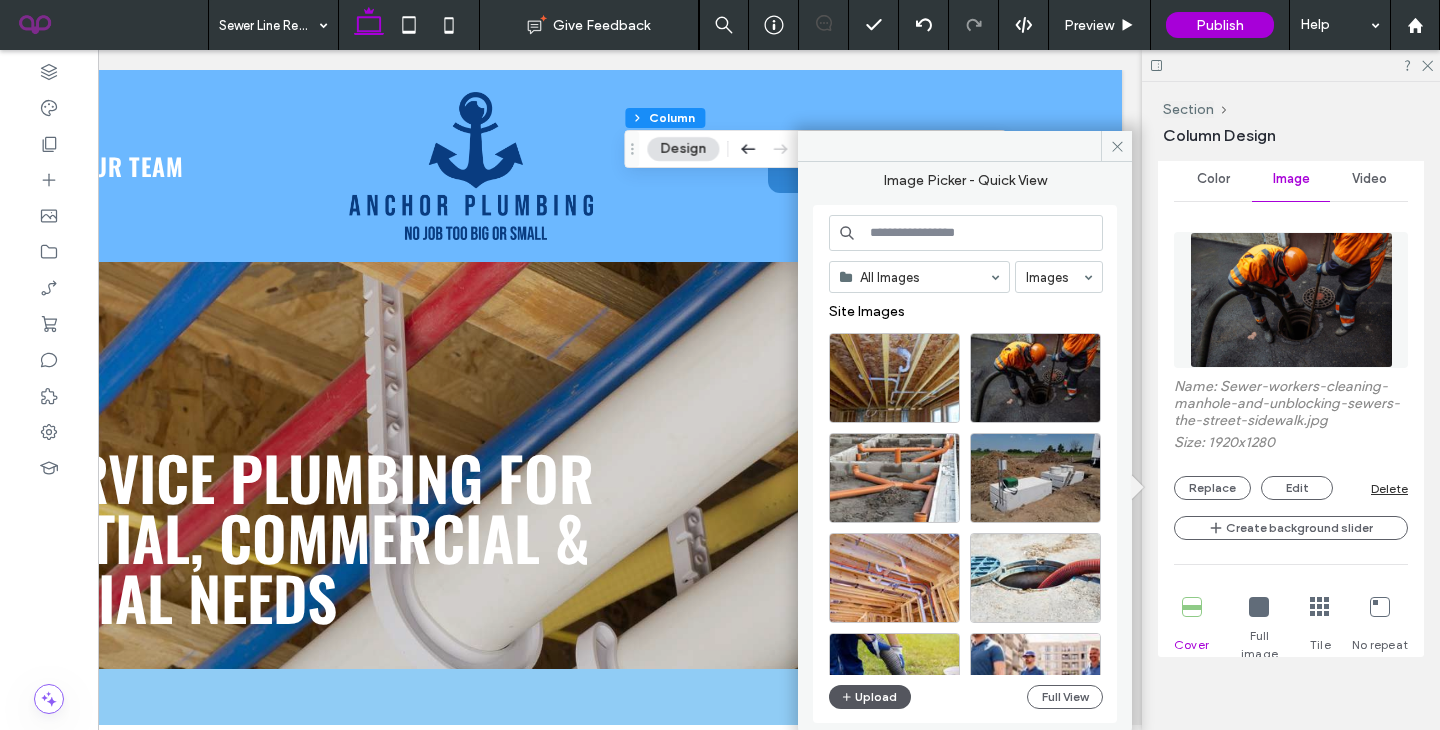 click on "Upload" at bounding box center (870, 697) 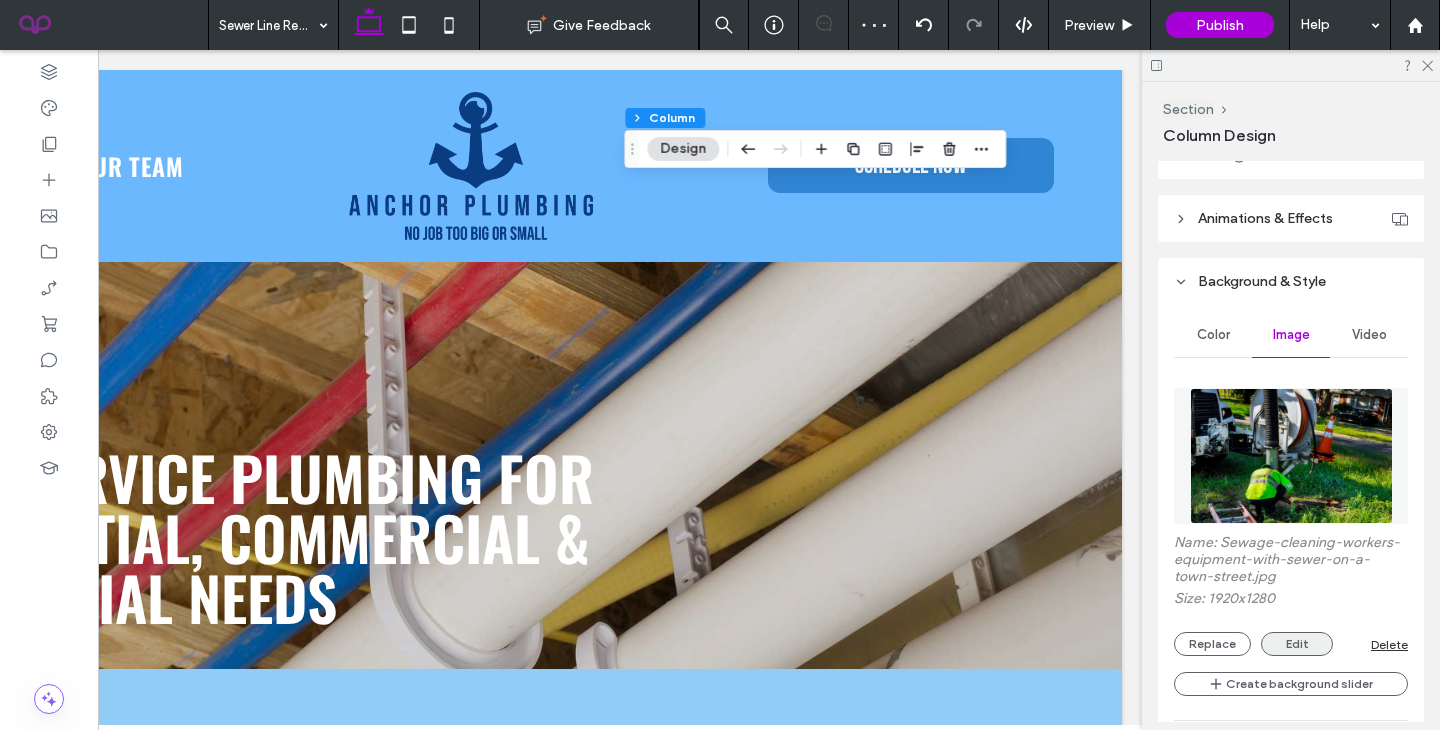 scroll, scrollTop: 426, scrollLeft: 0, axis: vertical 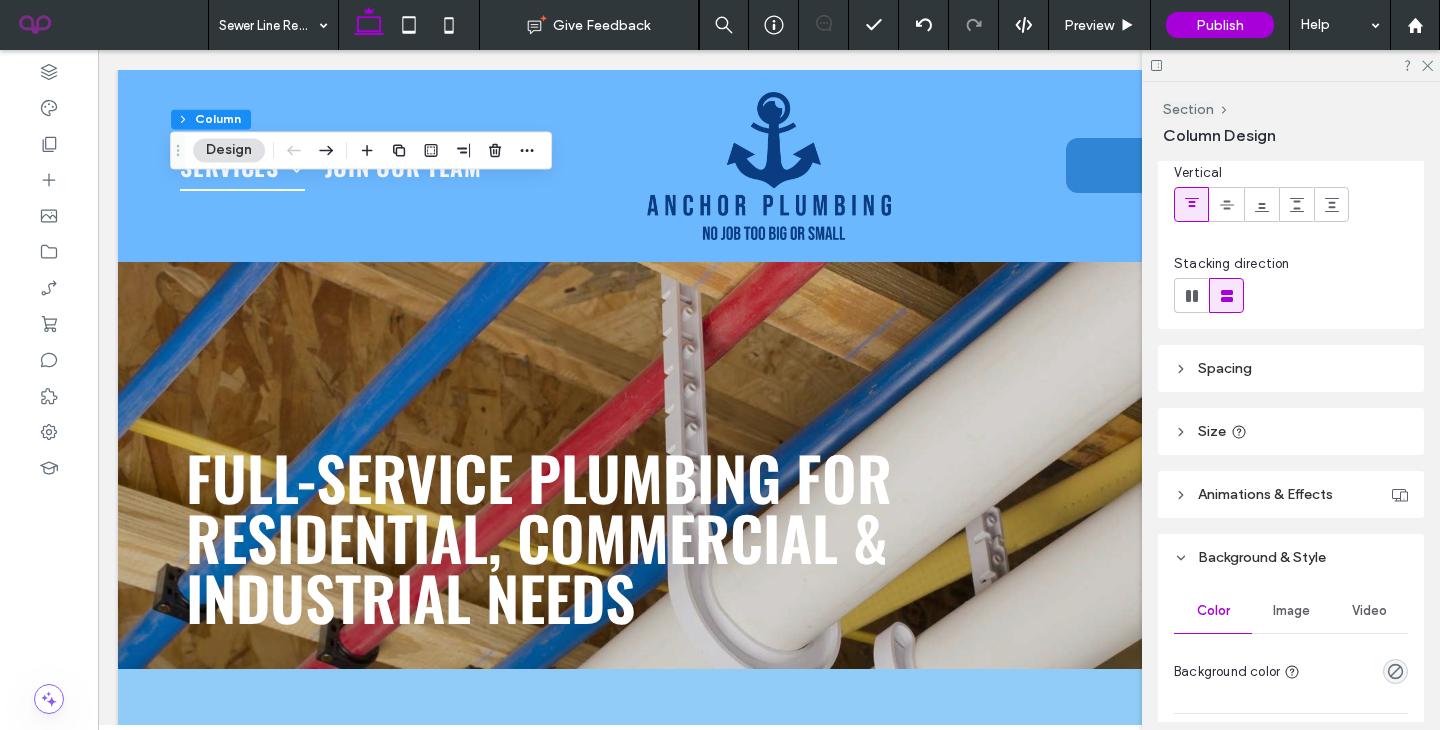 click on "Image" at bounding box center [1291, 611] 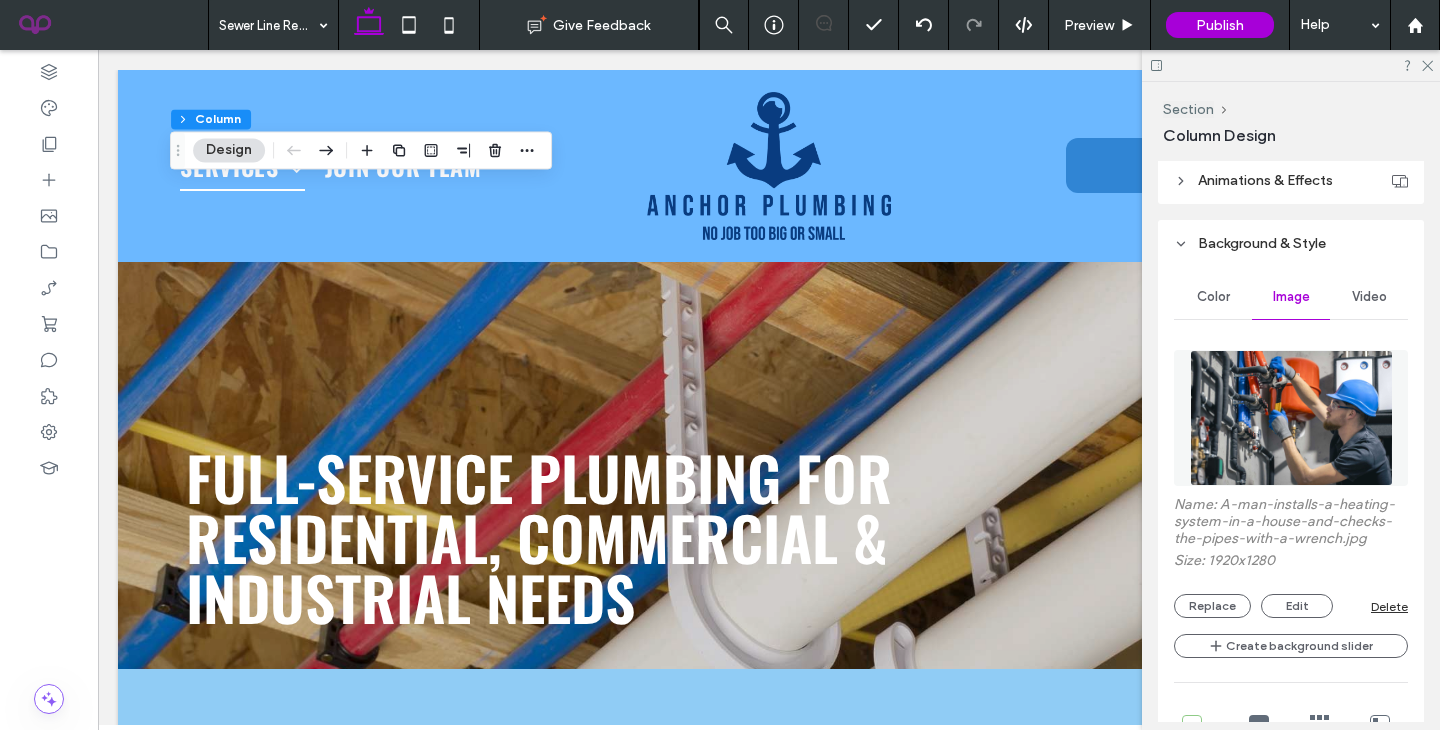 scroll, scrollTop: 454, scrollLeft: 0, axis: vertical 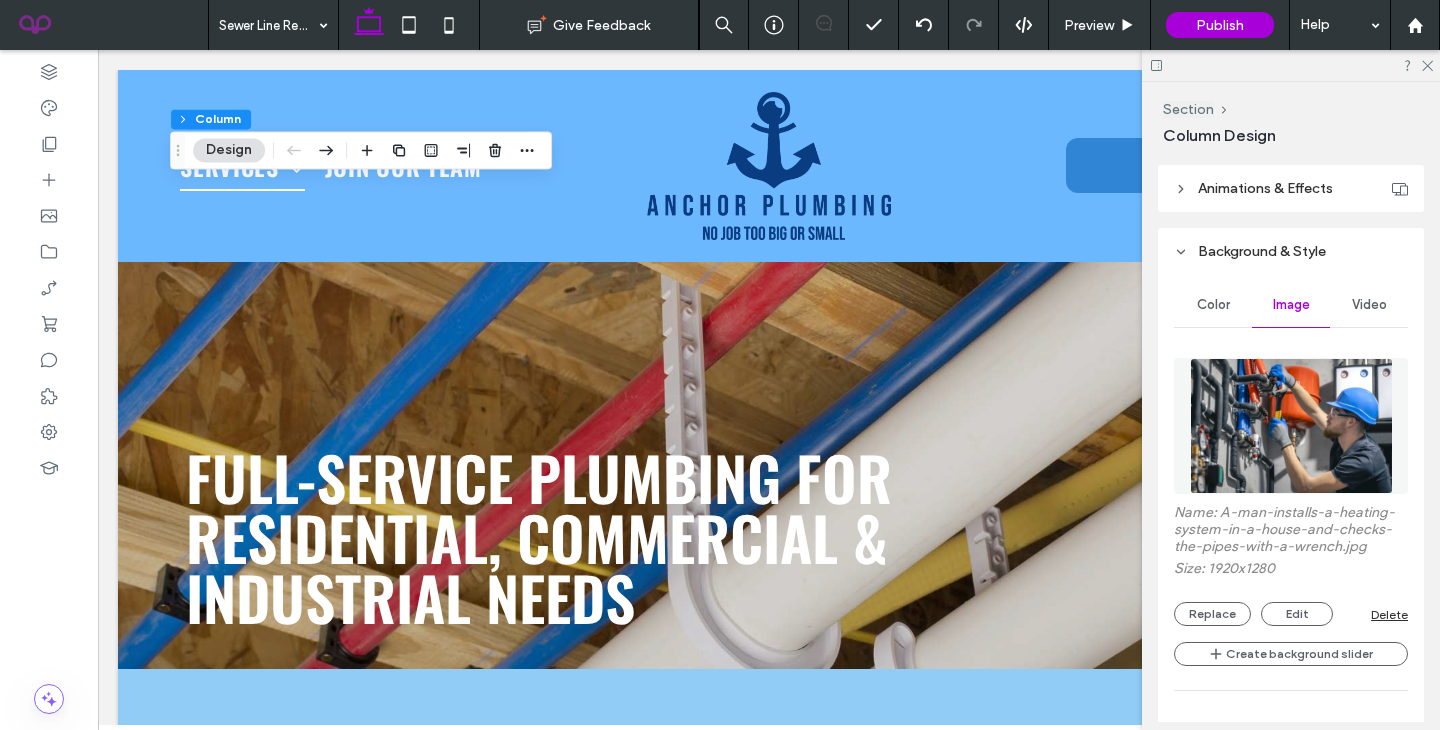 click at bounding box center [1291, 426] 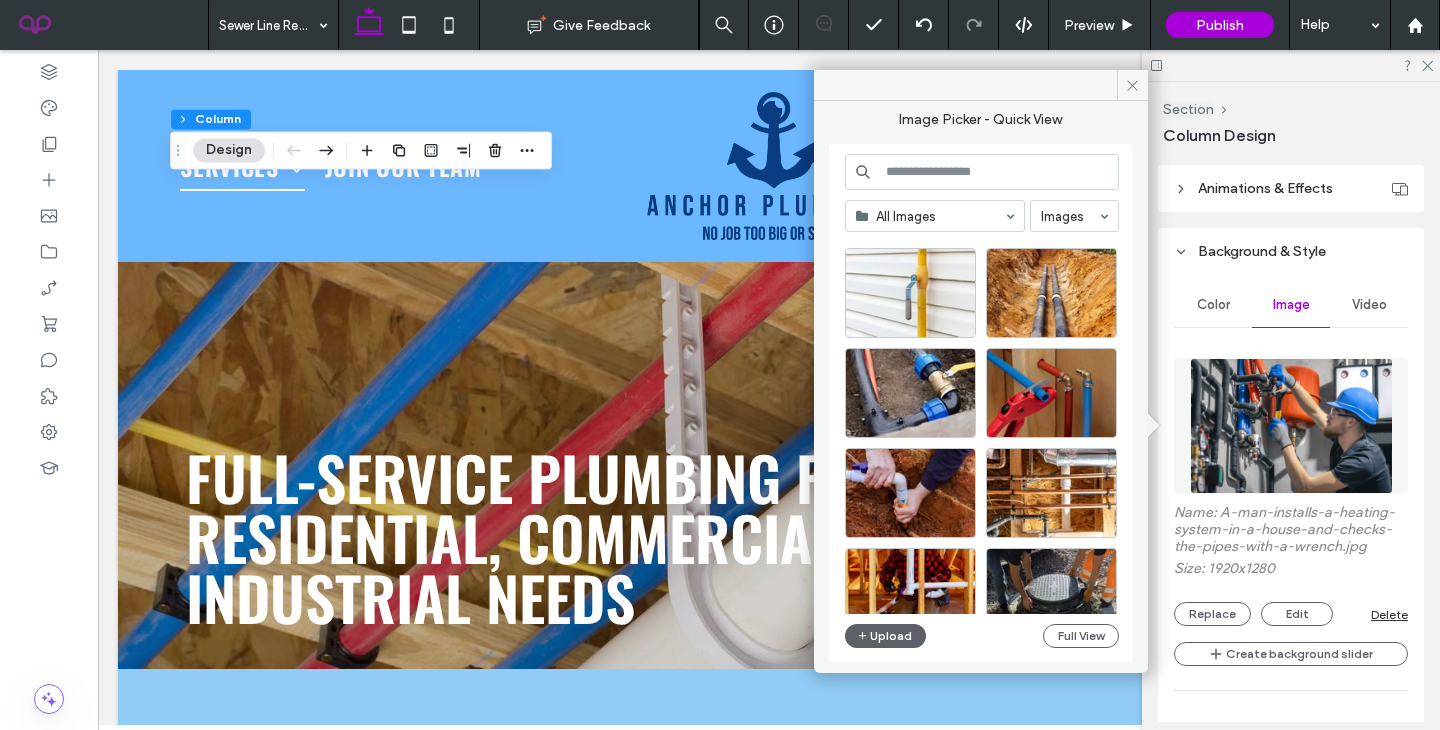 scroll, scrollTop: 1030, scrollLeft: 0, axis: vertical 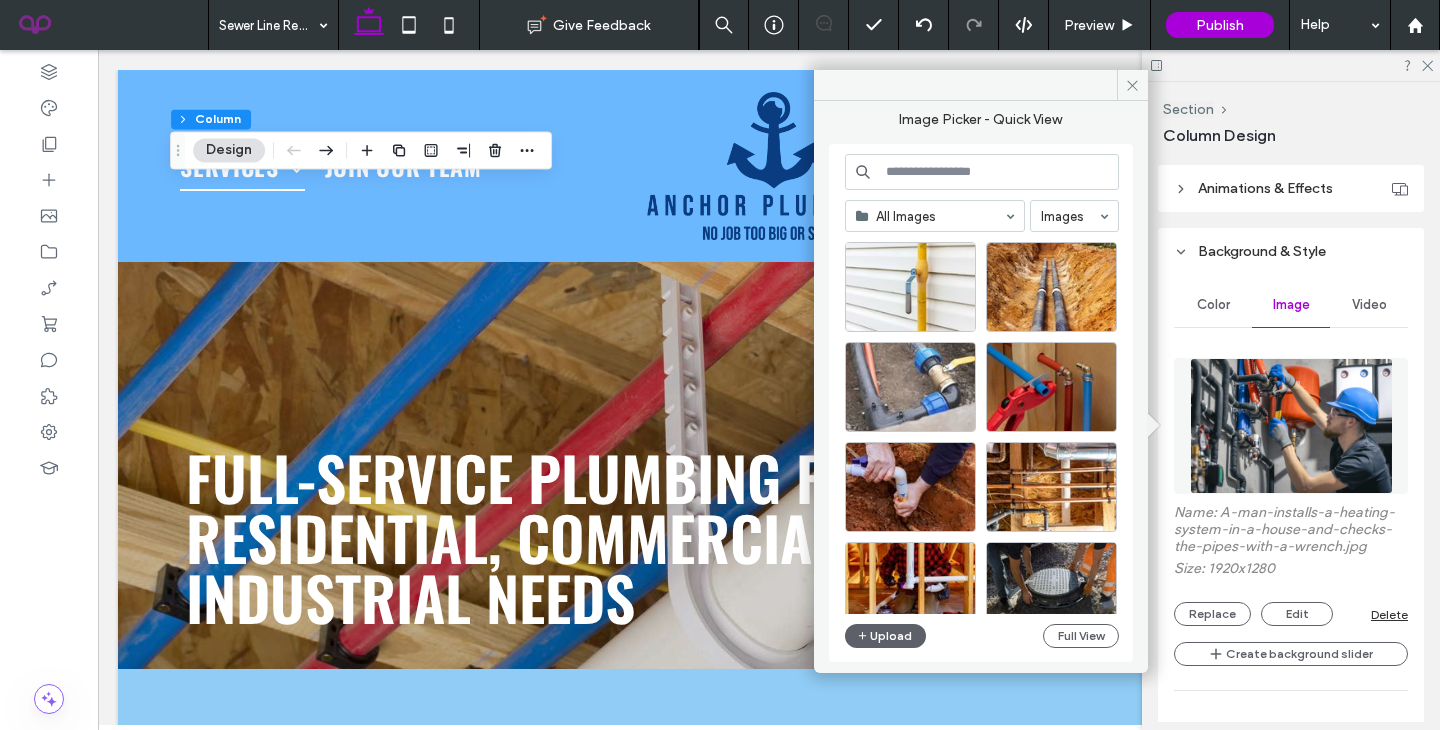 click at bounding box center (910, 387) 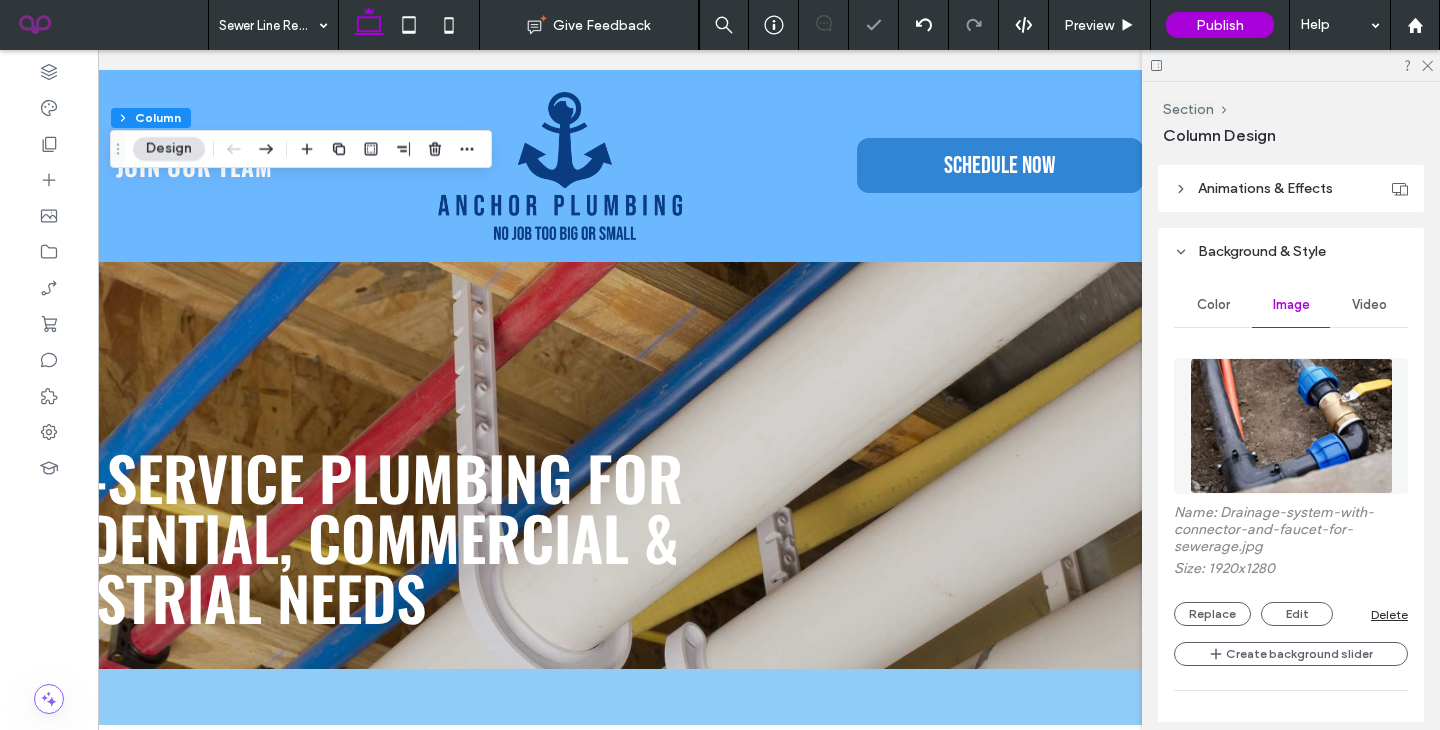 scroll, scrollTop: 0, scrollLeft: 206, axis: horizontal 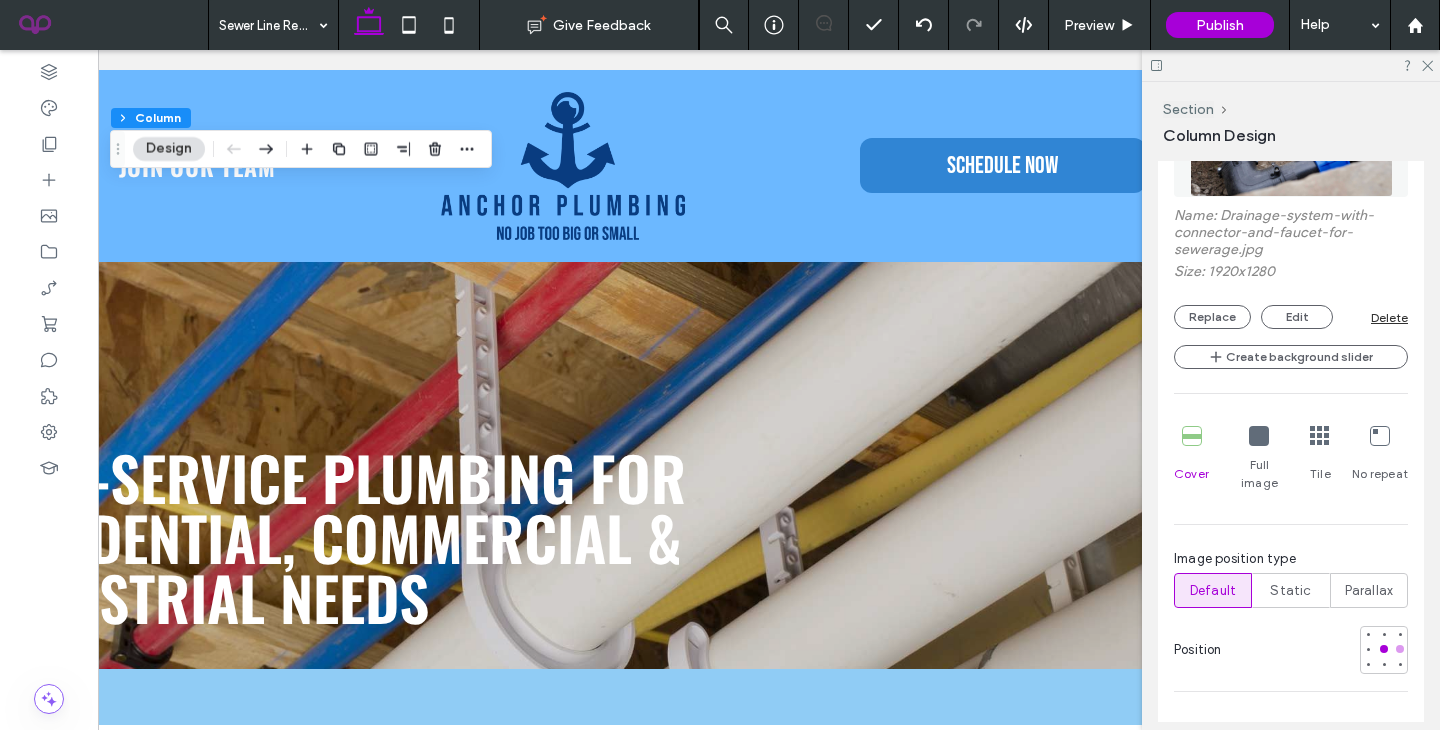 click at bounding box center (1400, 649) 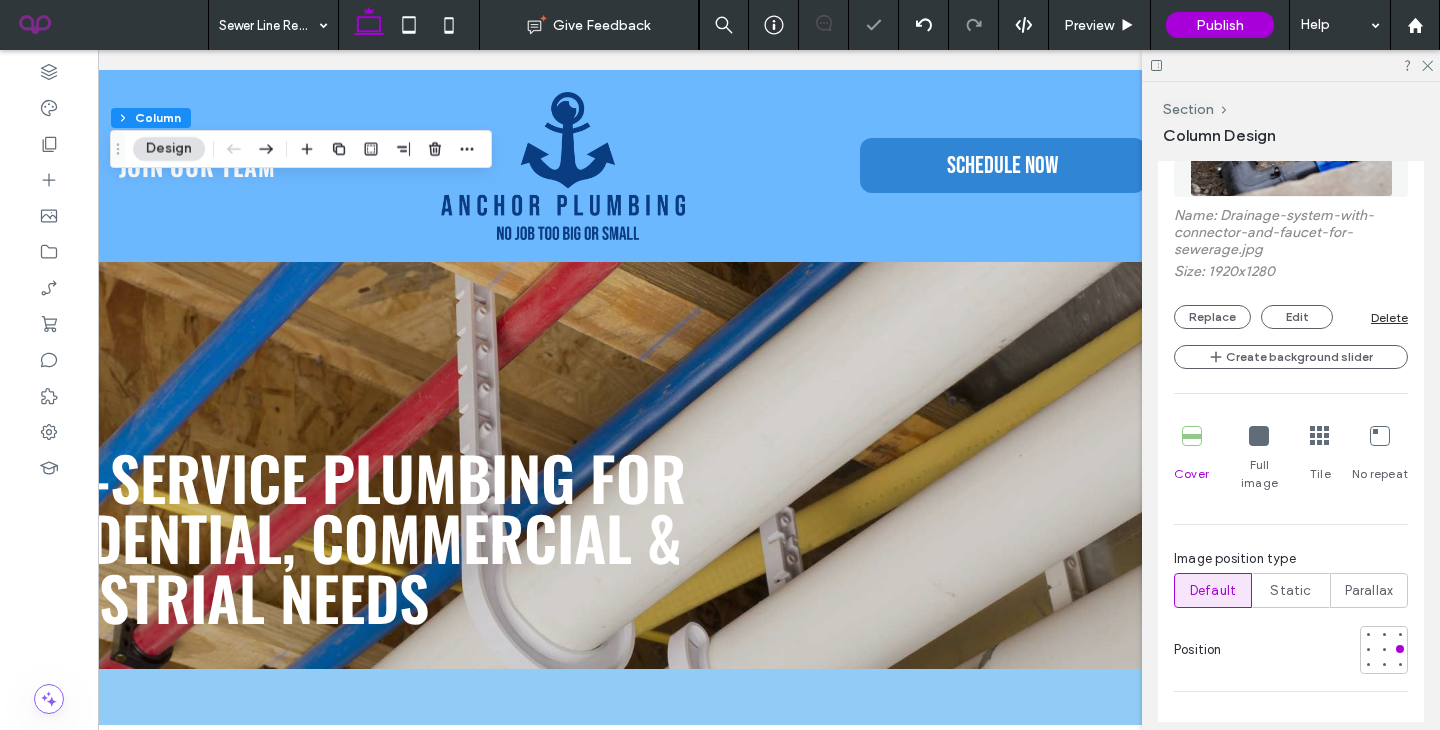 scroll, scrollTop: 0, scrollLeft: 0, axis: both 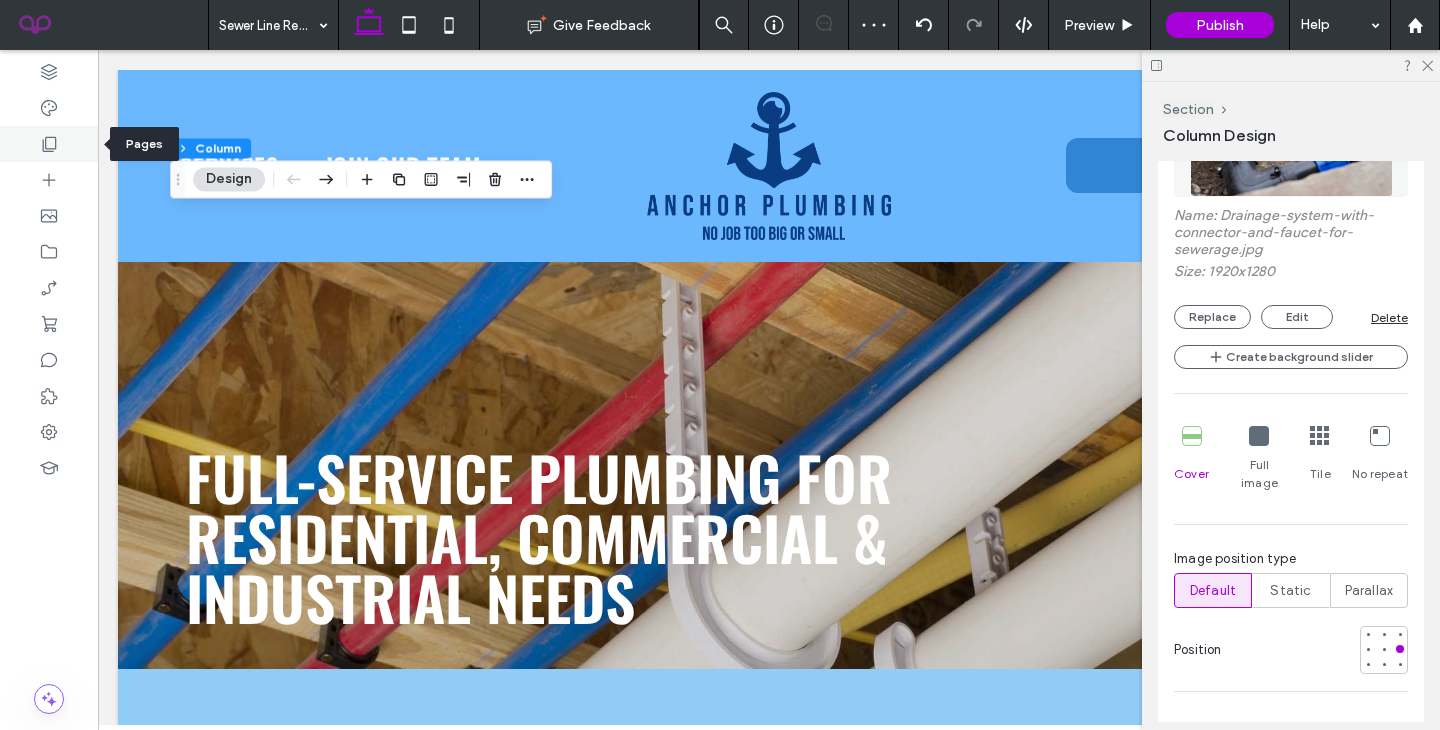 click 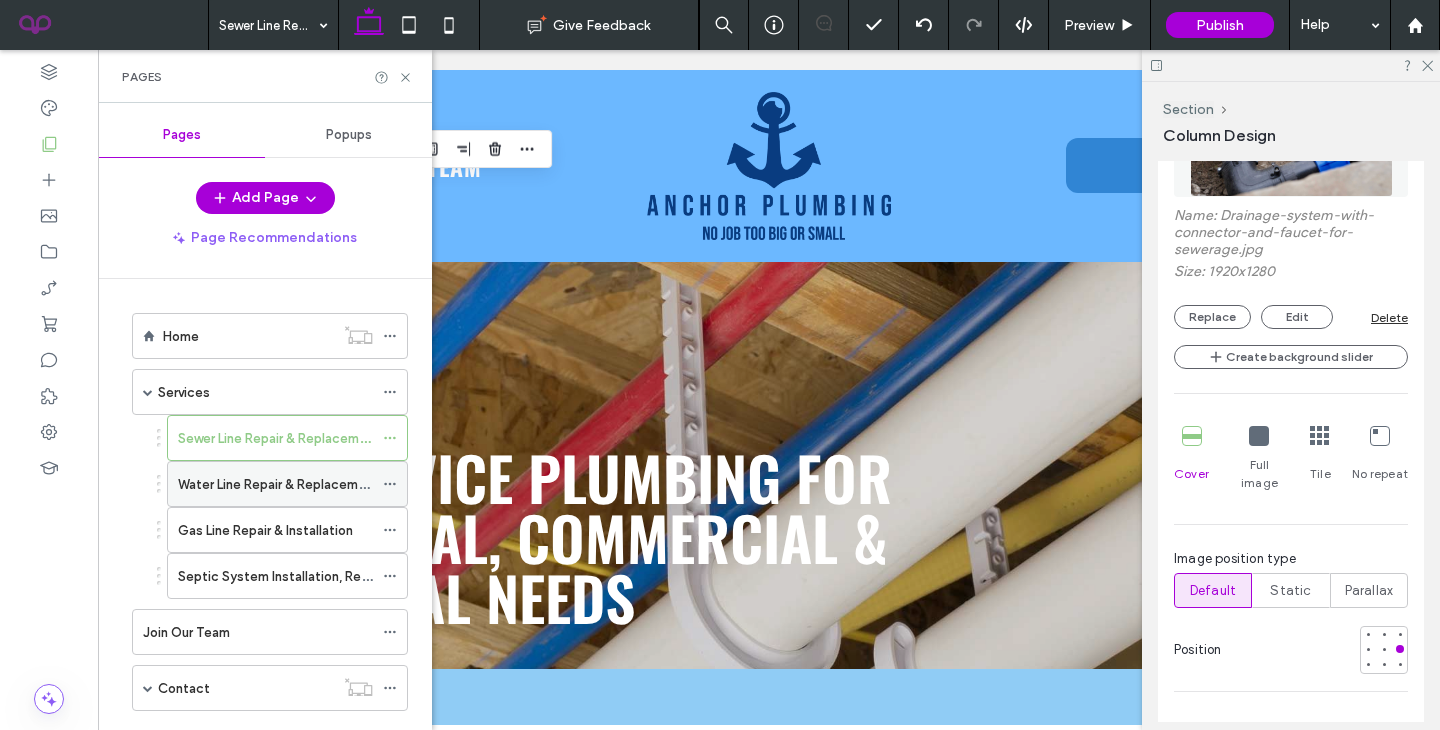 click on "Water Line Repair & Replacement" at bounding box center (278, 484) 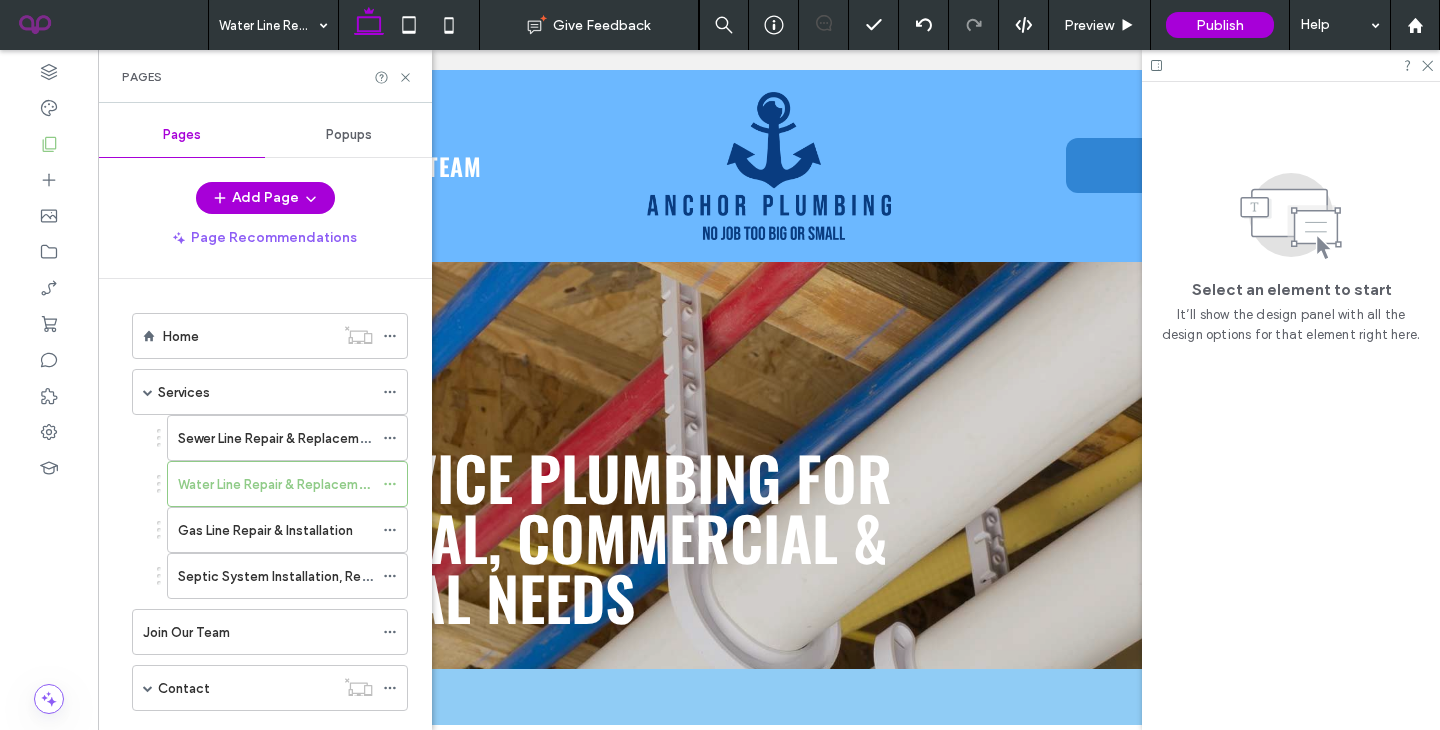 click on "Water Line Repair & Replacement Give Feedback Preview Publish Help
Design Panel Site Comments Team & Clients Automate new comments Instantly notify your team when someone adds or updates a comment on a site. See Zap Examples
Pages Pages Popups Add Page Page Recommendations Home Services Sewer Line Repair & Replacement Water Line Repair & Replacement Gas Line Repair & Installation Septic System Installation, Repair & Inspection Join Our Team Contact Service Areas Hot Springs, AR Lake Hamilton, AR Amity, AR Fountain Lake, AR Glenwood, AR Pearcy, AR Mountain Pine, AR Malvern, AR Bismarck, AR Arkadelphia, AR Benton, AR Bryant, AR Haskell, AR Salem, AR Little Rock, AR North Little Rock, AR Thank You" at bounding box center (720, 365) 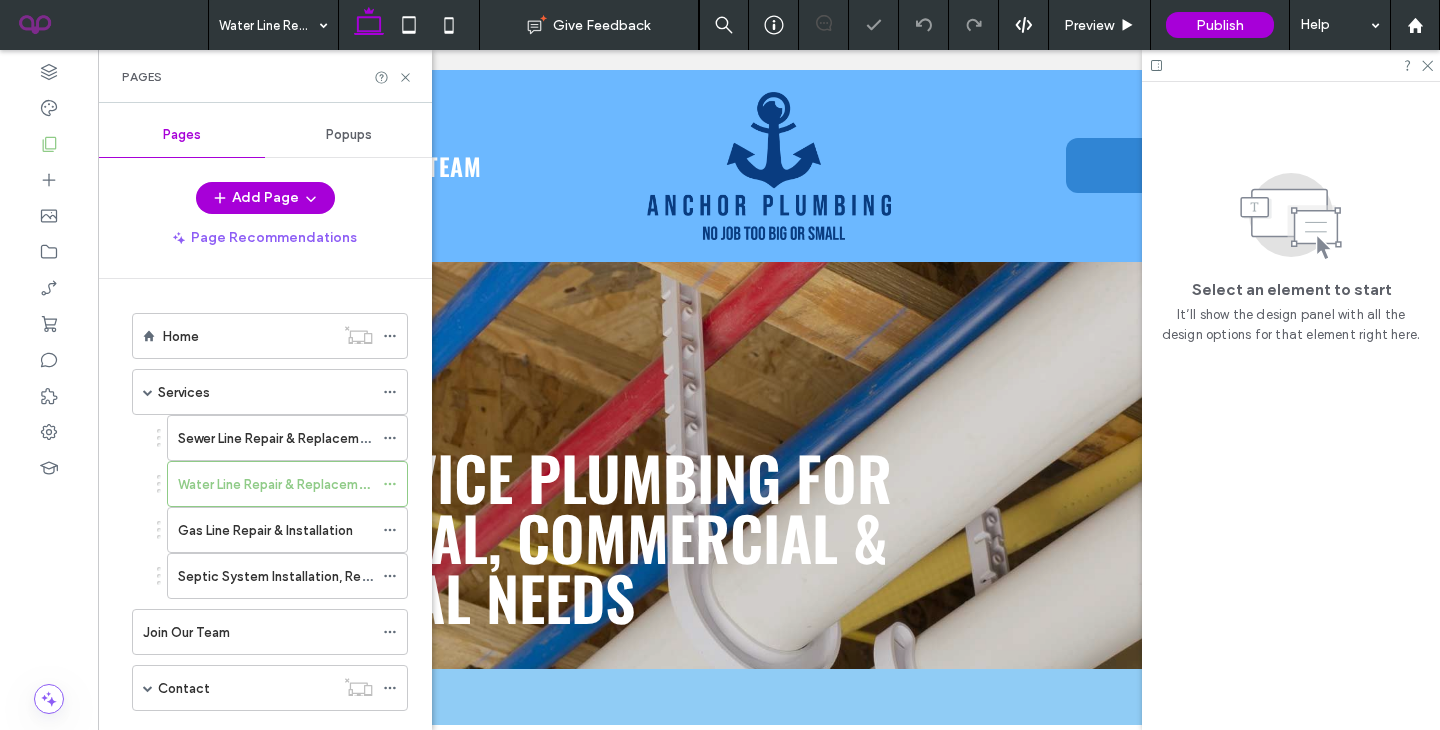 click 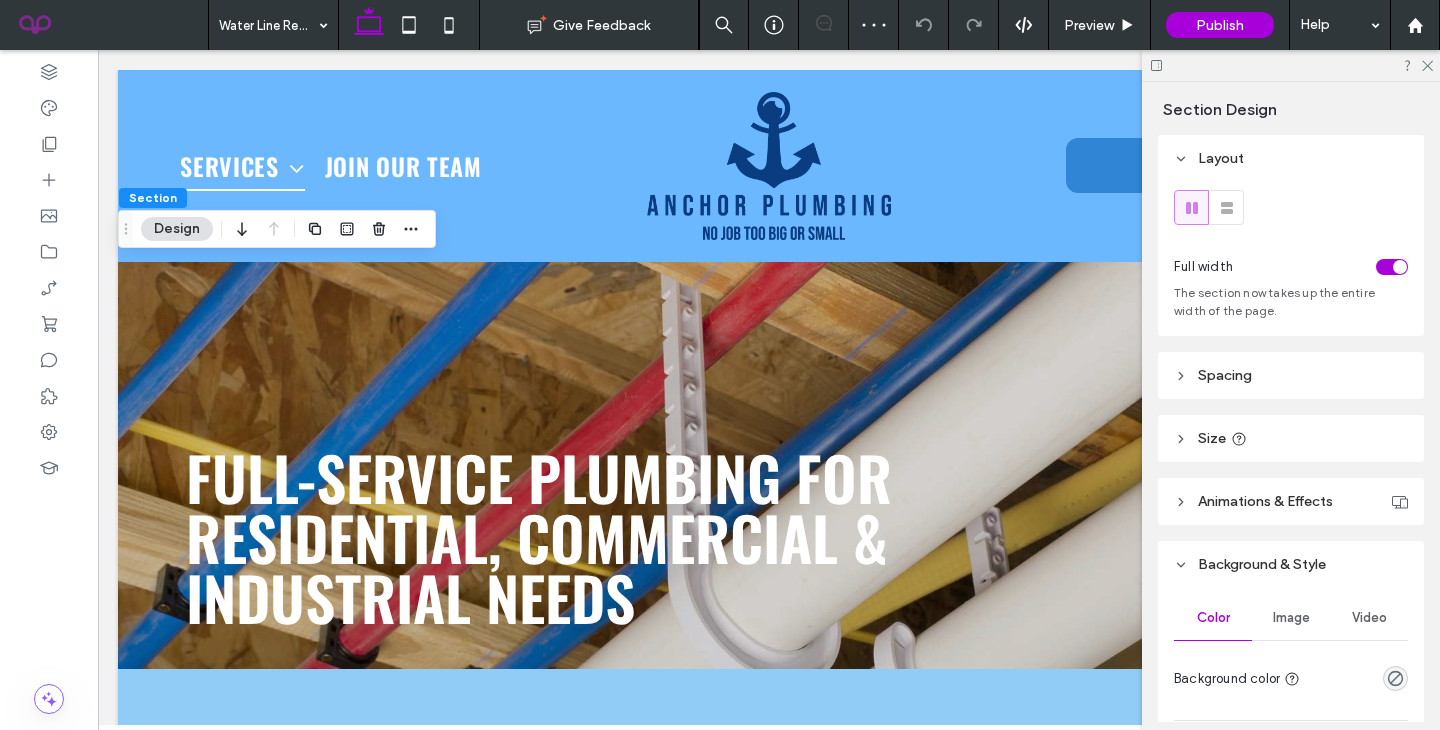 click on "Color Image Video Background color" at bounding box center [1291, 646] 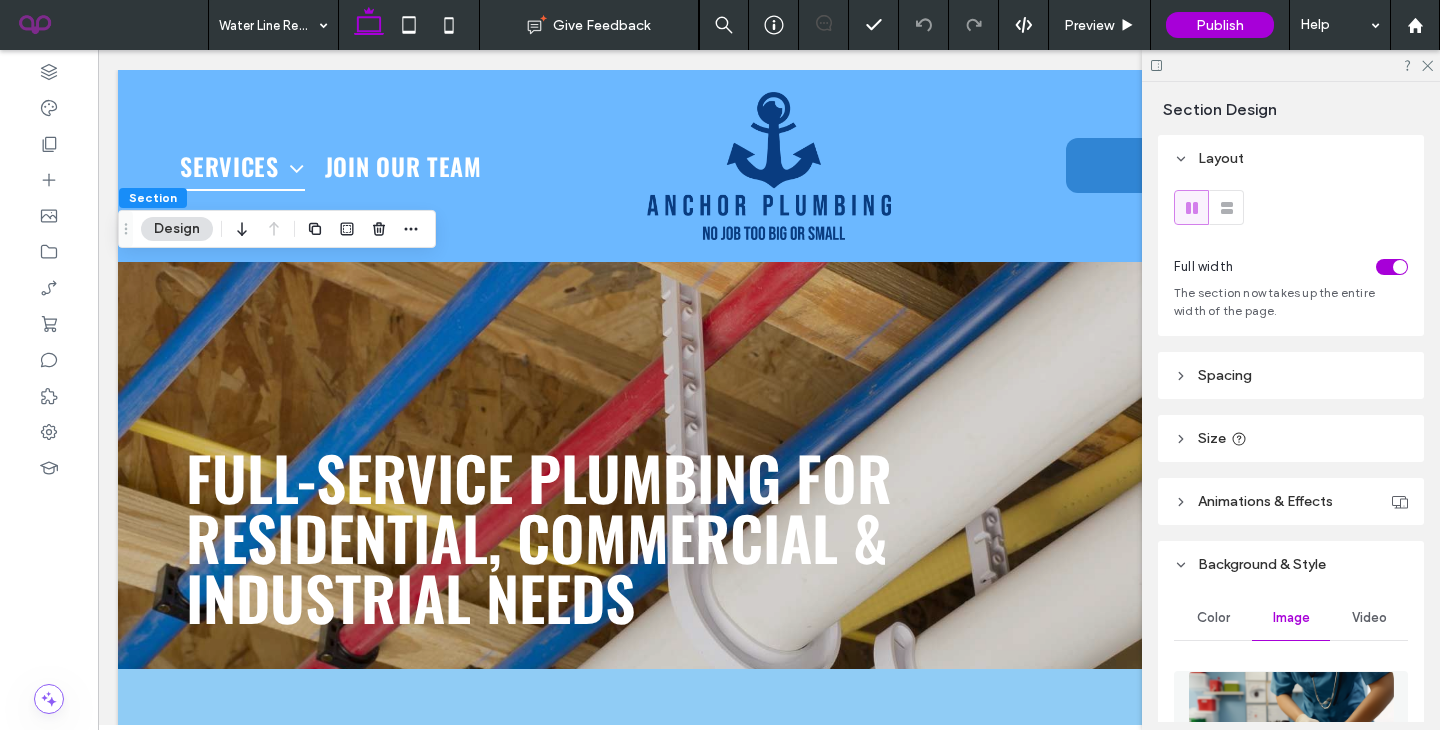 click at bounding box center (1291, 739) 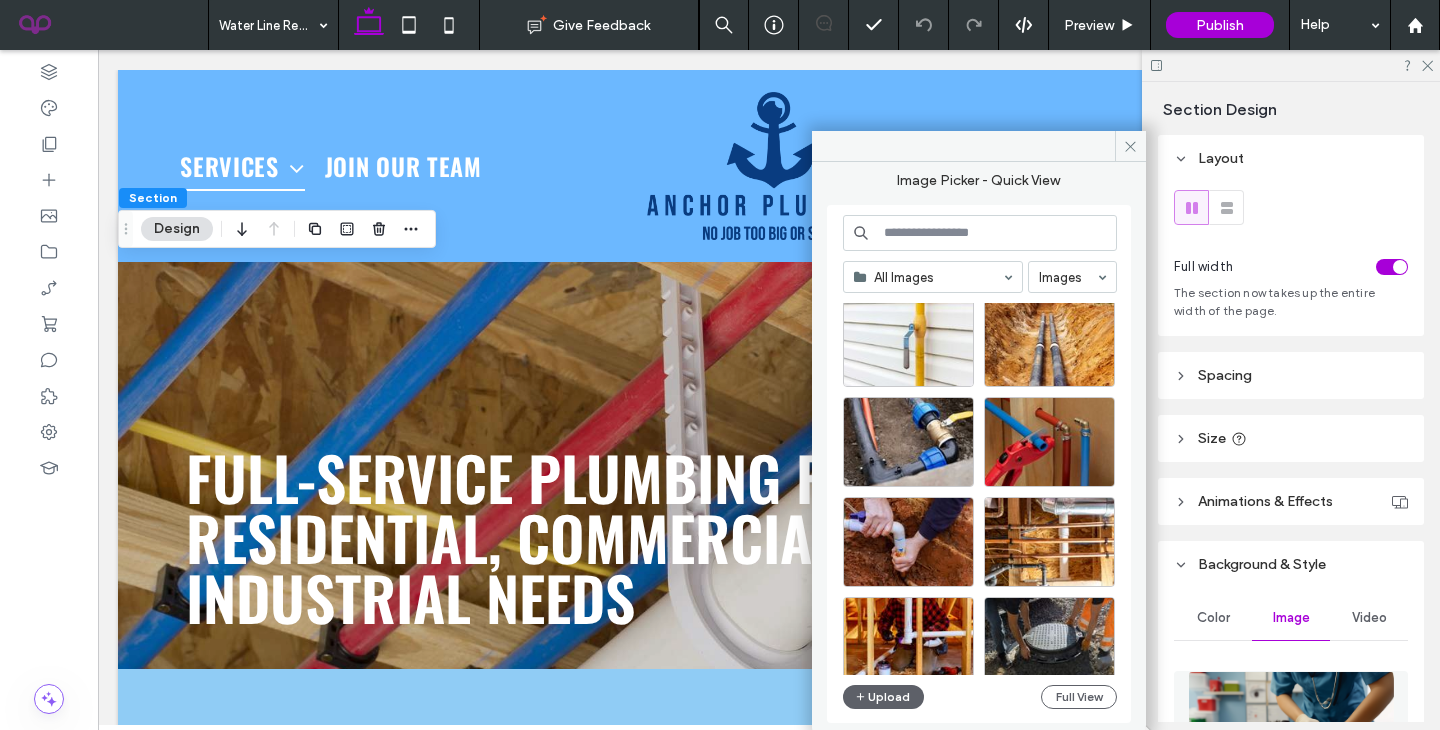 scroll, scrollTop: 1041, scrollLeft: 0, axis: vertical 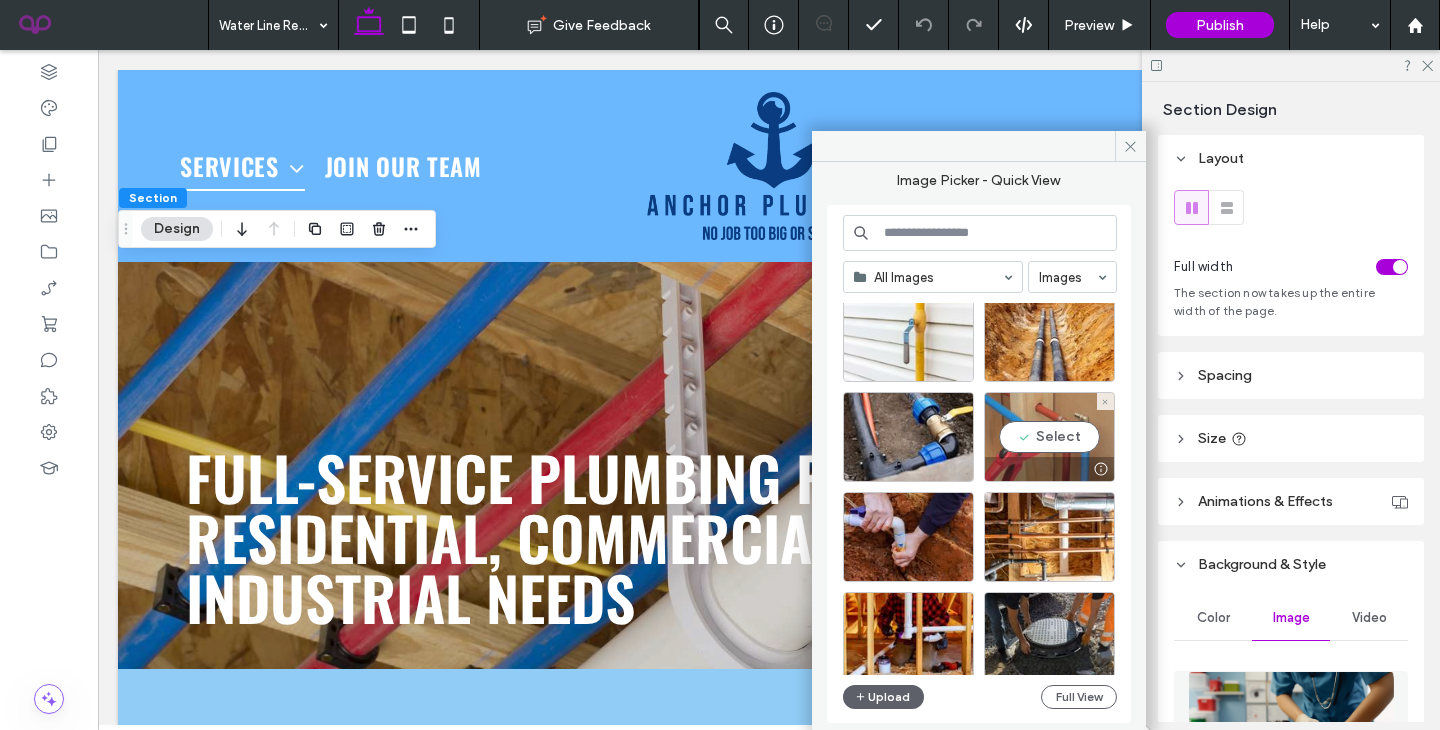 click on "Select" at bounding box center (1049, 437) 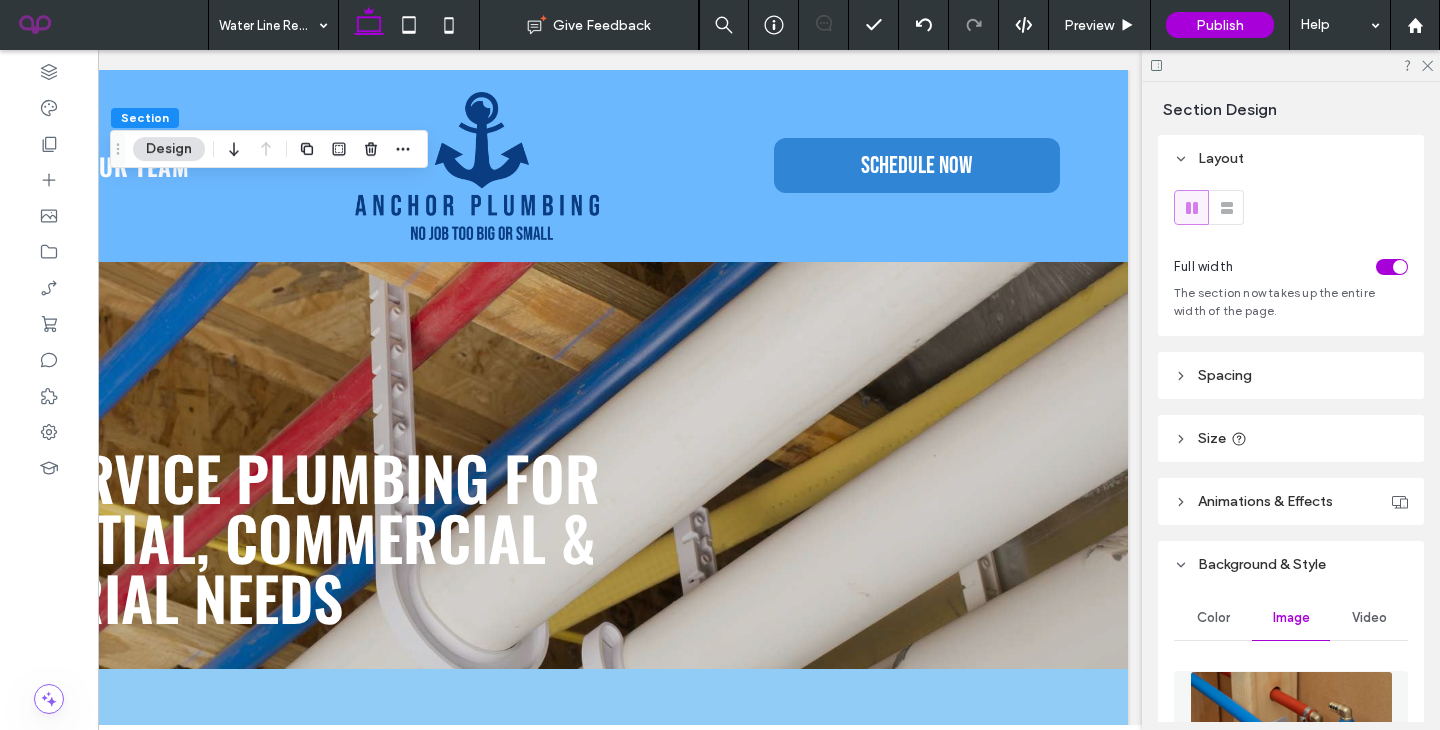 scroll, scrollTop: 0, scrollLeft: 298, axis: horizontal 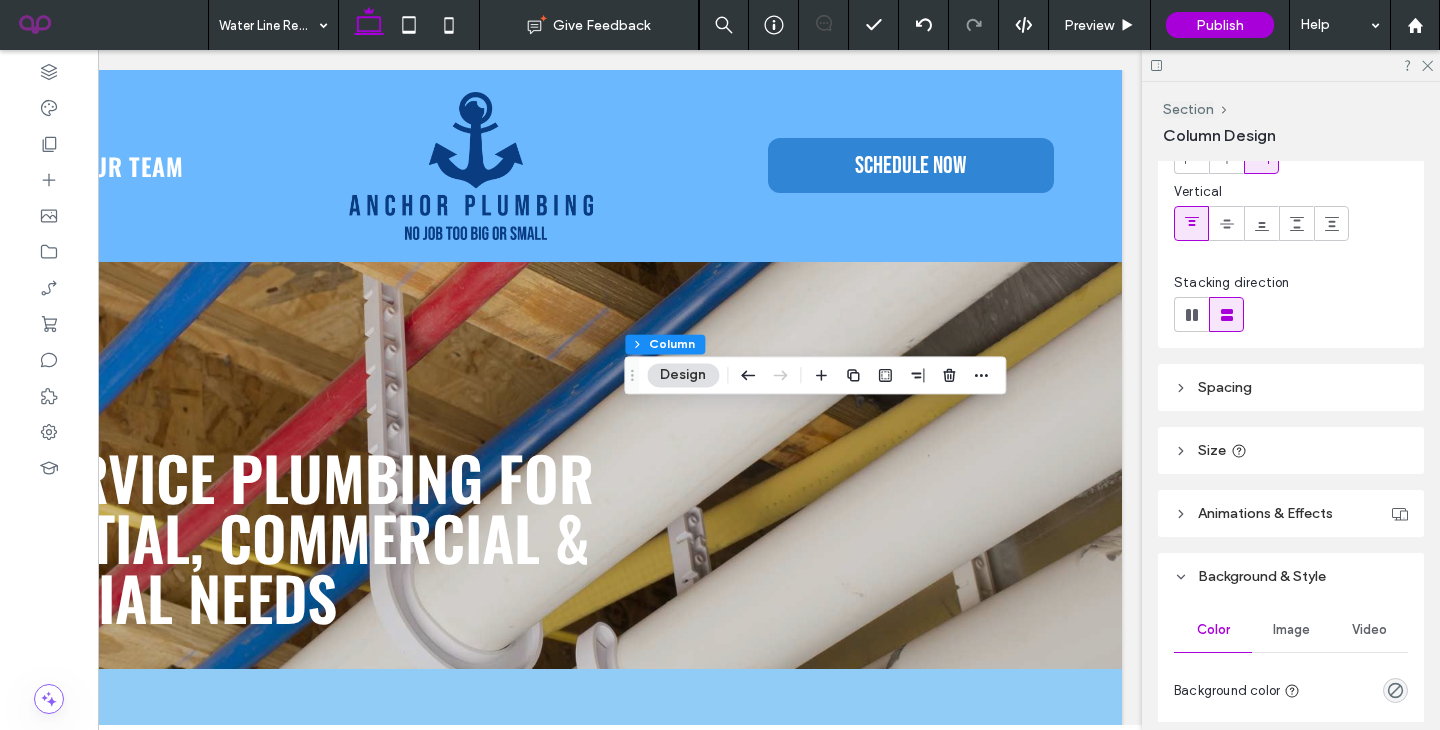 click on "Image" at bounding box center [1291, 630] 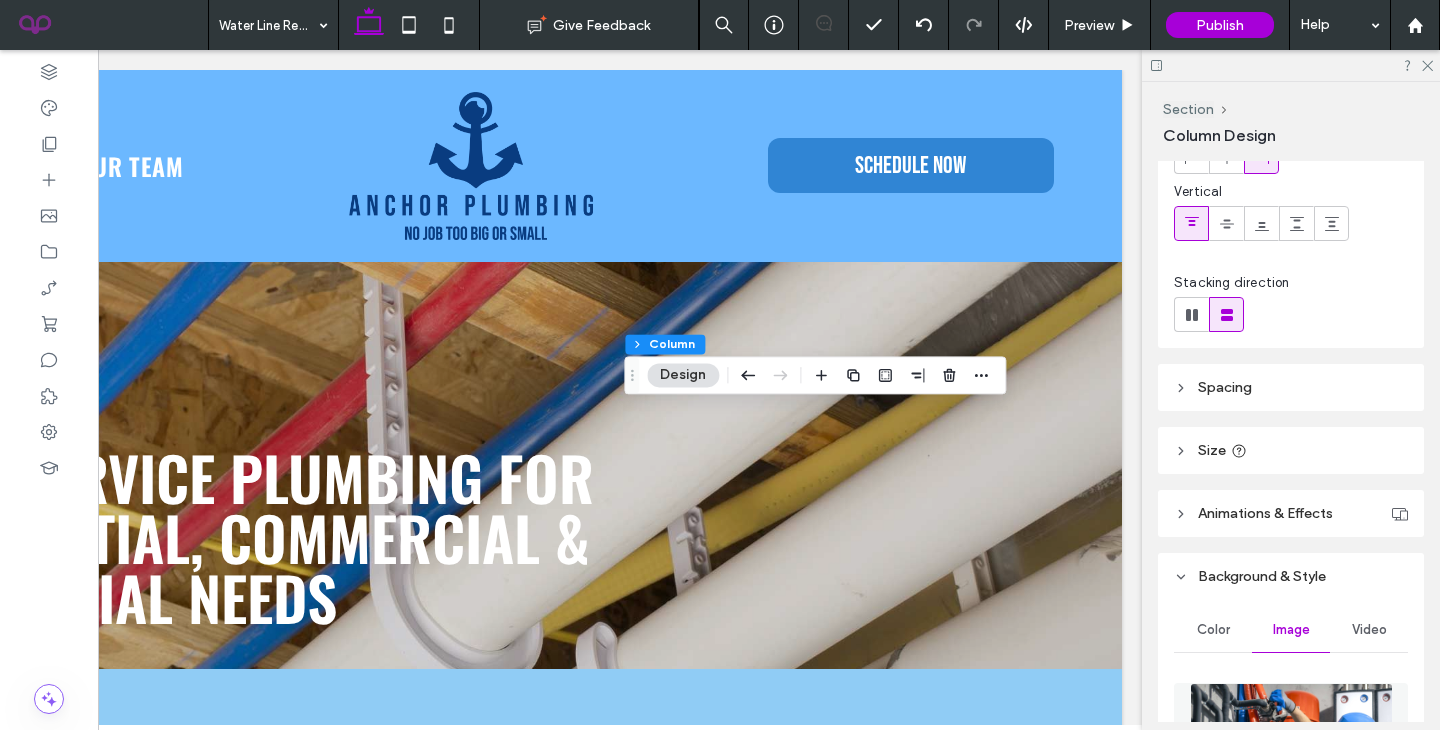 click at bounding box center [1291, 751] 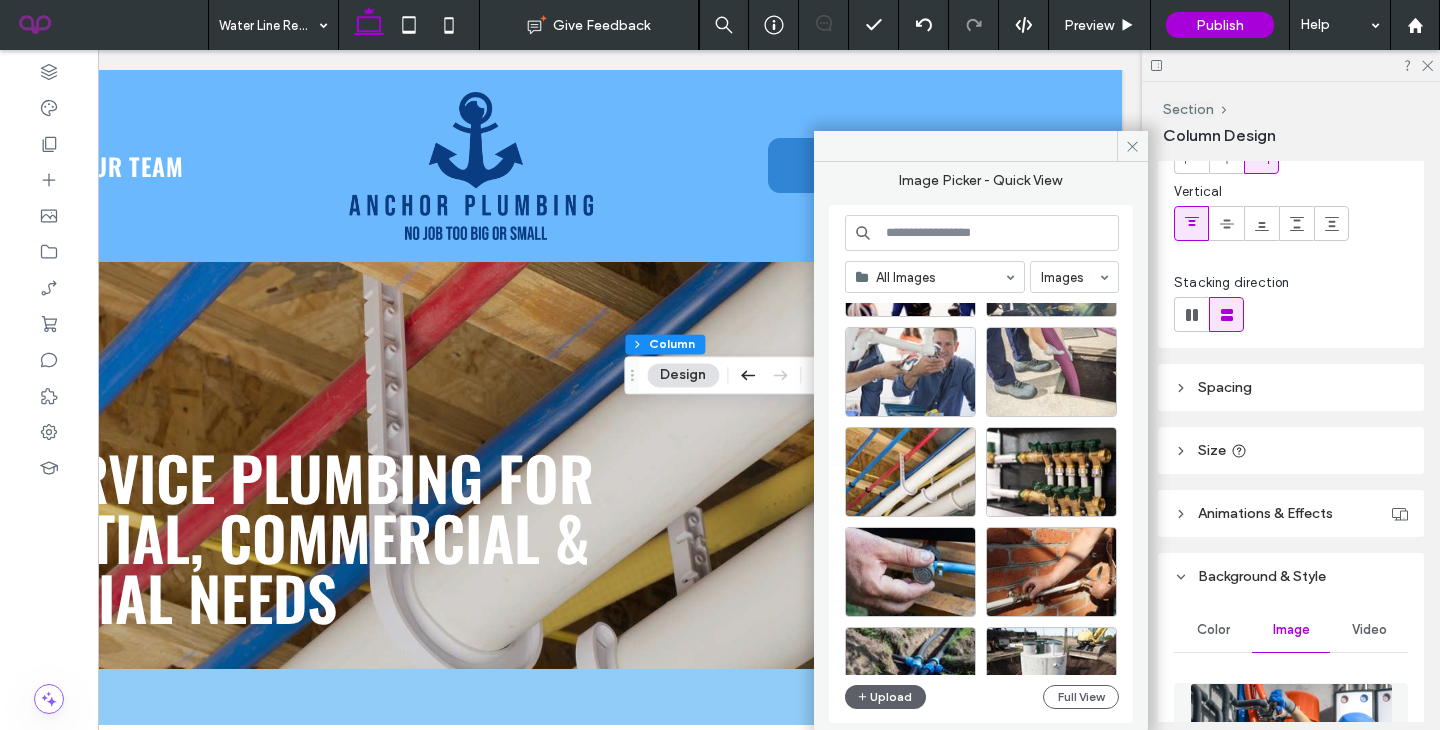 scroll, scrollTop: 504, scrollLeft: 0, axis: vertical 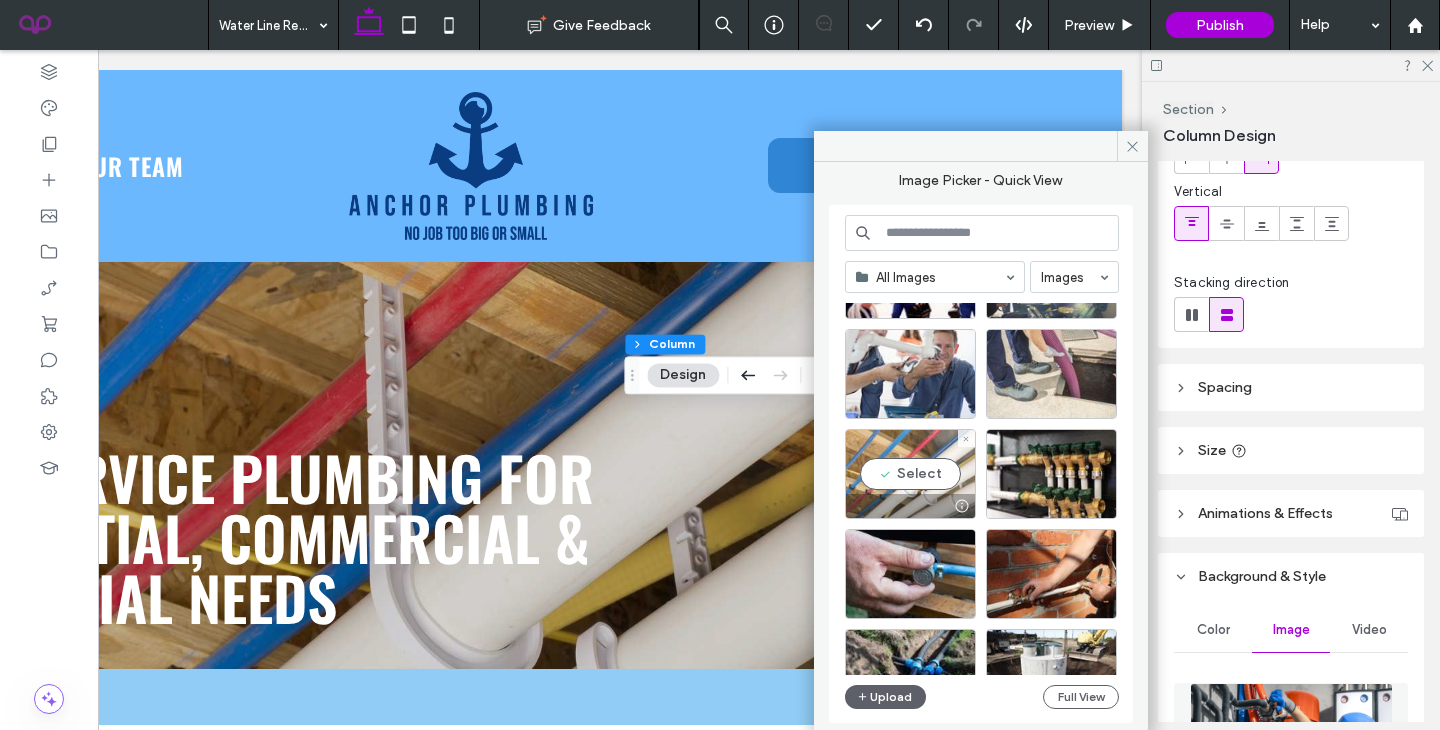 click on "Select" at bounding box center (910, 474) 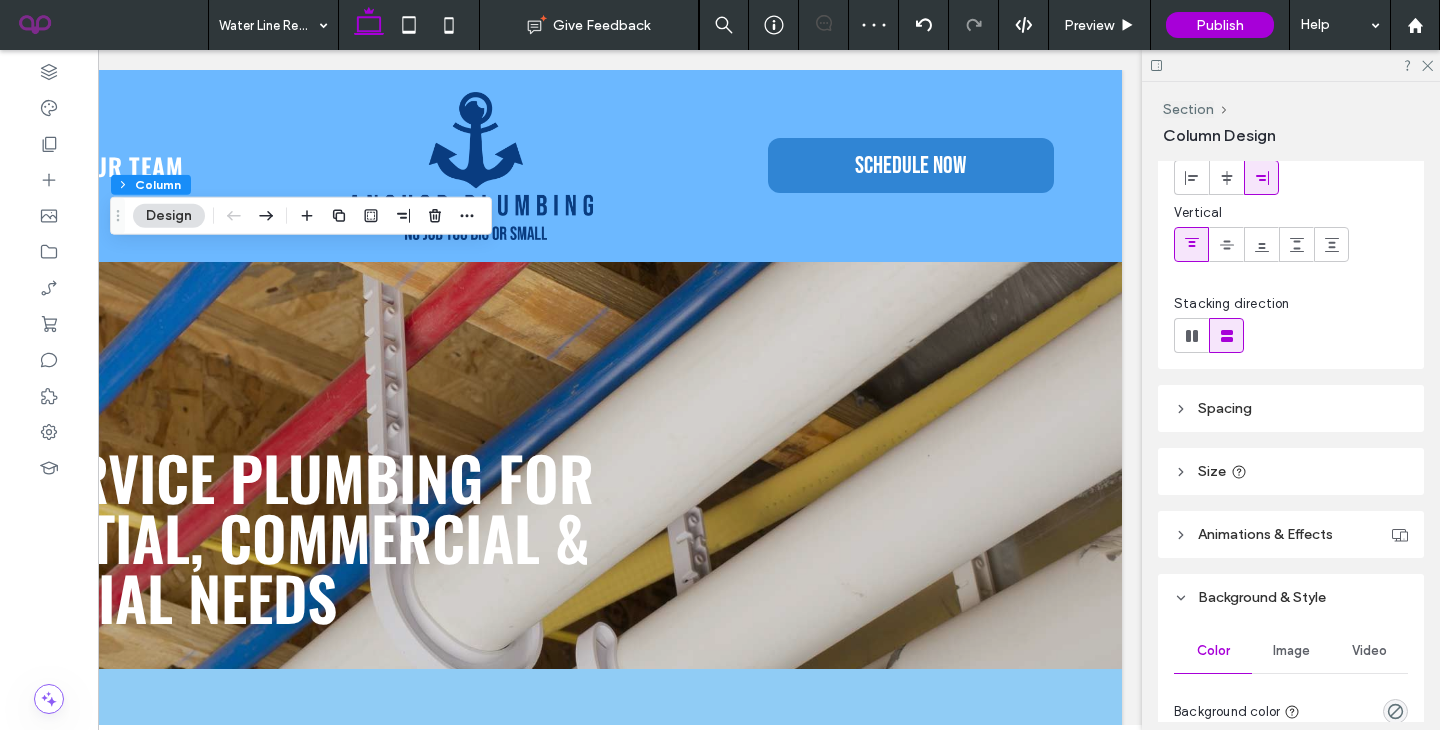 click on "Image" at bounding box center [1291, 651] 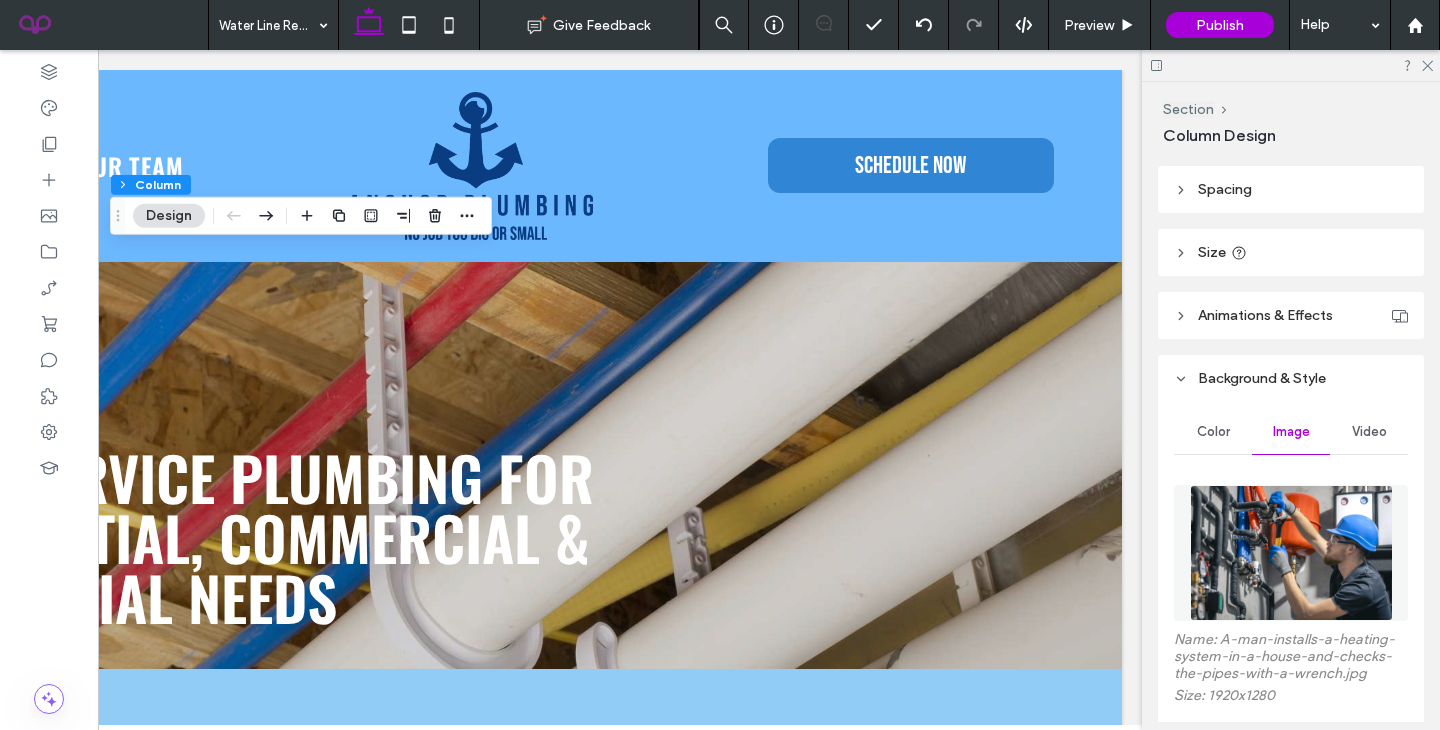 scroll, scrollTop: 395, scrollLeft: 0, axis: vertical 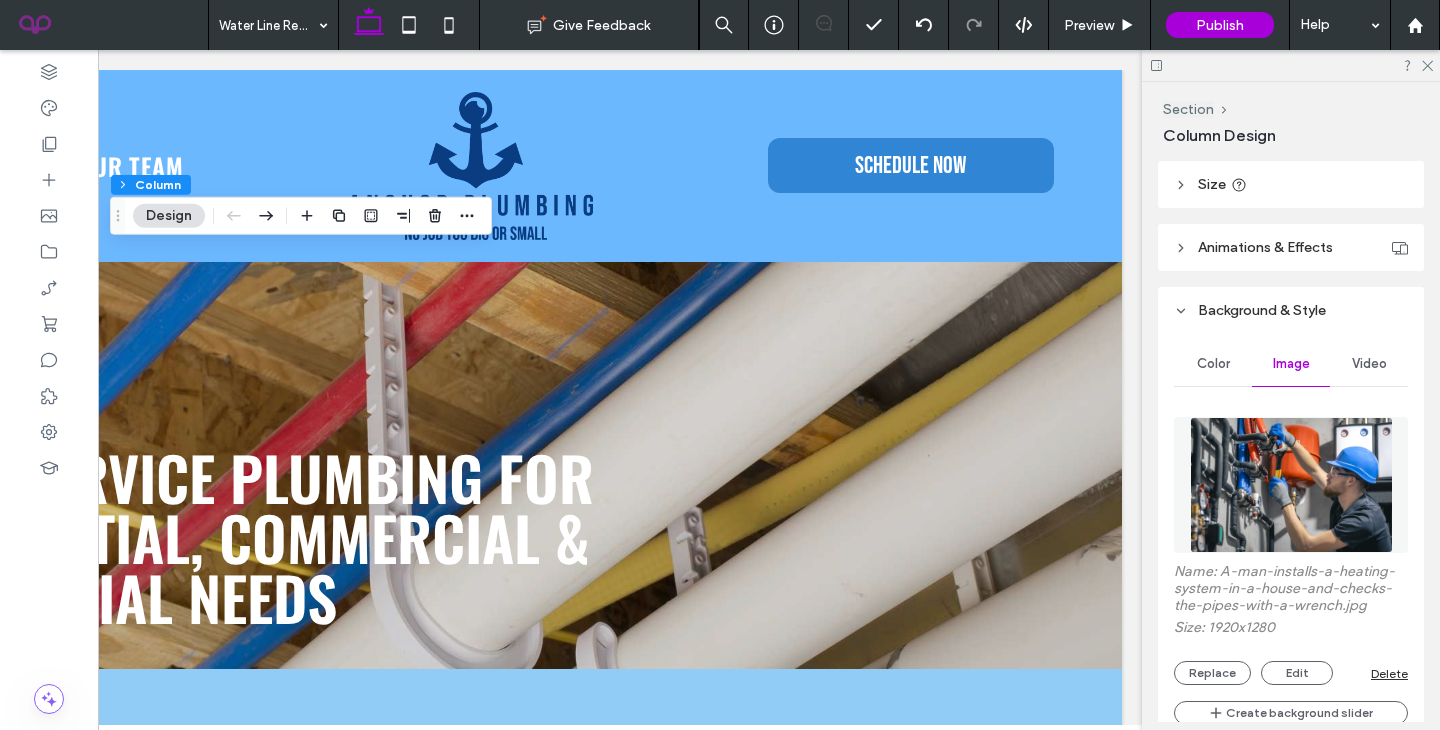 click at bounding box center [1291, 485] 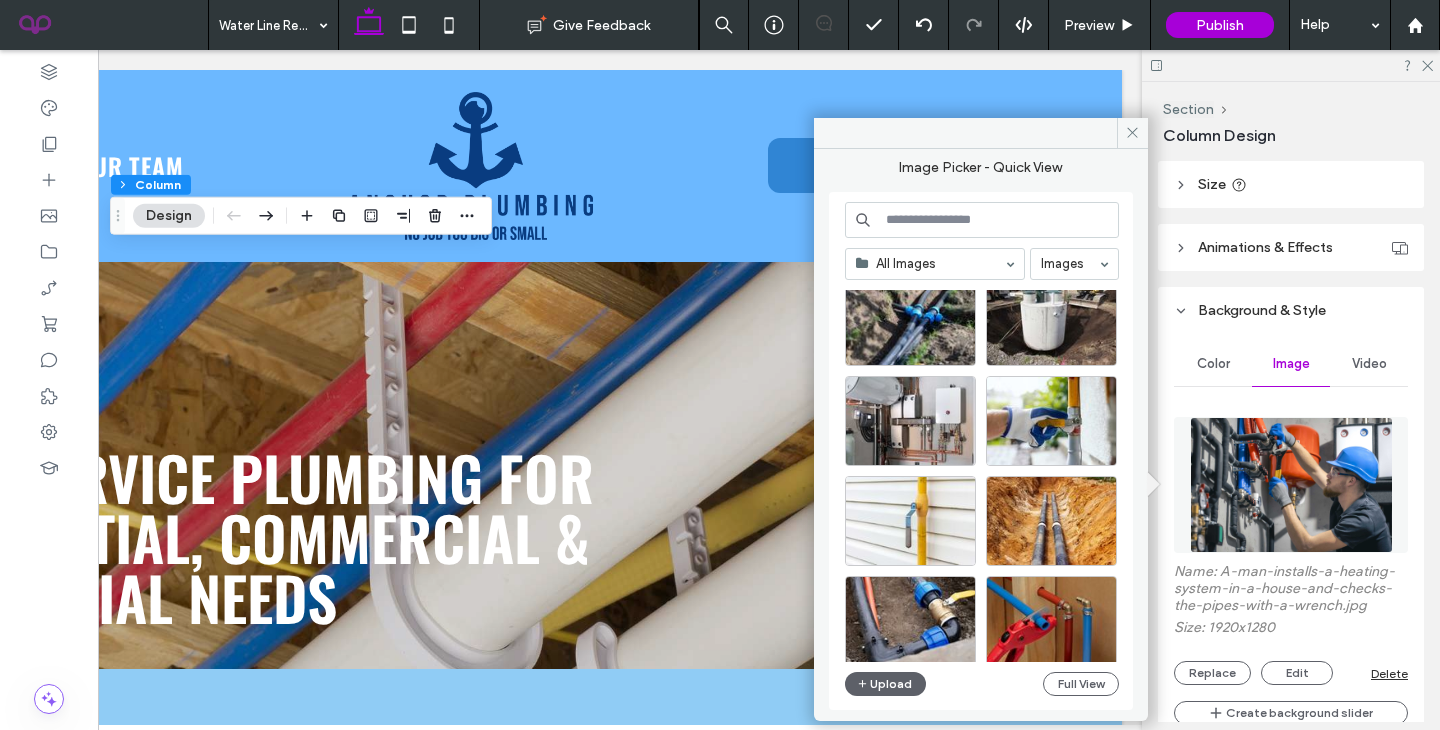 scroll, scrollTop: 837, scrollLeft: 0, axis: vertical 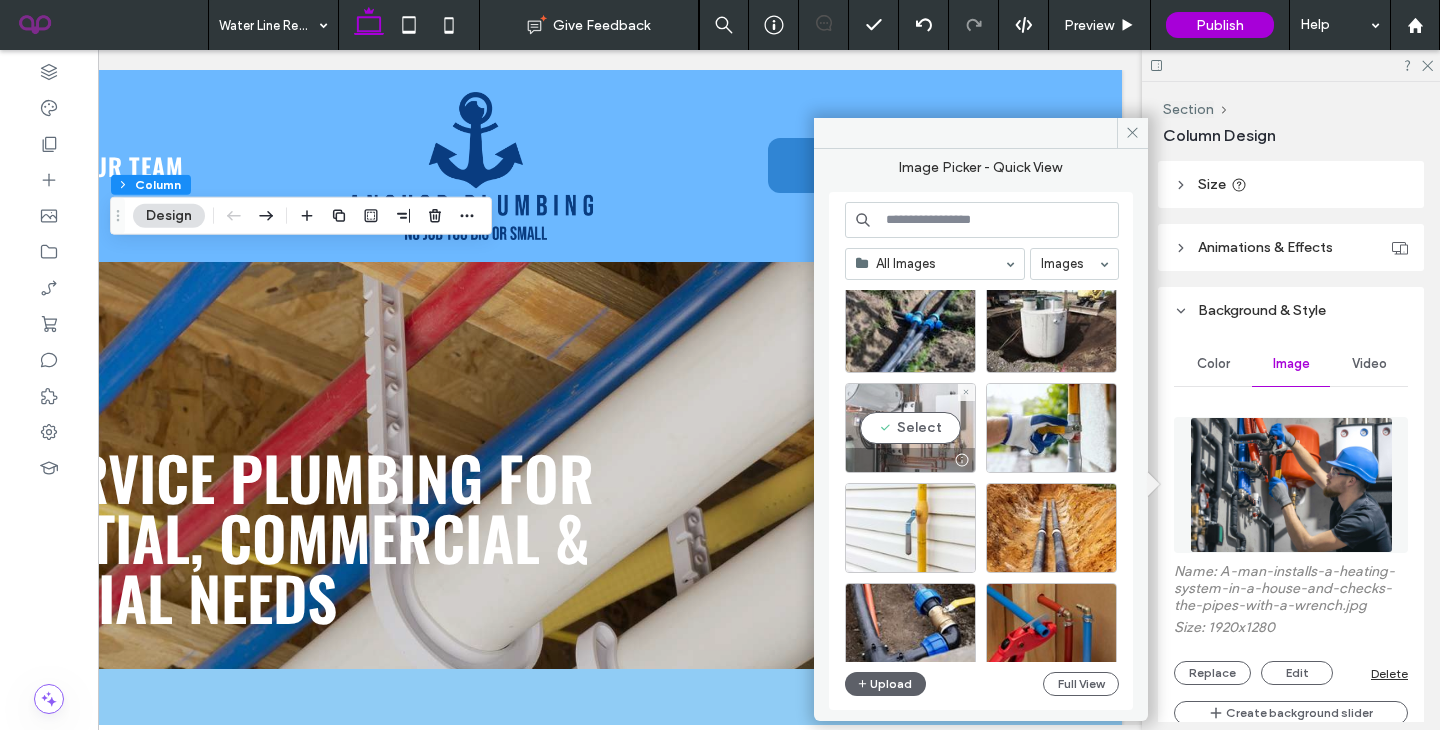 click on "Select" at bounding box center [910, 428] 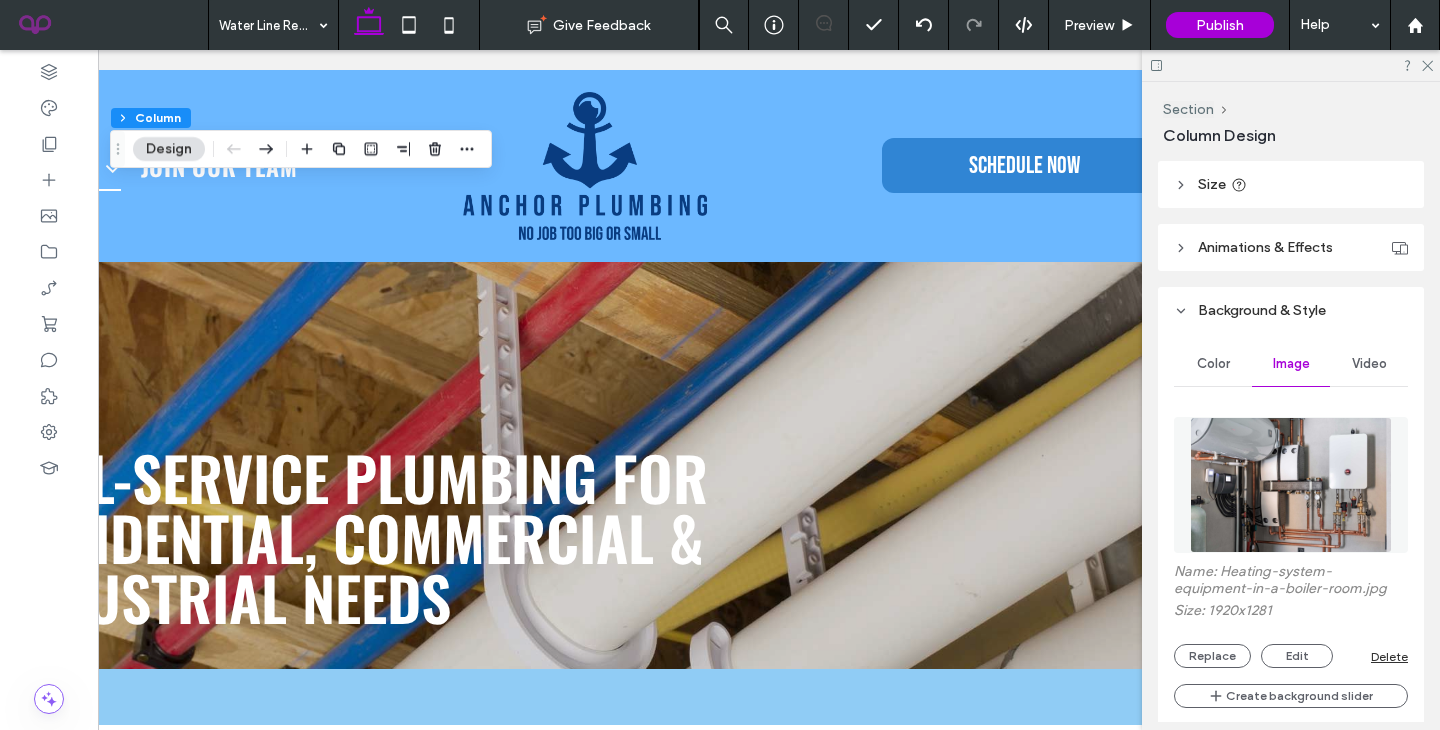 scroll, scrollTop: 0, scrollLeft: 240, axis: horizontal 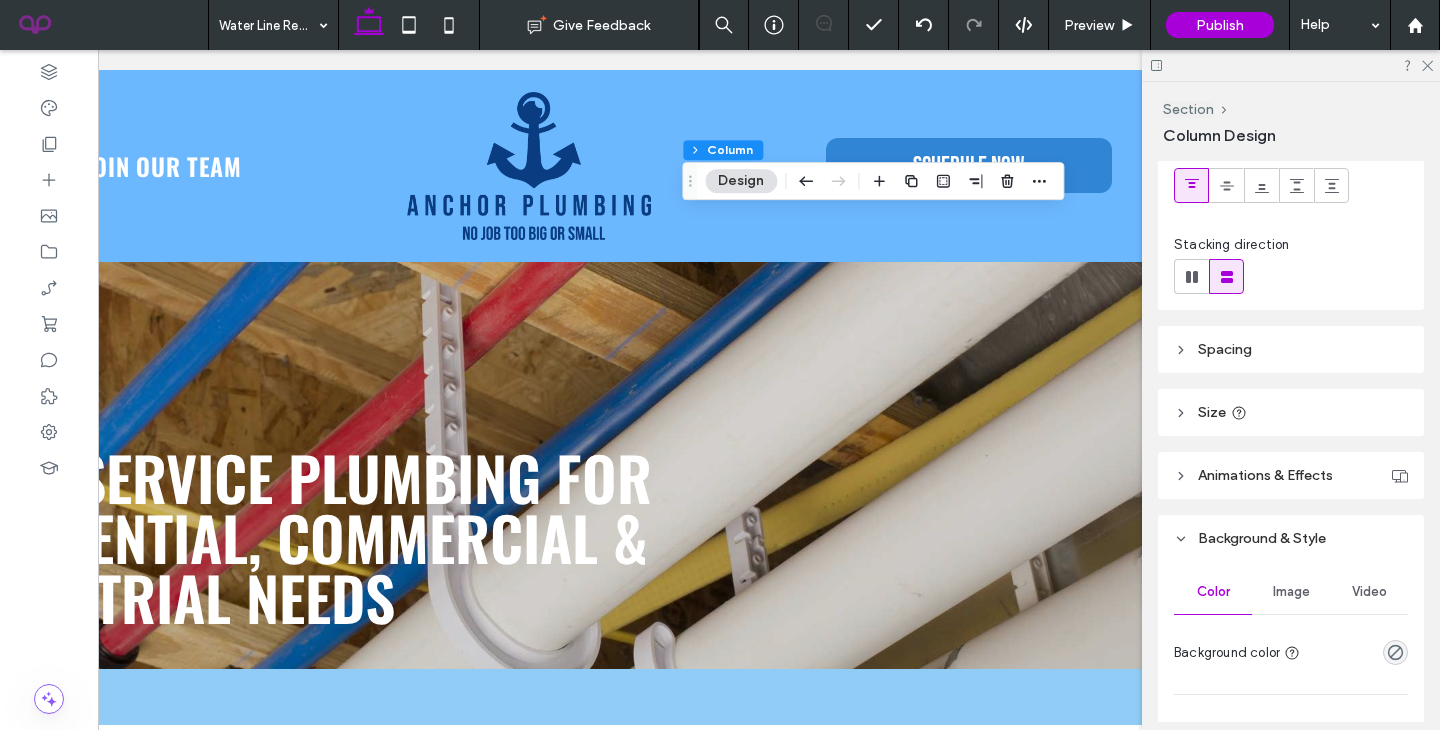 click on "Image" at bounding box center (1291, 592) 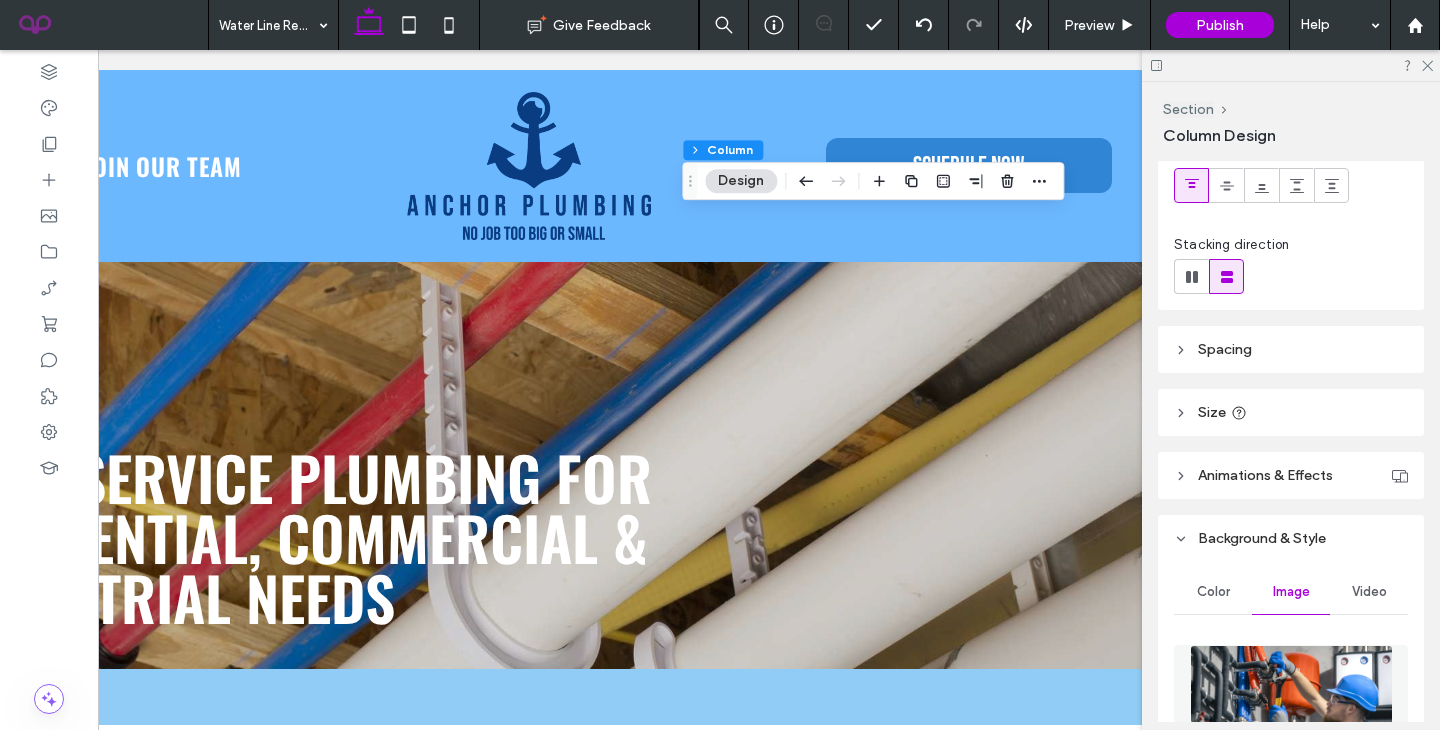 click at bounding box center [1291, 713] 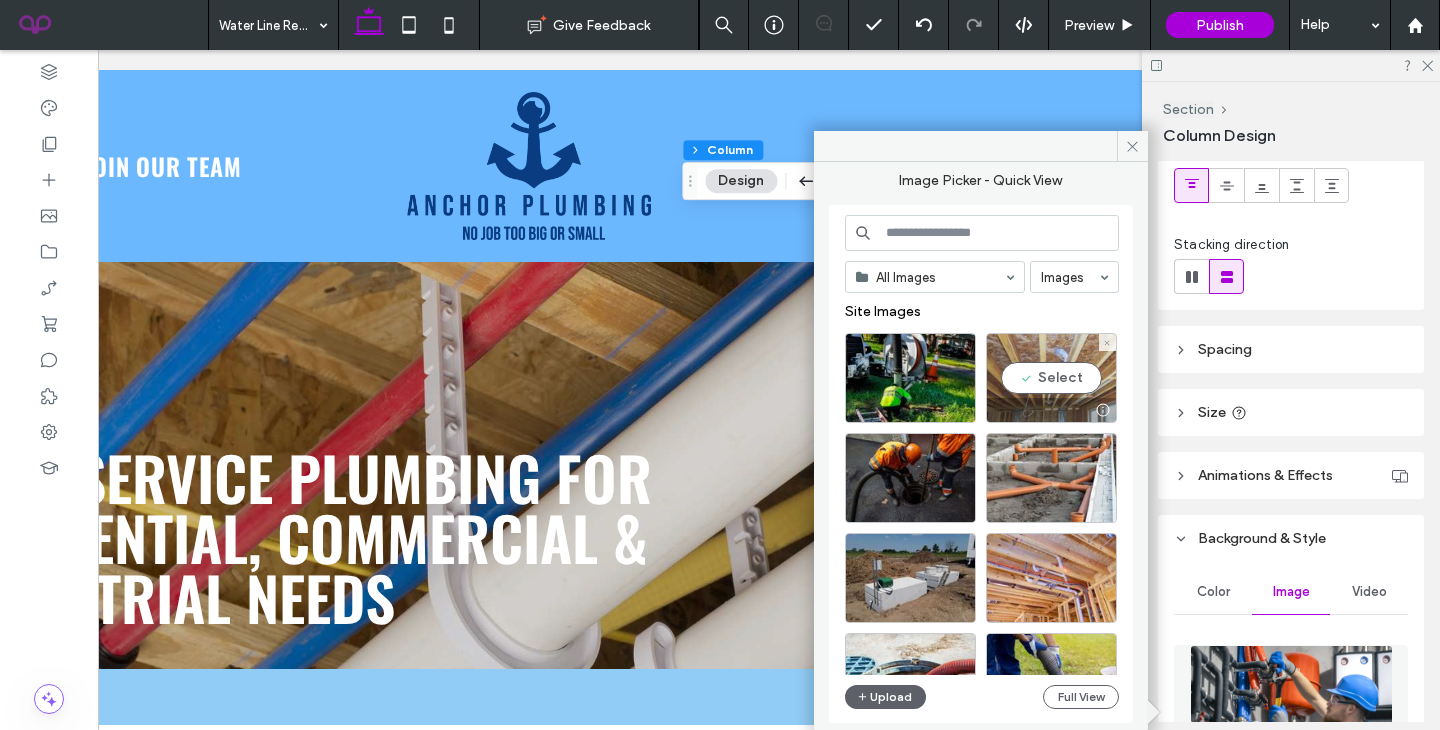 click on "Select" at bounding box center (1051, 378) 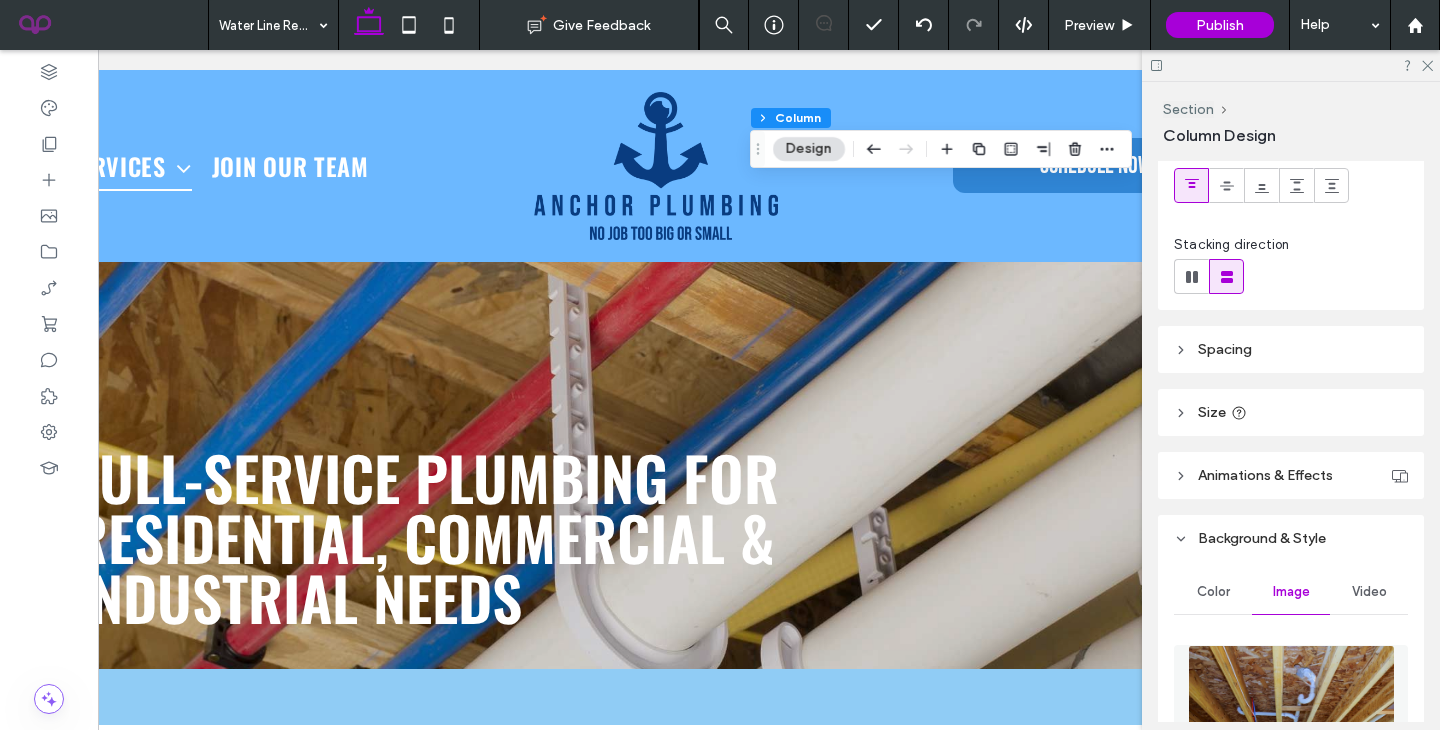 scroll, scrollTop: 0, scrollLeft: 91, axis: horizontal 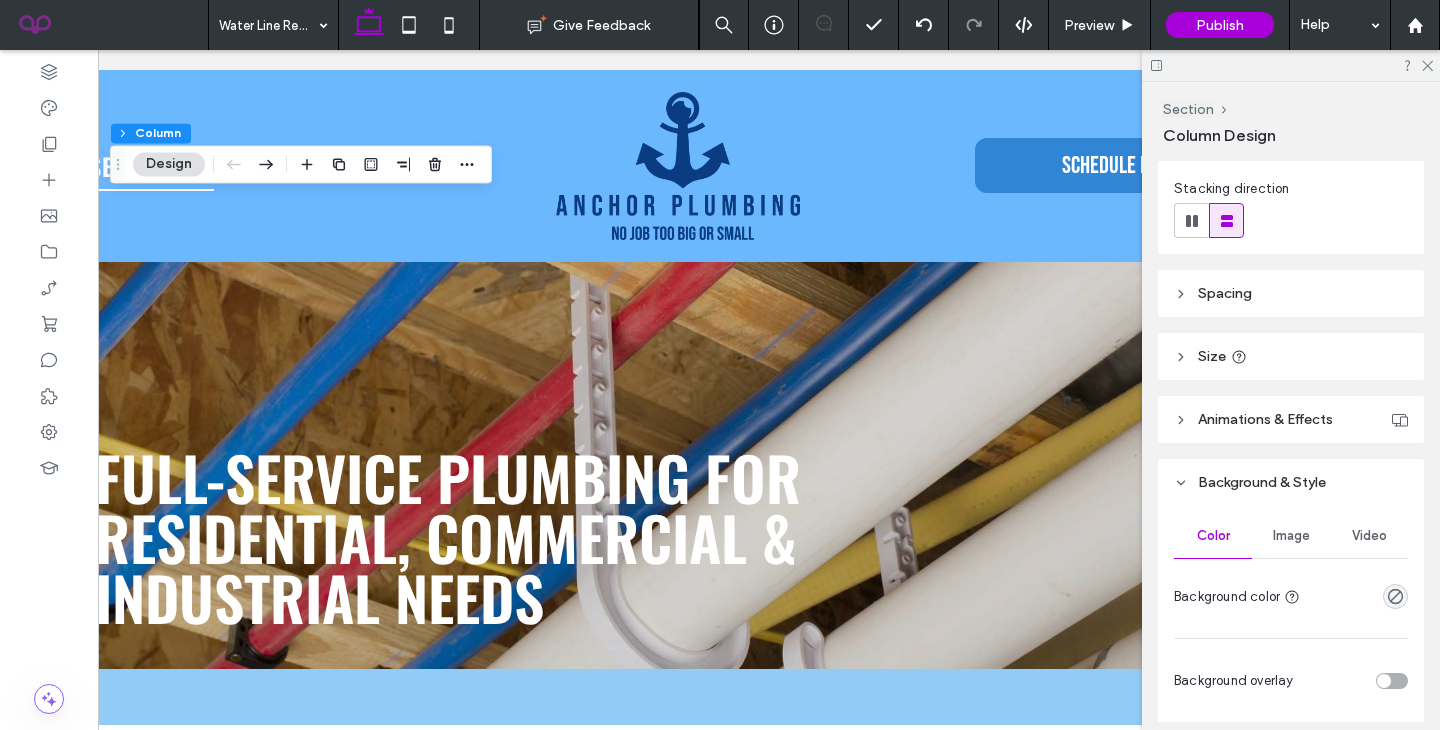 click on "Image" at bounding box center [1291, 536] 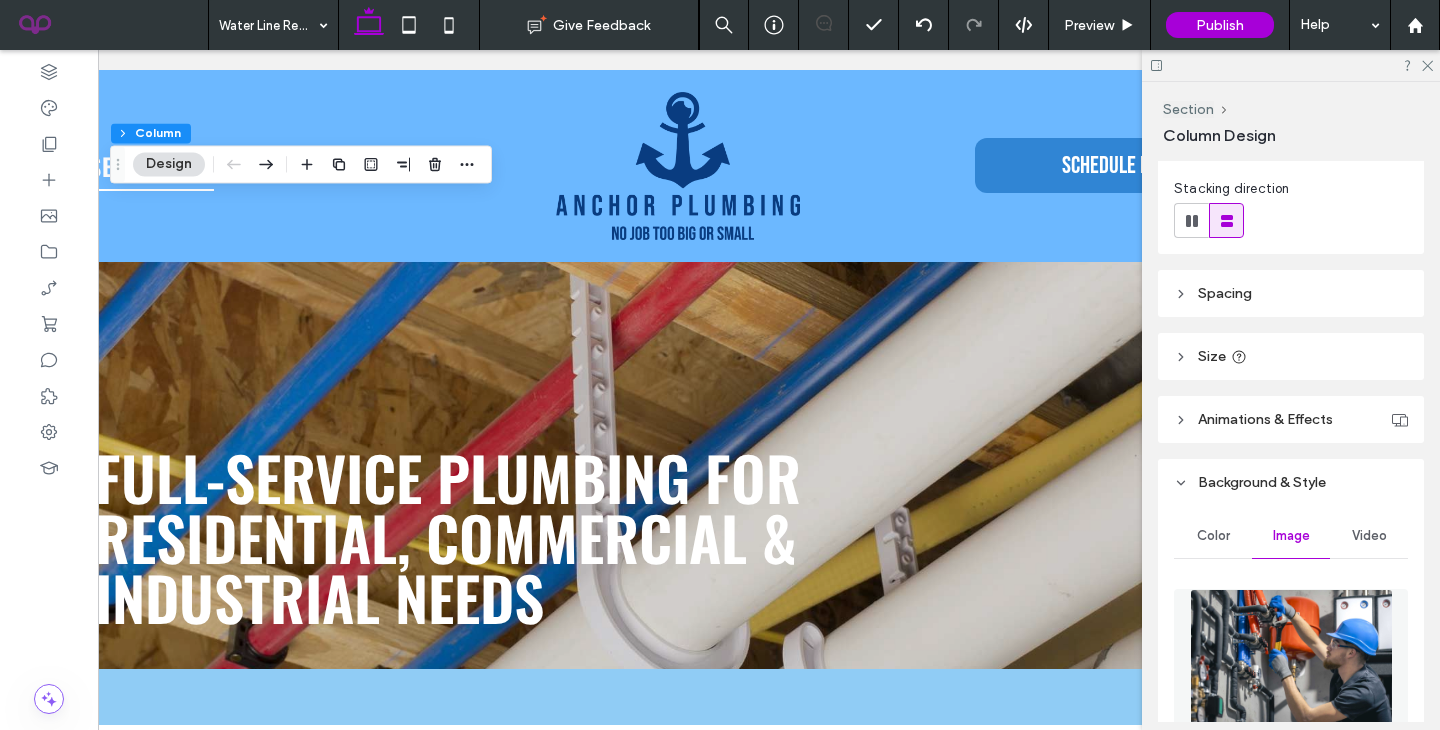 click at bounding box center [1291, 657] 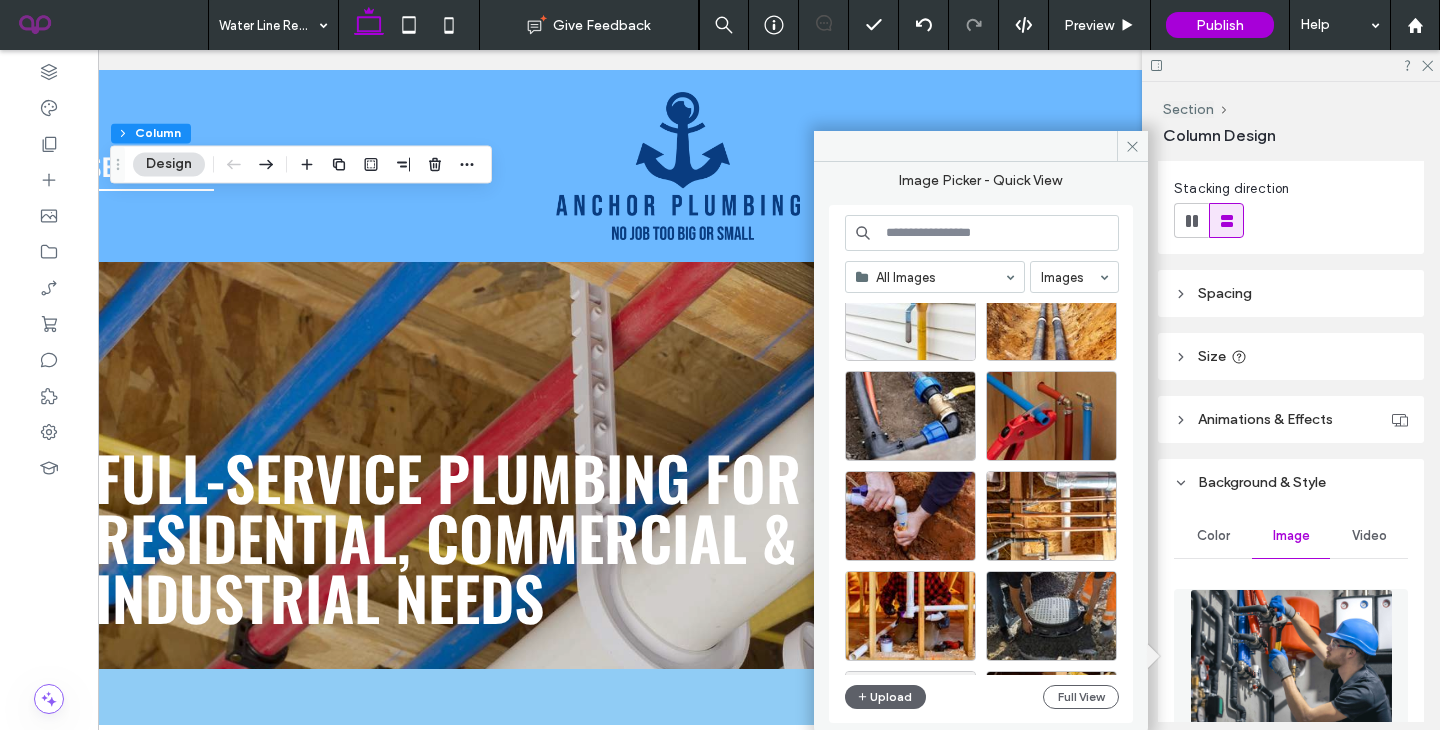 scroll, scrollTop: 1059, scrollLeft: 0, axis: vertical 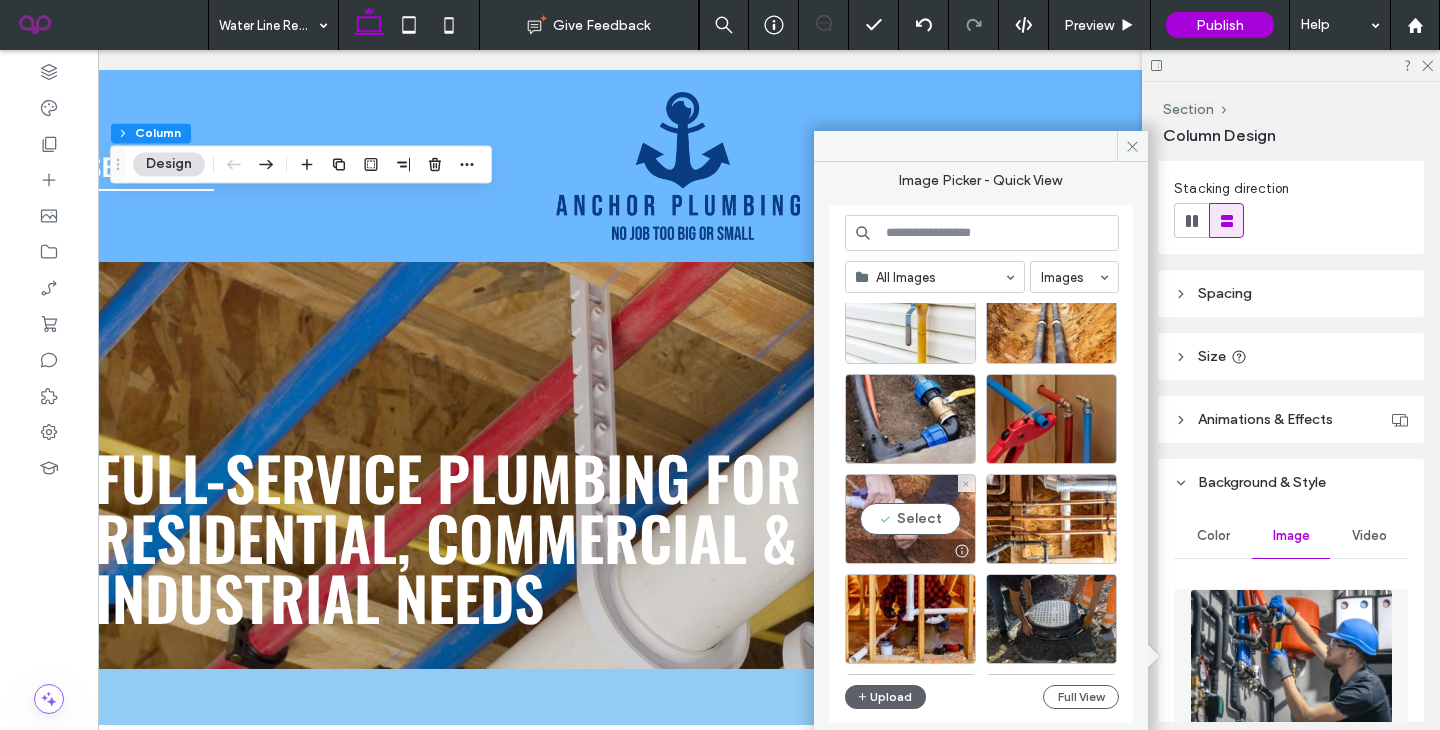 click on "Select" at bounding box center (910, 519) 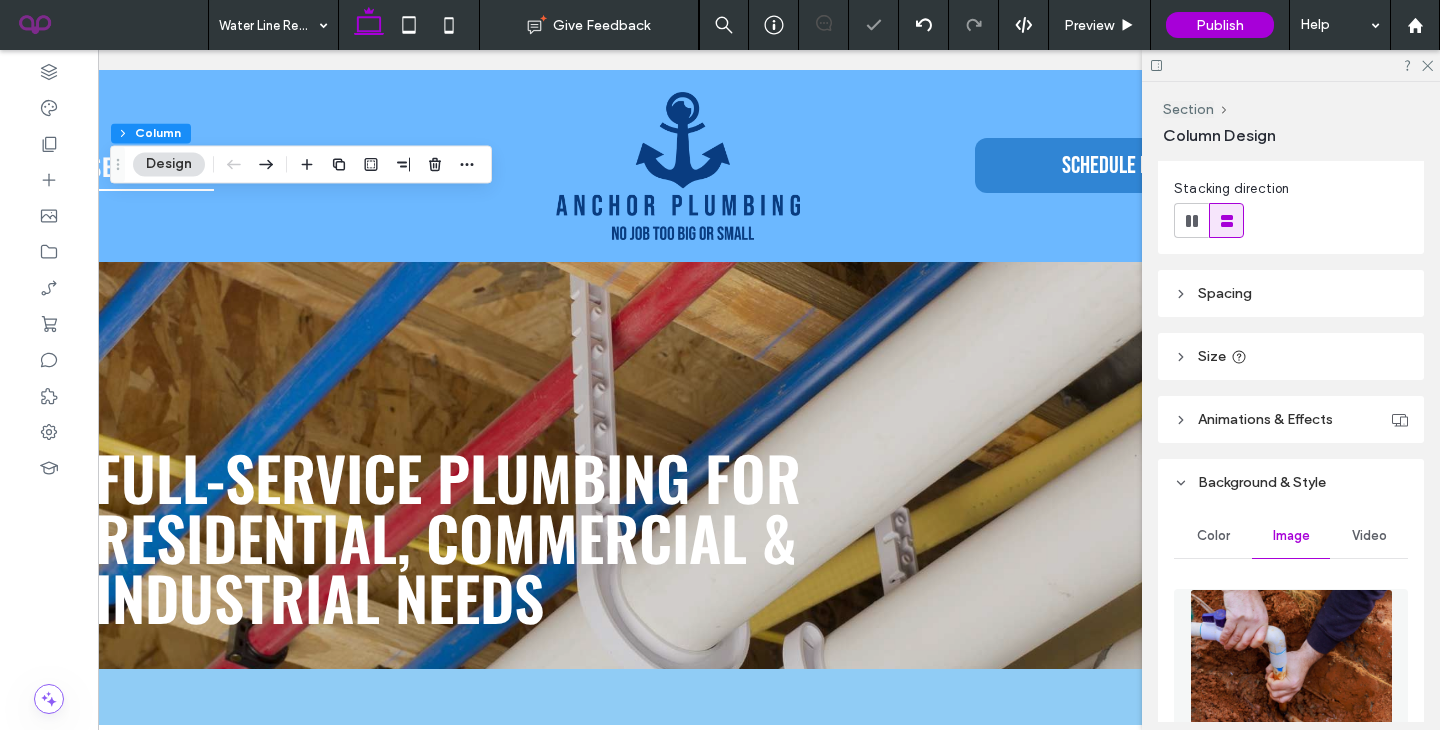 scroll, scrollTop: 0, scrollLeft: 0, axis: both 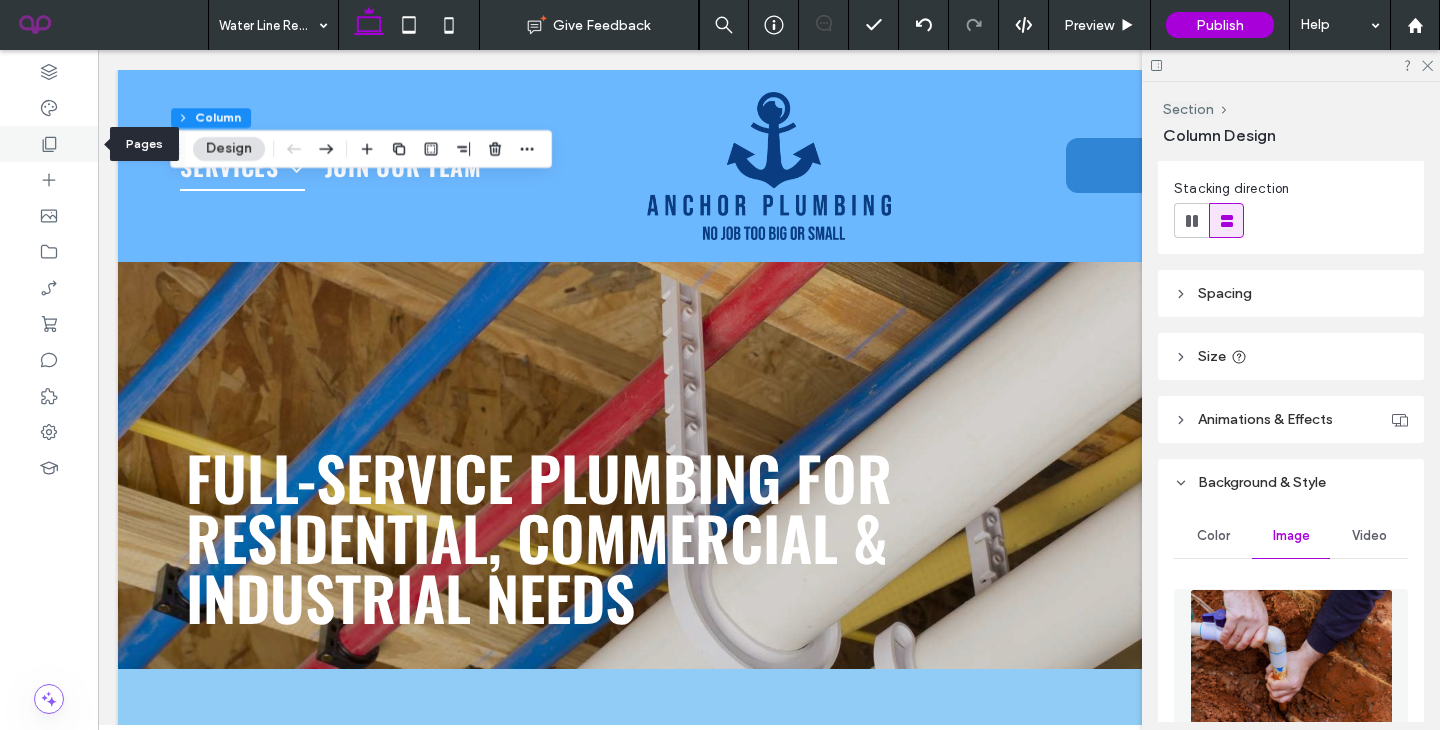 click at bounding box center [49, 144] 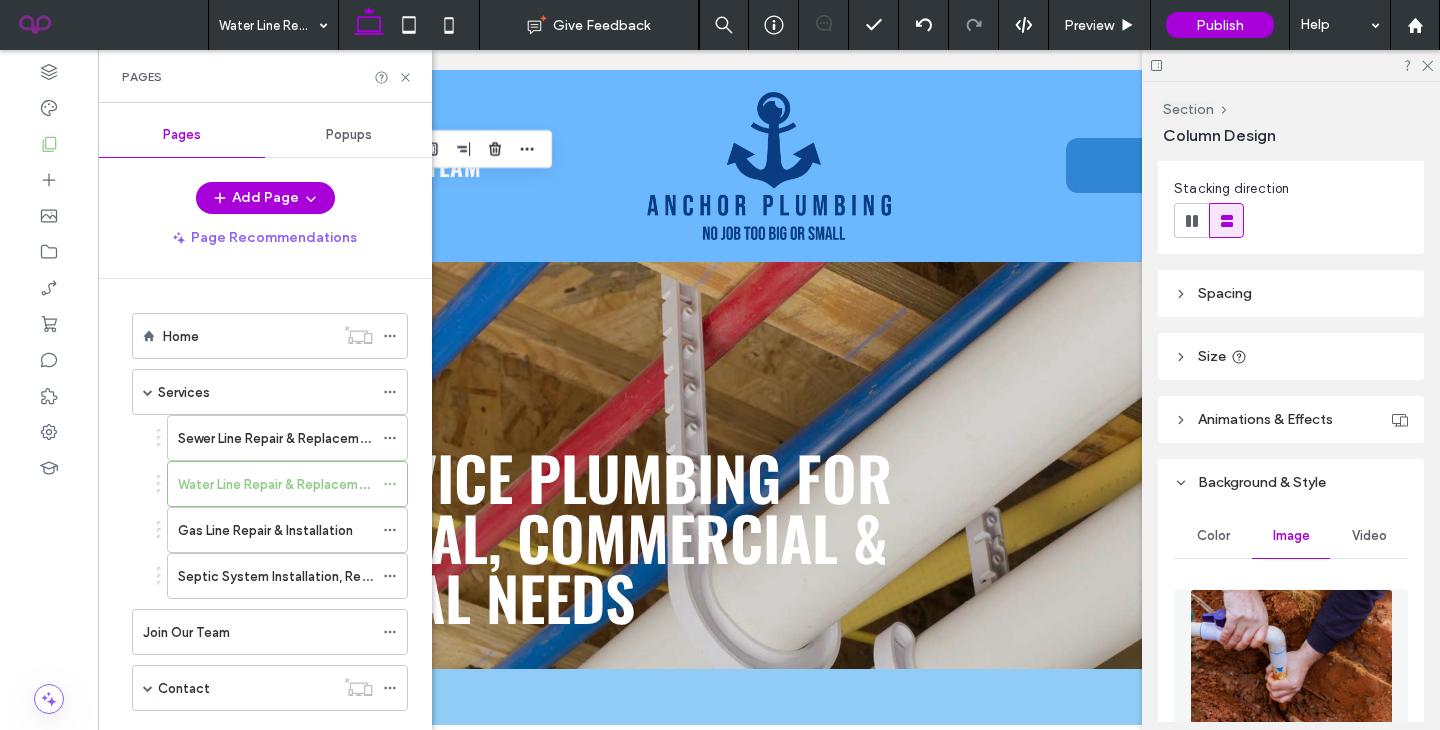 click on "Gas Line Repair & Installation" at bounding box center (275, 530) 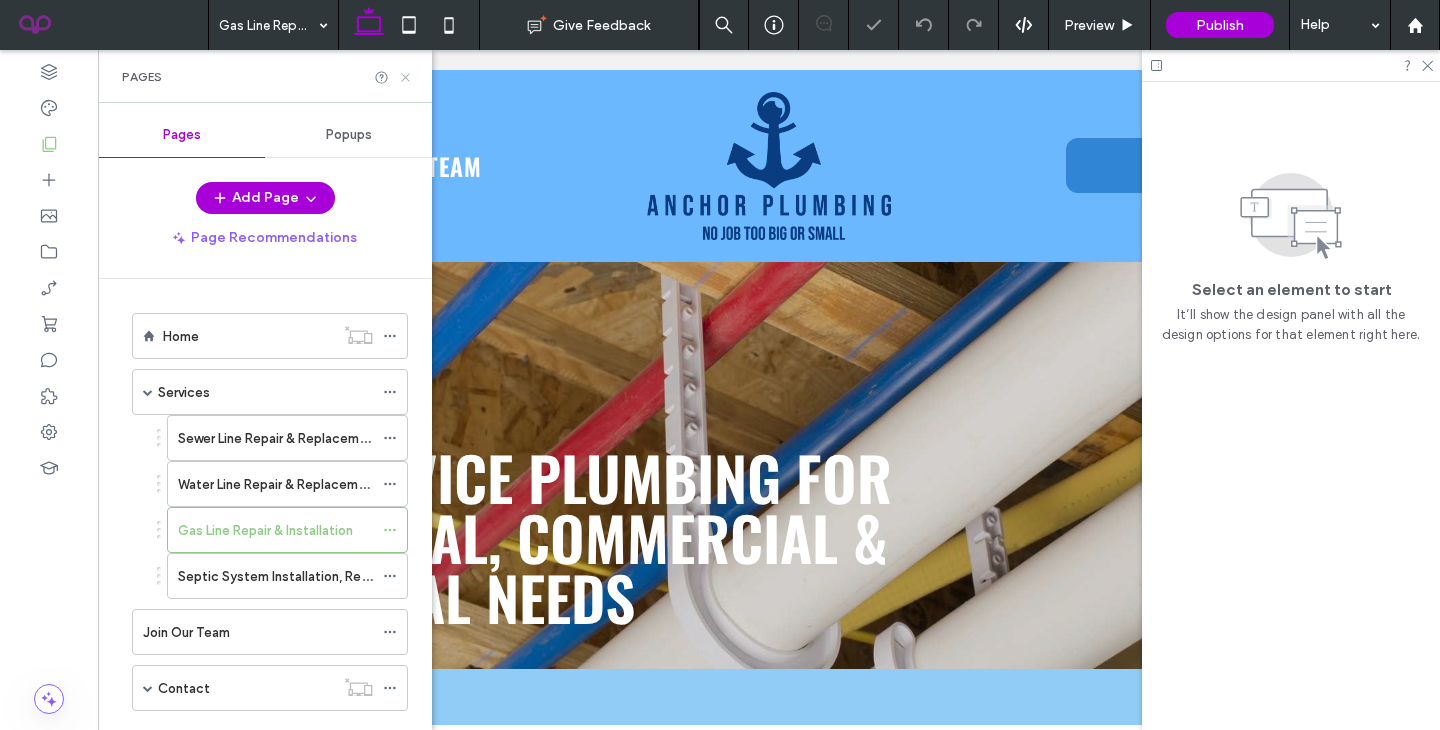 click 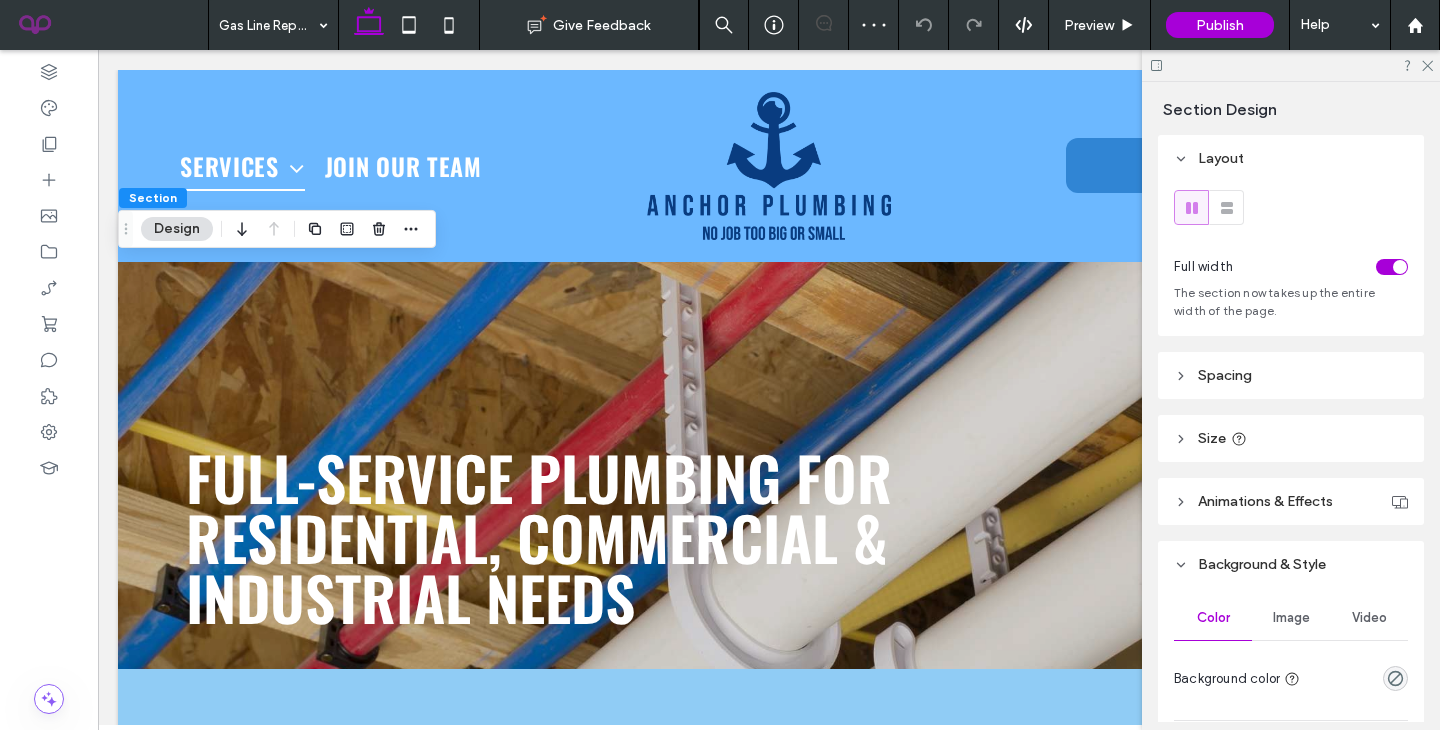 click on "Image" at bounding box center [1291, 618] 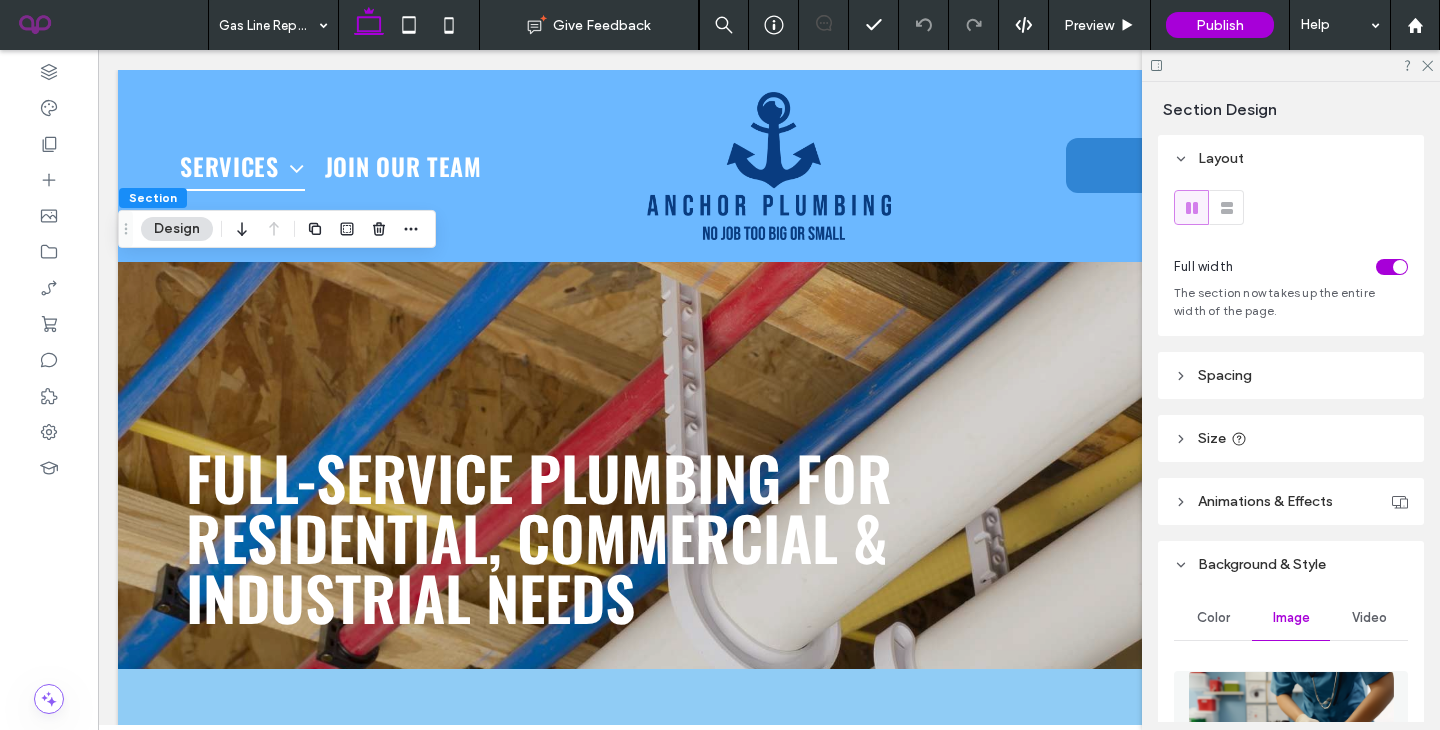 click at bounding box center [1291, 739] 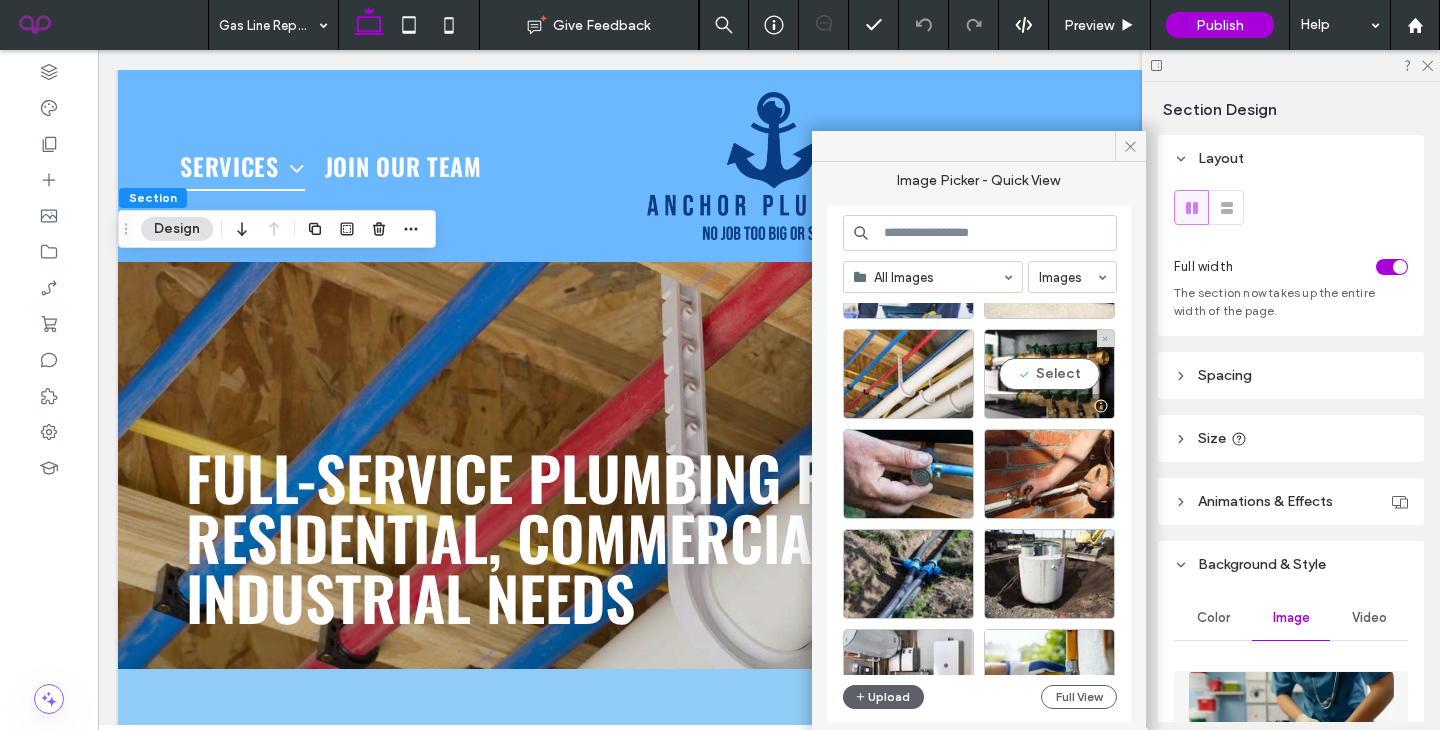 scroll, scrollTop: 623, scrollLeft: 0, axis: vertical 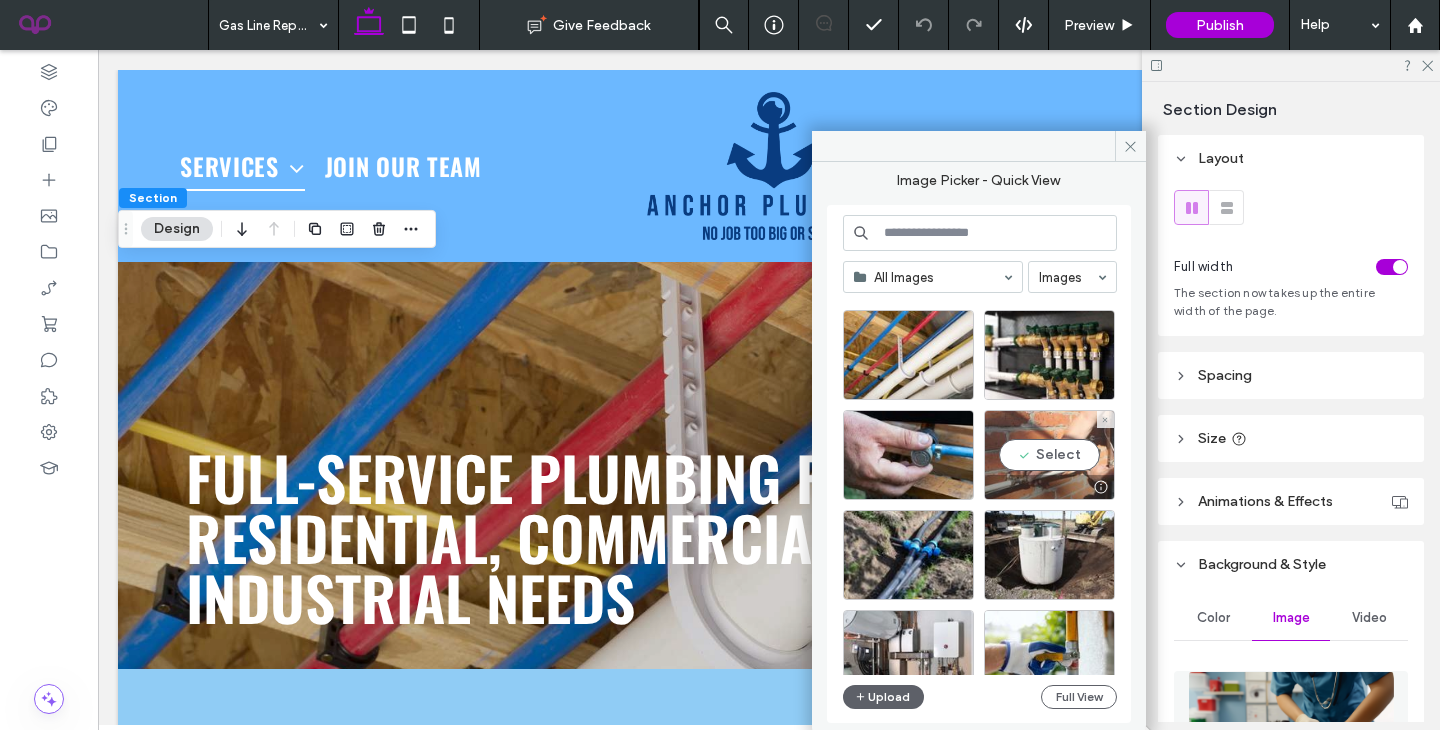 click on "Select" at bounding box center [1049, 455] 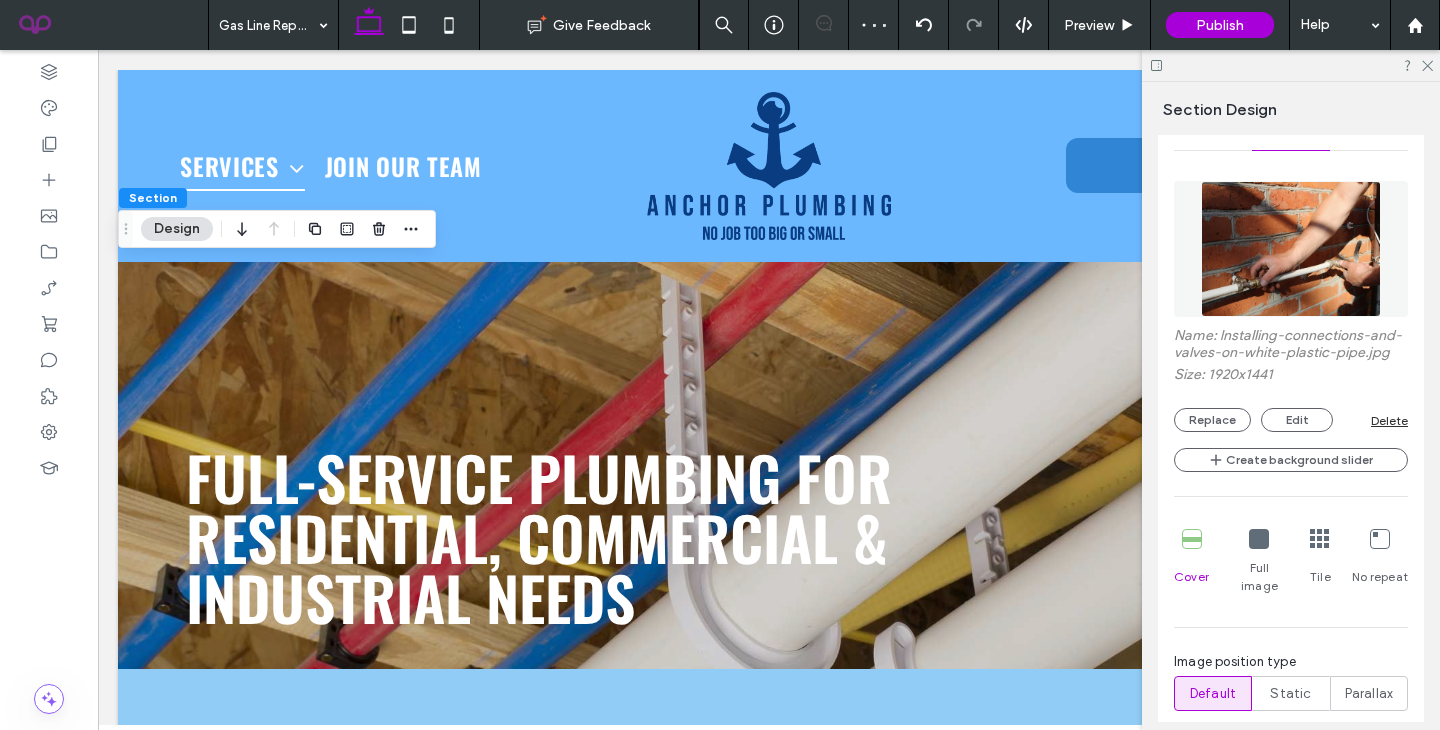 scroll, scrollTop: 583, scrollLeft: 0, axis: vertical 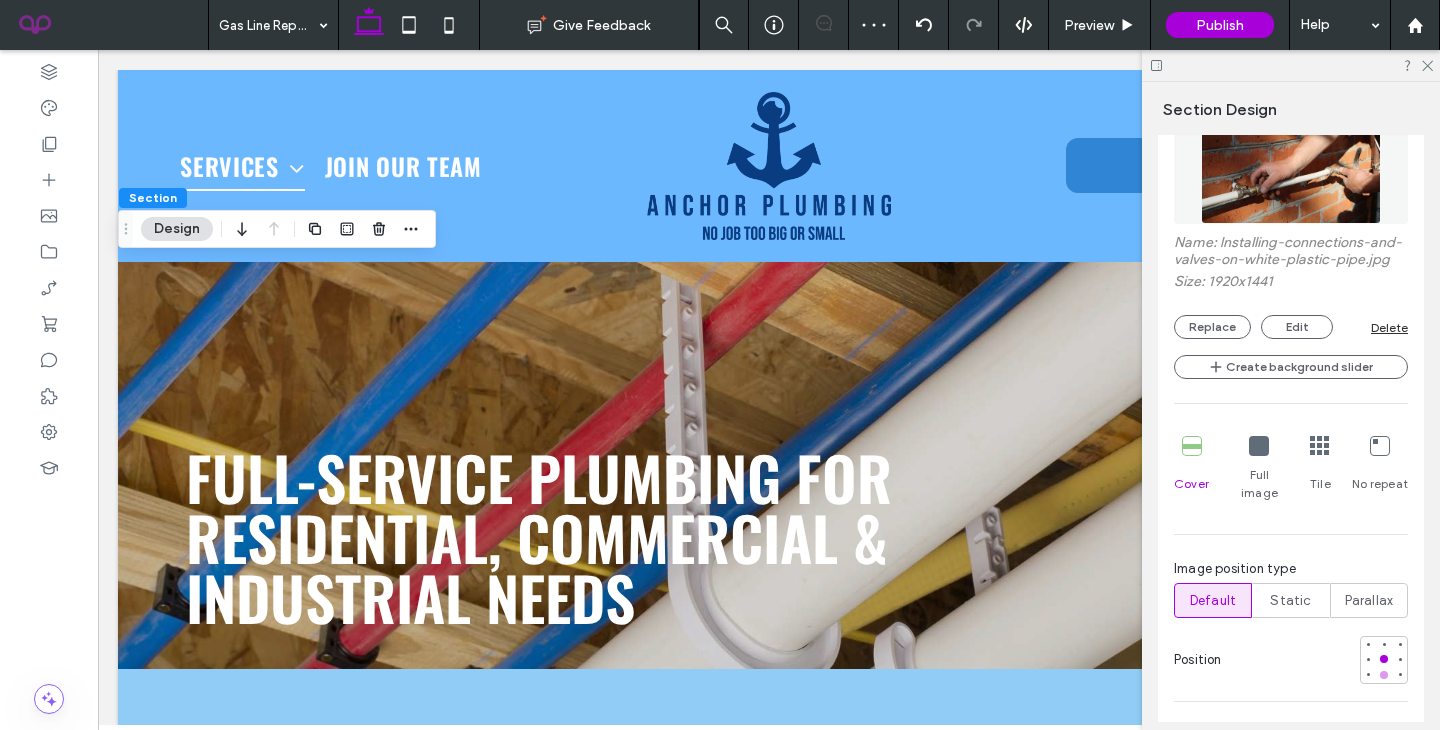 click at bounding box center (1384, 675) 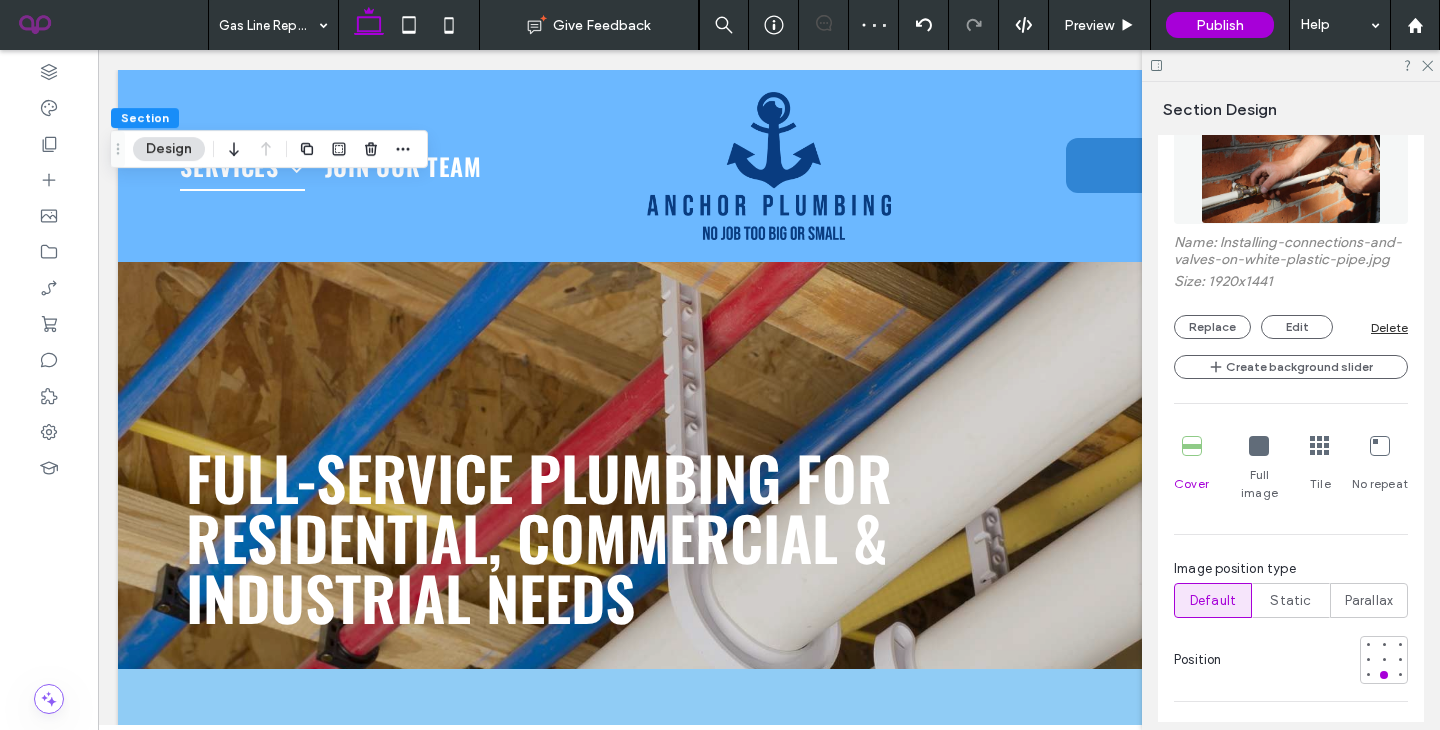scroll, scrollTop: 0, scrollLeft: 105, axis: horizontal 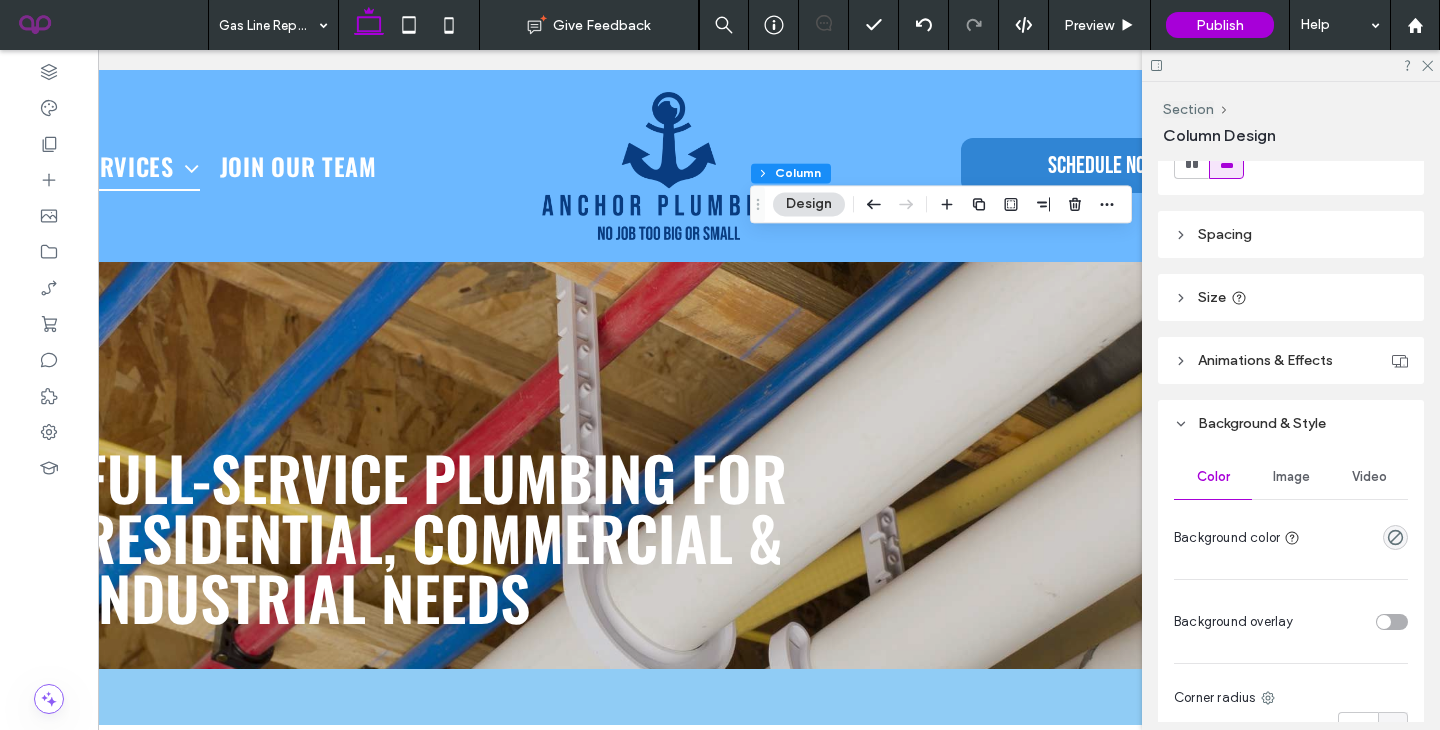 click on "Image" at bounding box center [1291, 477] 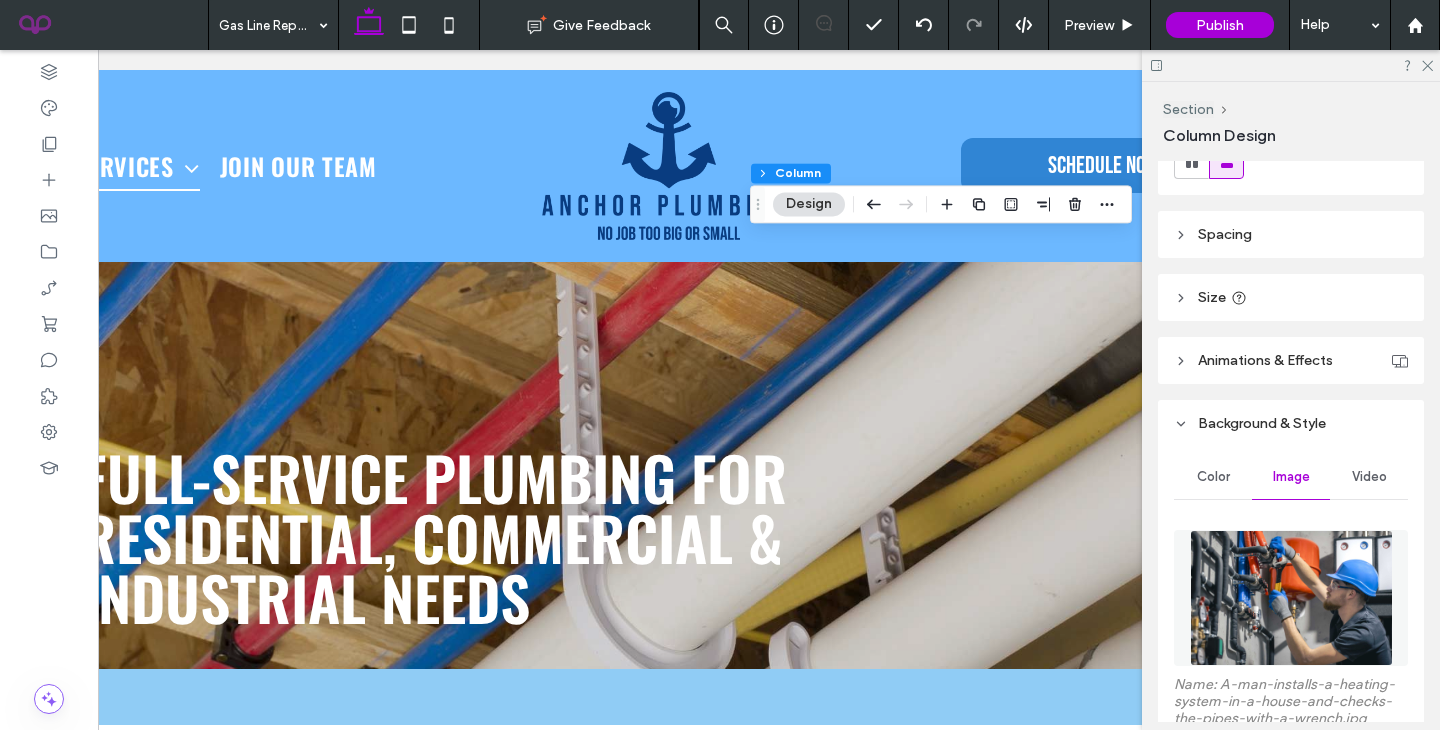 click at bounding box center [1291, 598] 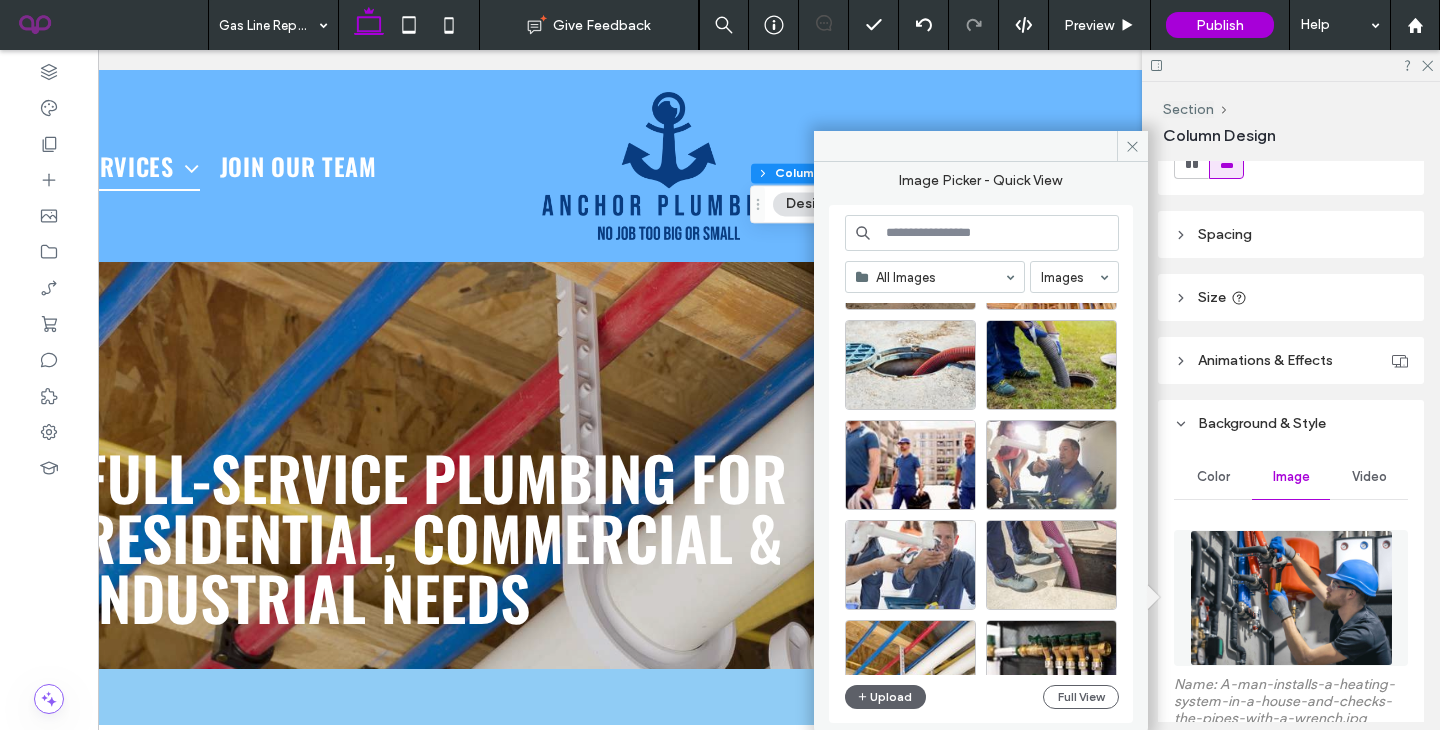 scroll, scrollTop: 480, scrollLeft: 0, axis: vertical 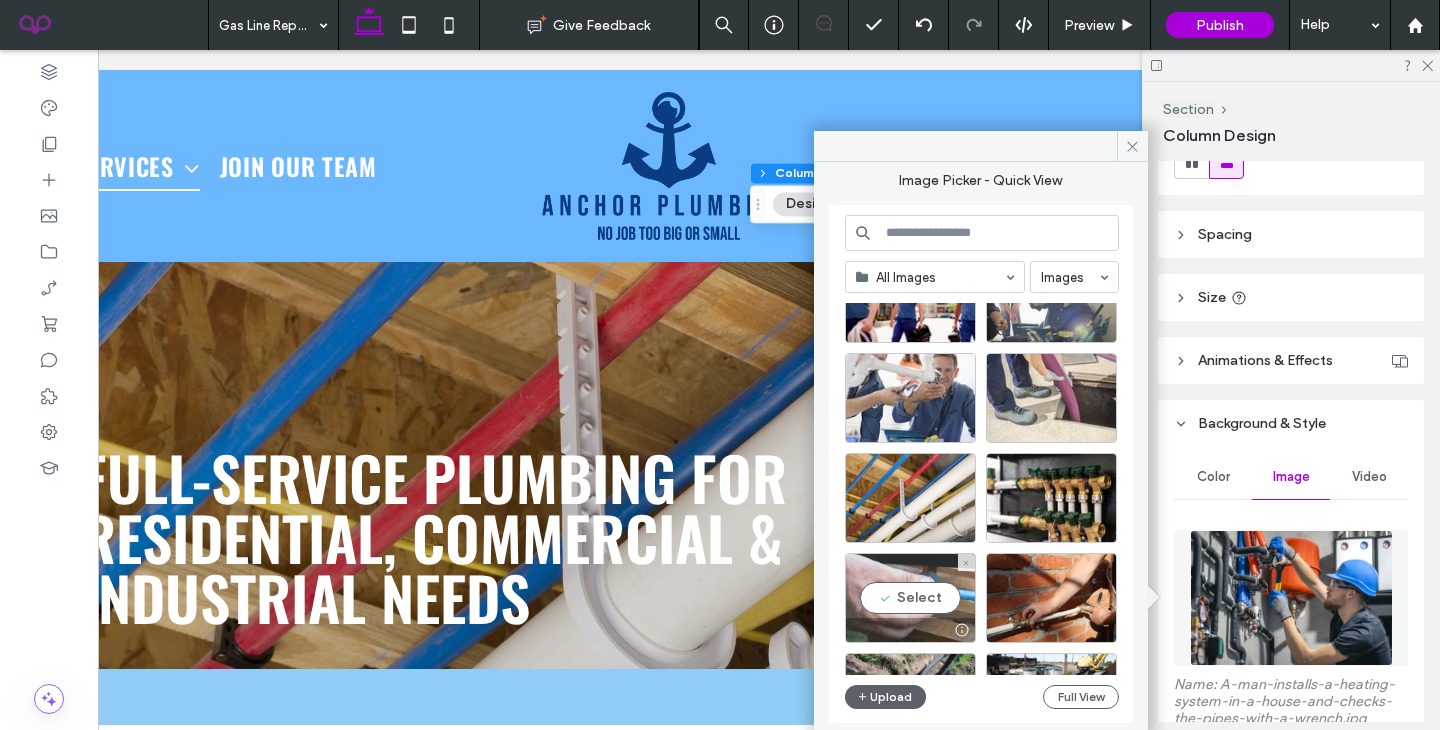 click on "Select" at bounding box center [910, 598] 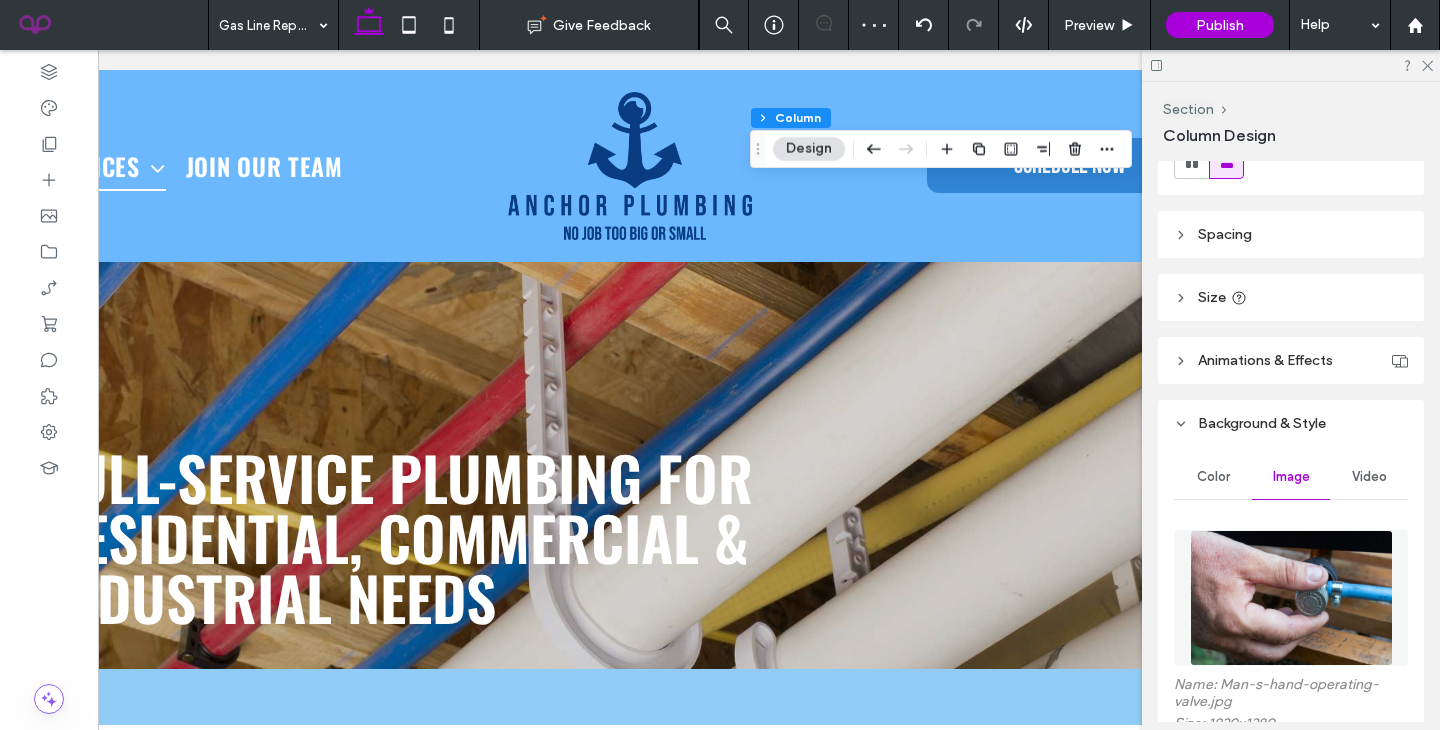 scroll, scrollTop: 0, scrollLeft: 54, axis: horizontal 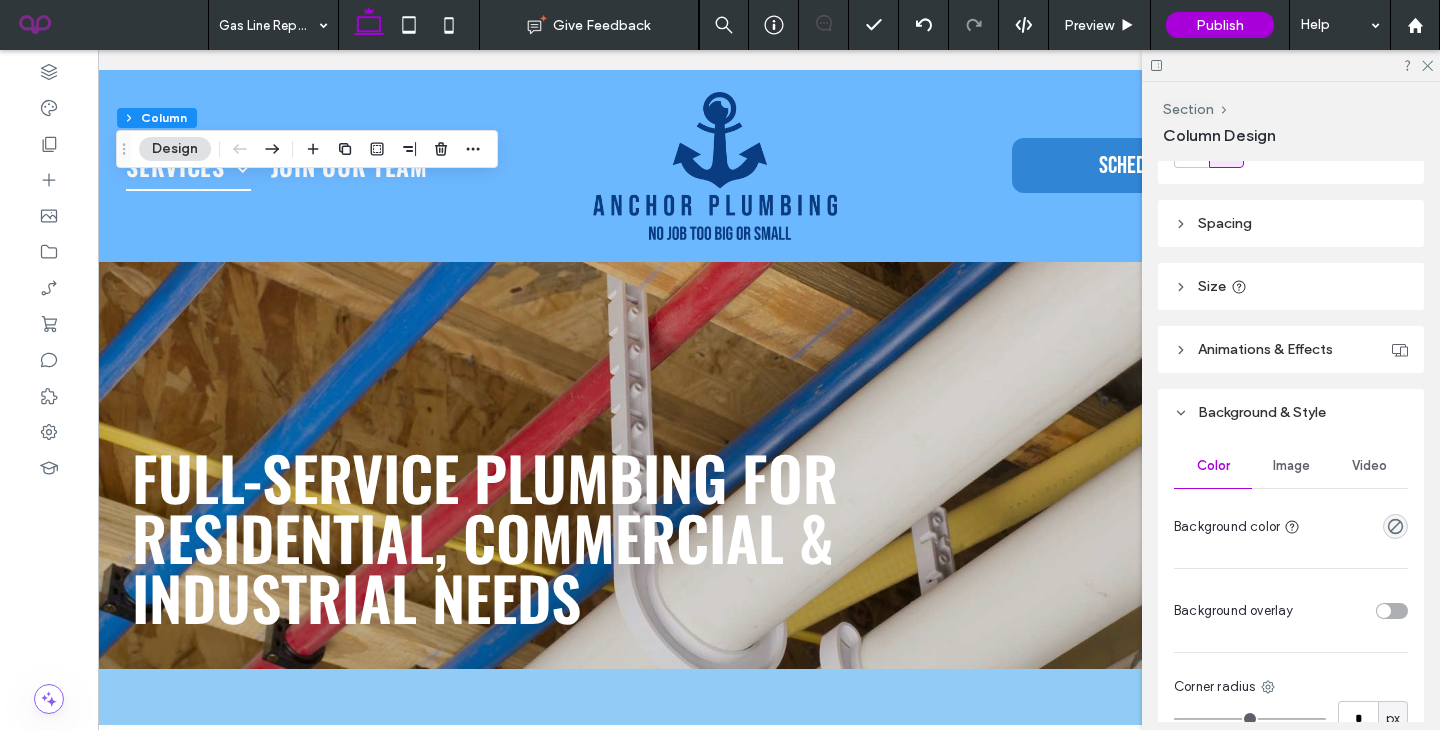 click on "Image" at bounding box center (1291, 466) 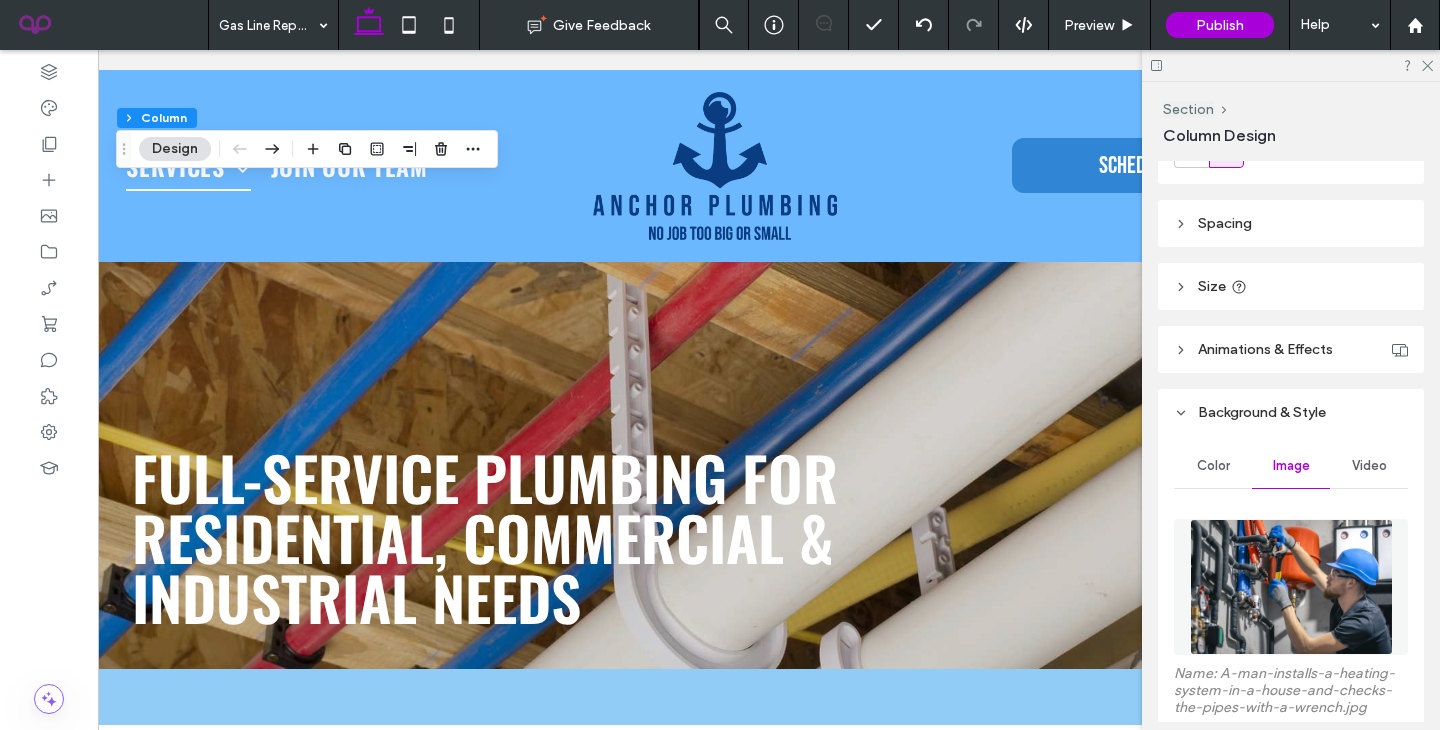 click at bounding box center (1291, 587) 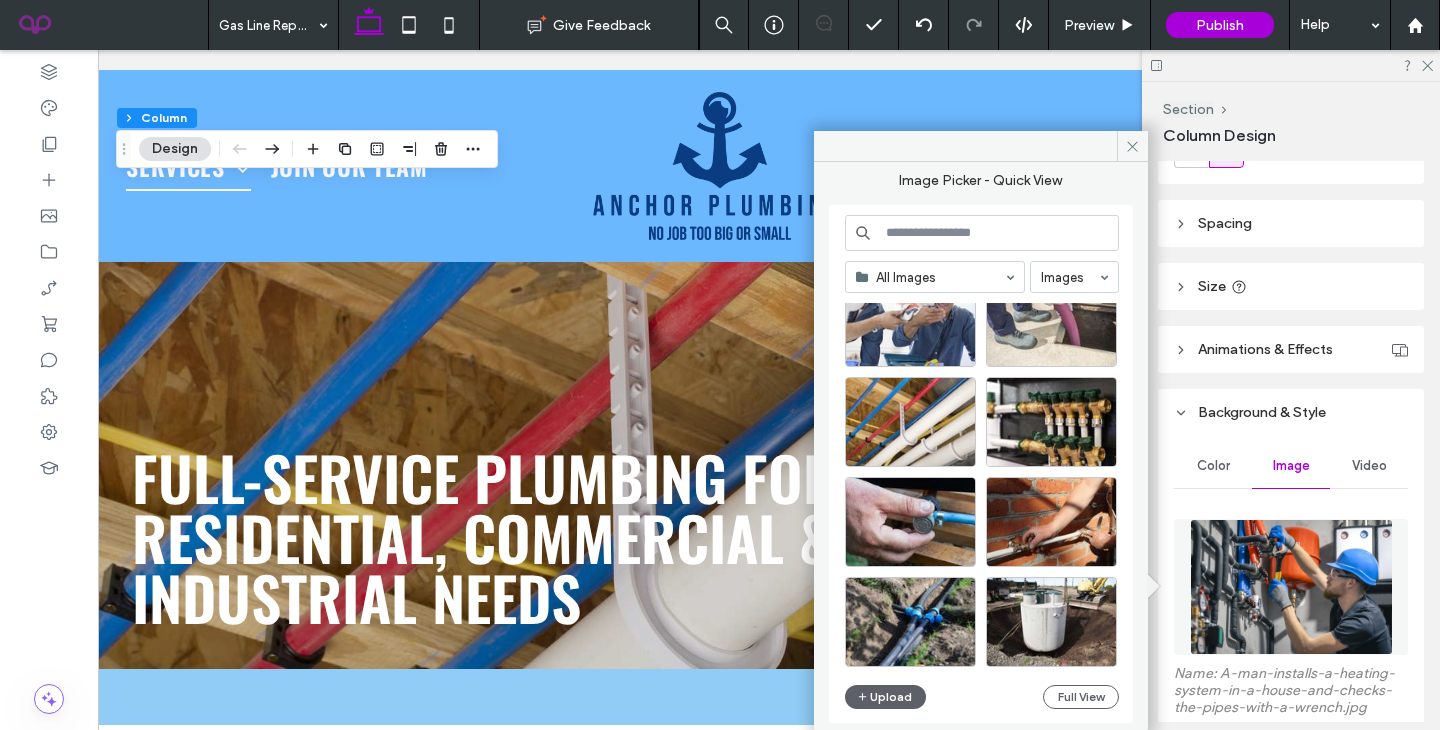 scroll, scrollTop: 555, scrollLeft: 0, axis: vertical 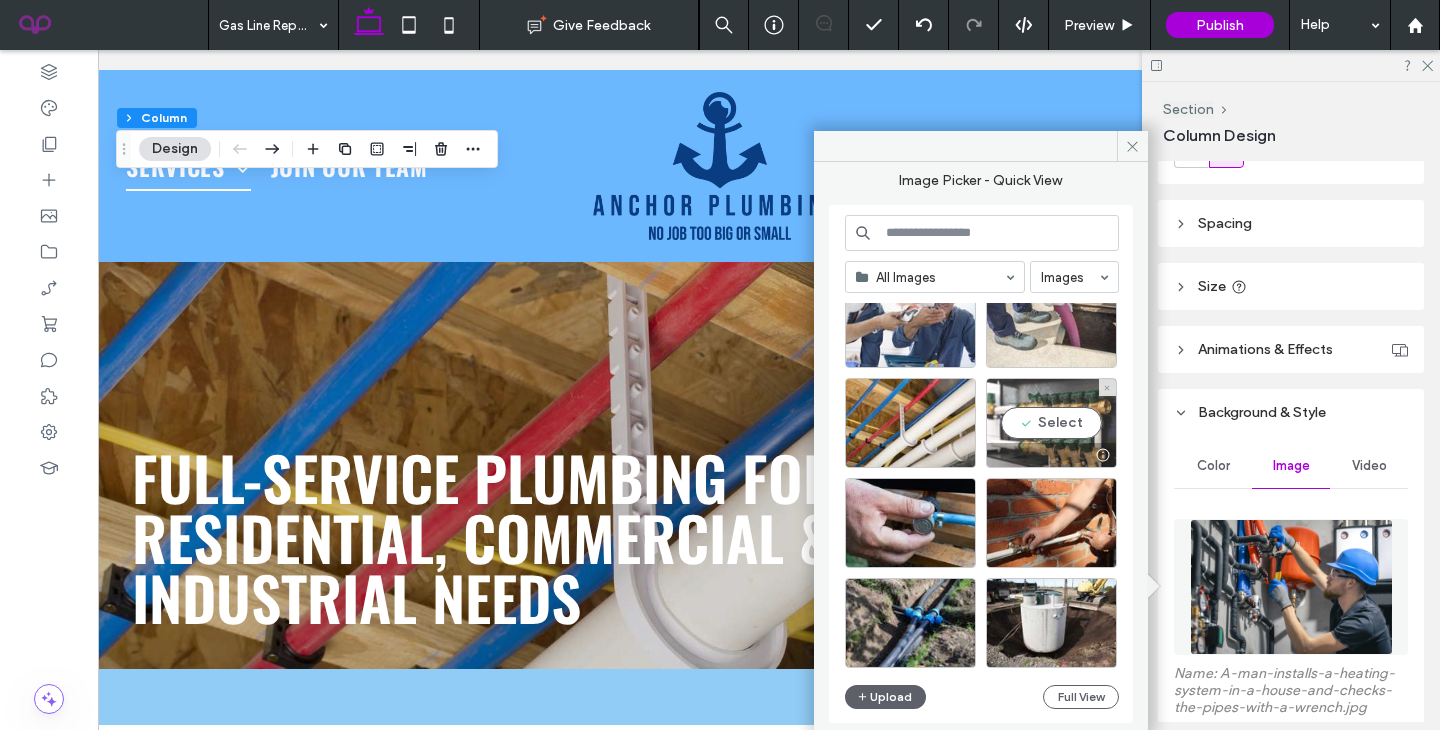click on "Select" at bounding box center [1051, 423] 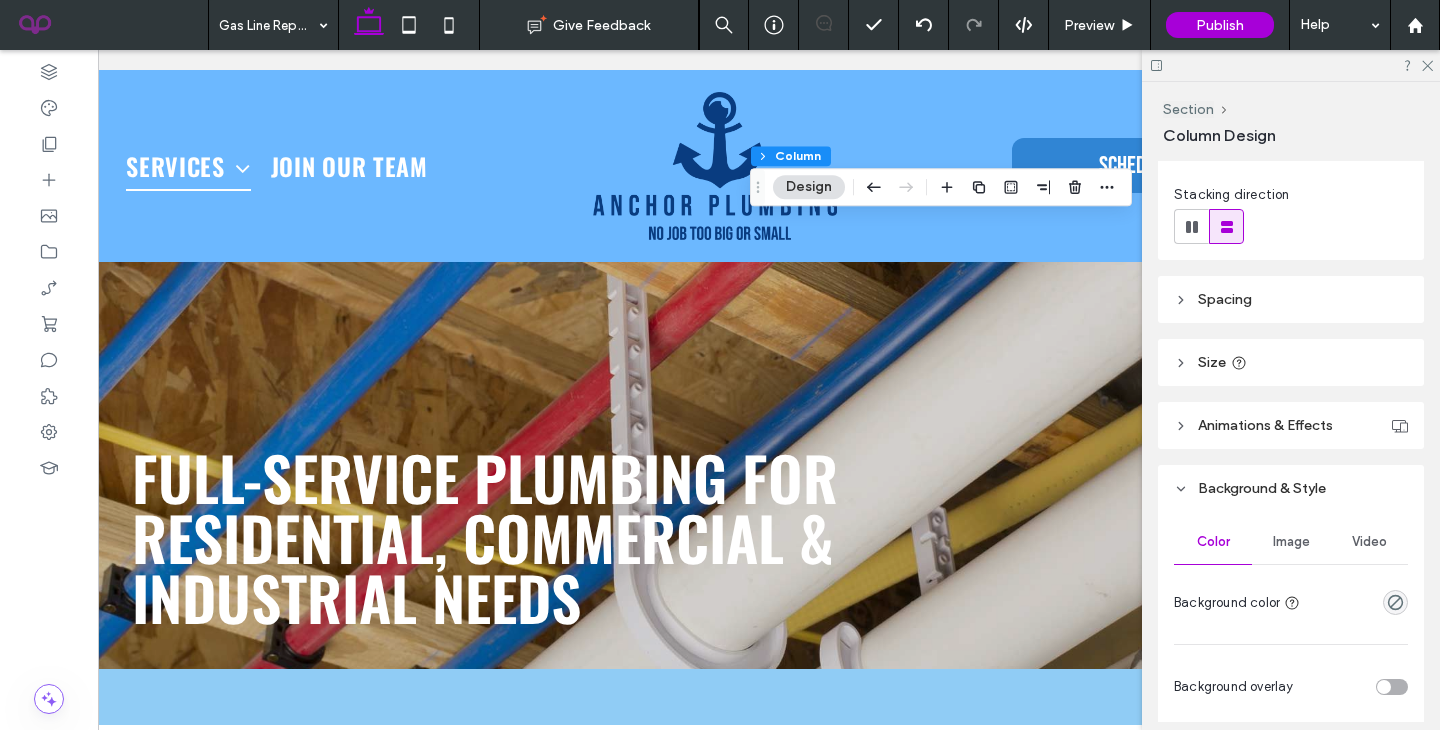 scroll, scrollTop: 250, scrollLeft: 0, axis: vertical 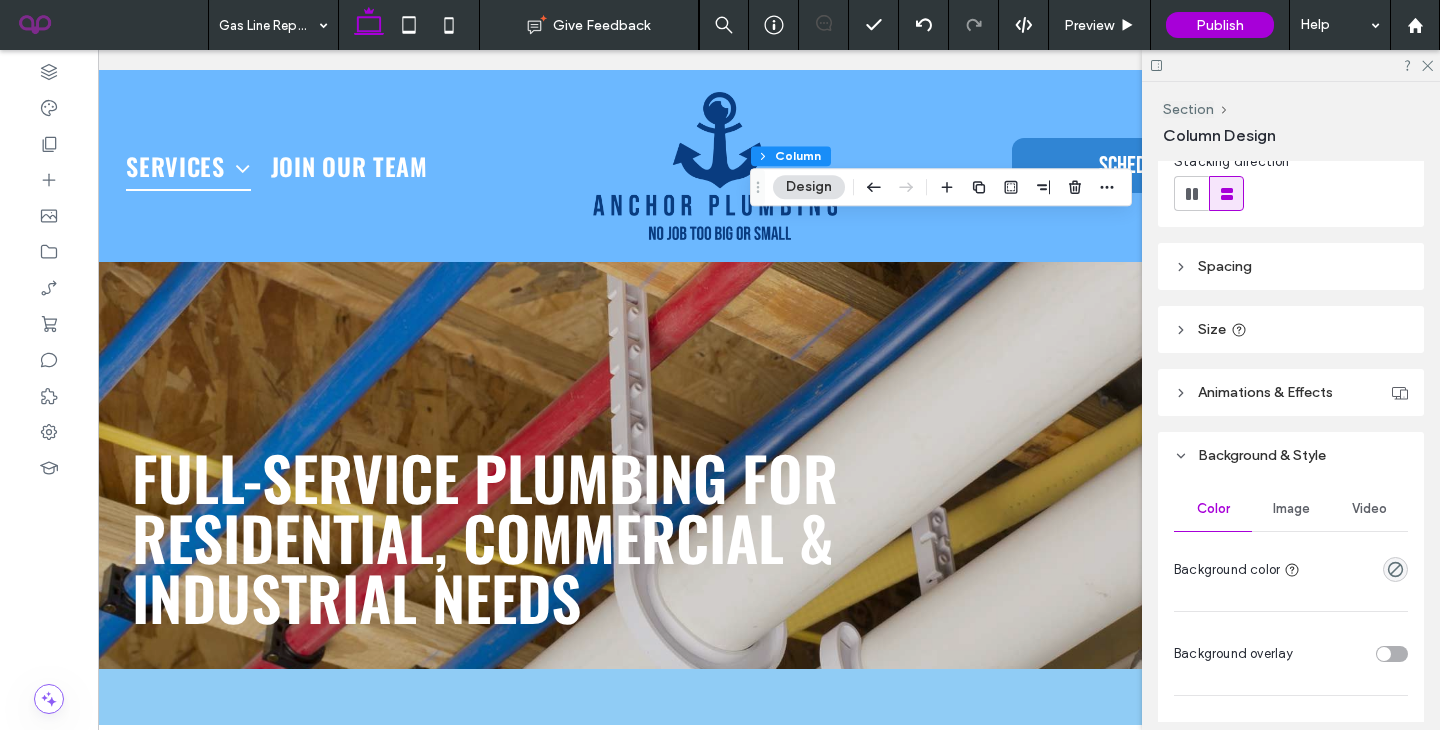 click on "Image" at bounding box center [1291, 509] 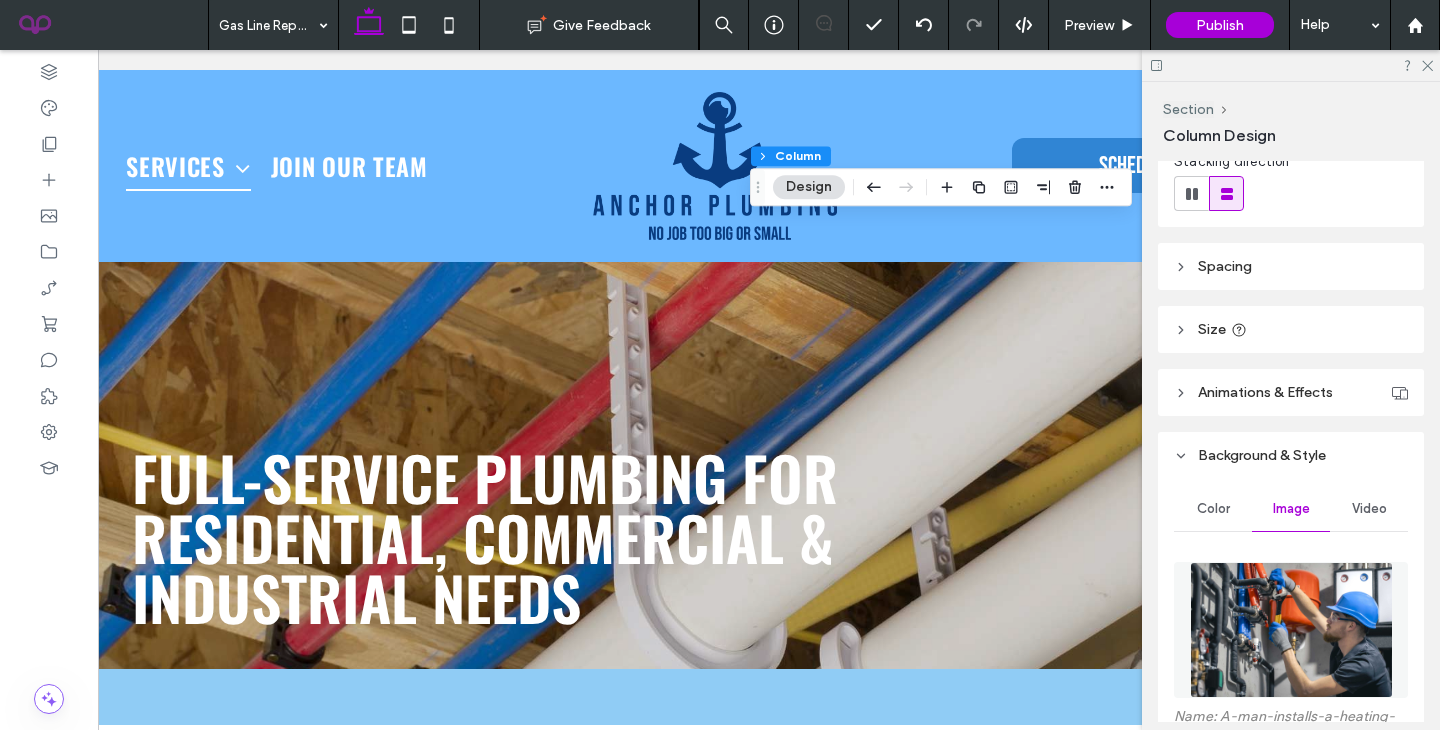 click at bounding box center (1291, 630) 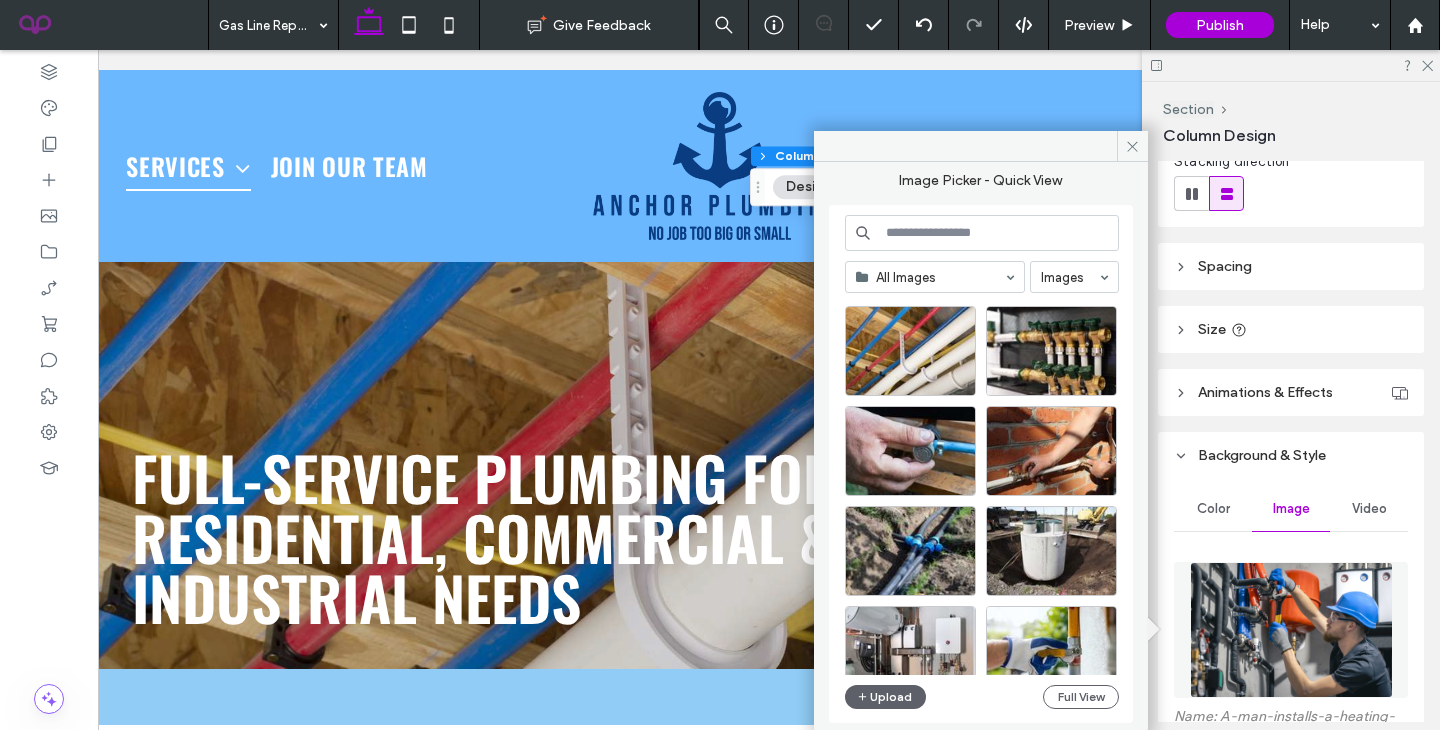 scroll, scrollTop: 727, scrollLeft: 0, axis: vertical 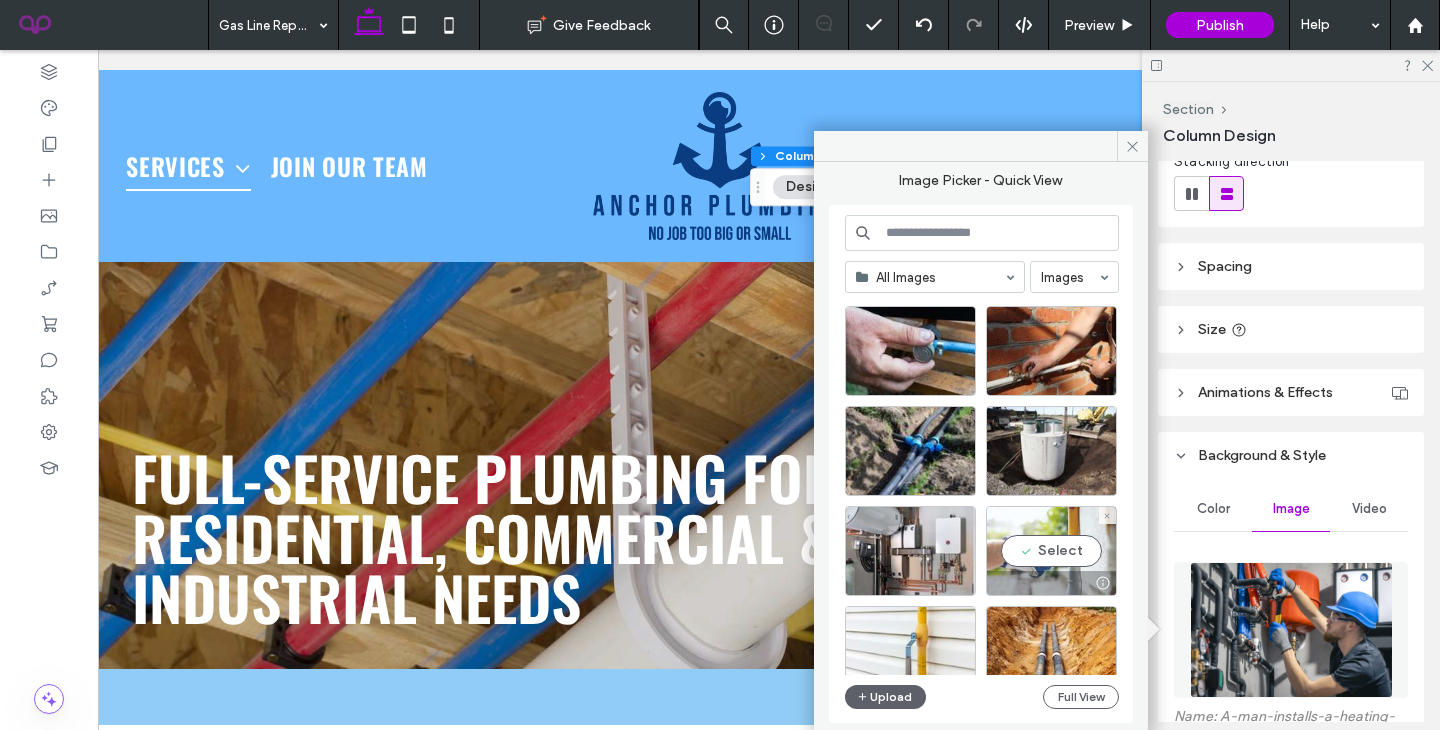 click on "Select" at bounding box center (1051, 551) 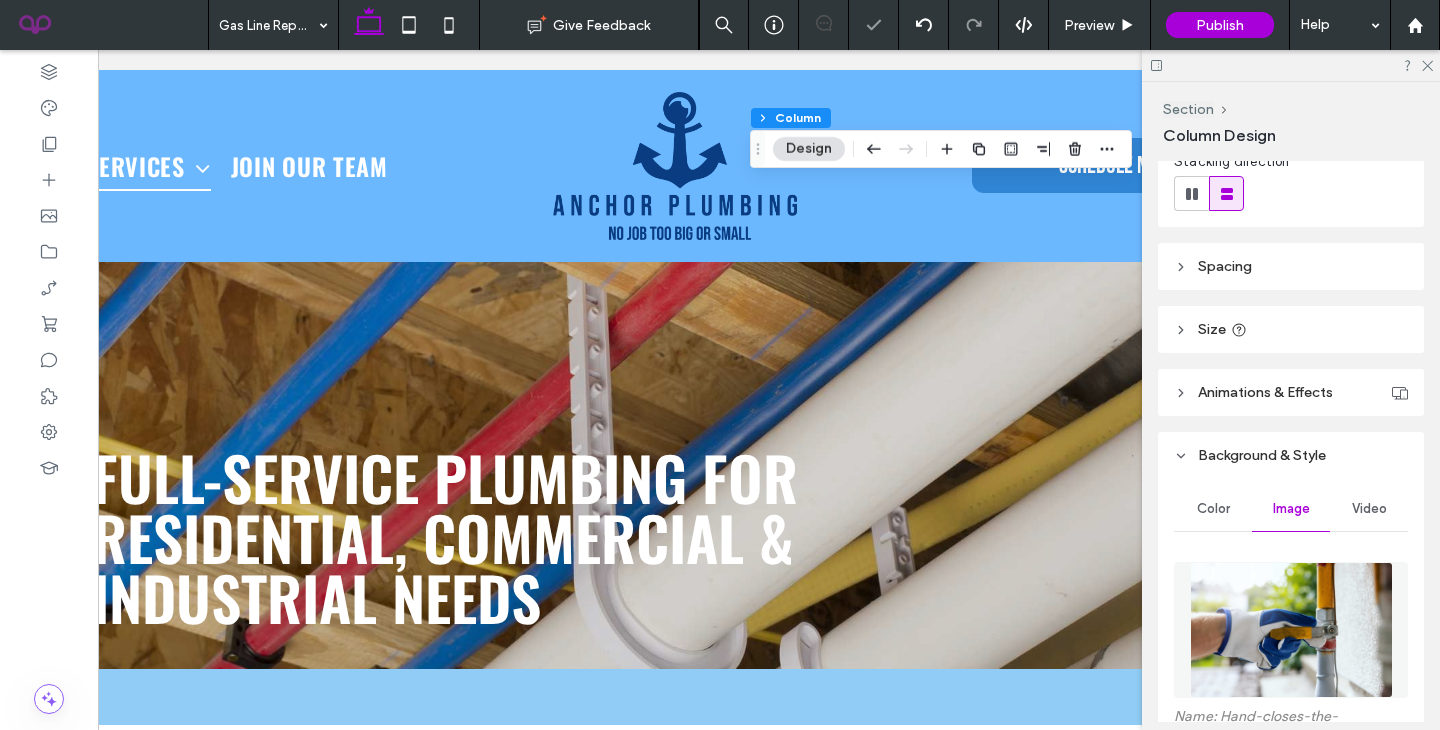 scroll, scrollTop: 0, scrollLeft: 0, axis: both 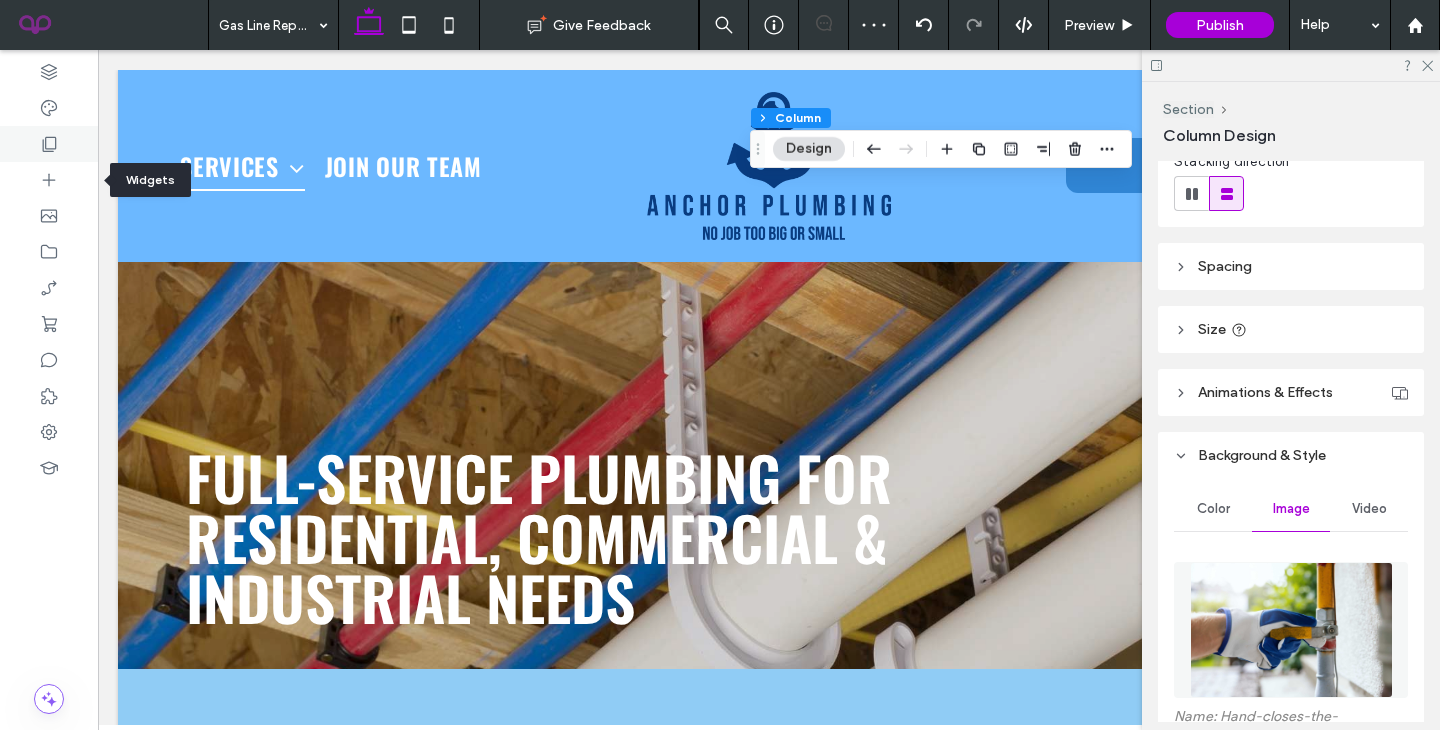 click 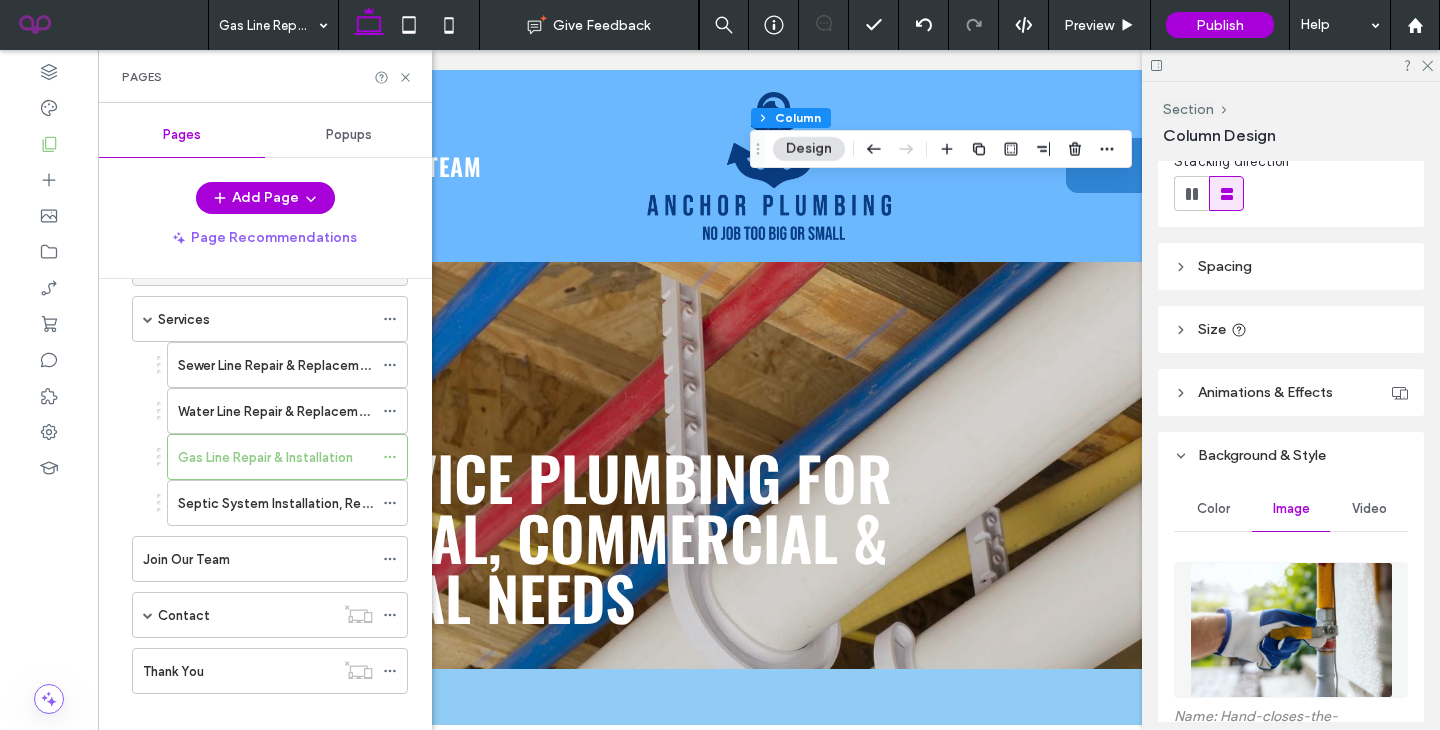scroll, scrollTop: 97, scrollLeft: 0, axis: vertical 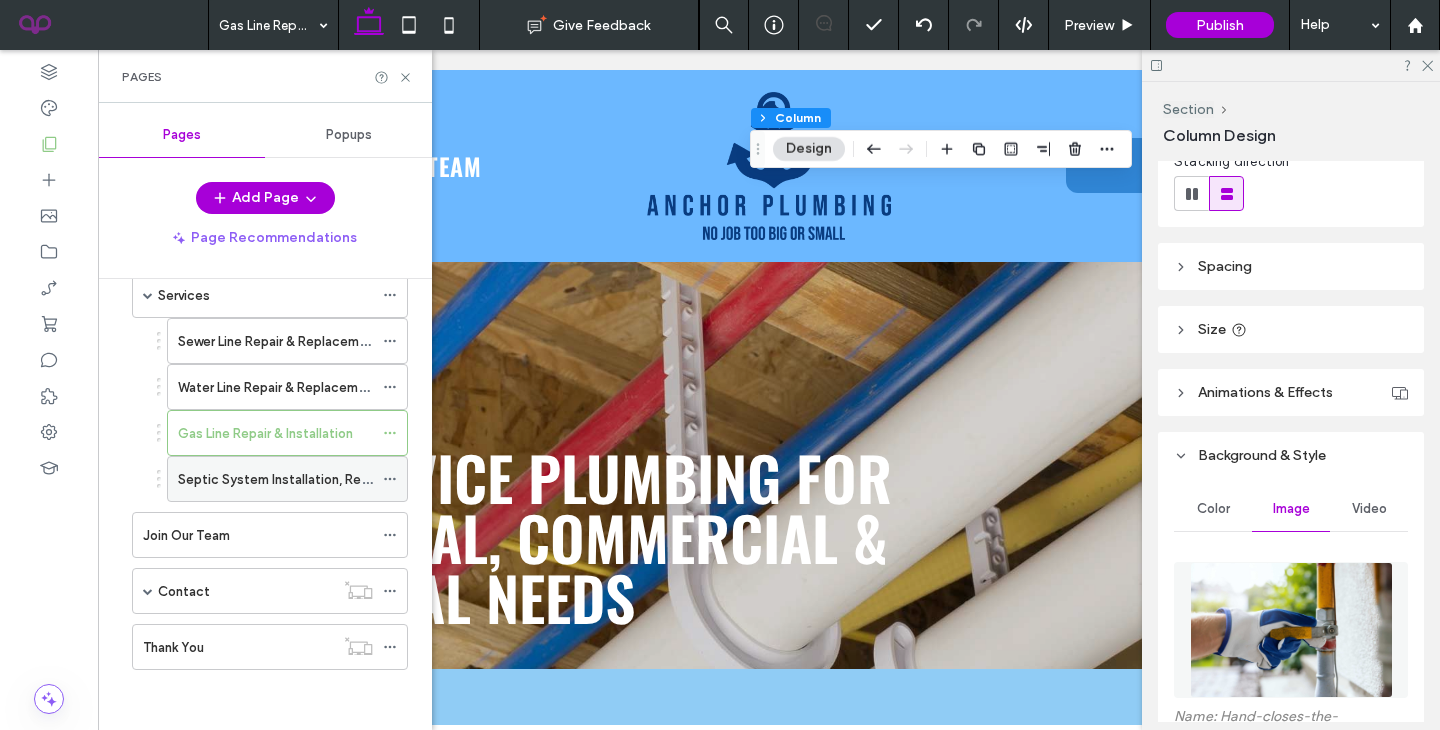 click on "Septic System Installation, Repair & Inspection" at bounding box center [275, 479] 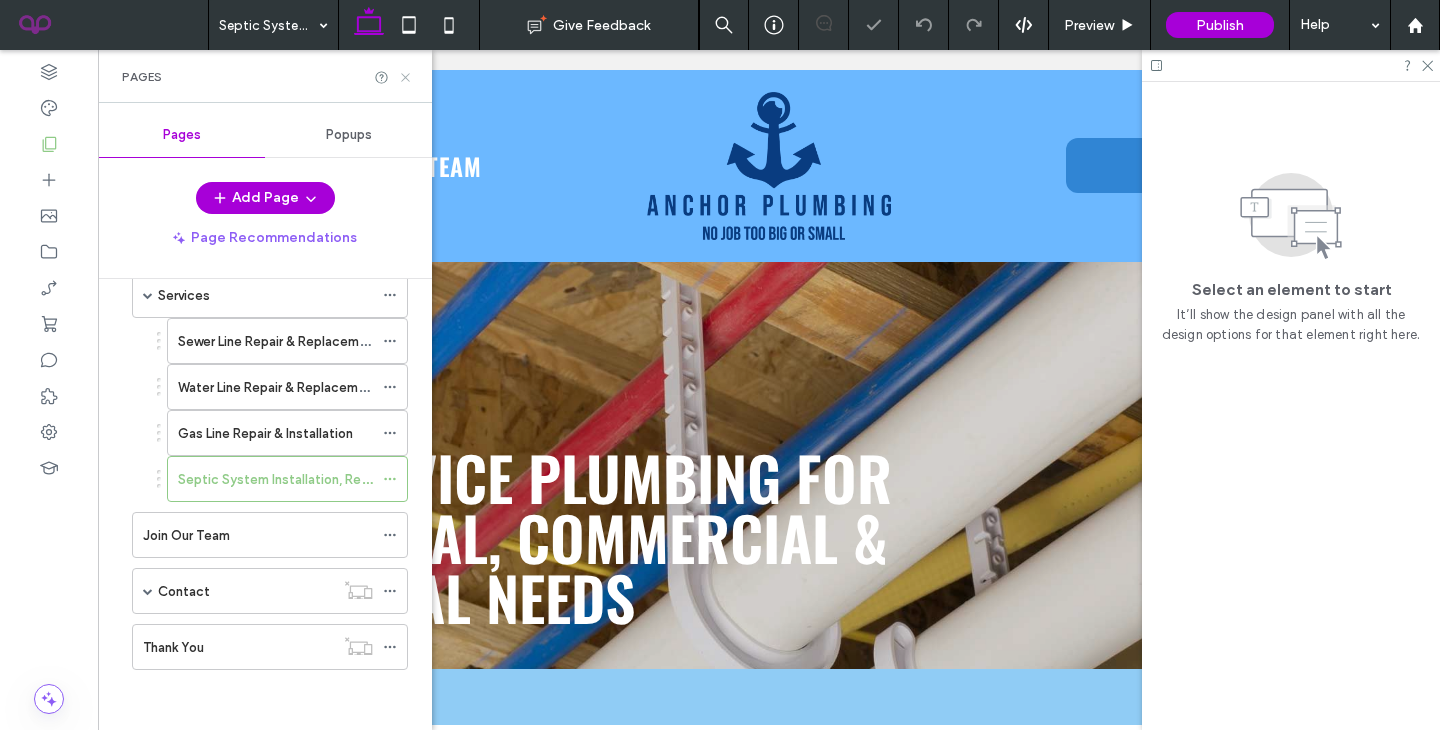 click 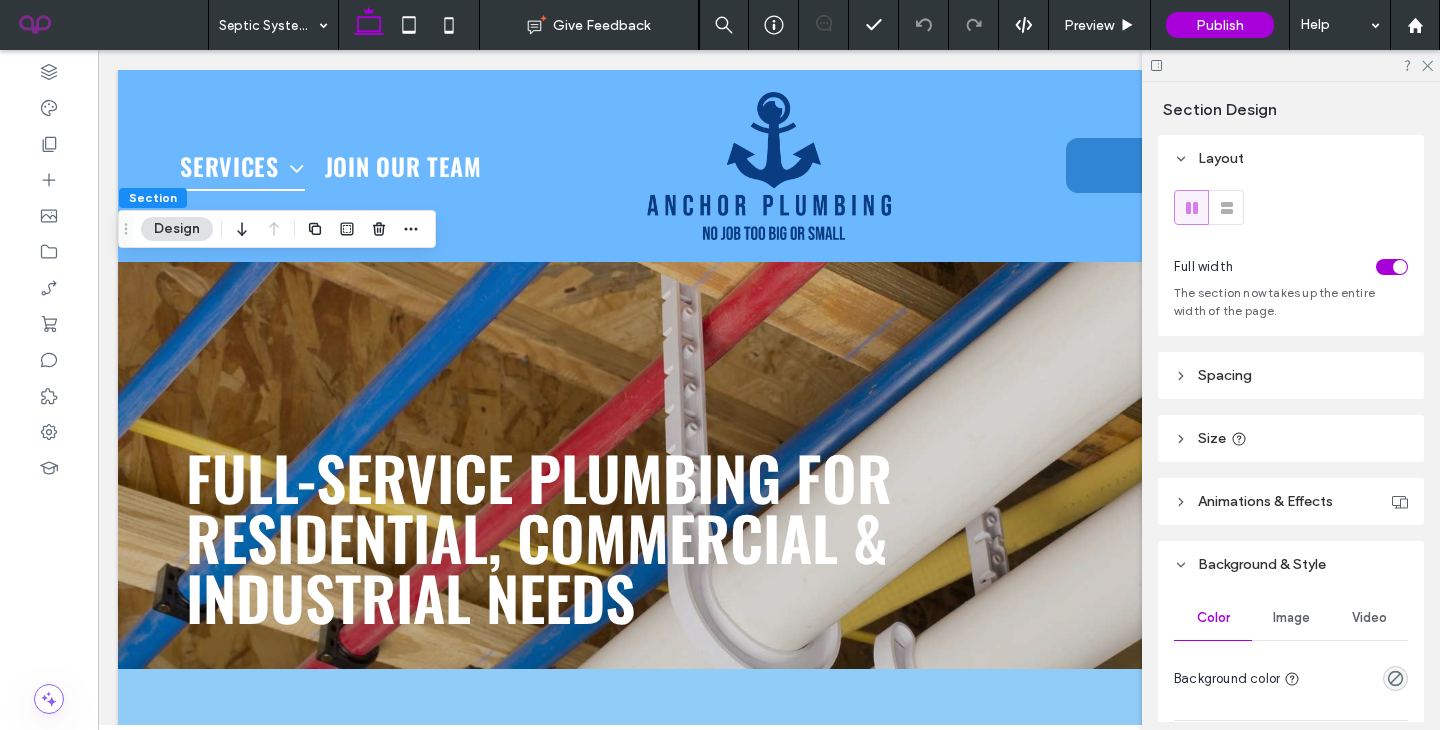click on "Image" at bounding box center [1291, 618] 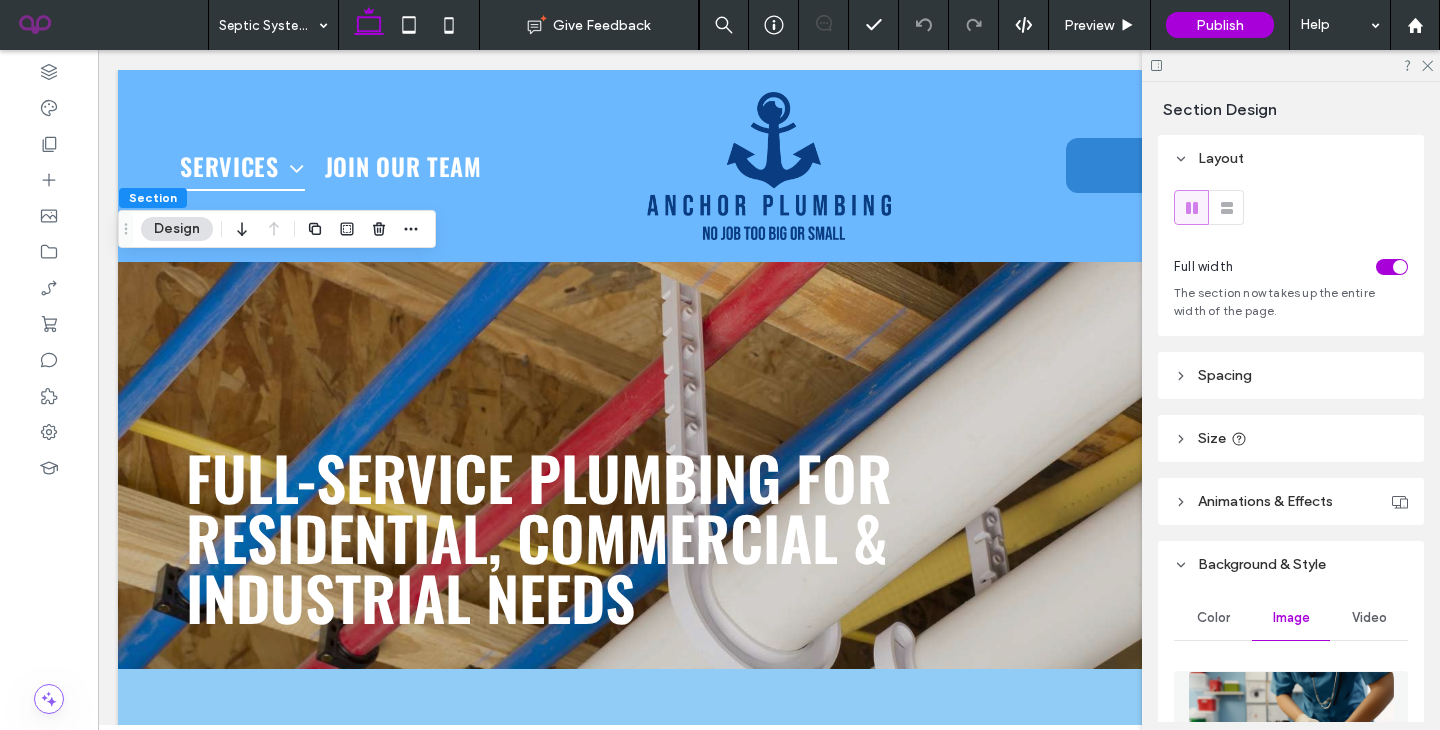 click on "Section Design Layout Full width The section now takes up the entire width of the page.   Spacing Spacing between columns *** Padding (inner spacing) 0px 0% 0px 0% ** % 4% * % 4% Reset padding Size Height *** px Animations & Effects Choose a trigger None Background & Style Color Image Video Name: dog_getting_sting_by_veterinar.png Size: 1920x1255 Replace Edit Delete Create background slider Cover Full image Tile No repeat Image position type Default Static Parallax Position Do not optimize this image Background overlay Overlay color Overlay opacity ** Corner radius * px Border *** Shadow" at bounding box center (1291, 406) 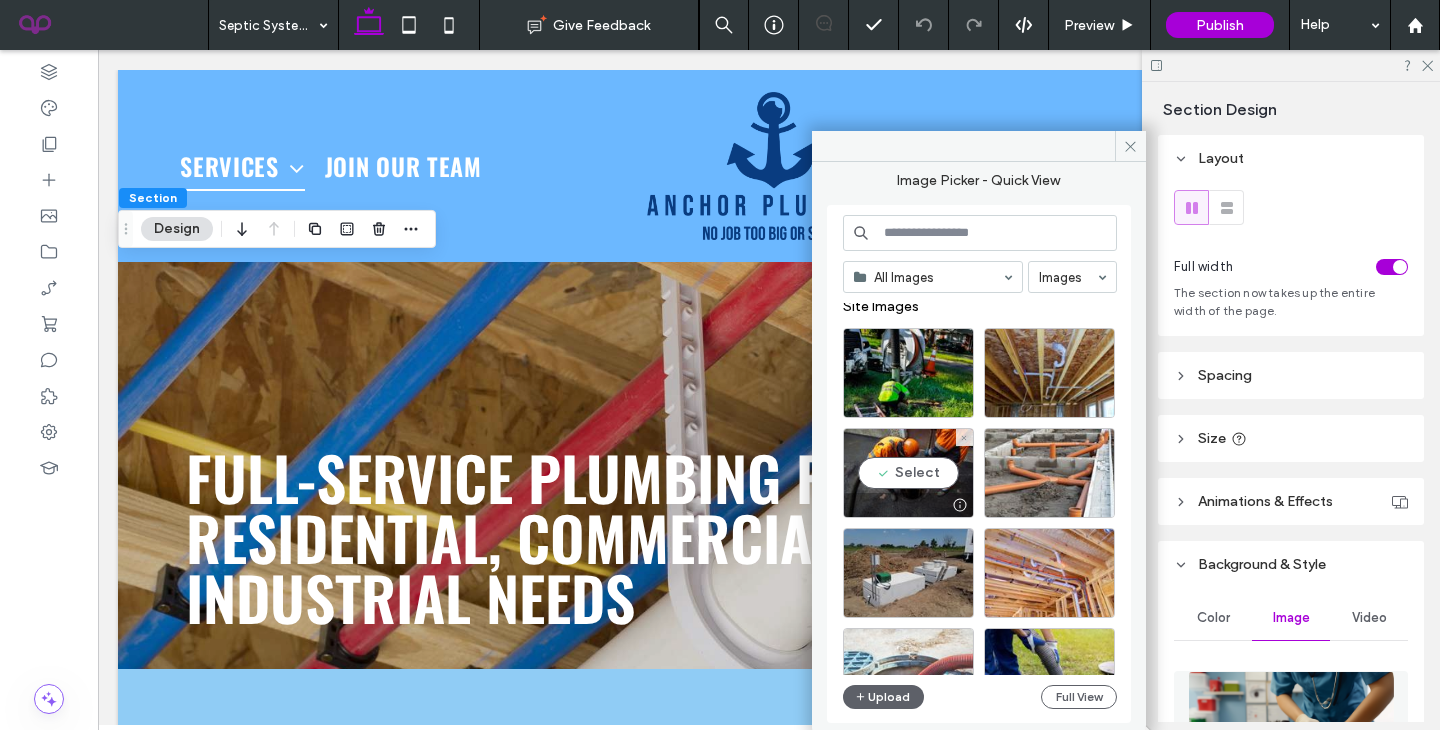 scroll, scrollTop: 5, scrollLeft: 0, axis: vertical 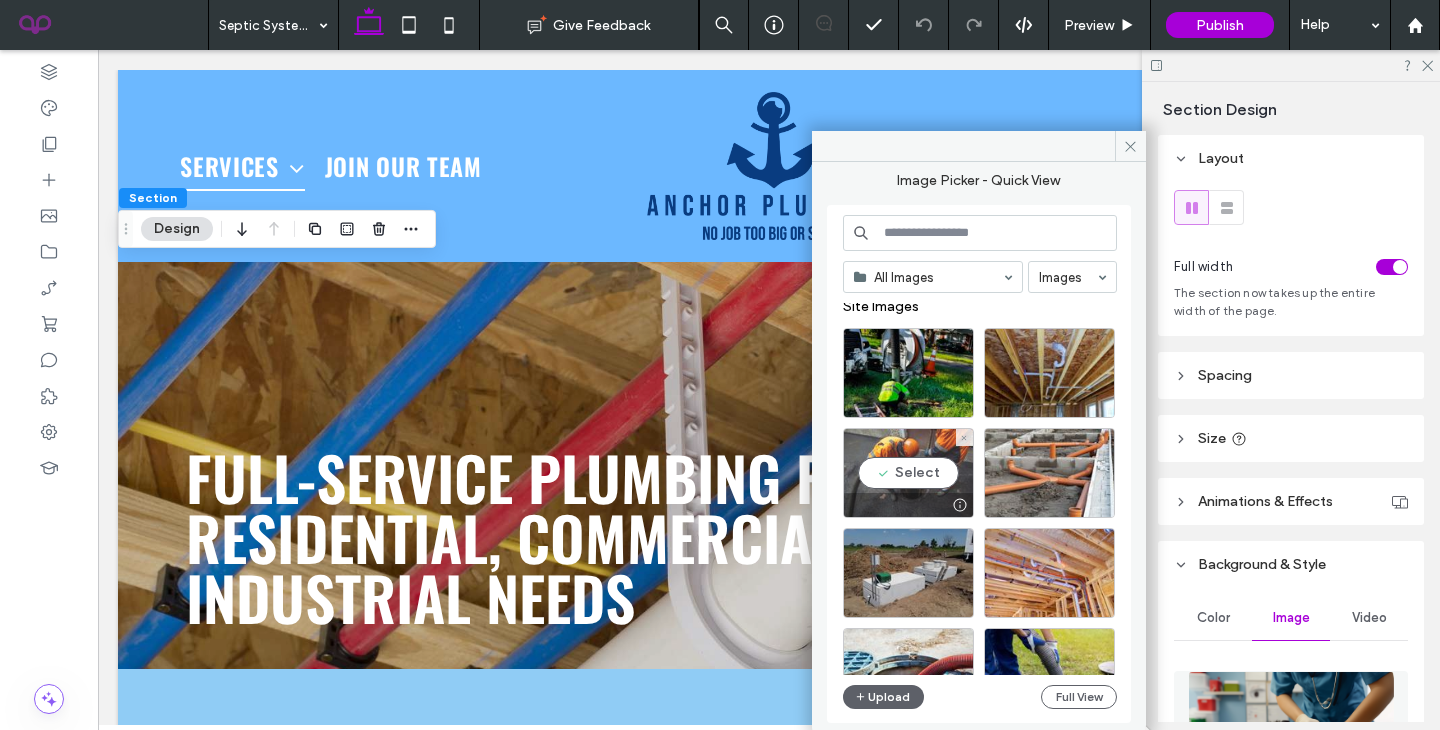 click on "Select" at bounding box center (908, 473) 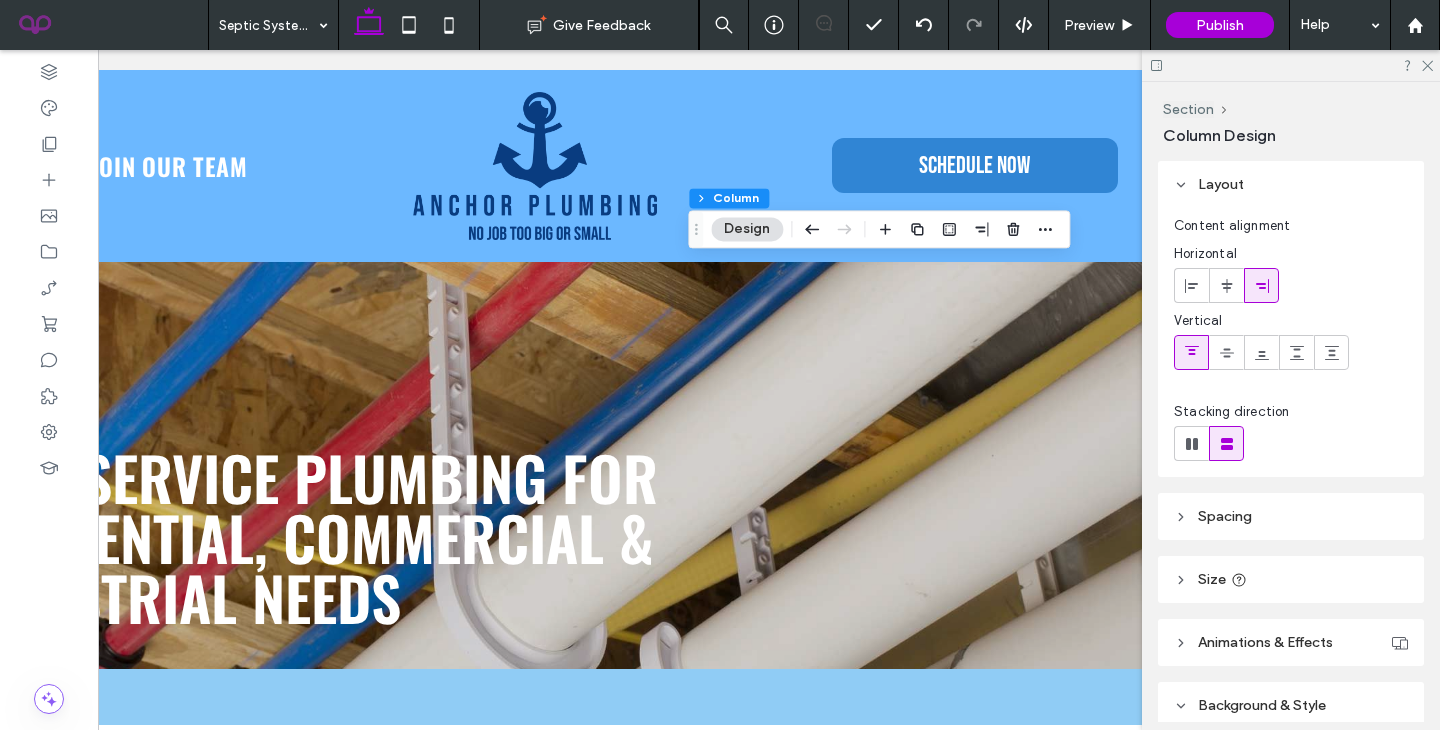 scroll, scrollTop: 0, scrollLeft: 232, axis: horizontal 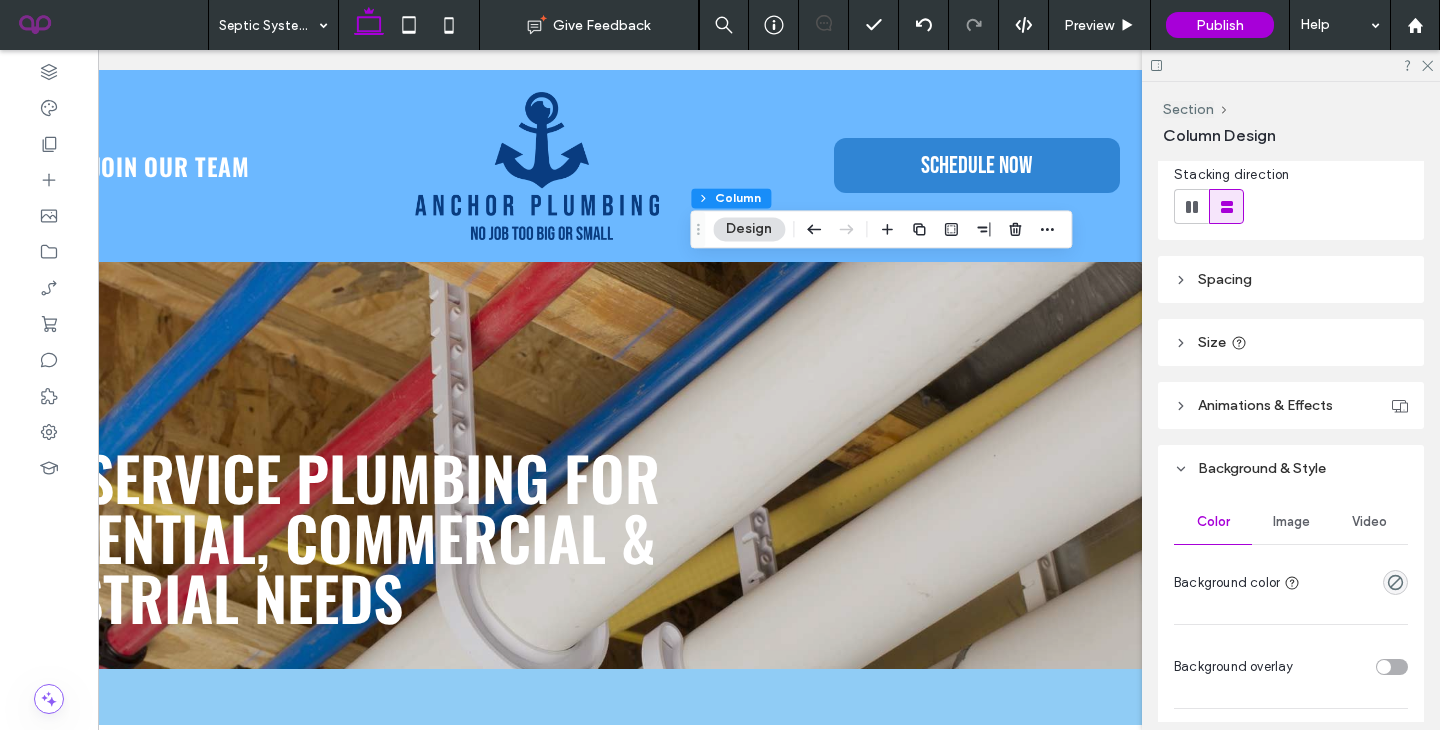click on "Image" at bounding box center (1291, 522) 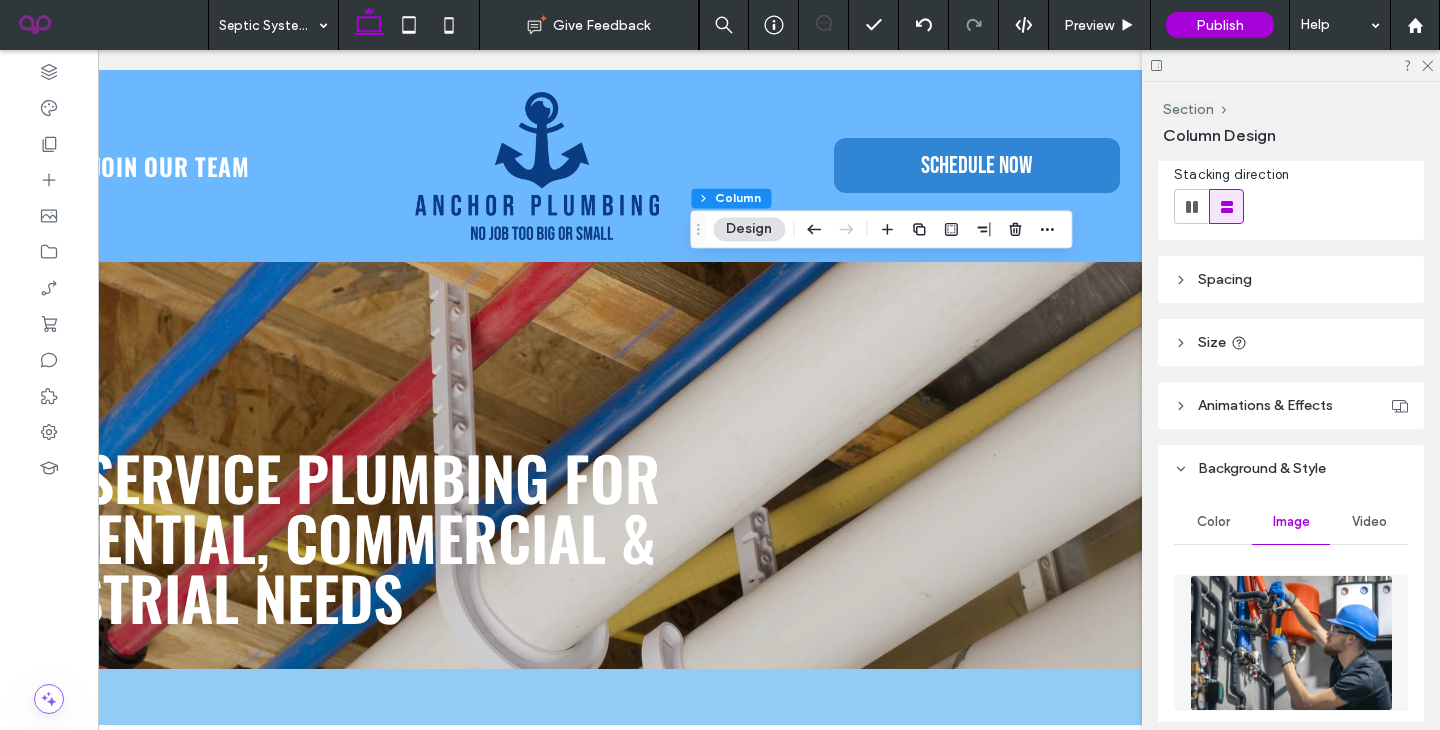 click at bounding box center (1291, 643) 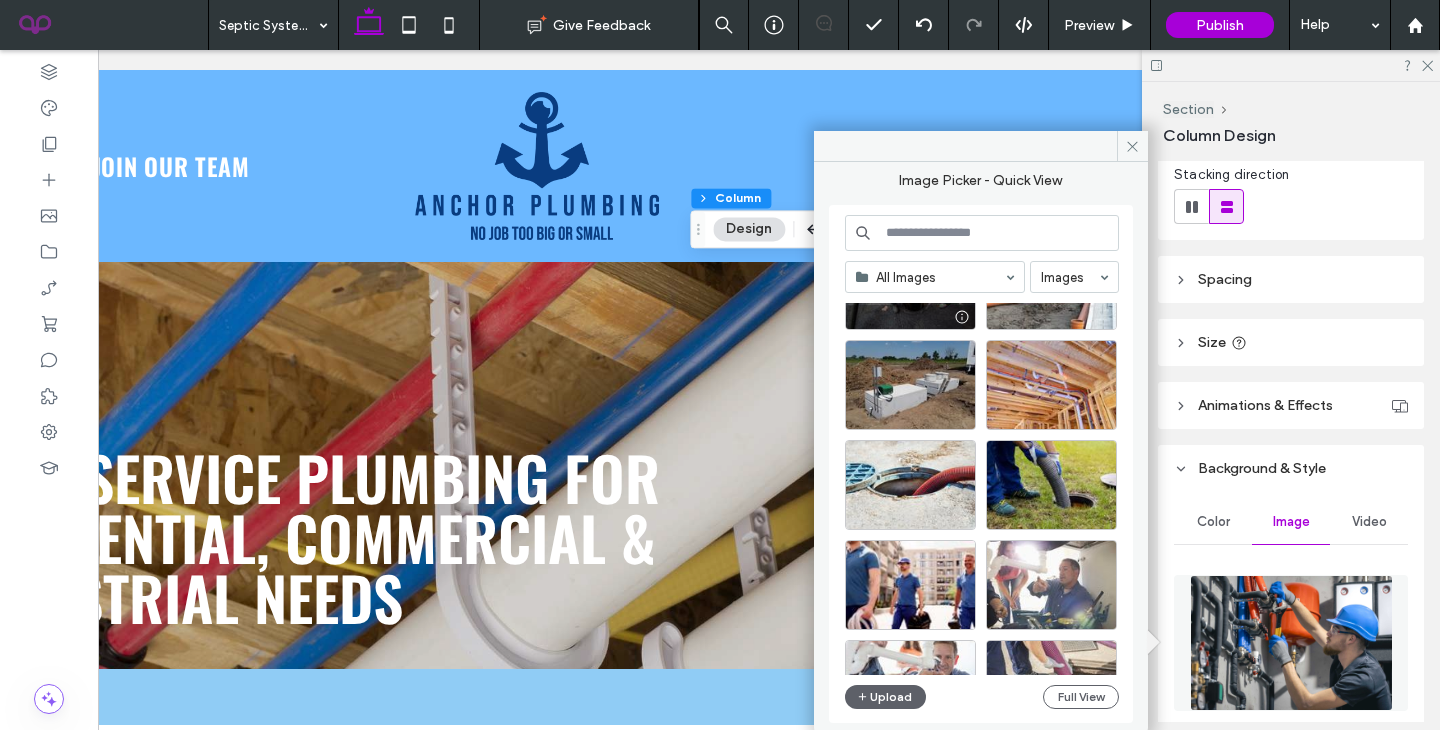 scroll, scrollTop: 187, scrollLeft: 0, axis: vertical 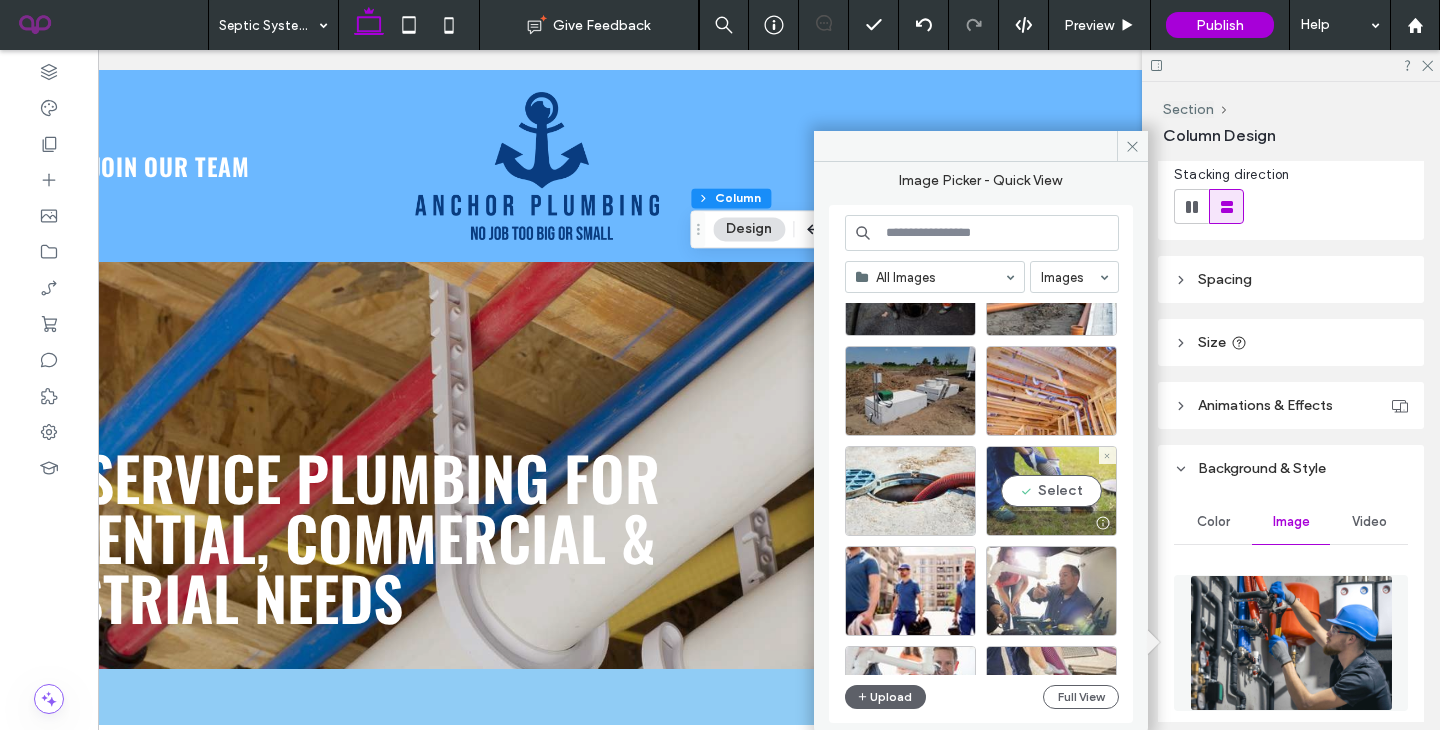 click on "Select" at bounding box center (1051, 491) 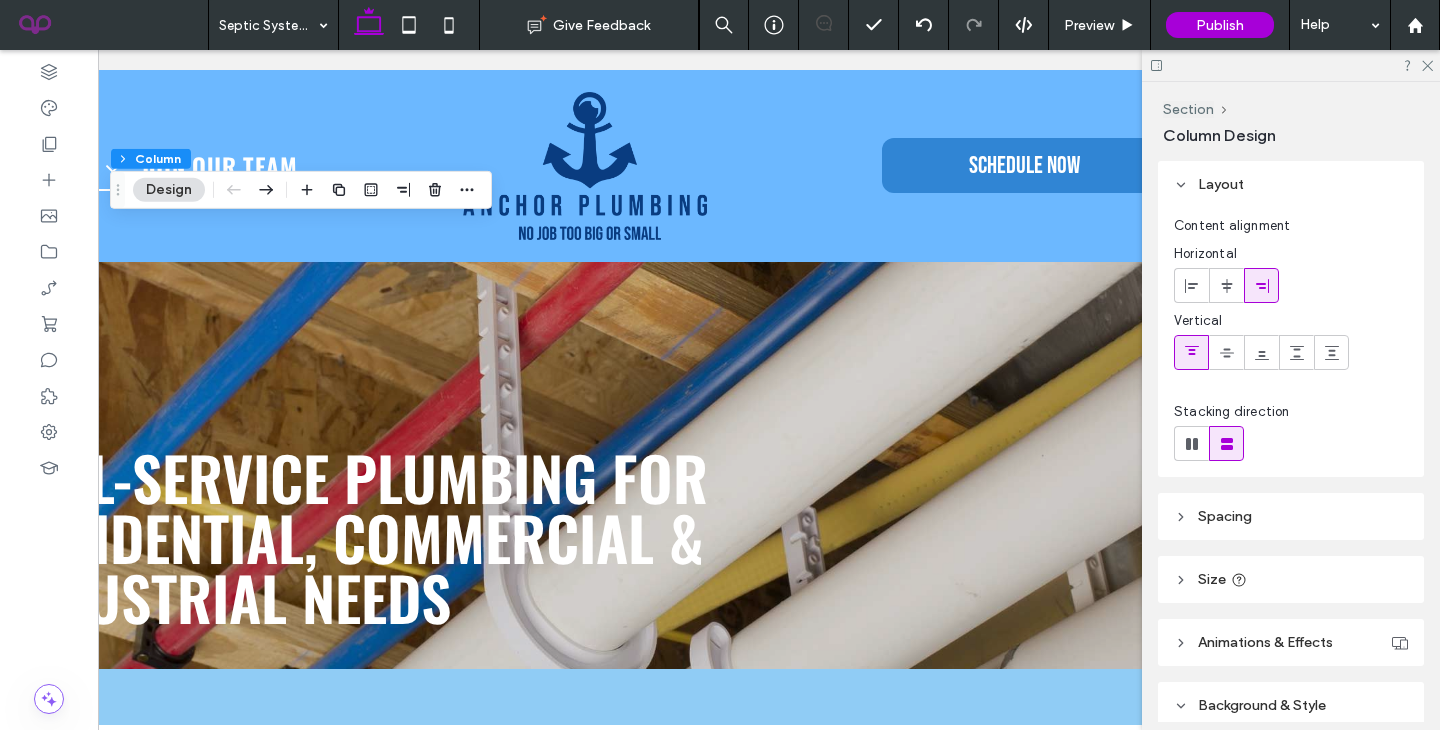 scroll, scrollTop: 0, scrollLeft: 182, axis: horizontal 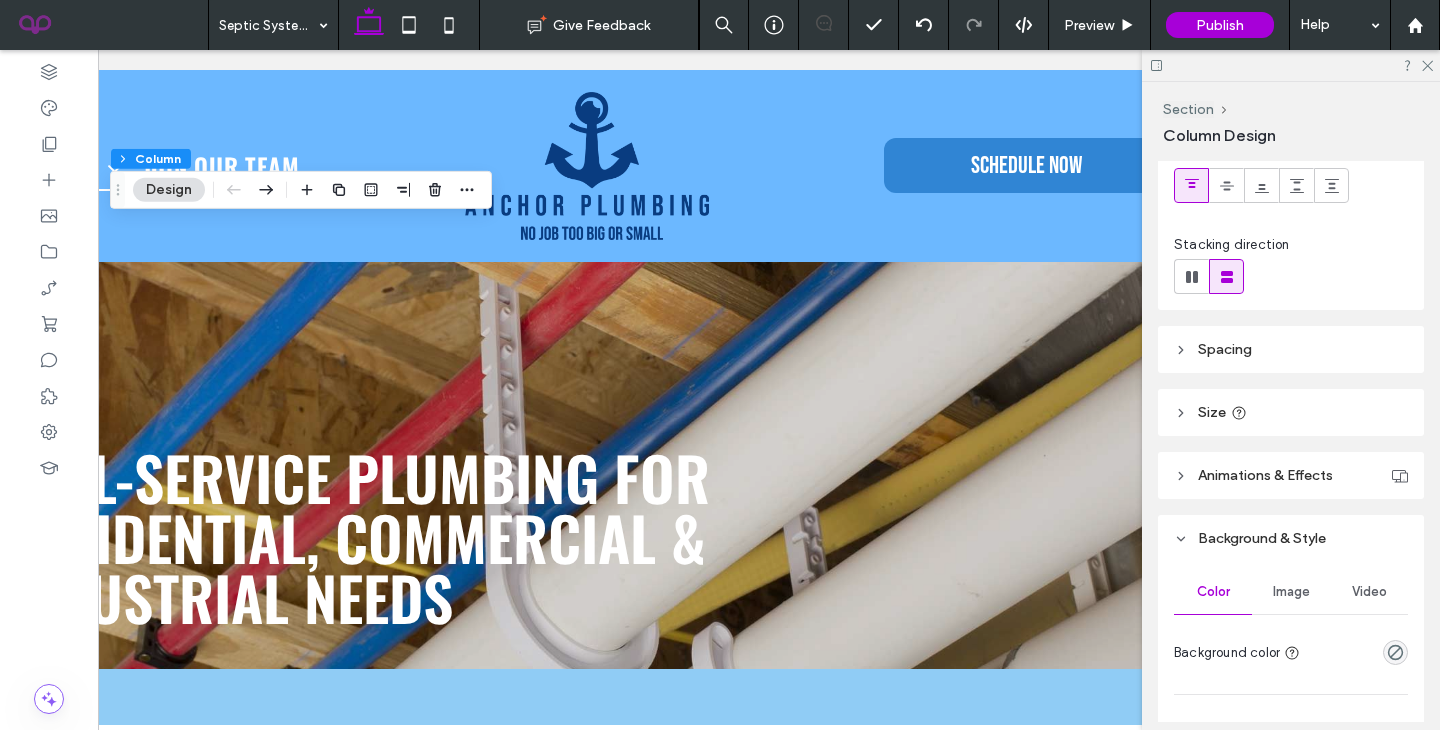 click on "Image" at bounding box center [1291, 592] 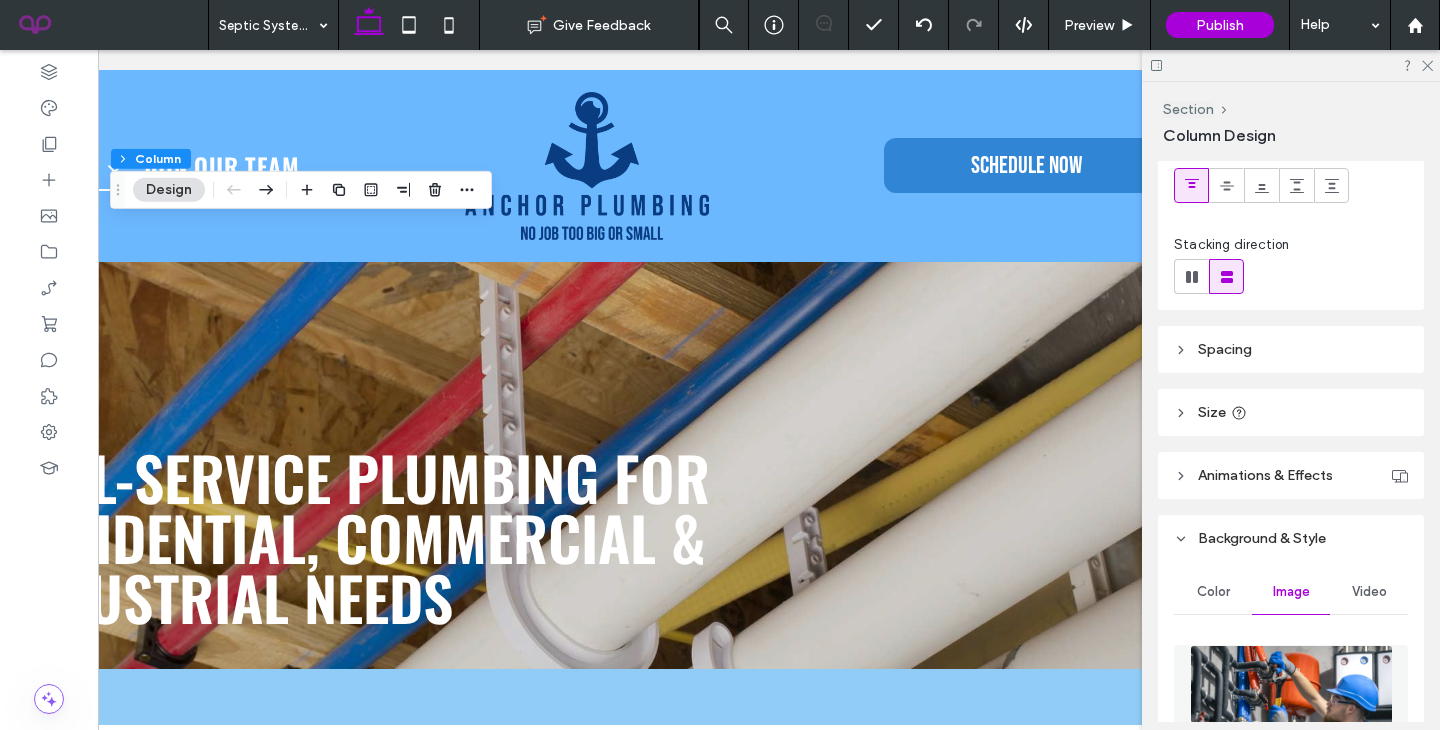 scroll, scrollTop: 174, scrollLeft: 0, axis: vertical 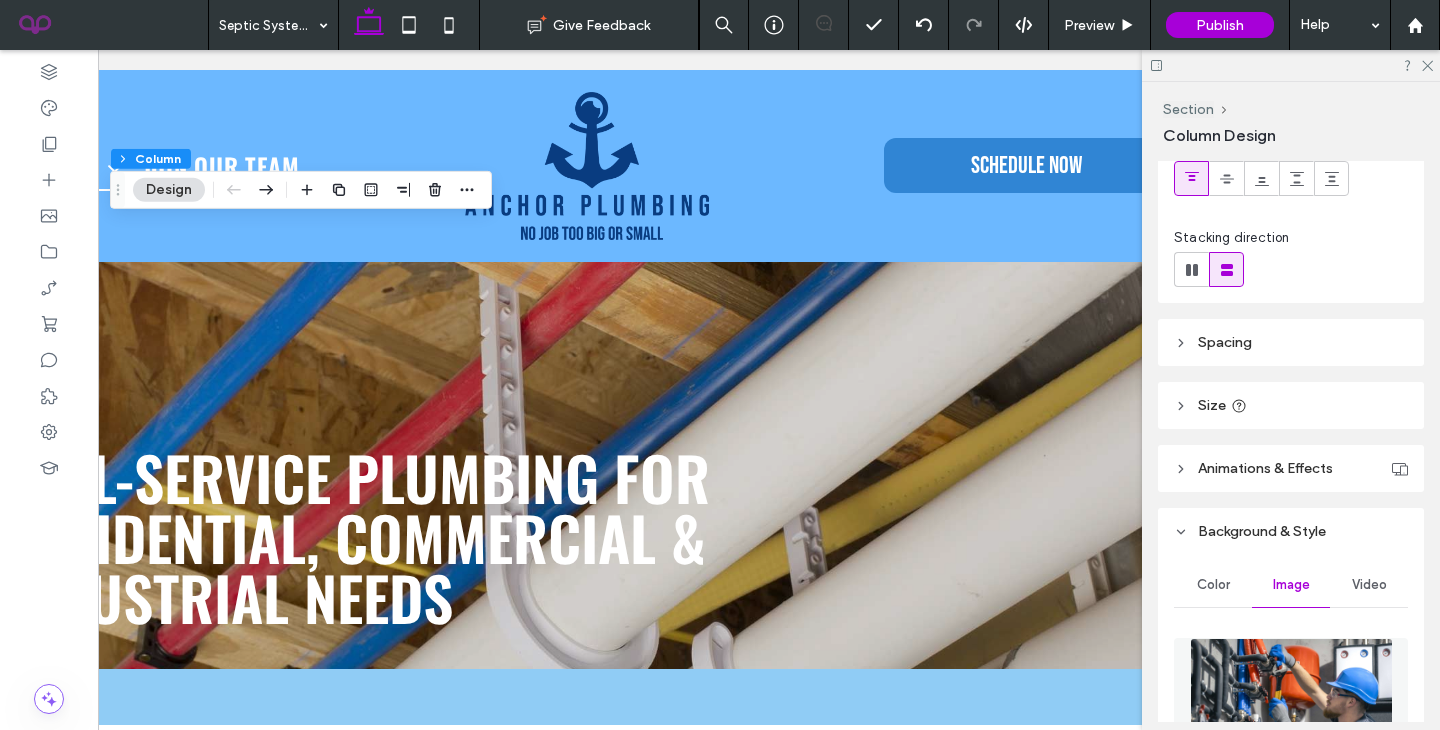 click at bounding box center [1291, 706] 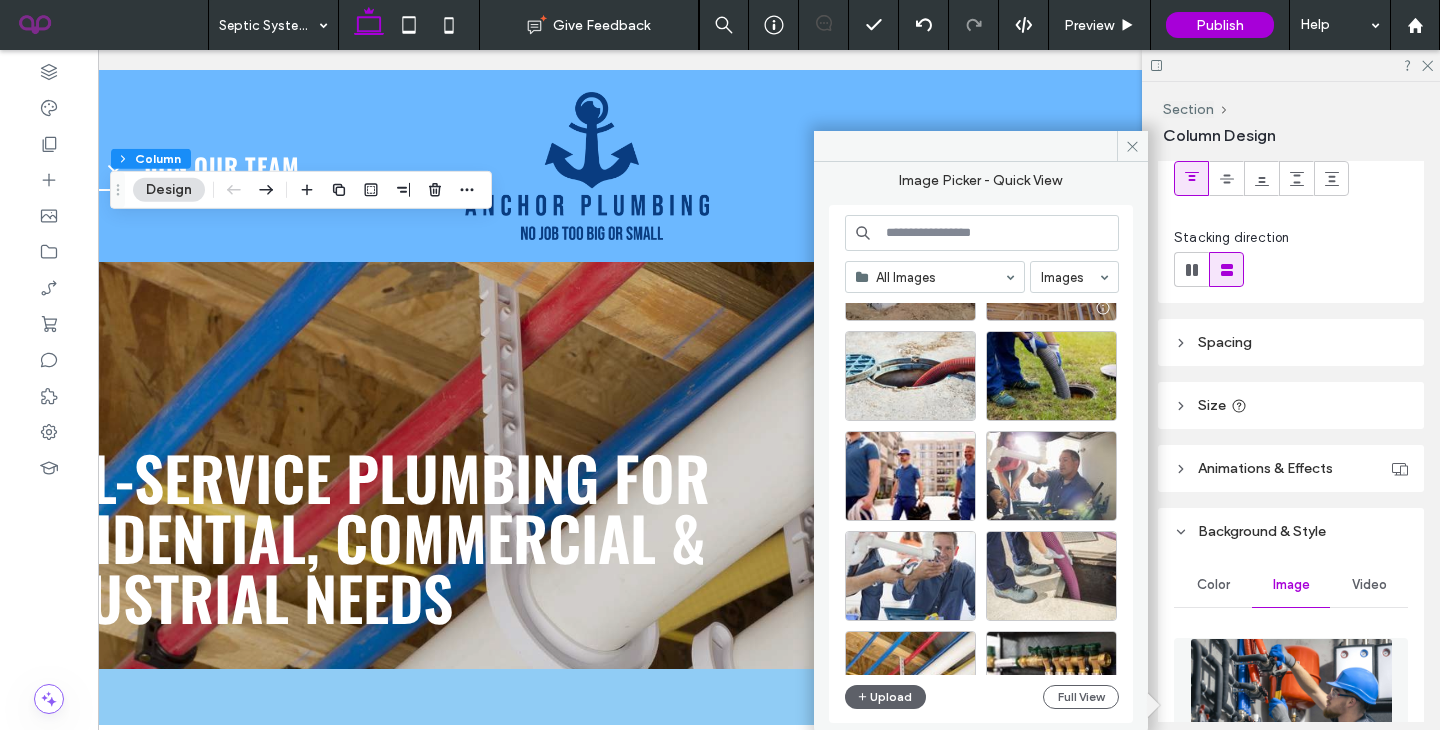 scroll, scrollTop: 296, scrollLeft: 0, axis: vertical 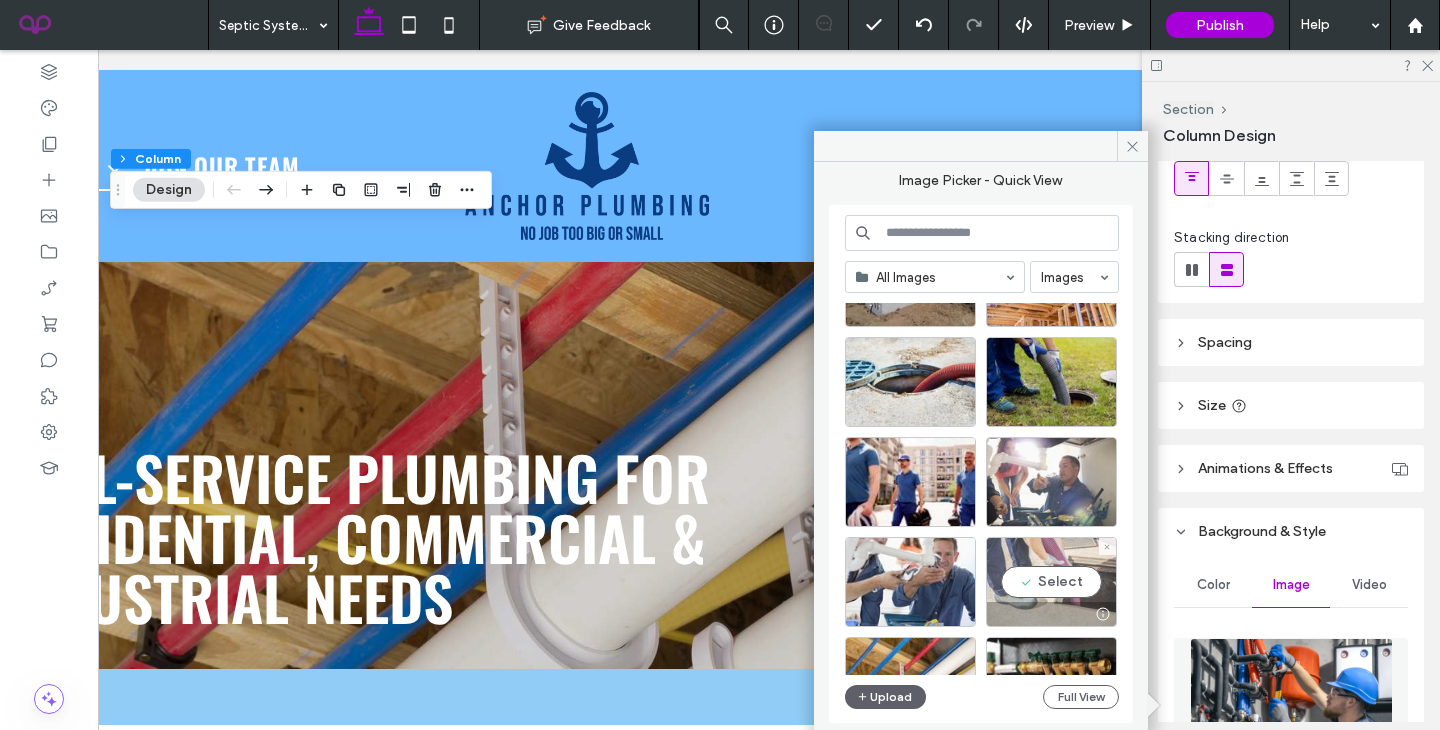 click on "Select" at bounding box center [1051, 582] 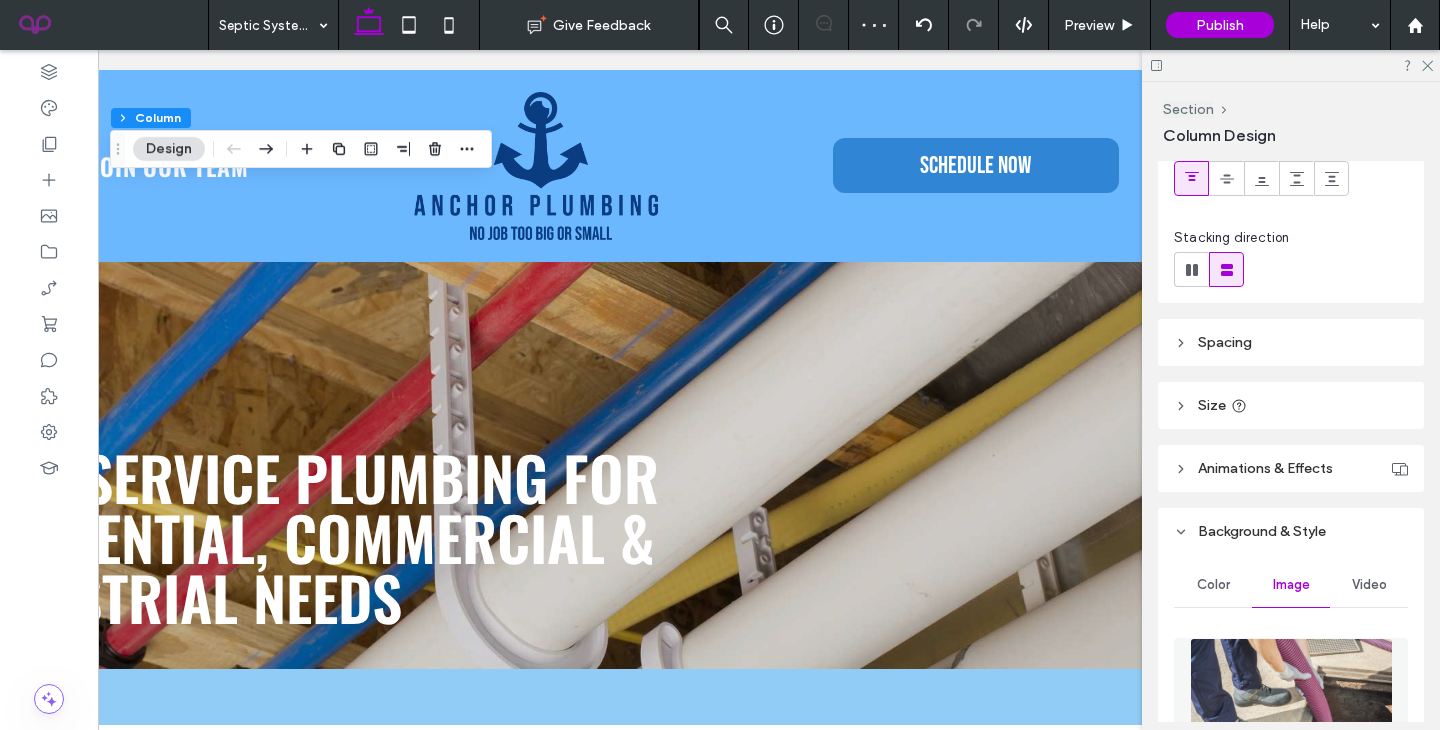scroll, scrollTop: 0, scrollLeft: 237, axis: horizontal 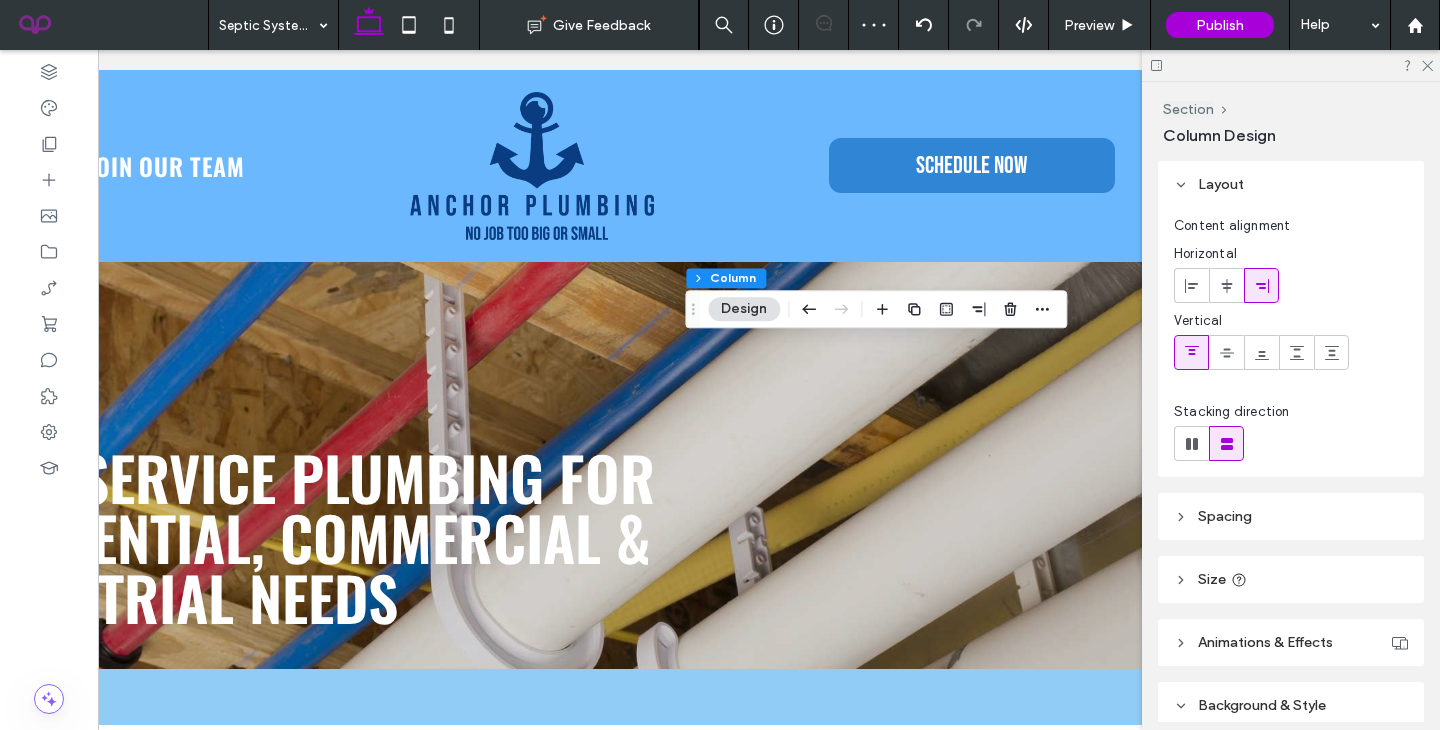 click on "Animations & Effects" at bounding box center [1291, 642] 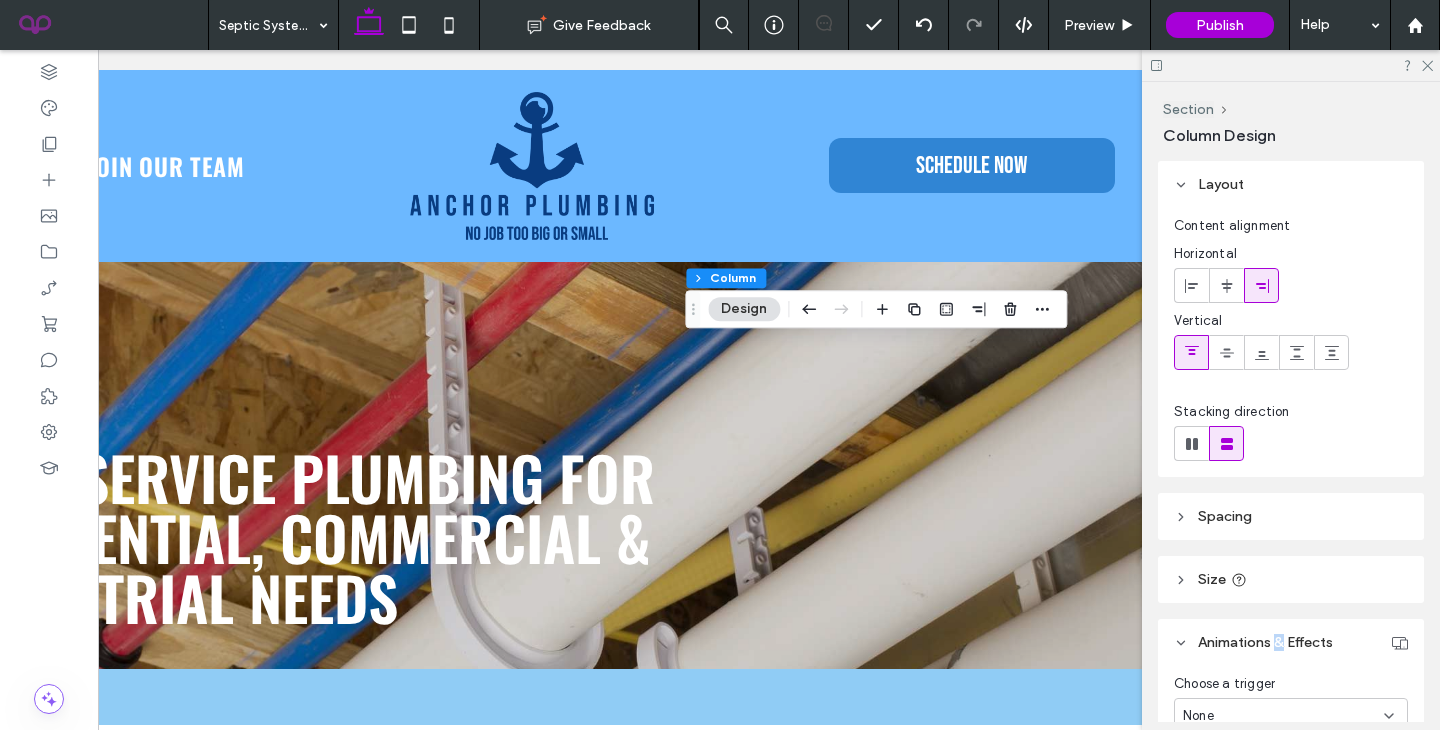 click on "Animations & Effects" at bounding box center [1265, 642] 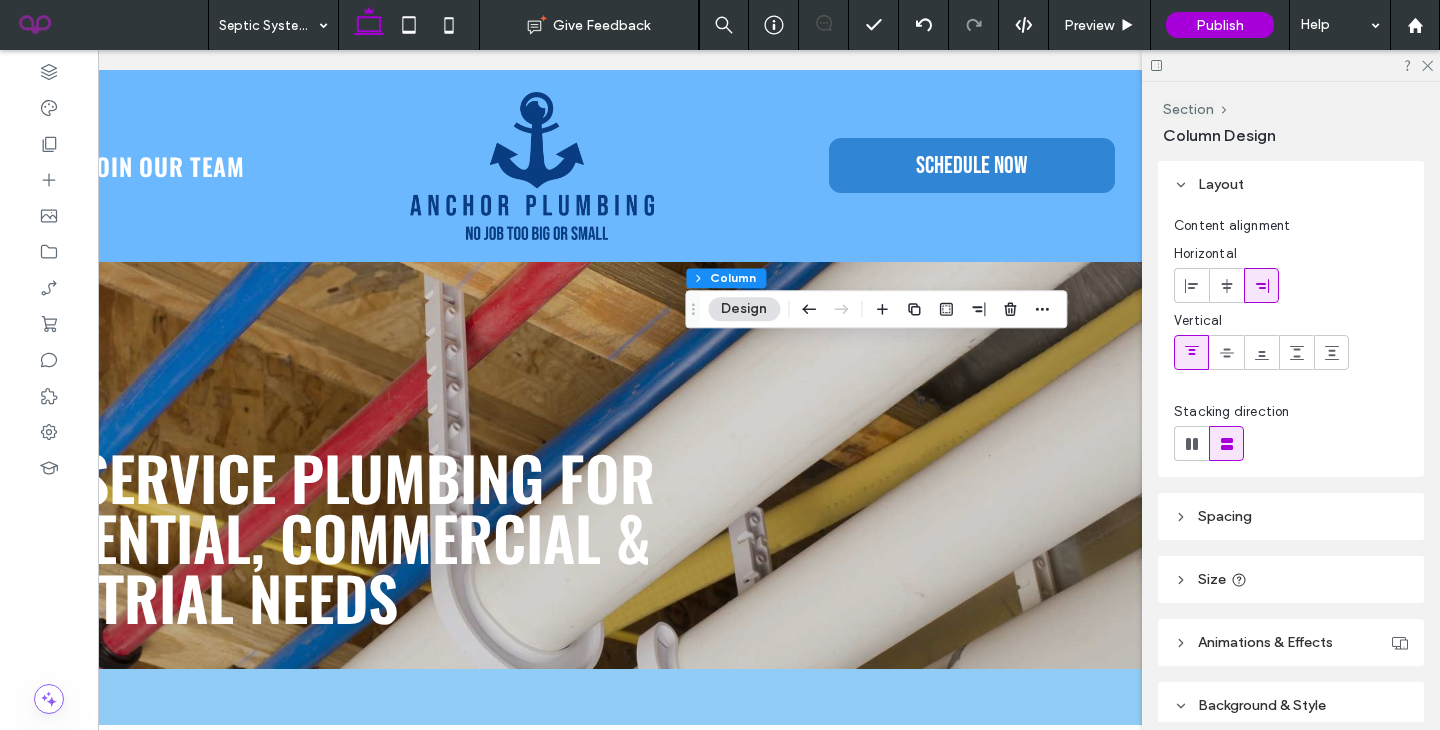 click on "Background & Style" at bounding box center (1291, 705) 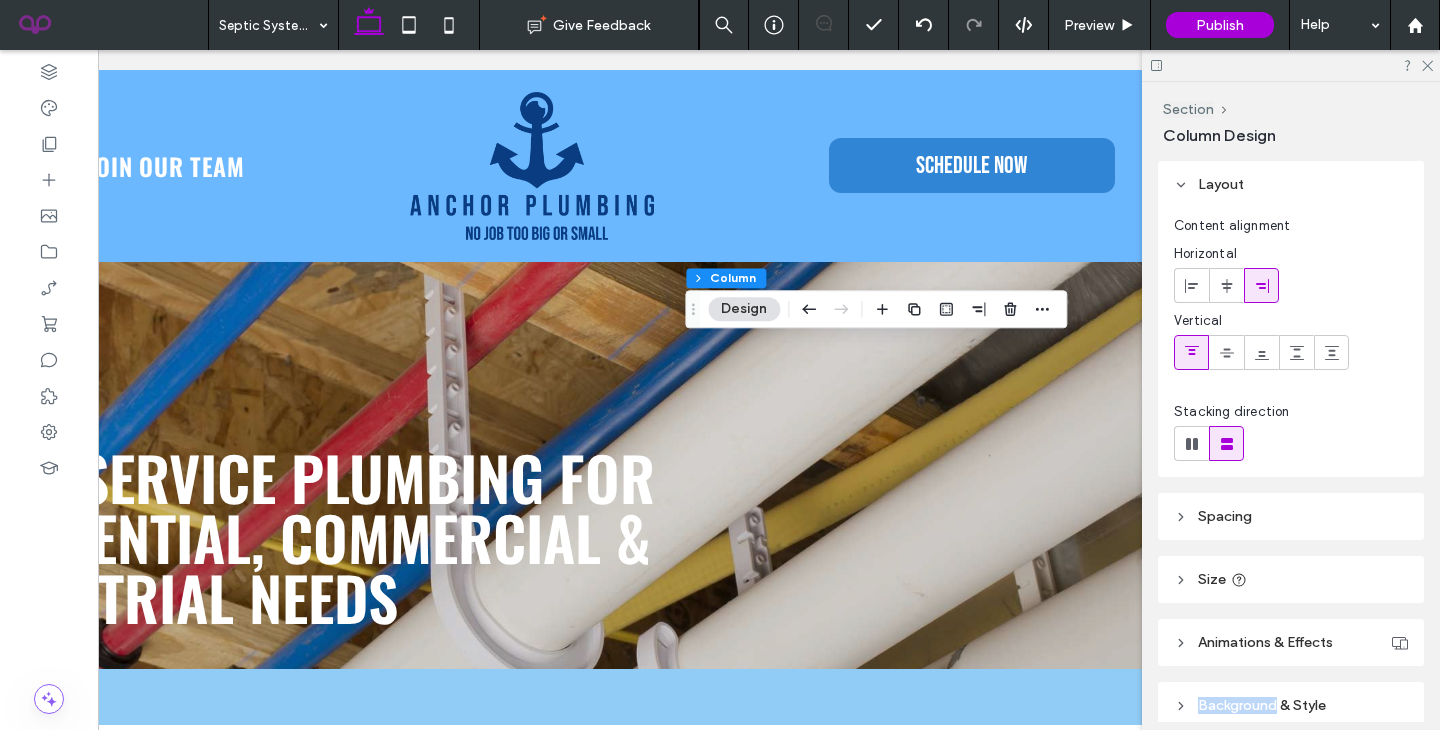 click on "Background & Style" at bounding box center [1291, 705] 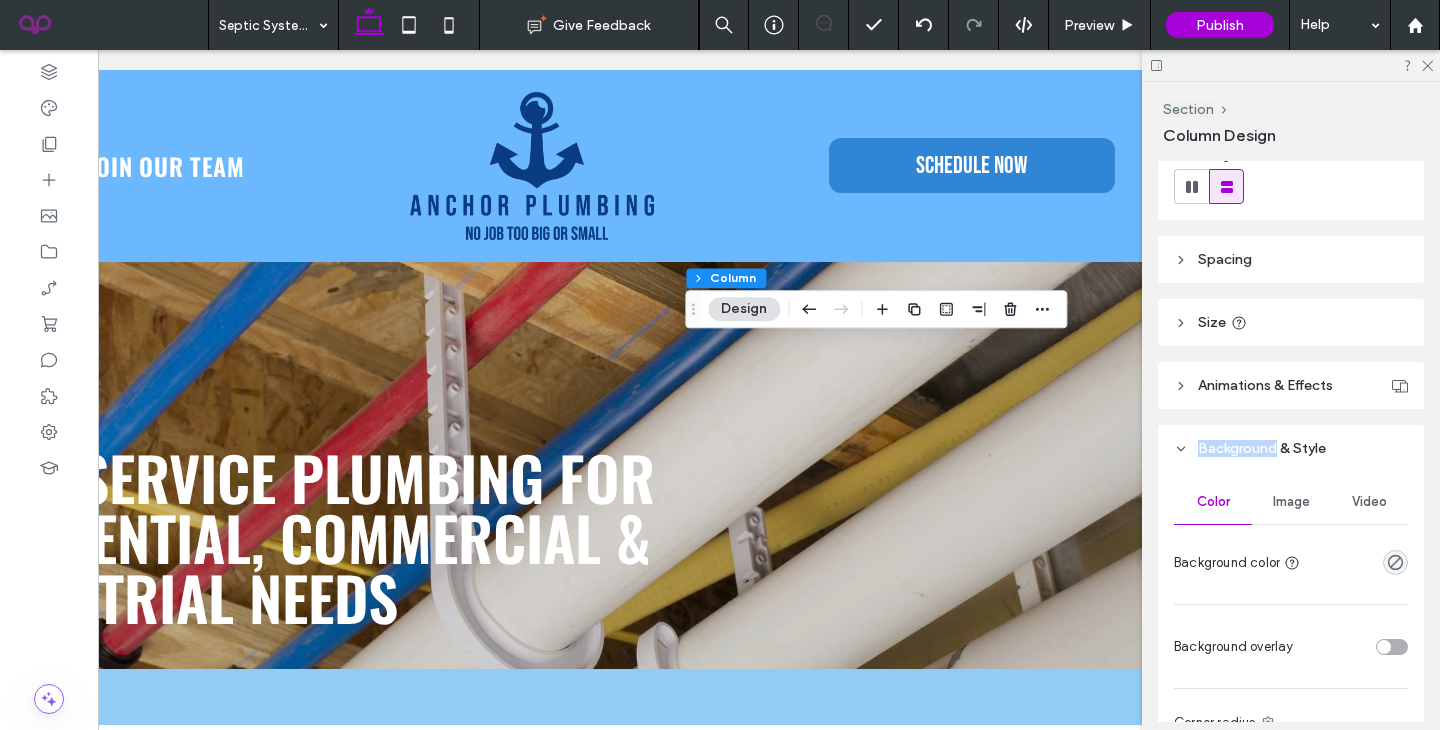 scroll, scrollTop: 262, scrollLeft: 0, axis: vertical 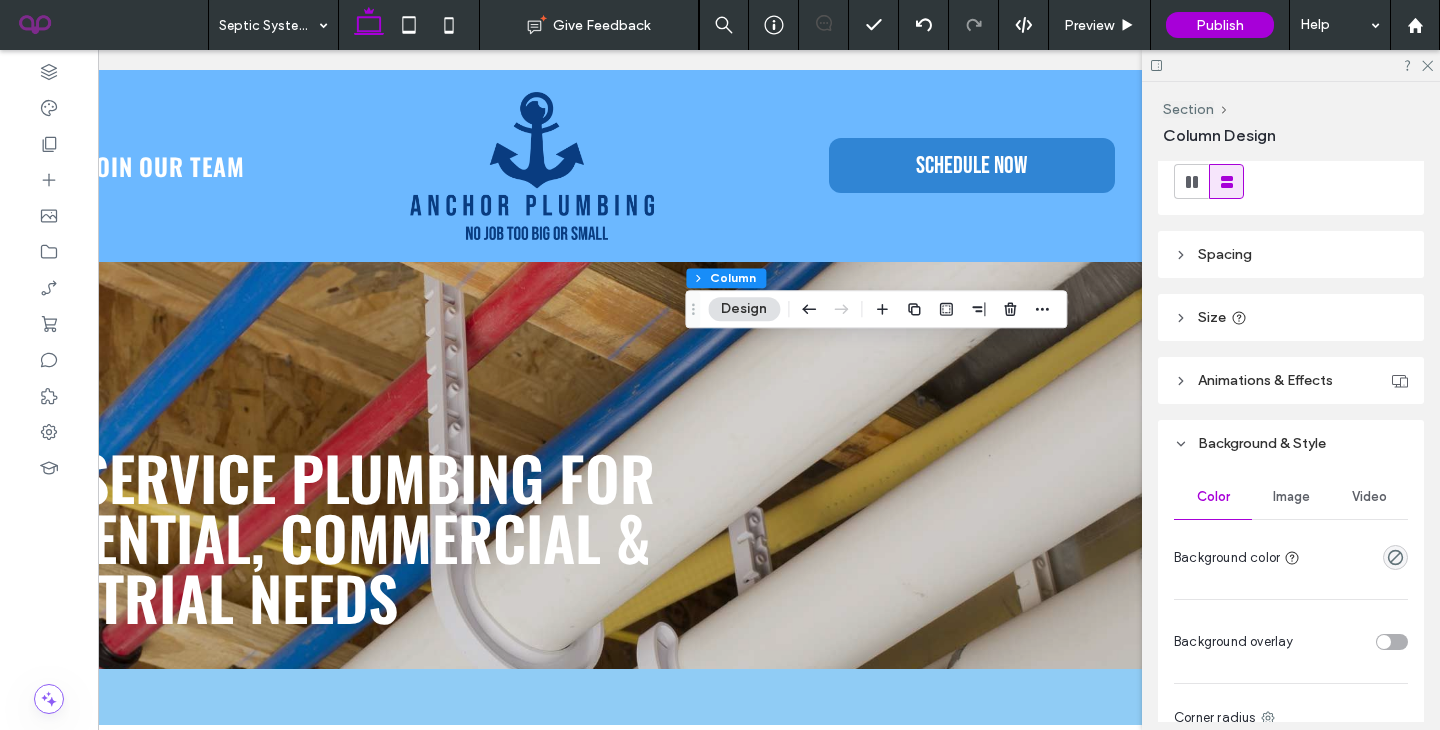 click on "Image" at bounding box center (1291, 497) 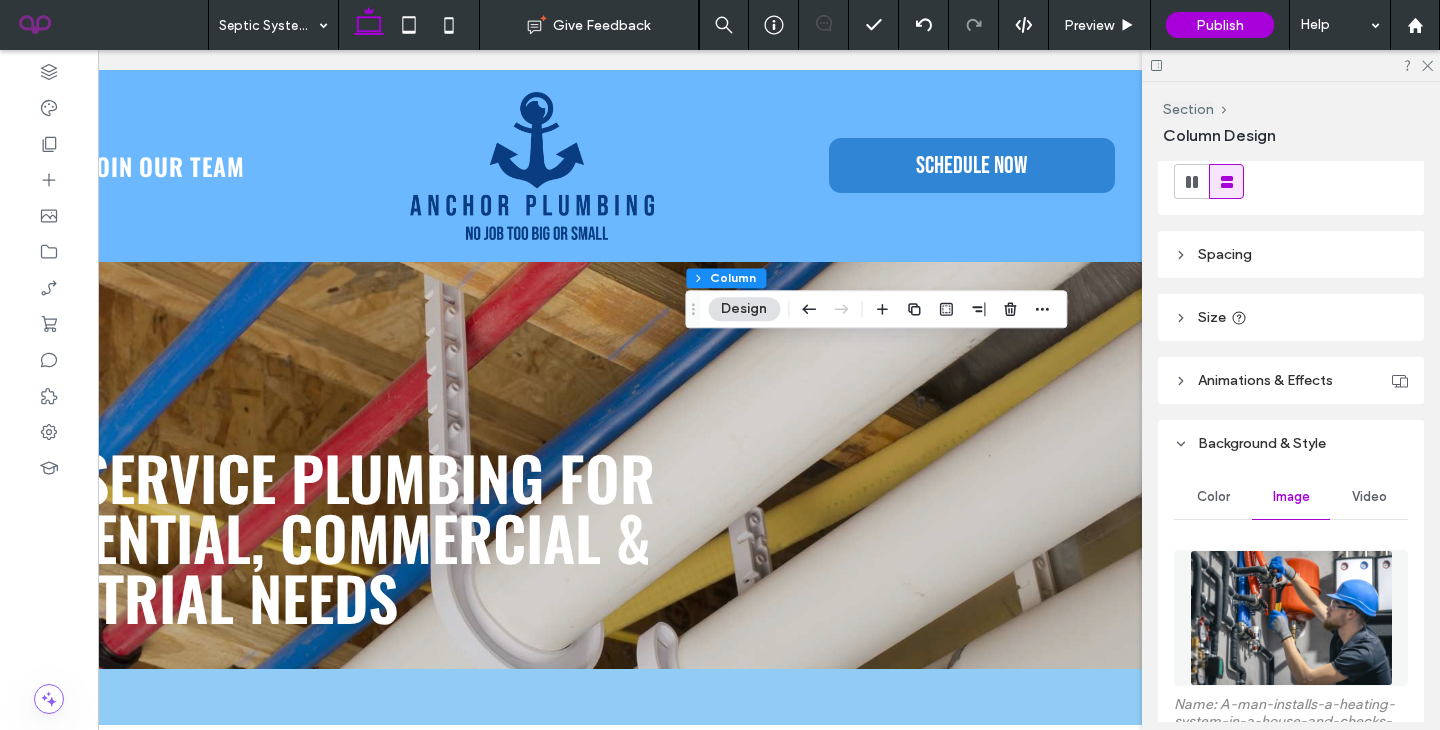 click at bounding box center [1291, 618] 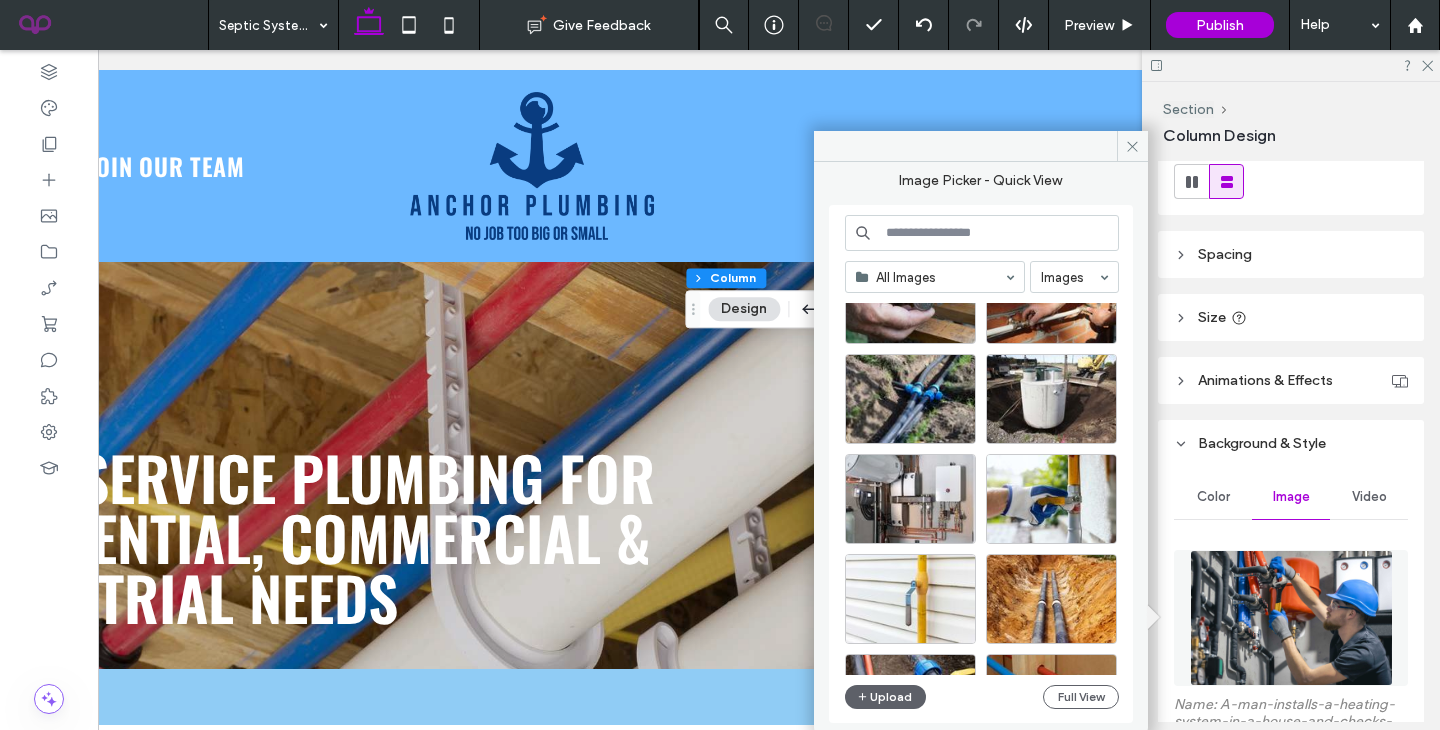 scroll, scrollTop: 779, scrollLeft: 0, axis: vertical 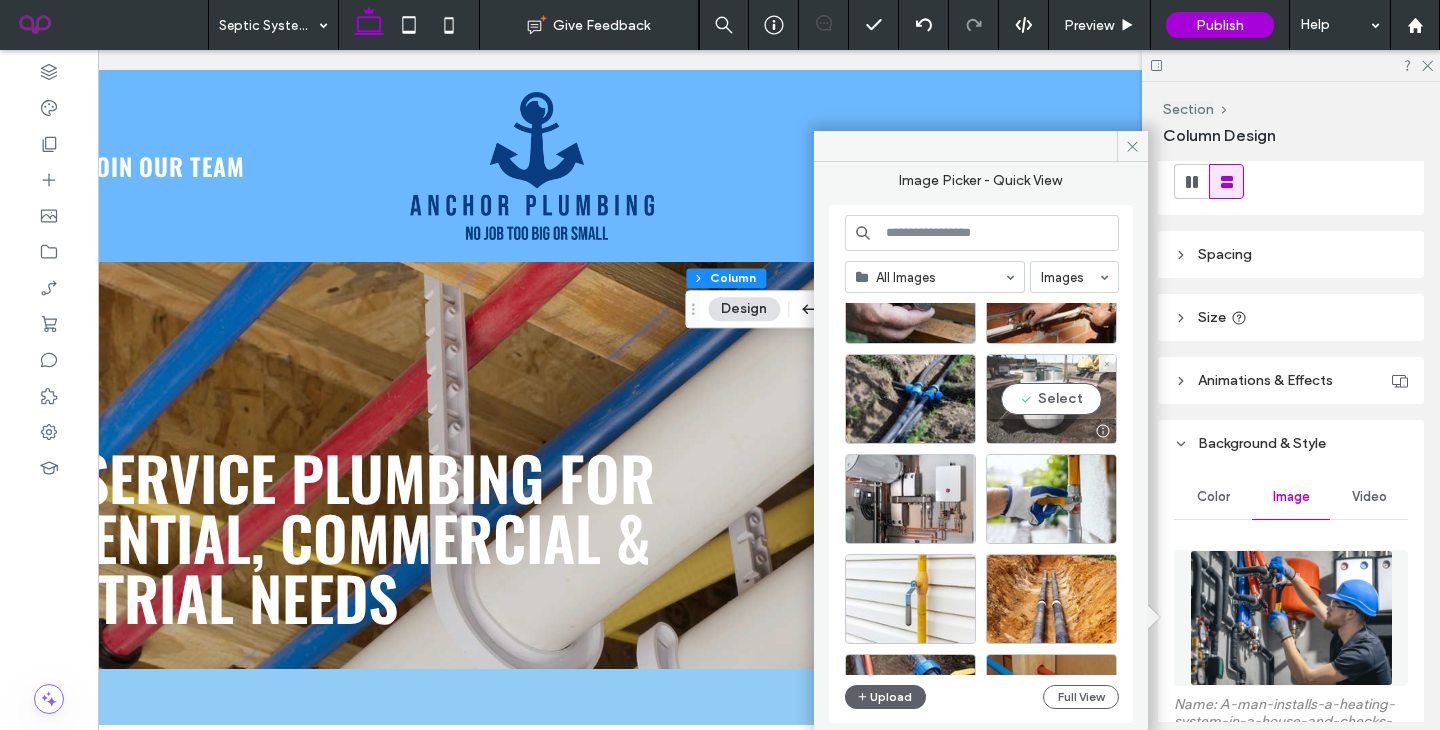 click on "Select" at bounding box center [1051, 399] 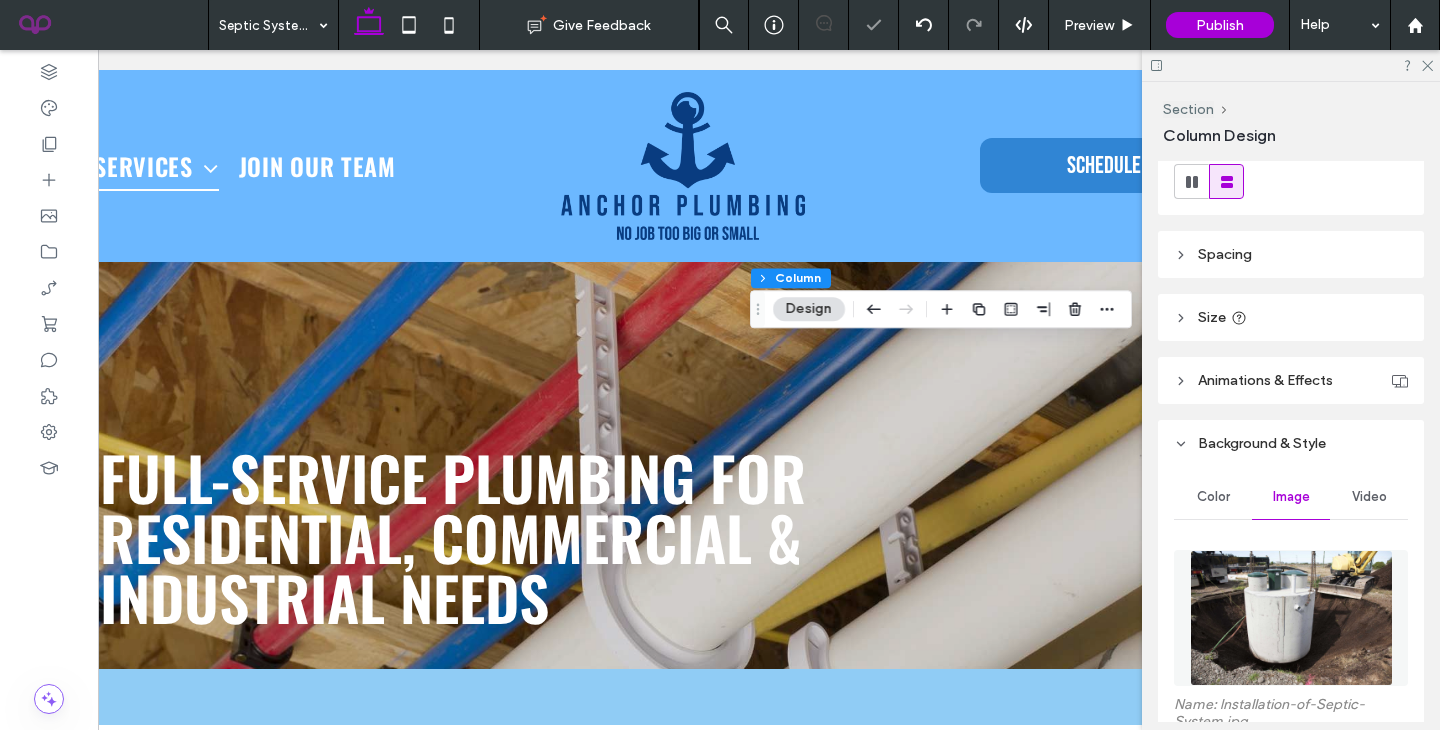 scroll, scrollTop: 0, scrollLeft: 89, axis: horizontal 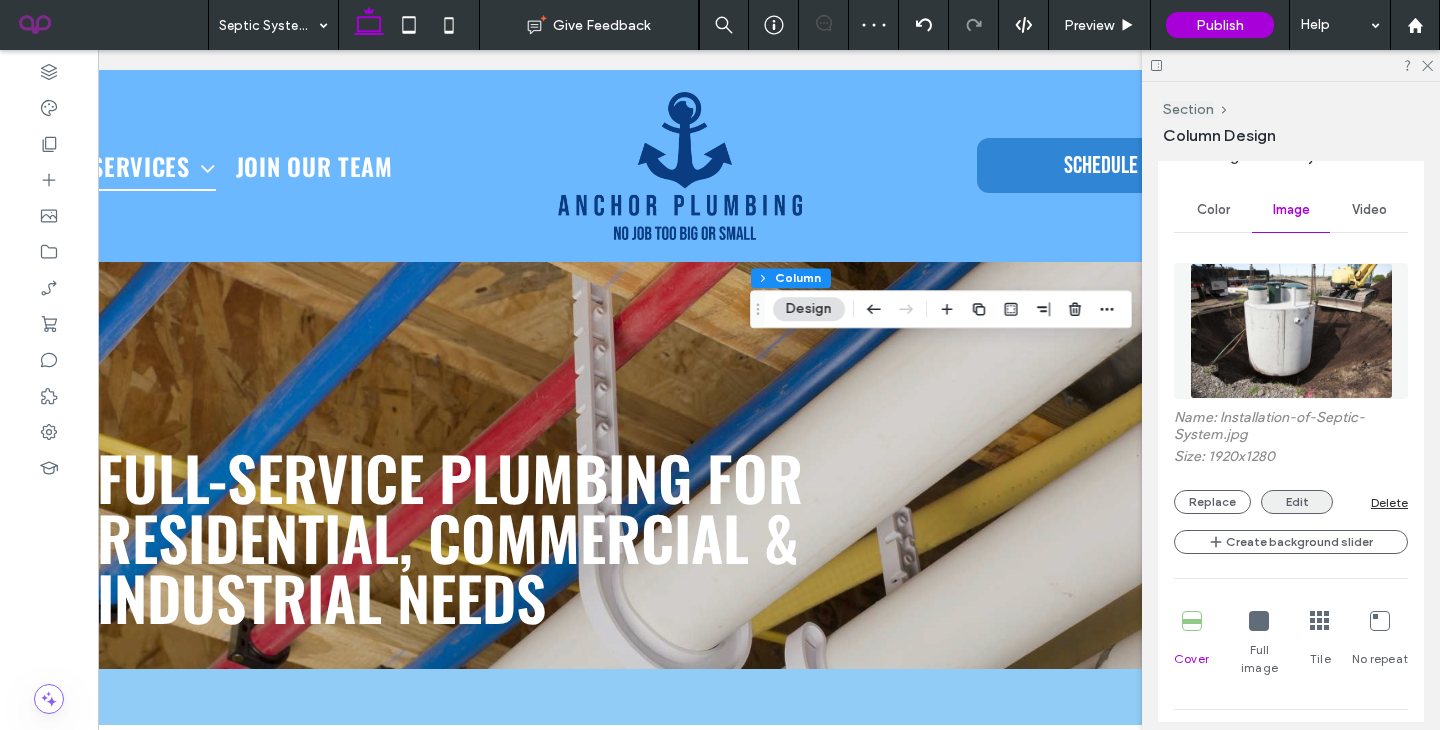 click on "Edit" at bounding box center (1297, 502) 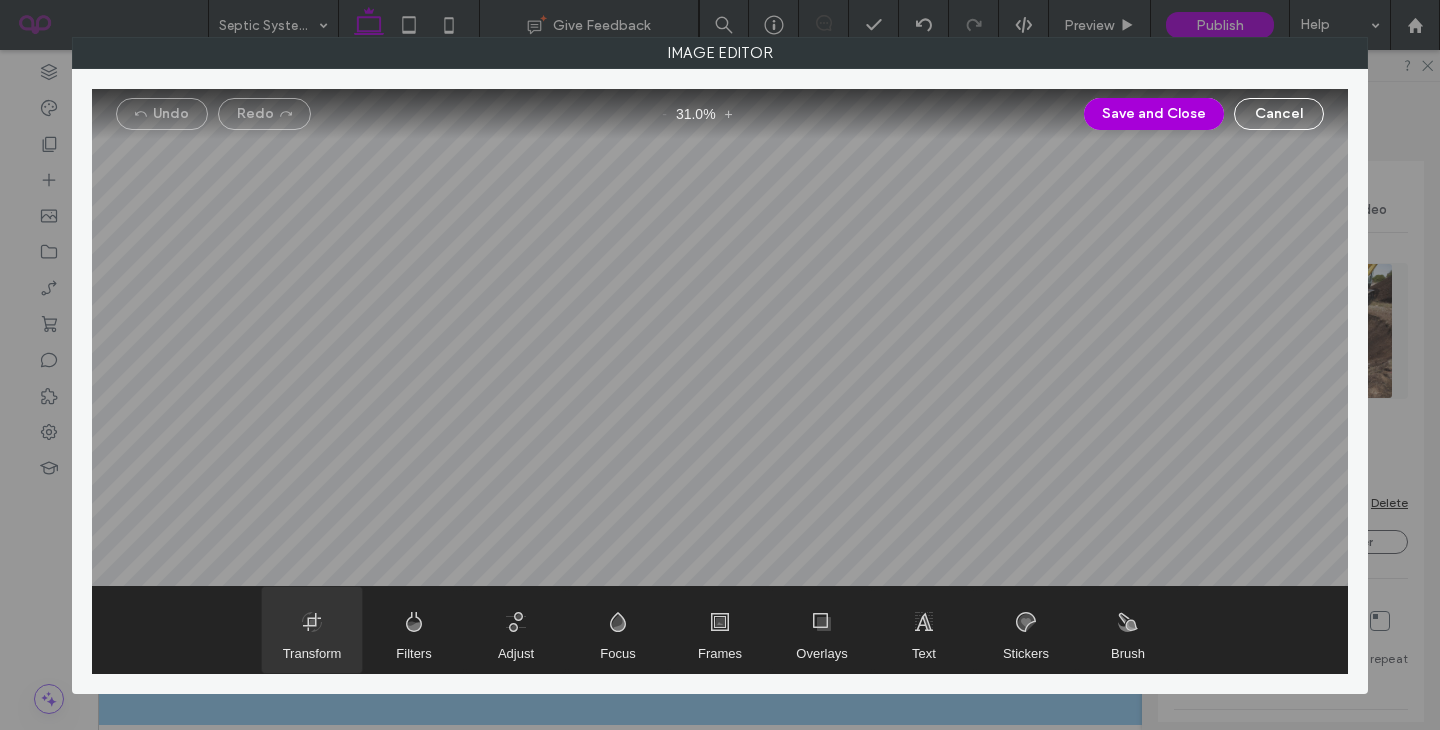 click at bounding box center [312, 630] 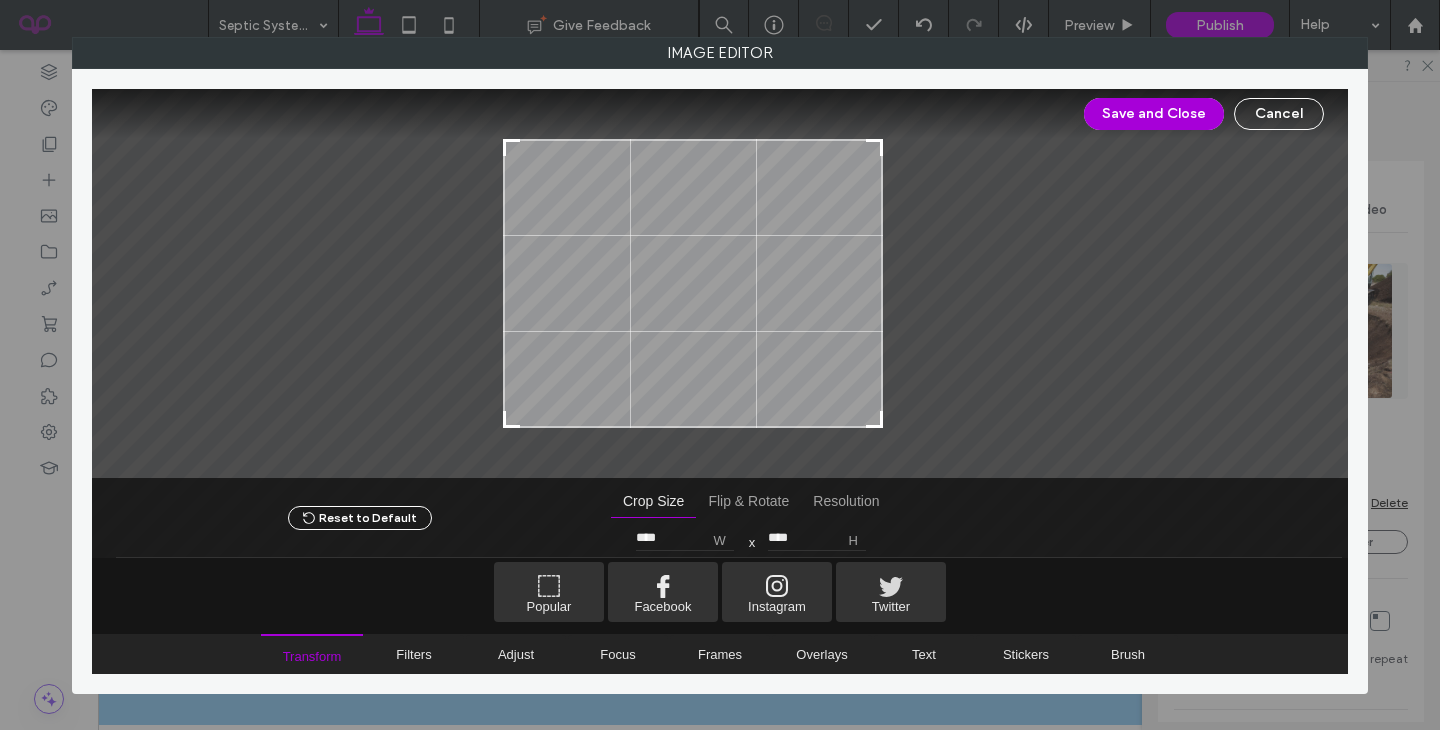 type on "****" 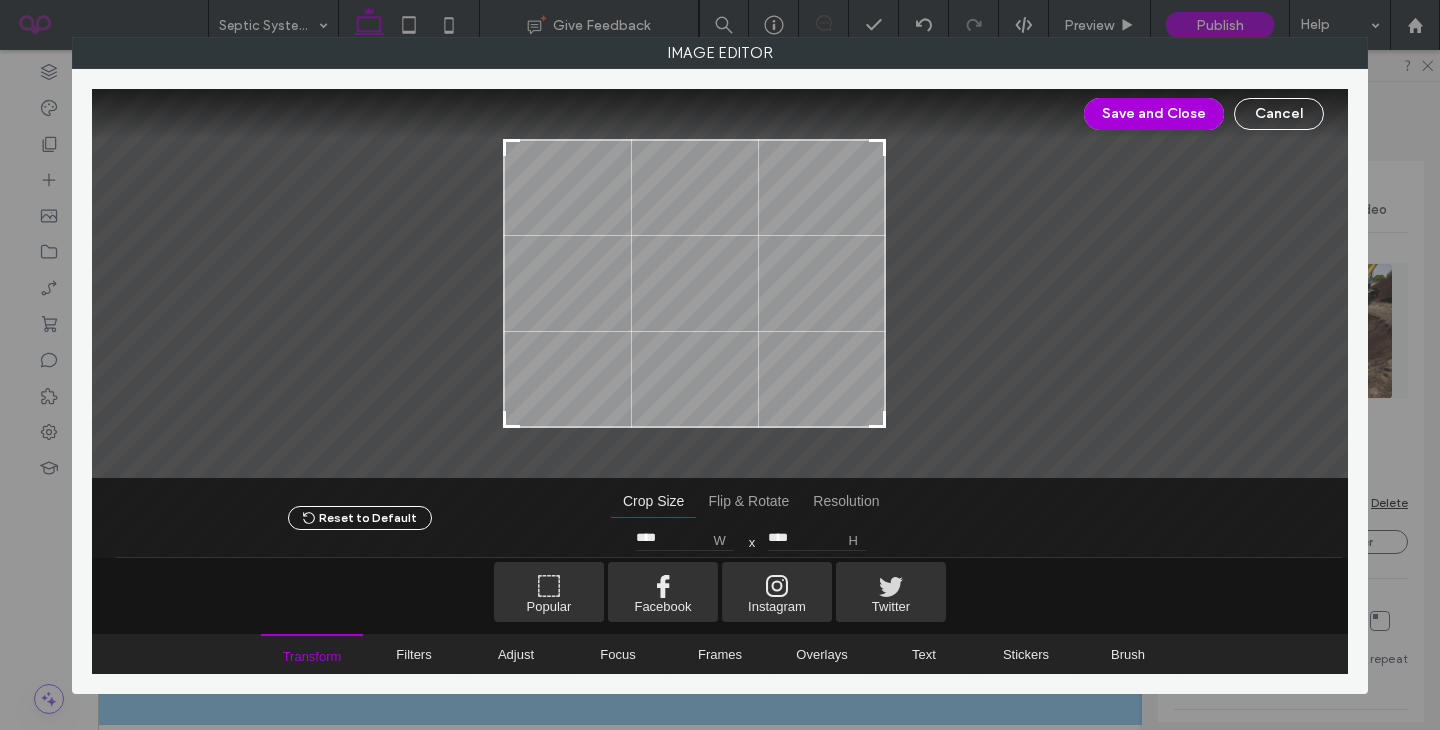 drag, startPoint x: 931, startPoint y: 420, endPoint x: 880, endPoint y: 429, distance: 51.78803 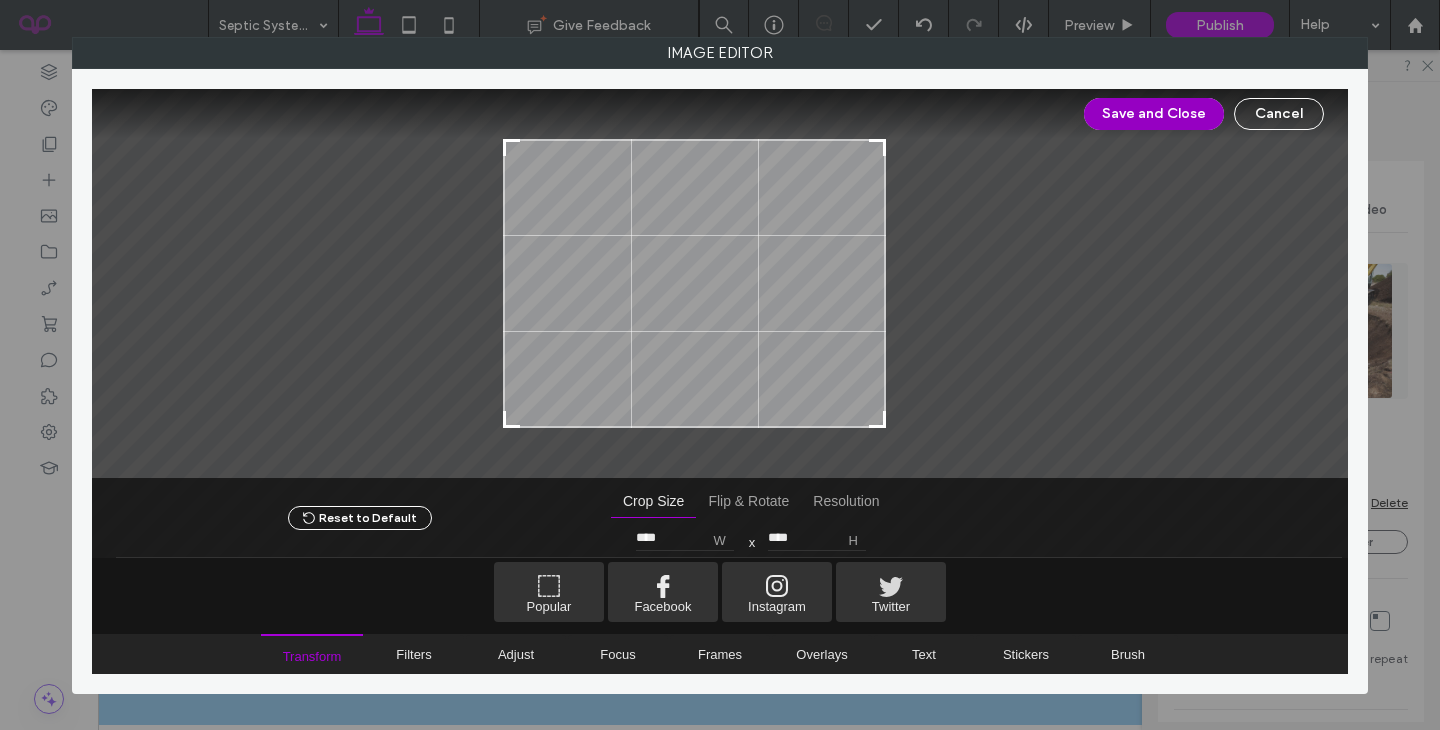 click on "Save and Close" at bounding box center (1154, 114) 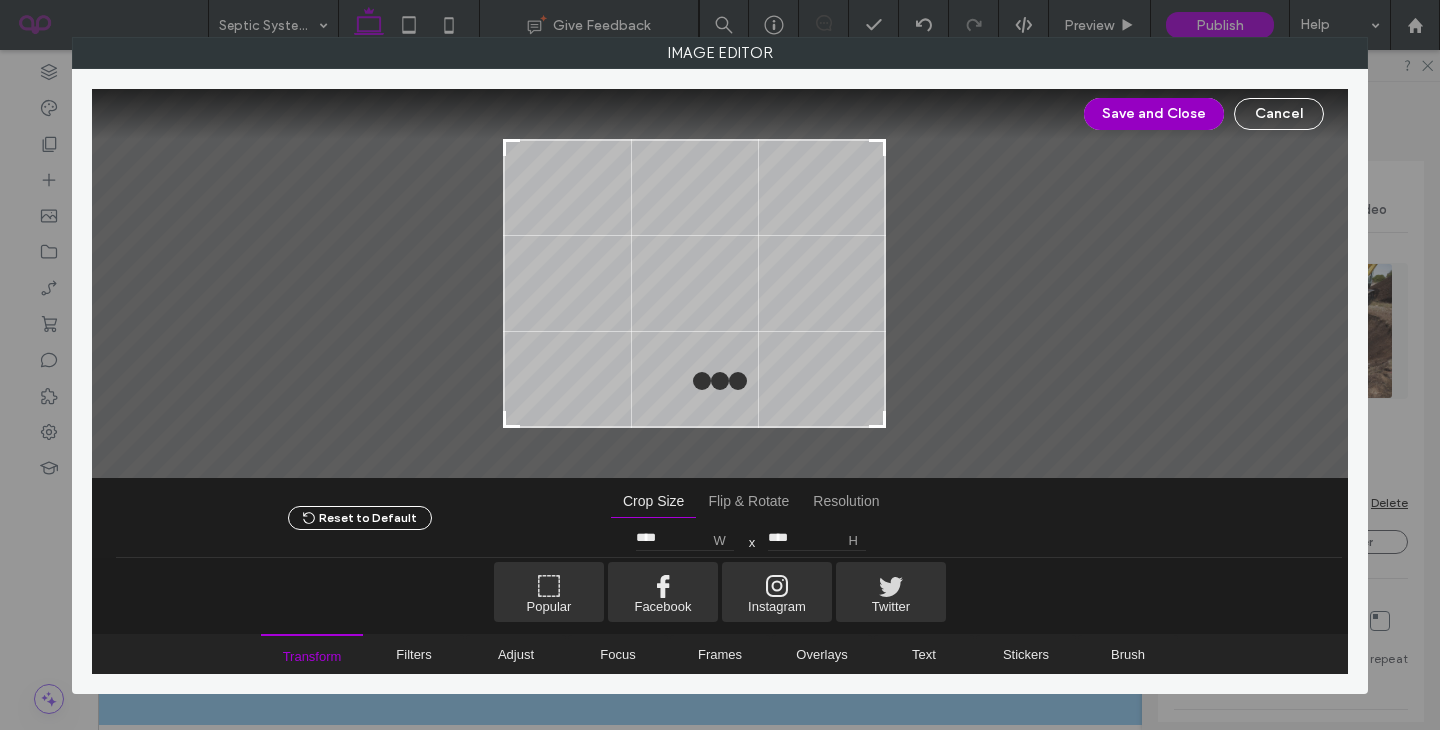 click on "Save and Close" at bounding box center (1154, 114) 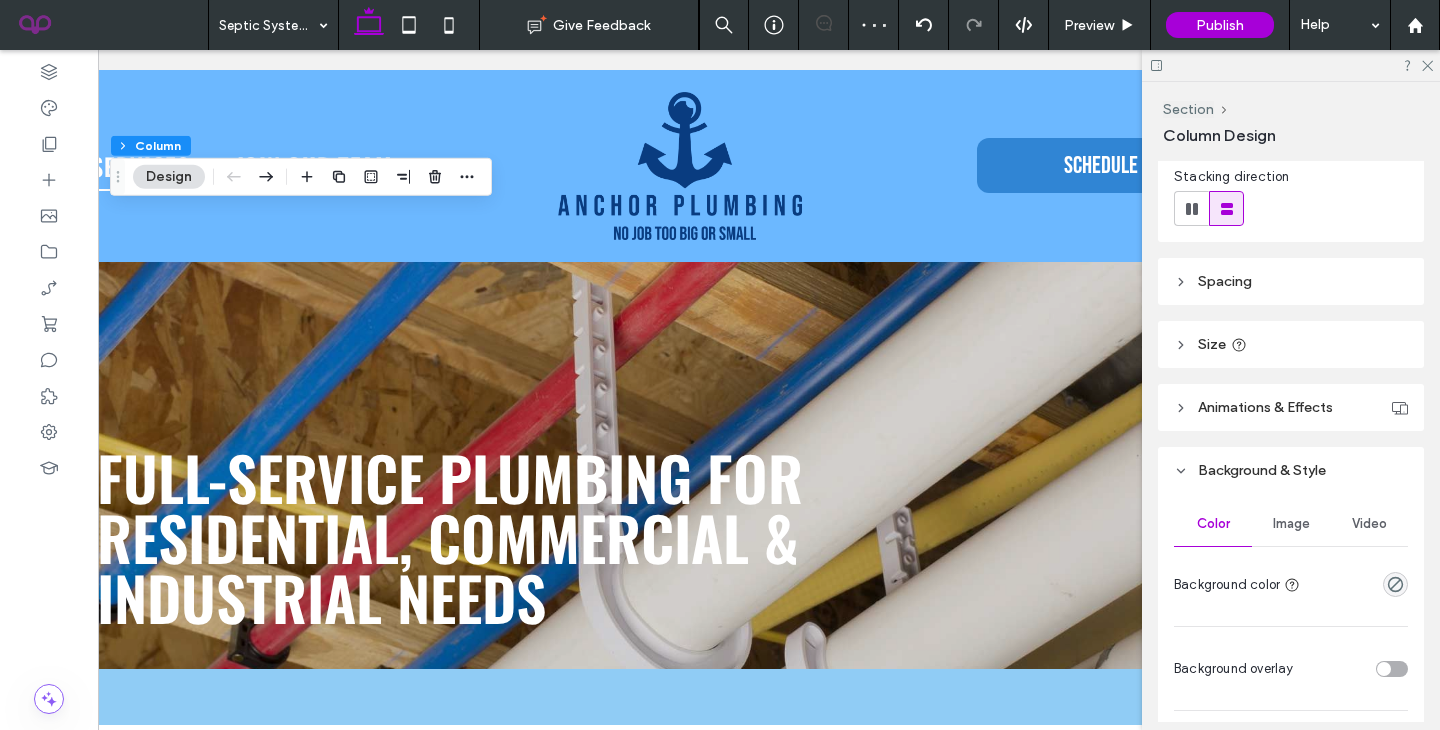 scroll, scrollTop: 318, scrollLeft: 0, axis: vertical 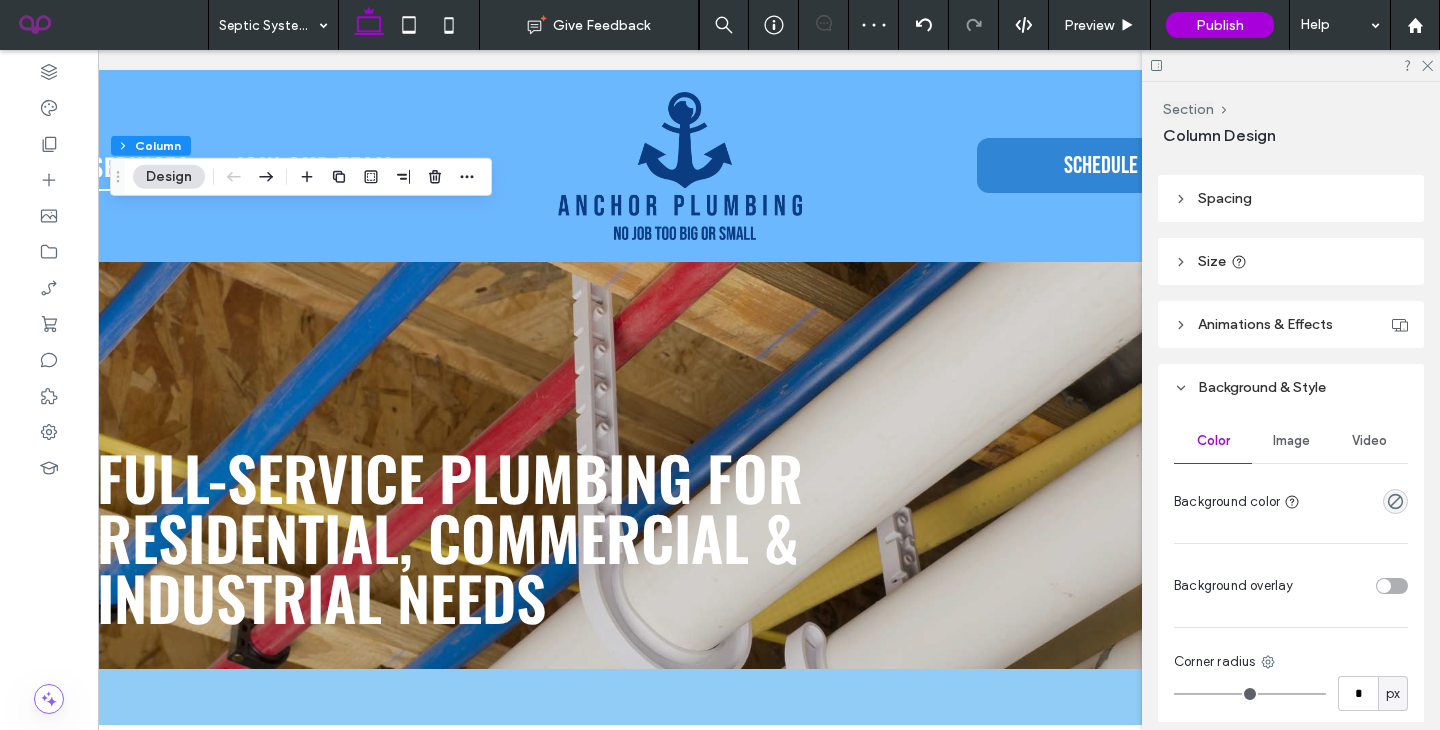 click on "Image" at bounding box center (1291, 441) 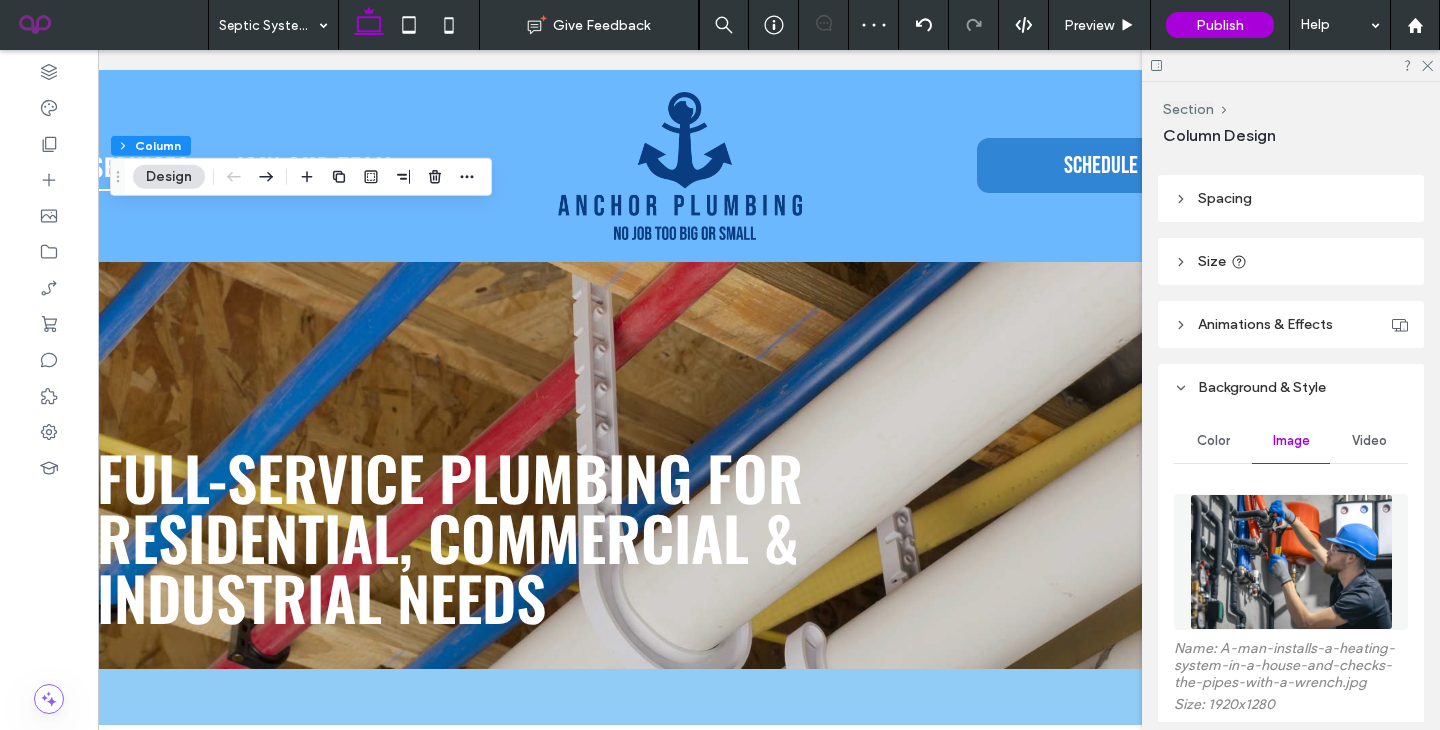 click at bounding box center (1291, 562) 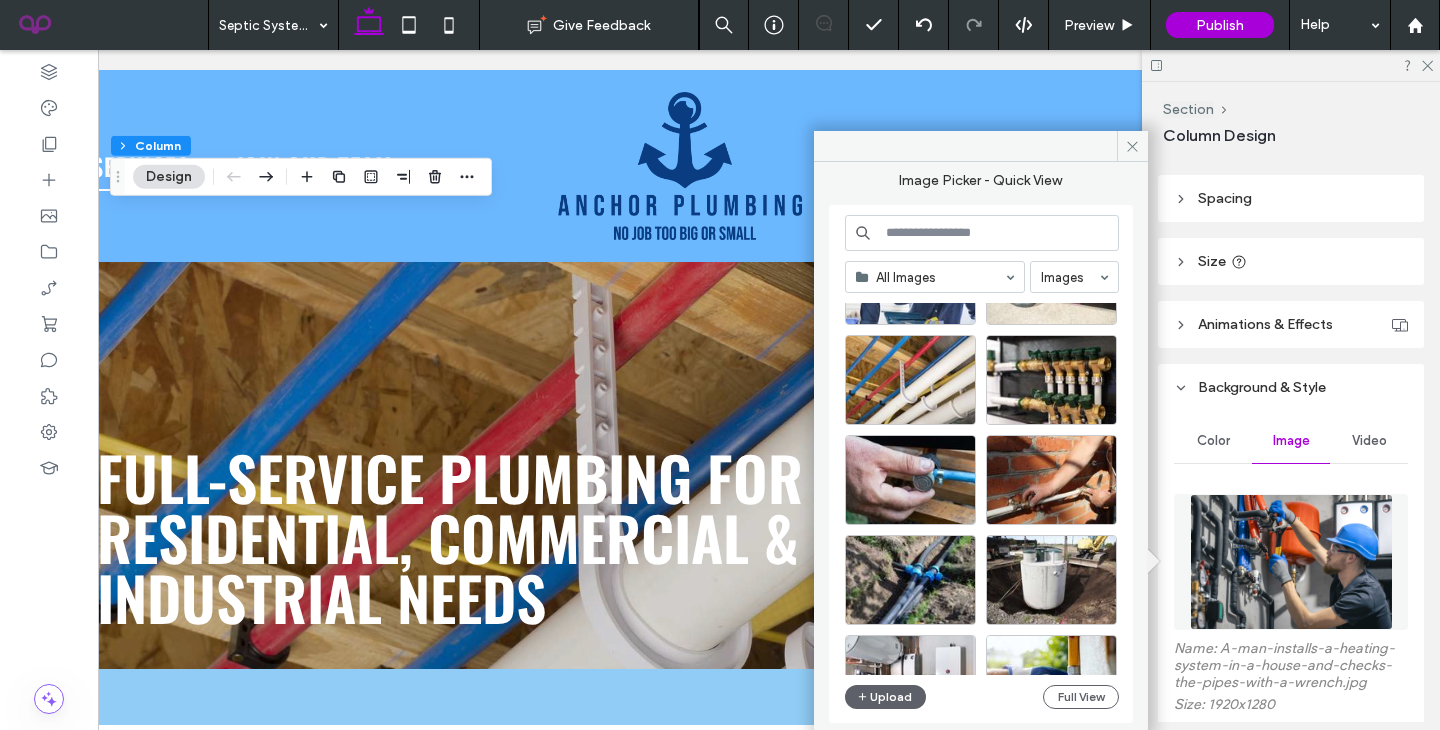 scroll, scrollTop: 570, scrollLeft: 0, axis: vertical 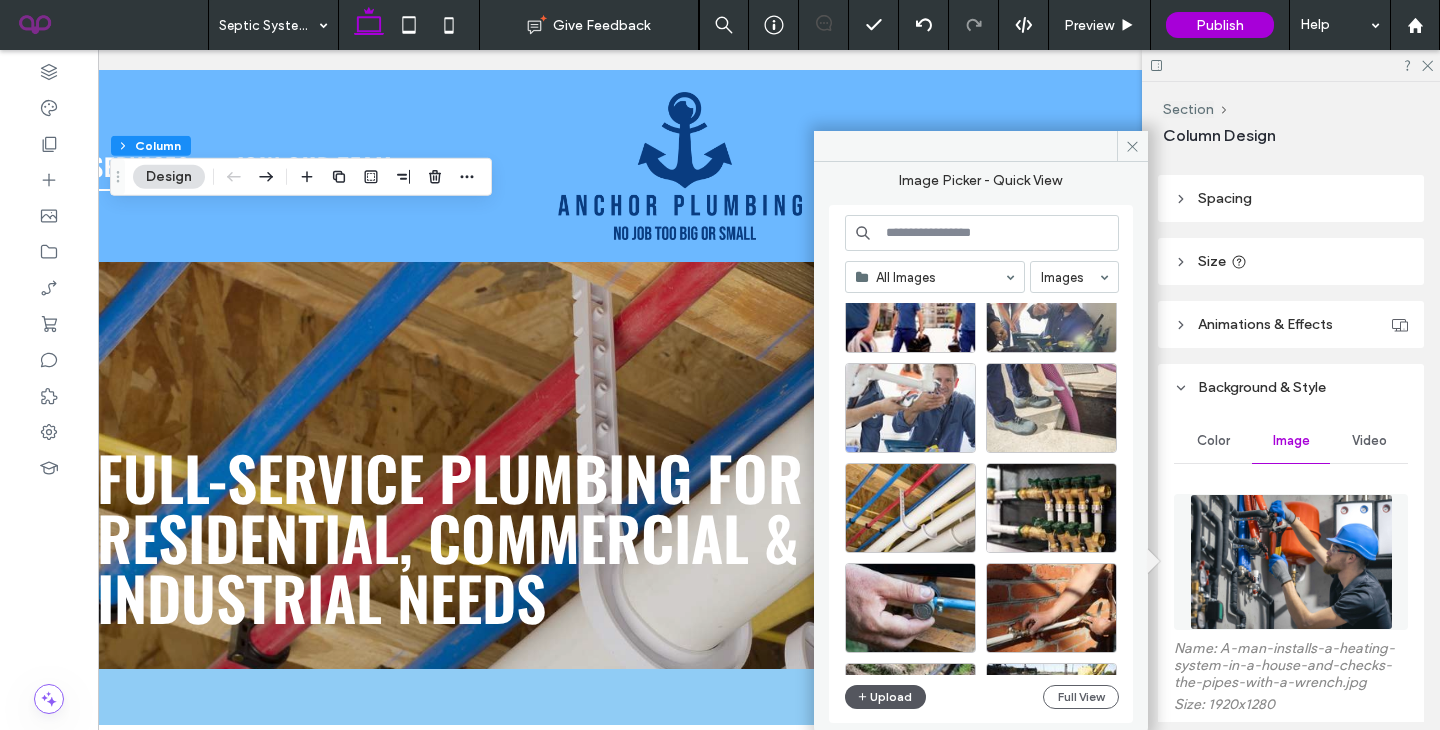 click on "Upload" at bounding box center [886, 697] 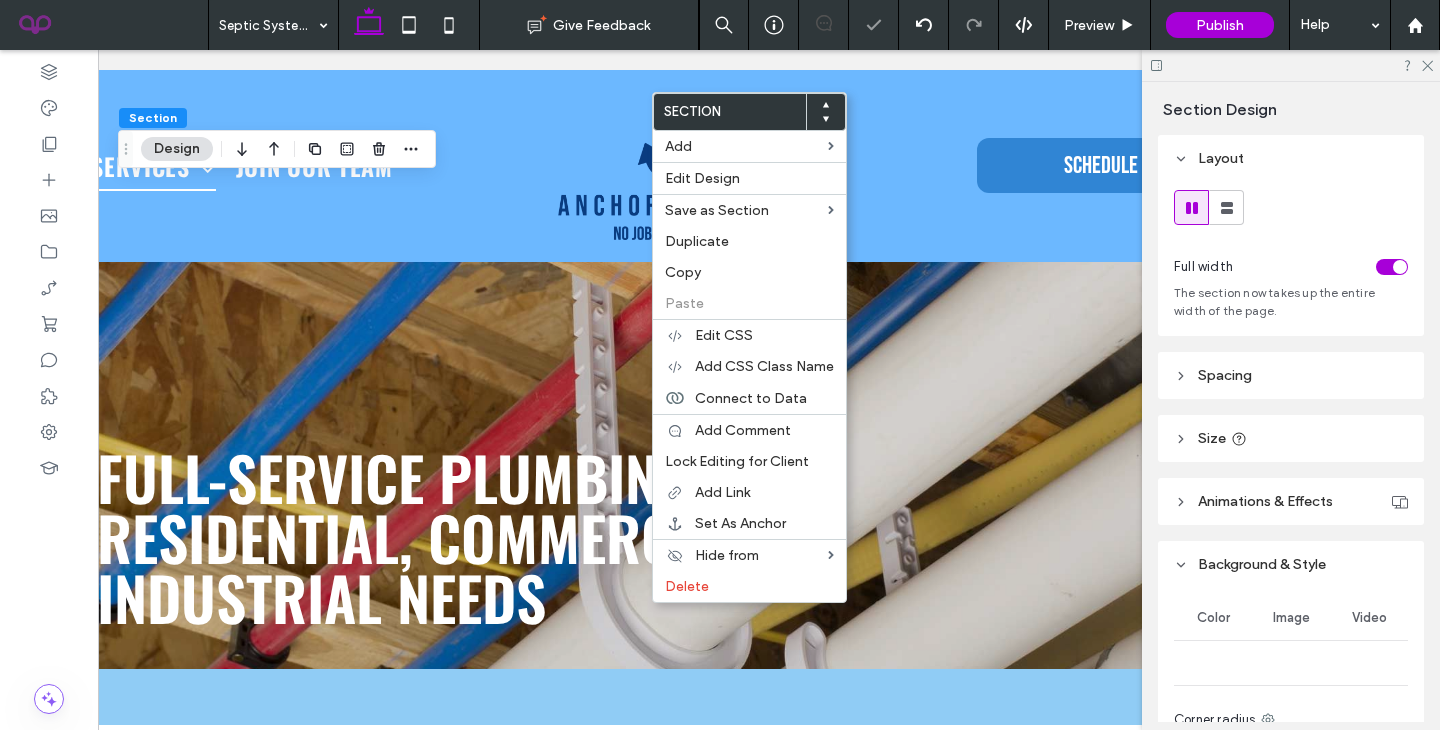 scroll, scrollTop: 0, scrollLeft: 0, axis: both 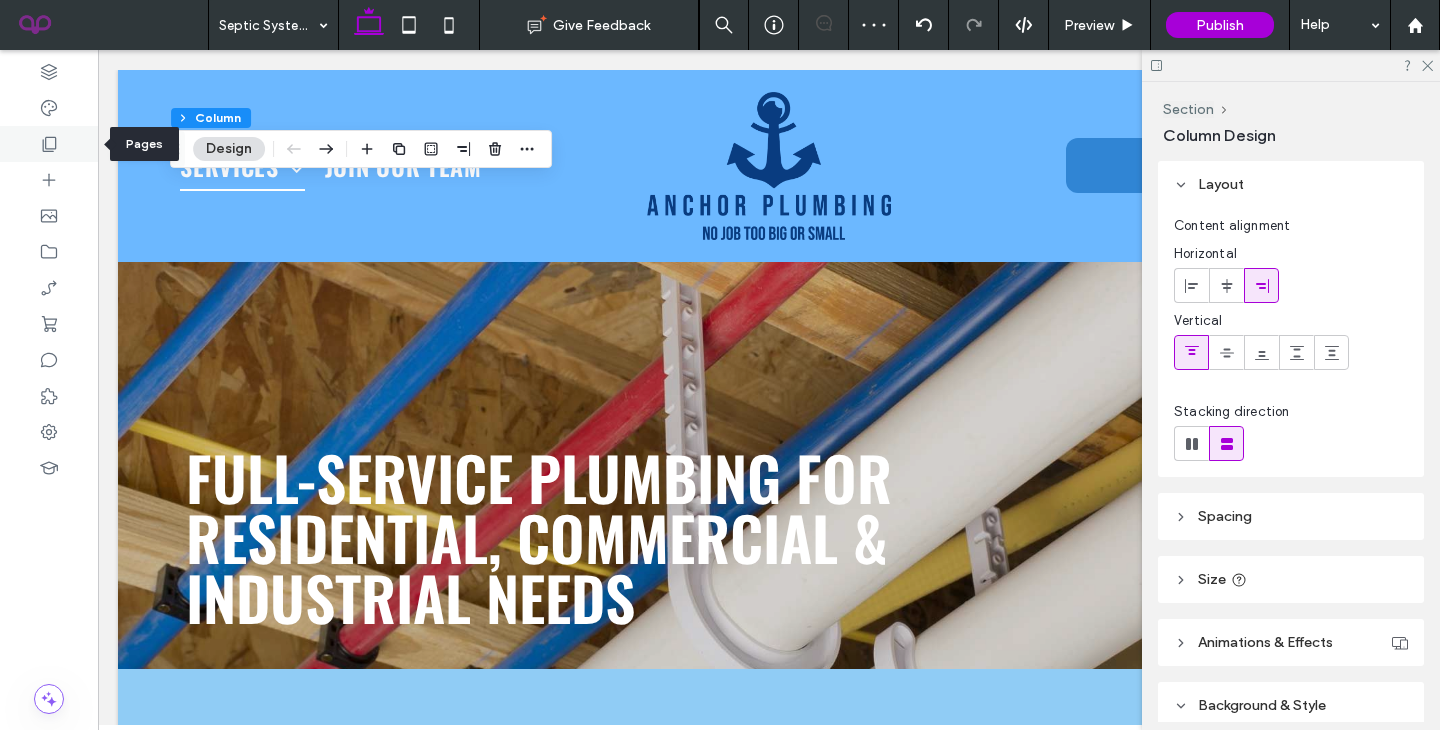 click at bounding box center (49, 144) 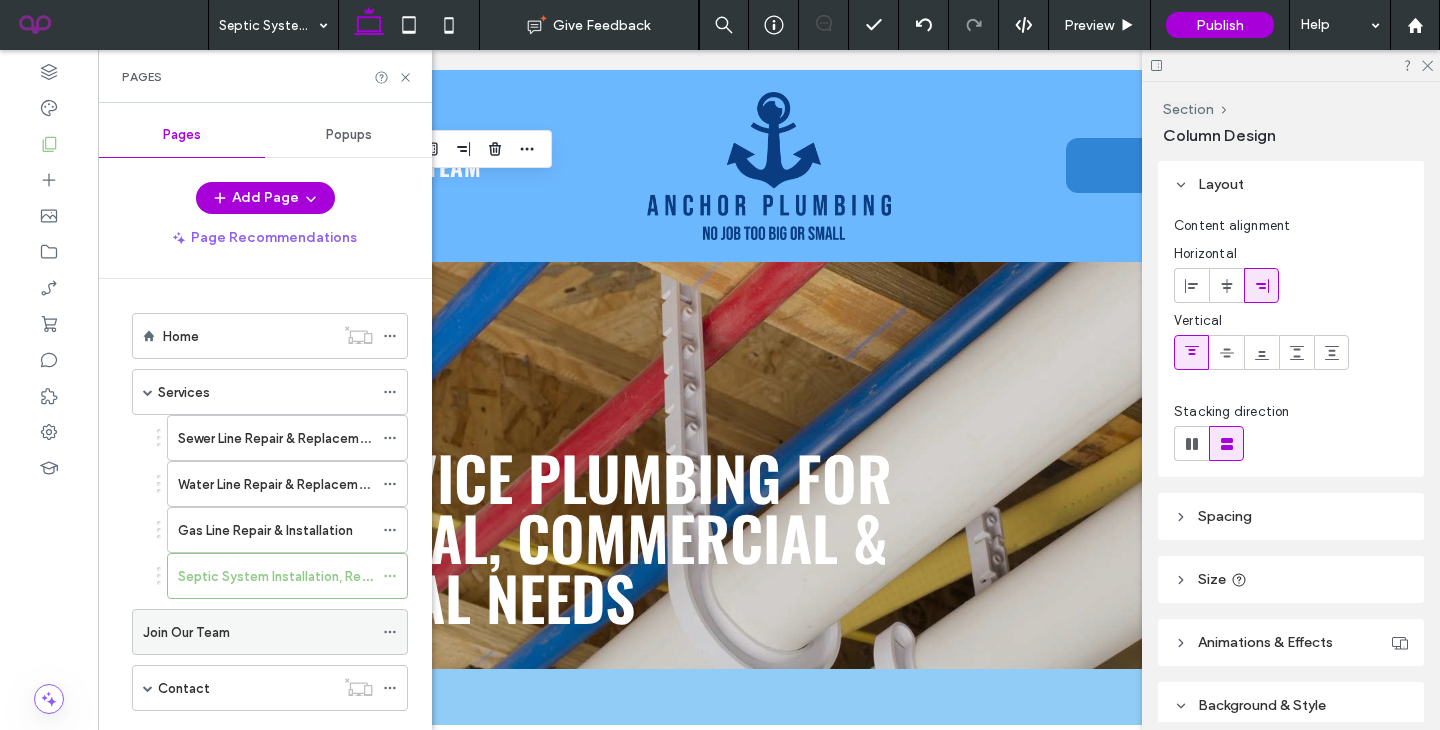 click on "Join Our Team" at bounding box center [258, 632] 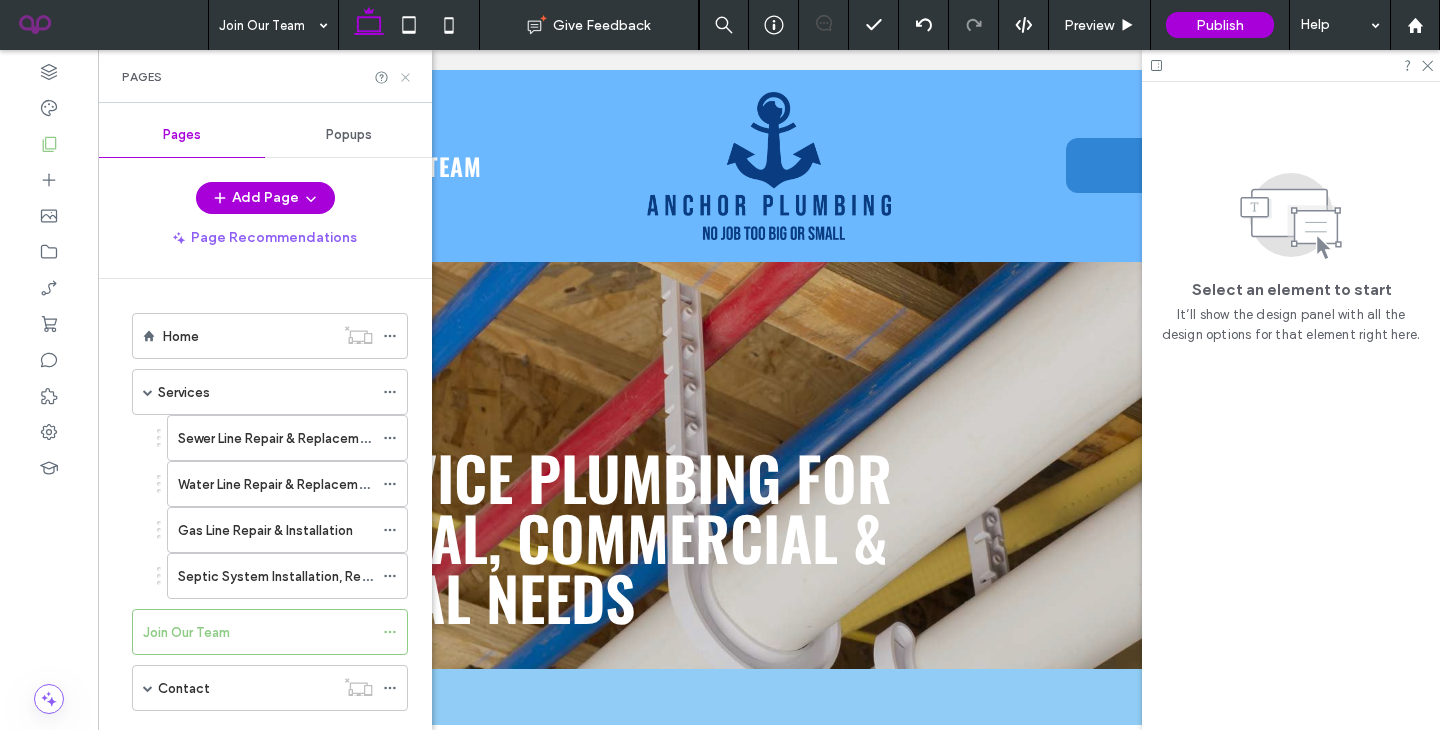 click 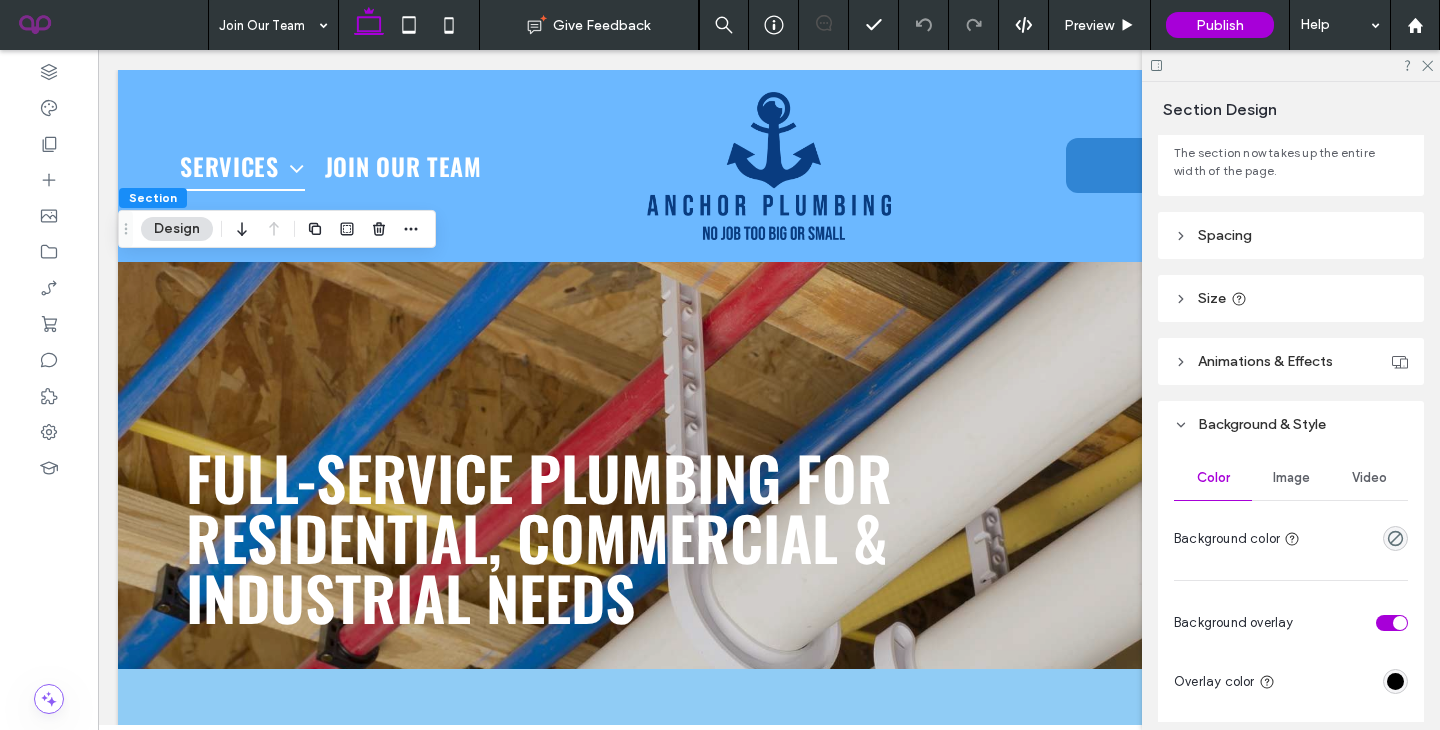 scroll, scrollTop: 136, scrollLeft: 0, axis: vertical 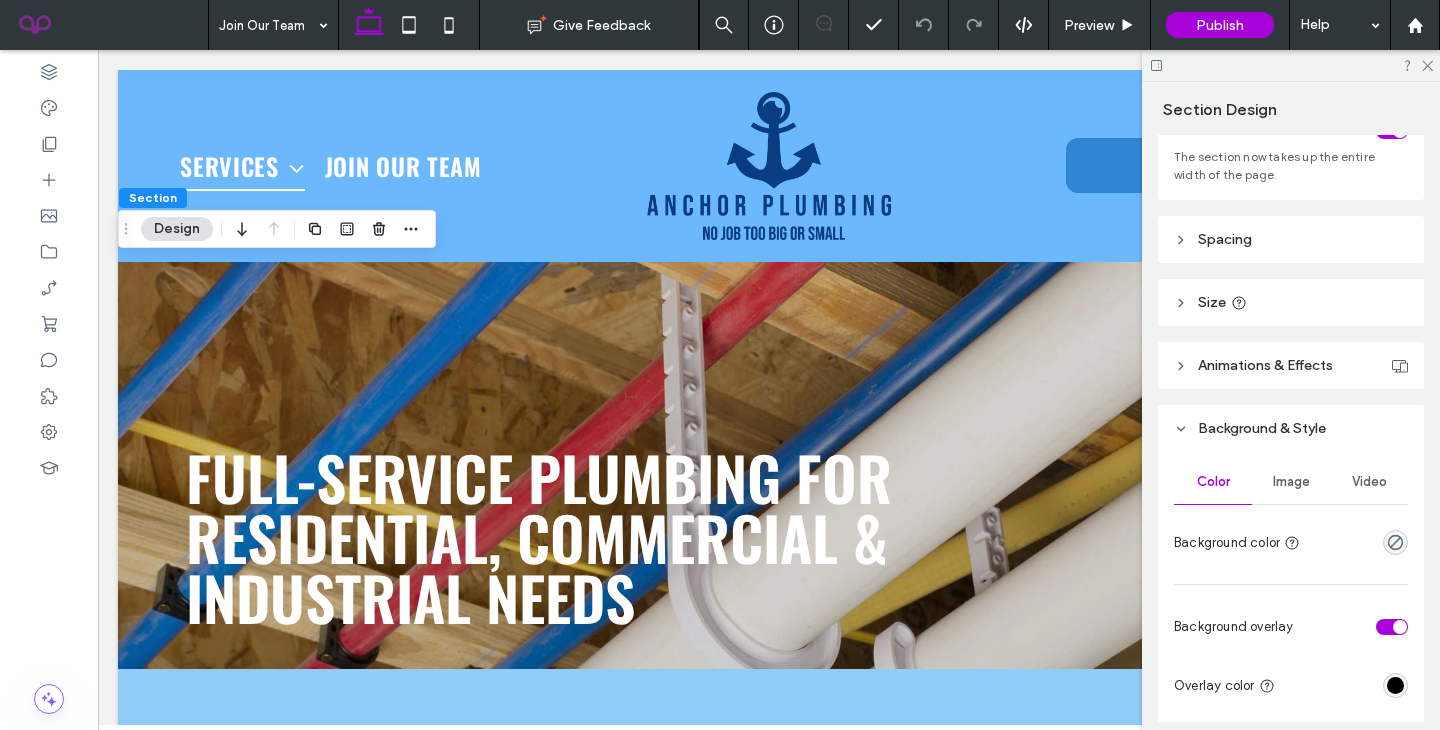 click on "Image" at bounding box center (1291, 482) 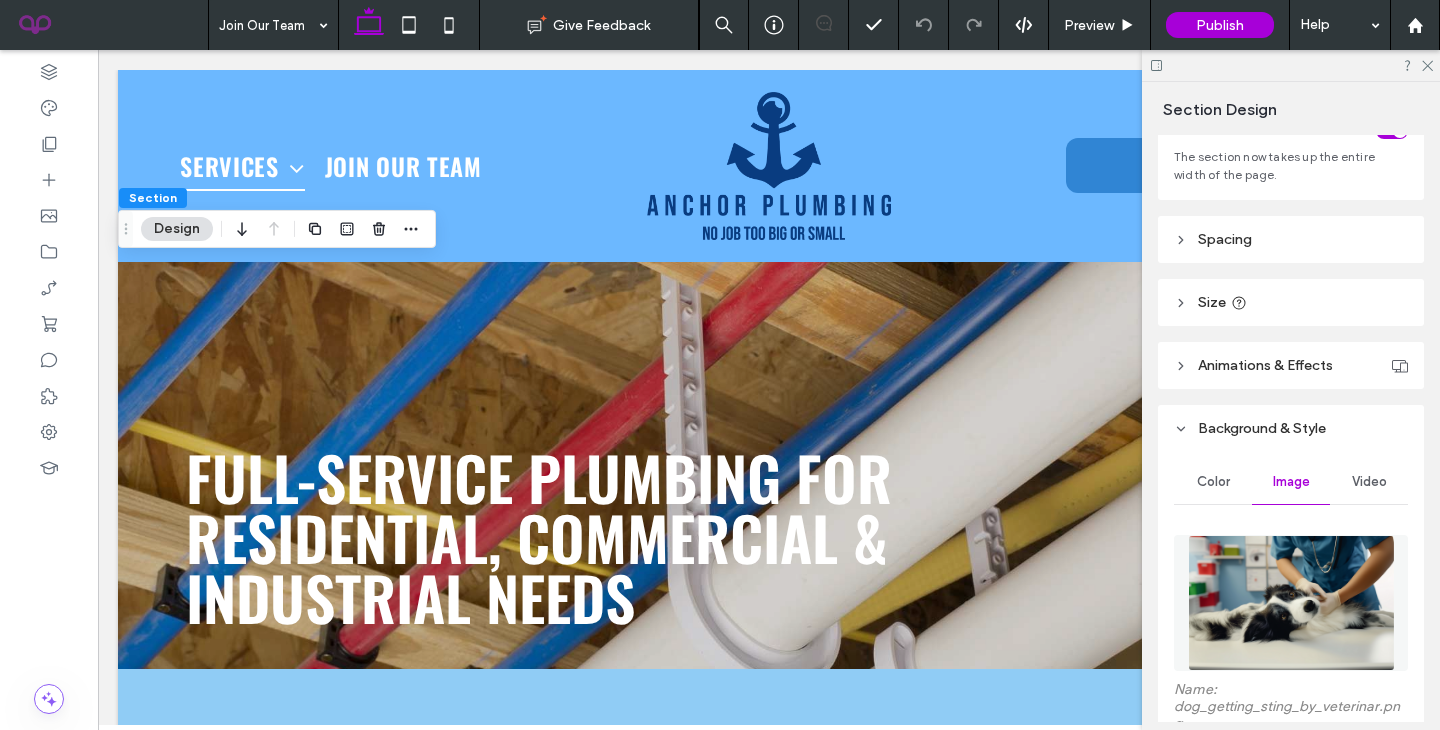 click at bounding box center [1291, 603] 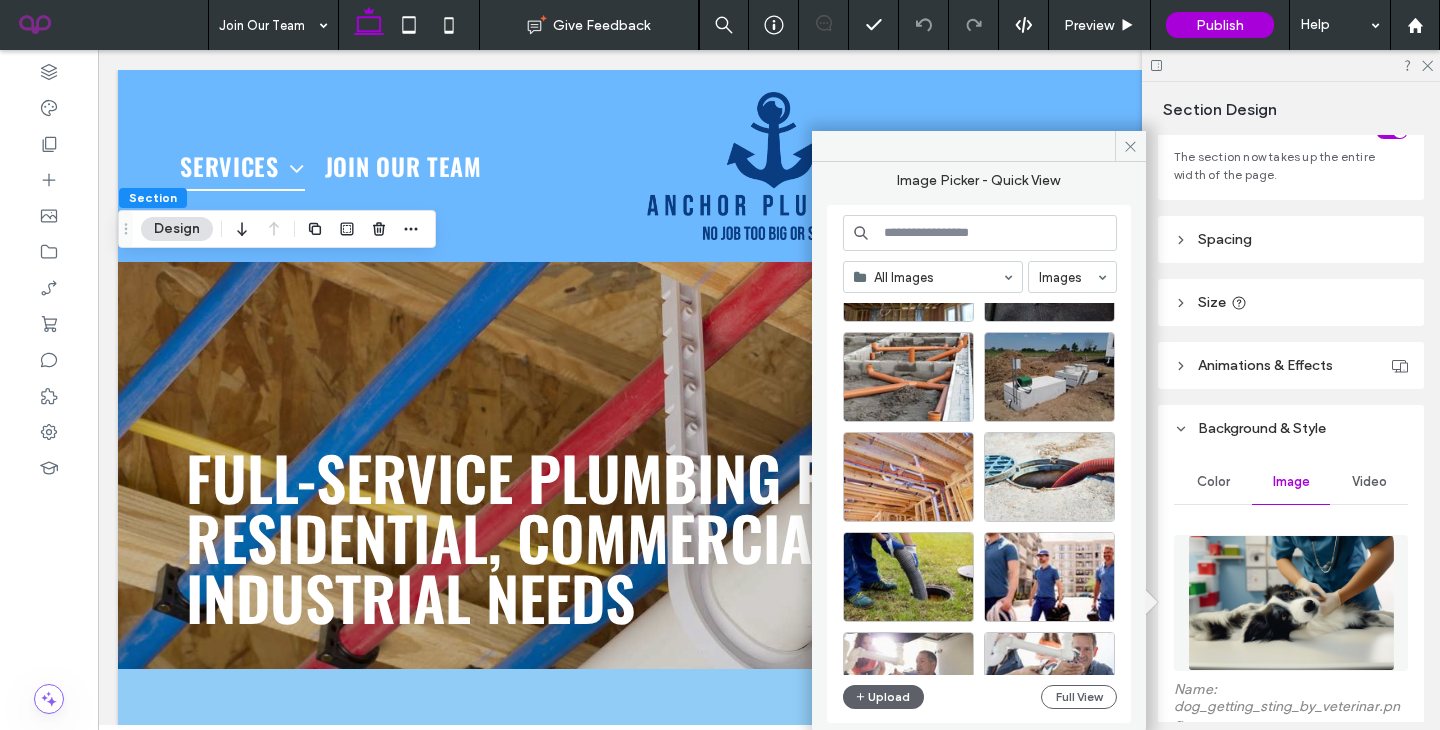 scroll, scrollTop: 370, scrollLeft: 0, axis: vertical 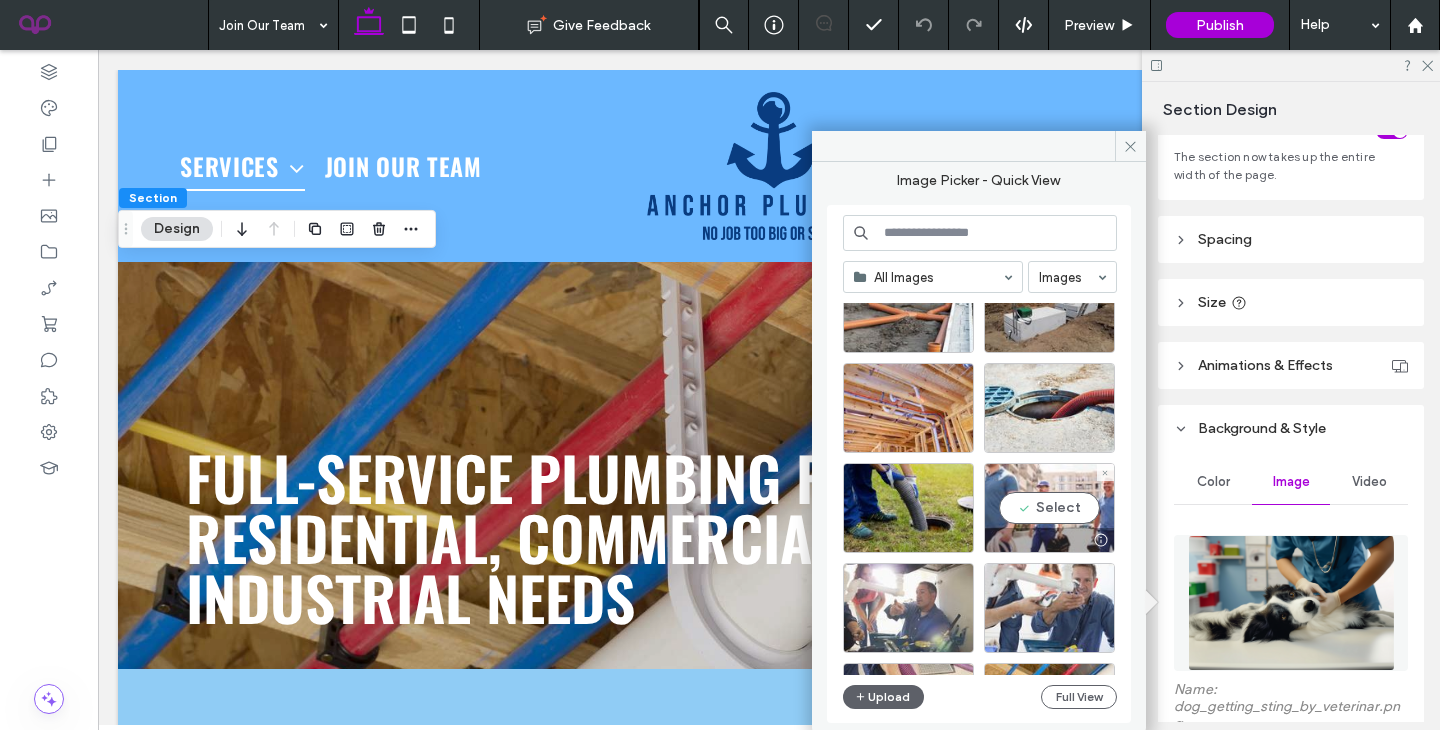 click on "Select" at bounding box center (1049, 508) 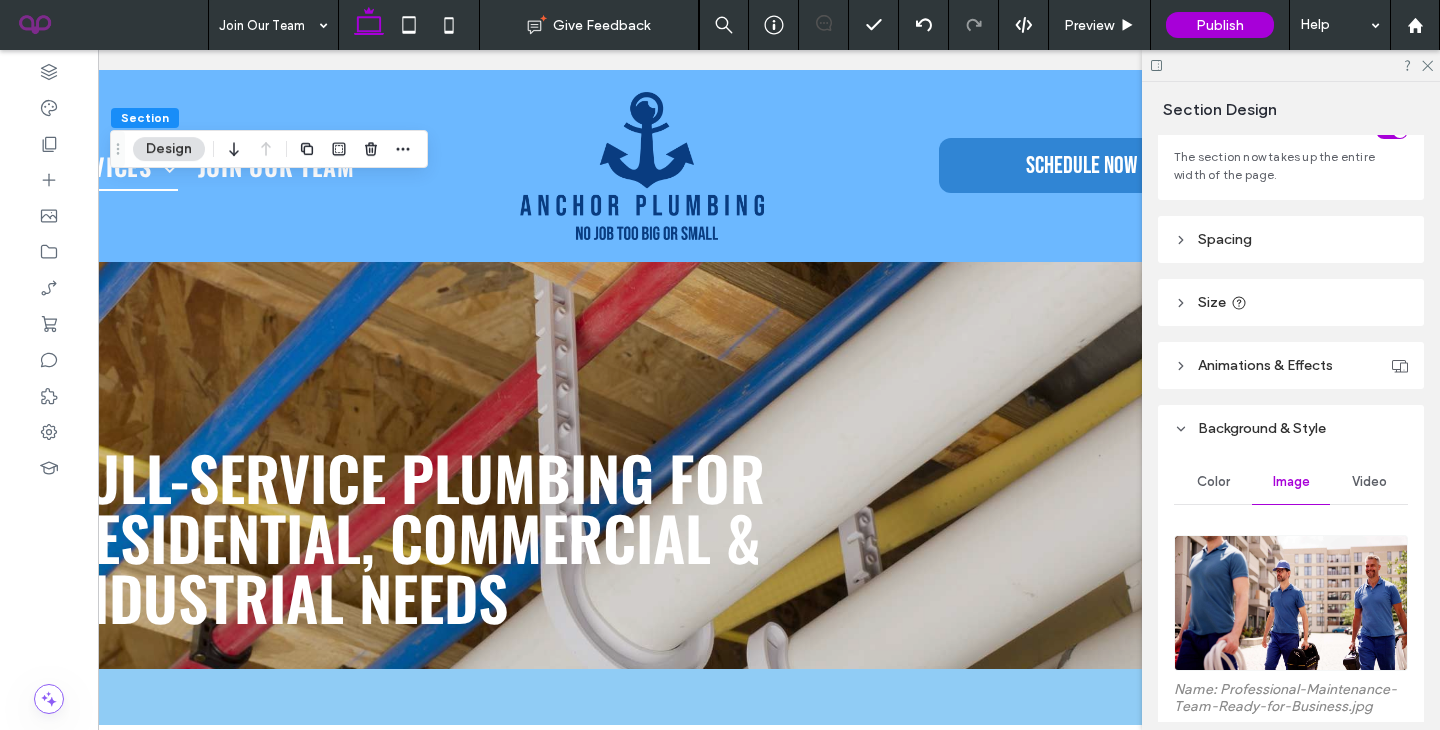 scroll, scrollTop: 0, scrollLeft: 194, axis: horizontal 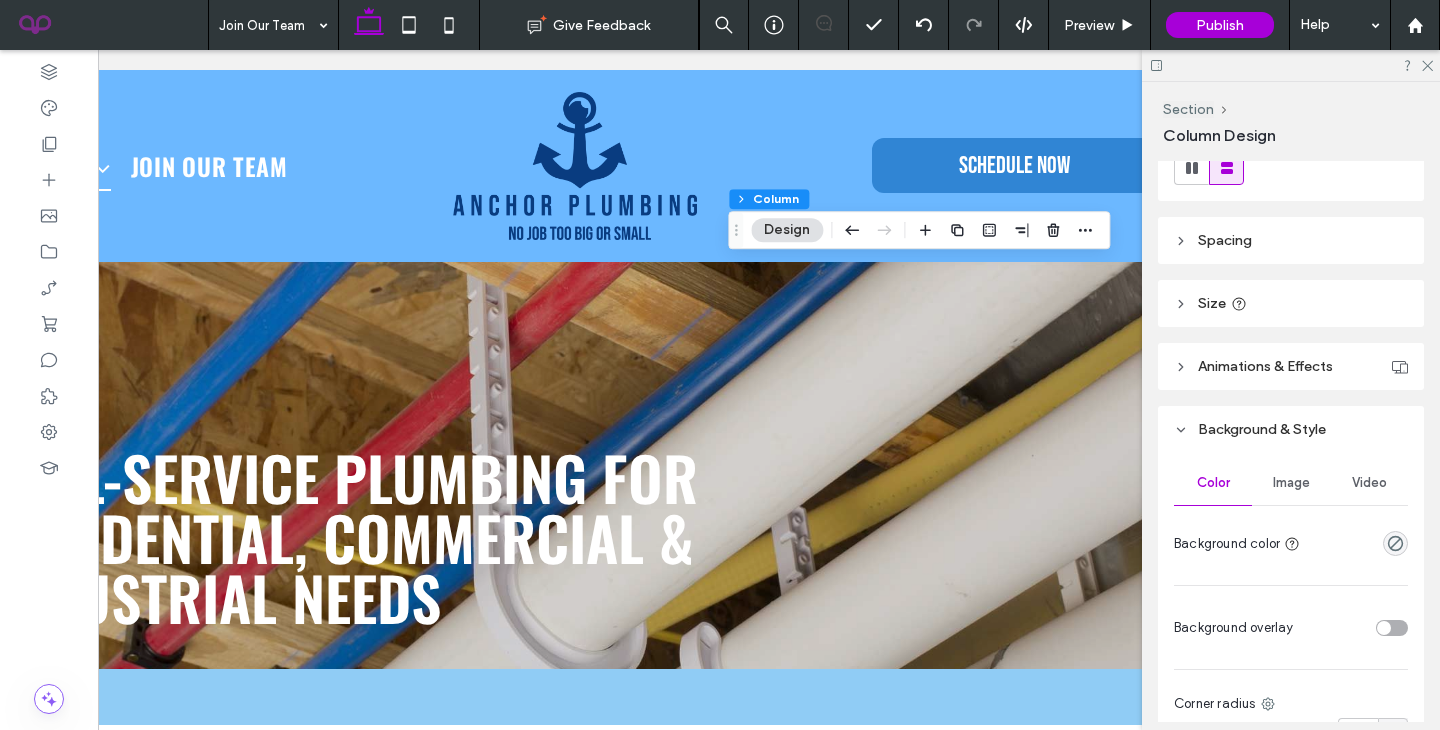 click on "Image" at bounding box center (1291, 483) 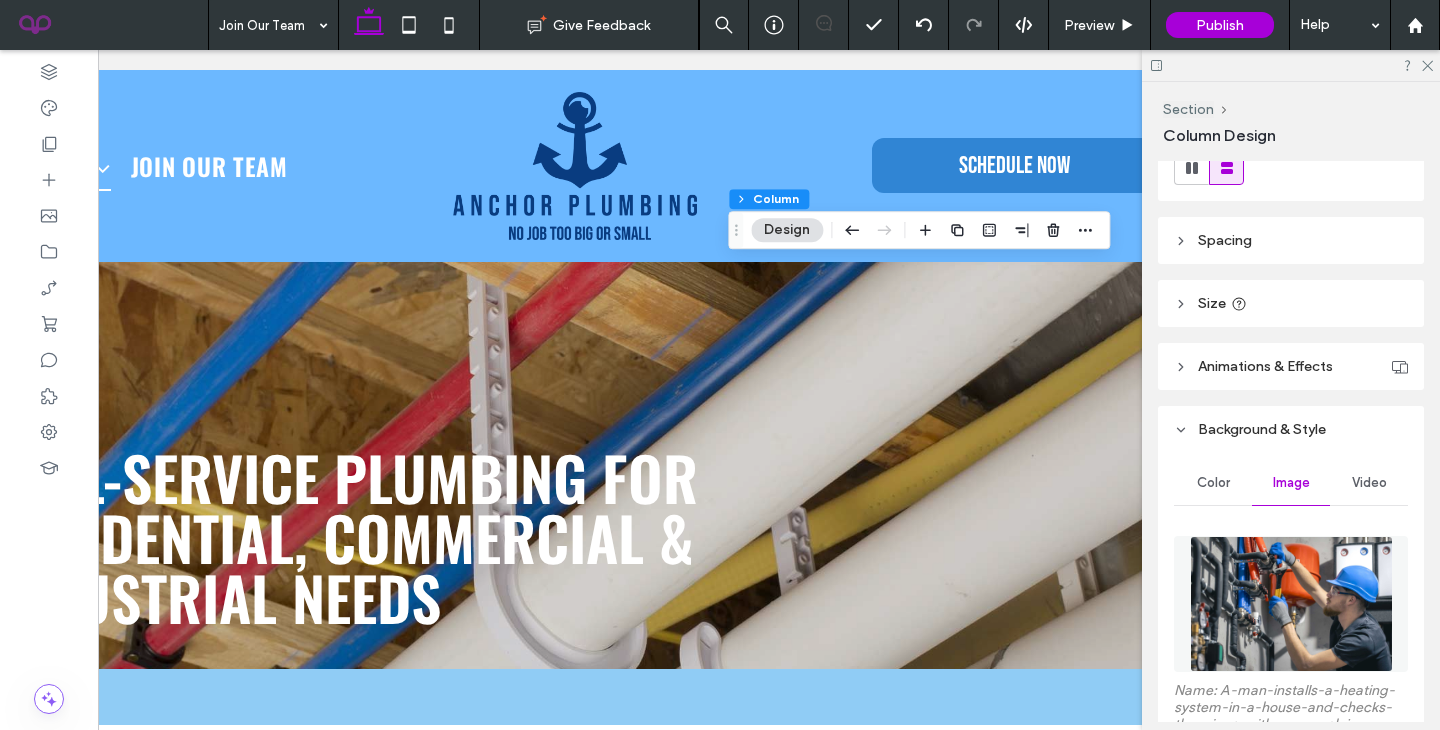 click at bounding box center [1291, 604] 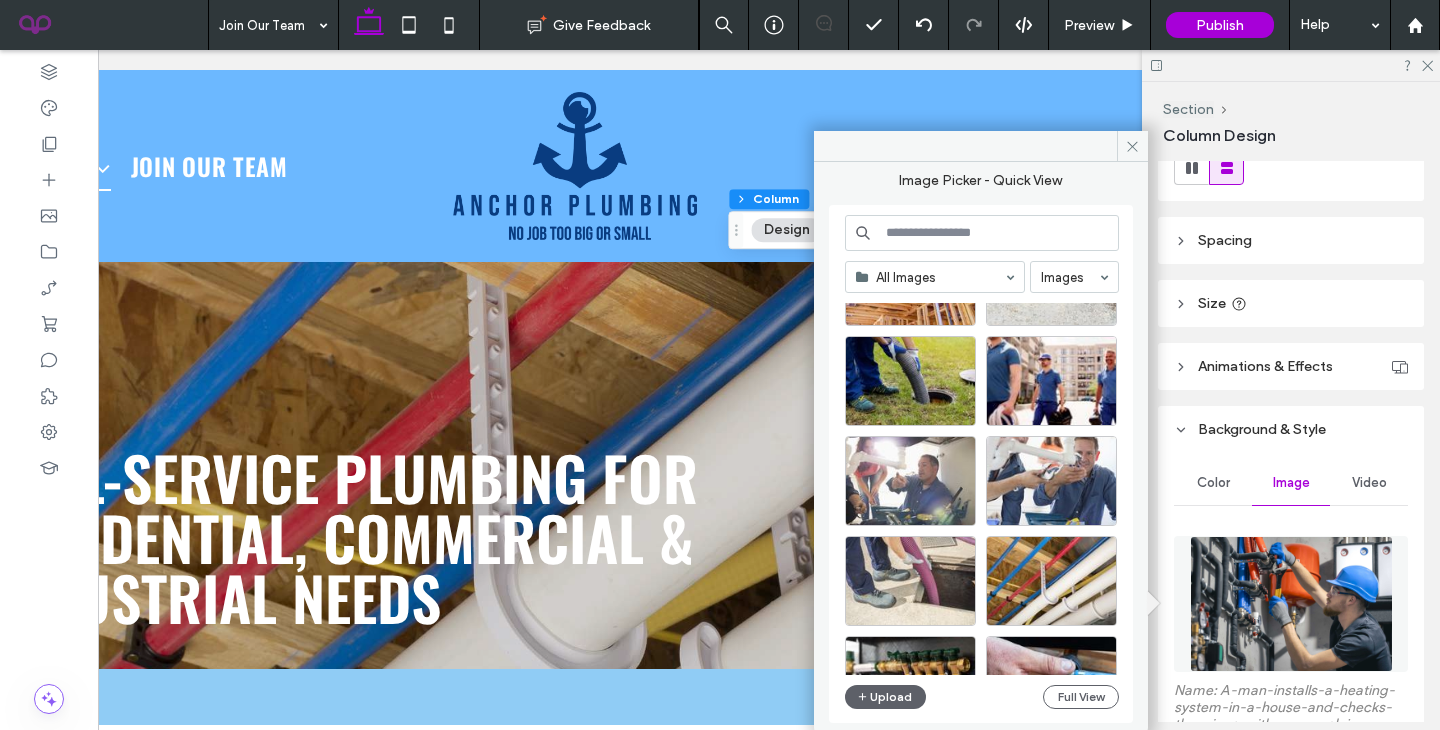 scroll, scrollTop: 493, scrollLeft: 0, axis: vertical 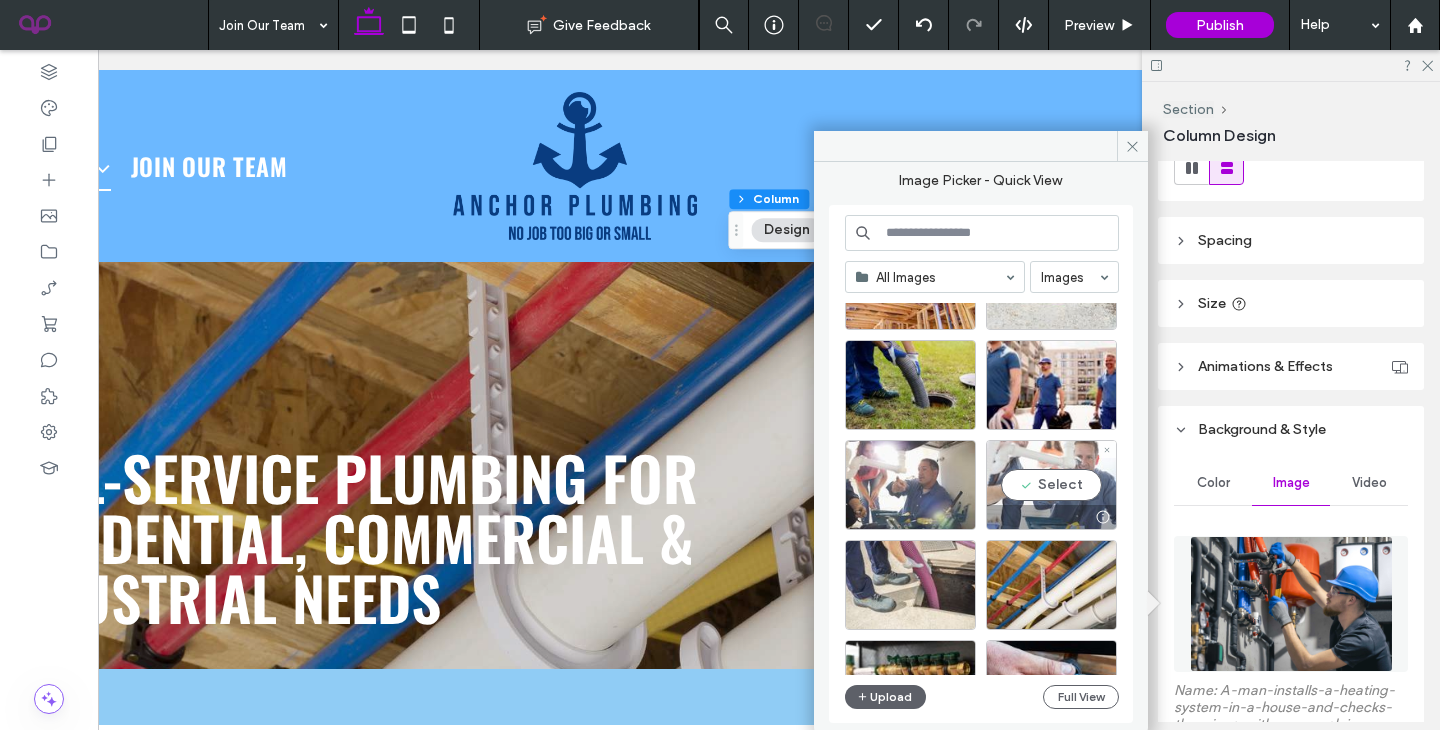 click on "Select" at bounding box center [1051, 485] 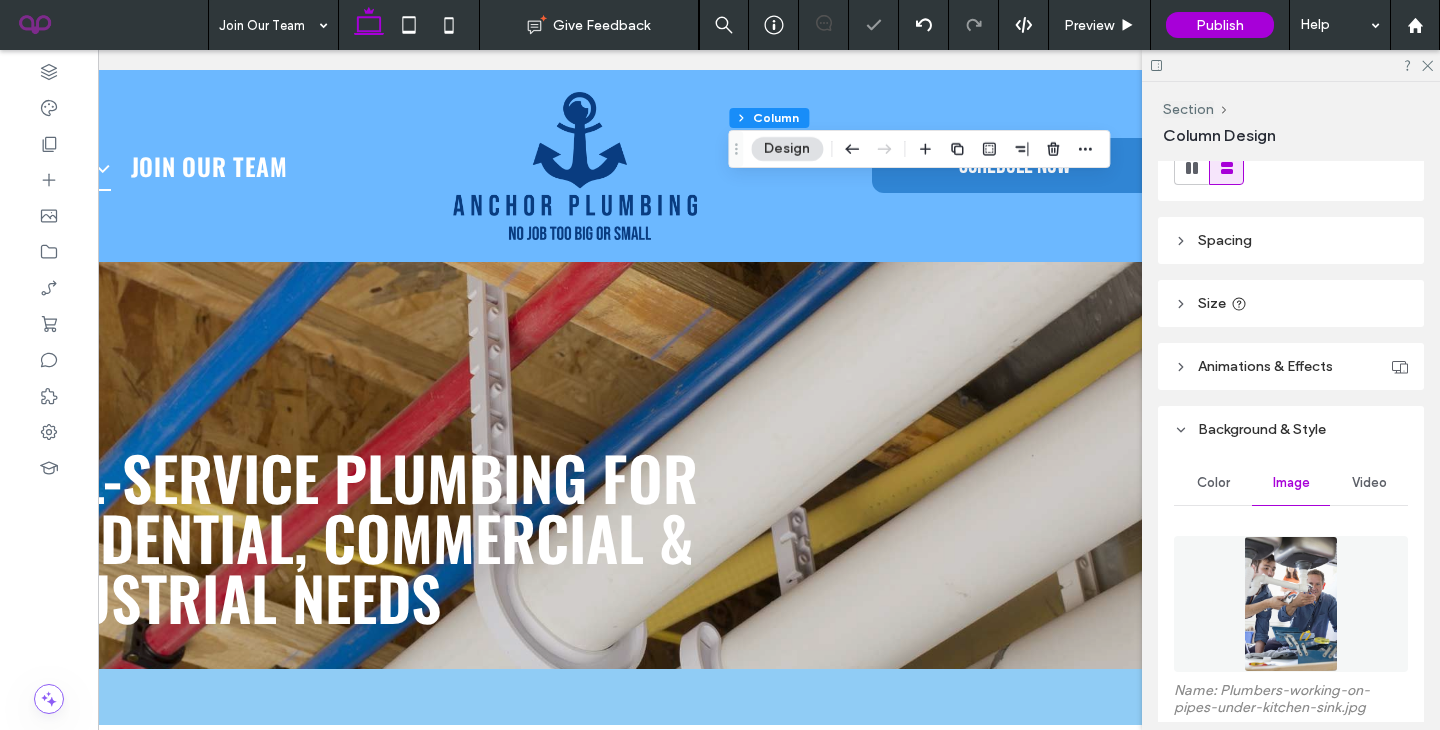 scroll, scrollTop: 0, scrollLeft: 0, axis: both 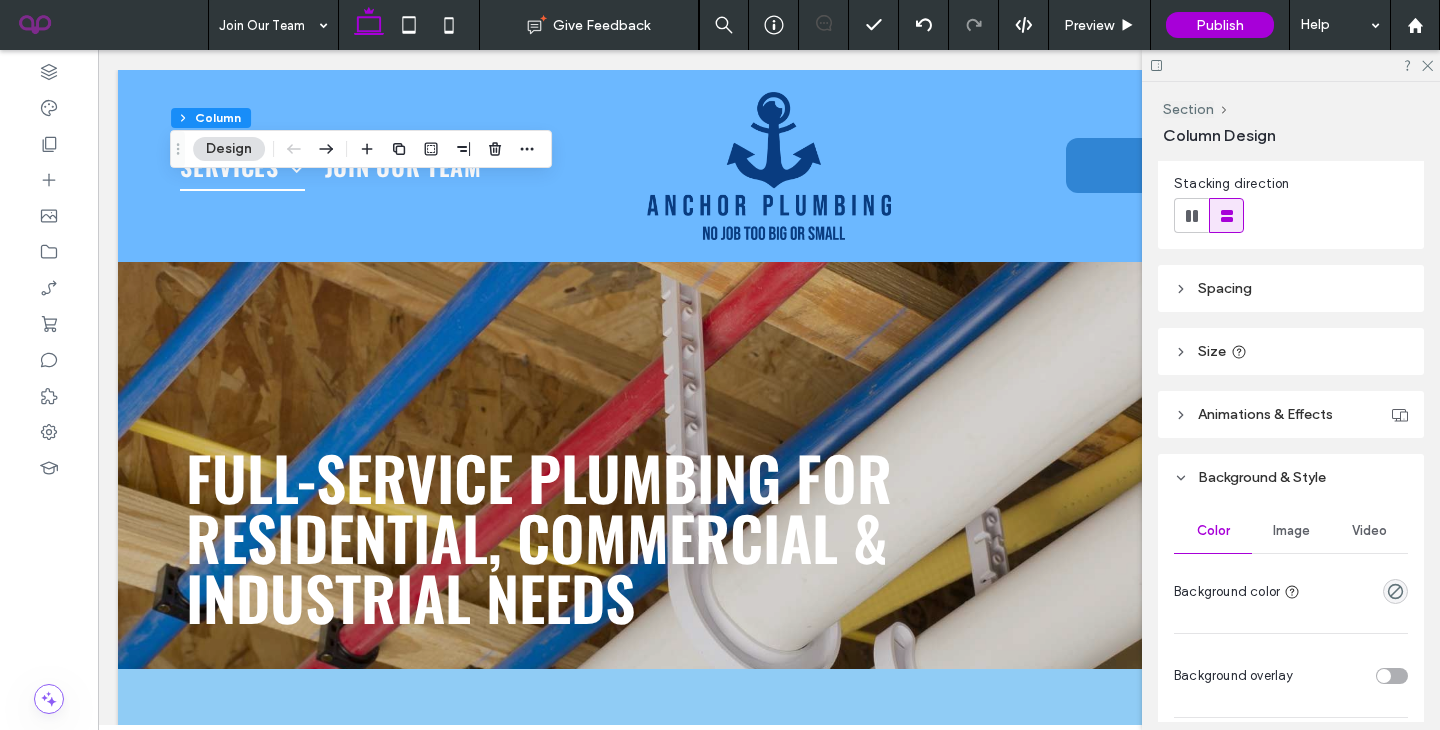 click on "Image" at bounding box center (1291, 531) 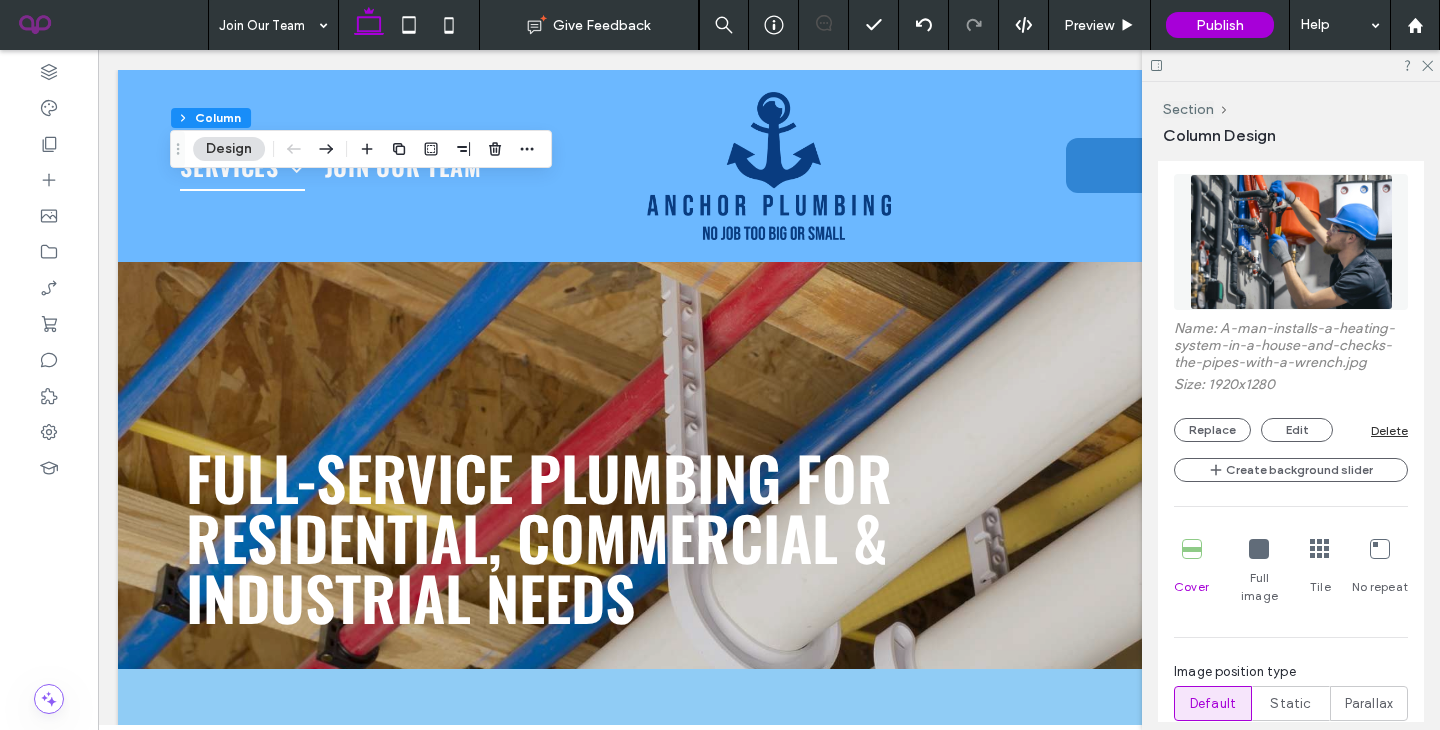 scroll, scrollTop: 660, scrollLeft: 0, axis: vertical 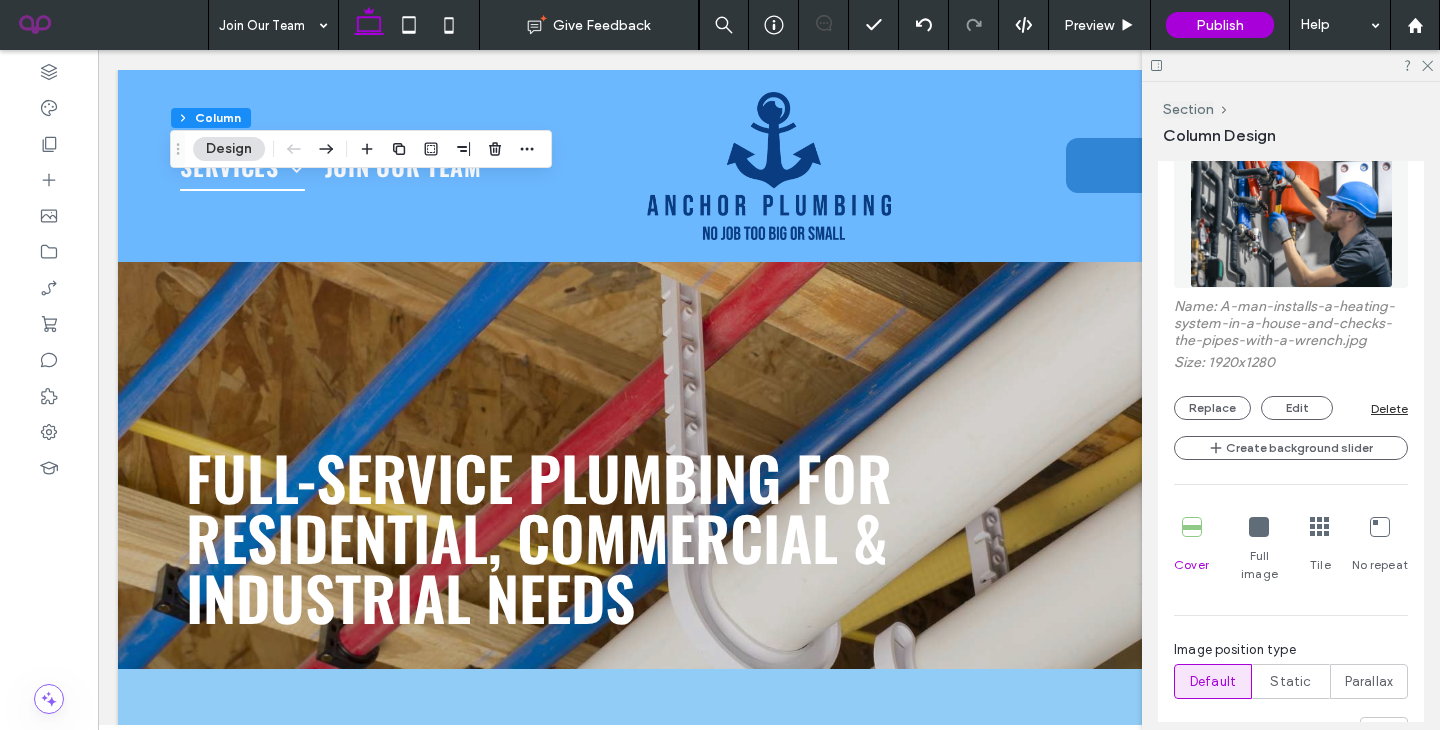 click at bounding box center (1291, 220) 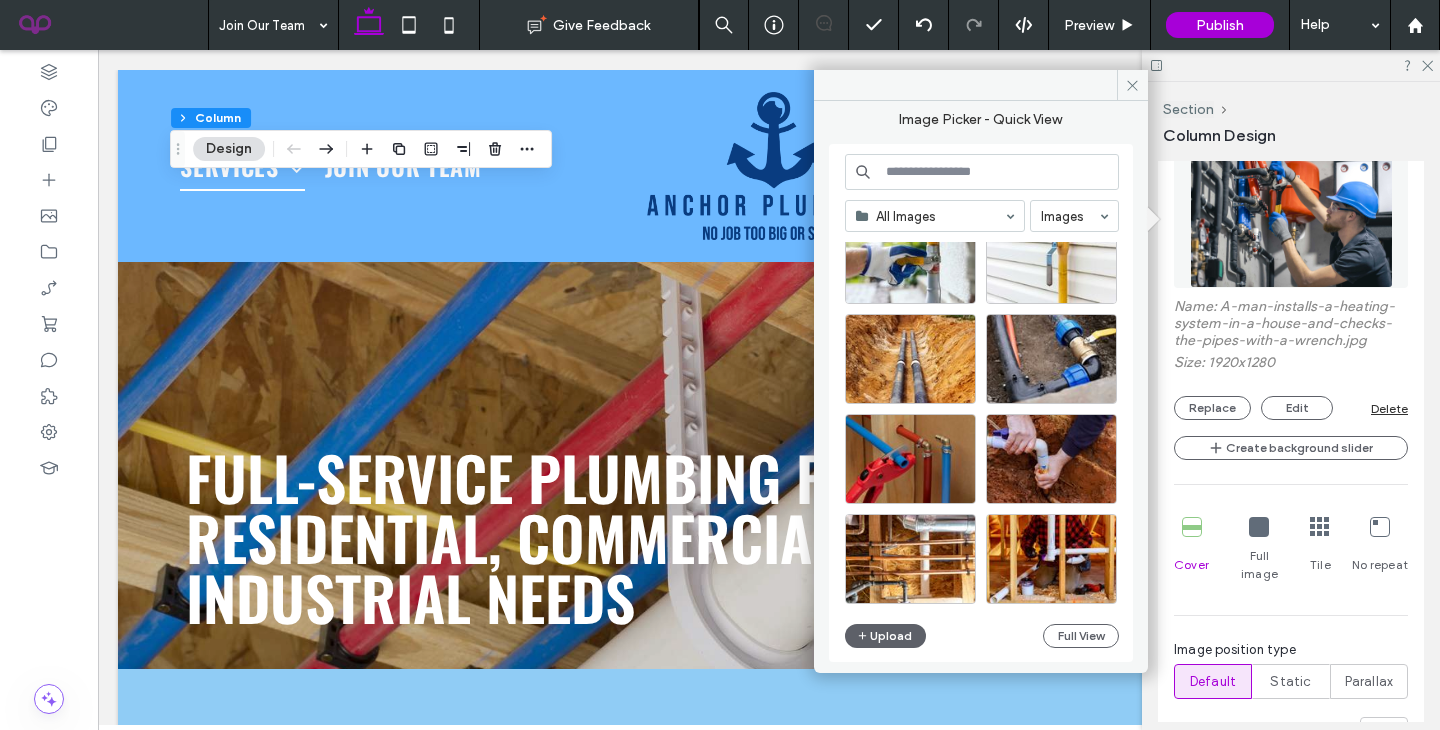 scroll, scrollTop: 1162, scrollLeft: 0, axis: vertical 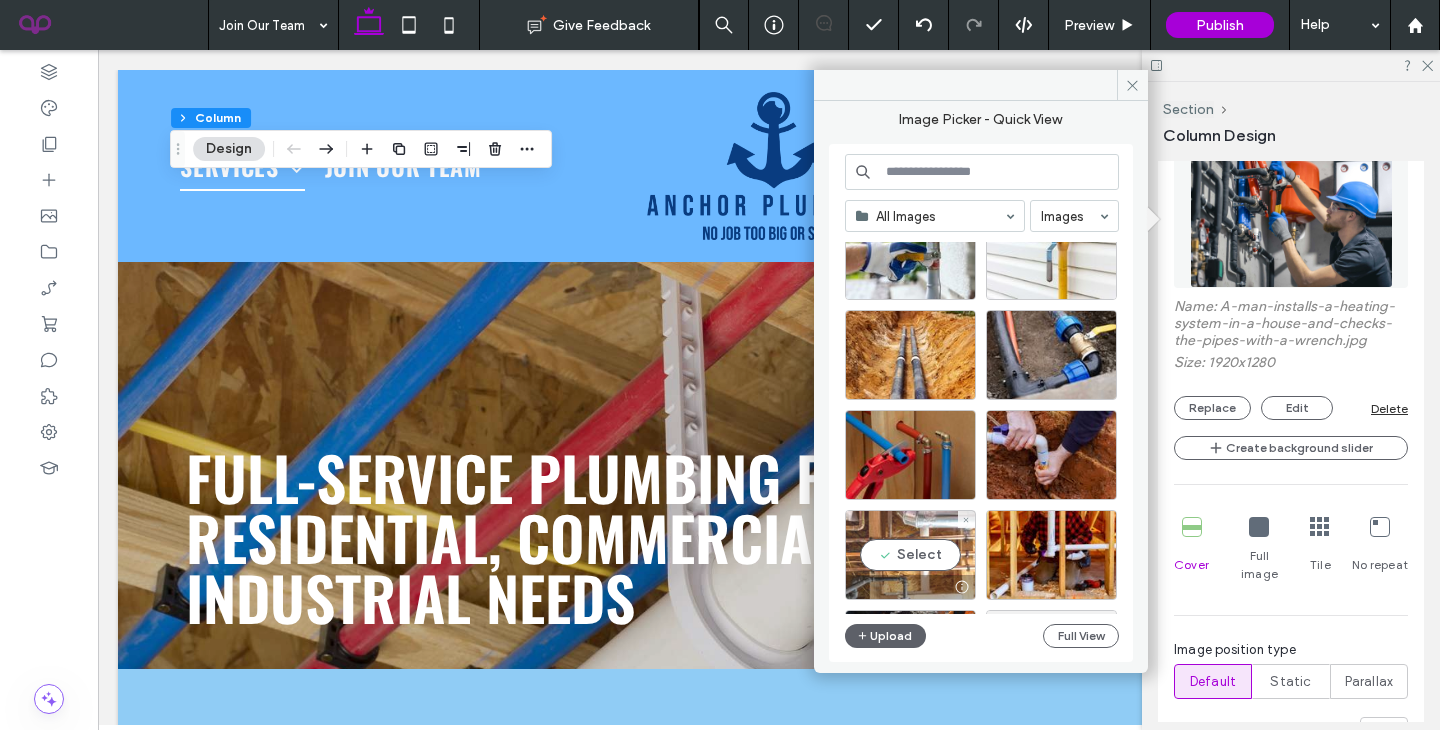 click on "Select" at bounding box center (910, 555) 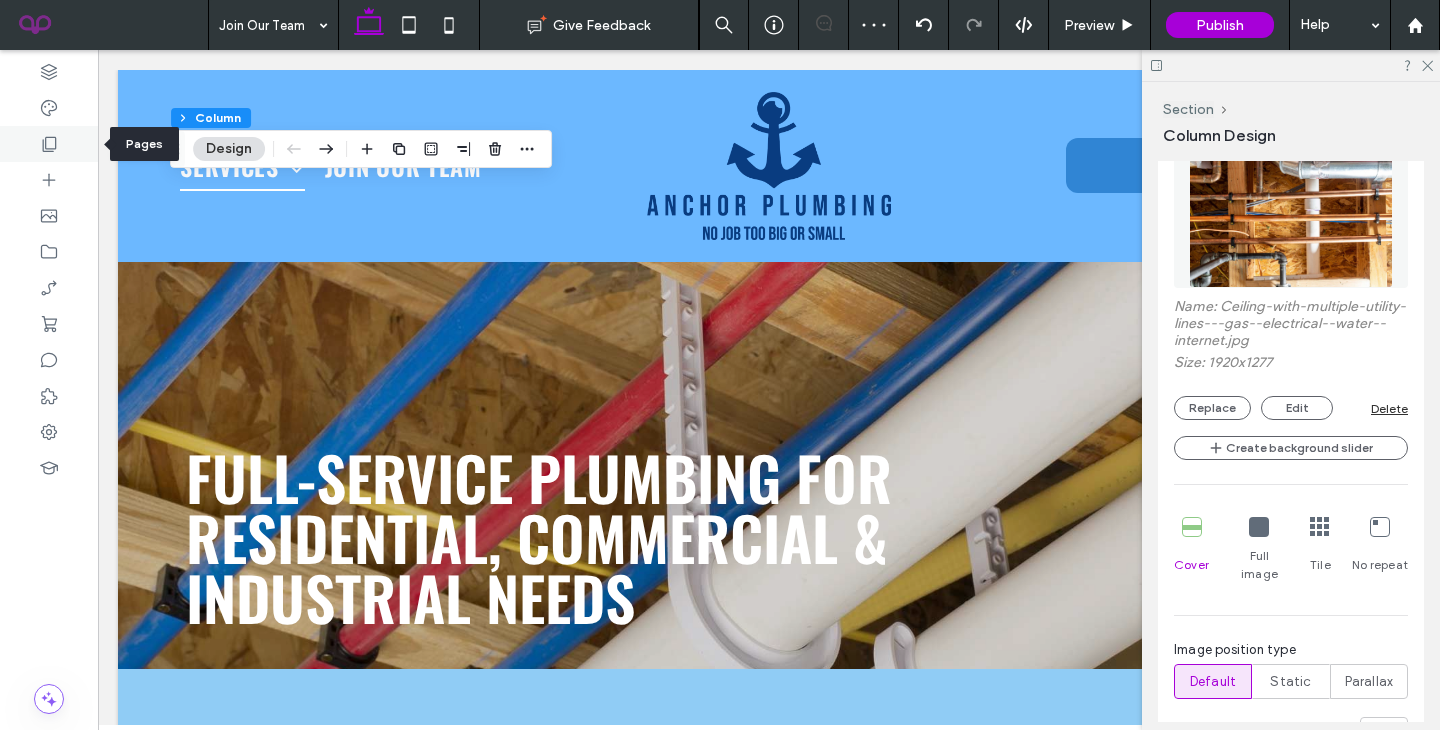 click at bounding box center (49, 144) 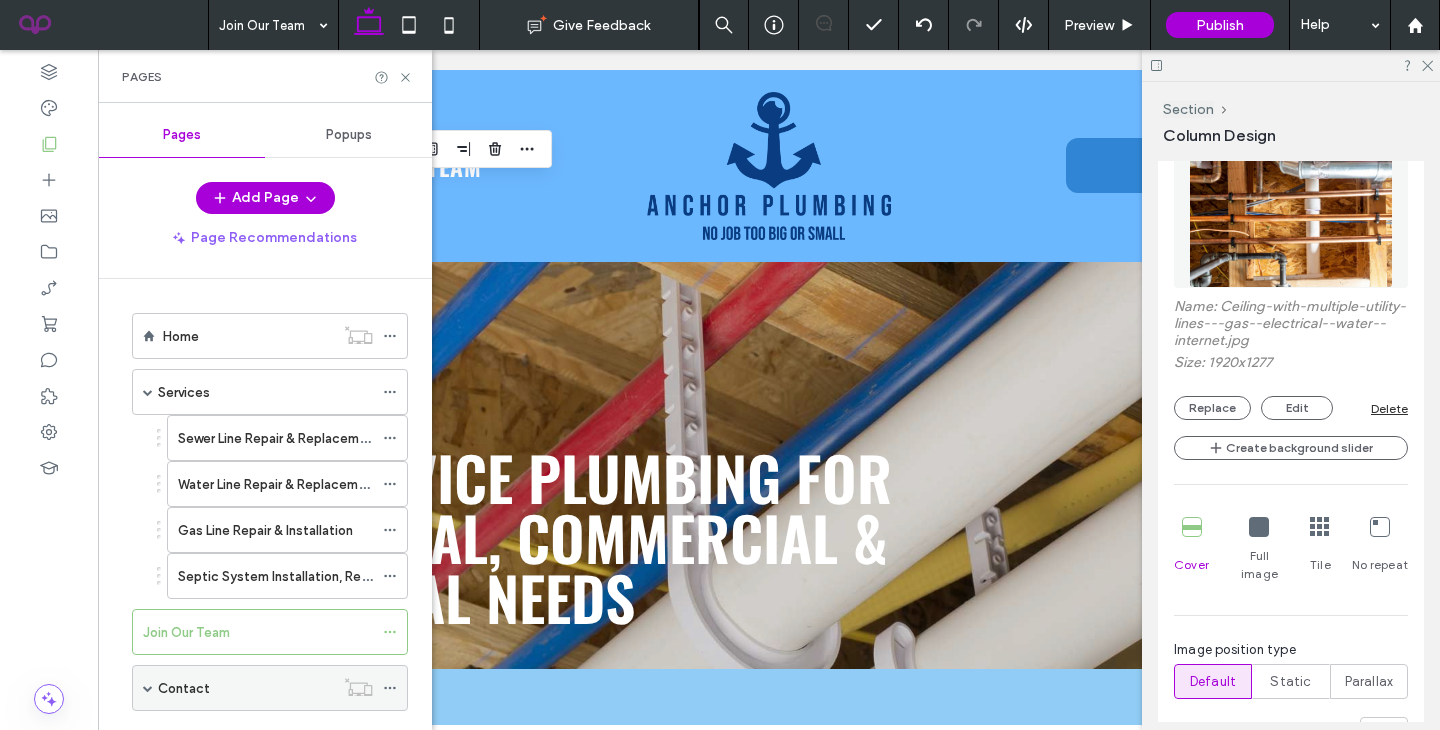 click on "Contact" at bounding box center (246, 688) 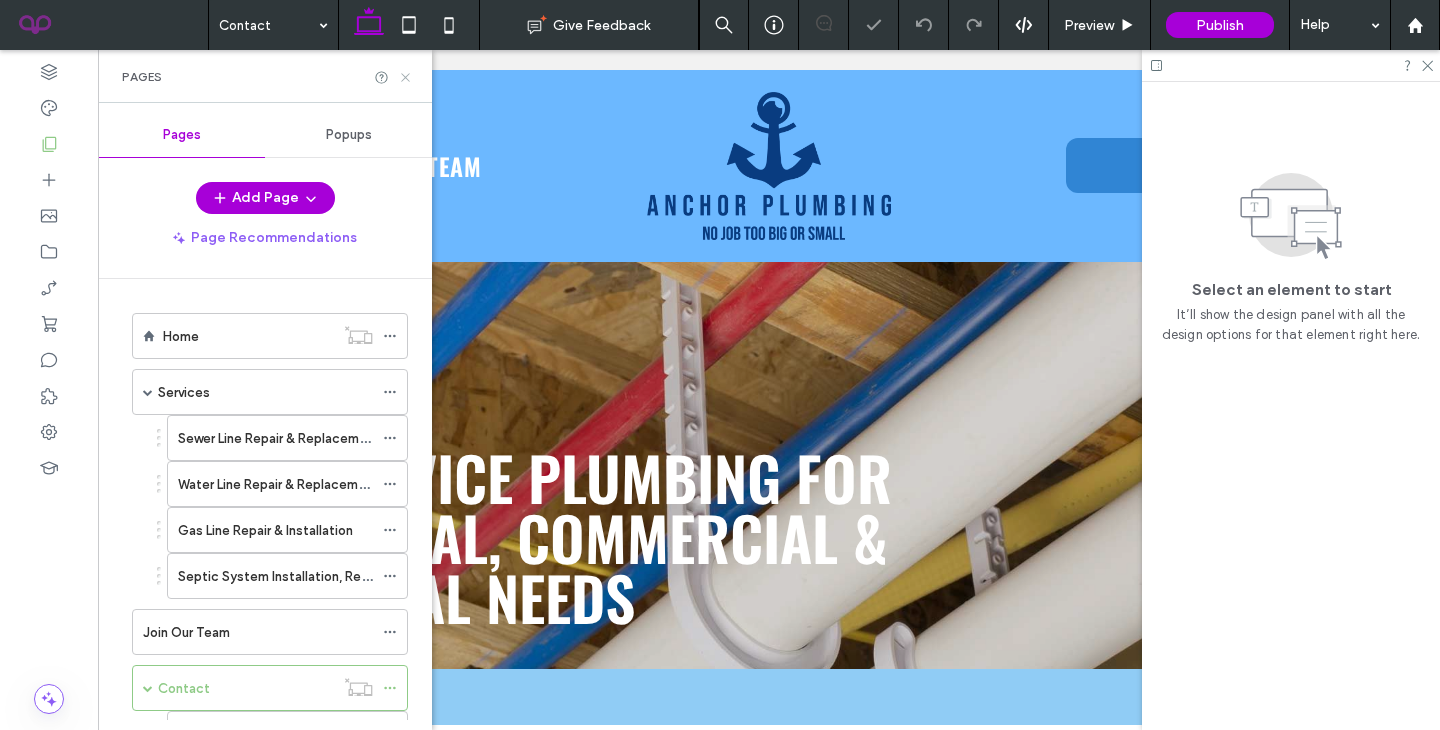click 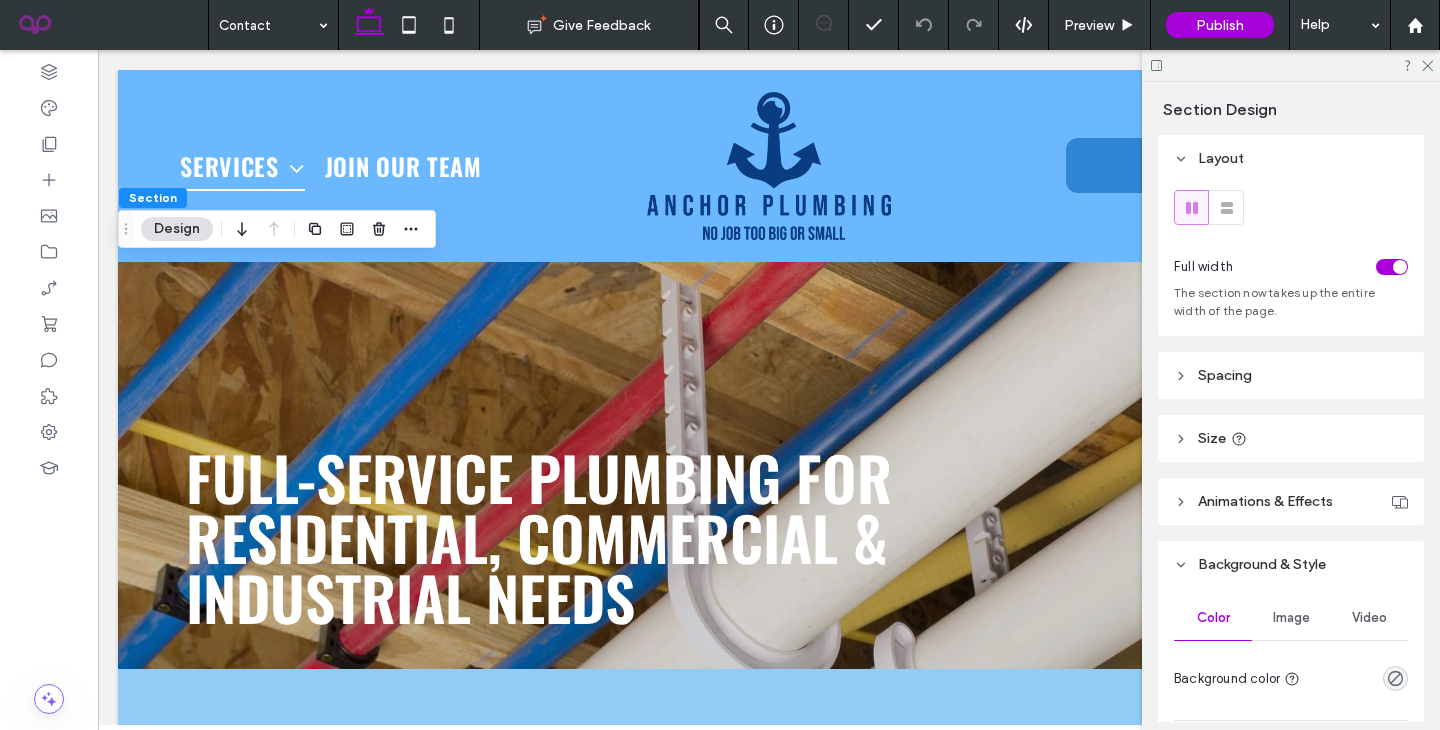 click on "Image" at bounding box center [1291, 618] 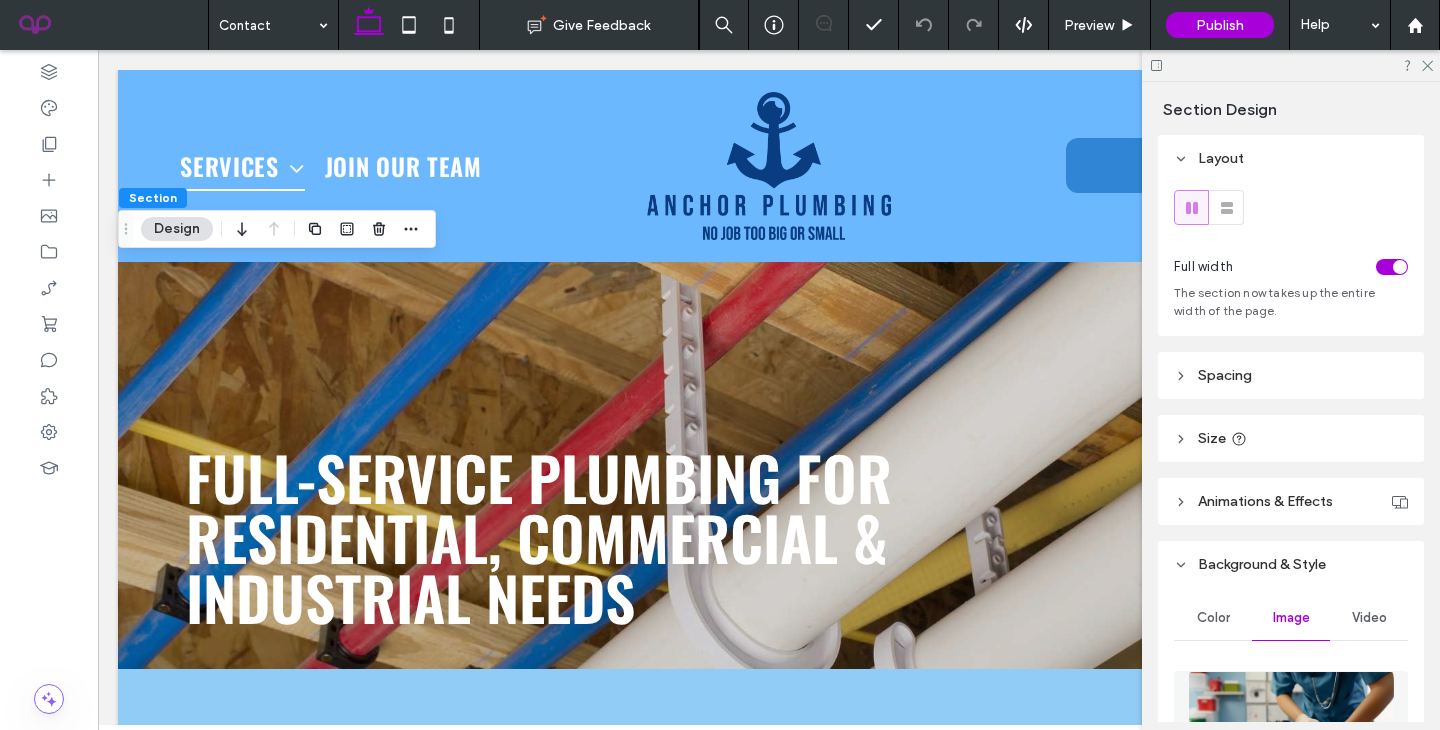 click at bounding box center [1291, 739] 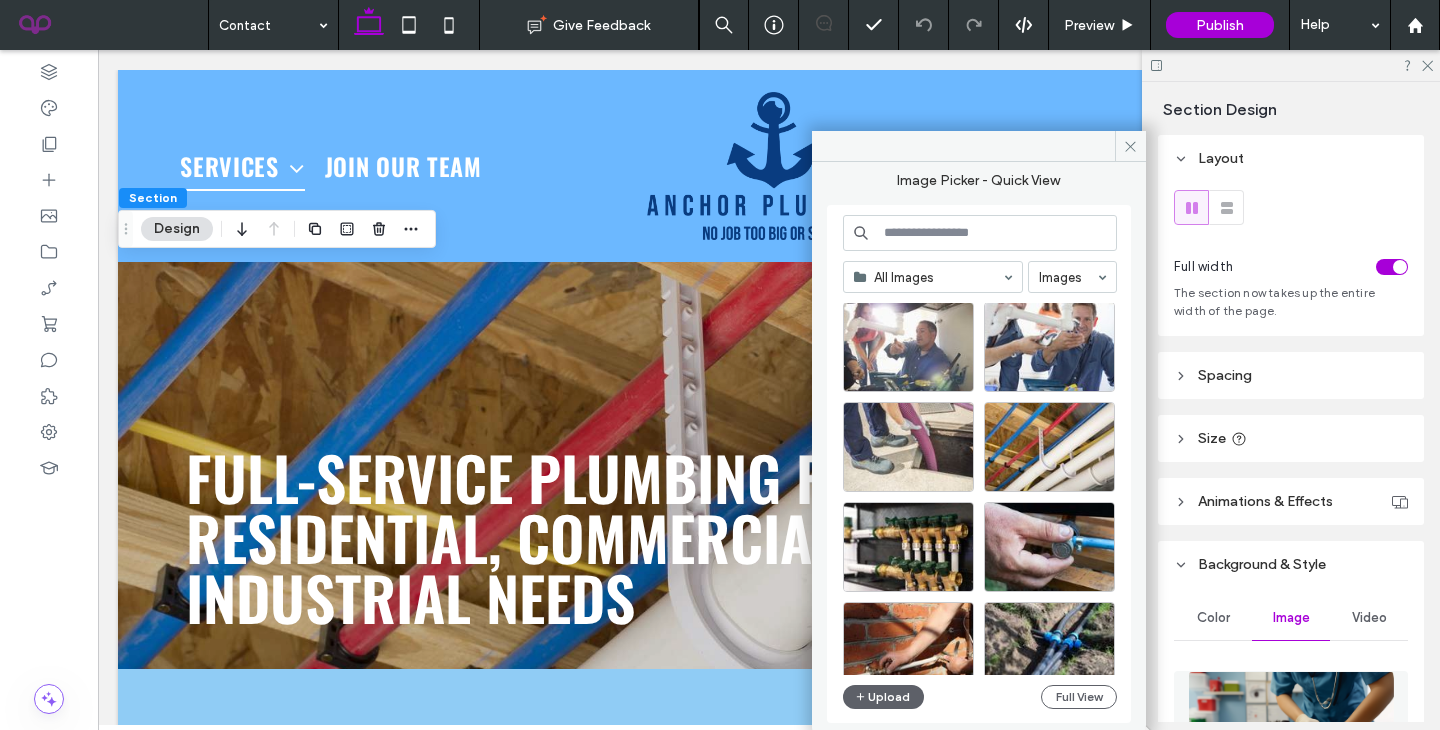 scroll, scrollTop: 570, scrollLeft: 0, axis: vertical 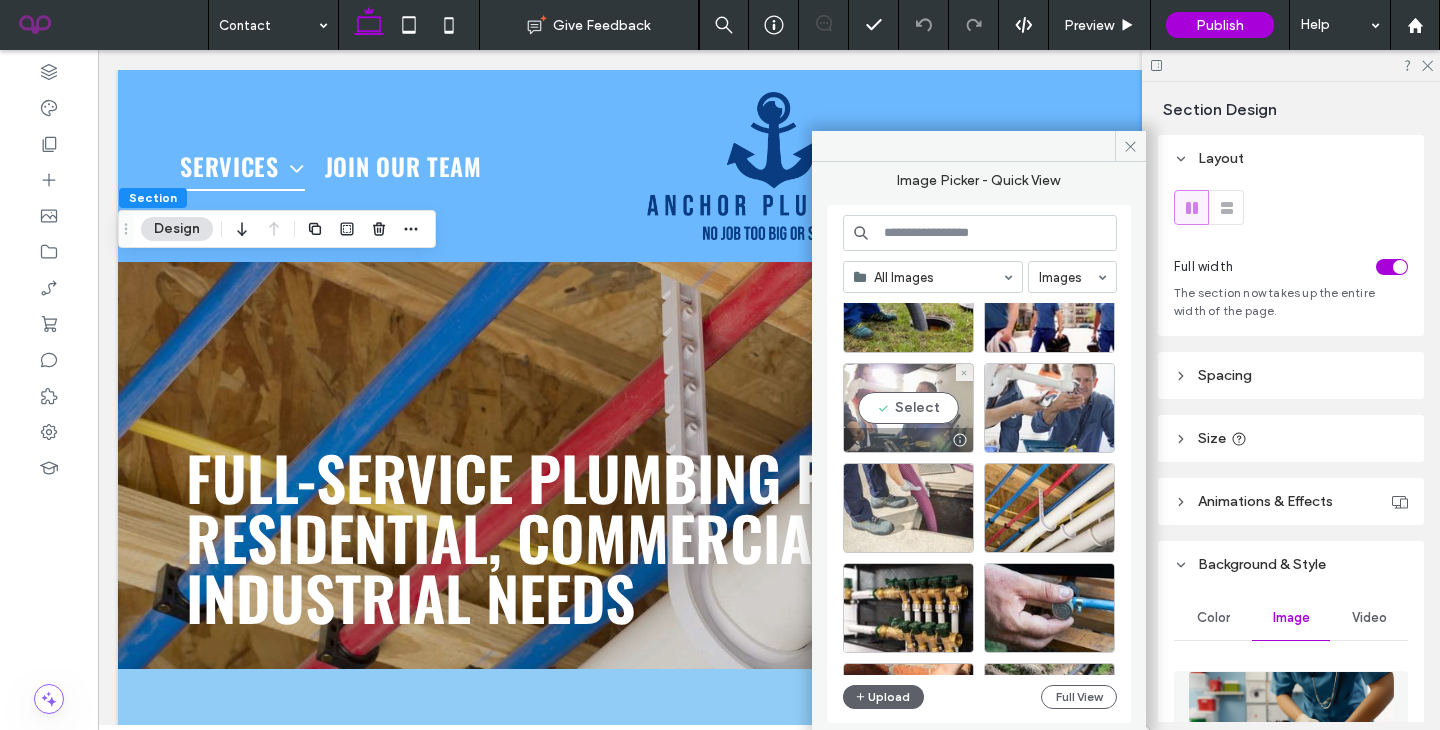 click on "Select" at bounding box center (908, 408) 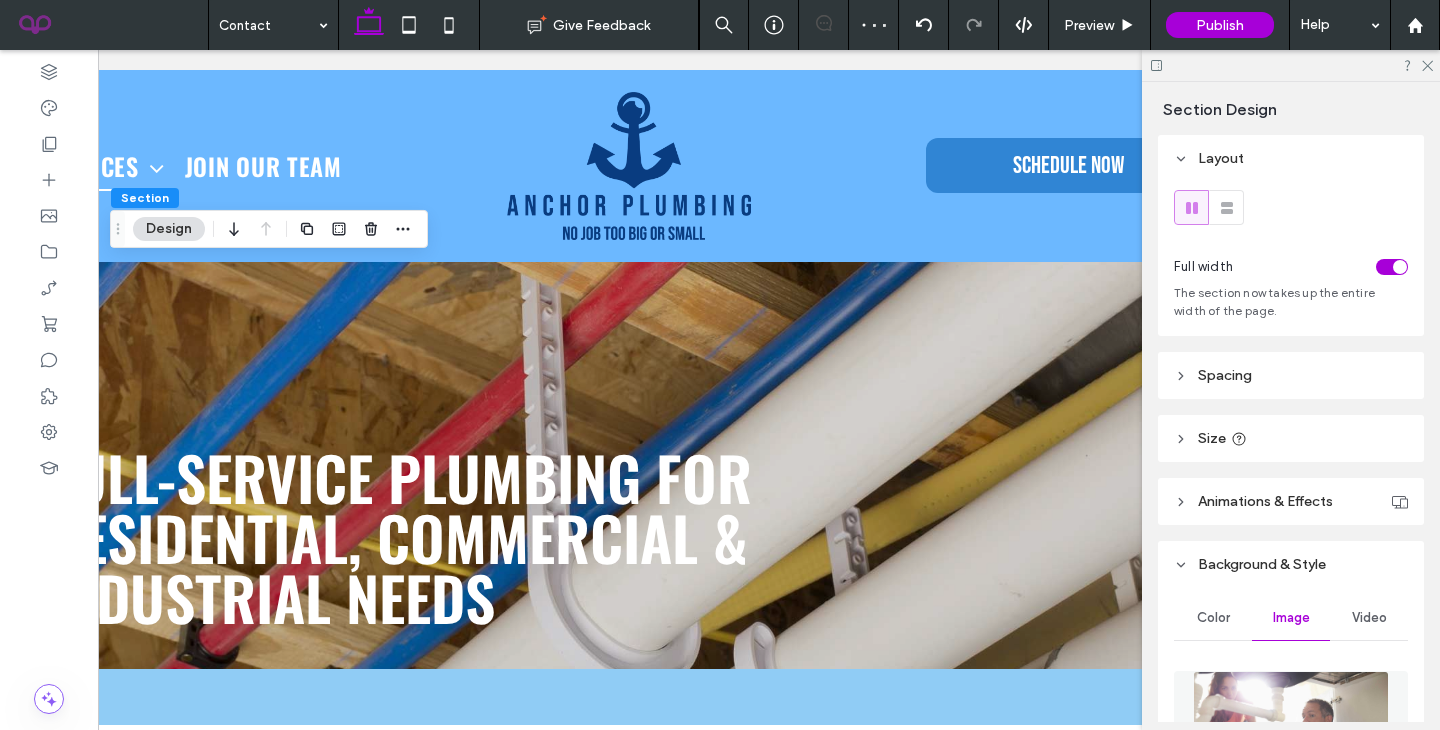 scroll, scrollTop: 0, scrollLeft: 0, axis: both 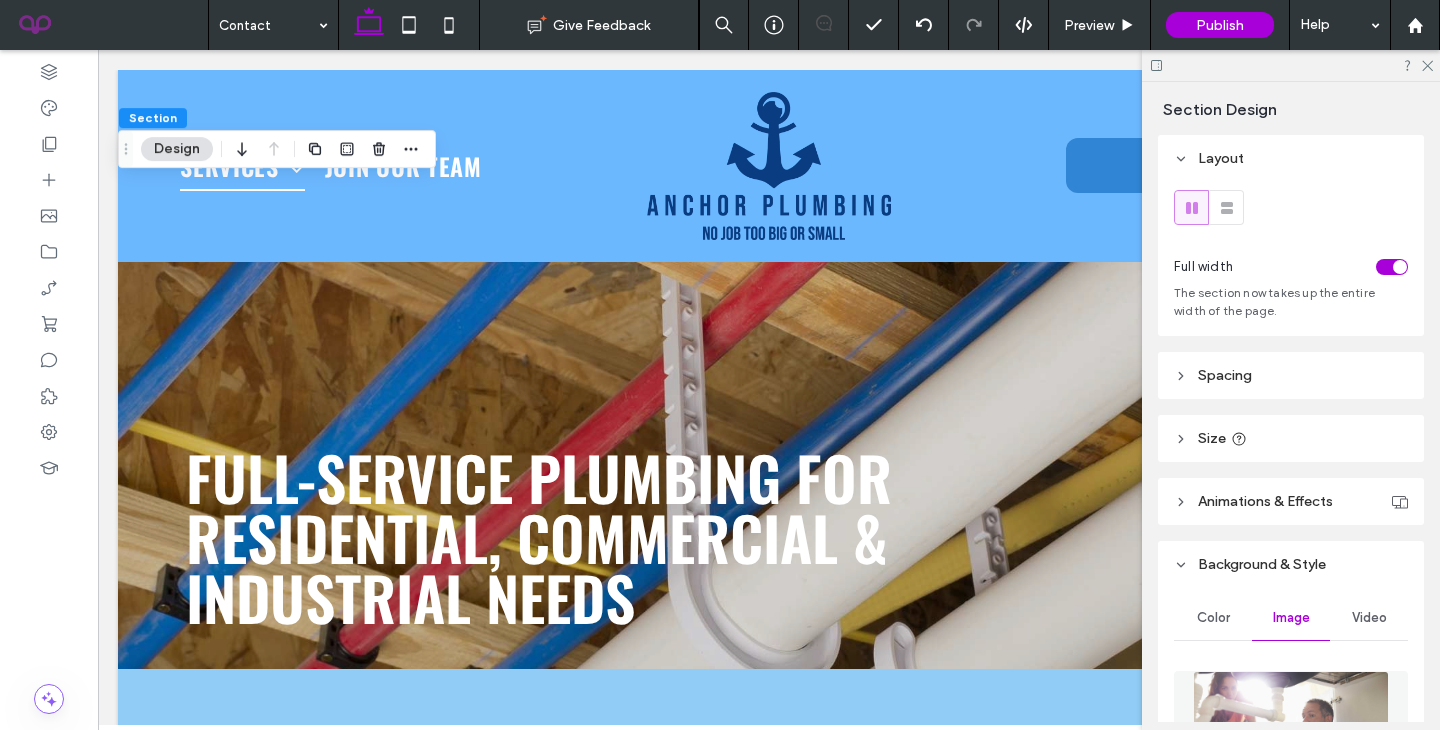 click at bounding box center [1290, 739] 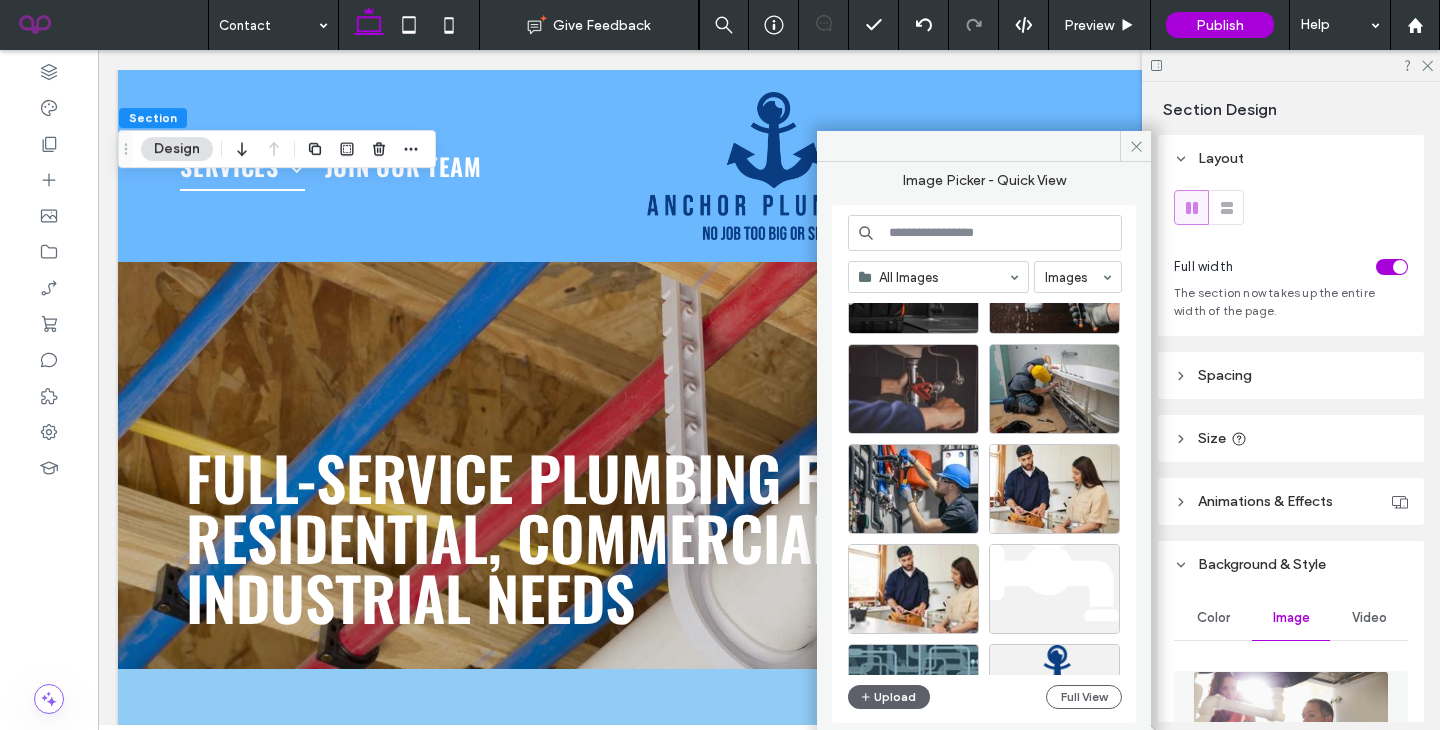 scroll, scrollTop: 1994, scrollLeft: 0, axis: vertical 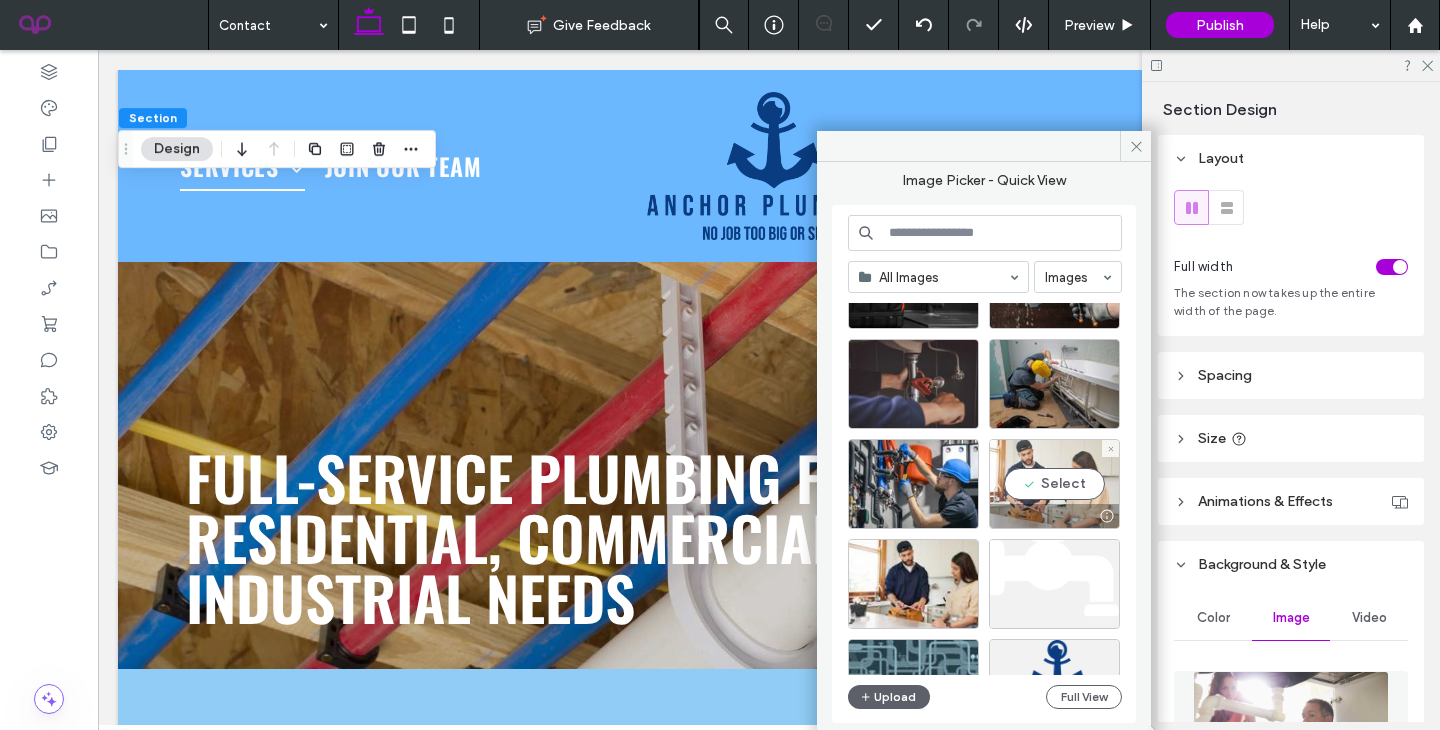 click on "Select" at bounding box center [1054, 484] 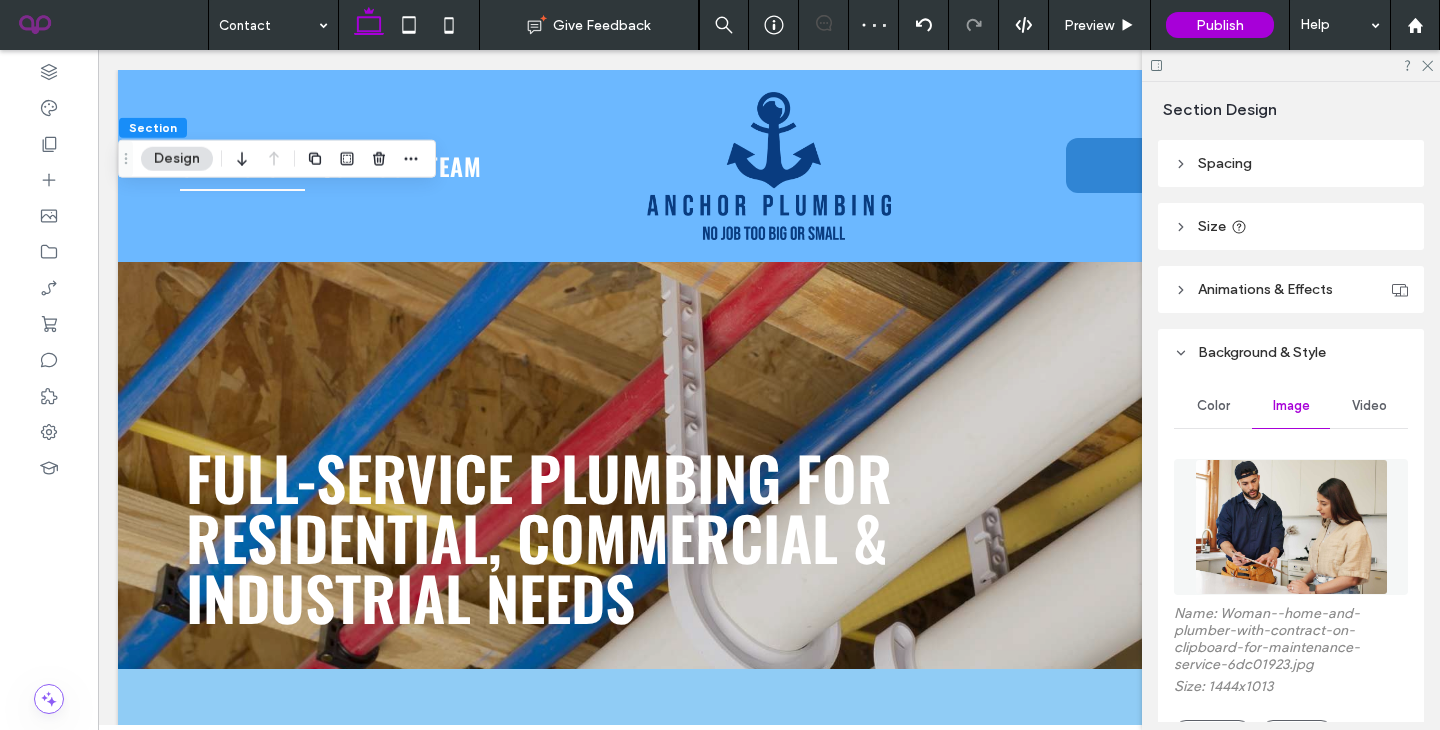 scroll, scrollTop: 209, scrollLeft: 0, axis: vertical 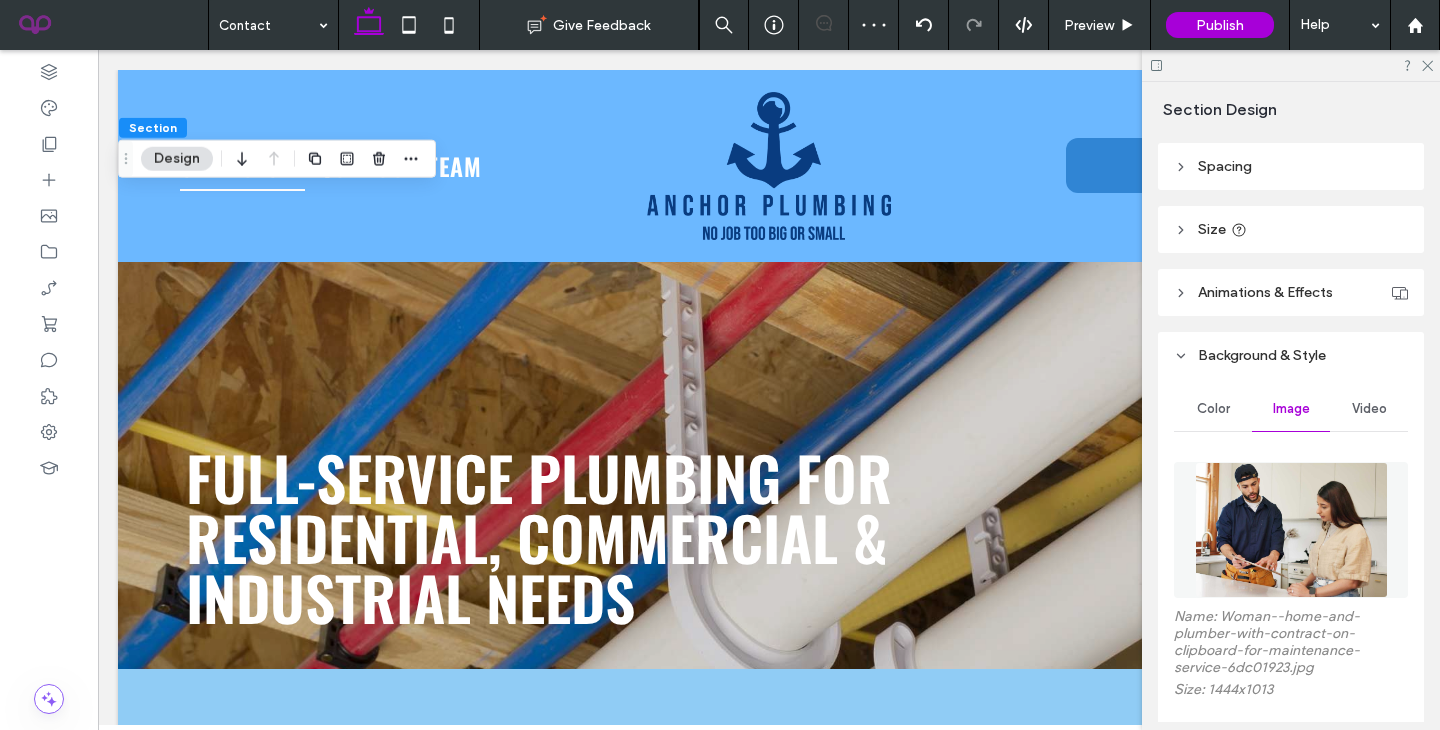 click at bounding box center [1291, 530] 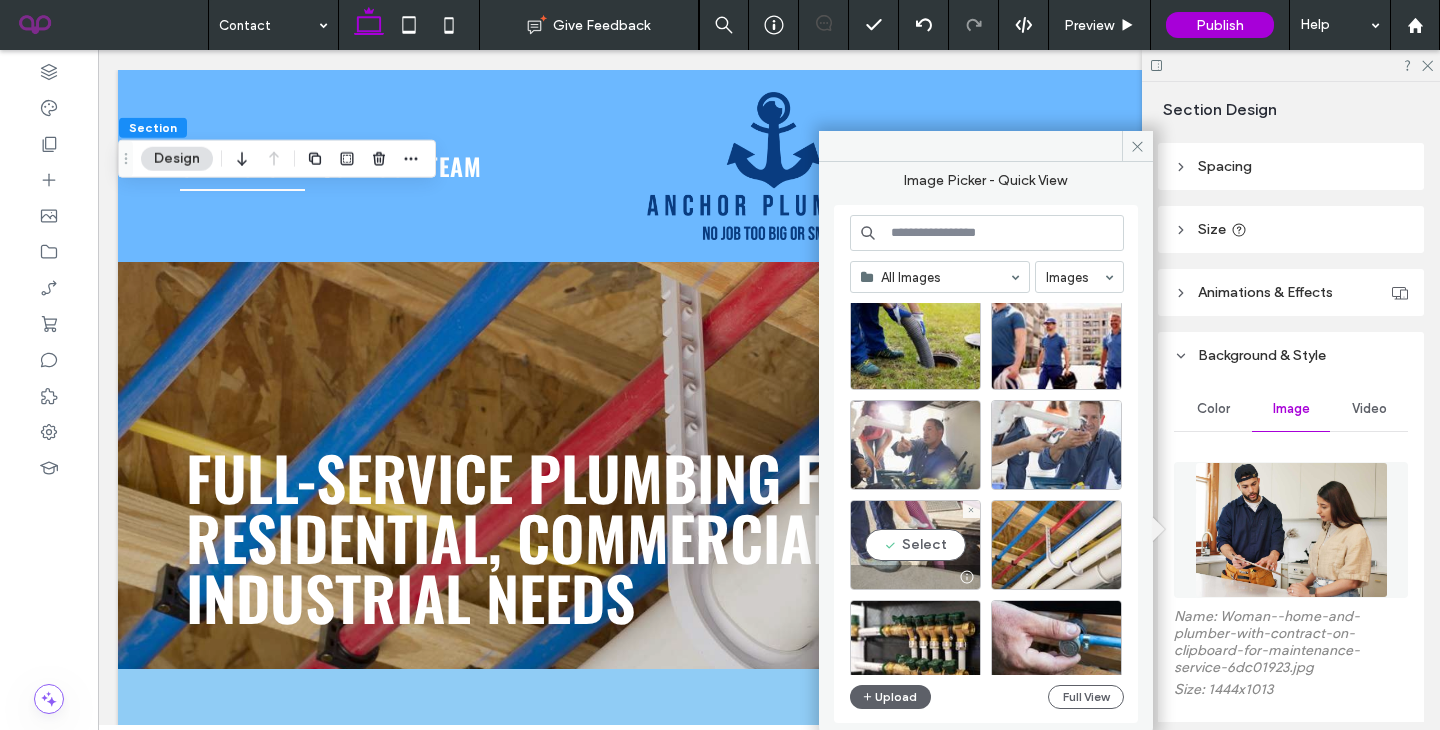 scroll, scrollTop: 541, scrollLeft: 0, axis: vertical 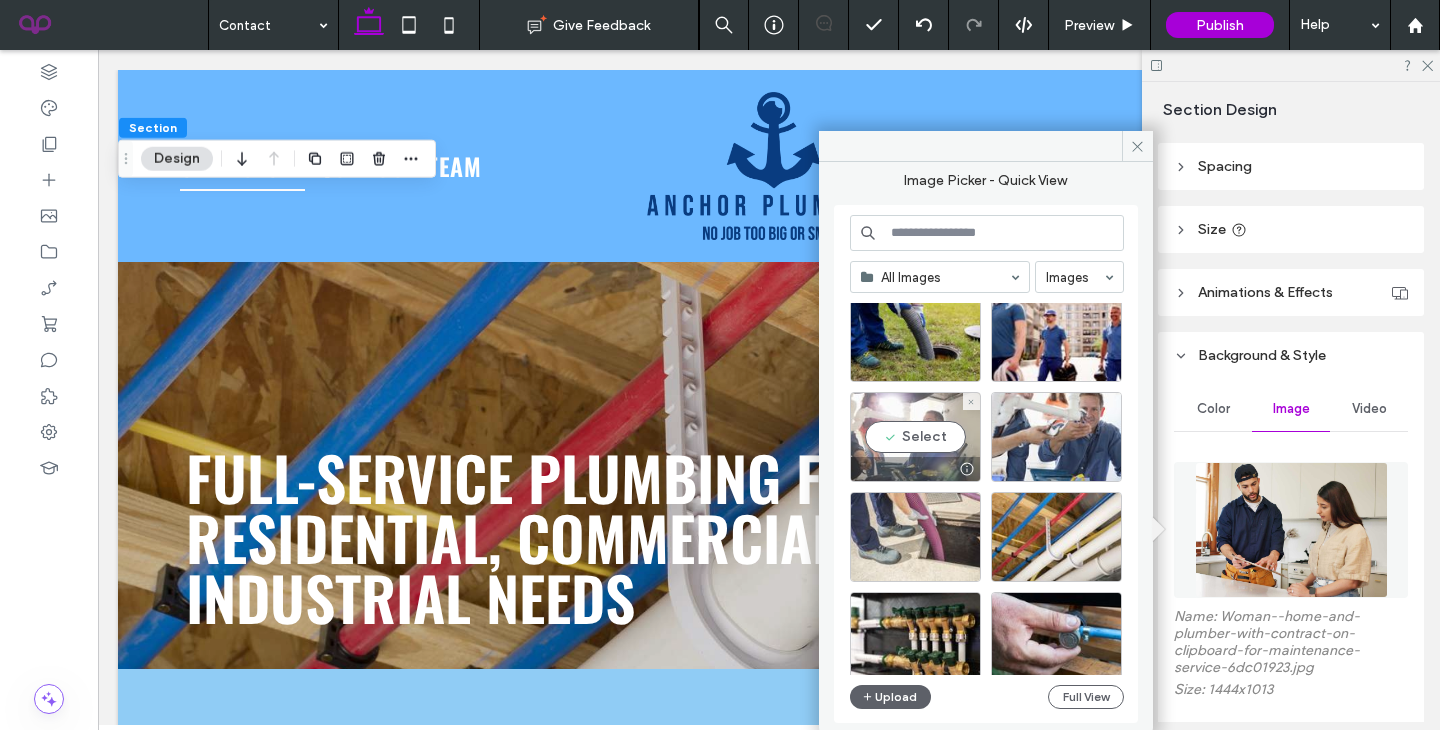 click on "Select" at bounding box center [915, 437] 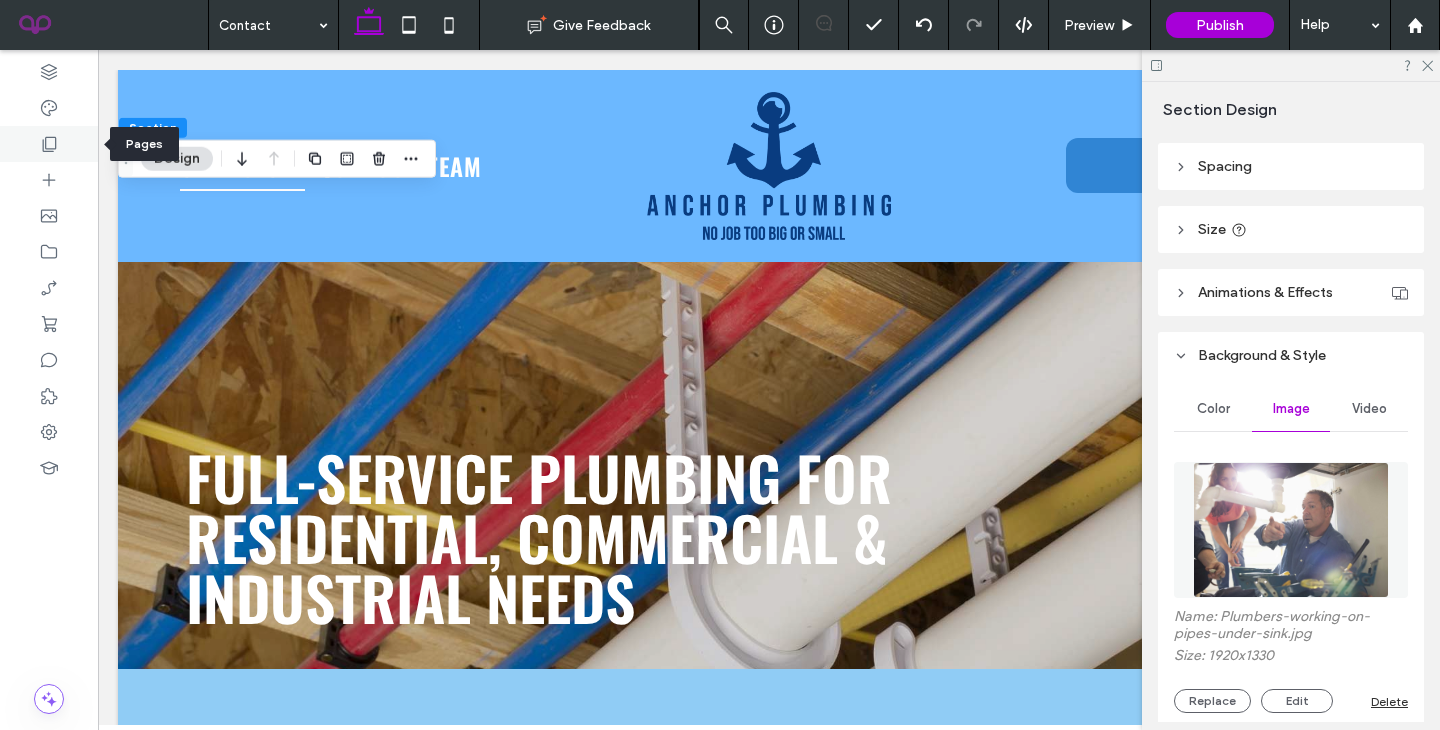 click 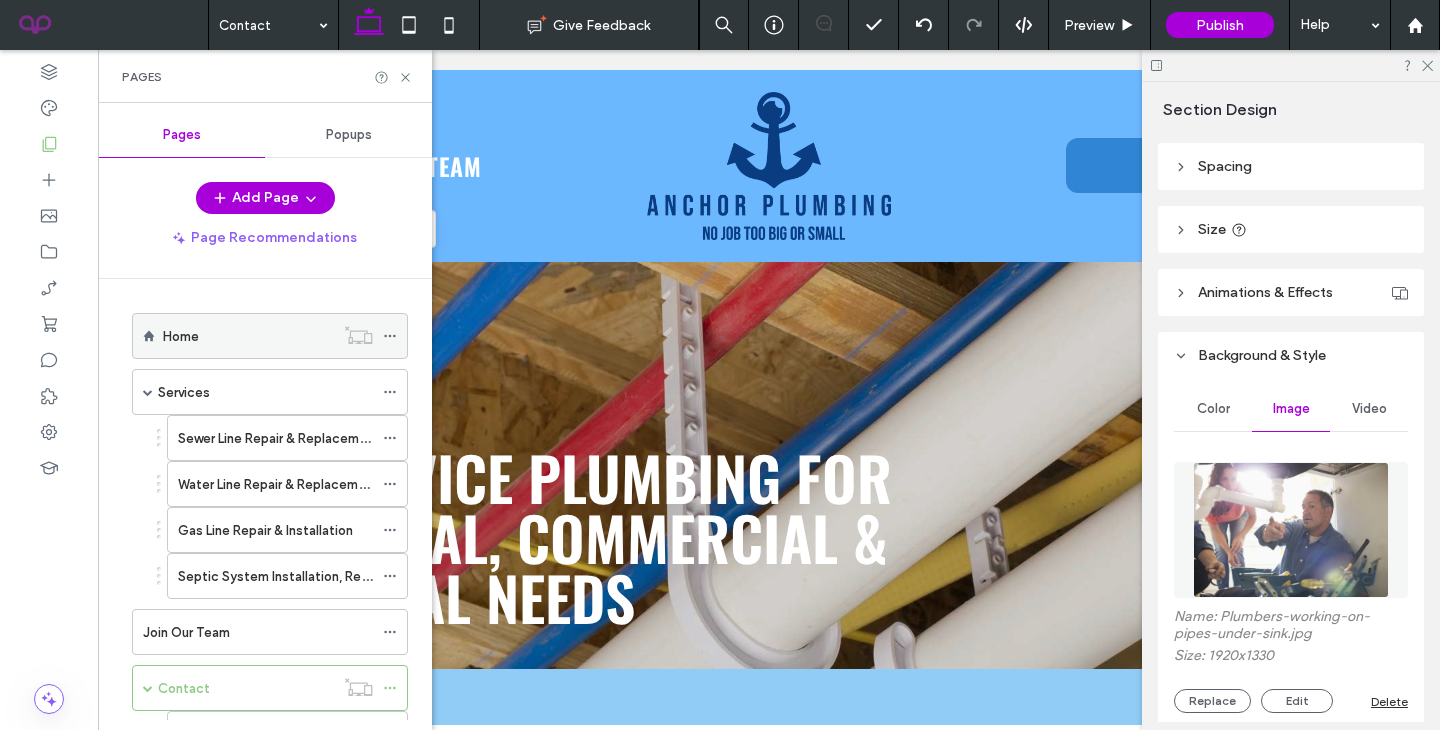 click on "Home" at bounding box center [248, 336] 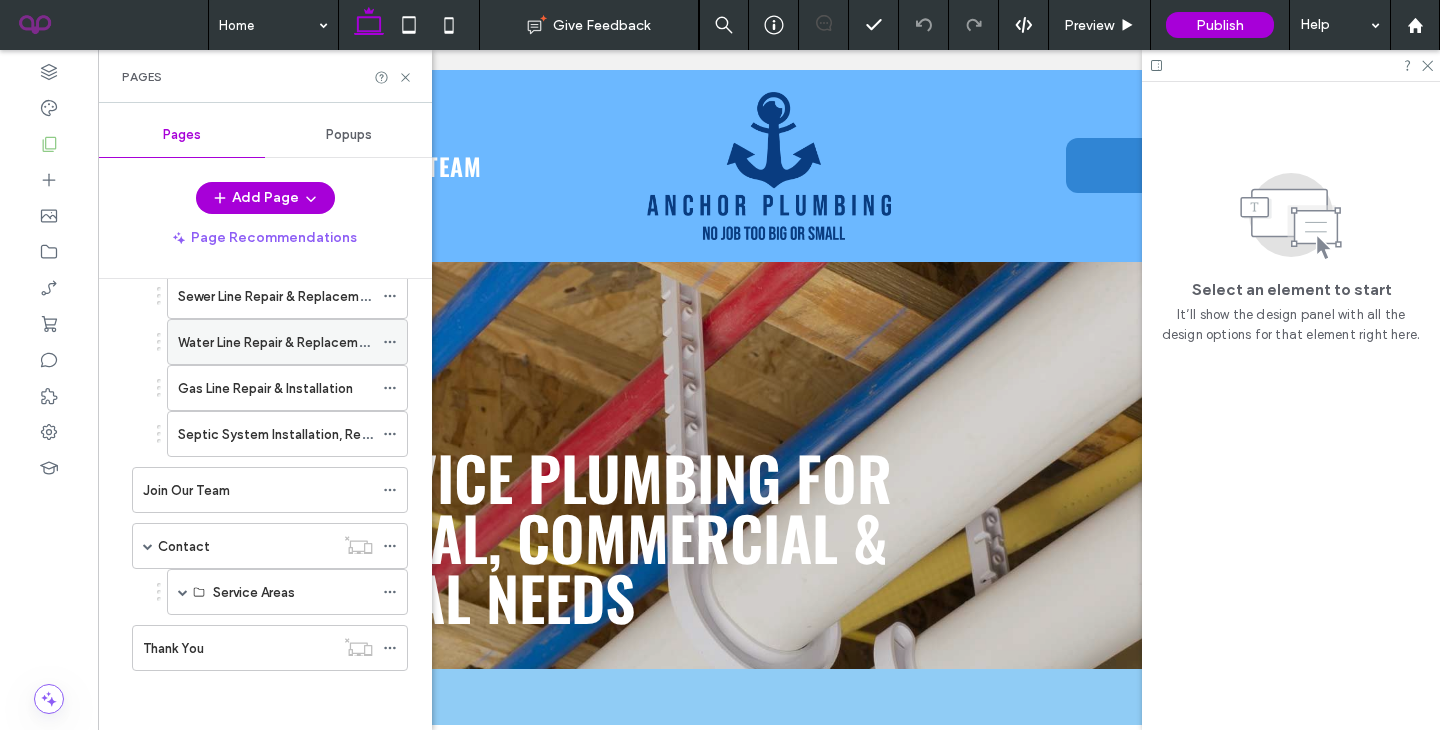 scroll, scrollTop: 0, scrollLeft: 0, axis: both 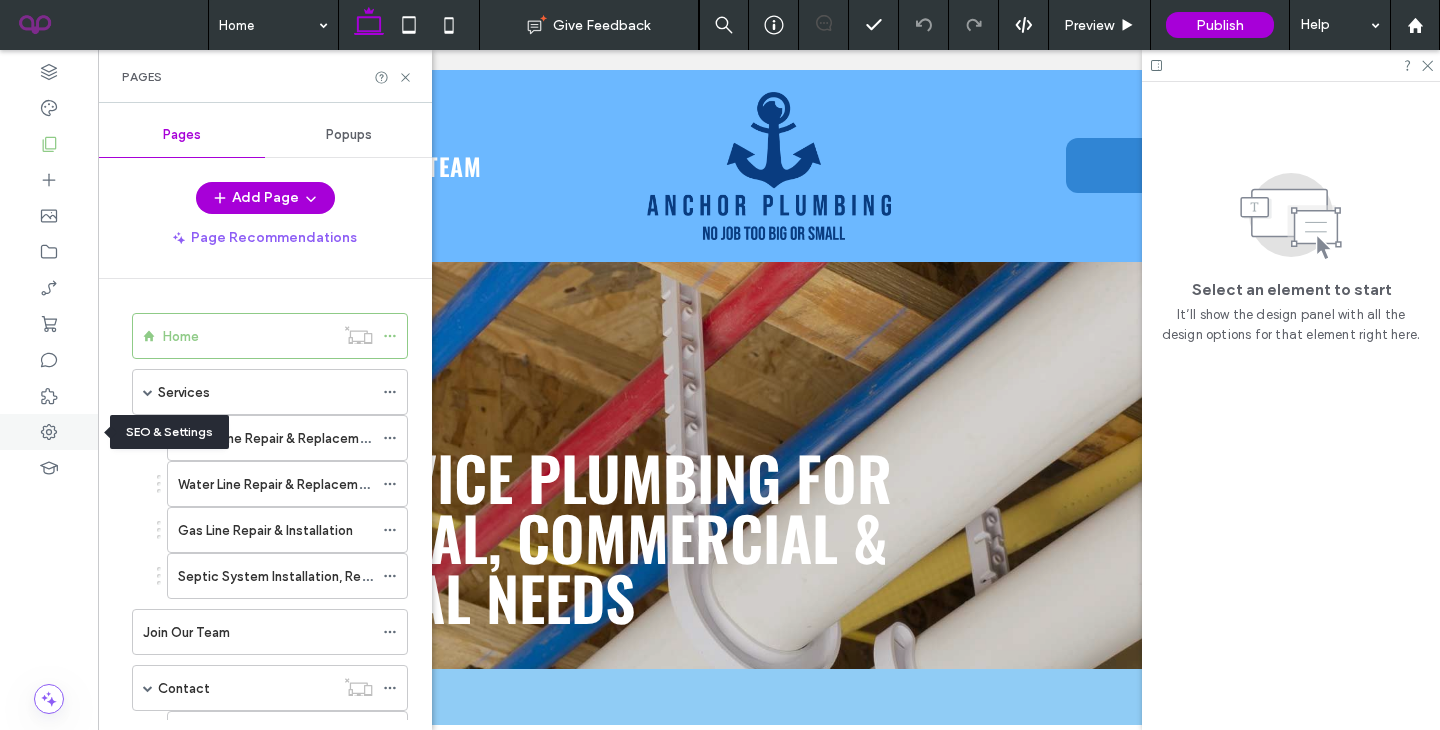 click 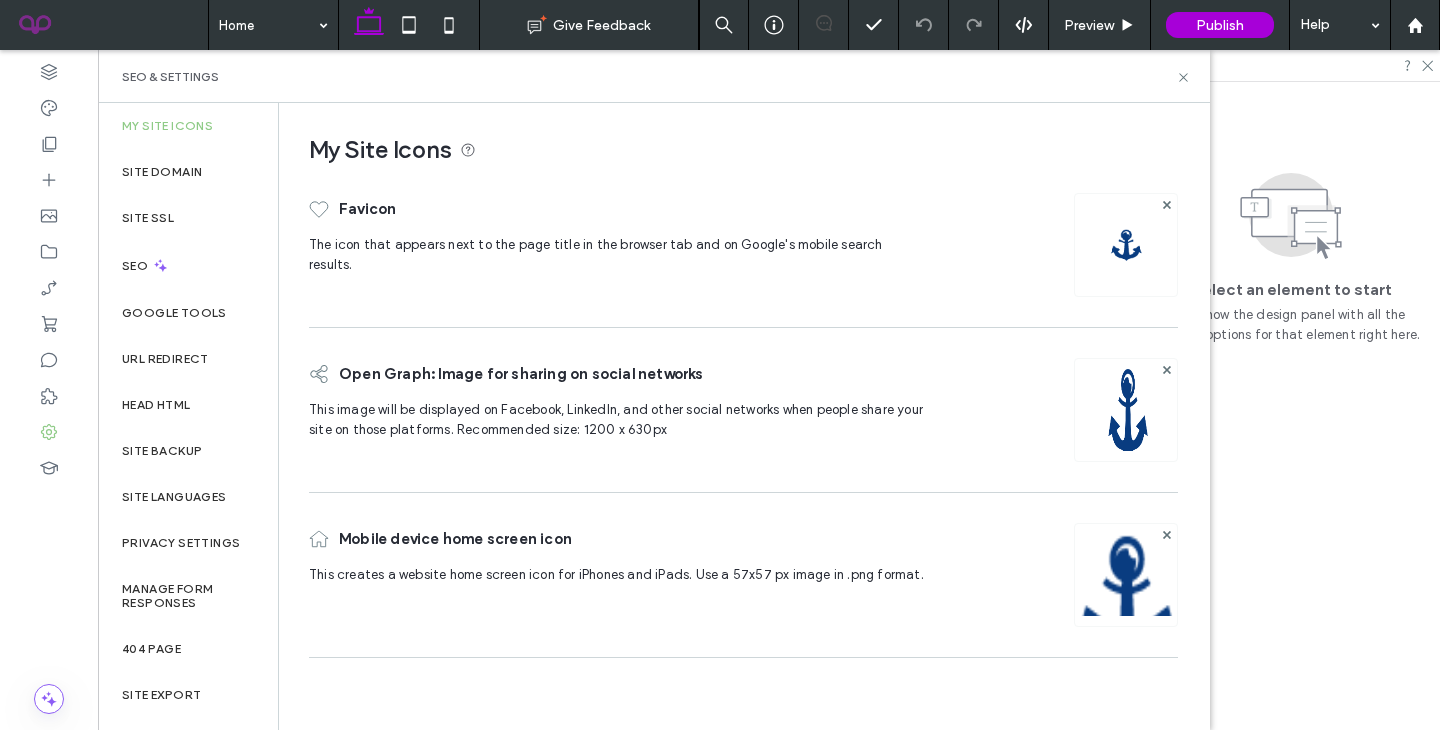 click on "SEO & Settings" at bounding box center (654, 77) 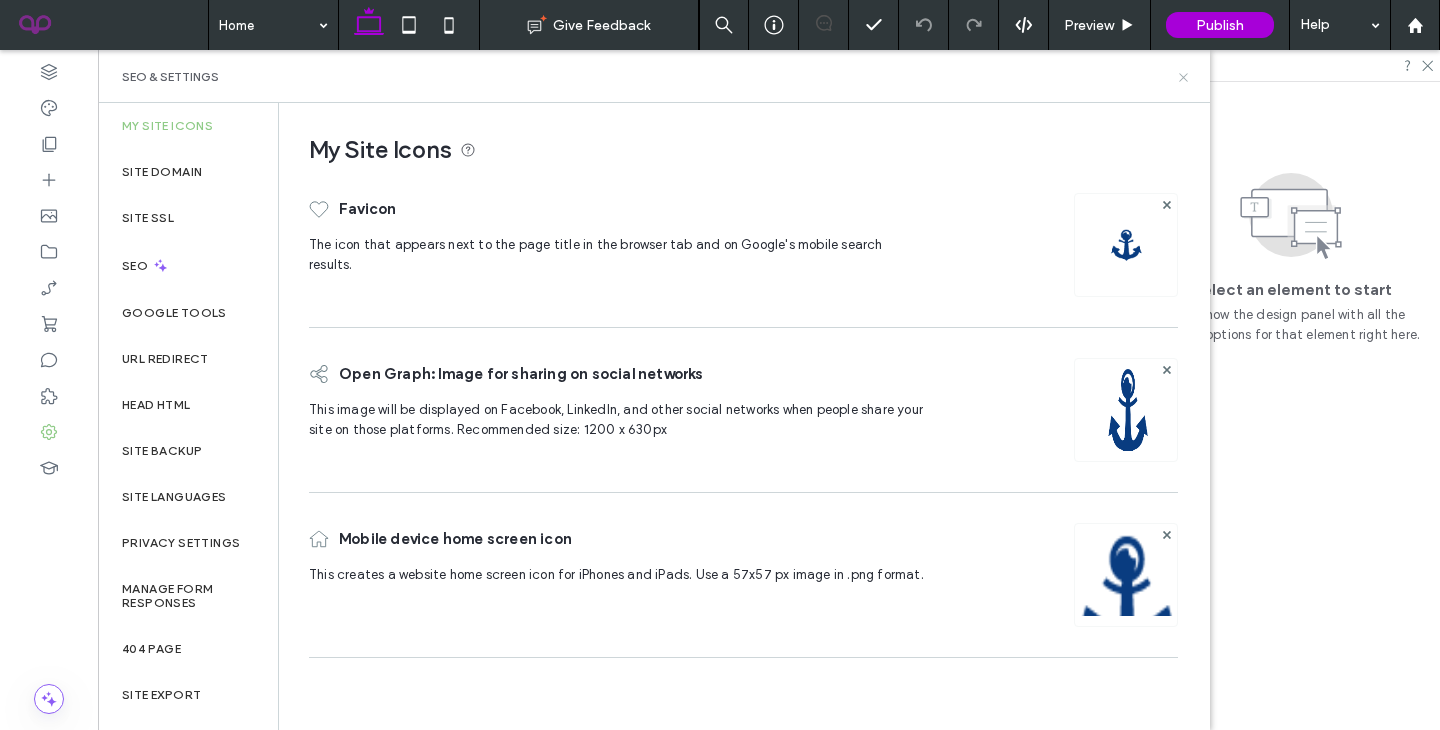 click 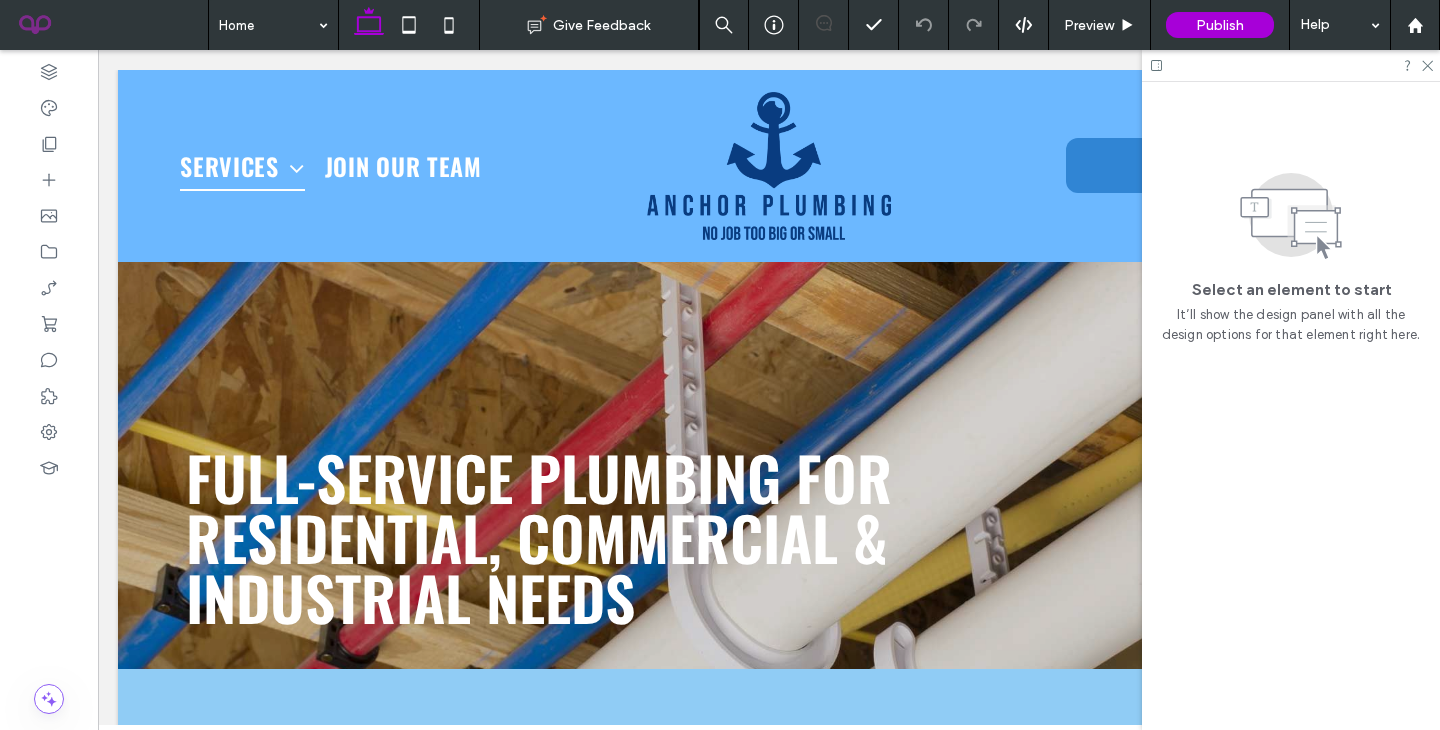 click at bounding box center (1291, 65) 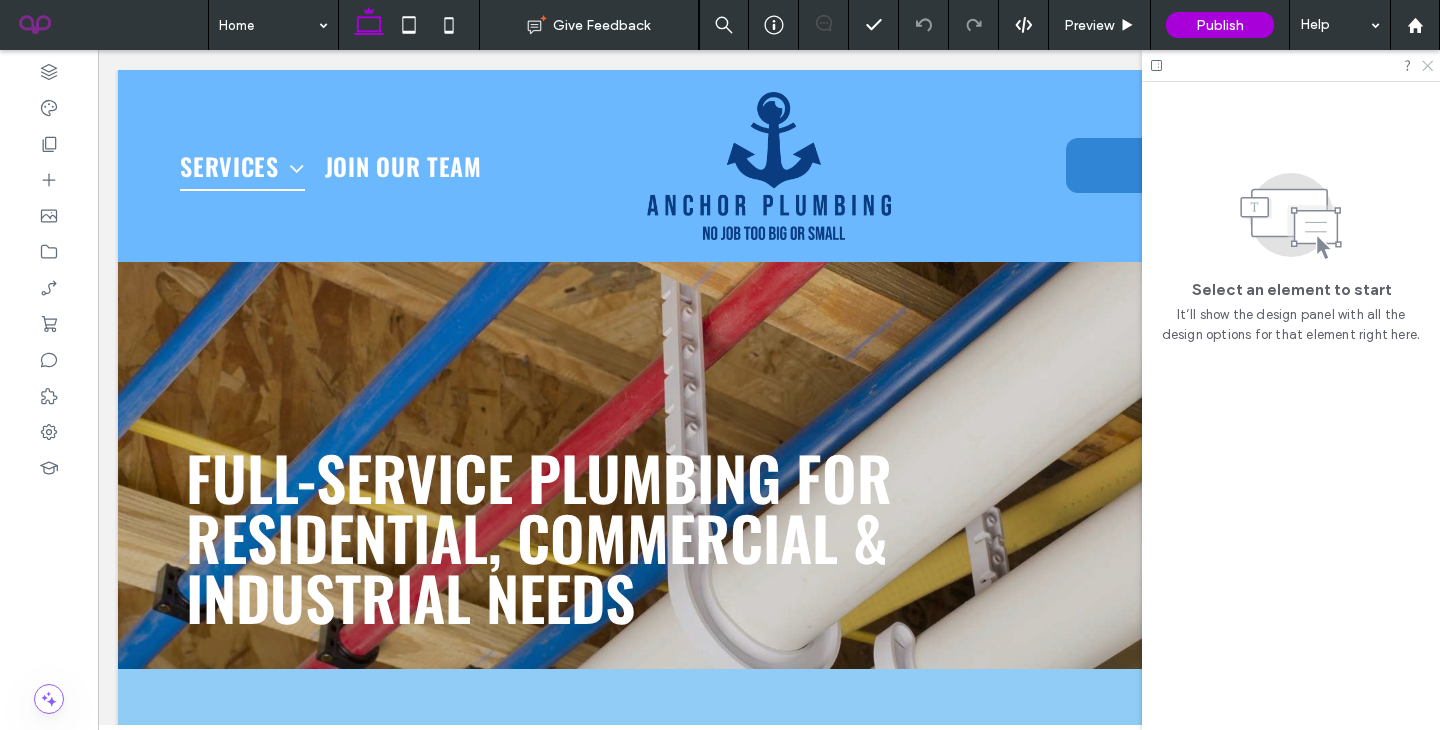 click 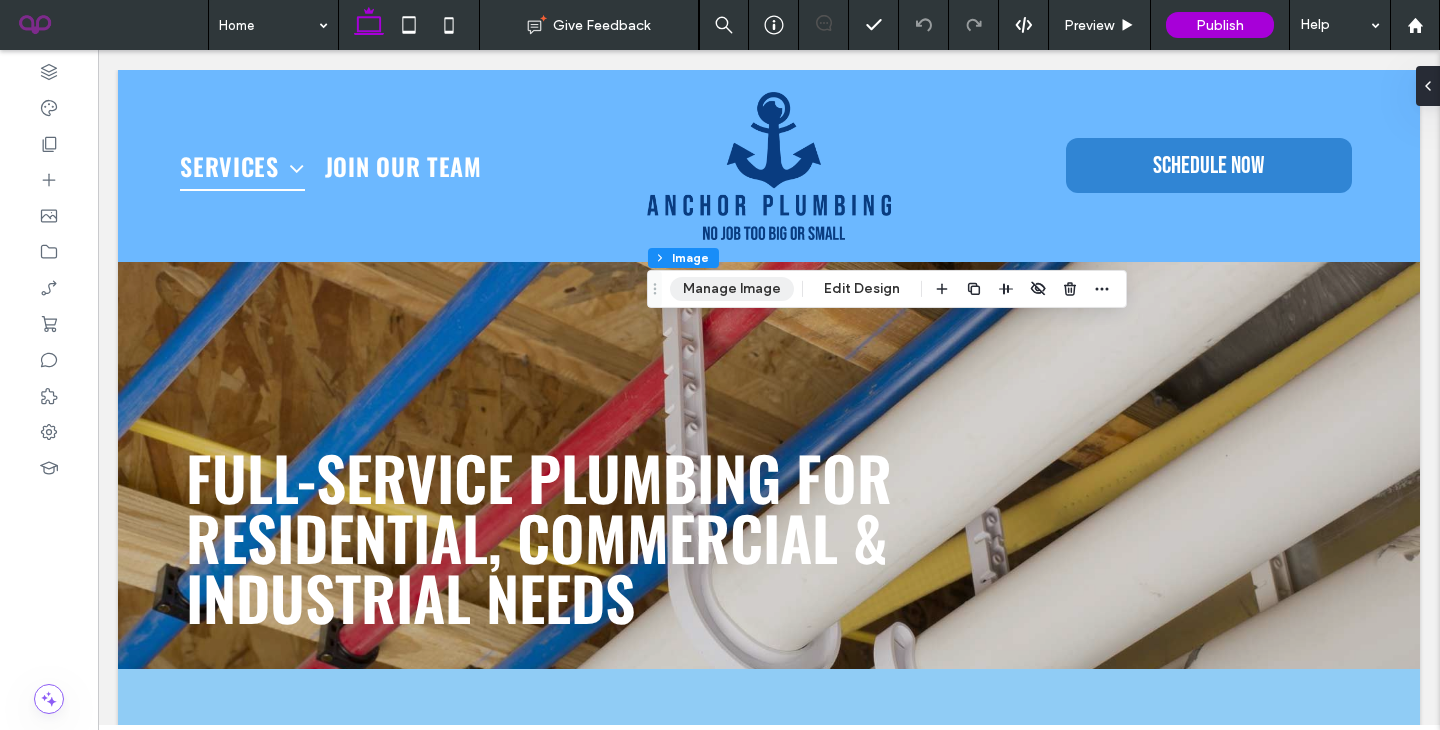 click on "Manage Image" at bounding box center [732, 289] 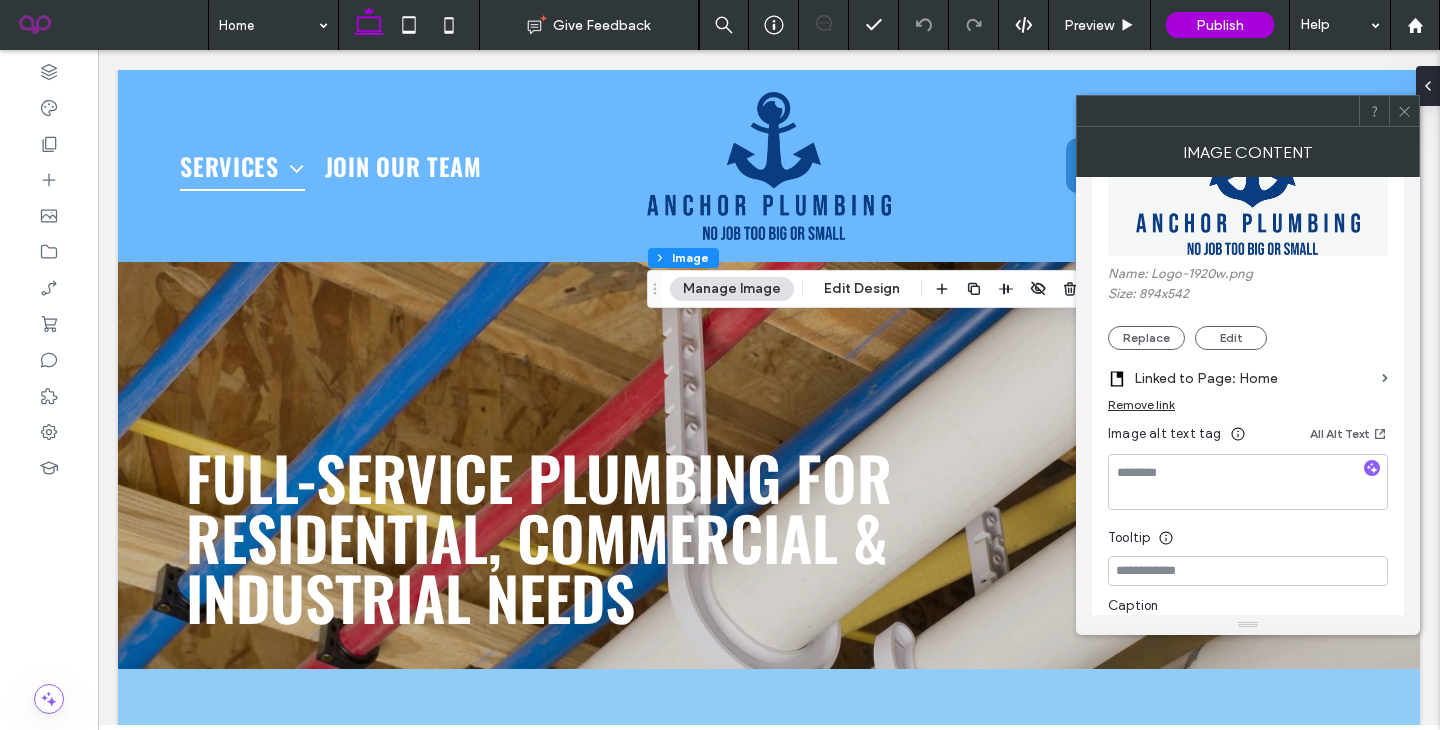 scroll, scrollTop: 129, scrollLeft: 0, axis: vertical 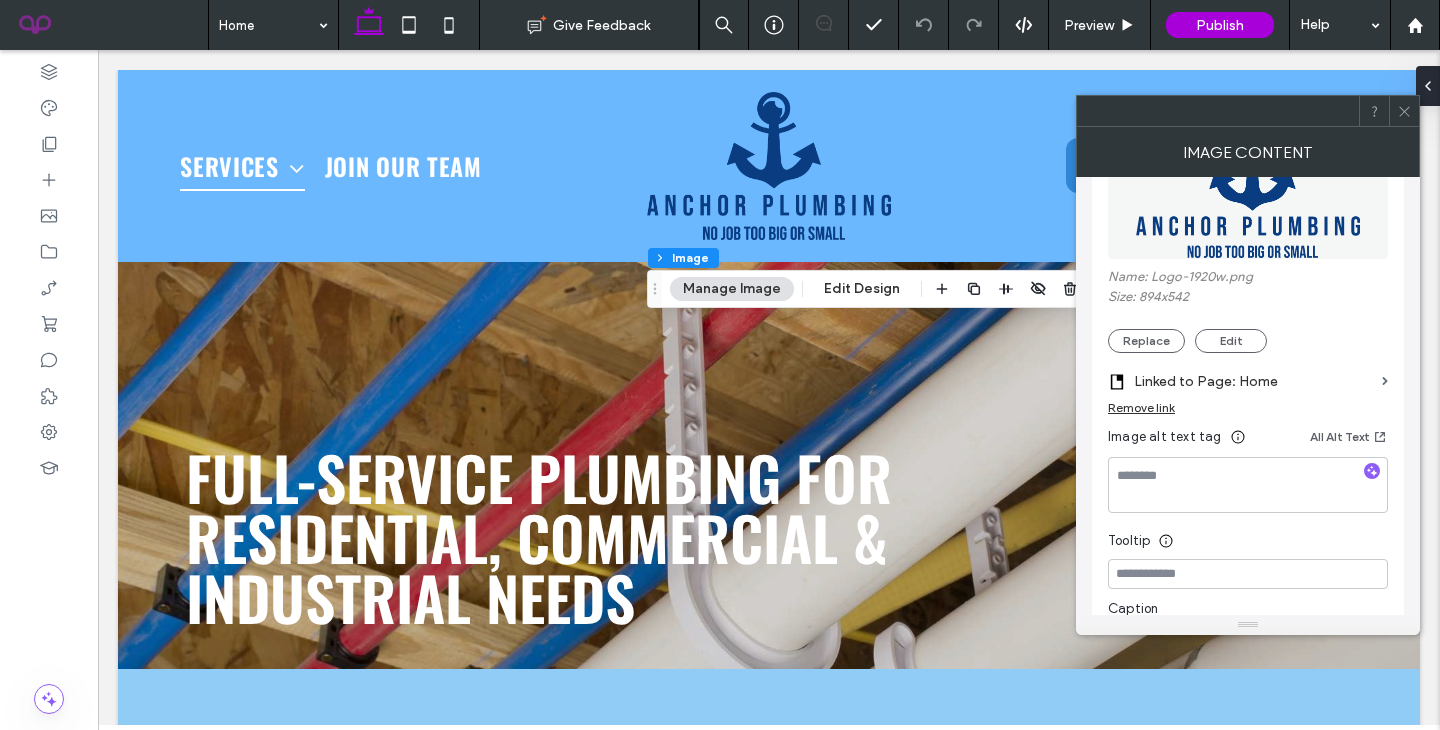 click 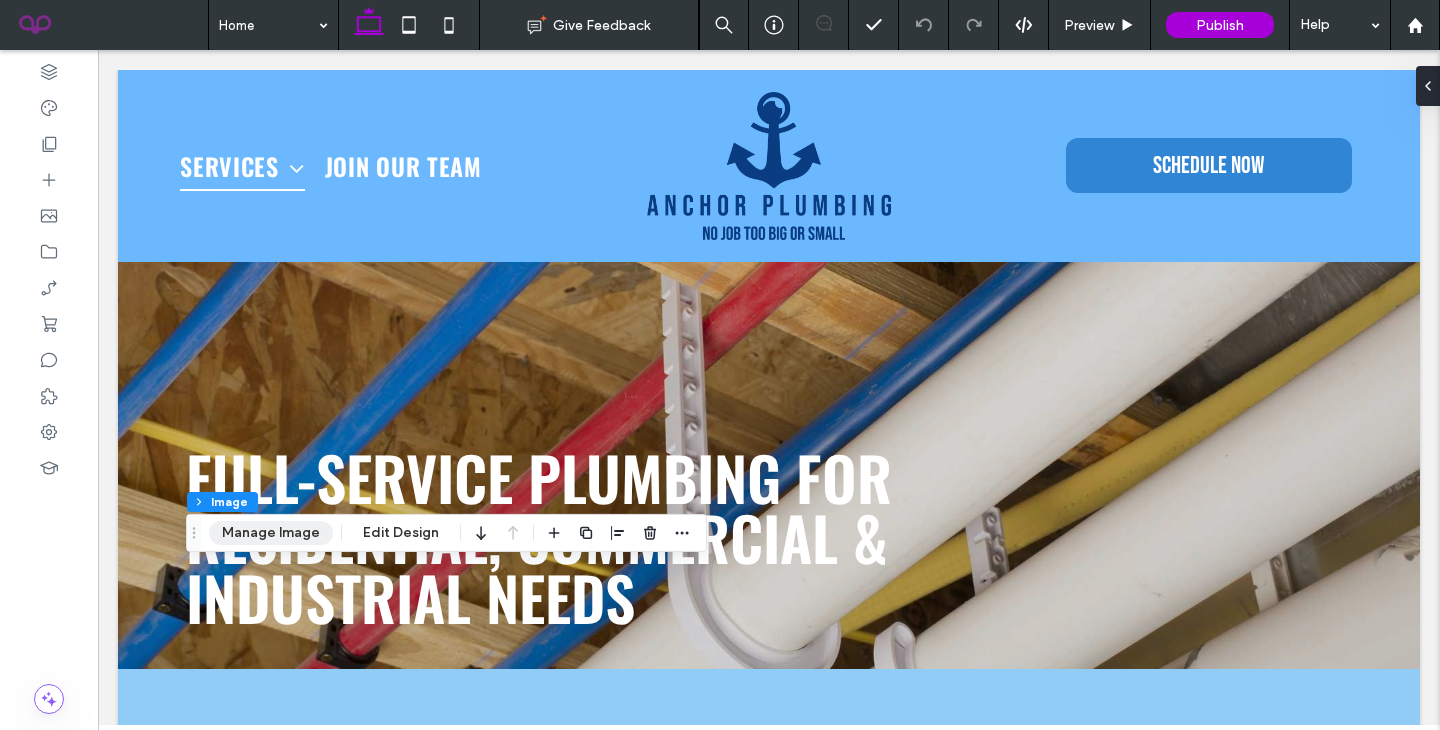 click on "Manage Image" at bounding box center (271, 533) 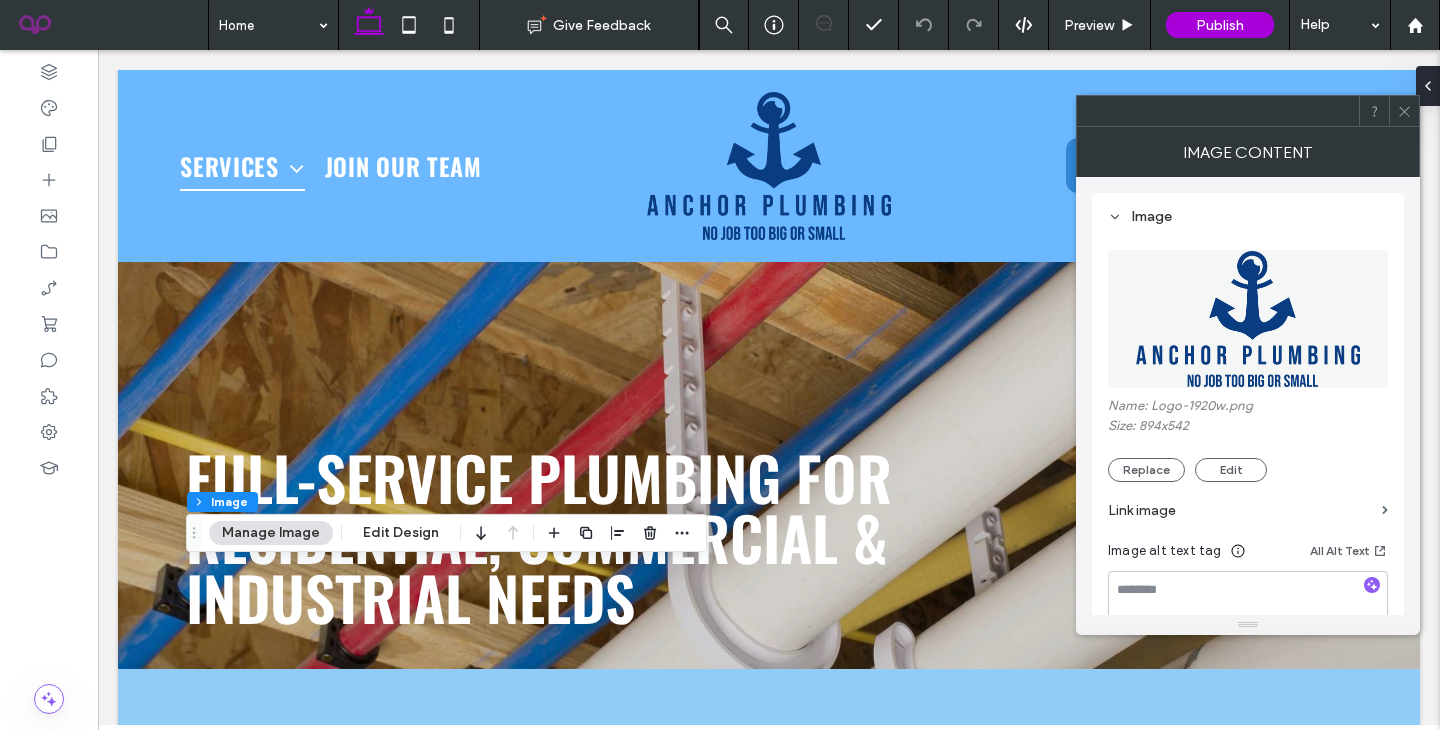 click on "Link image" at bounding box center (1241, 510) 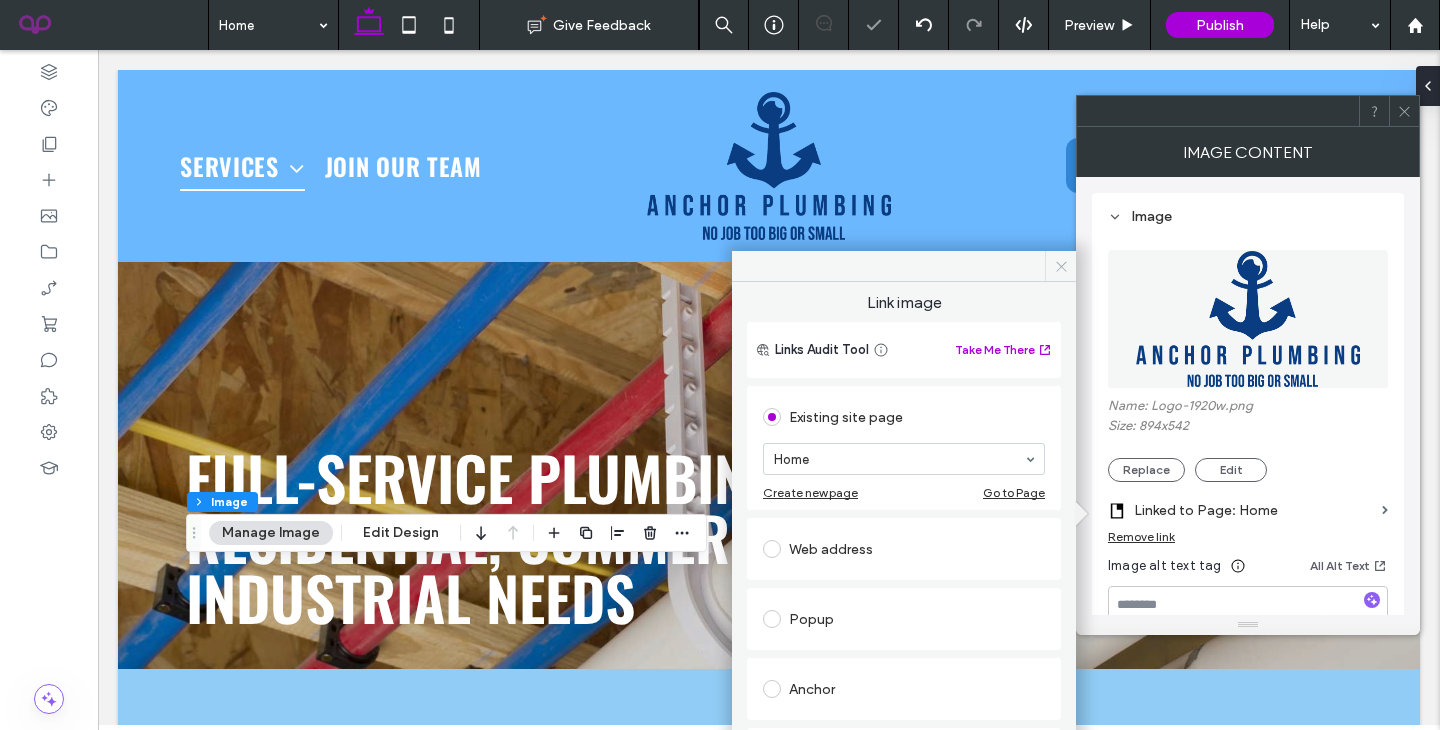 click 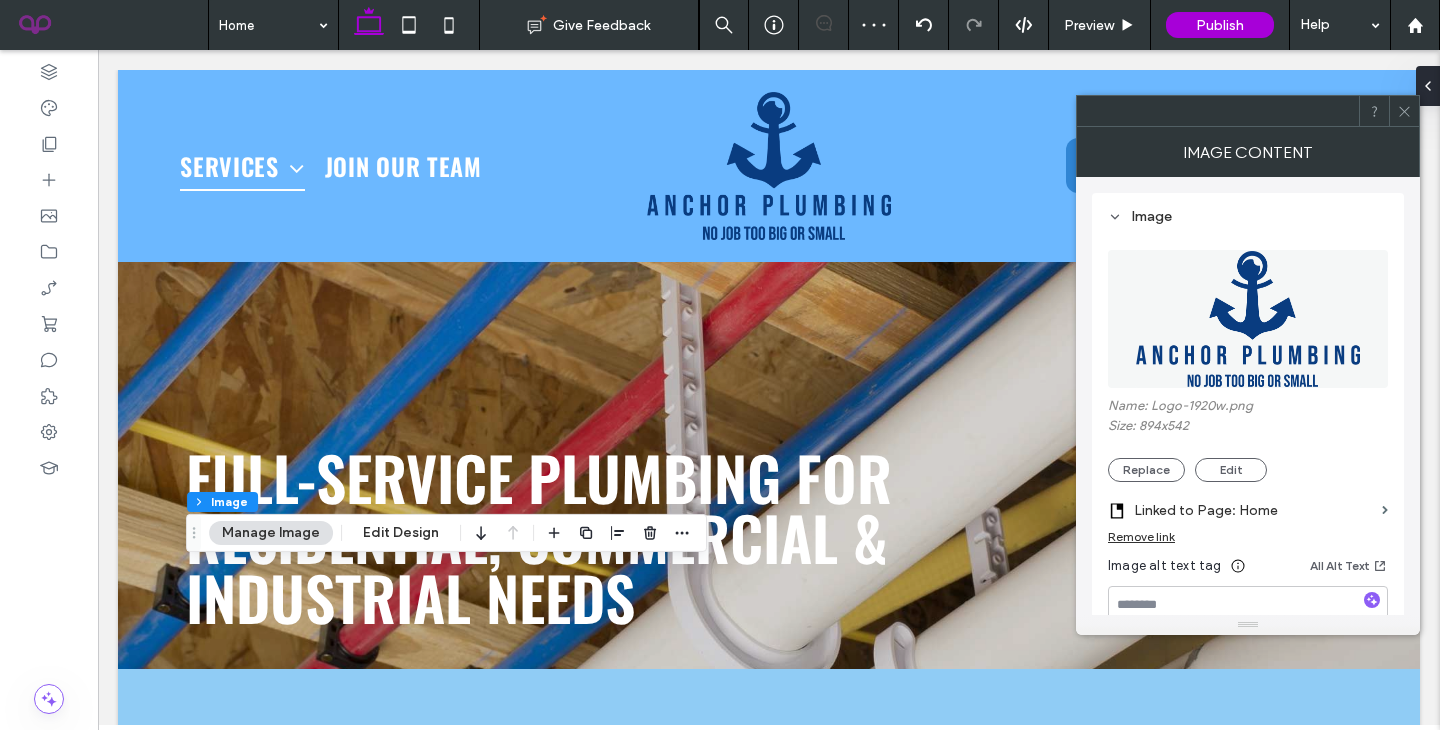 click 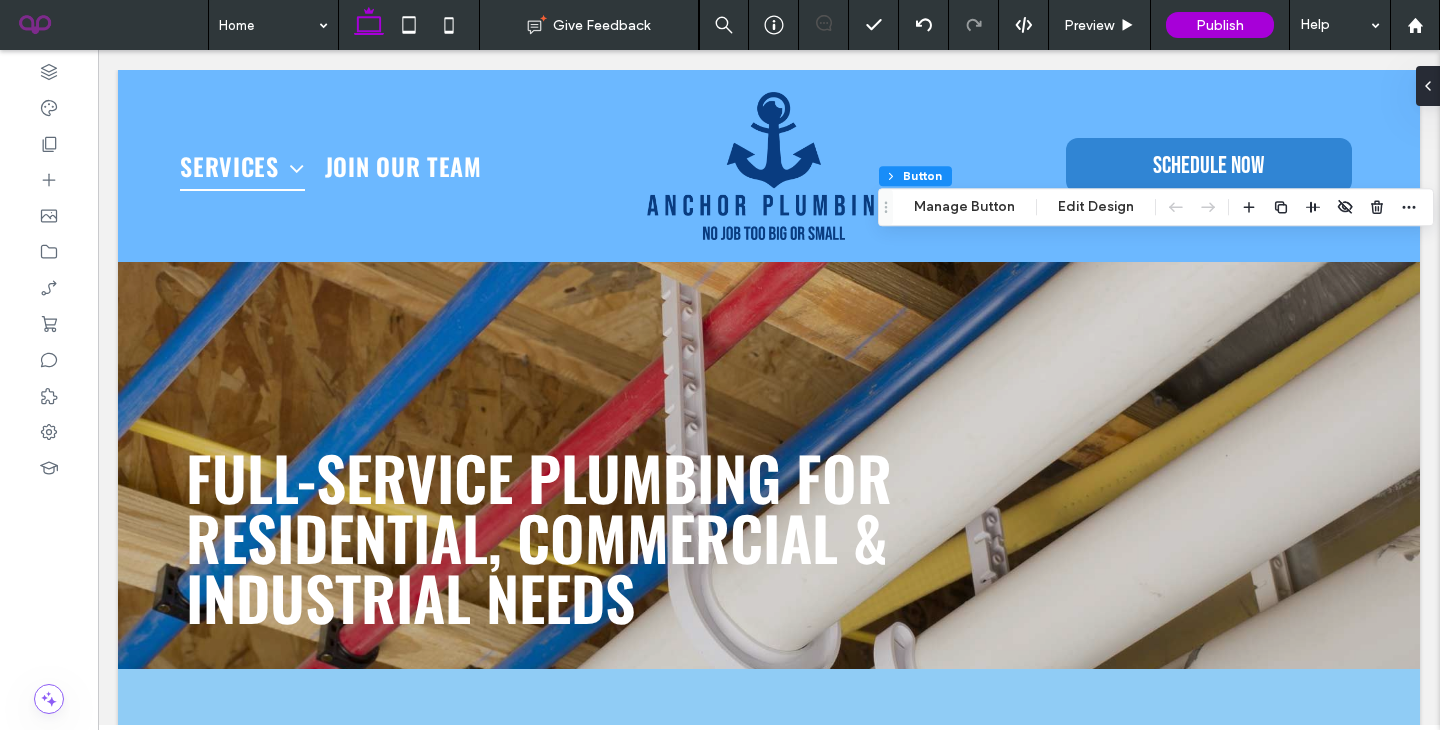 type on "**" 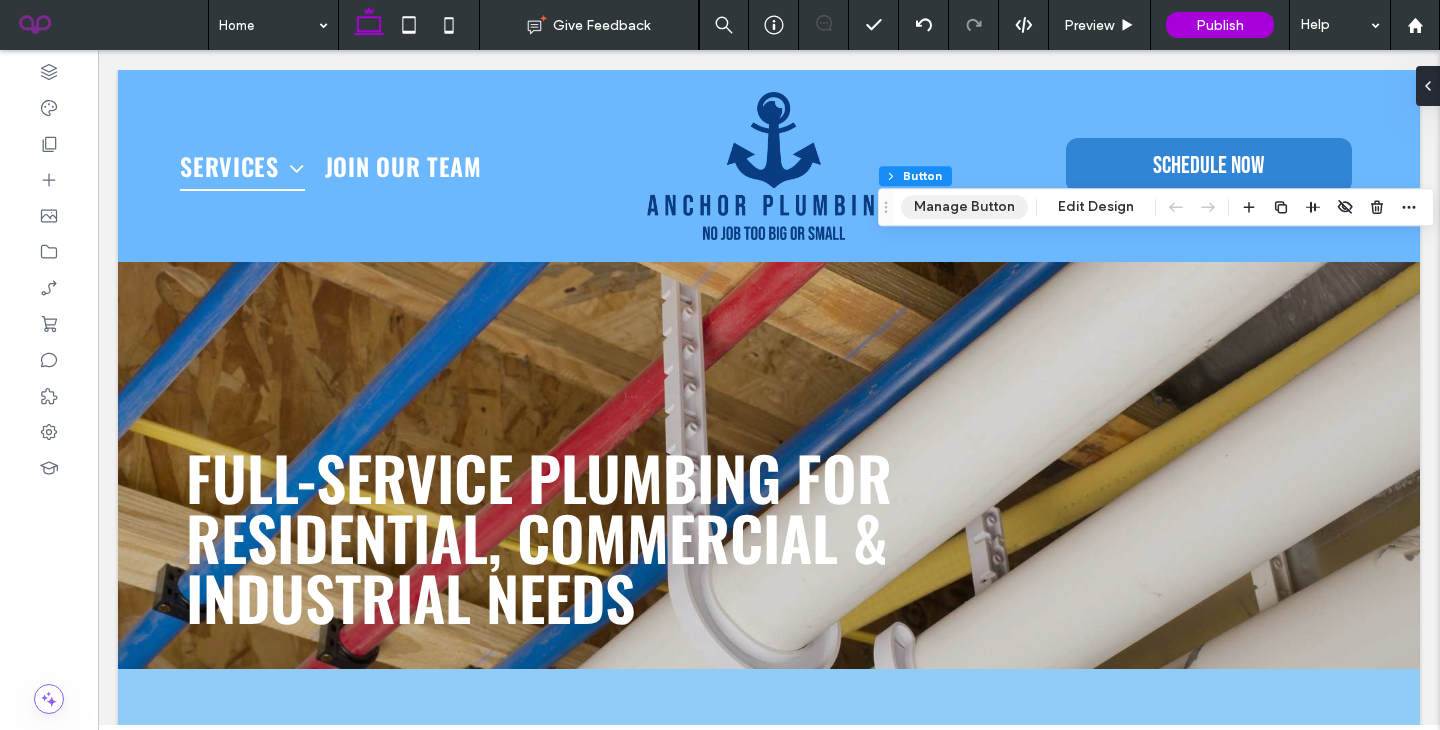 click on "Manage Button" at bounding box center [964, 207] 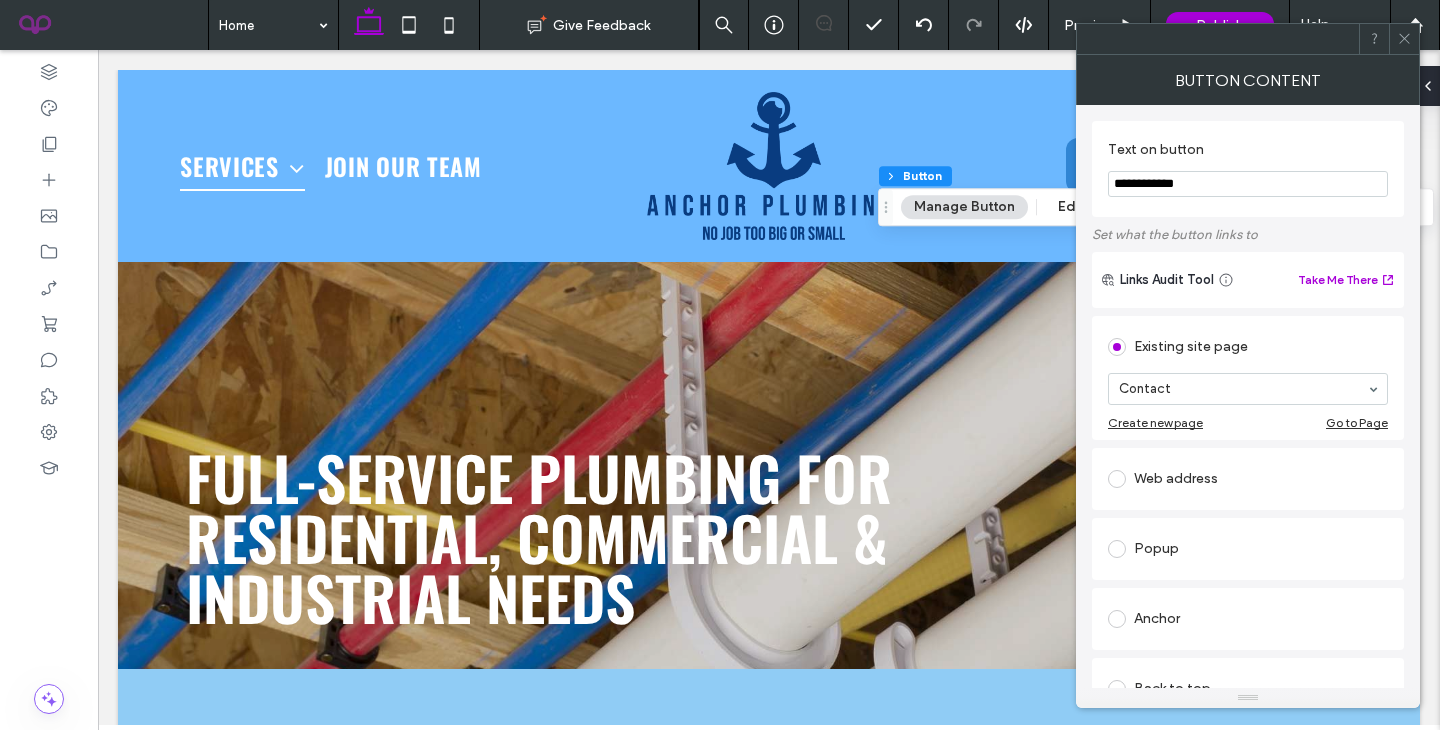 click on "Button Content" at bounding box center [1248, 80] 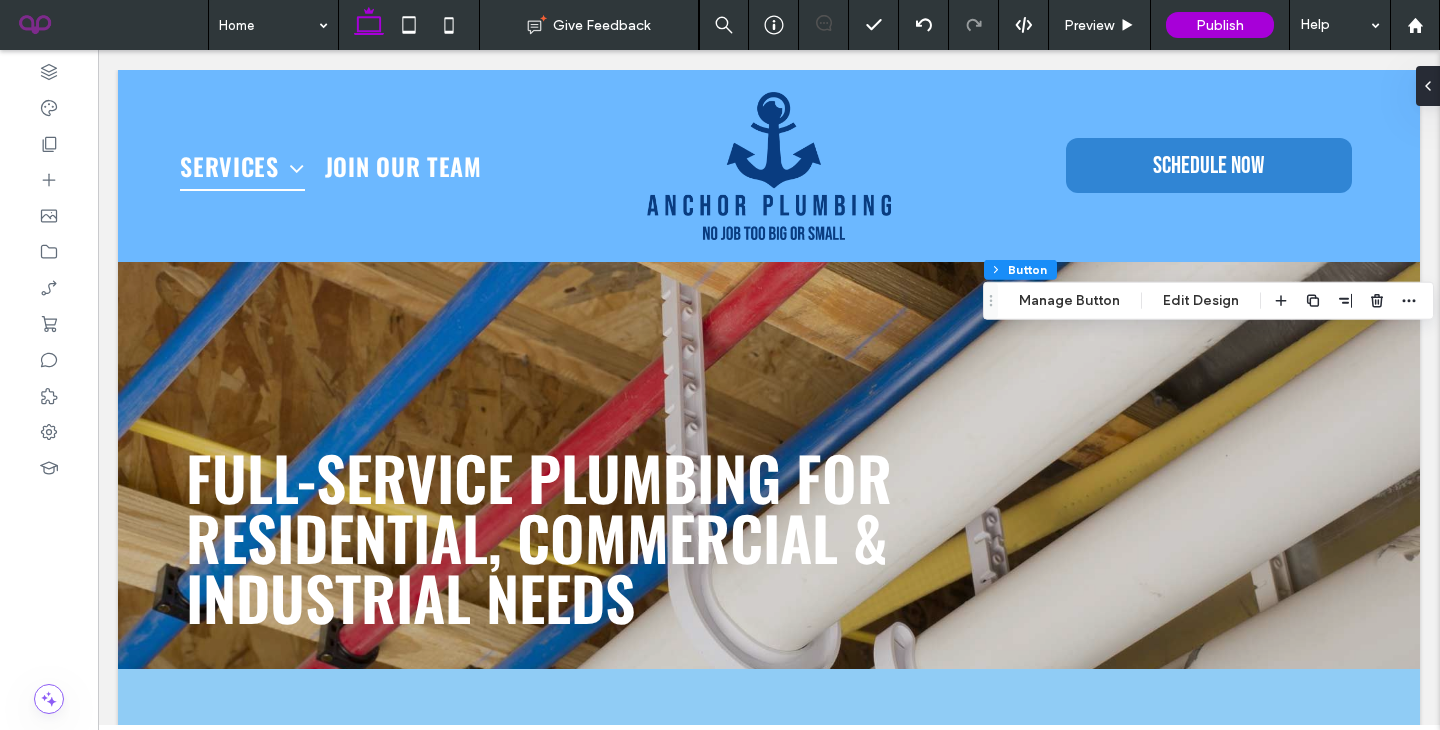 type on "**" 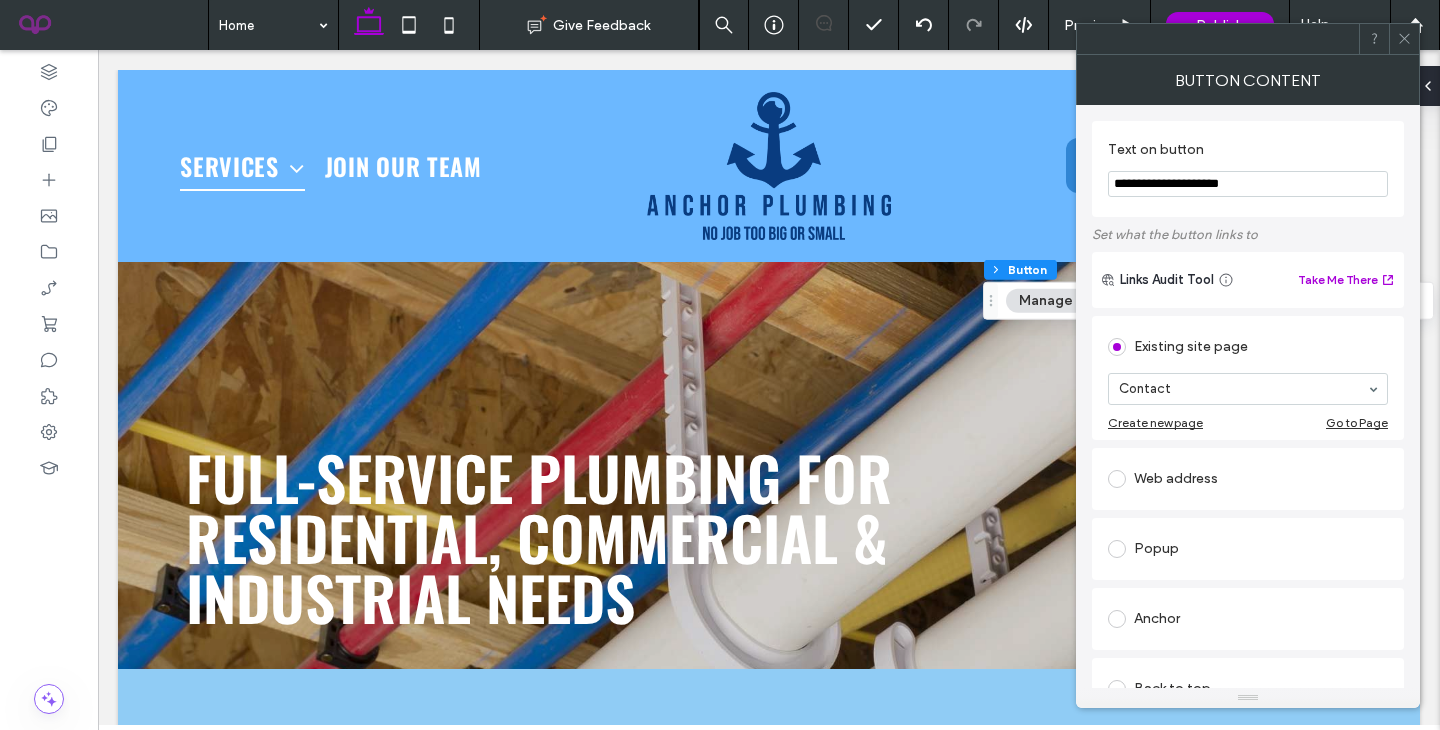 click 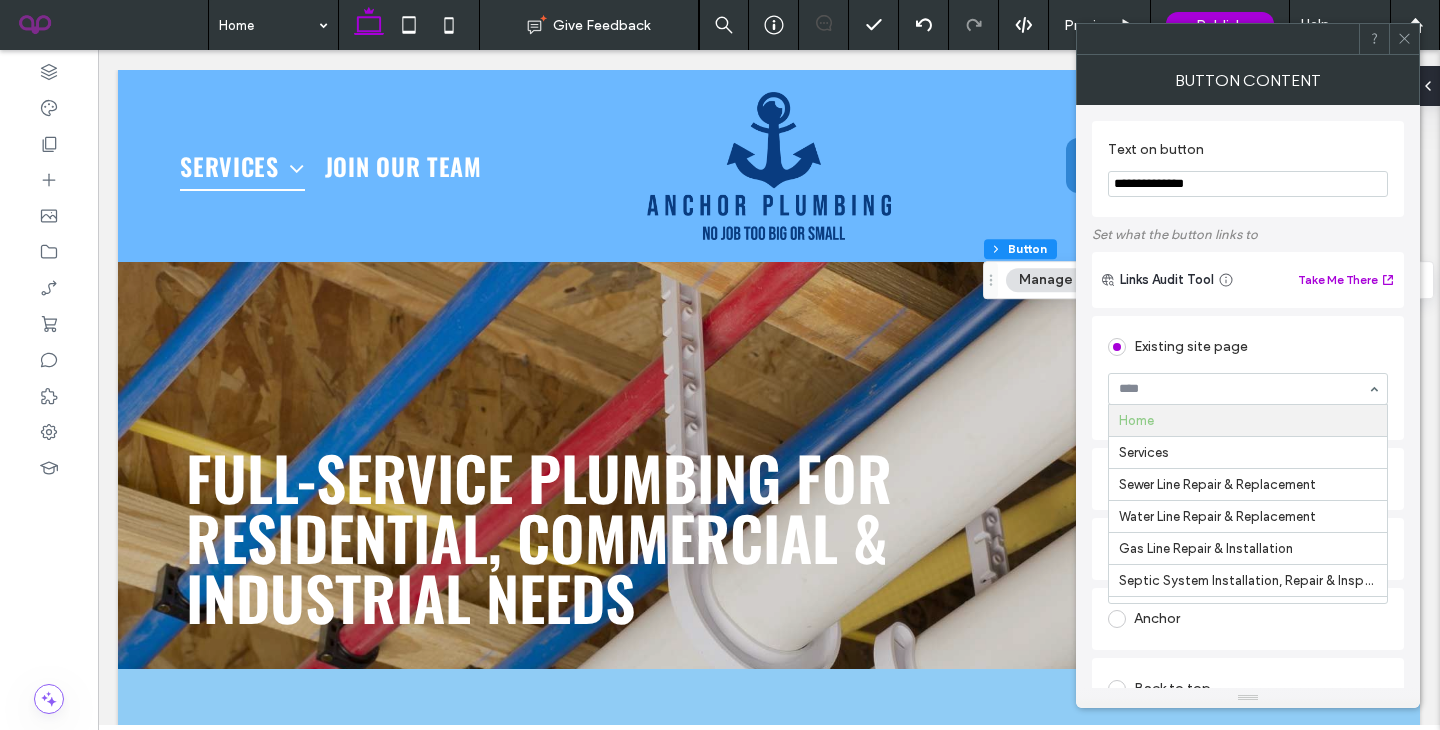click at bounding box center (1248, 436) 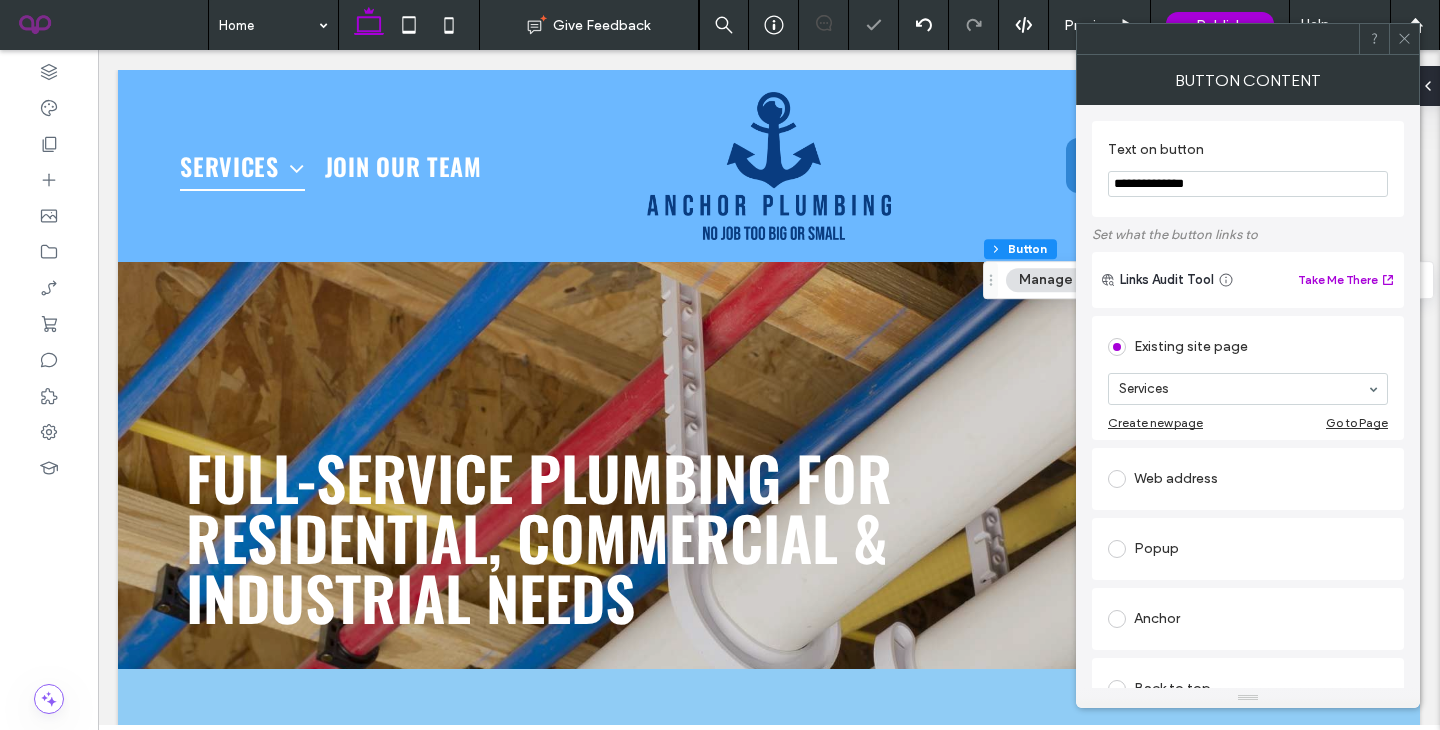 click 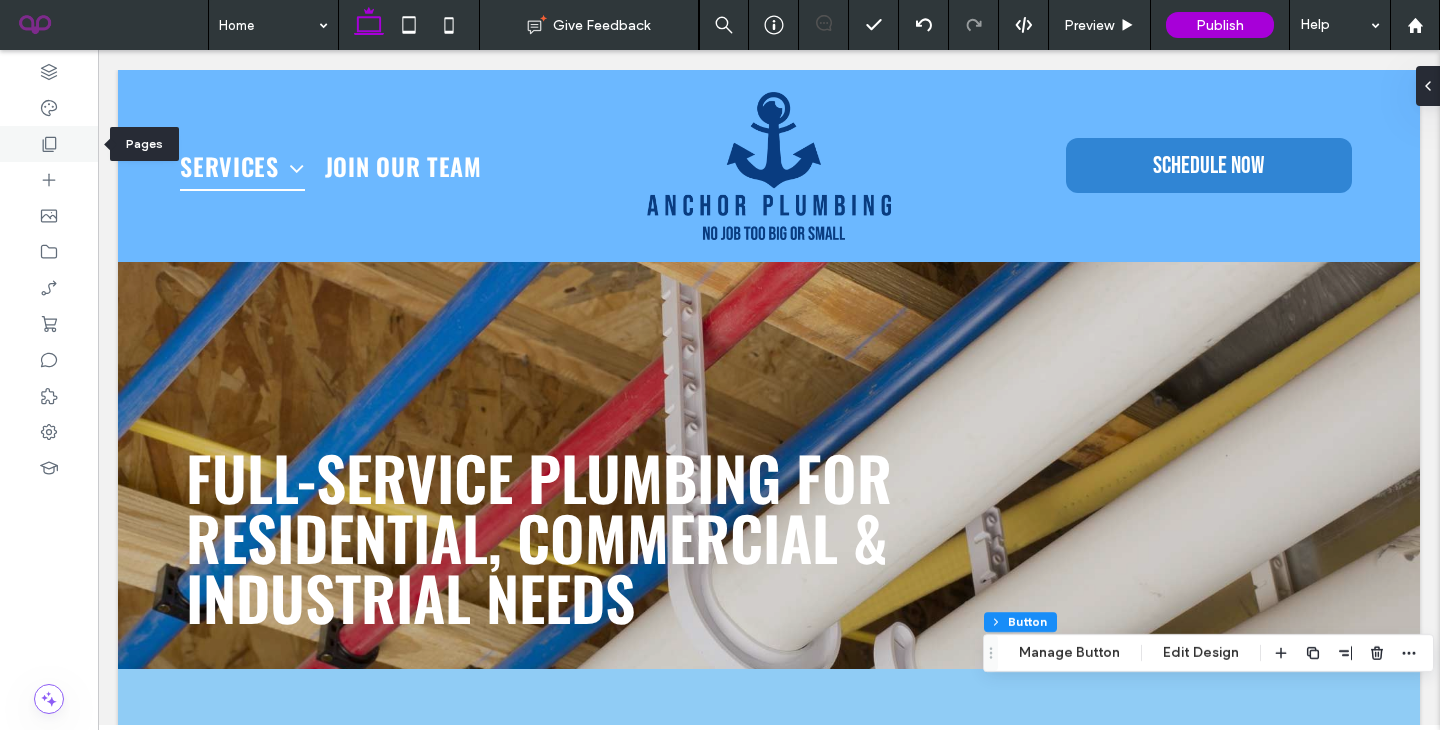 click at bounding box center [49, 144] 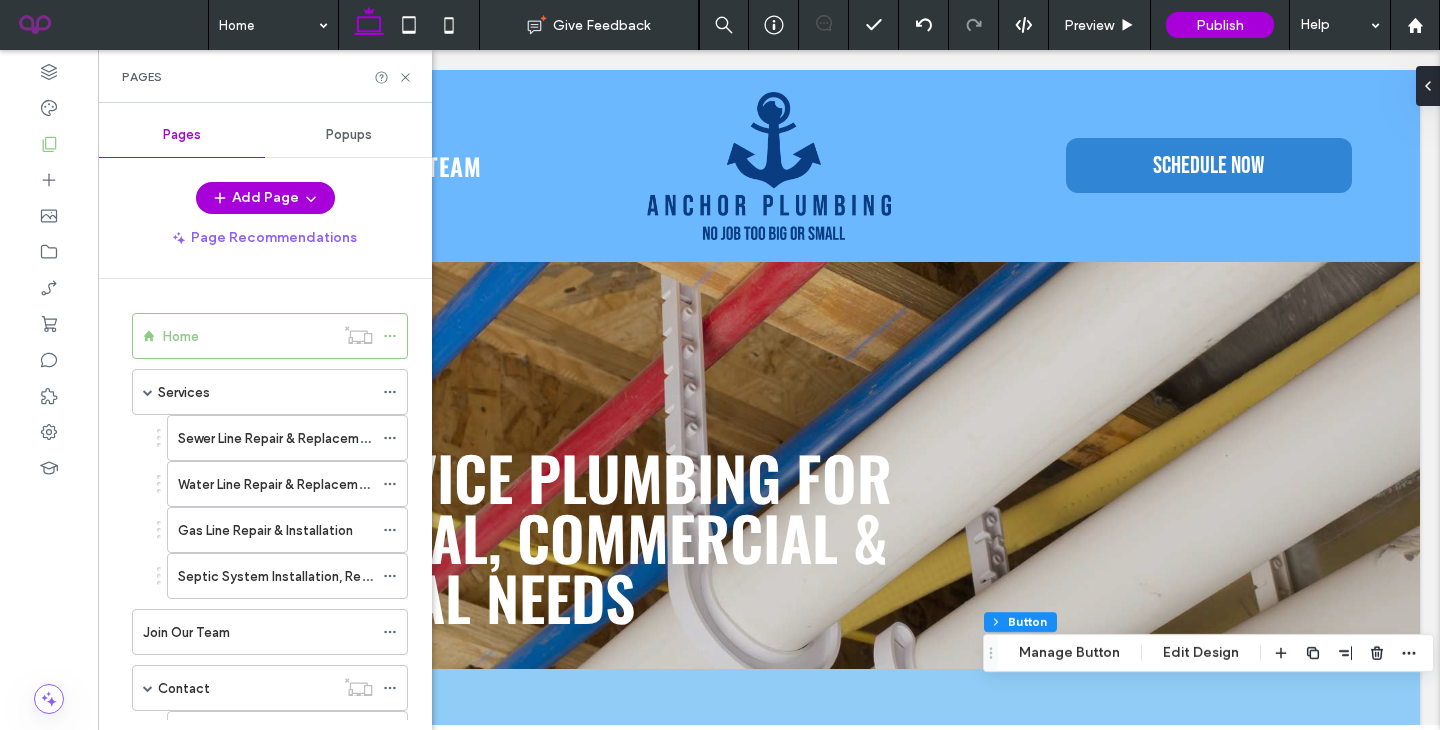 scroll, scrollTop: 143, scrollLeft: 0, axis: vertical 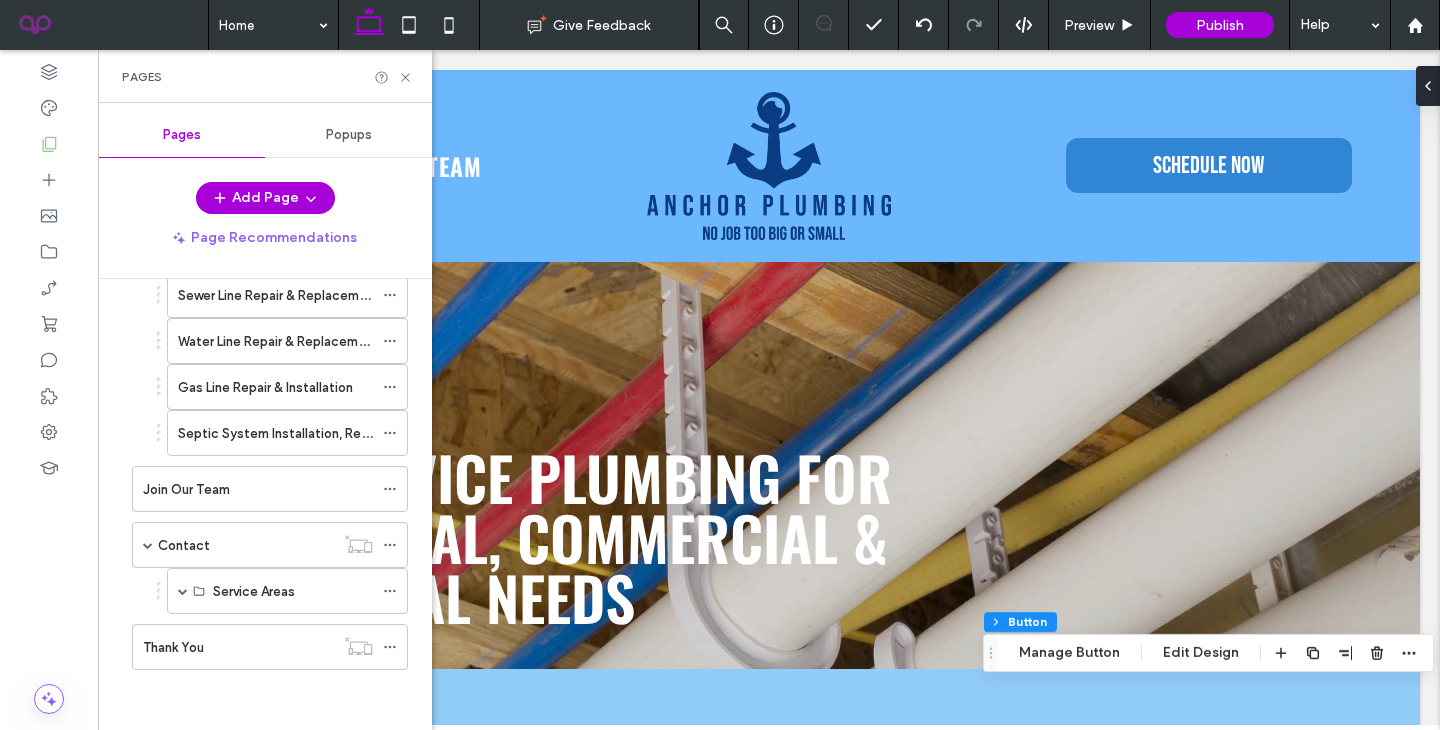 click on "Pages" at bounding box center [265, 76] 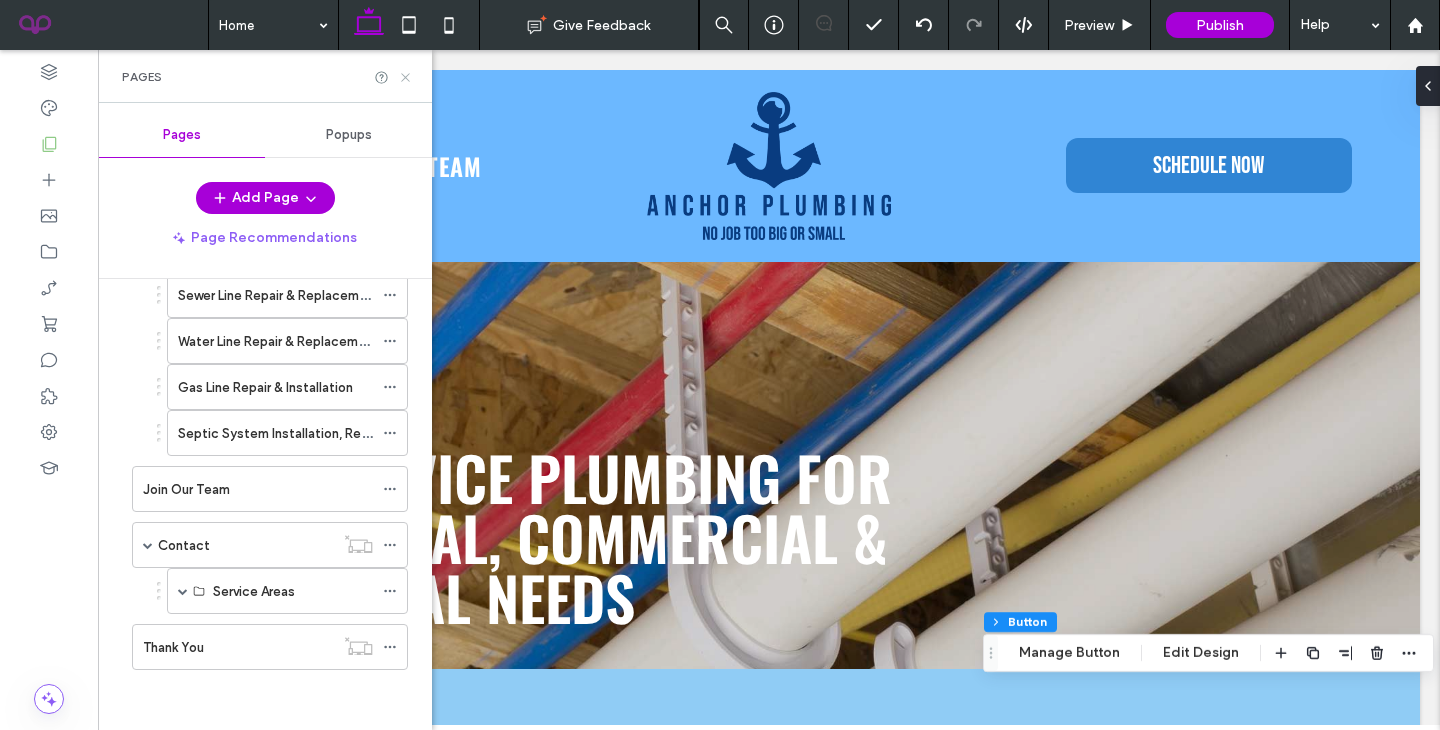 click 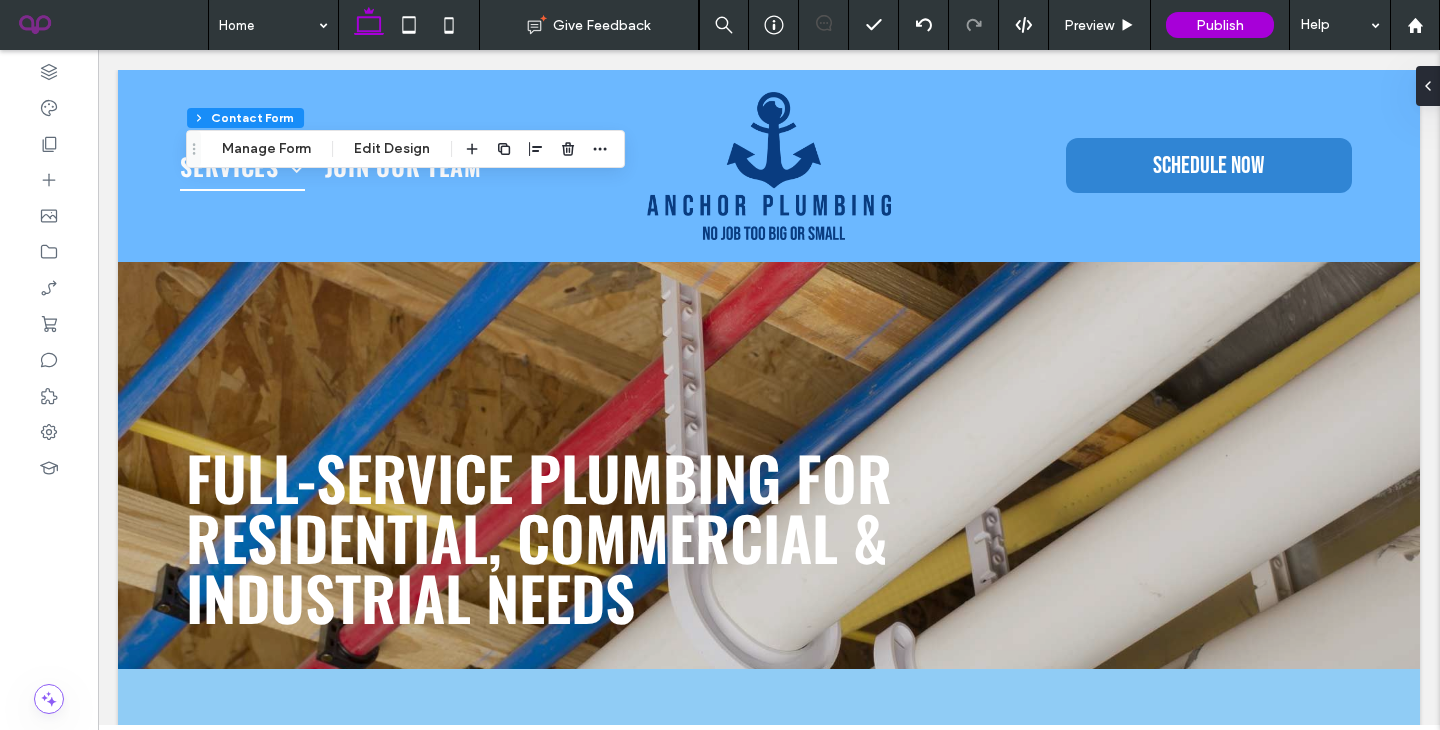 type on "*" 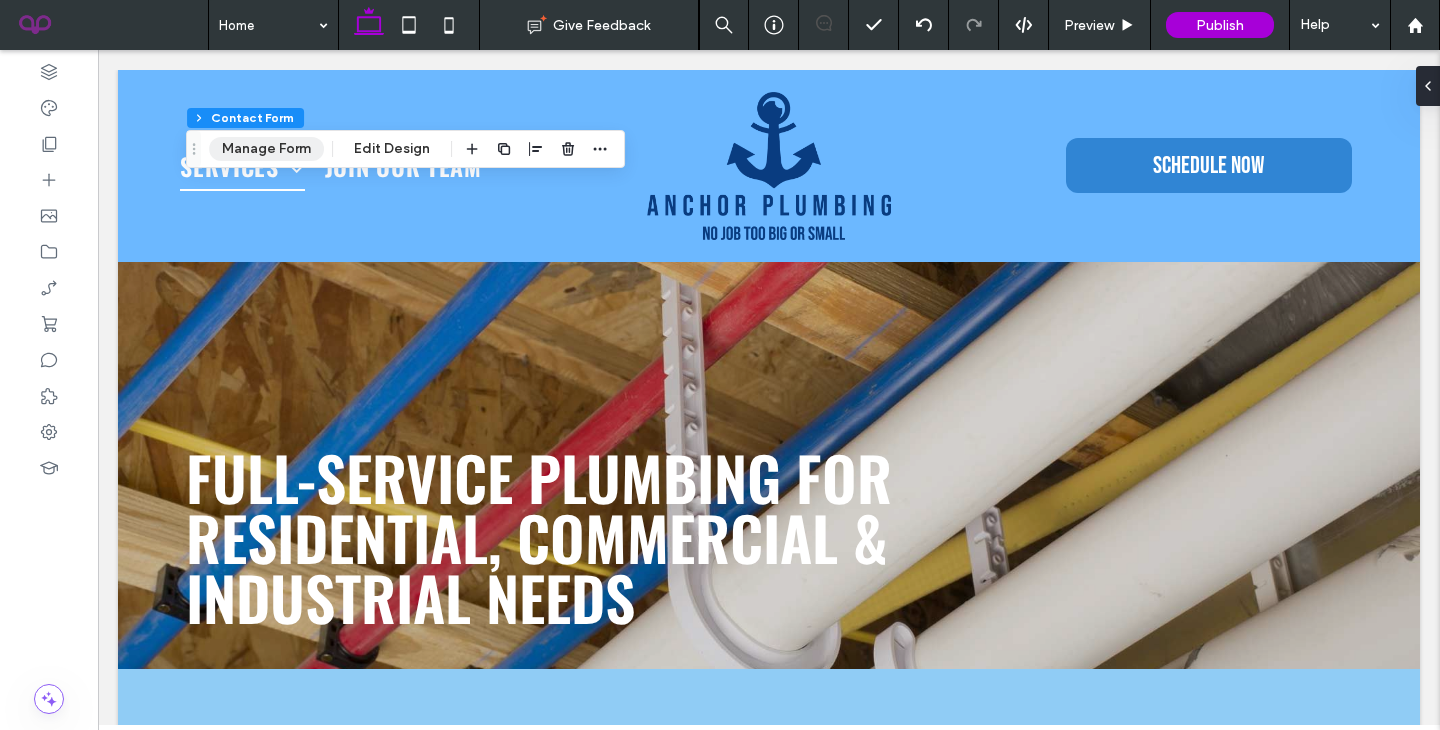click on "Manage Form" at bounding box center [266, 149] 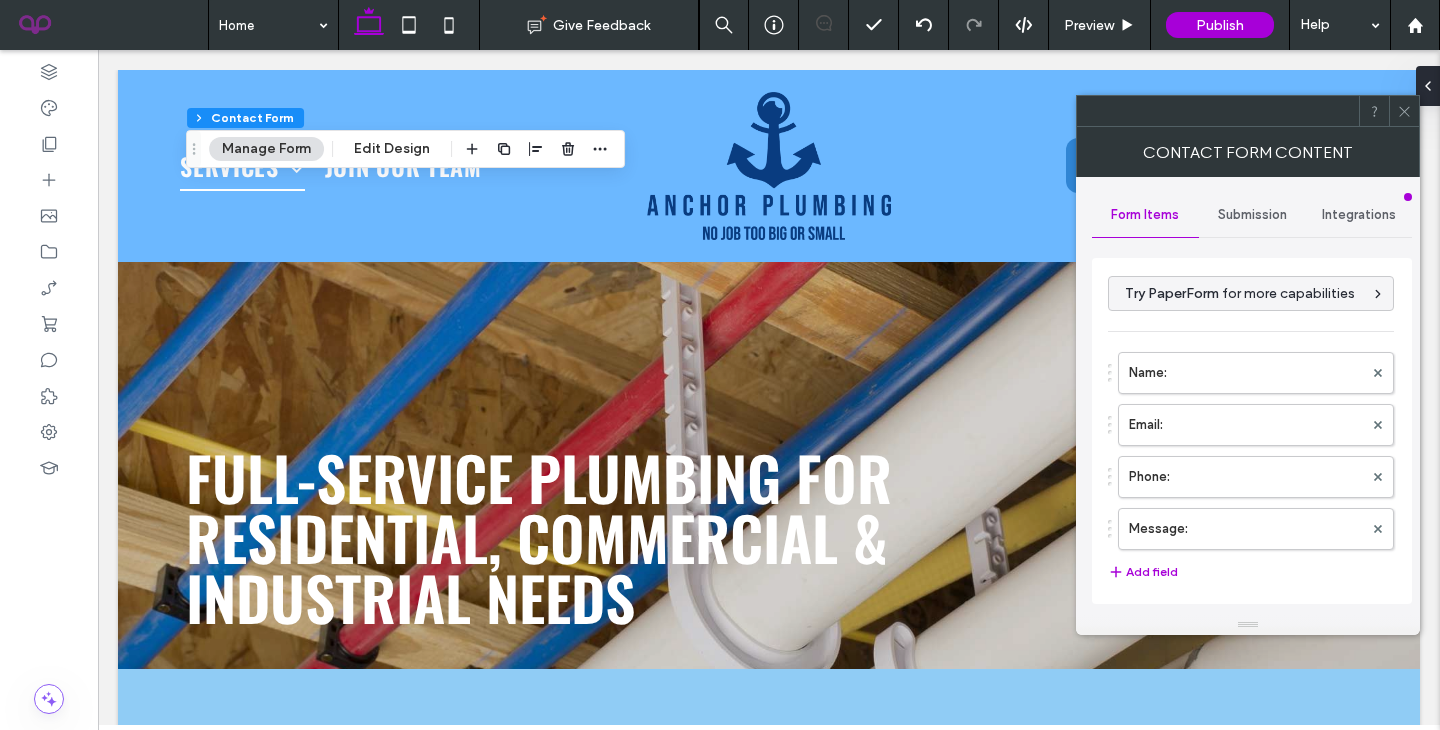 click on "Submission" at bounding box center [1252, 215] 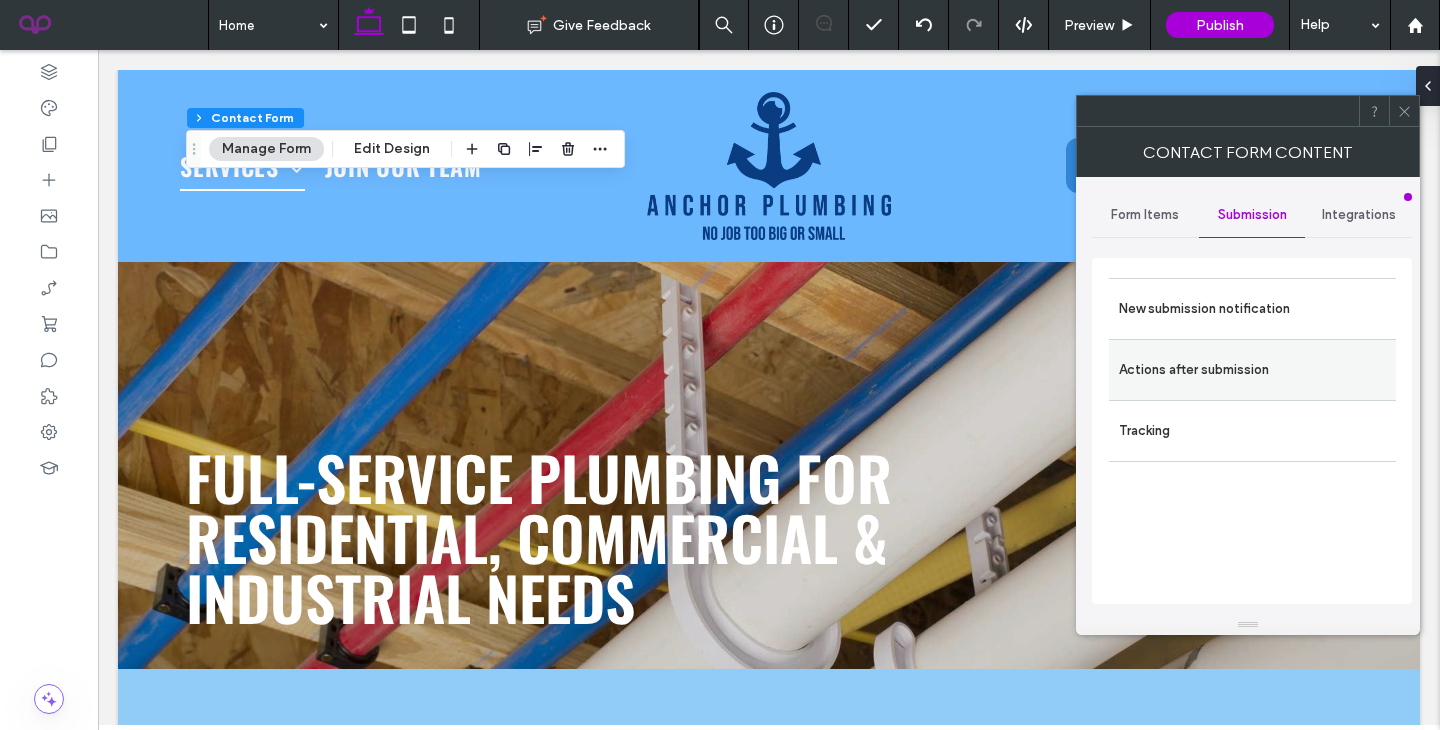 click on "Actions after submission" at bounding box center (1252, 370) 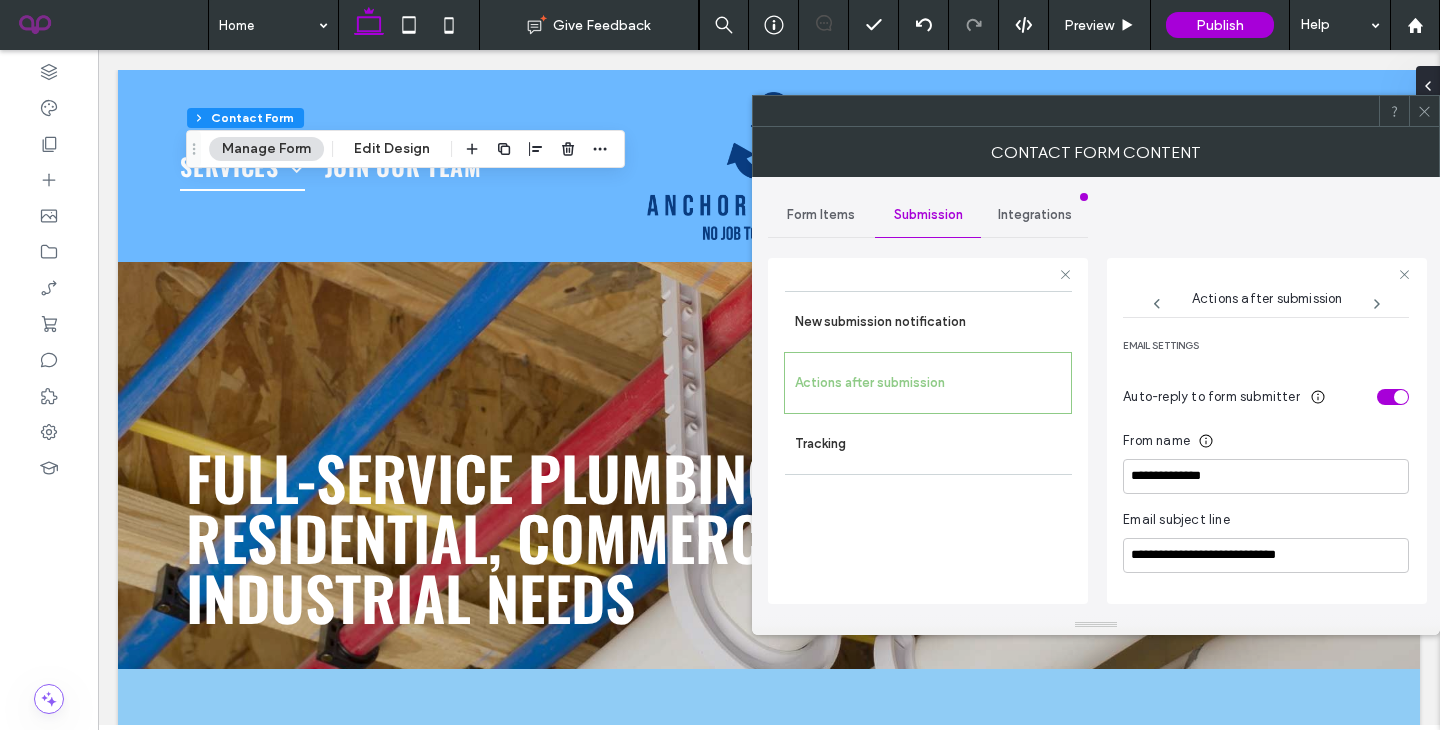 scroll, scrollTop: 514, scrollLeft: 0, axis: vertical 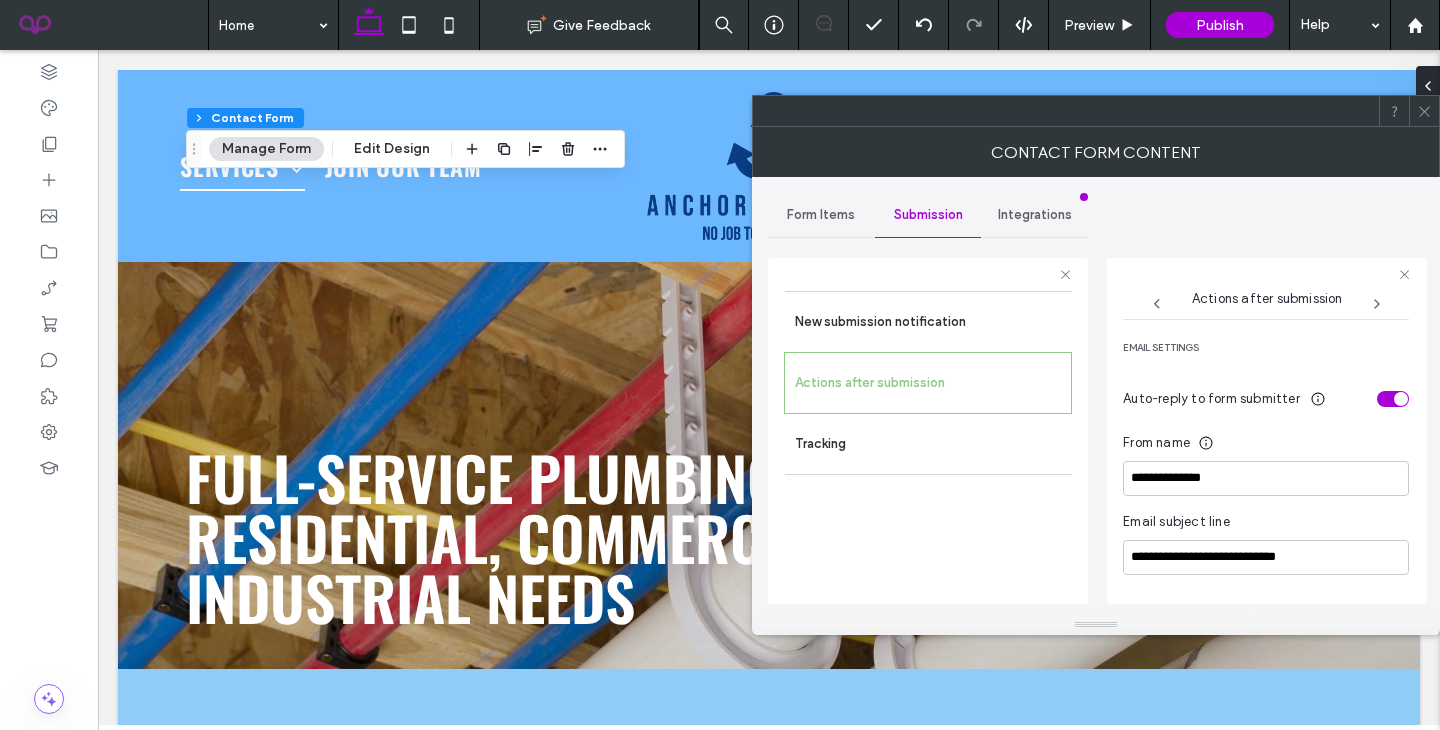 click on "Auto-reply to form submitter" at bounding box center (1266, 399) 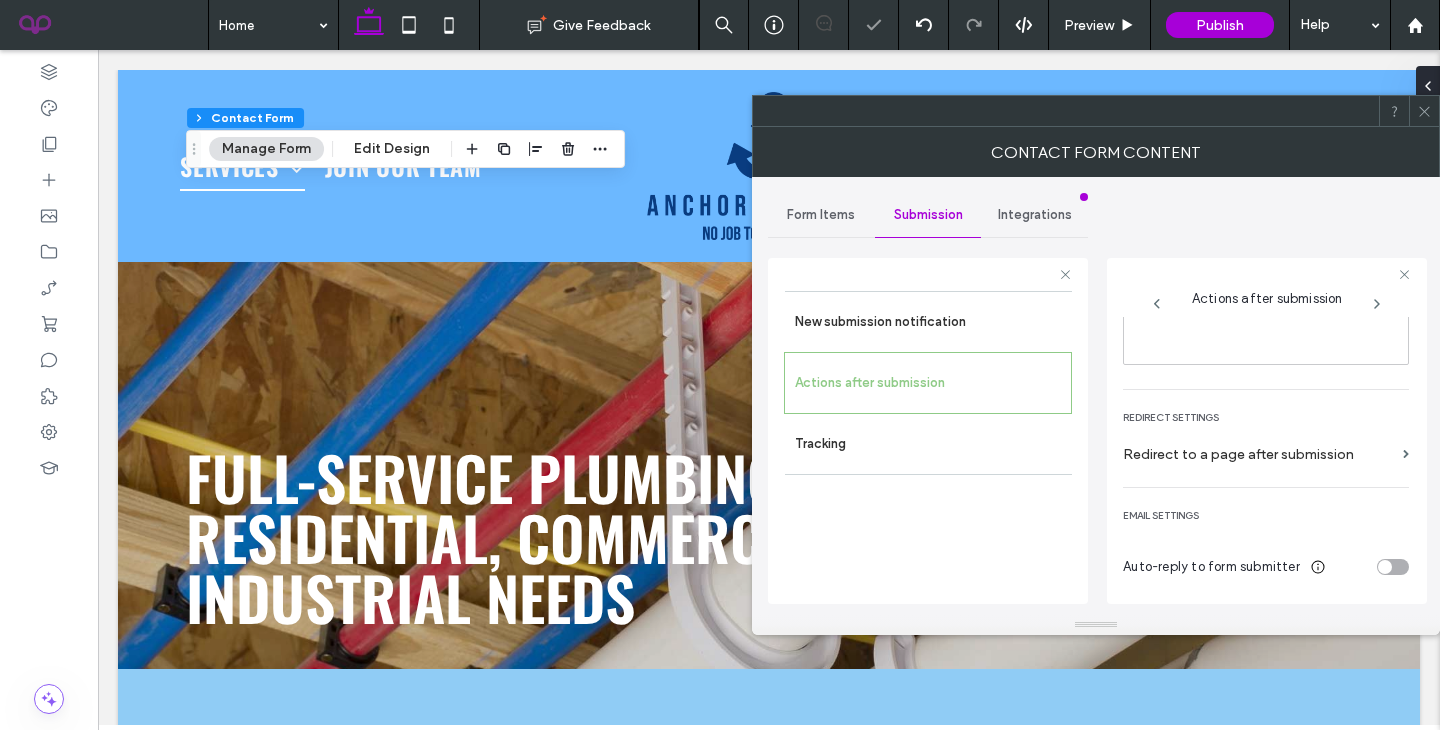 scroll, scrollTop: 328, scrollLeft: 0, axis: vertical 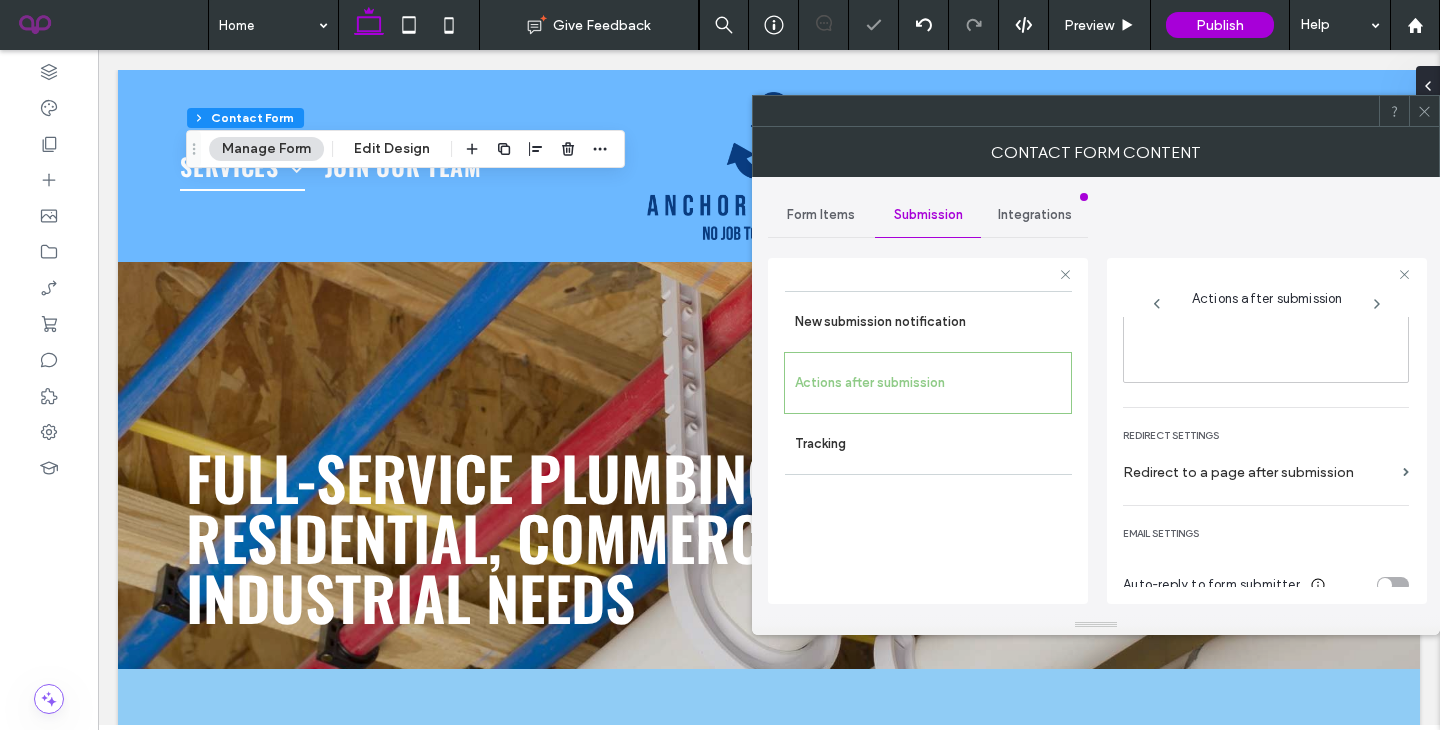click on "Redirect to a page after submission" at bounding box center [1259, 472] 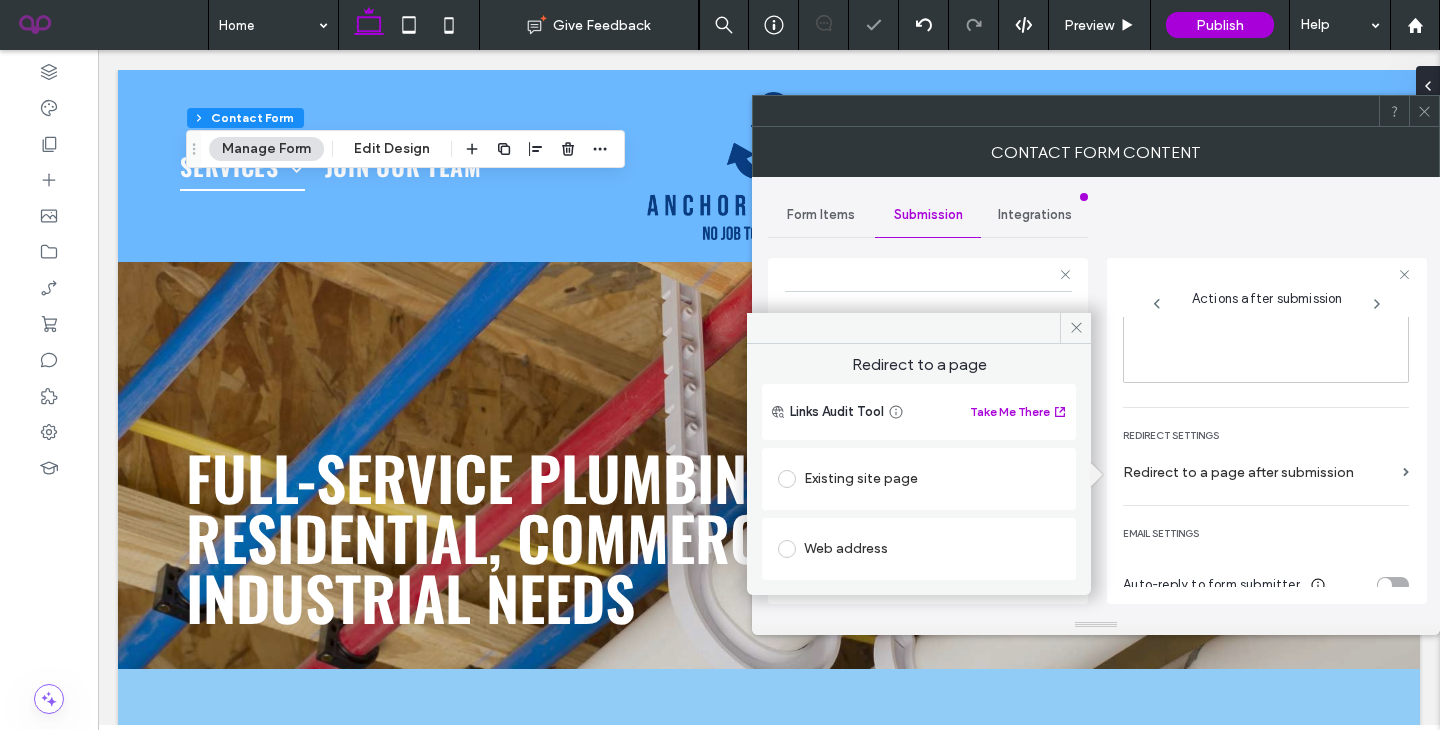 click on "Existing site page" at bounding box center (919, 479) 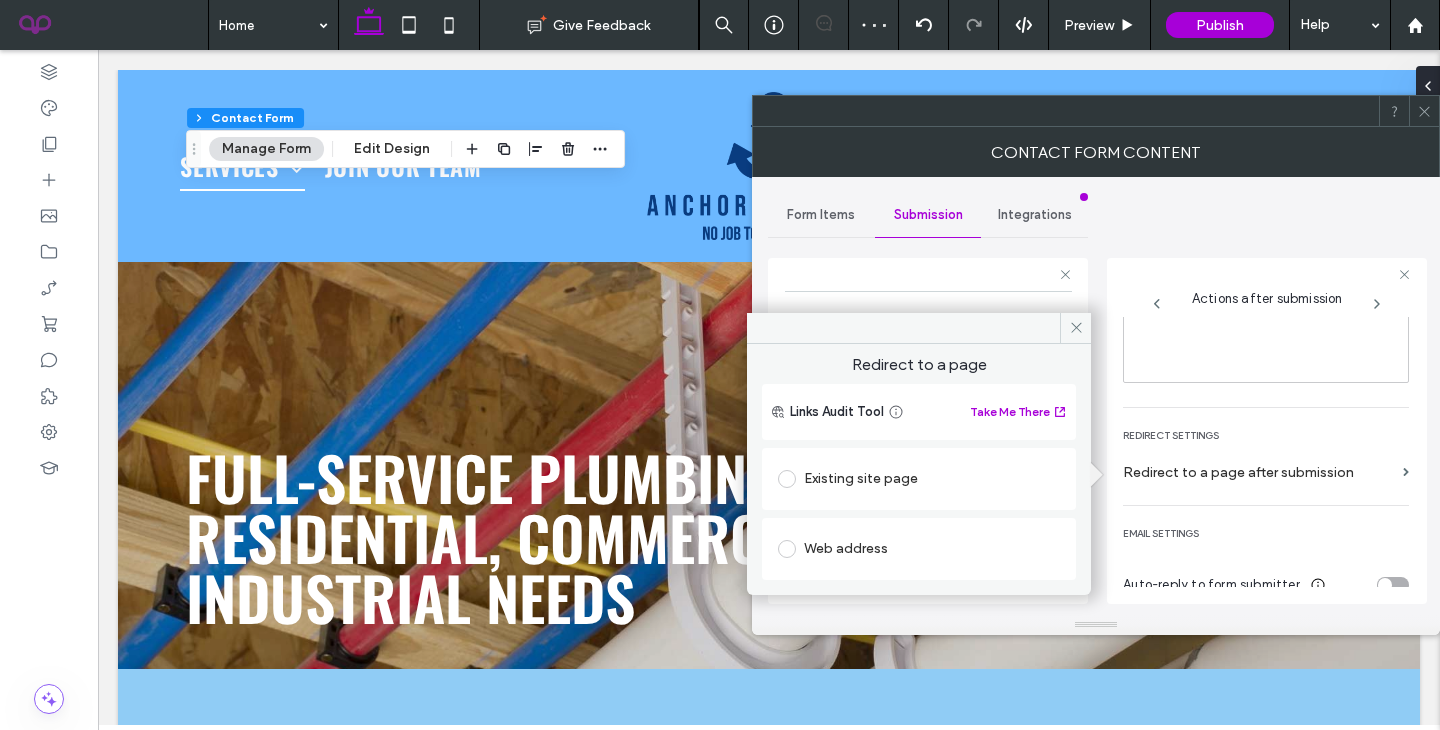 click on "Existing site page" at bounding box center (919, 479) 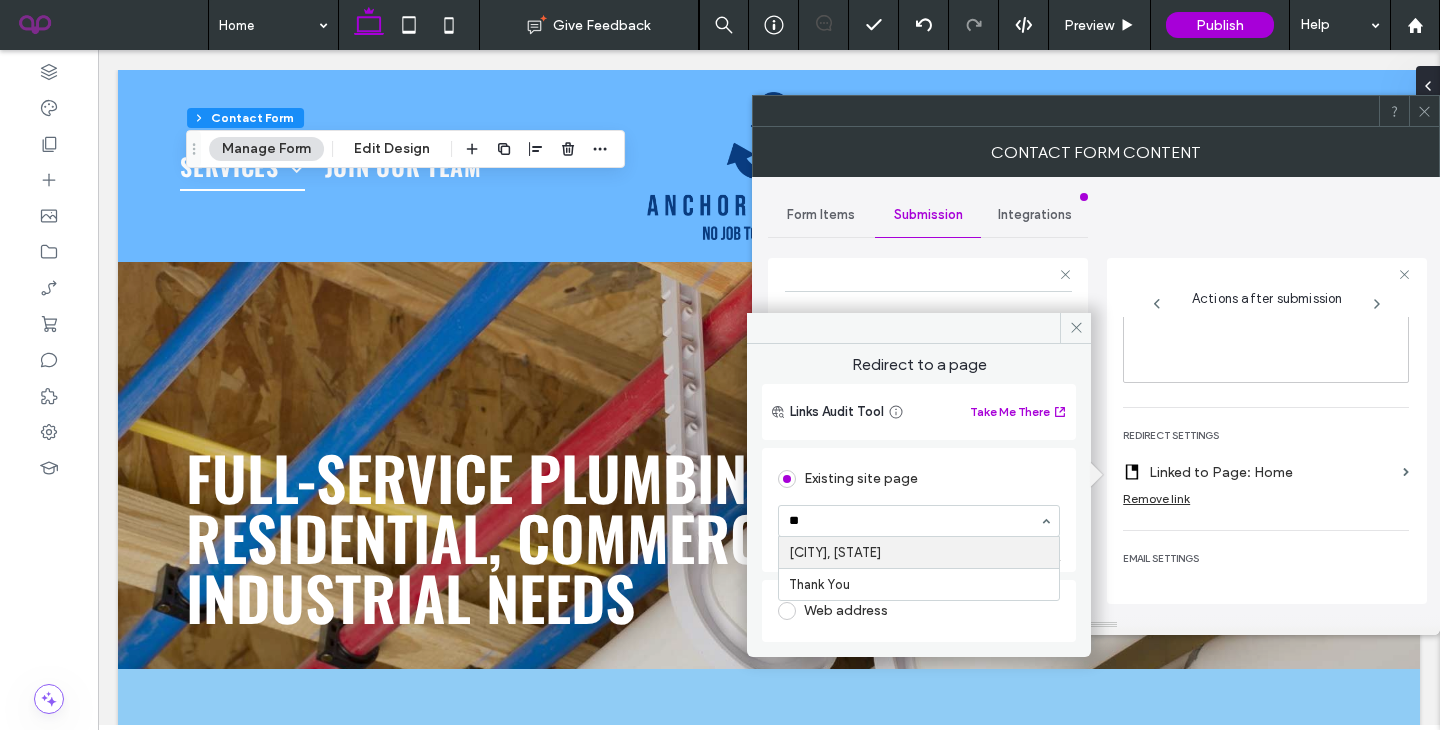 type on "***" 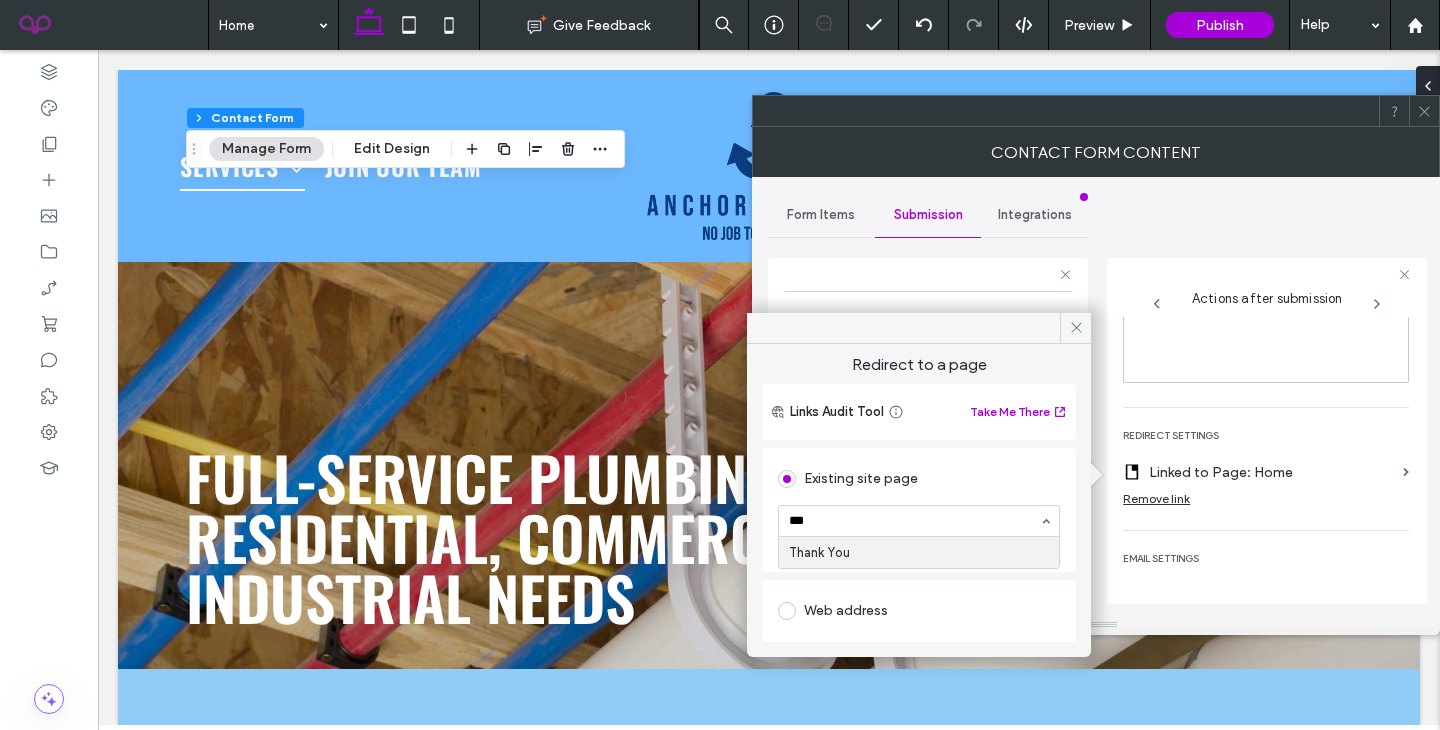 type 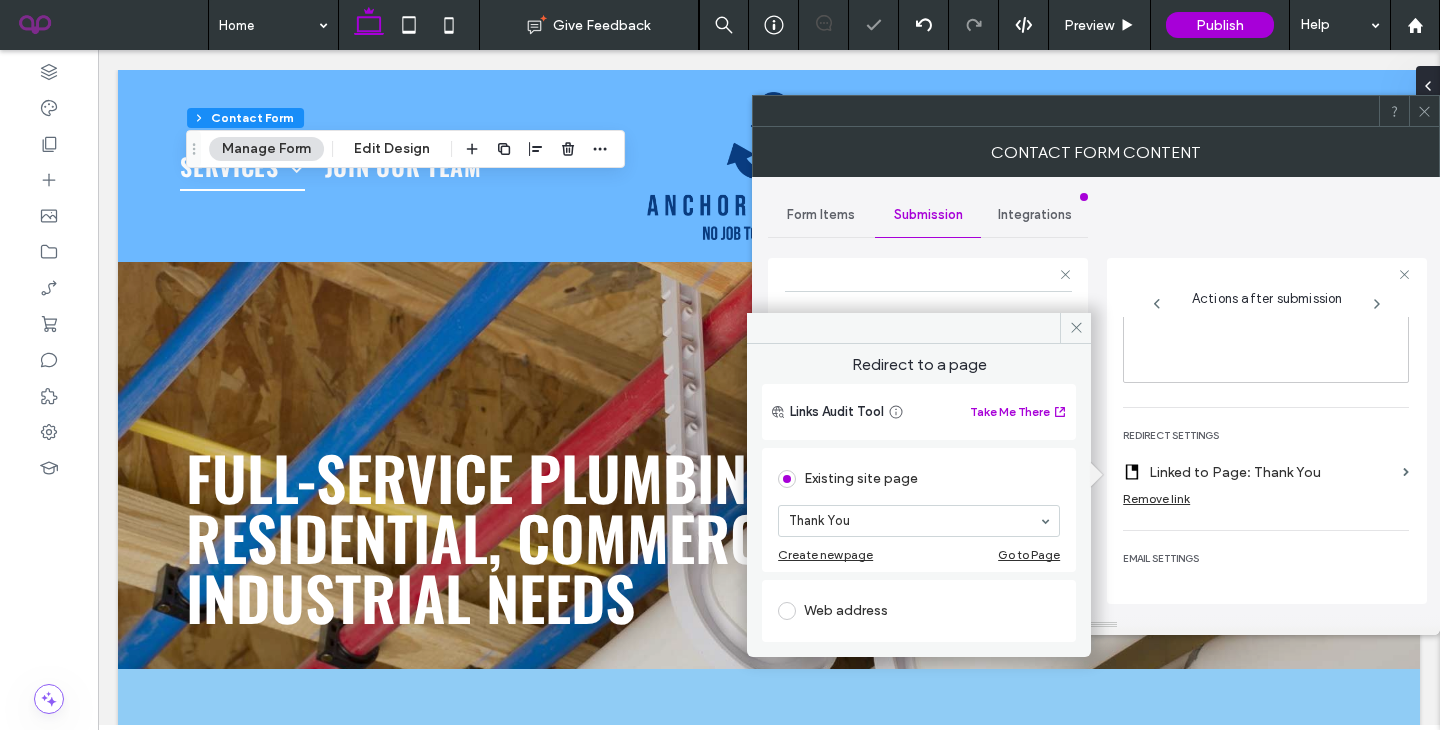 click on "Redirect to a page Links Audit Tool Take Me There Existing site page Thank You Create new page Go to Page Web address" at bounding box center (919, 493) 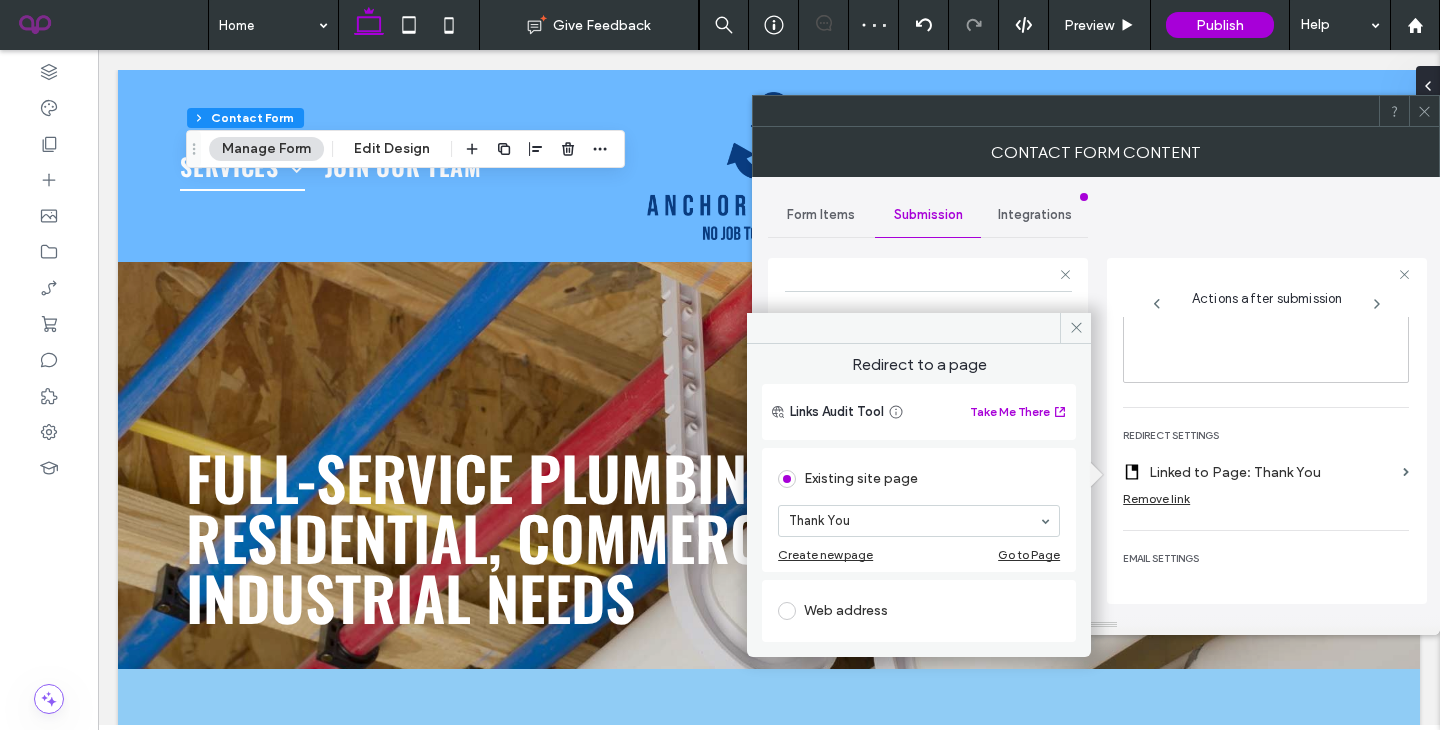 click 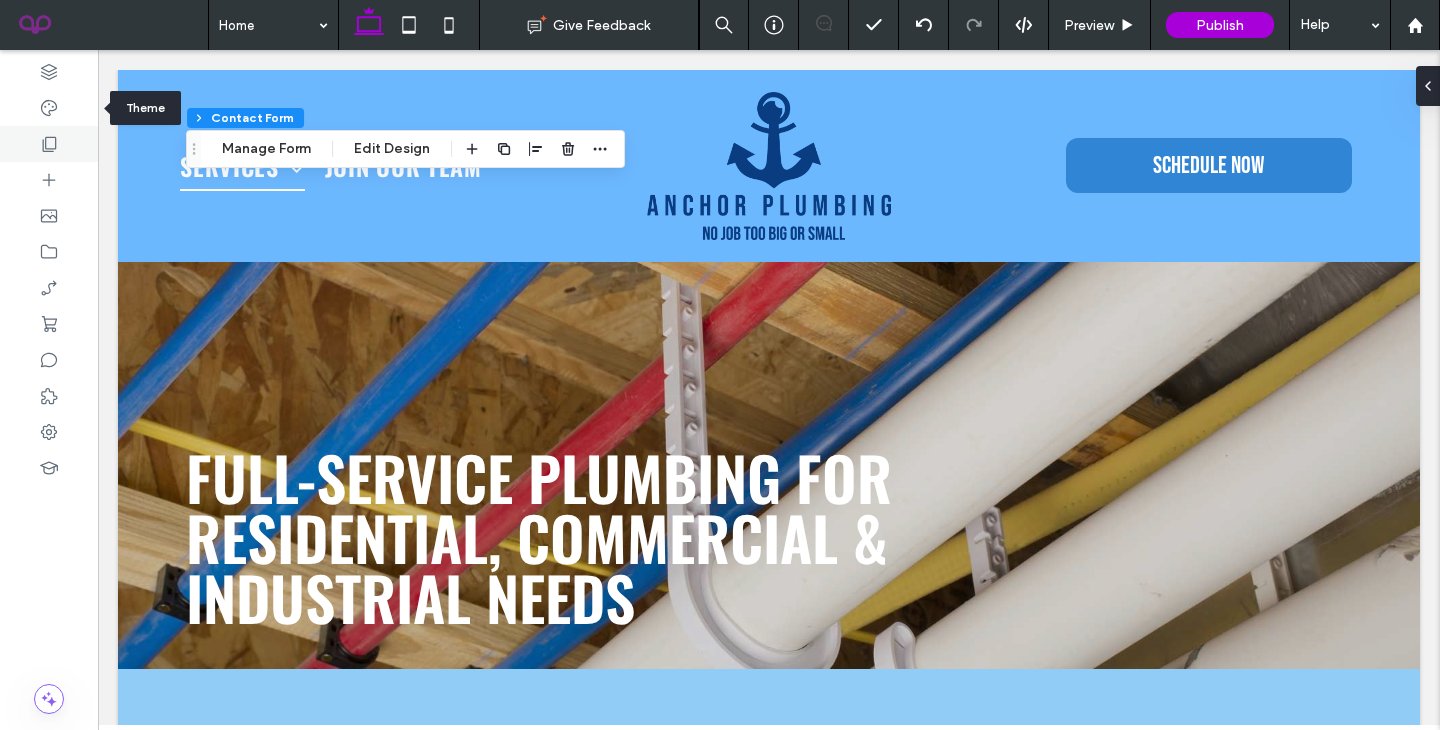 click at bounding box center (49, 144) 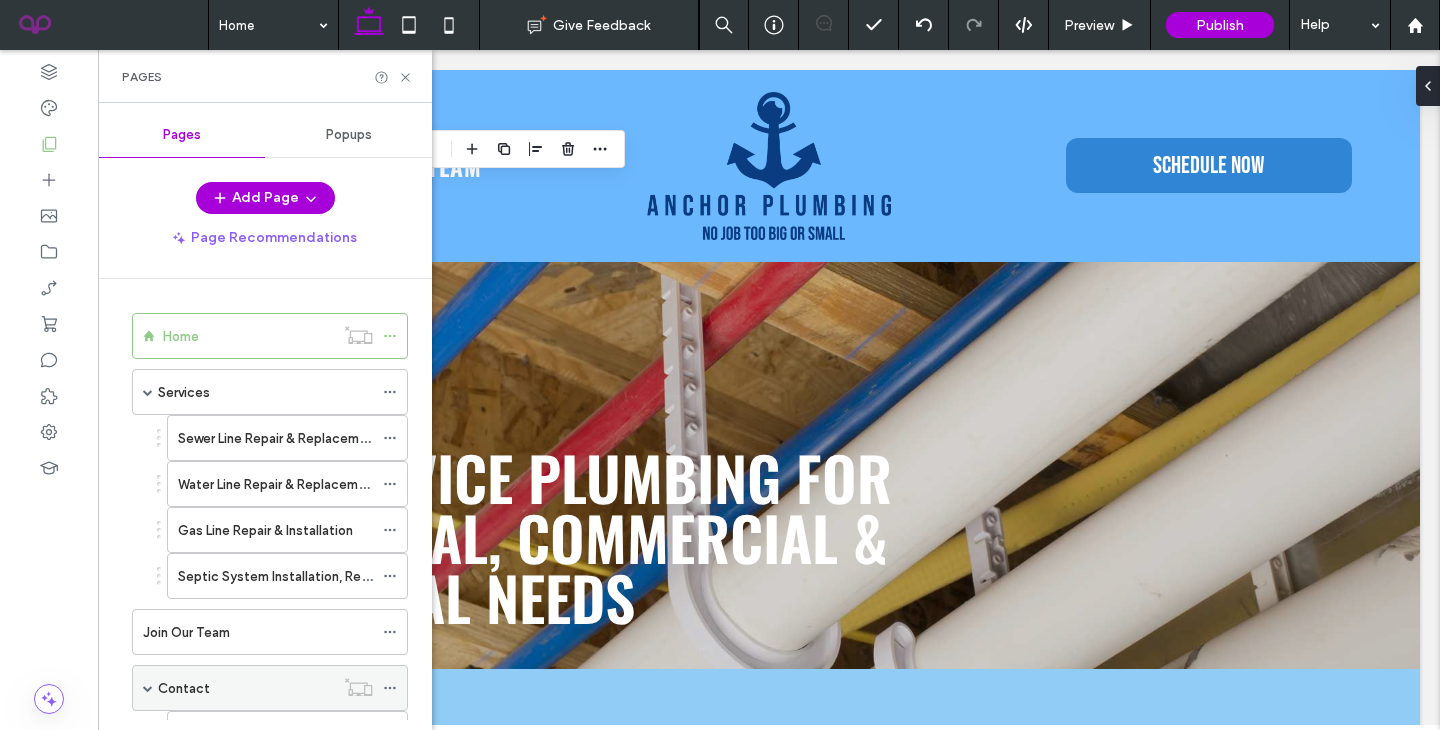 click on "Contact" at bounding box center (184, 688) 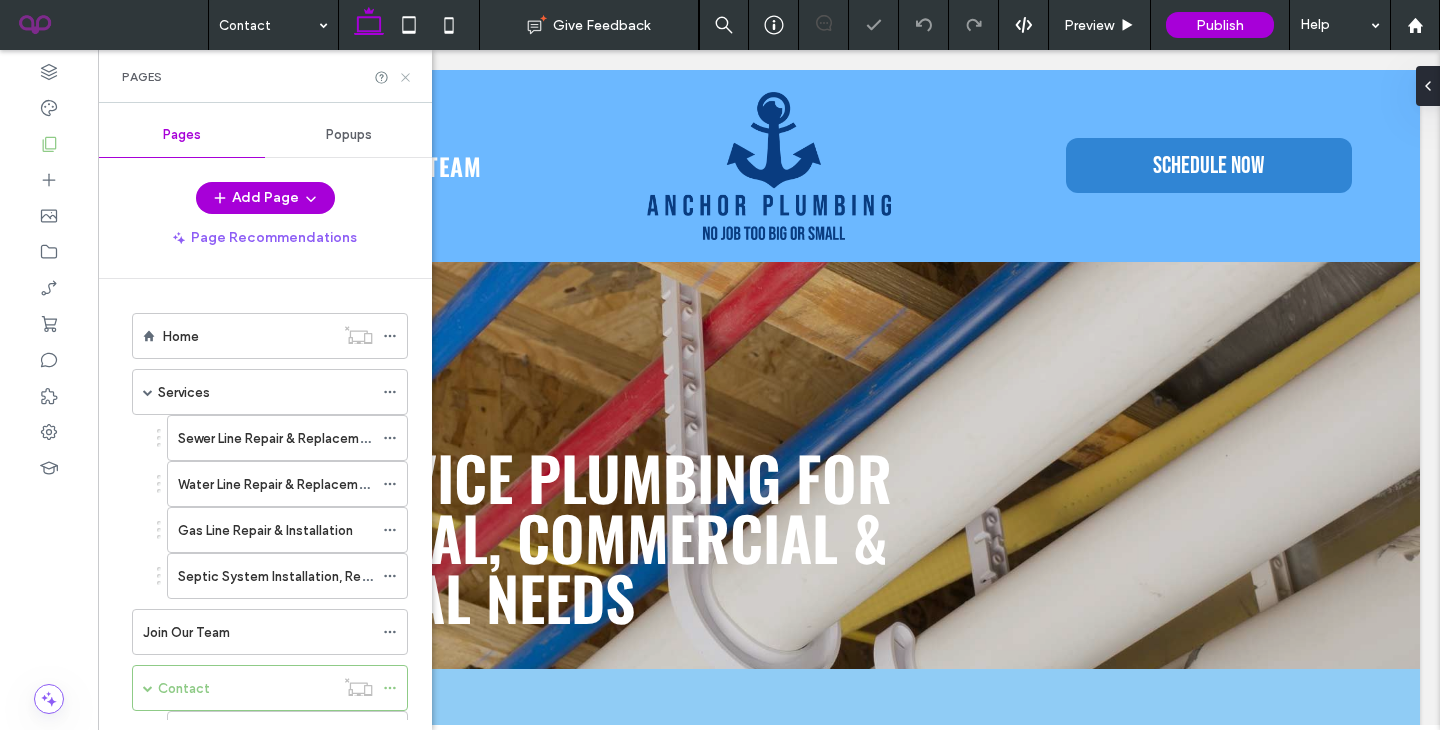 click 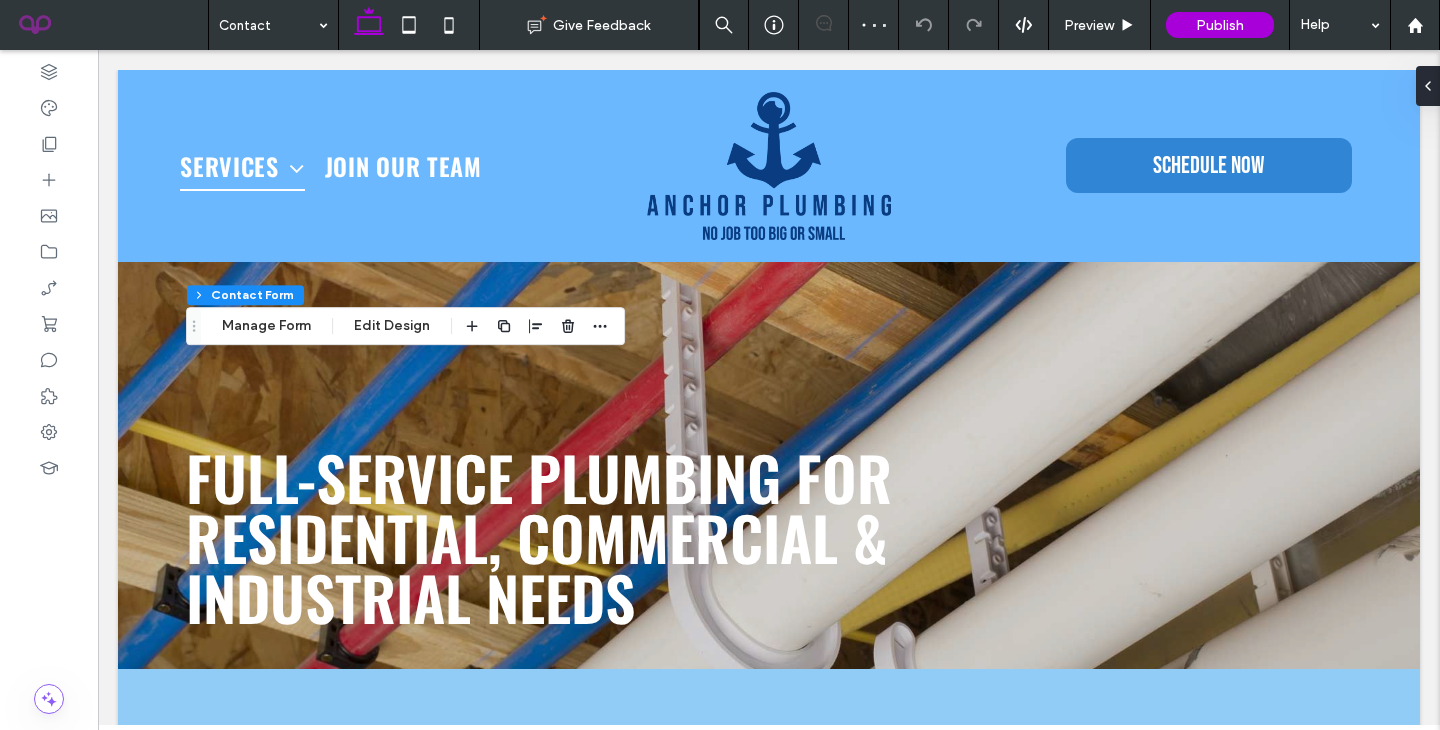 type on "*" 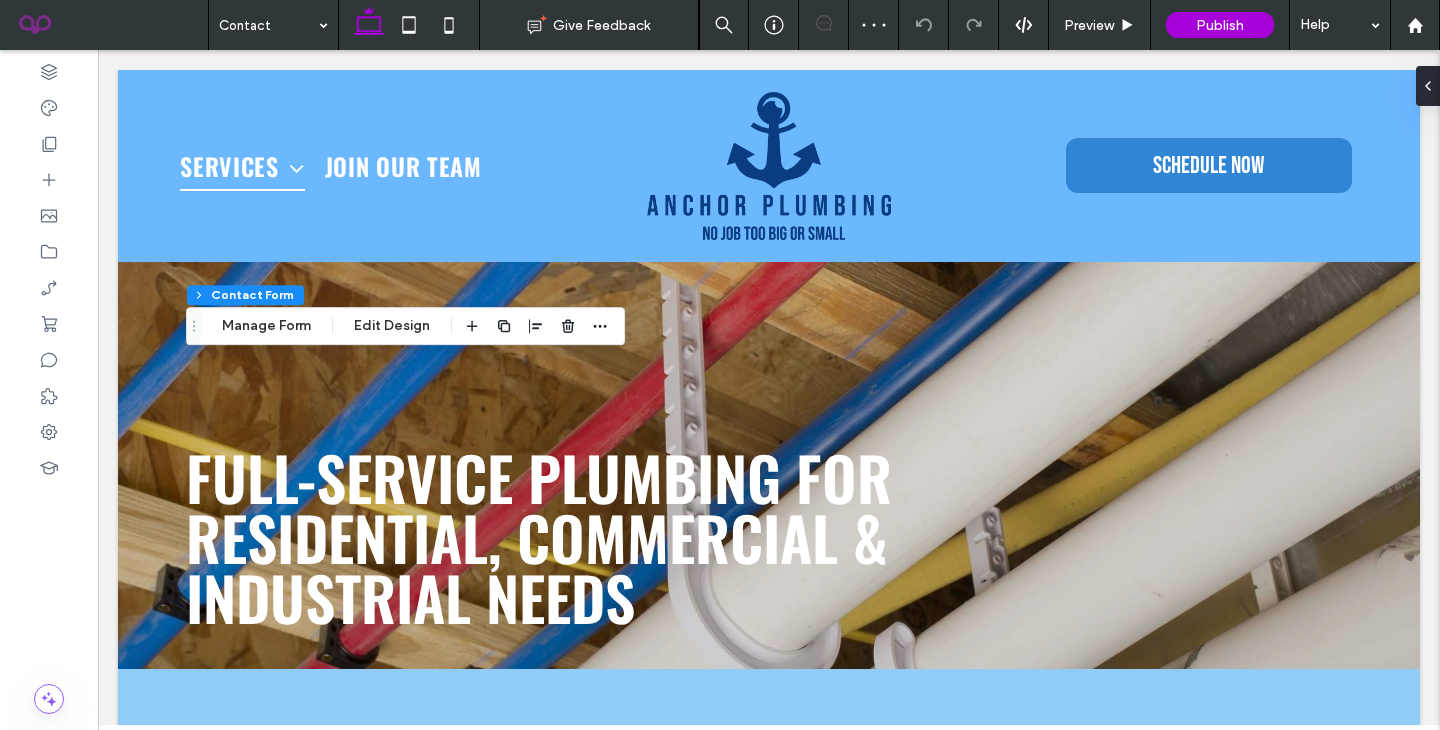 type on "***" 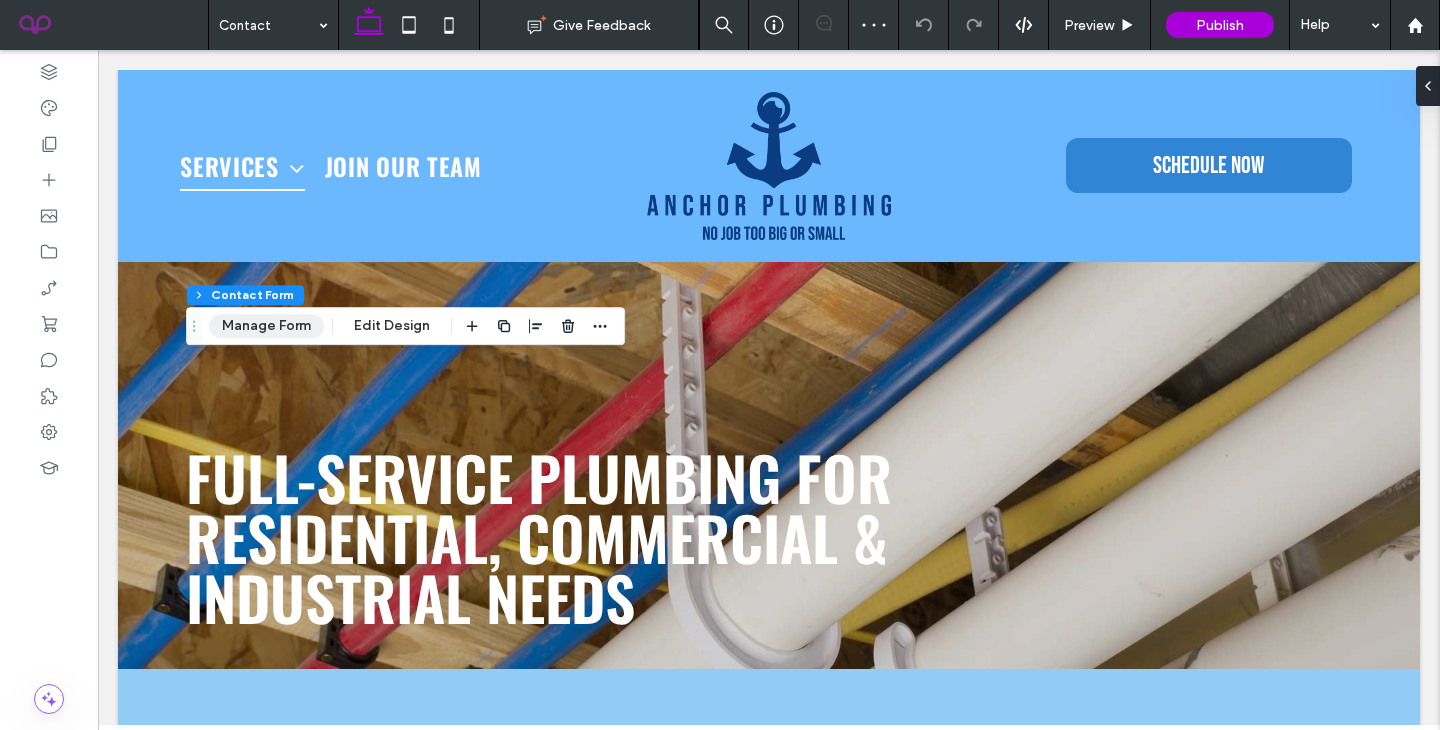click on "Manage Form" at bounding box center (266, 326) 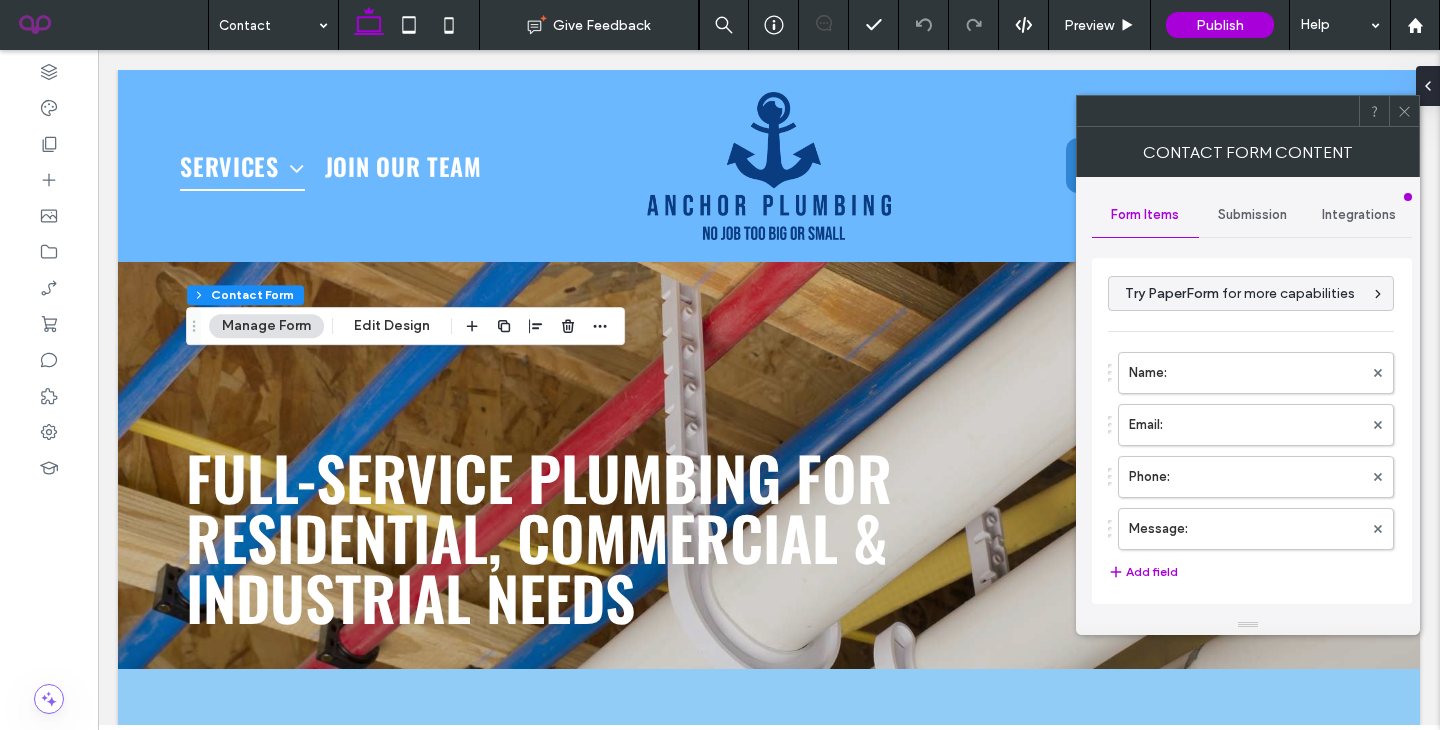 click on "Submission" at bounding box center [1252, 215] 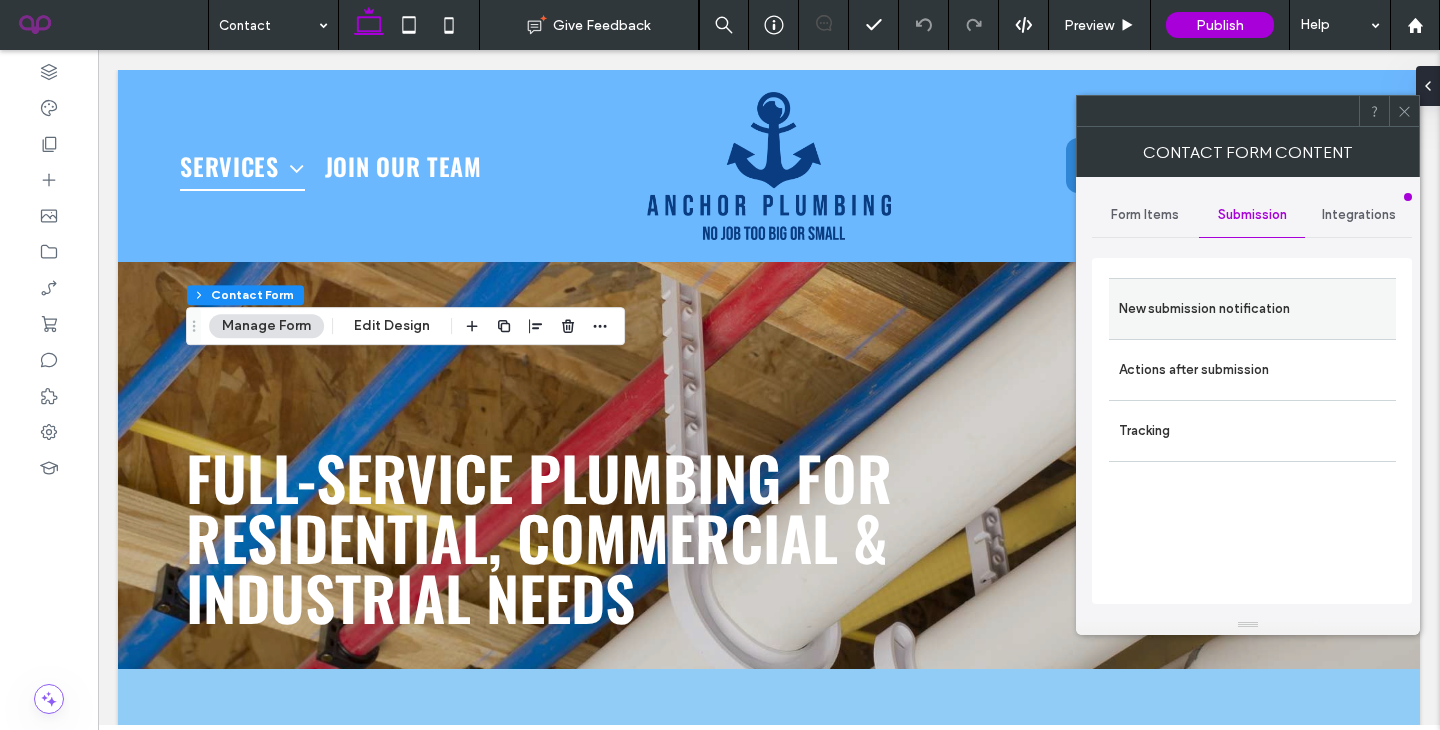 click on "New submission notification" at bounding box center [1252, 309] 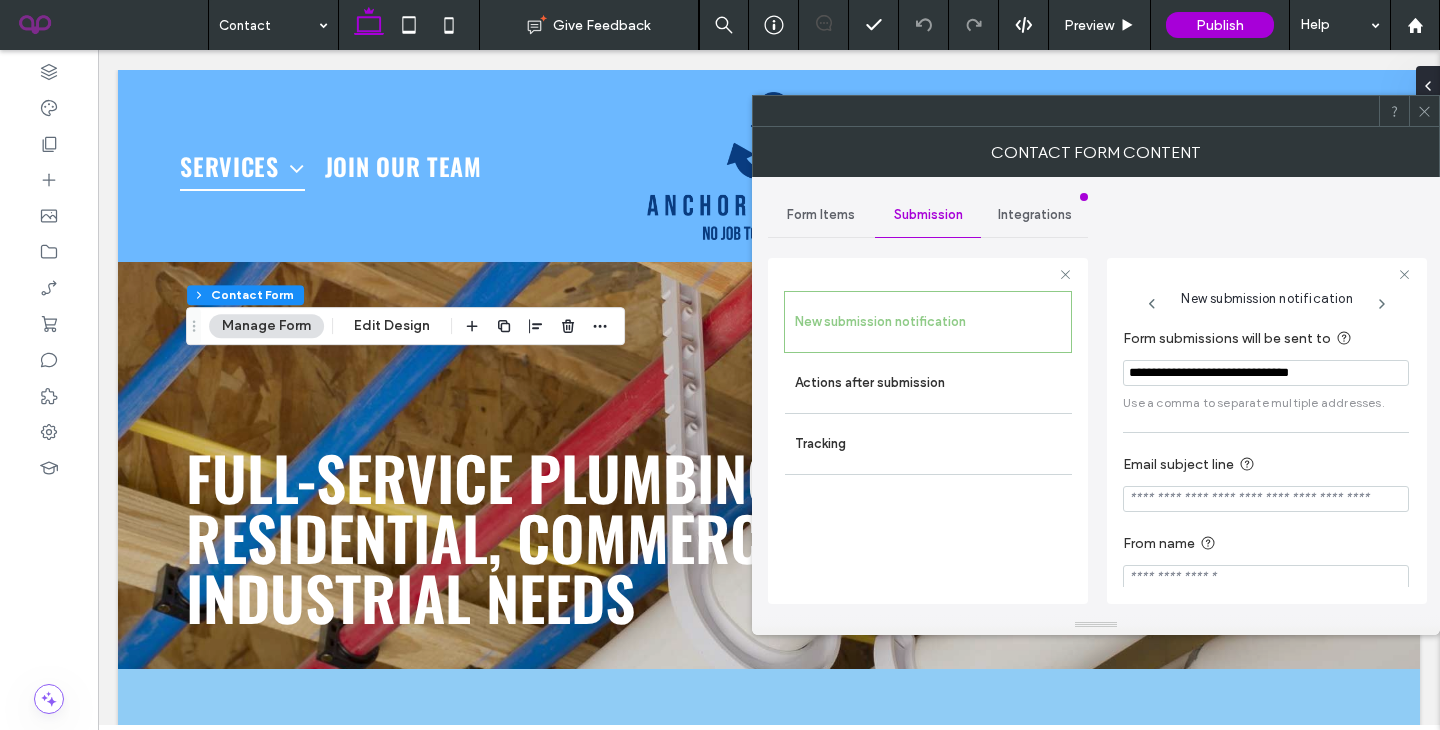 scroll, scrollTop: 19, scrollLeft: 0, axis: vertical 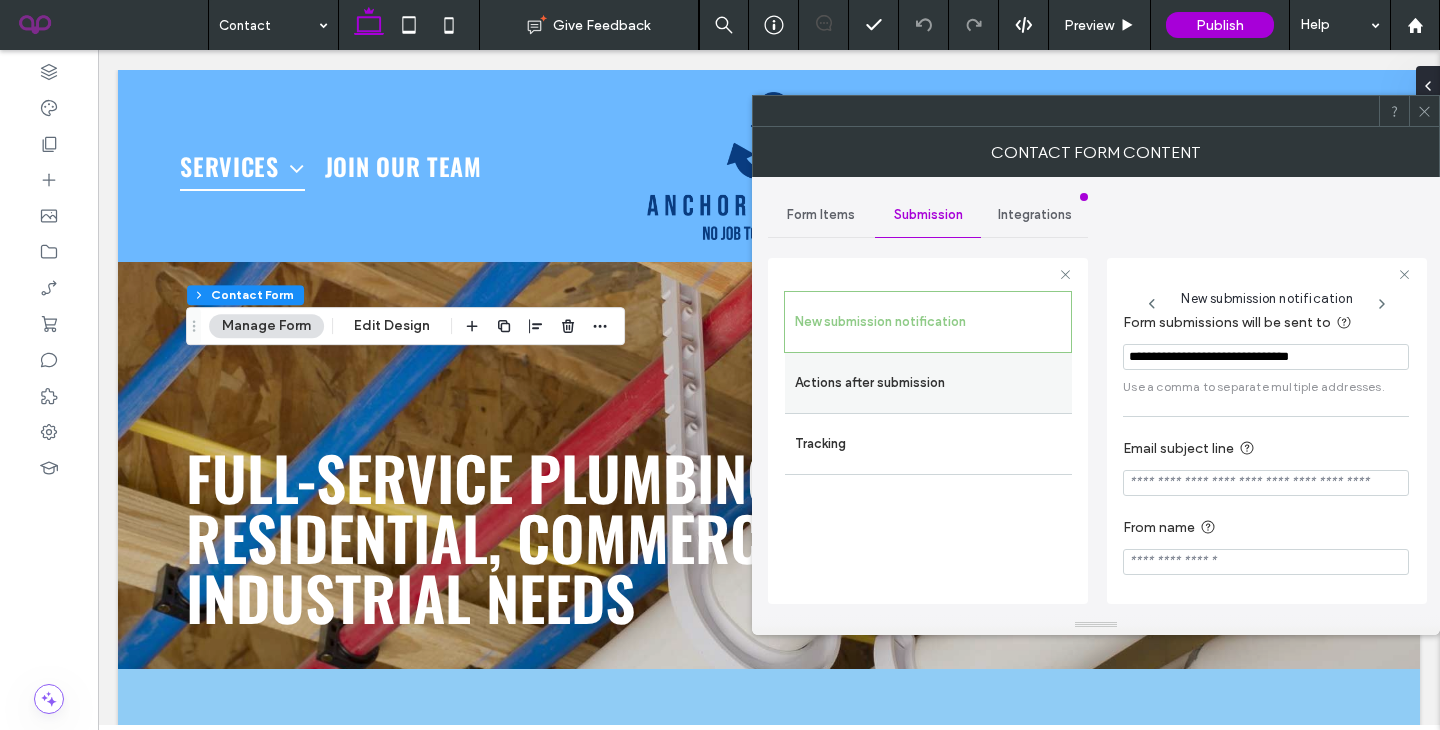 click on "Actions after submission" at bounding box center [928, 383] 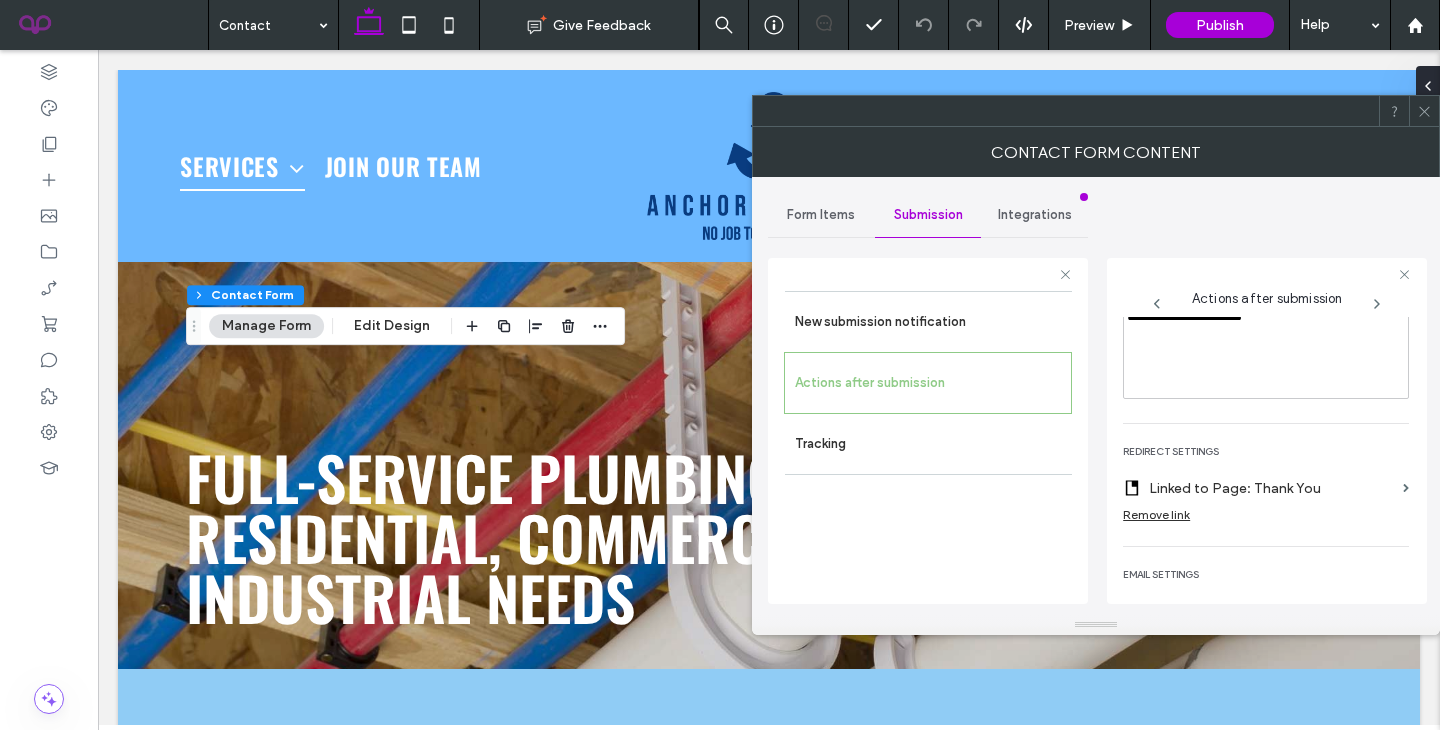scroll, scrollTop: 371, scrollLeft: 0, axis: vertical 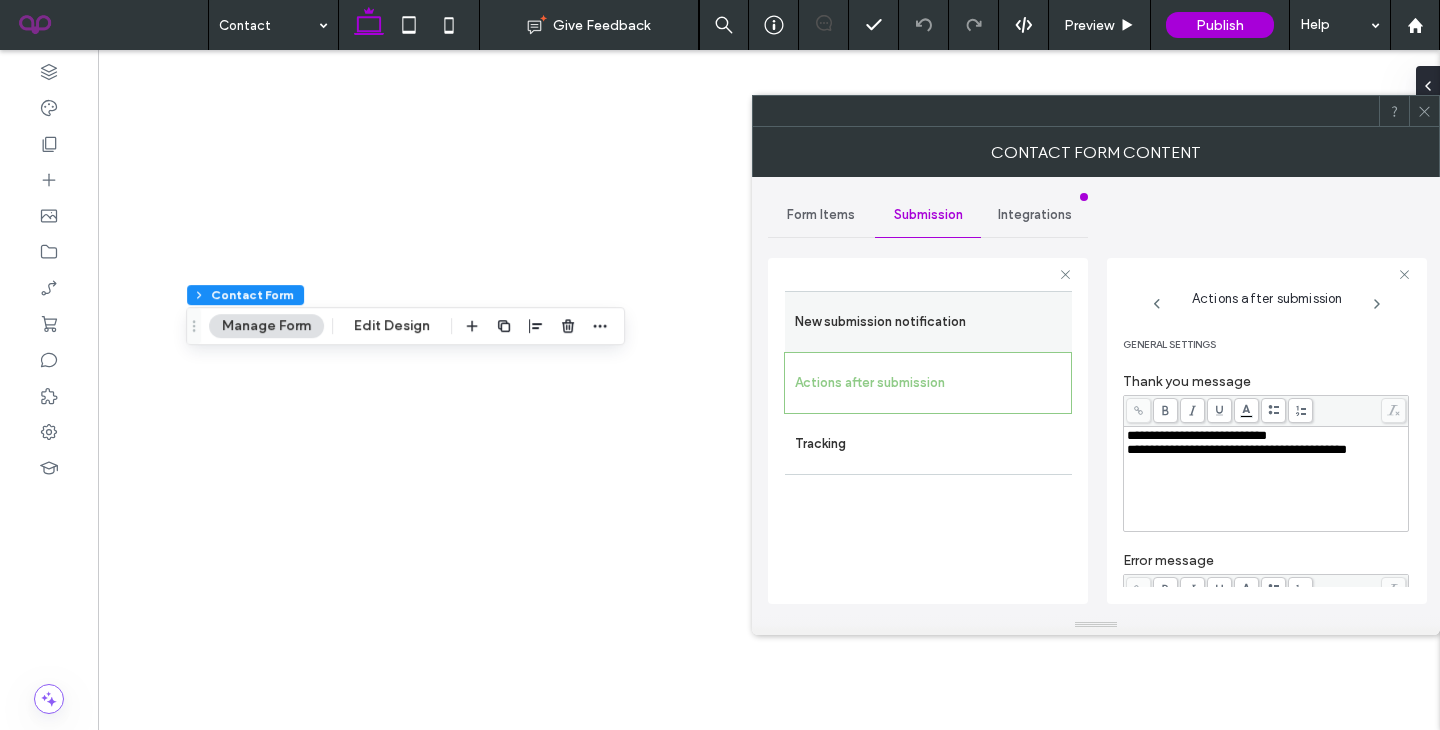 click 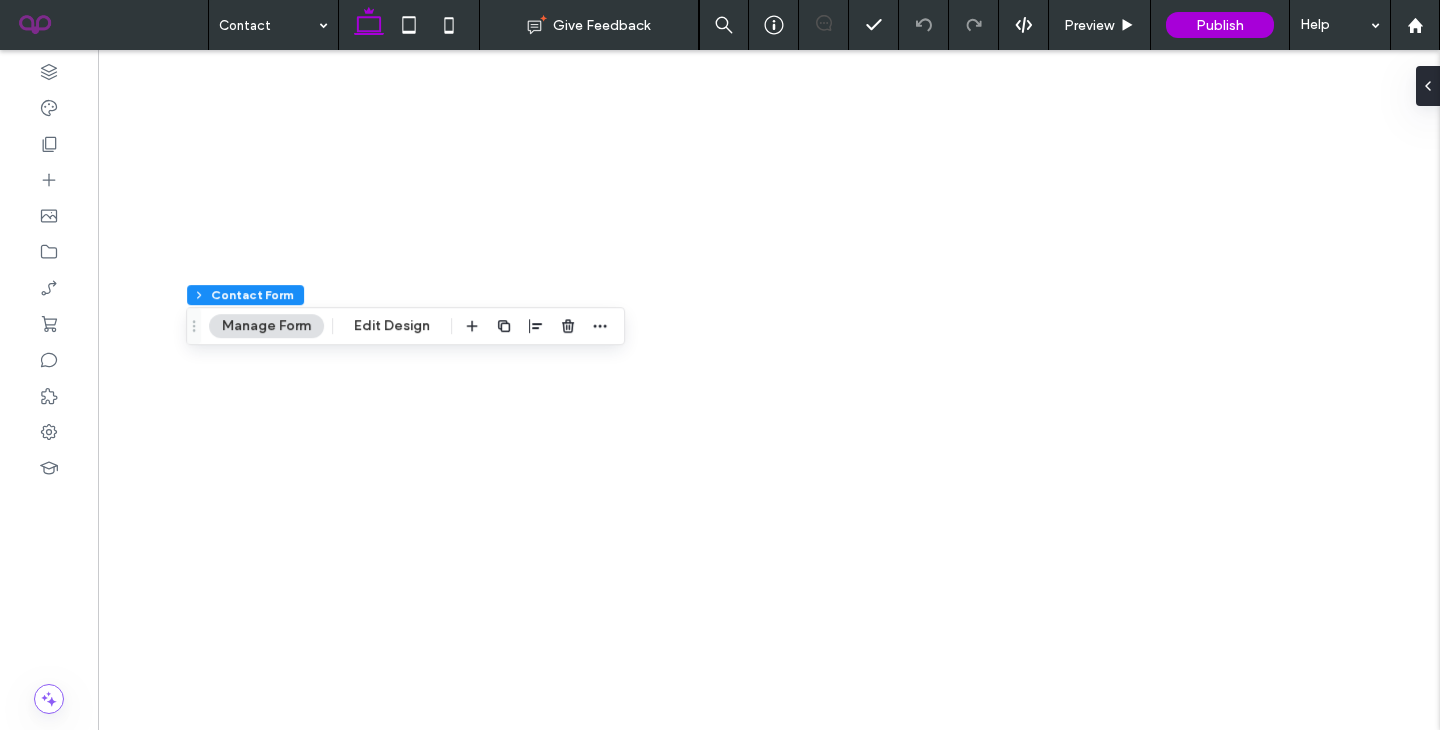 scroll, scrollTop: 0, scrollLeft: 0, axis: both 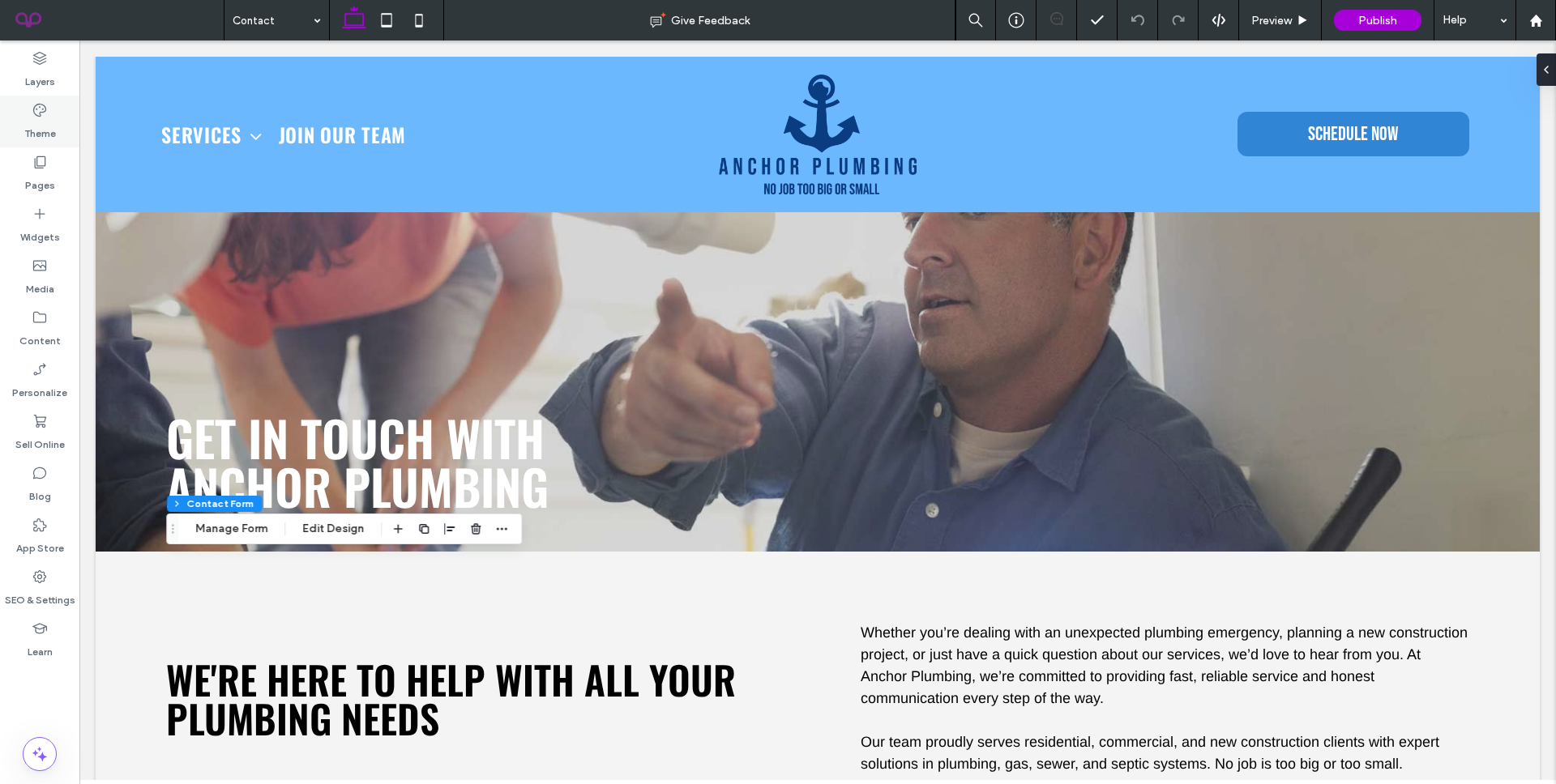 click on "Theme" at bounding box center [40, 130] 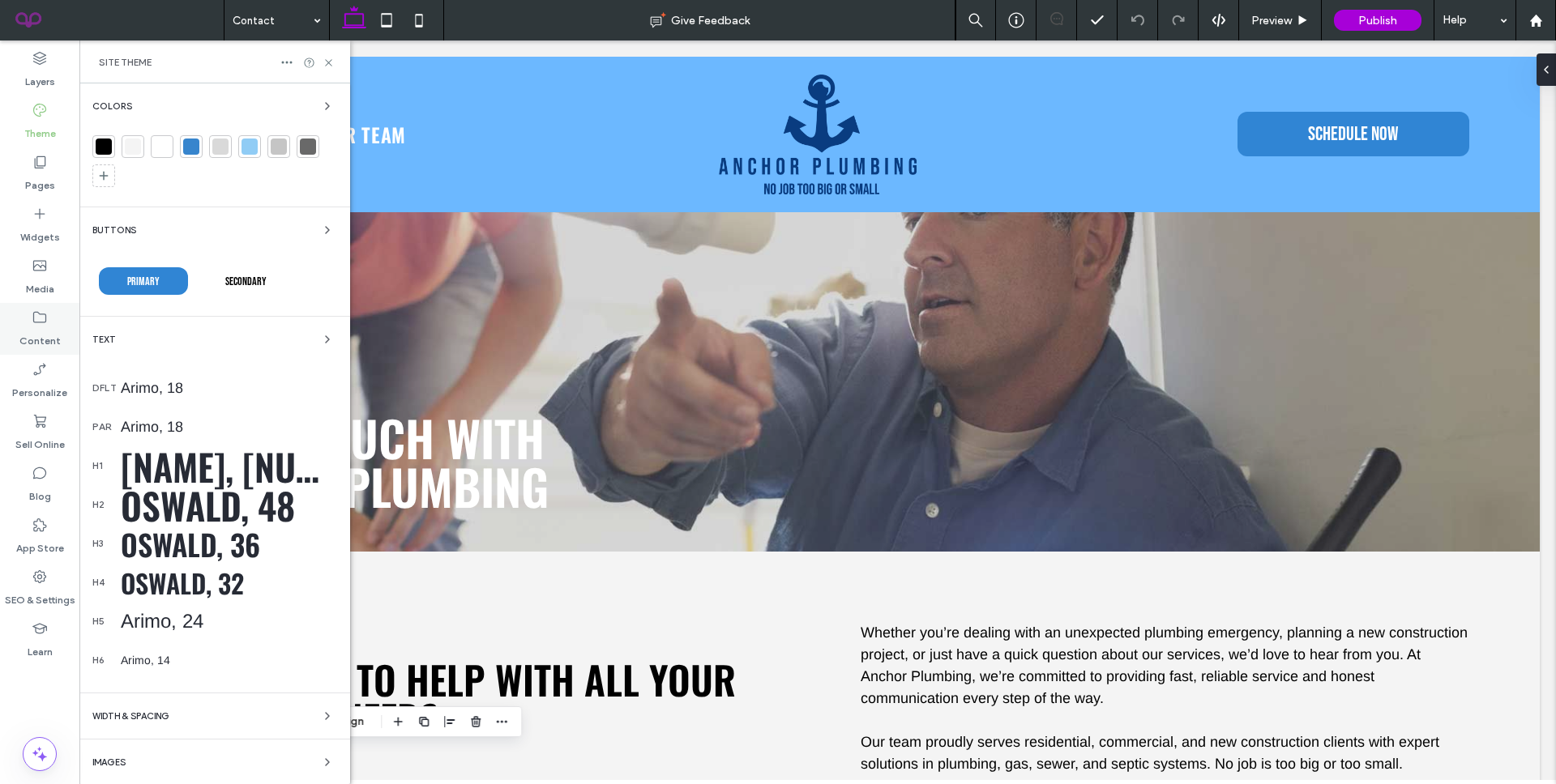 click on "Content" at bounding box center [40, 329] 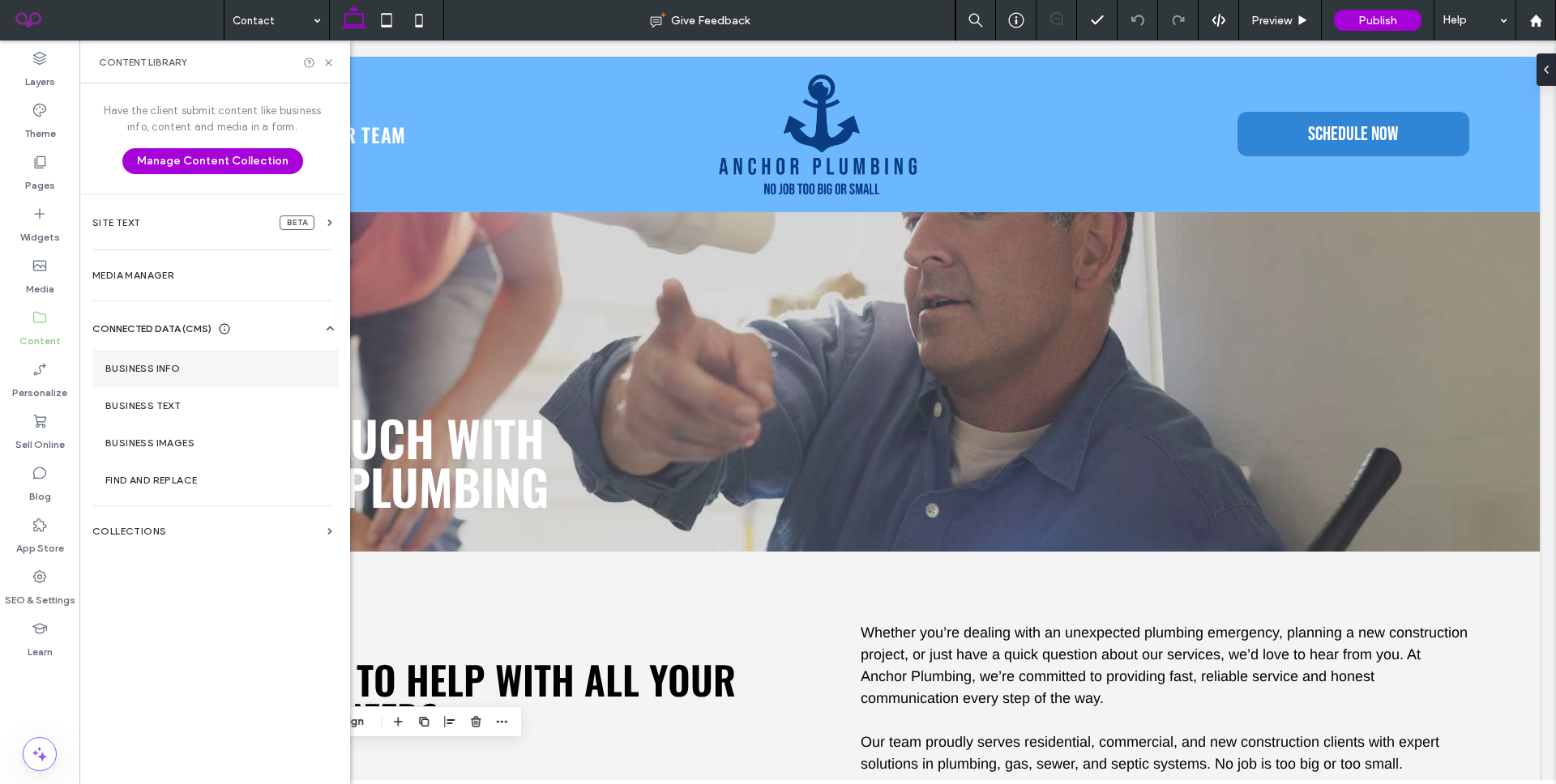 click on "Business Info" at bounding box center (216, 369) 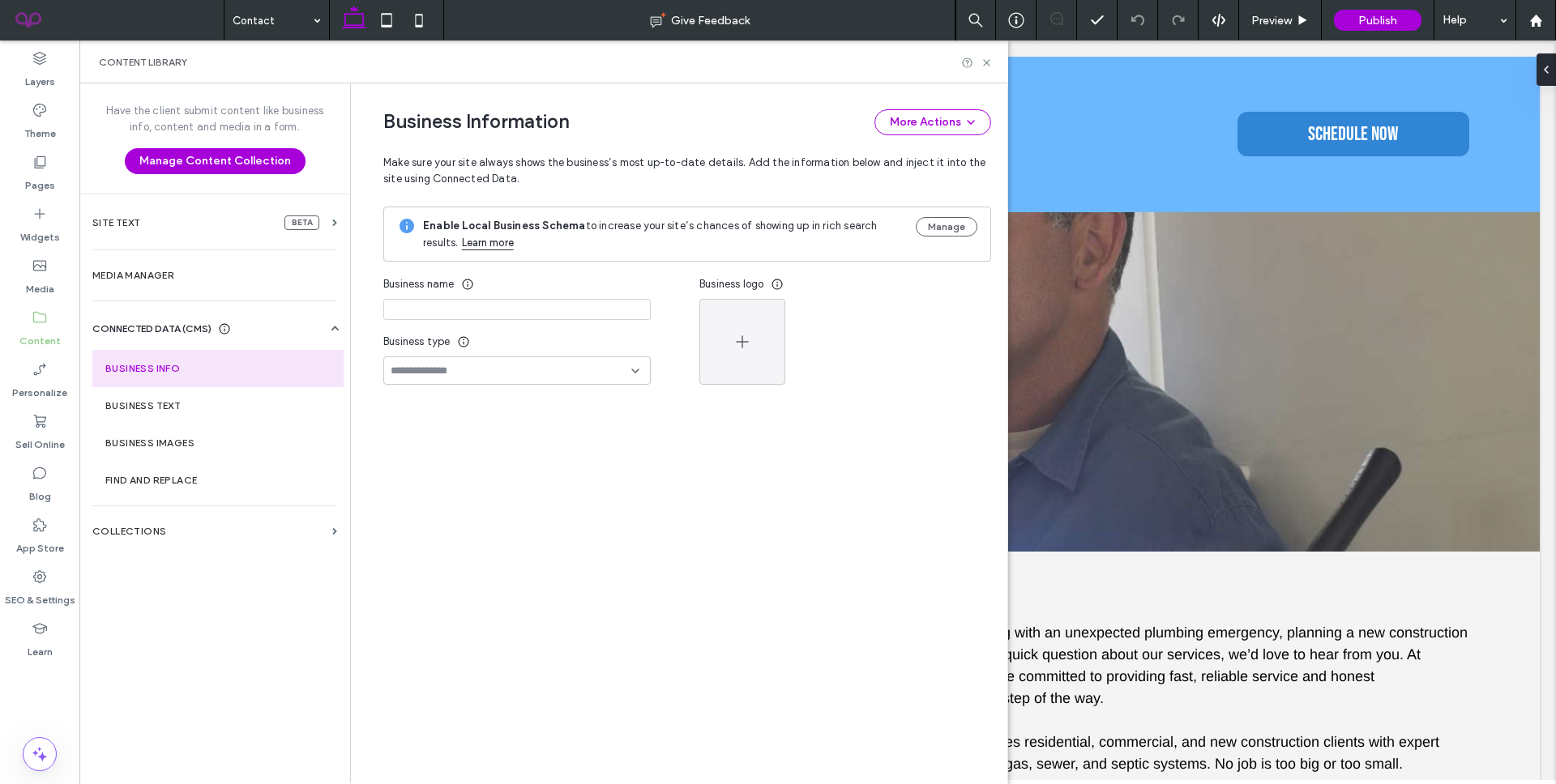 type on "**********" 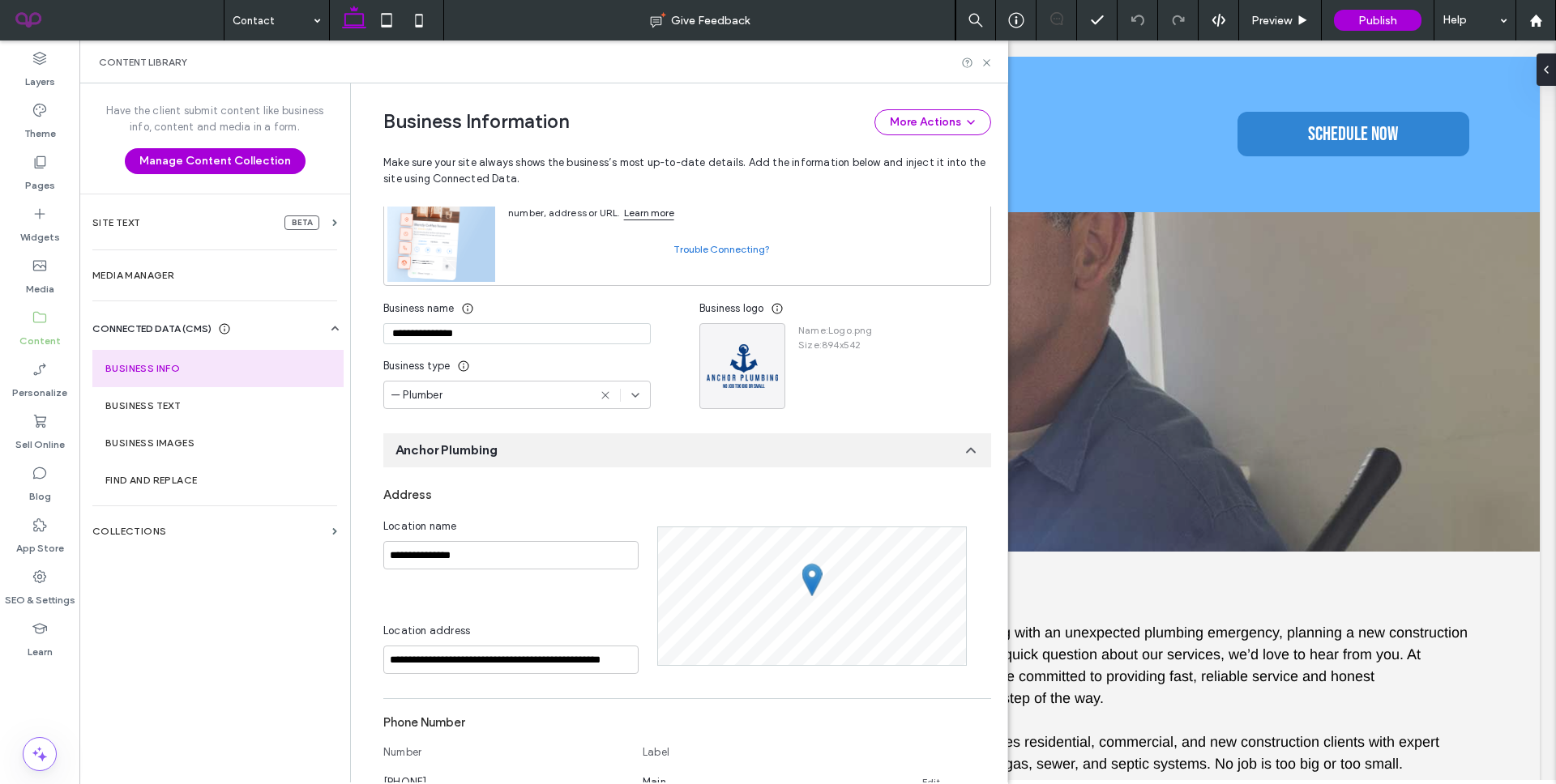 scroll, scrollTop: 0, scrollLeft: 0, axis: both 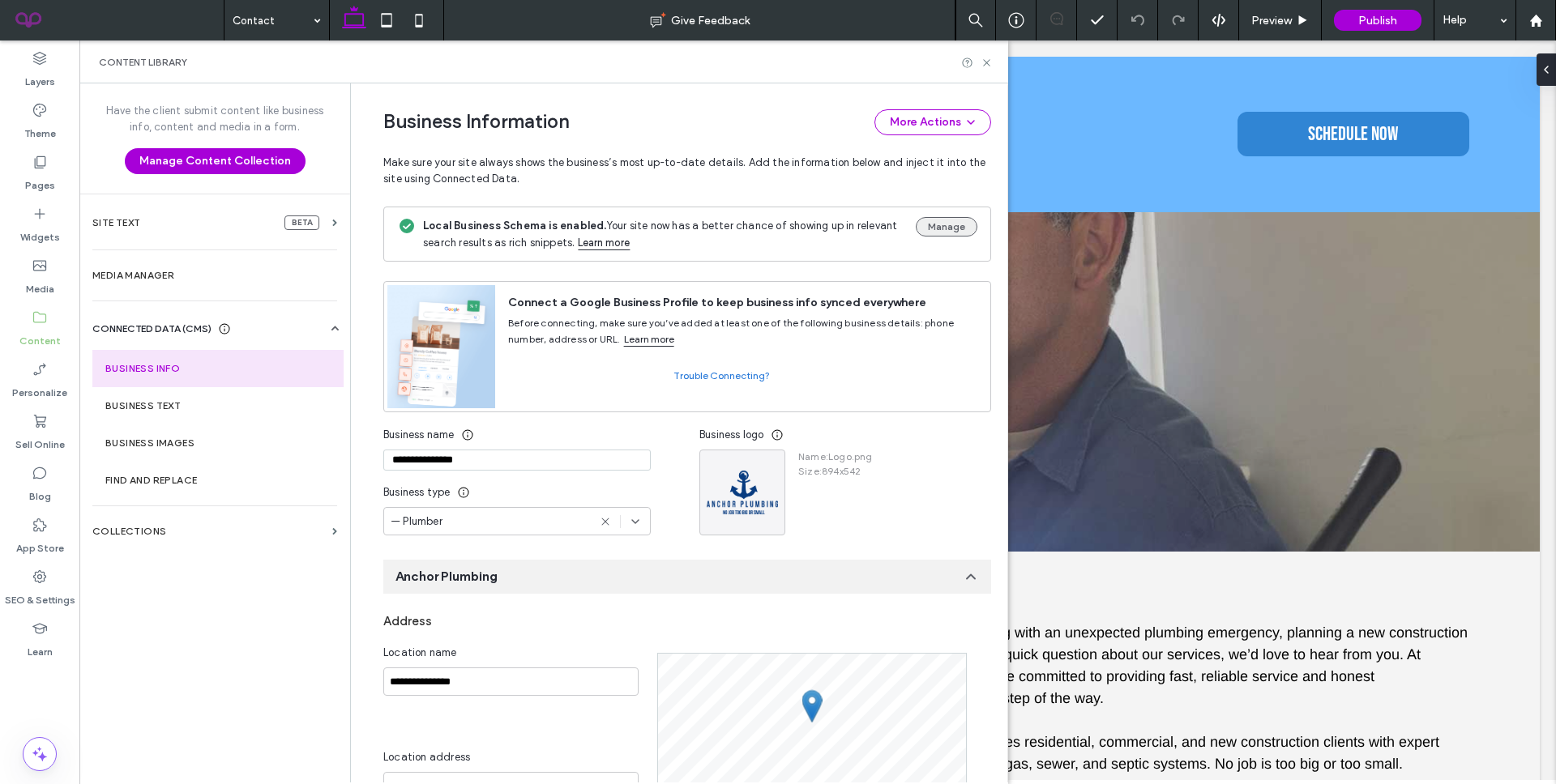 click on "Manage" at bounding box center (947, 227) 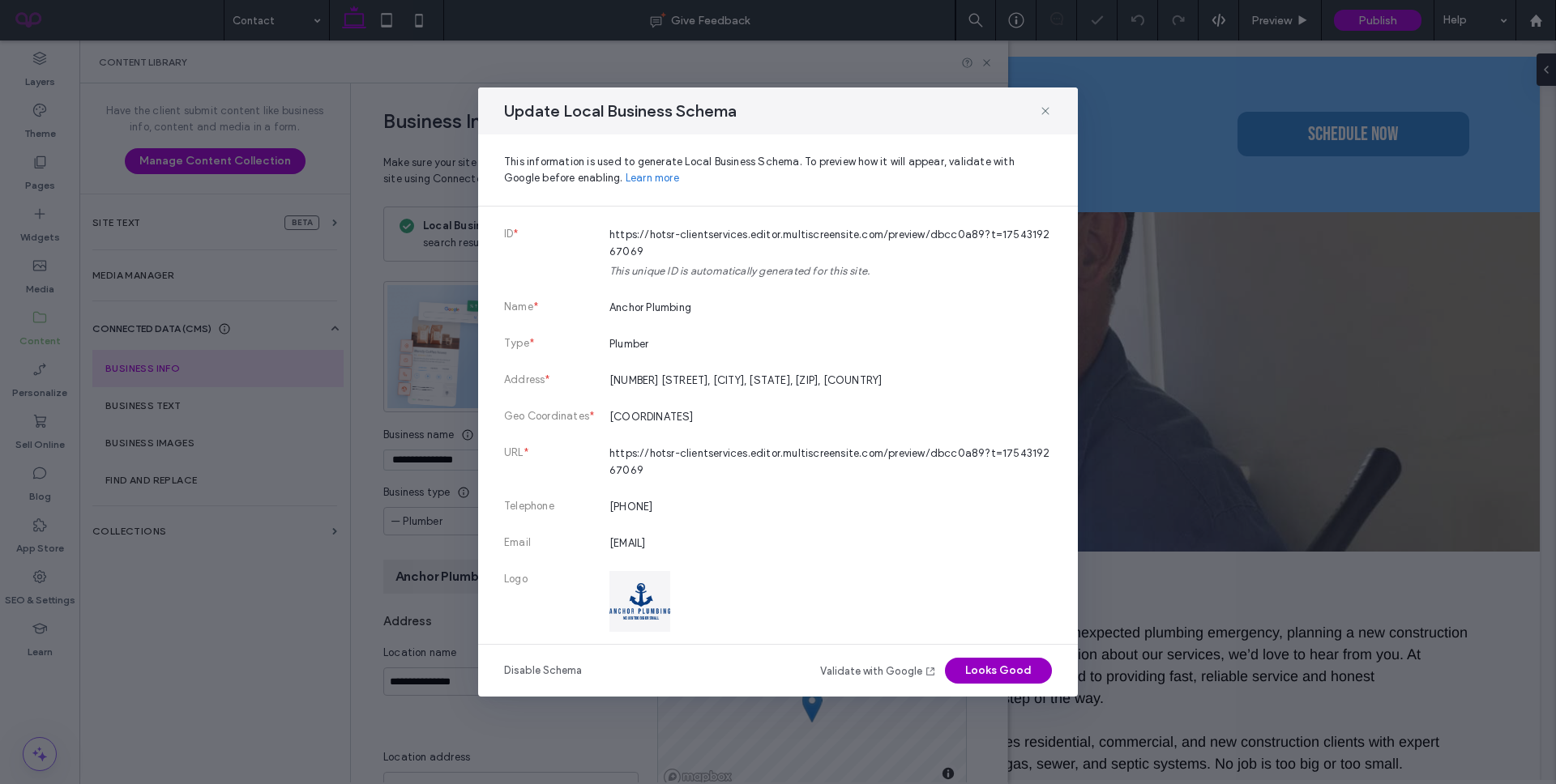 click on "Looks Good" at bounding box center [998, 671] 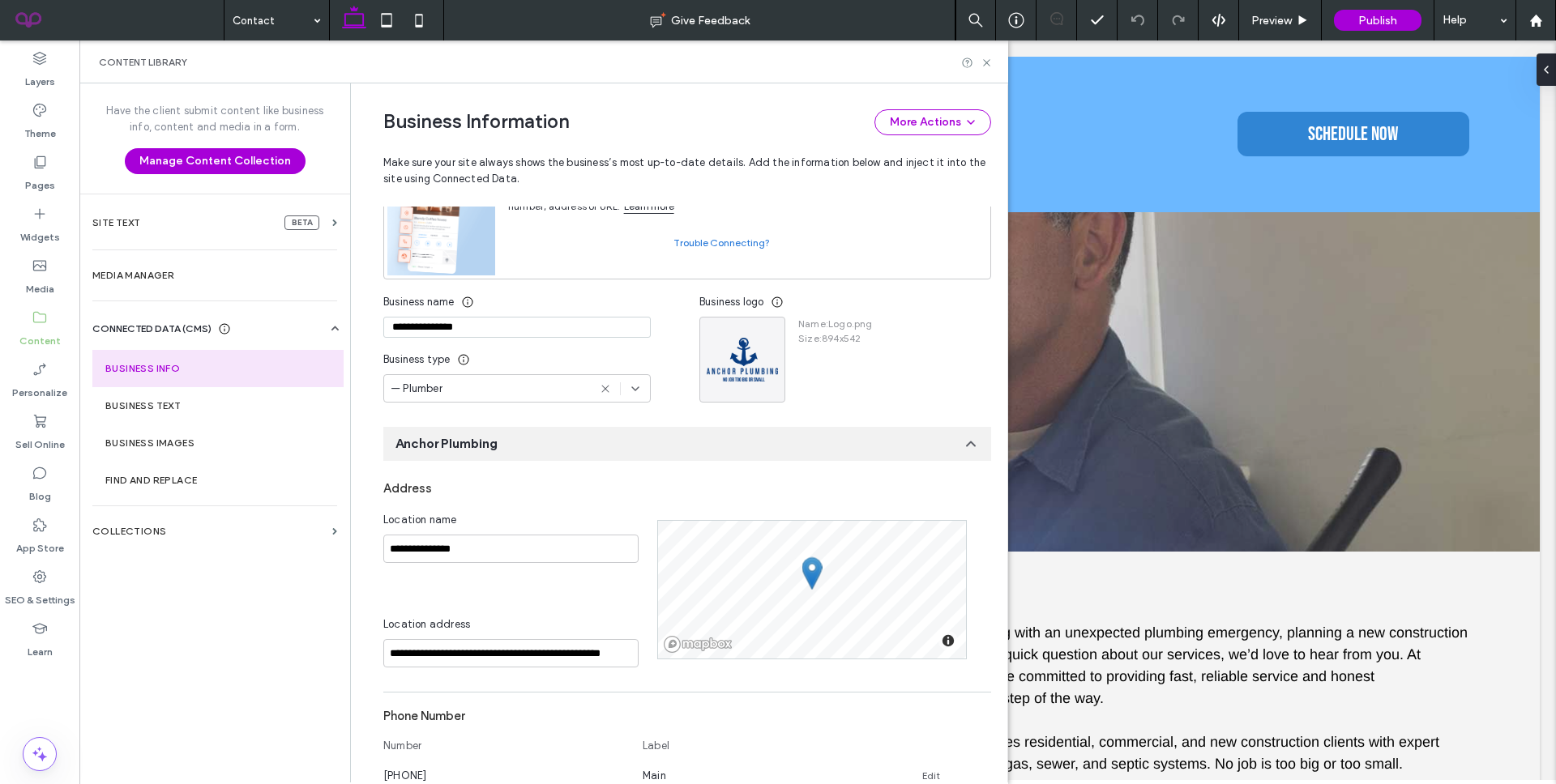 scroll, scrollTop: 0, scrollLeft: 0, axis: both 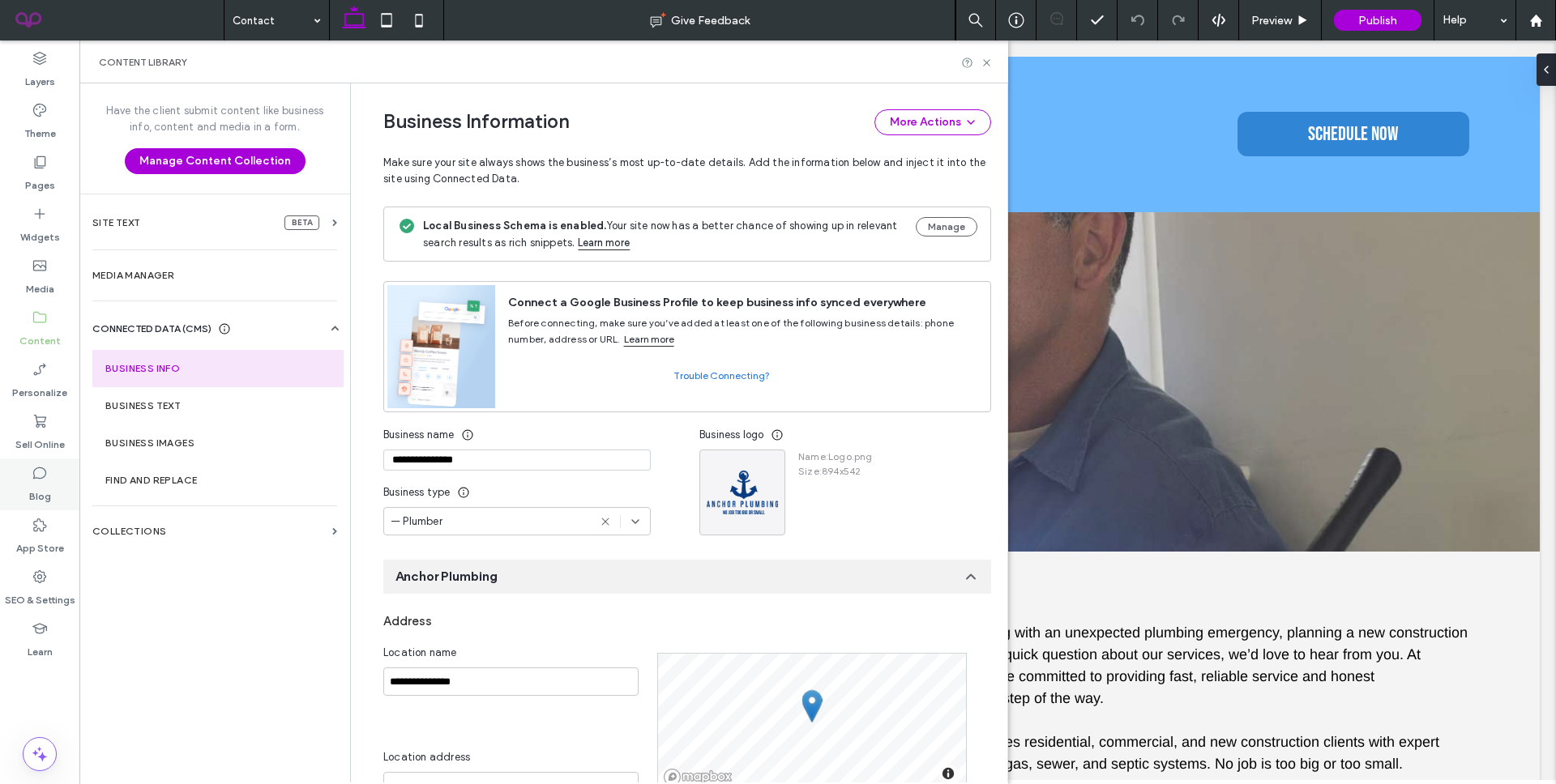 click 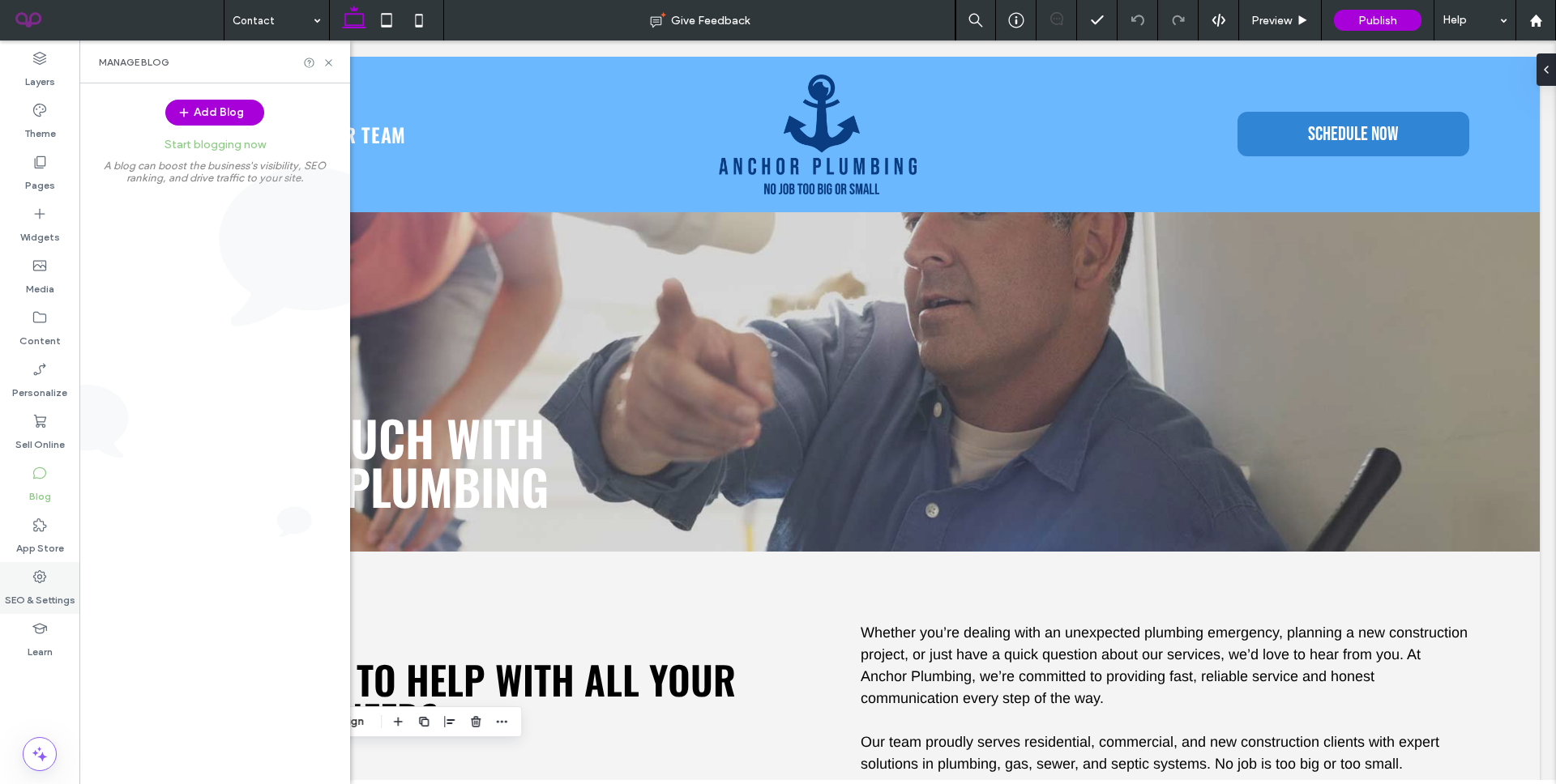 click on "SEO & Settings" at bounding box center [40, 588] 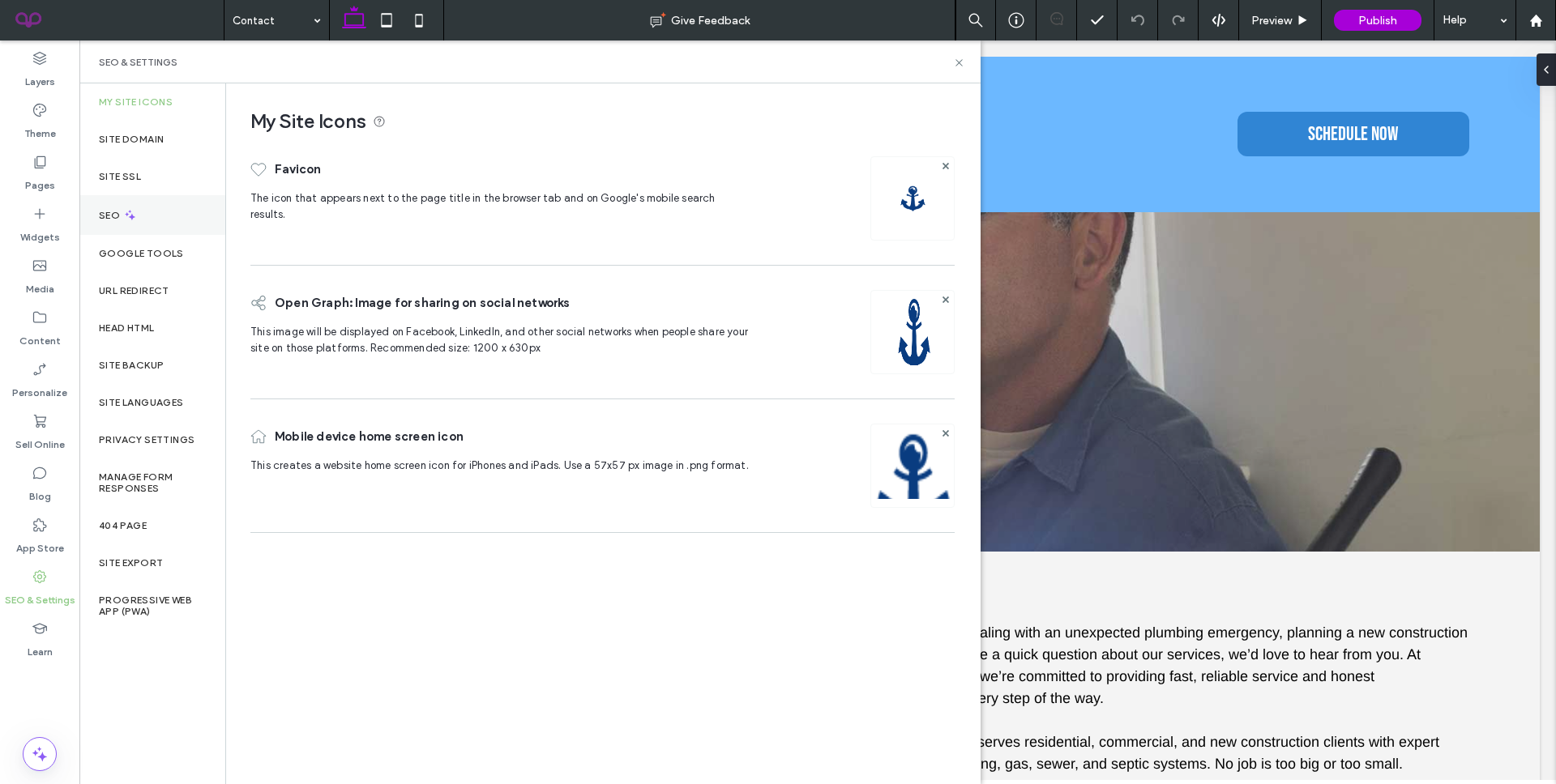click on "SEO" at bounding box center (152, 215) 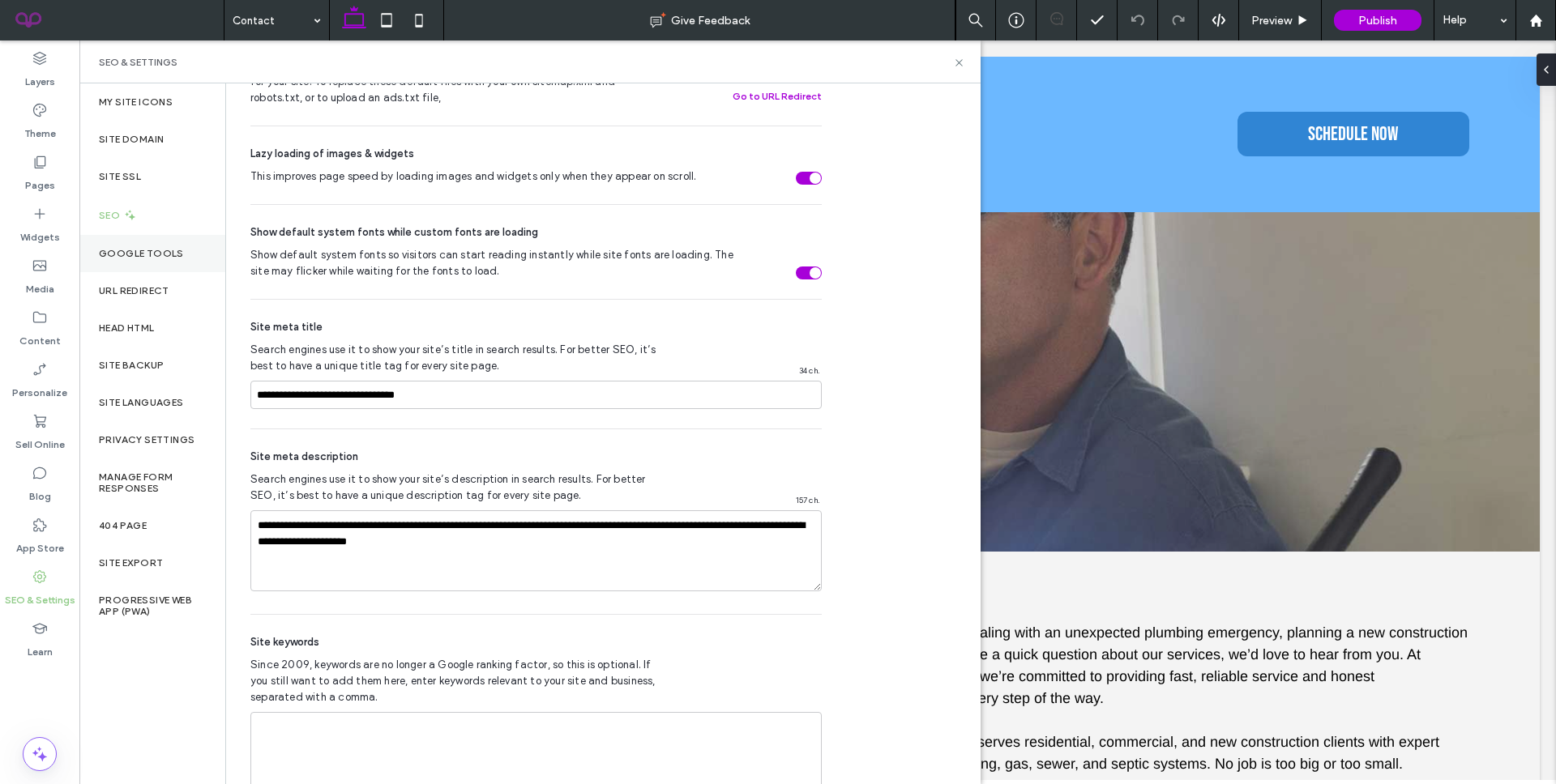 scroll, scrollTop: 785, scrollLeft: 0, axis: vertical 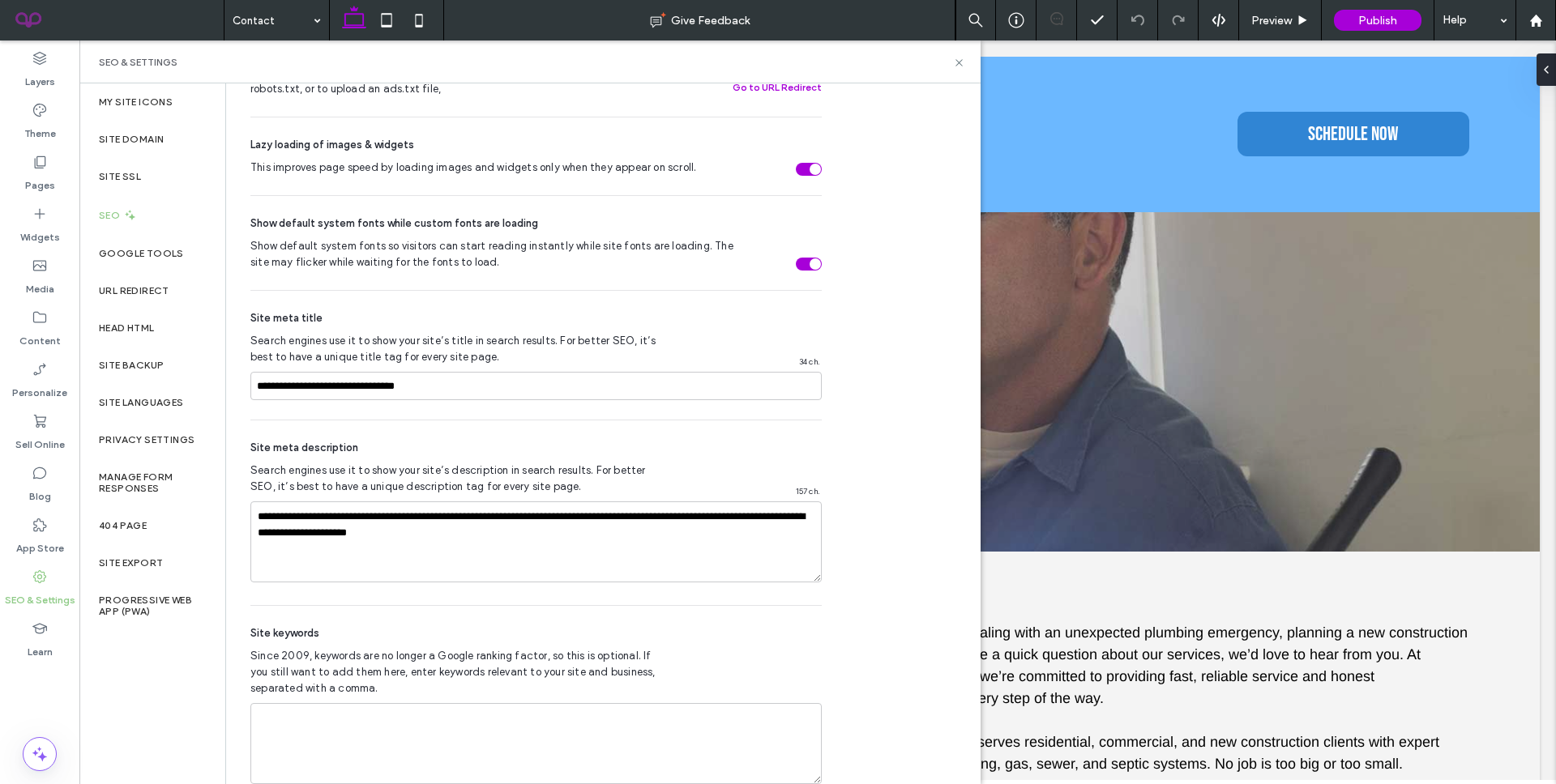 click on "SEO" at bounding box center (152, 215) 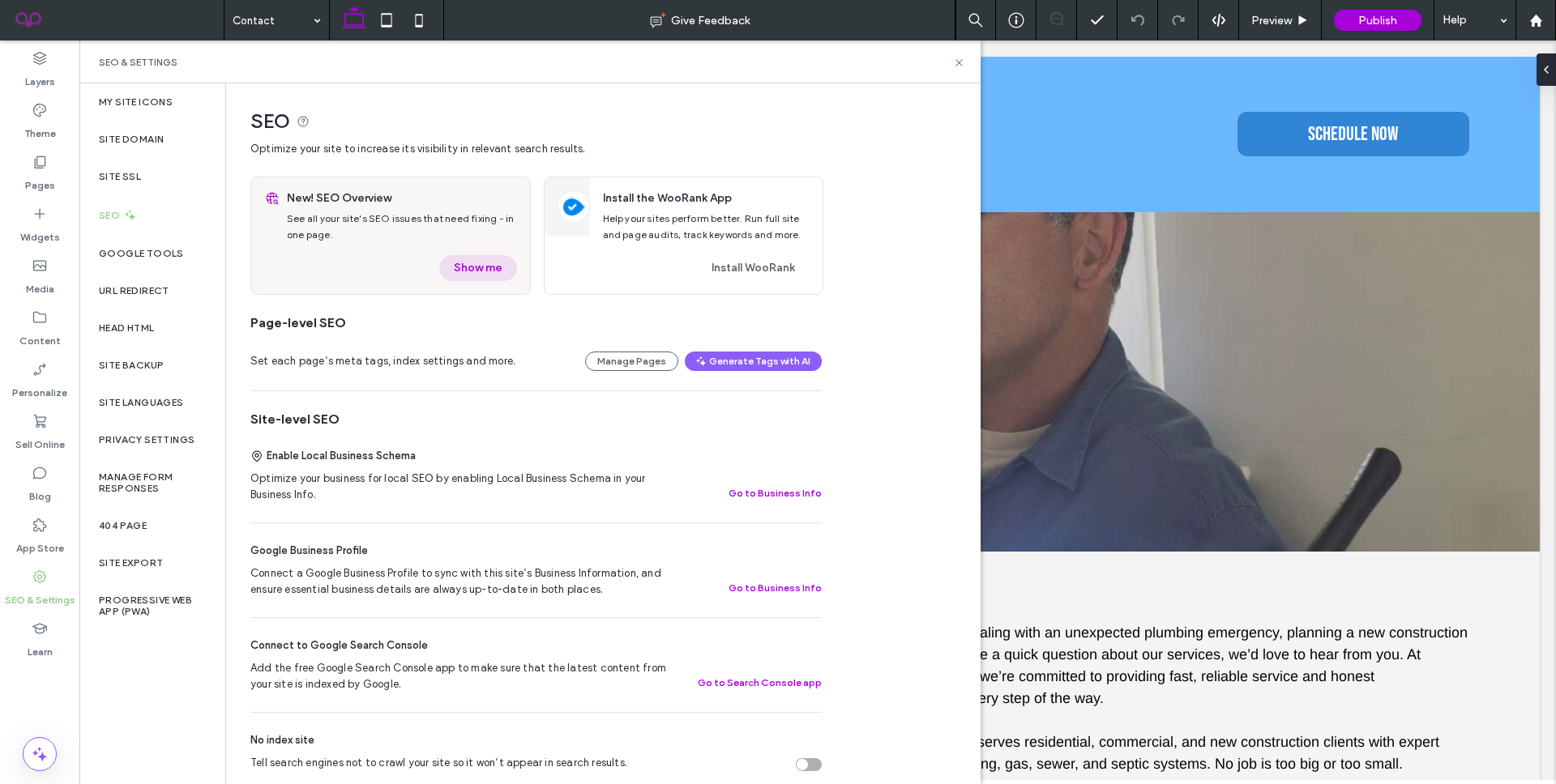 click on "Show me" at bounding box center (478, 268) 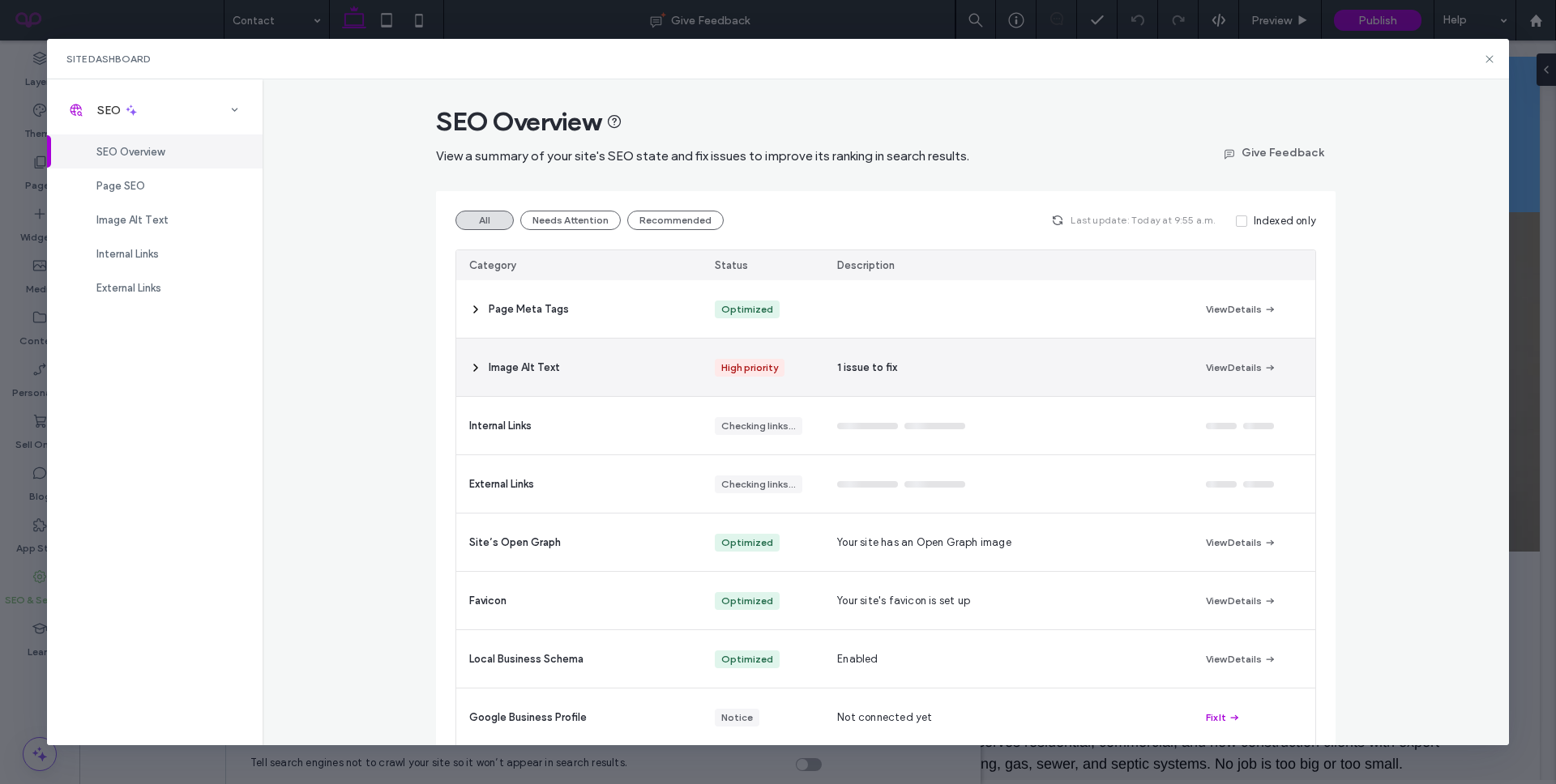 click on "1 issue to fix" at bounding box center [867, 368] 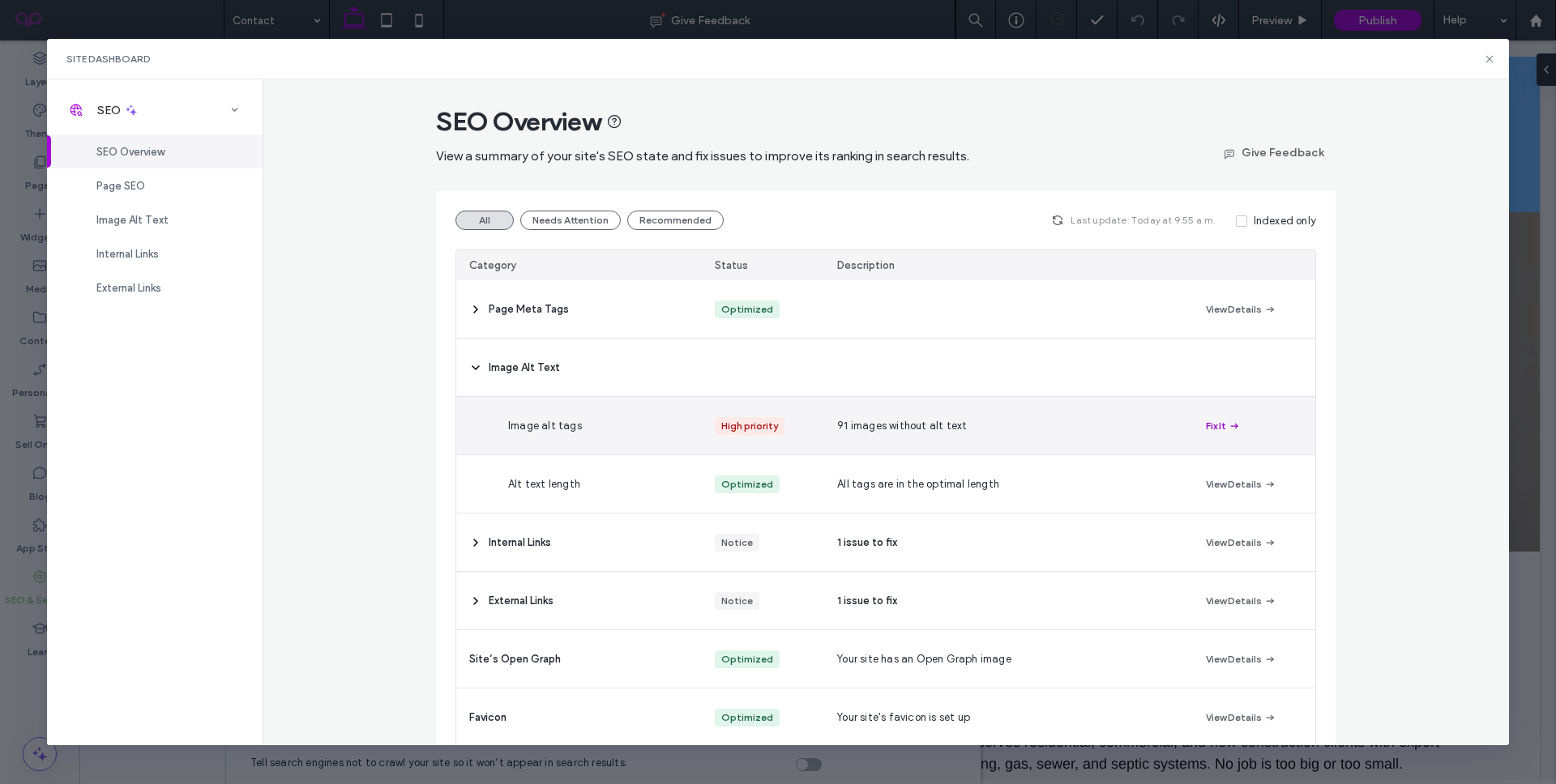 click at bounding box center [1233, 426] 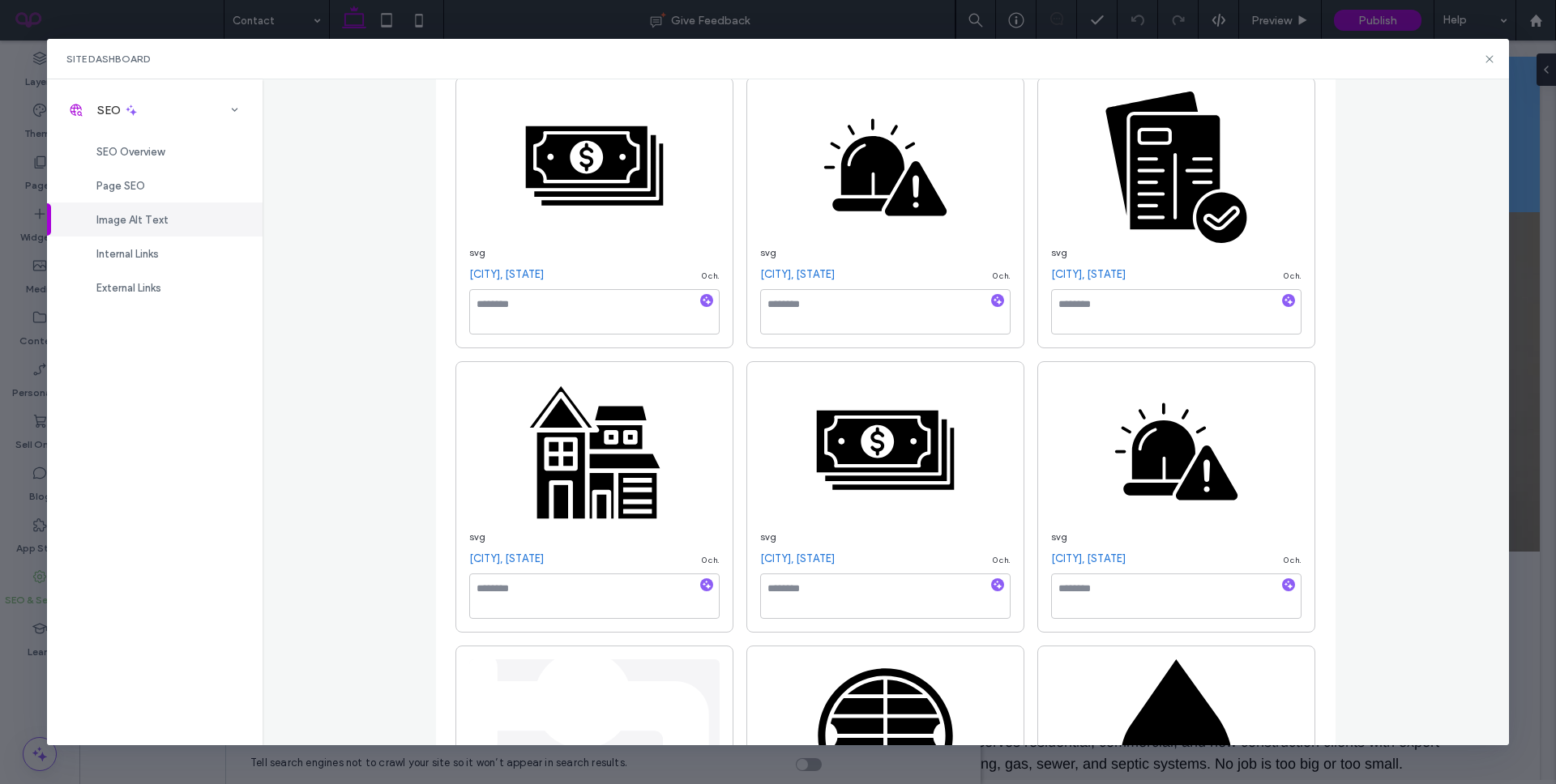 scroll, scrollTop: 0, scrollLeft: 0, axis: both 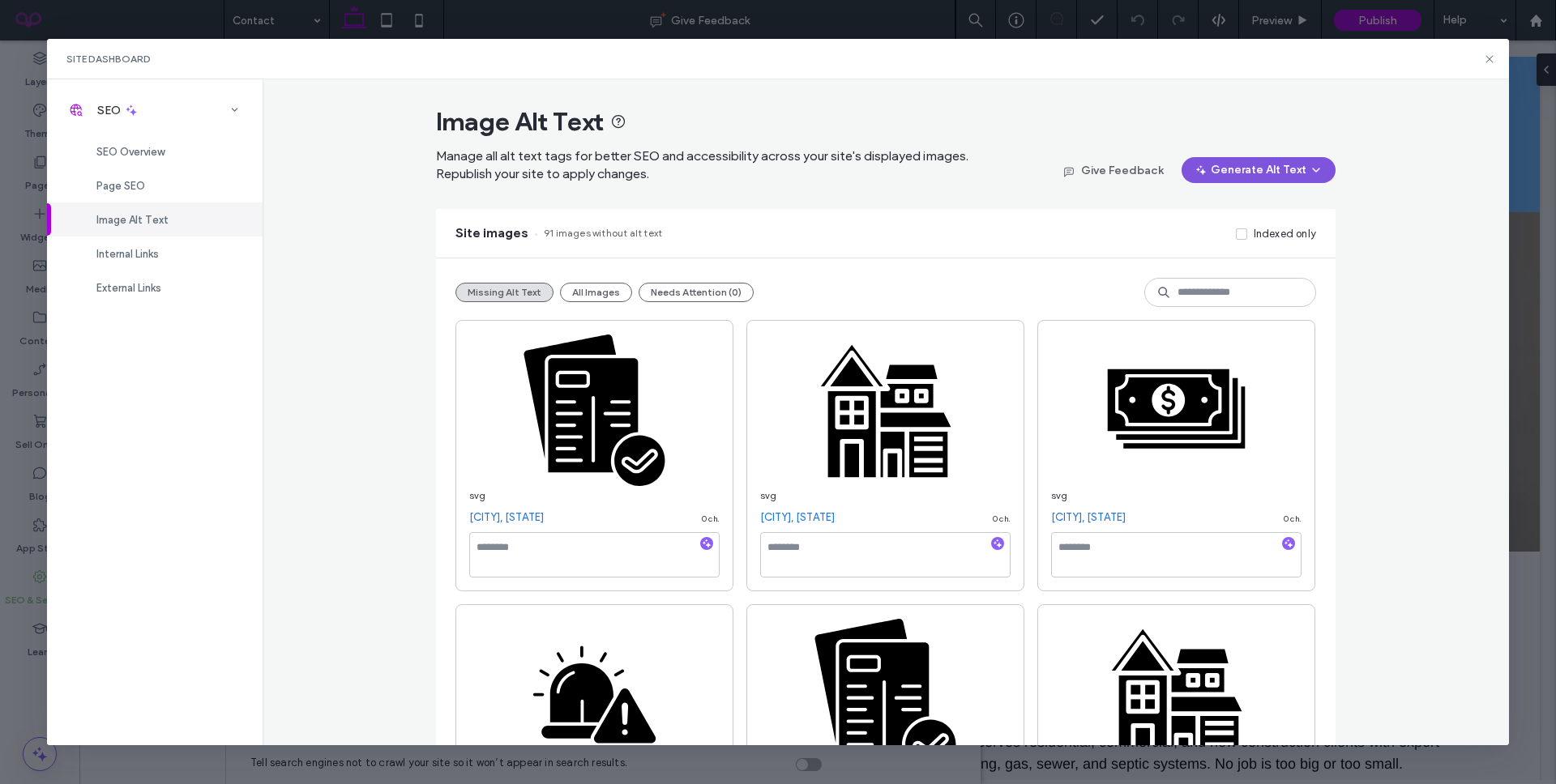 click on "Generate Alt Text" at bounding box center (1259, 170) 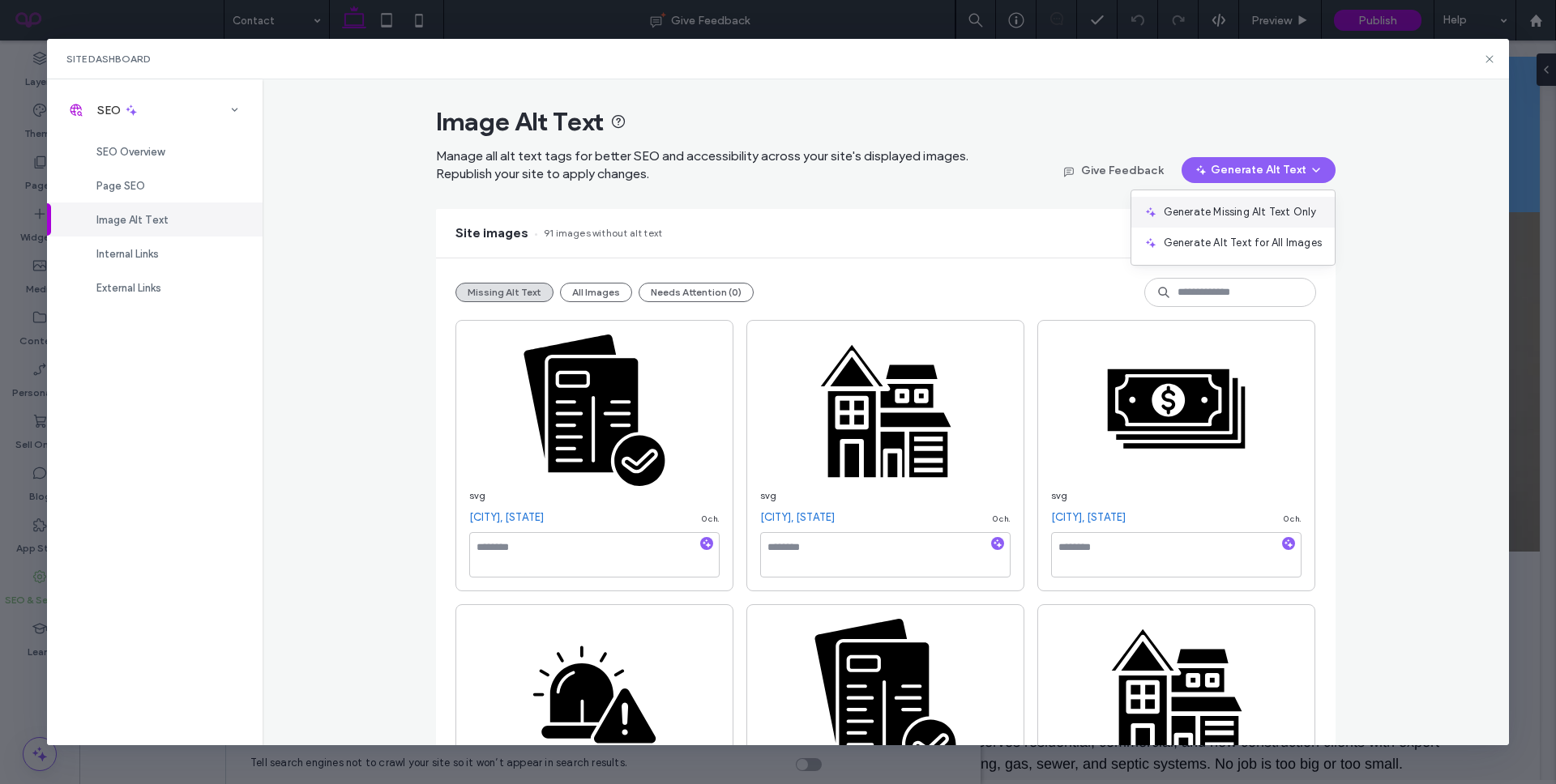 click on "Generate Missing Alt Text Only" at bounding box center (1240, 212) 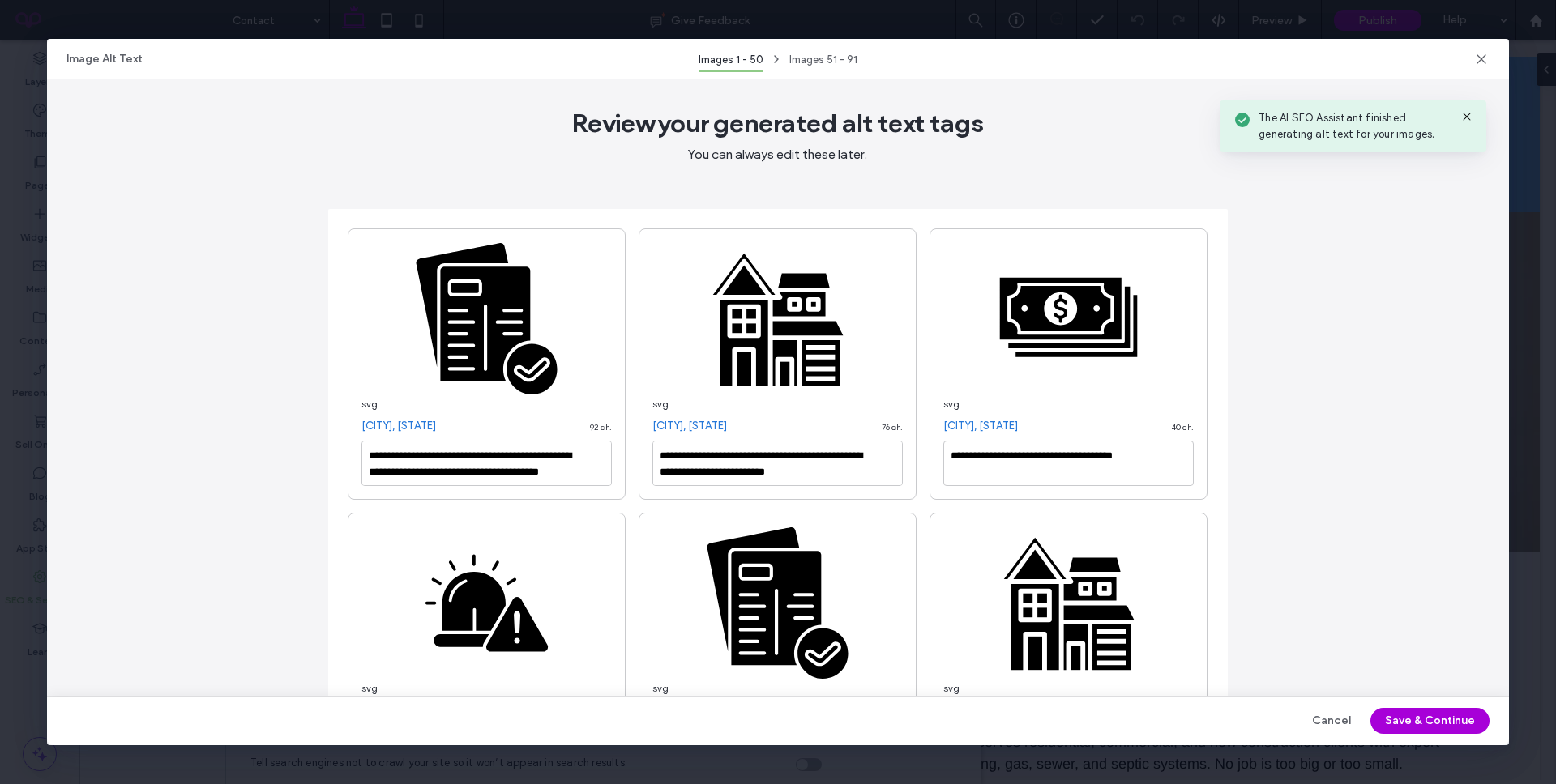 type on "**********" 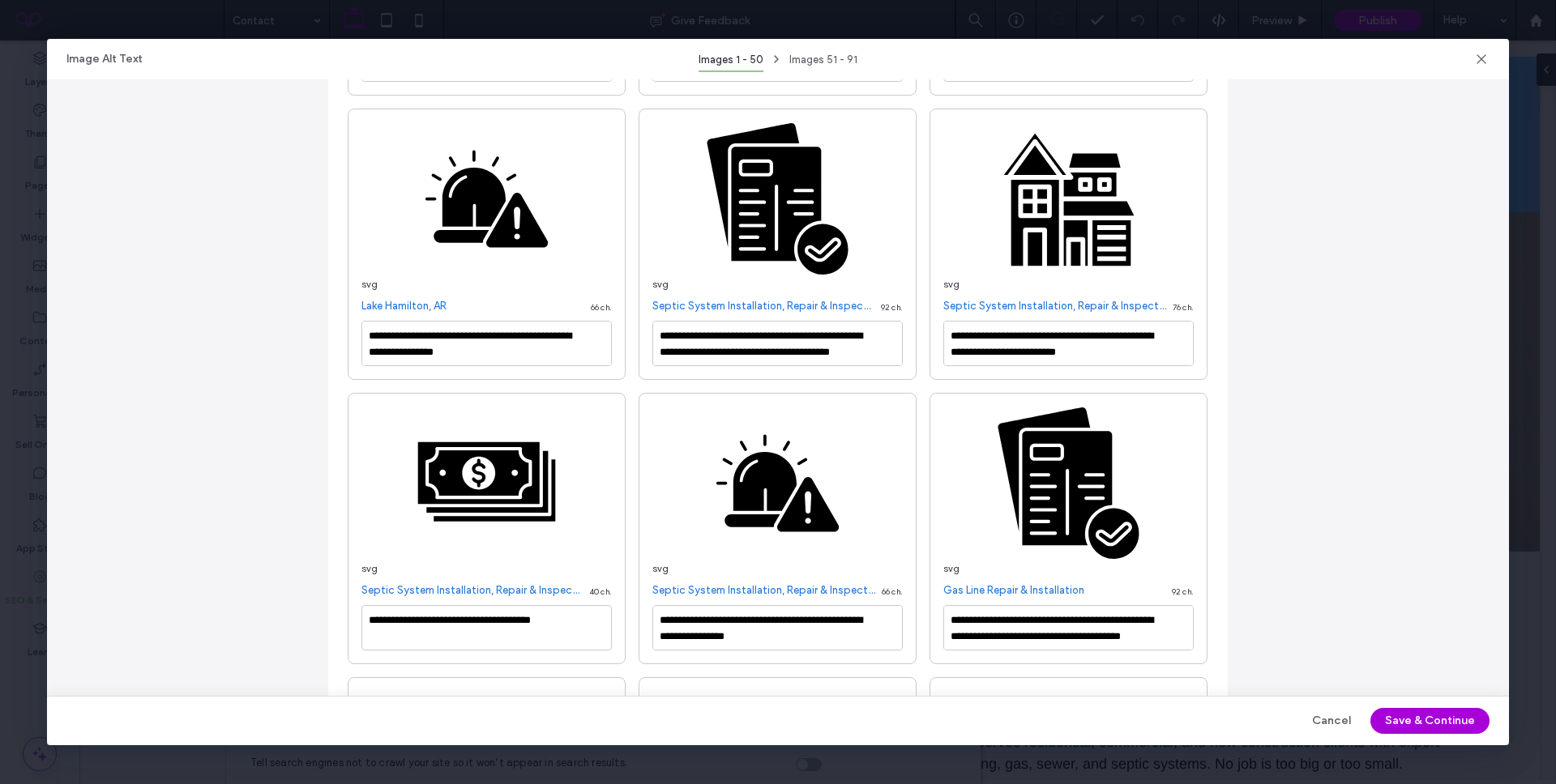 scroll, scrollTop: 2525, scrollLeft: 0, axis: vertical 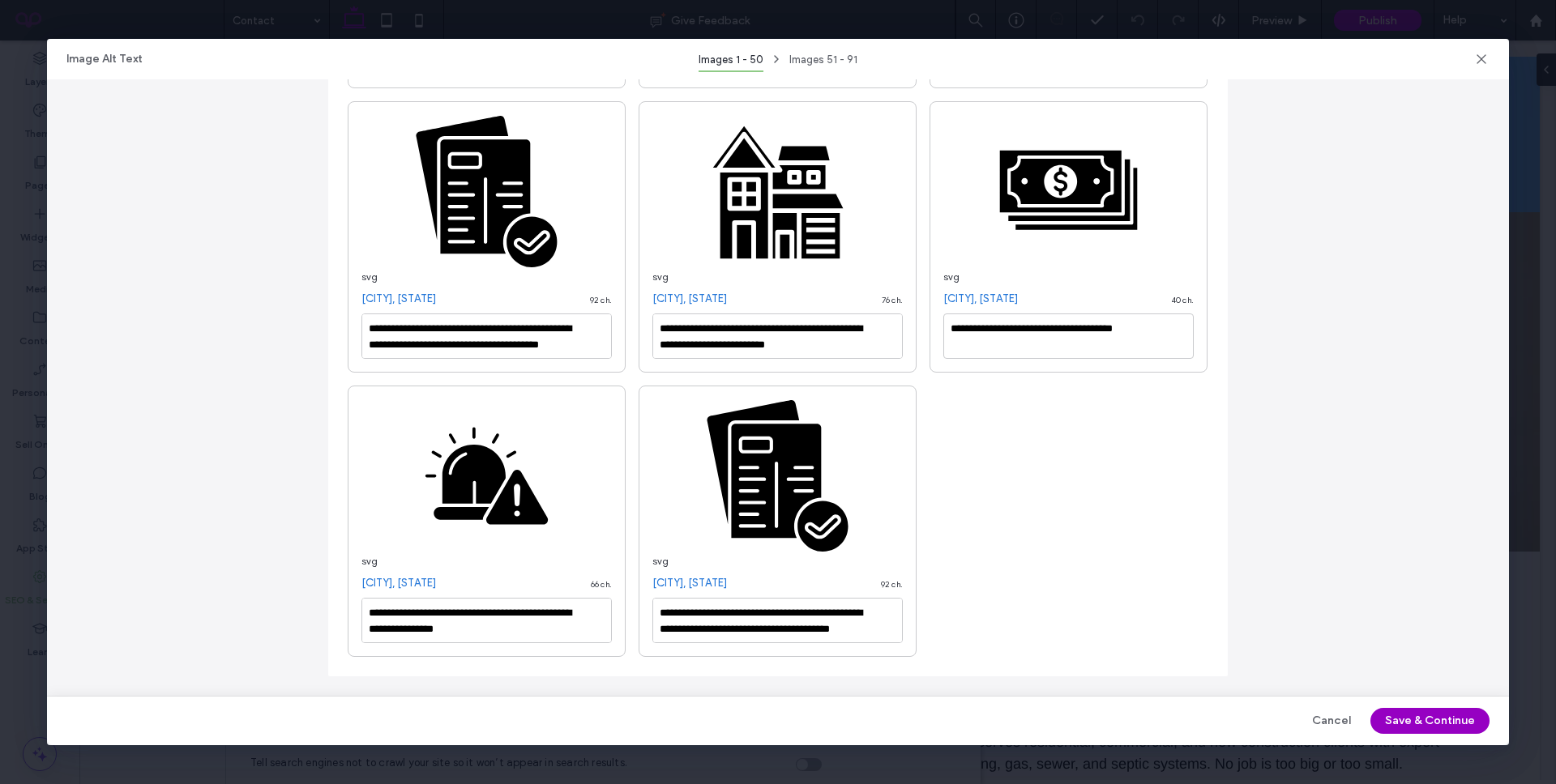 click on "Save & Continue" at bounding box center (1430, 721) 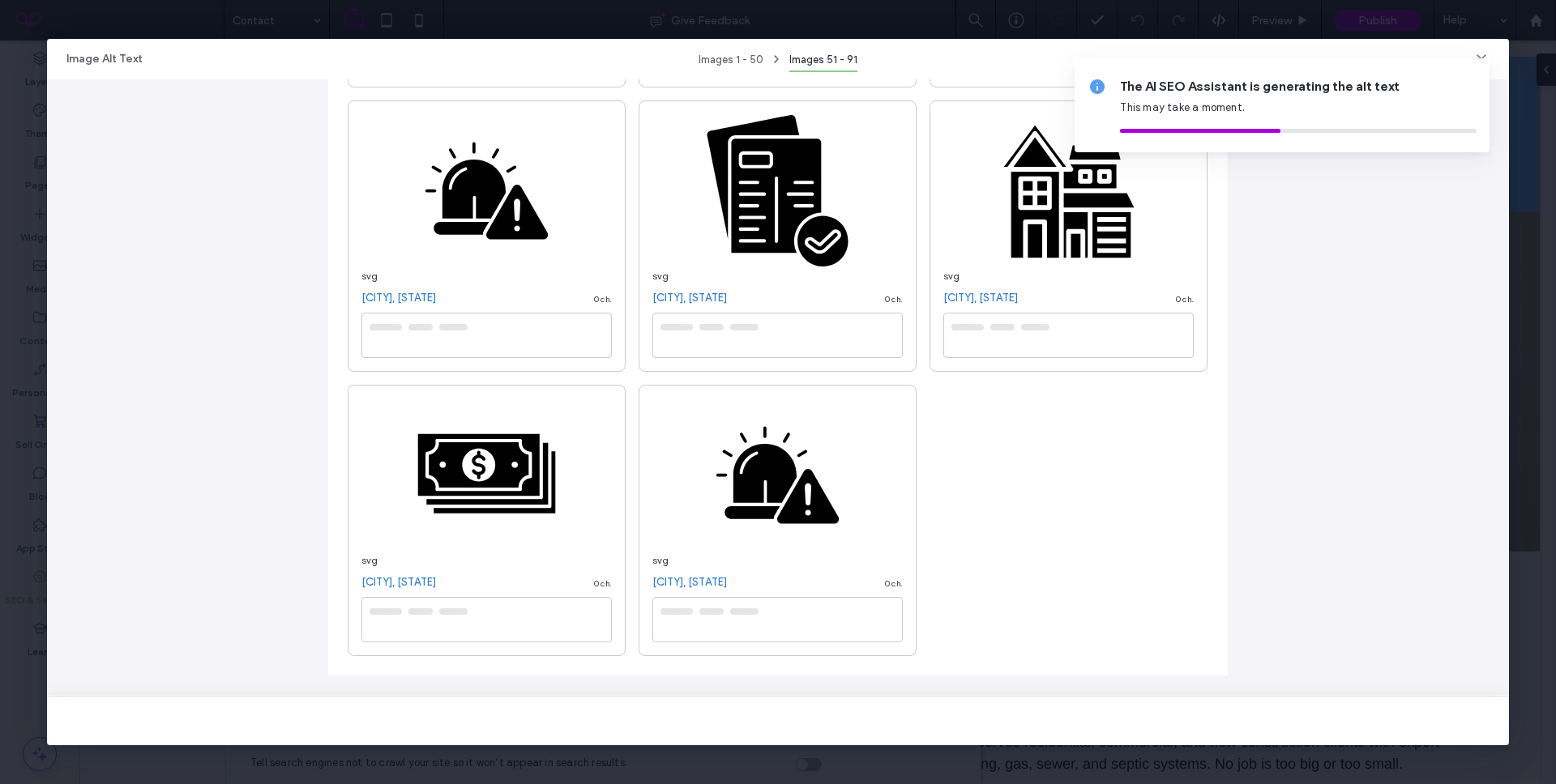 scroll, scrollTop: 3539, scrollLeft: 0, axis: vertical 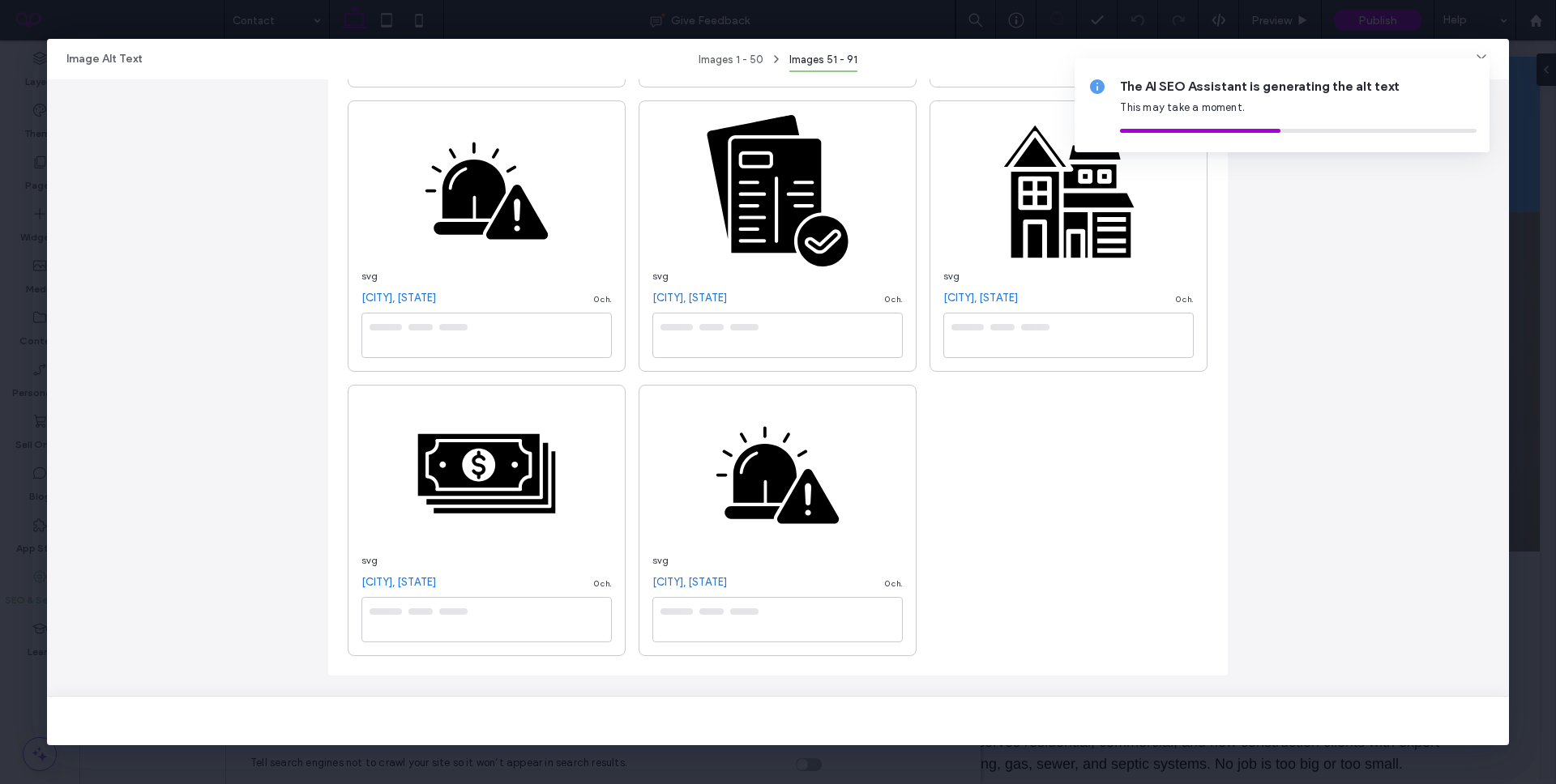 type on "**********" 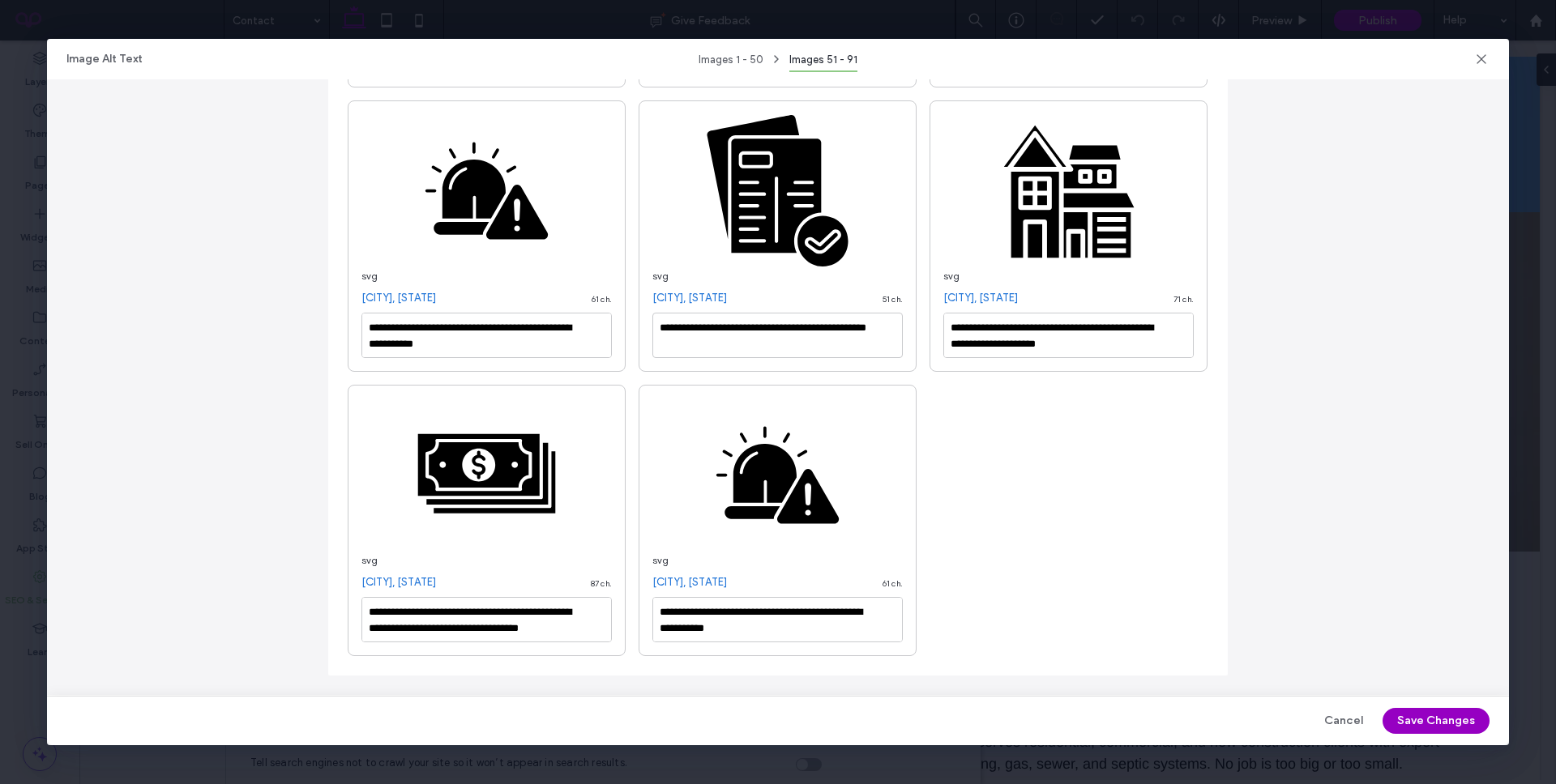 click on "Save Changes" at bounding box center (1436, 721) 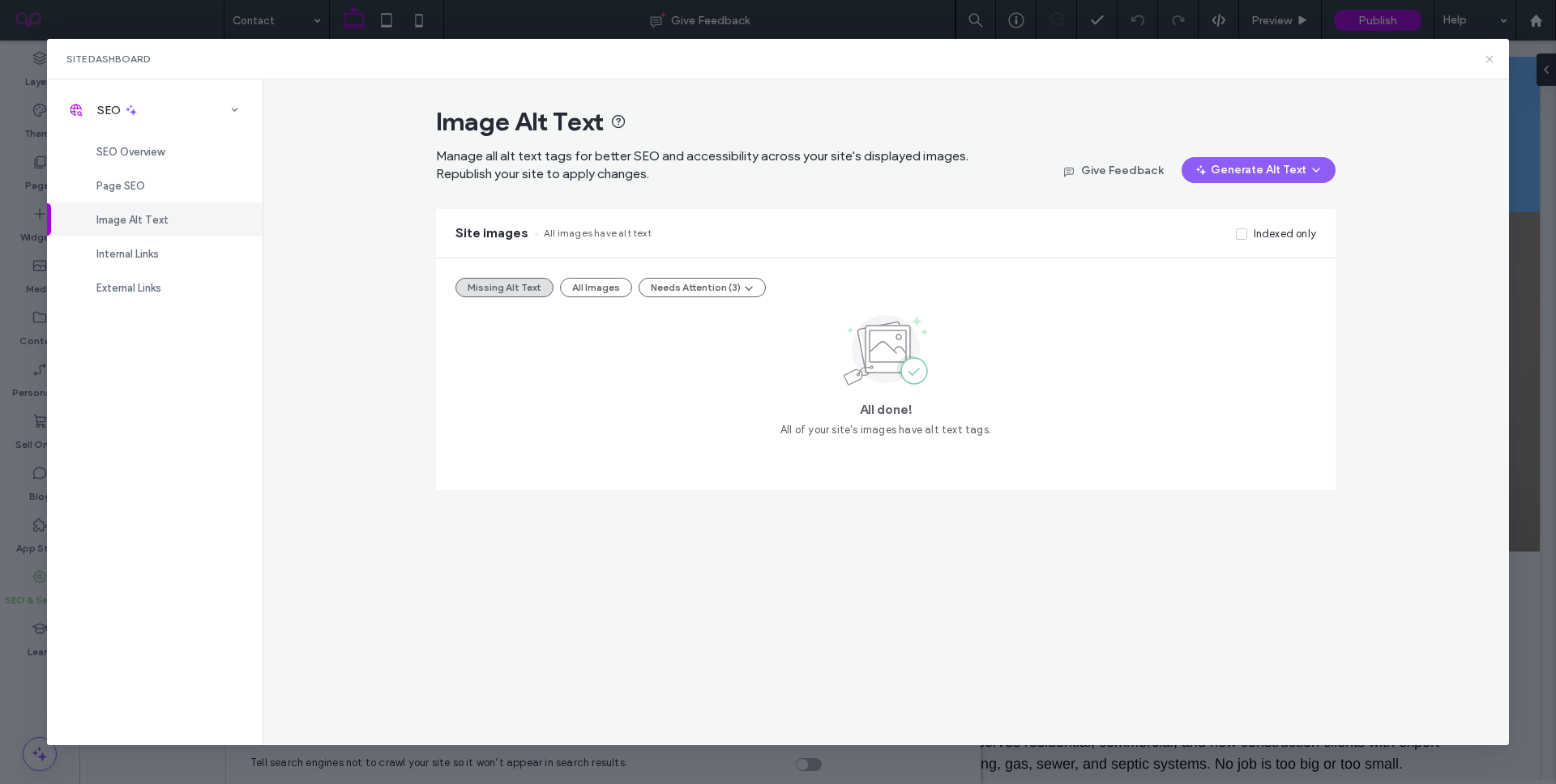 click 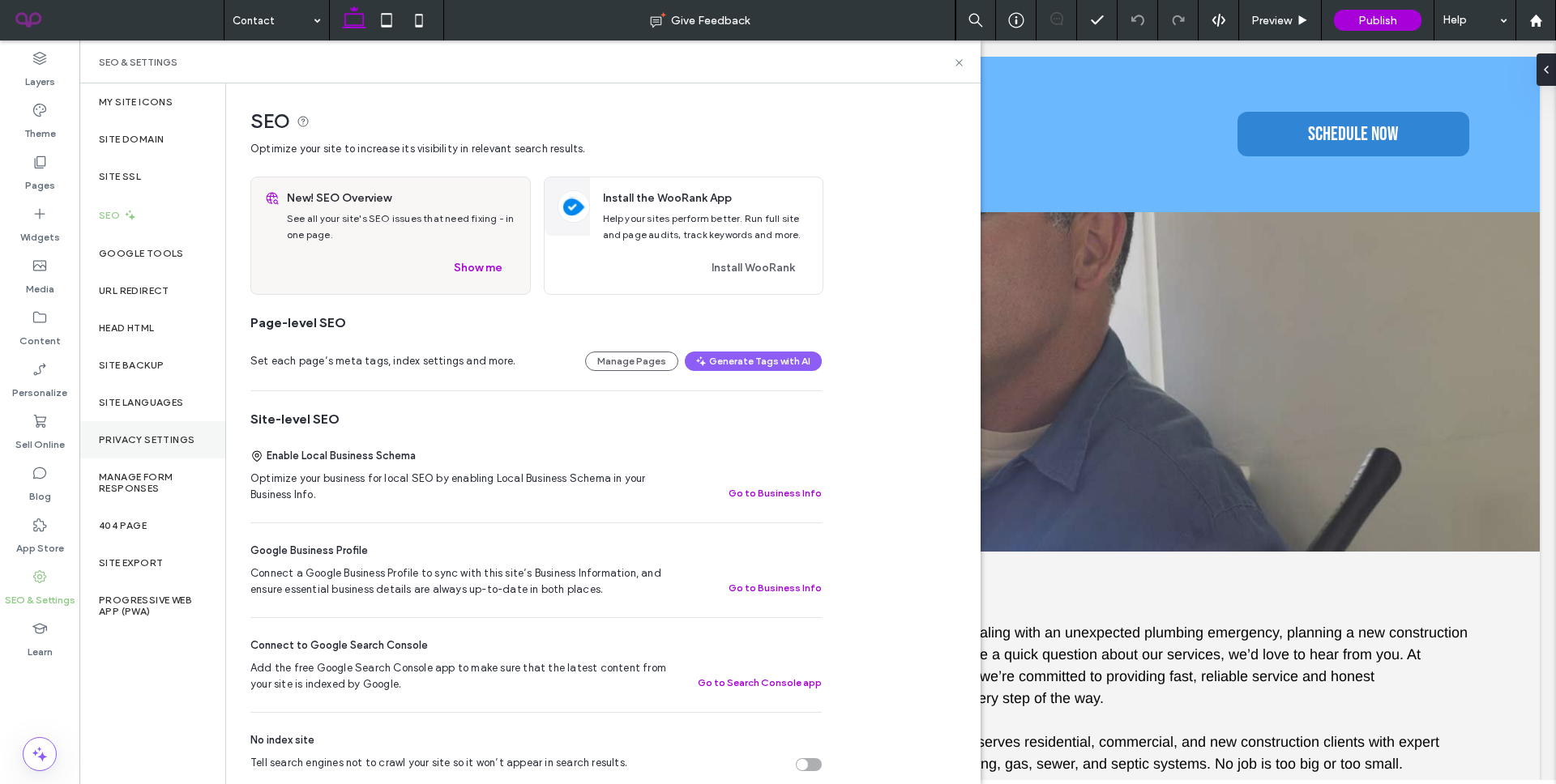 click on "Privacy Settings" at bounding box center (147, 440) 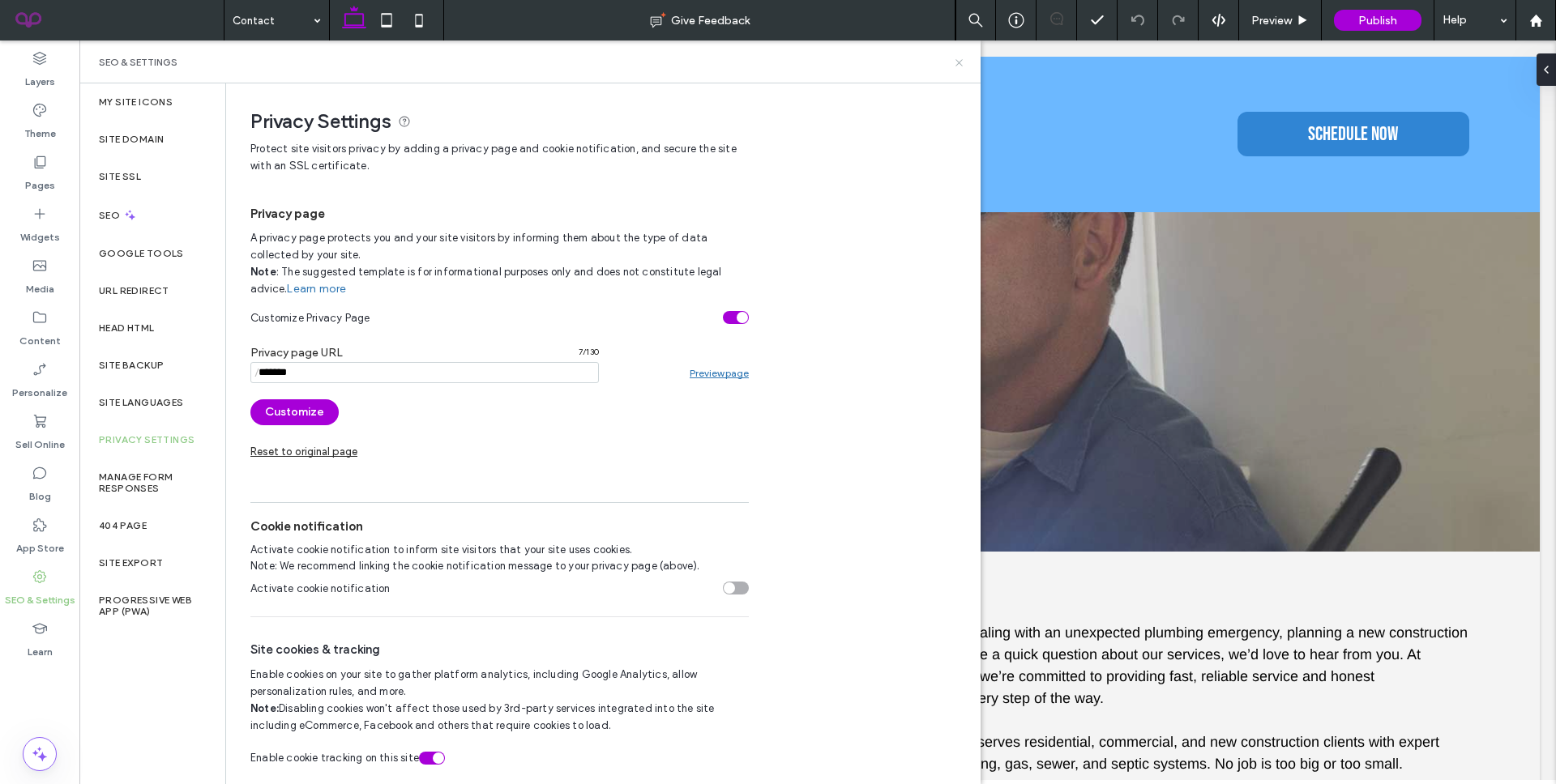 click 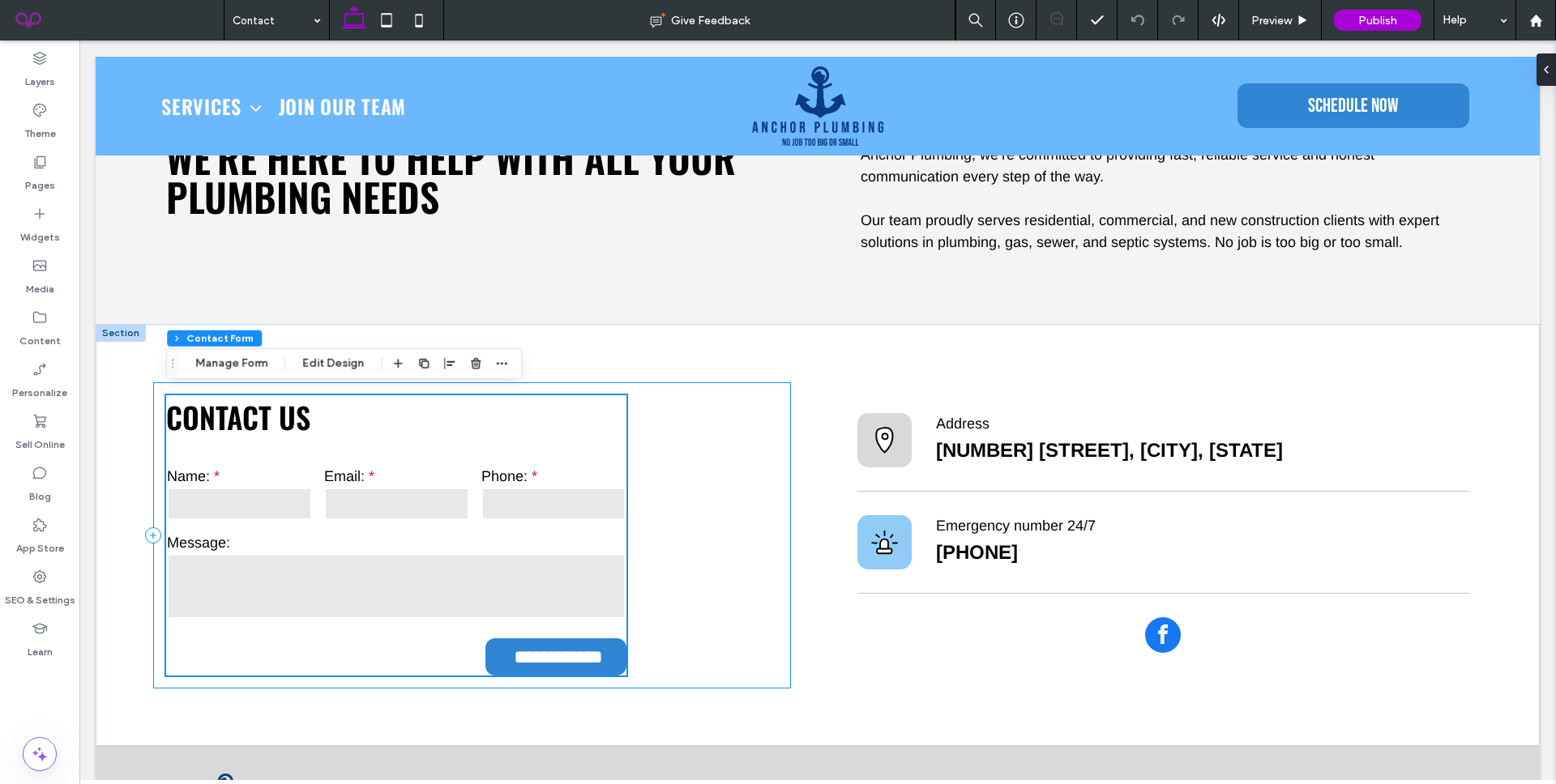 scroll, scrollTop: 475, scrollLeft: 0, axis: vertical 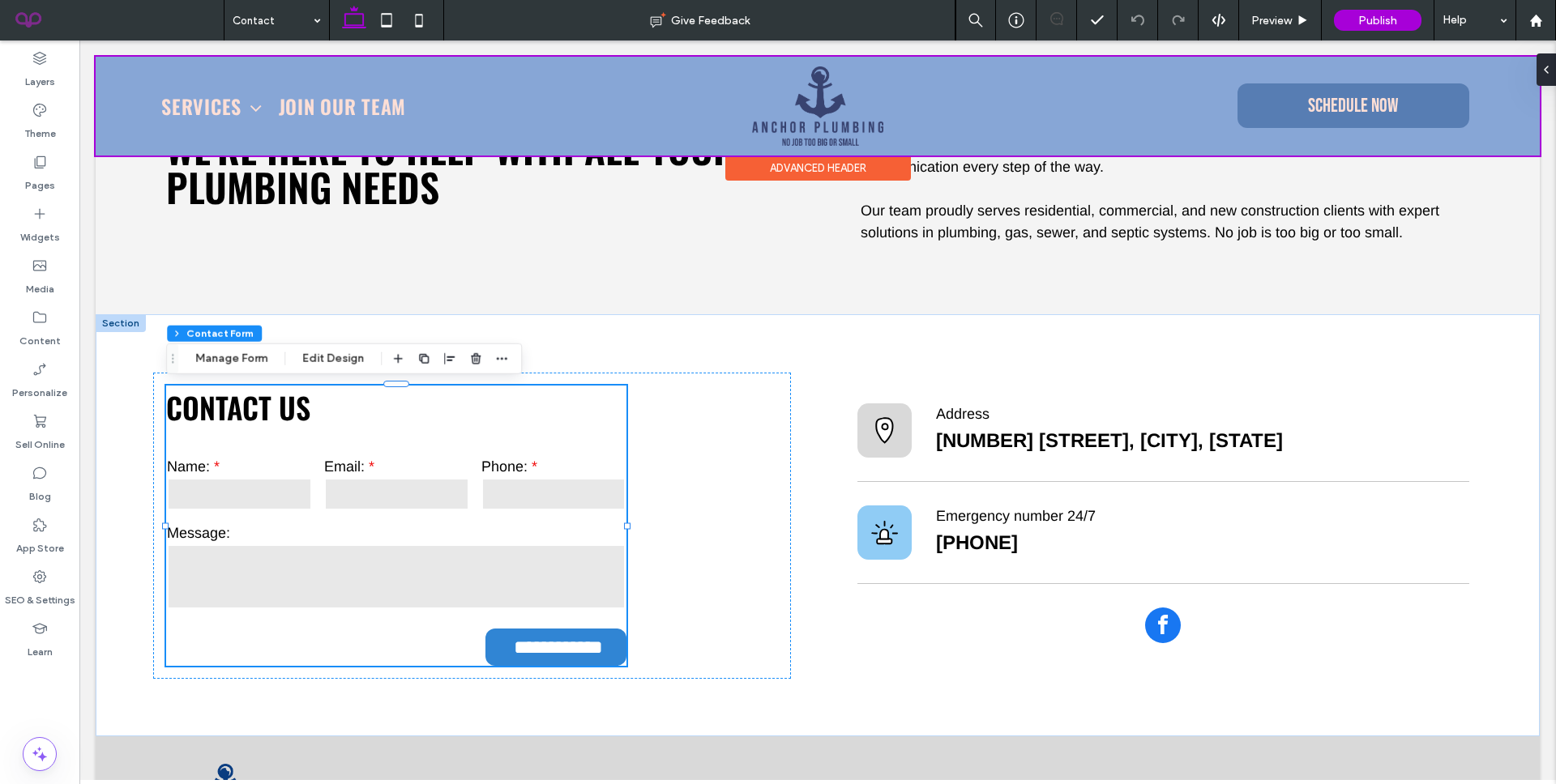 click at bounding box center (818, 106) 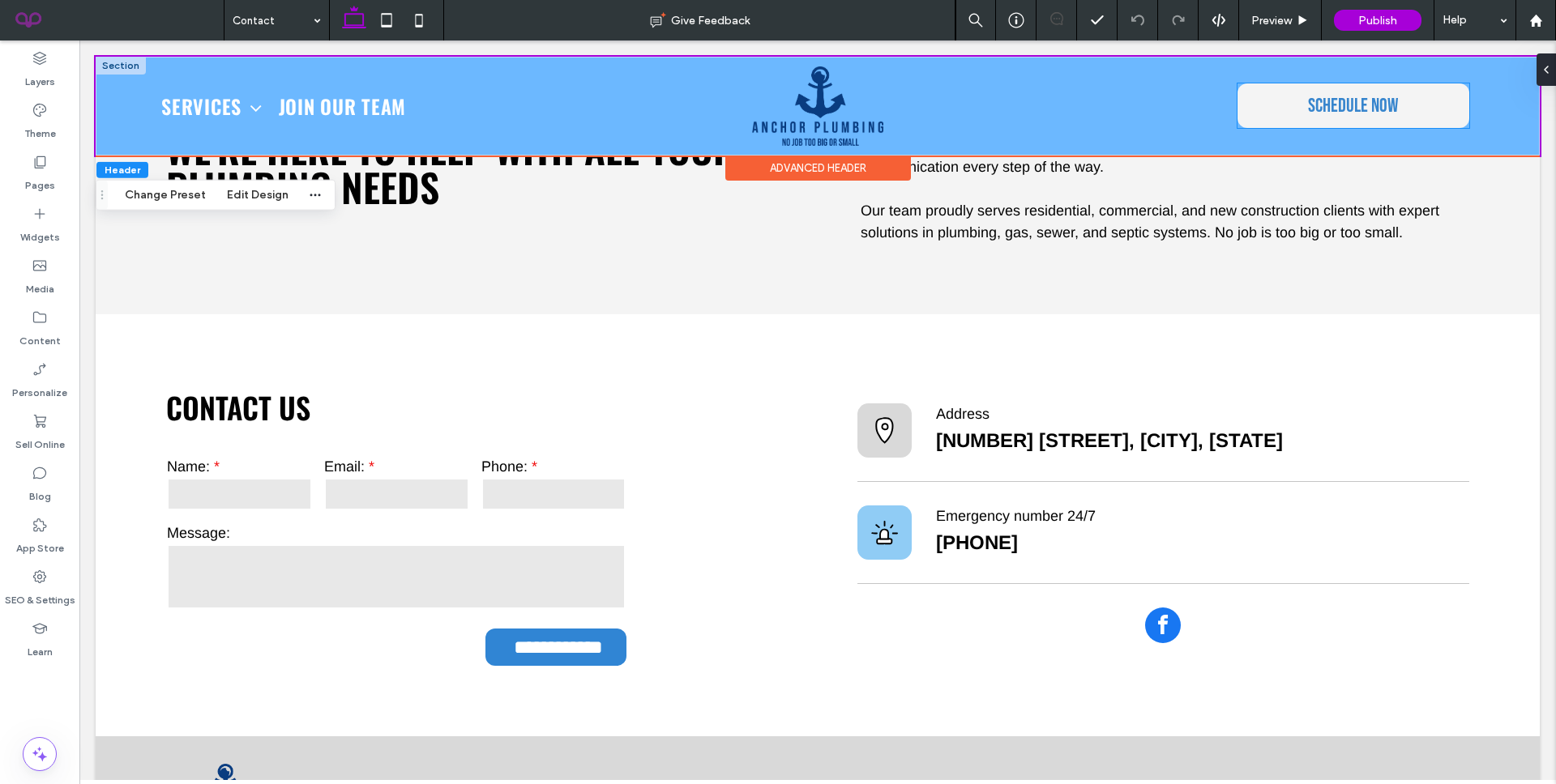 click on "Schedule Now" at bounding box center (1353, 105) 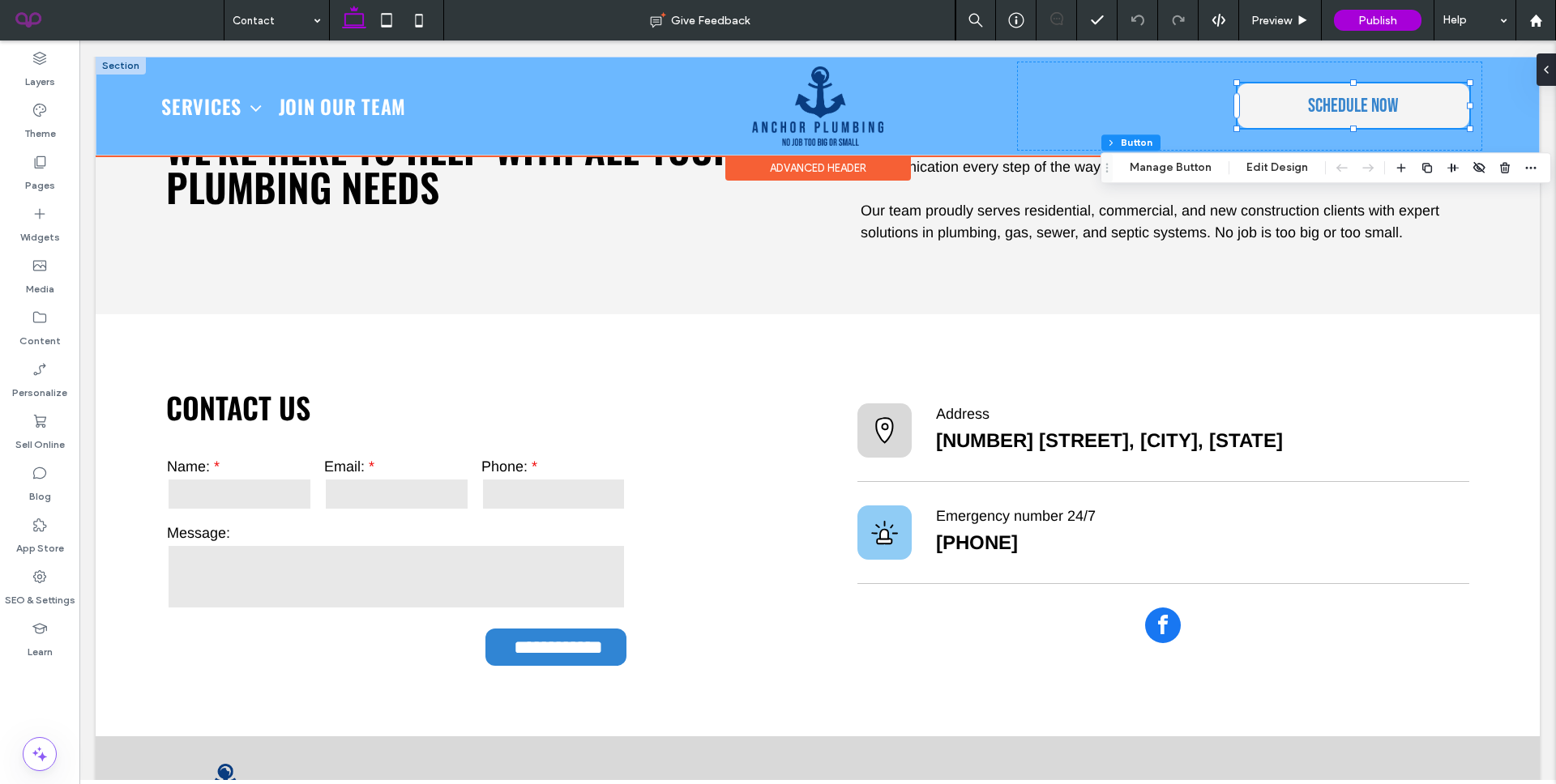 type on "**" 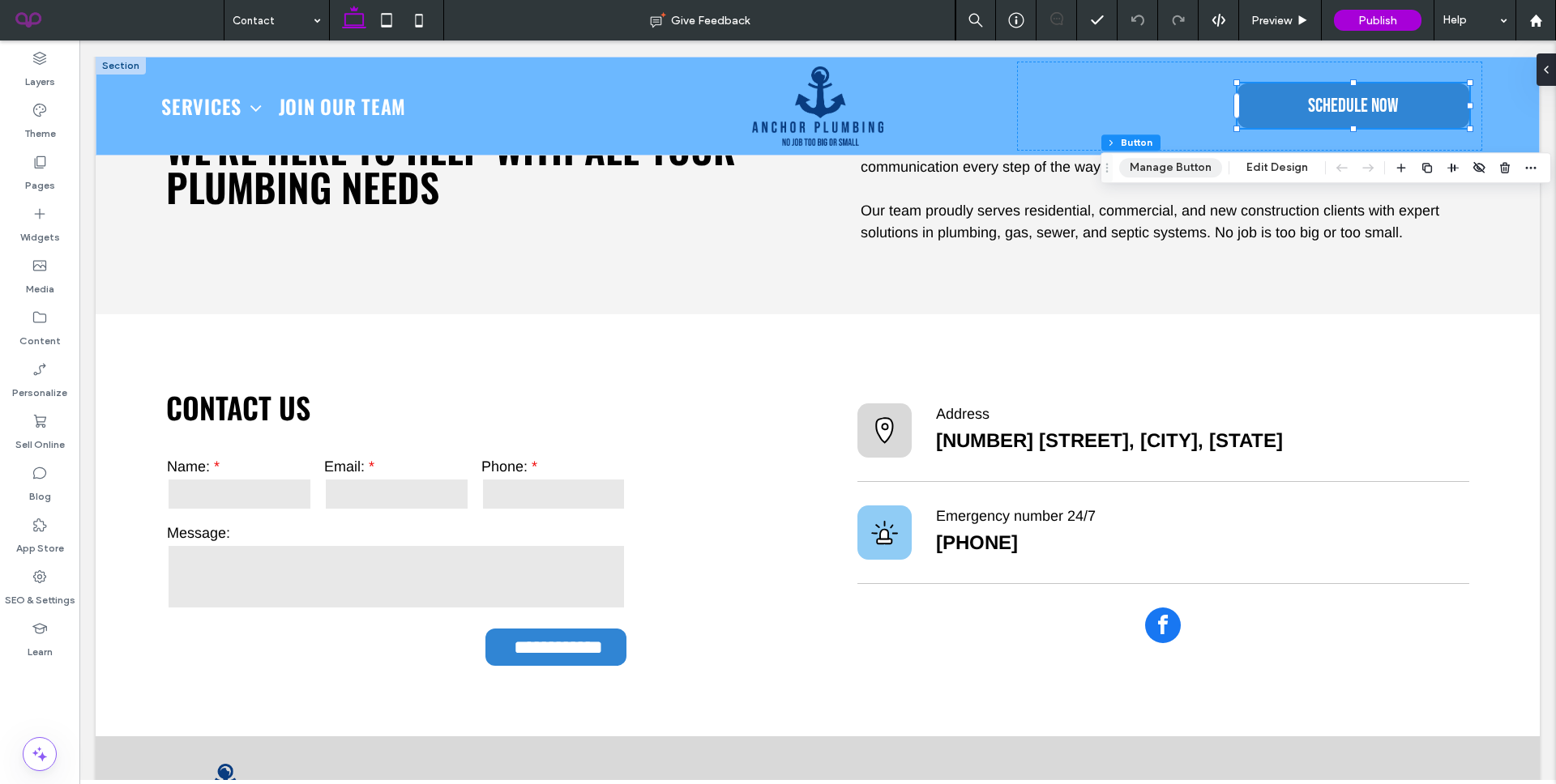 click on "Manage Button" at bounding box center (1170, 168) 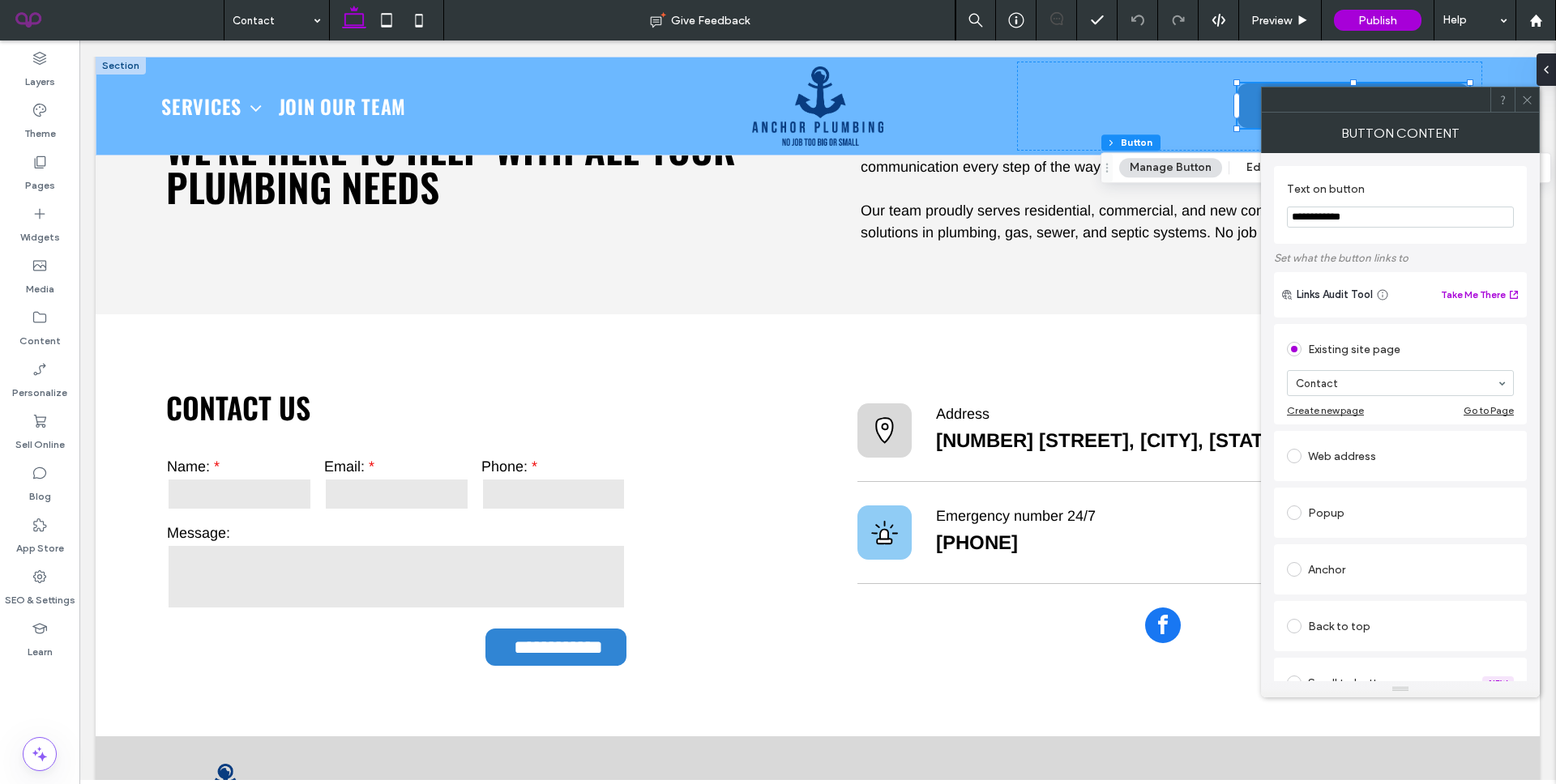click 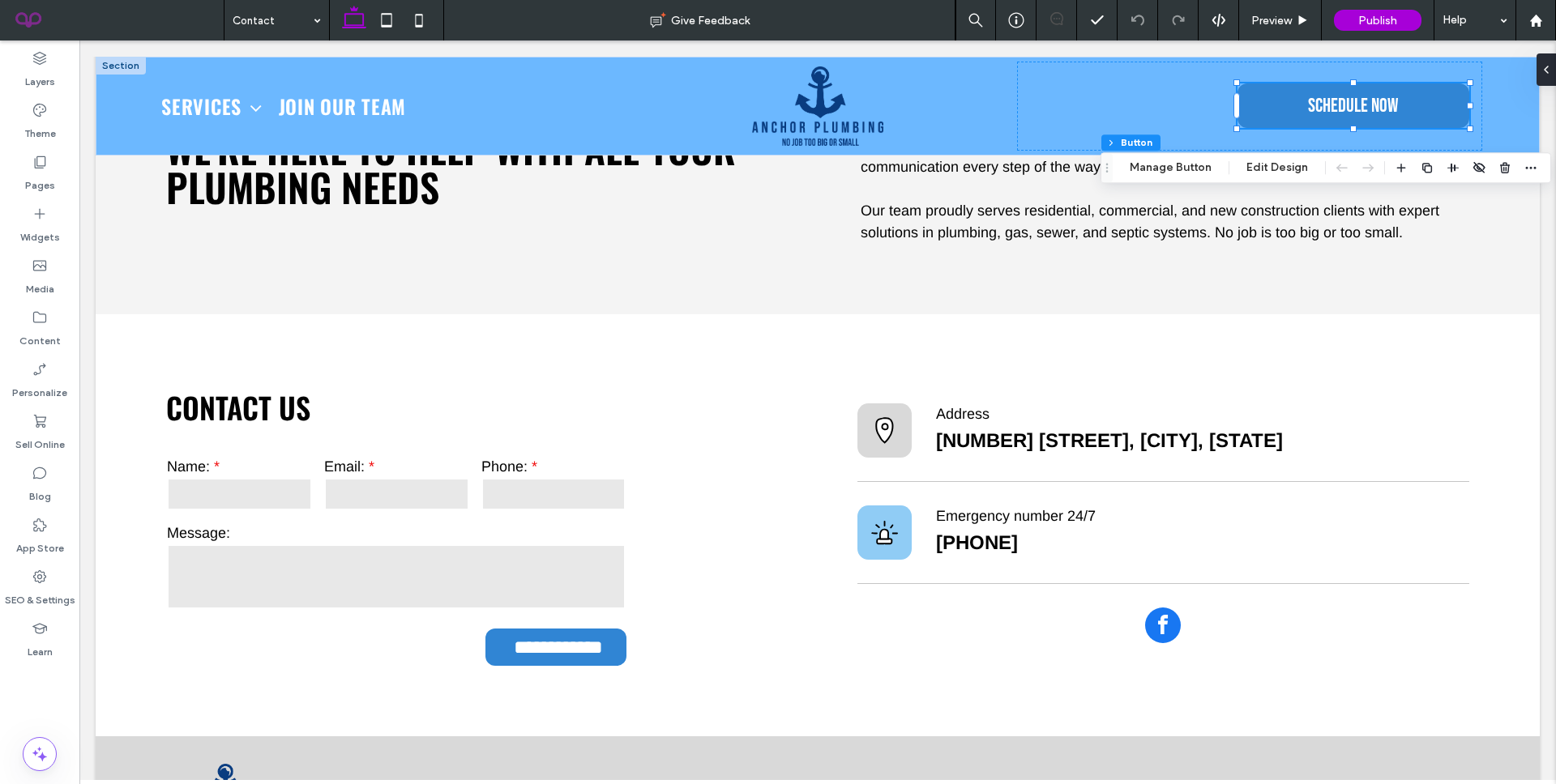 click 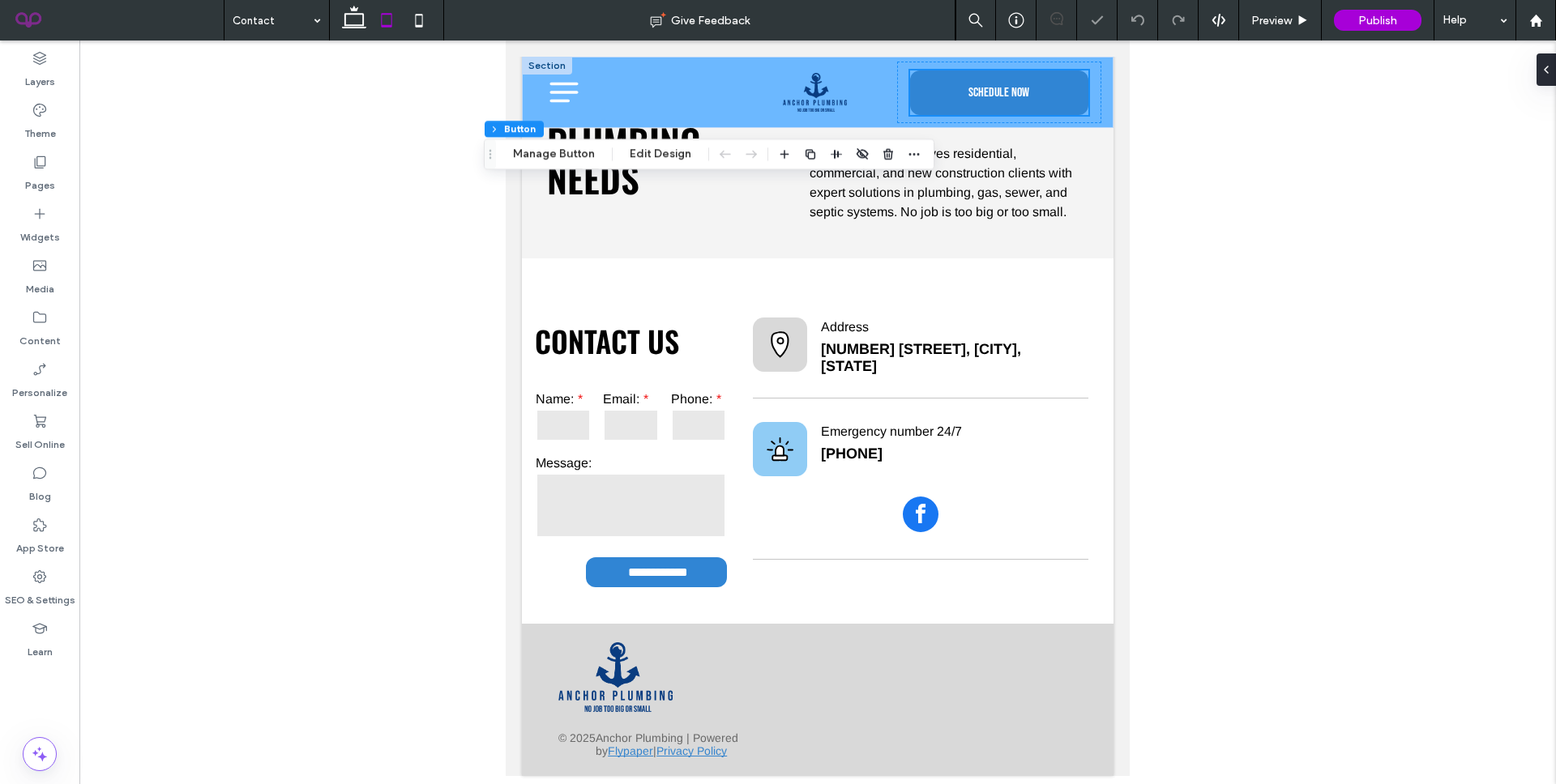type on "***" 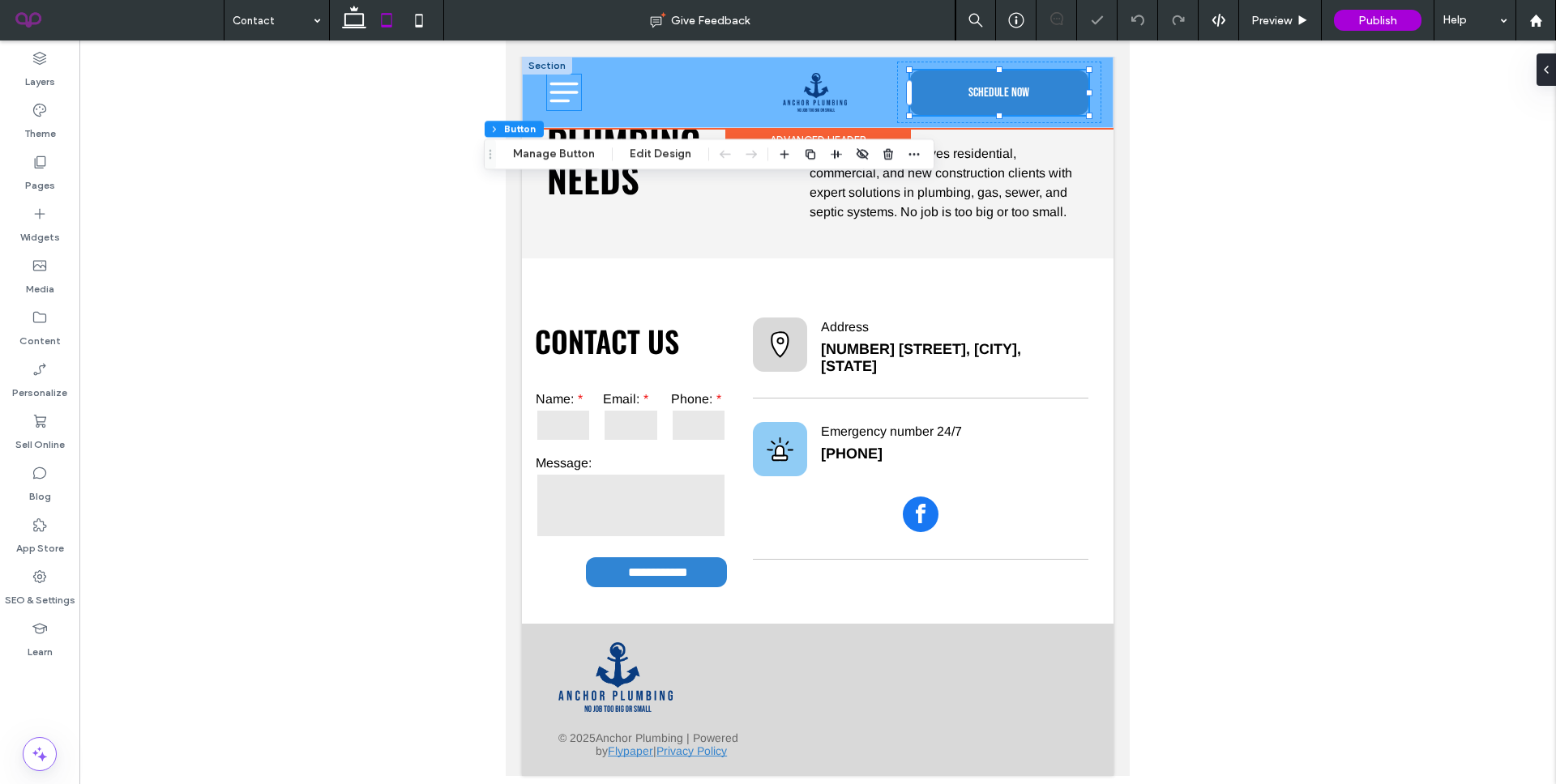 click 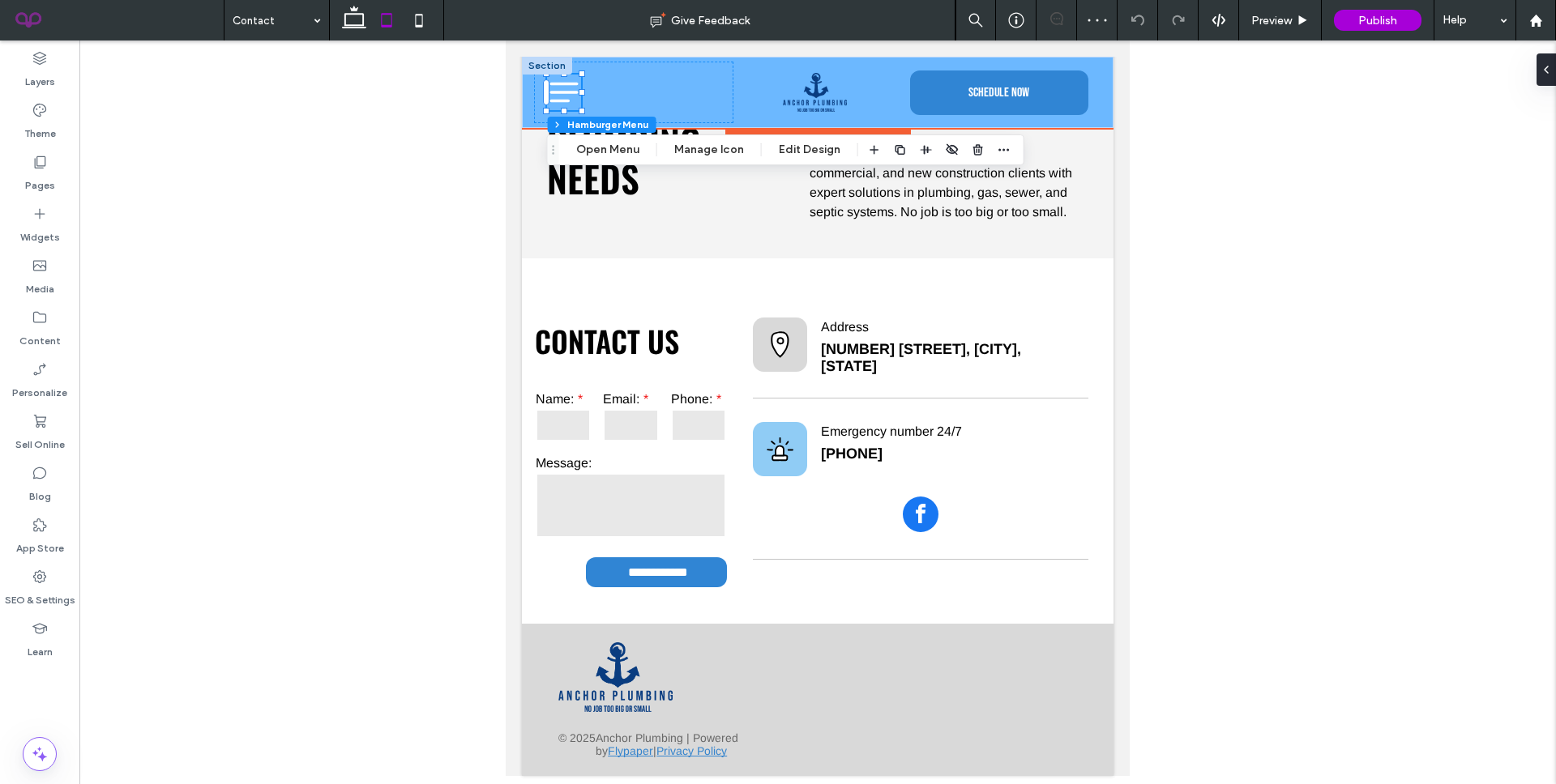 click 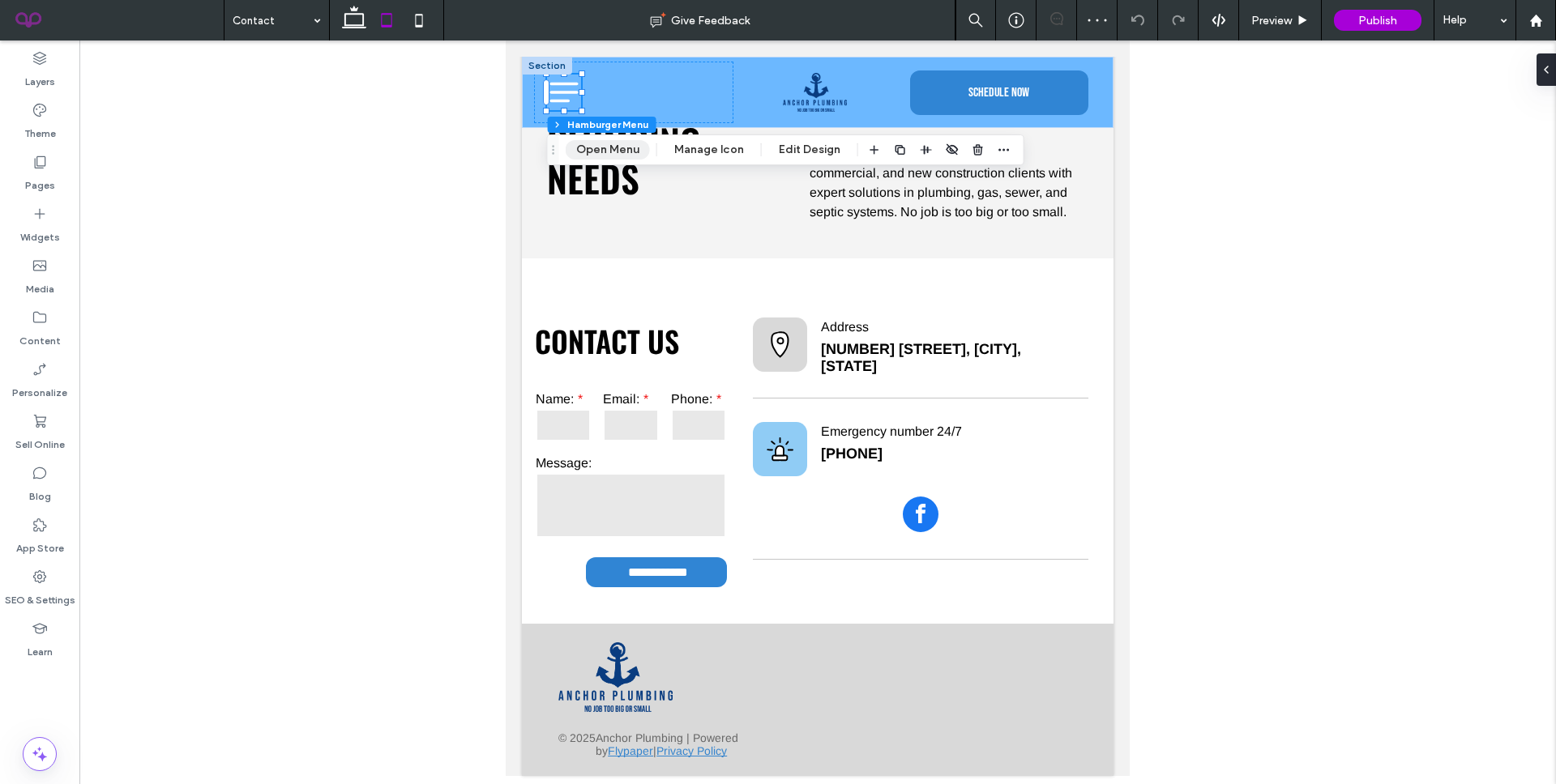 click on "Open Menu" at bounding box center (608, 150) 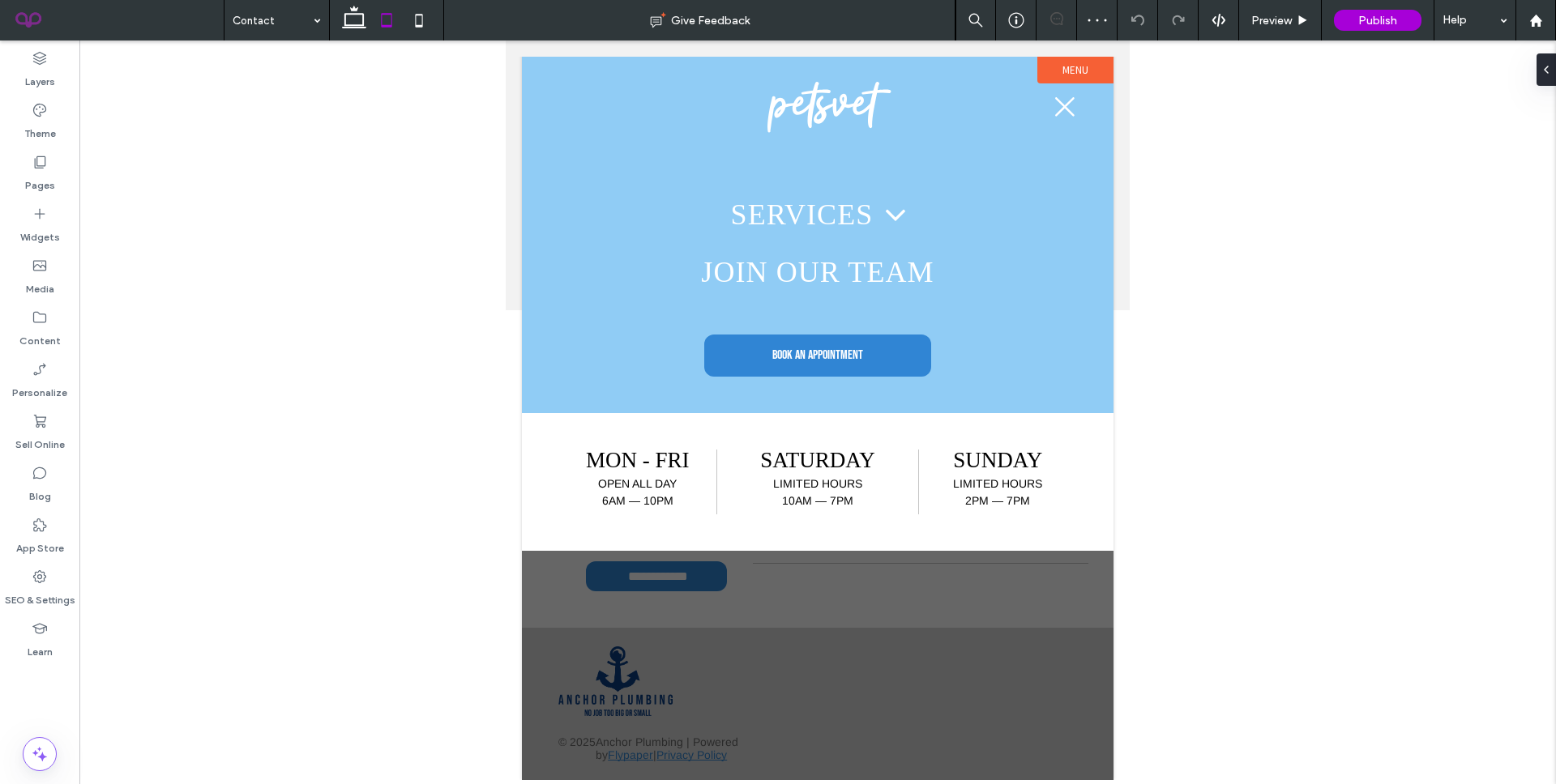 scroll, scrollTop: 470, scrollLeft: 0, axis: vertical 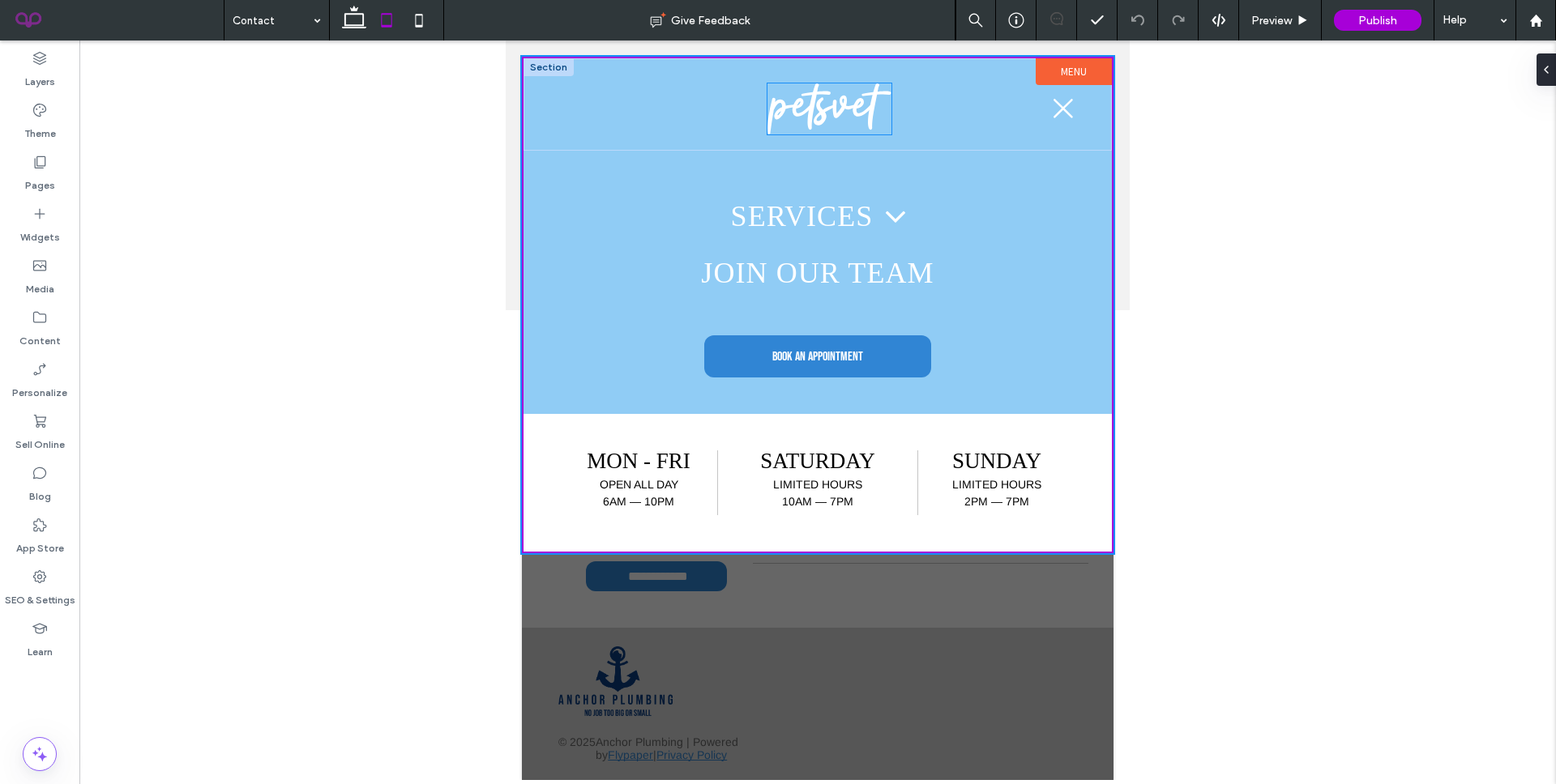 click at bounding box center [829, 109] 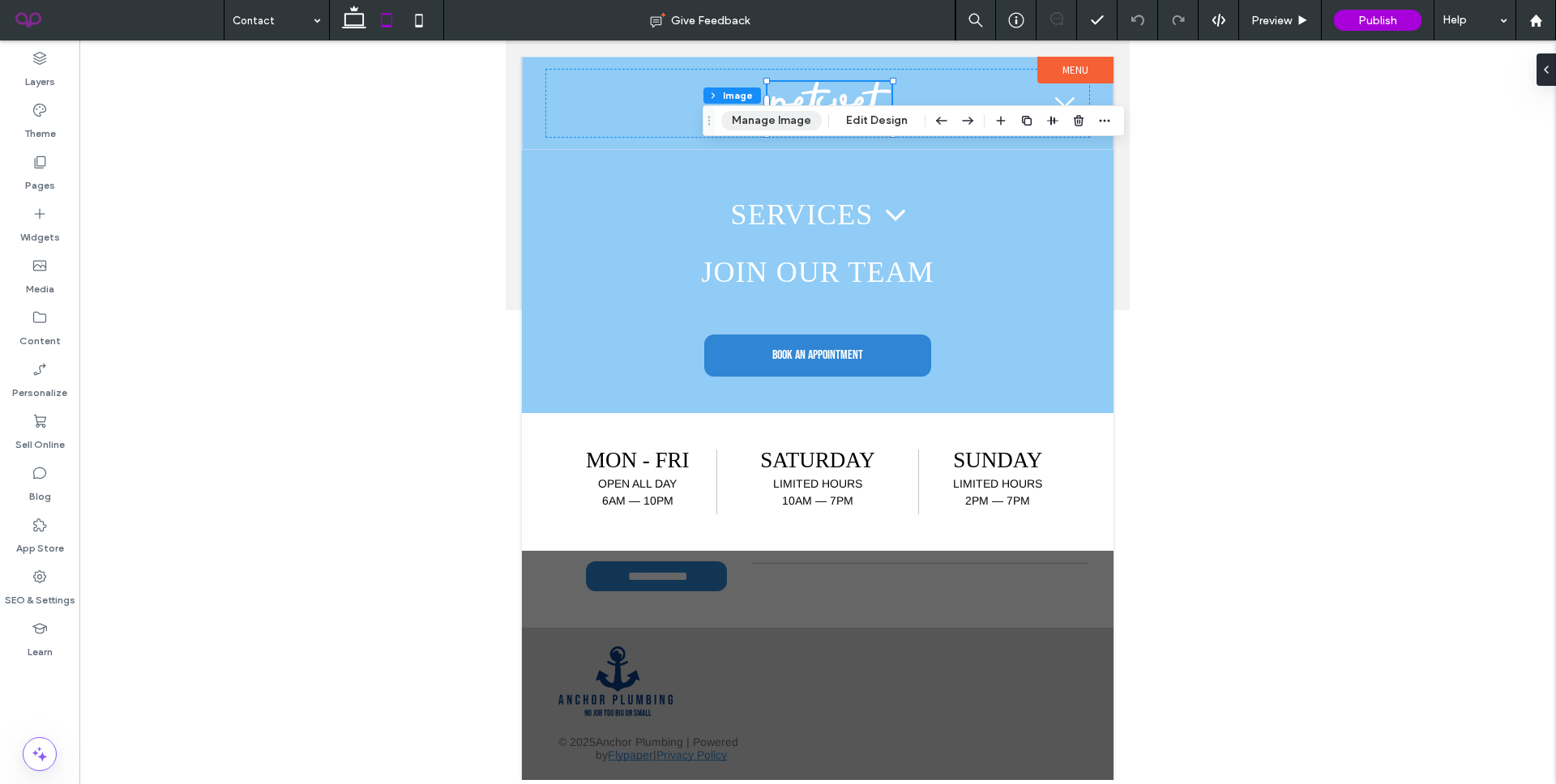 click on "Manage Image" at bounding box center (772, 121) 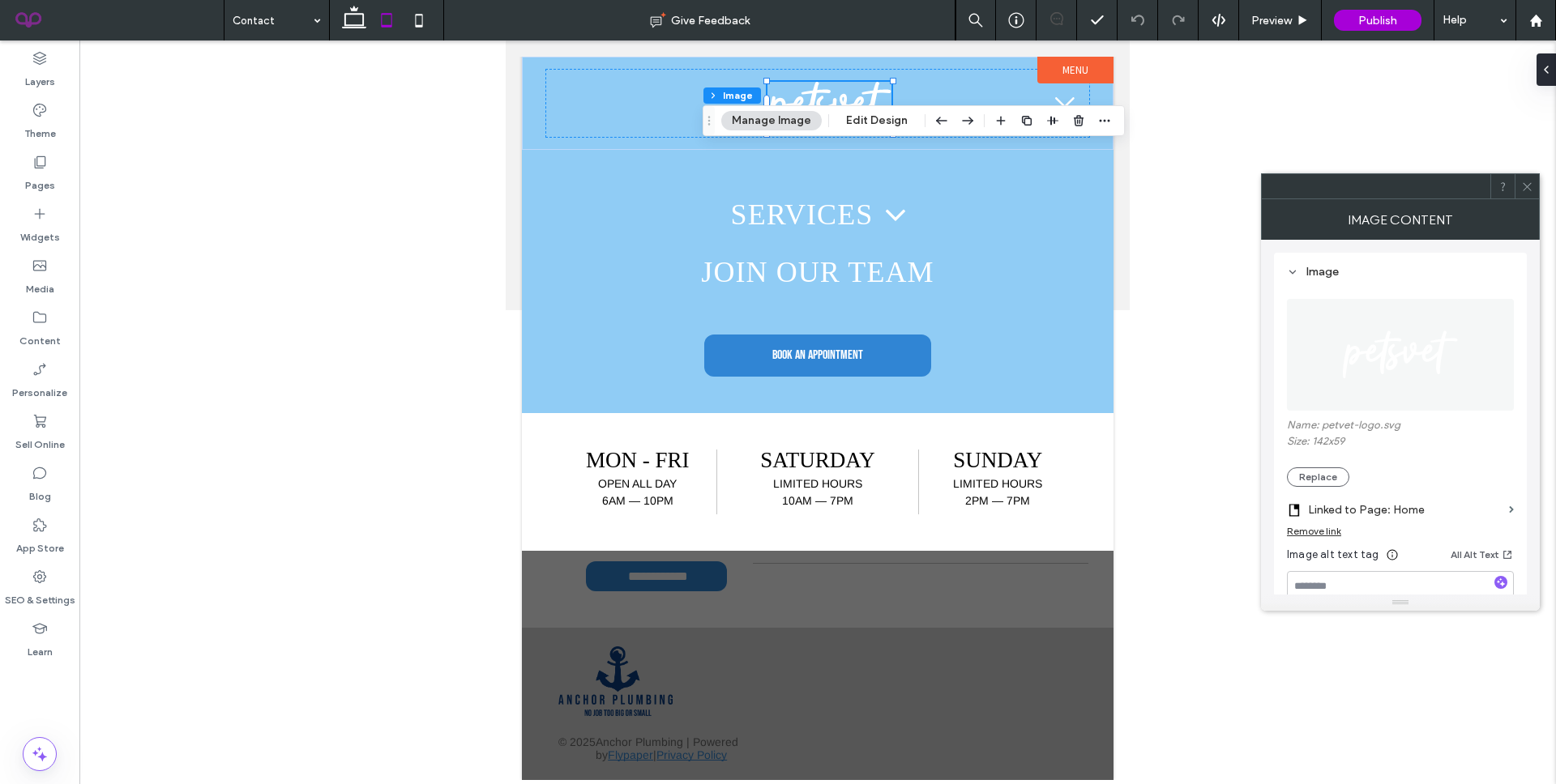 click at bounding box center [1400, 355] 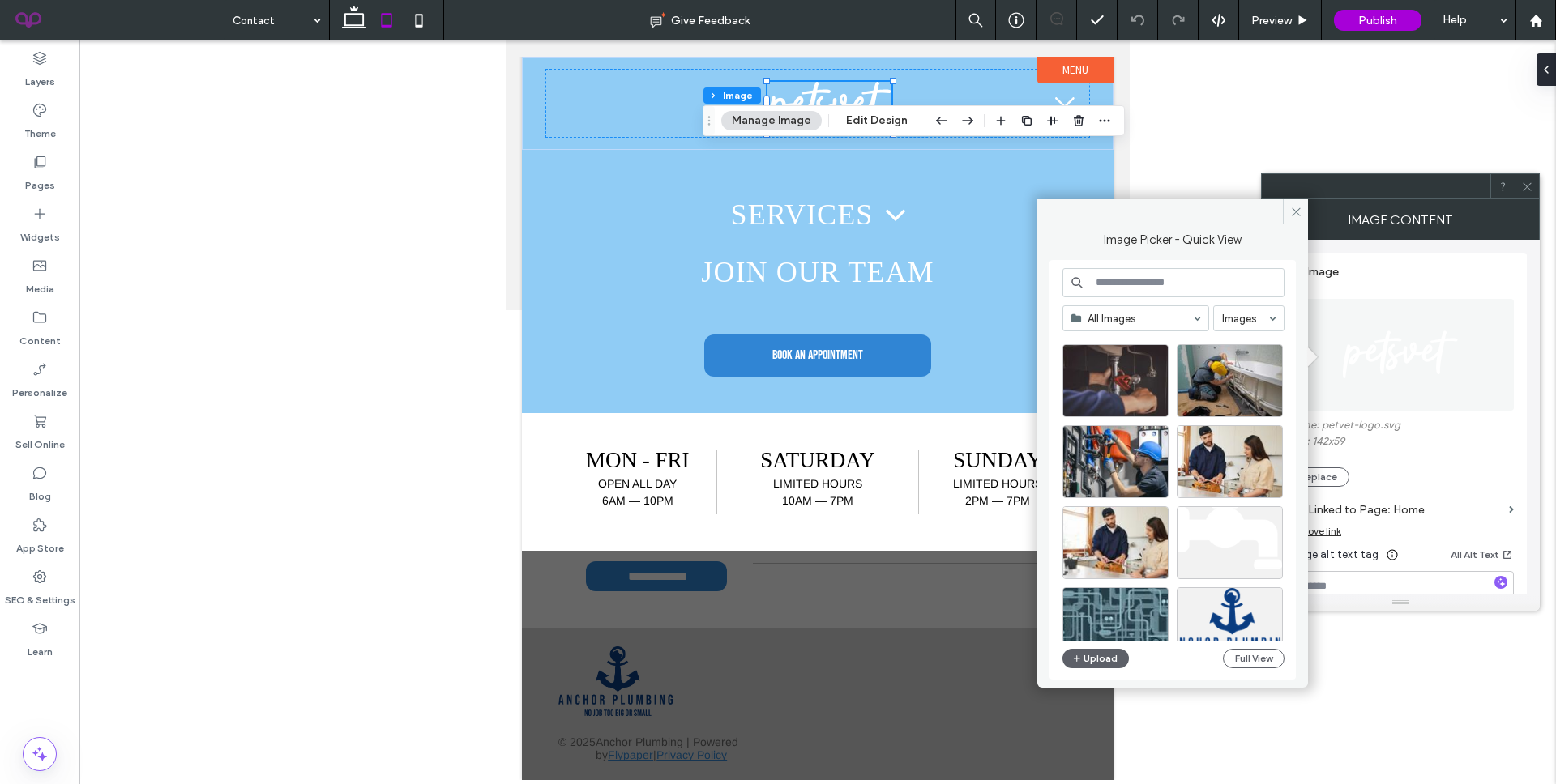 scroll, scrollTop: 1682, scrollLeft: 0, axis: vertical 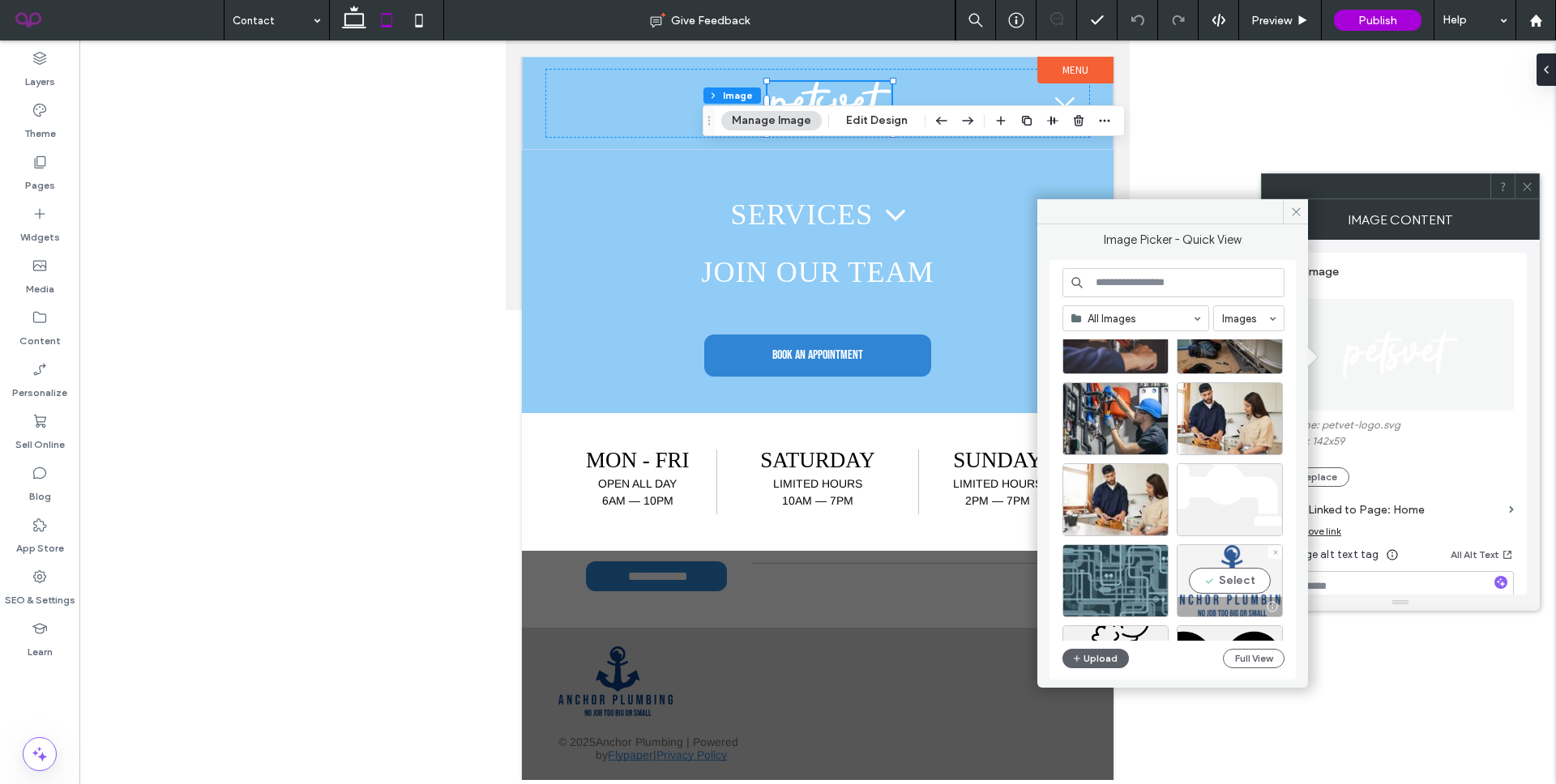 click on "Select" at bounding box center (1229, 581) 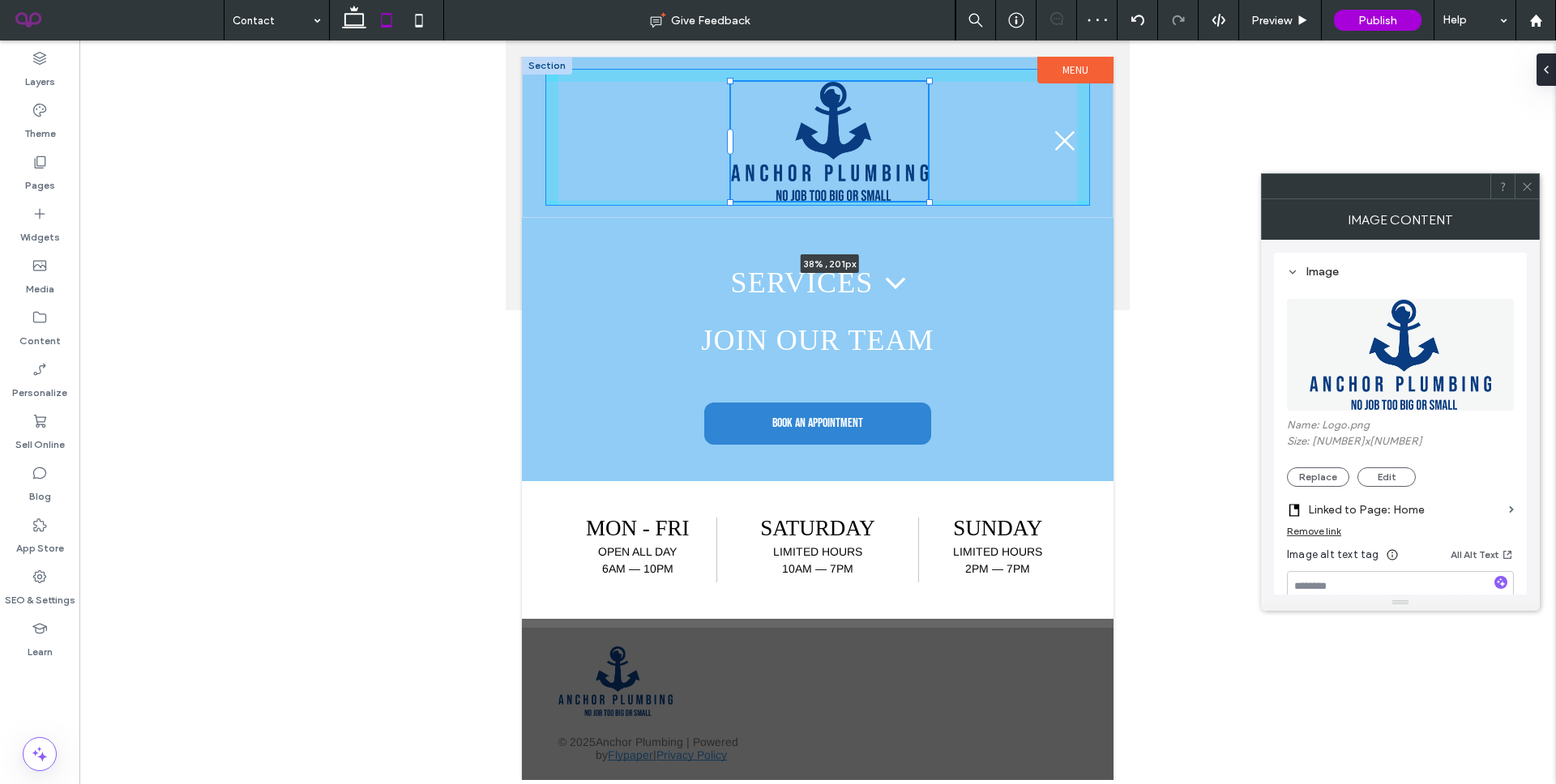 drag, startPoint x: 946, startPoint y: 179, endPoint x: 973, endPoint y: 198, distance: 33.015148 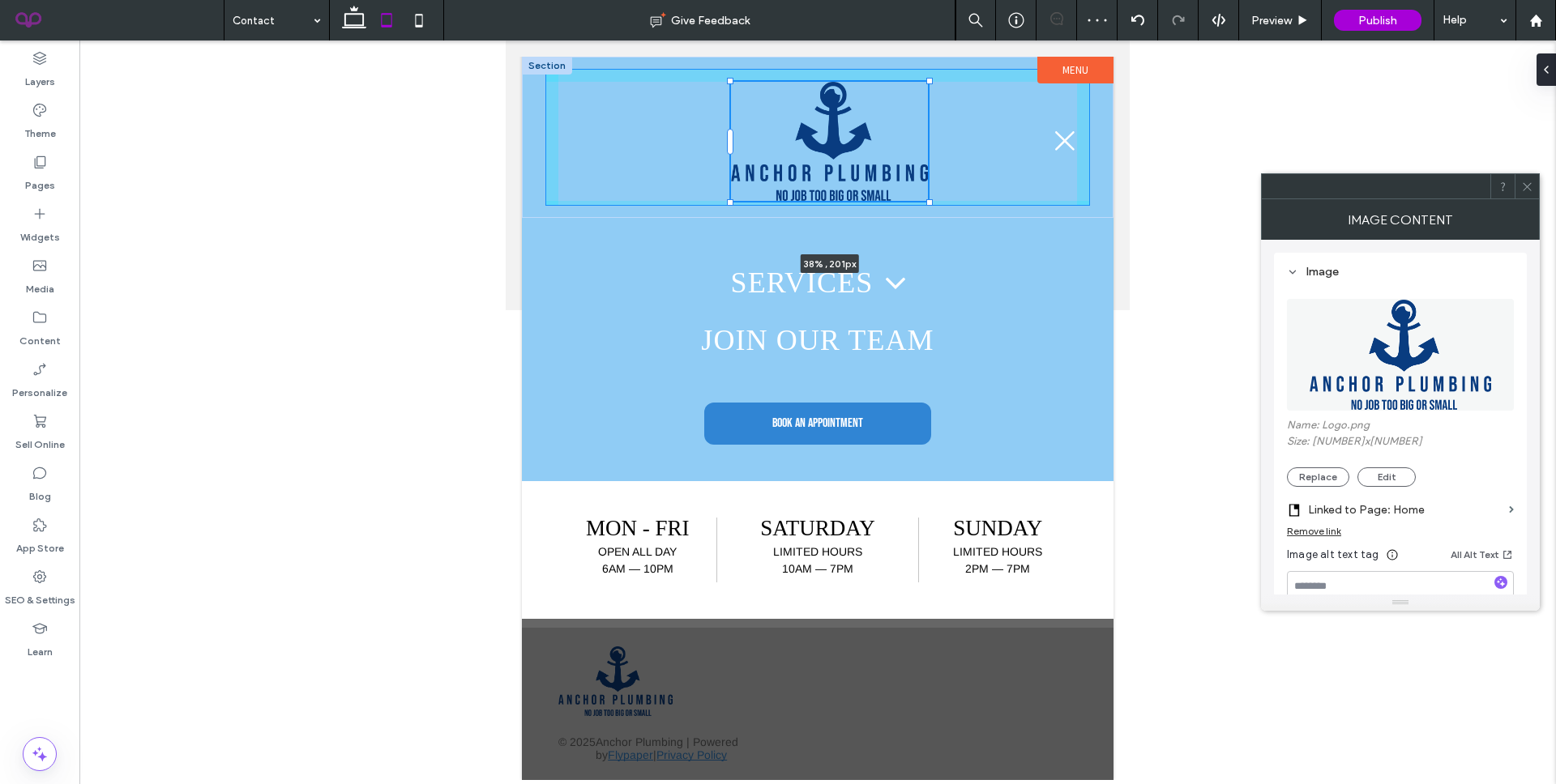 click on "38% , 201px" at bounding box center (818, 137) 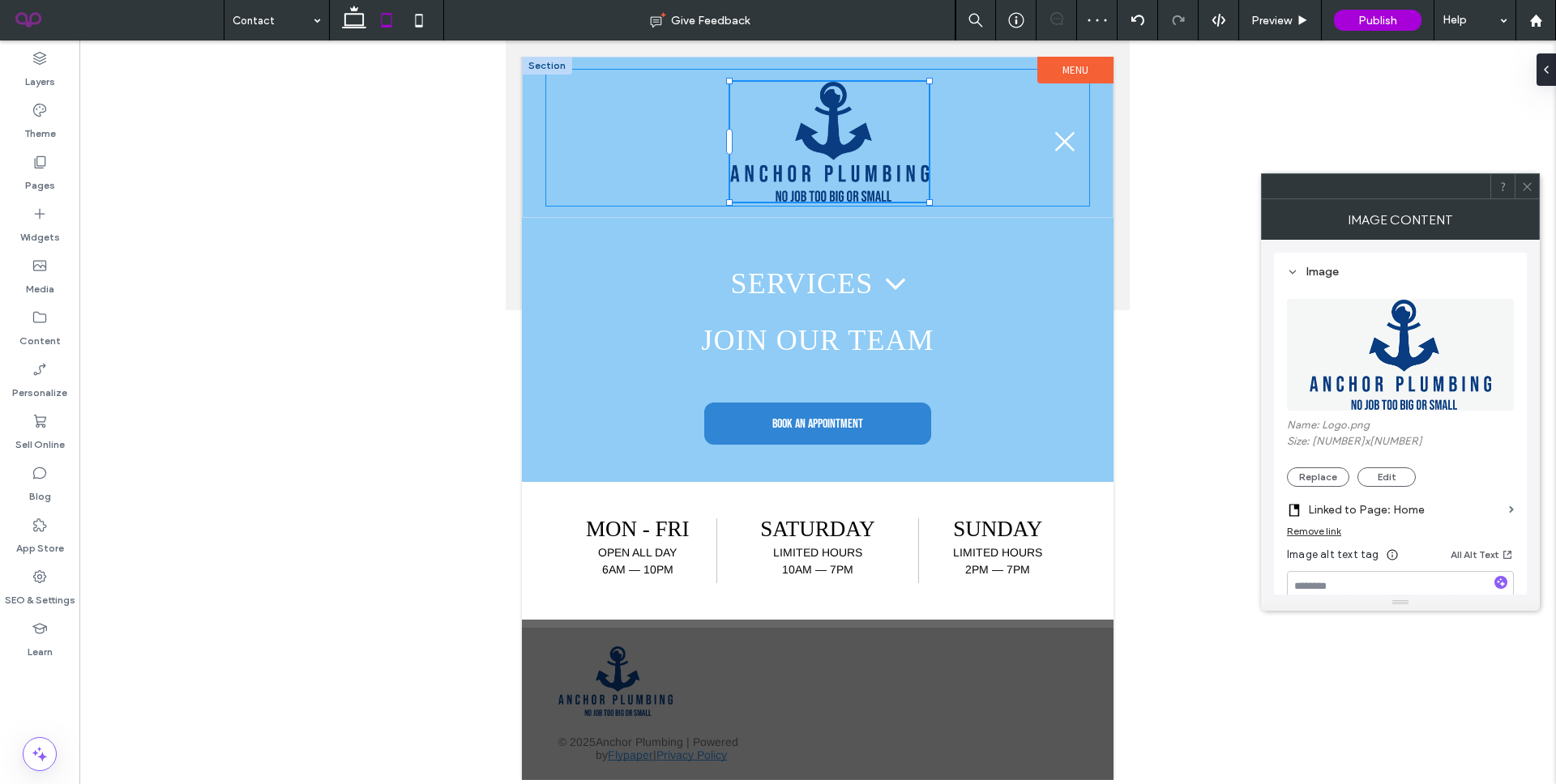 type on "**" 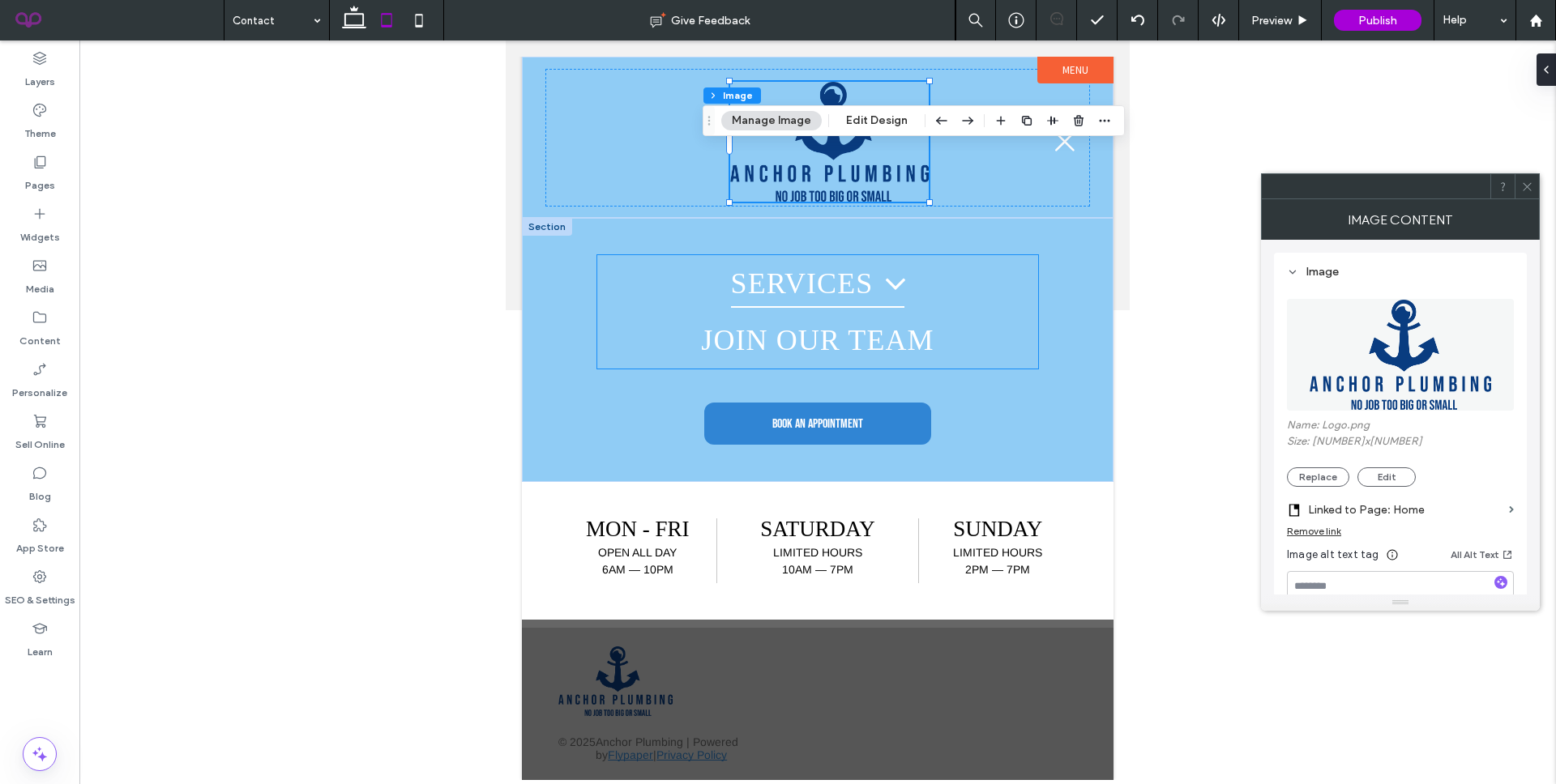 click on "Services" at bounding box center [818, 283] 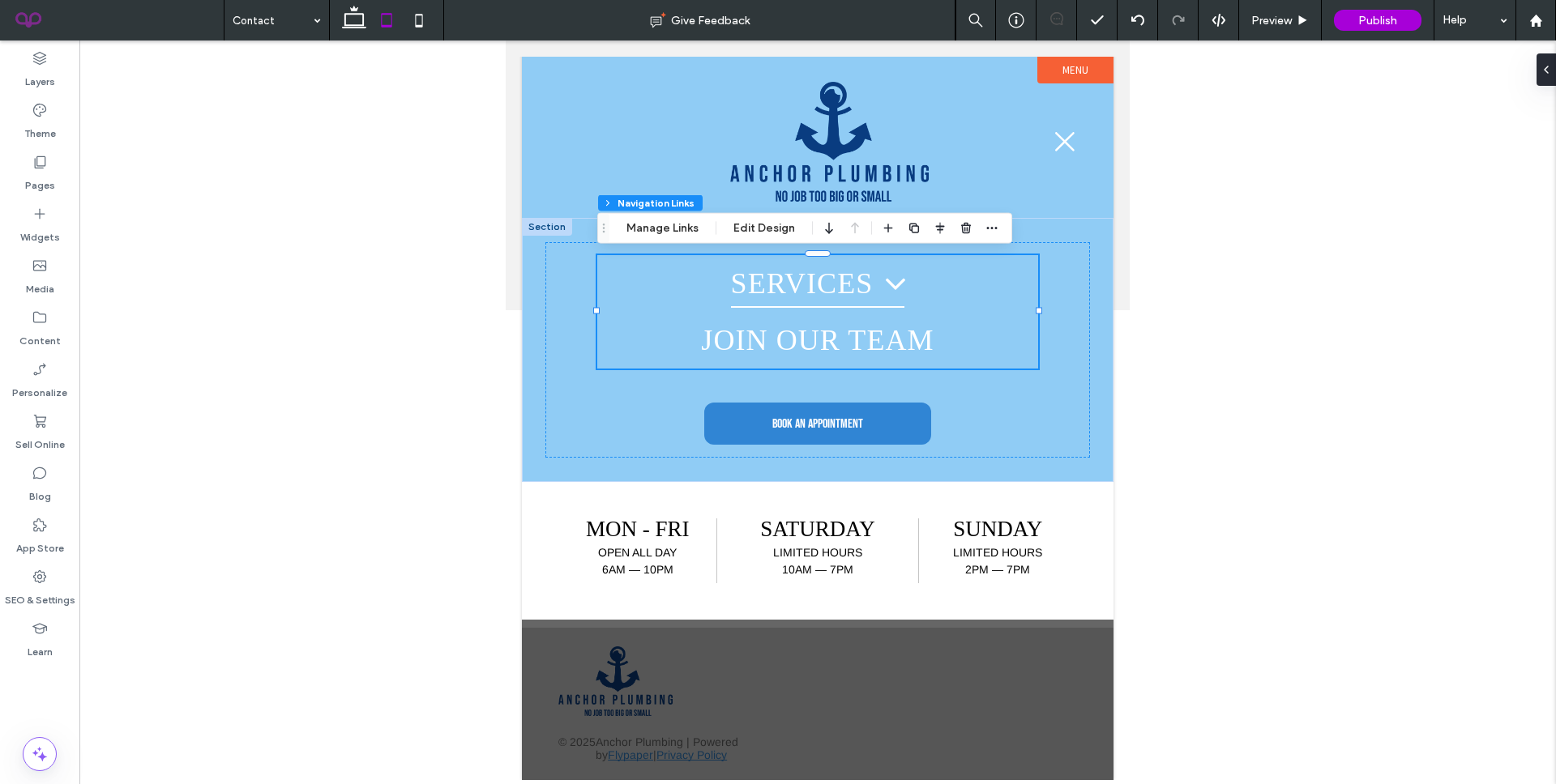 type on "***" 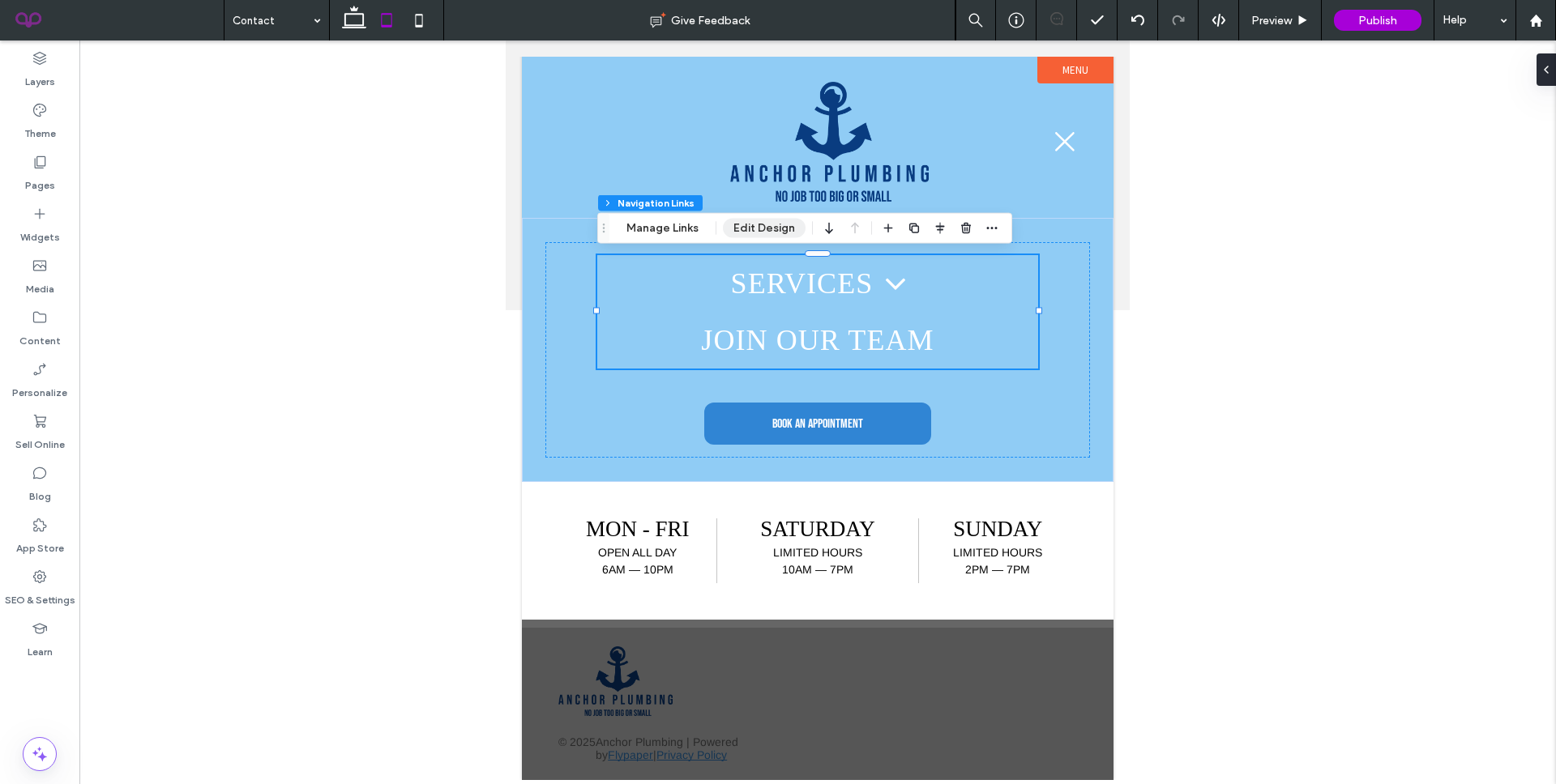 click on "Edit Design" at bounding box center [764, 228] 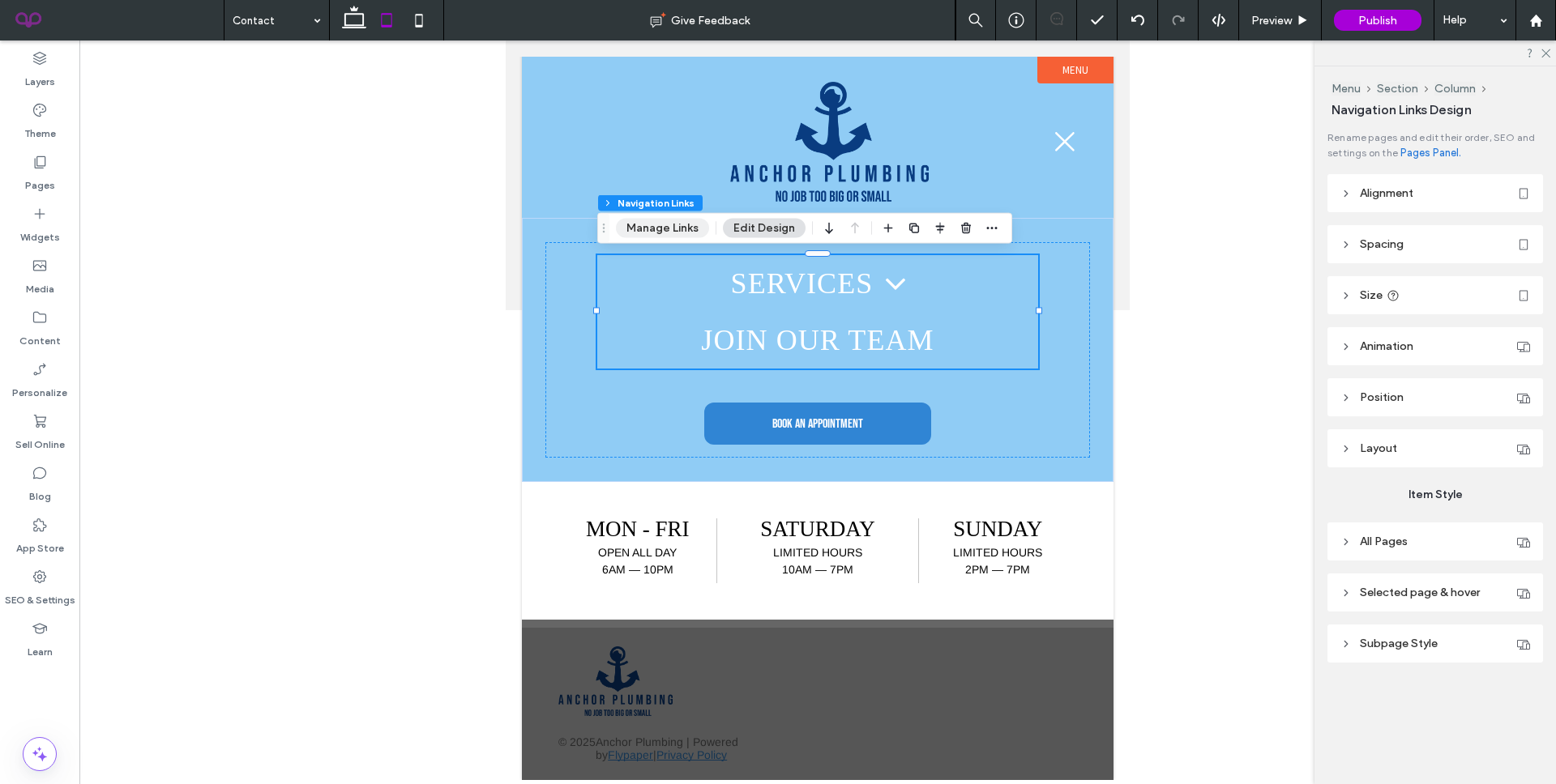 click on "Manage Links" at bounding box center (662, 228) 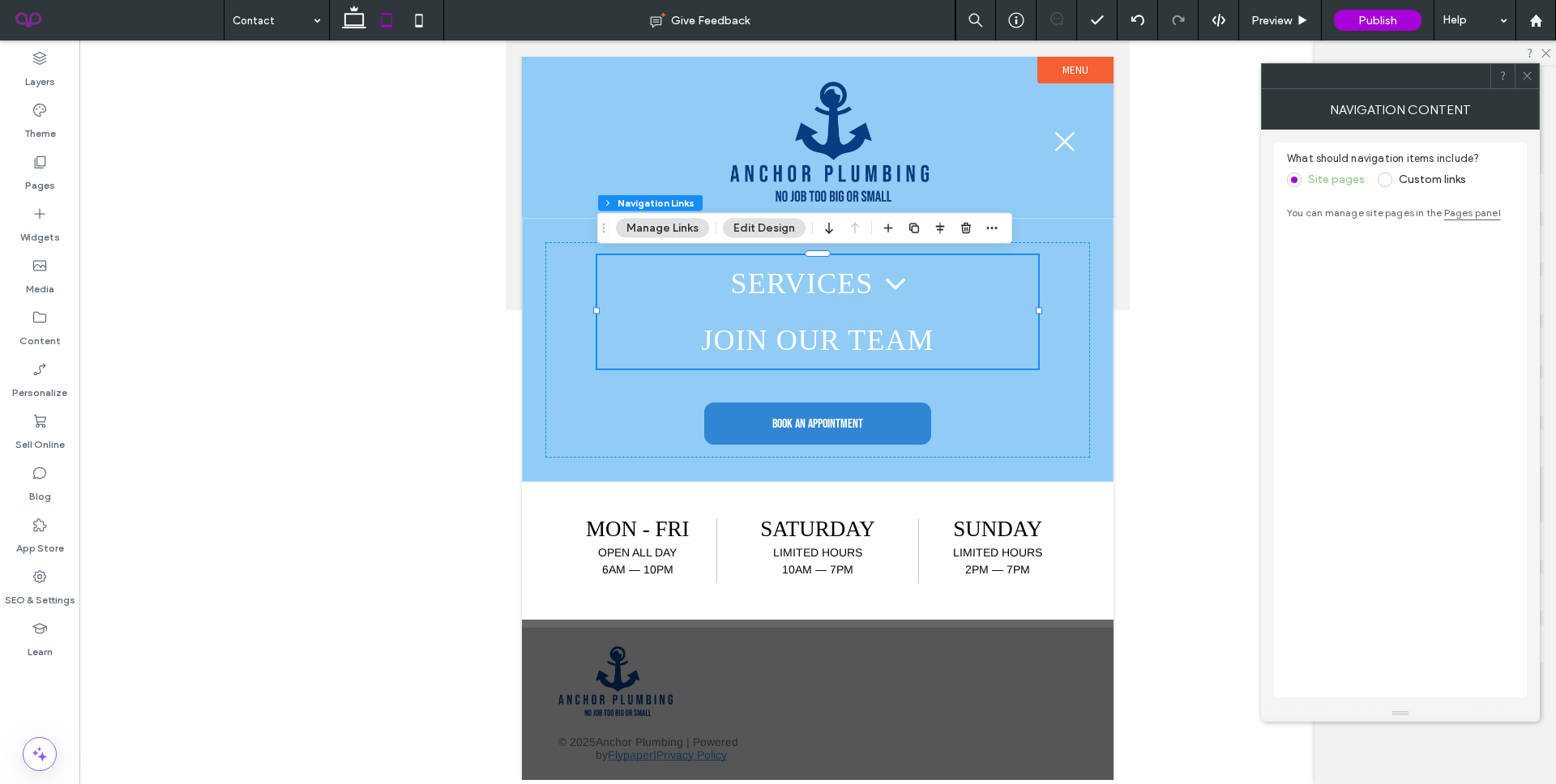 click on "Edit Design" at bounding box center [764, 228] 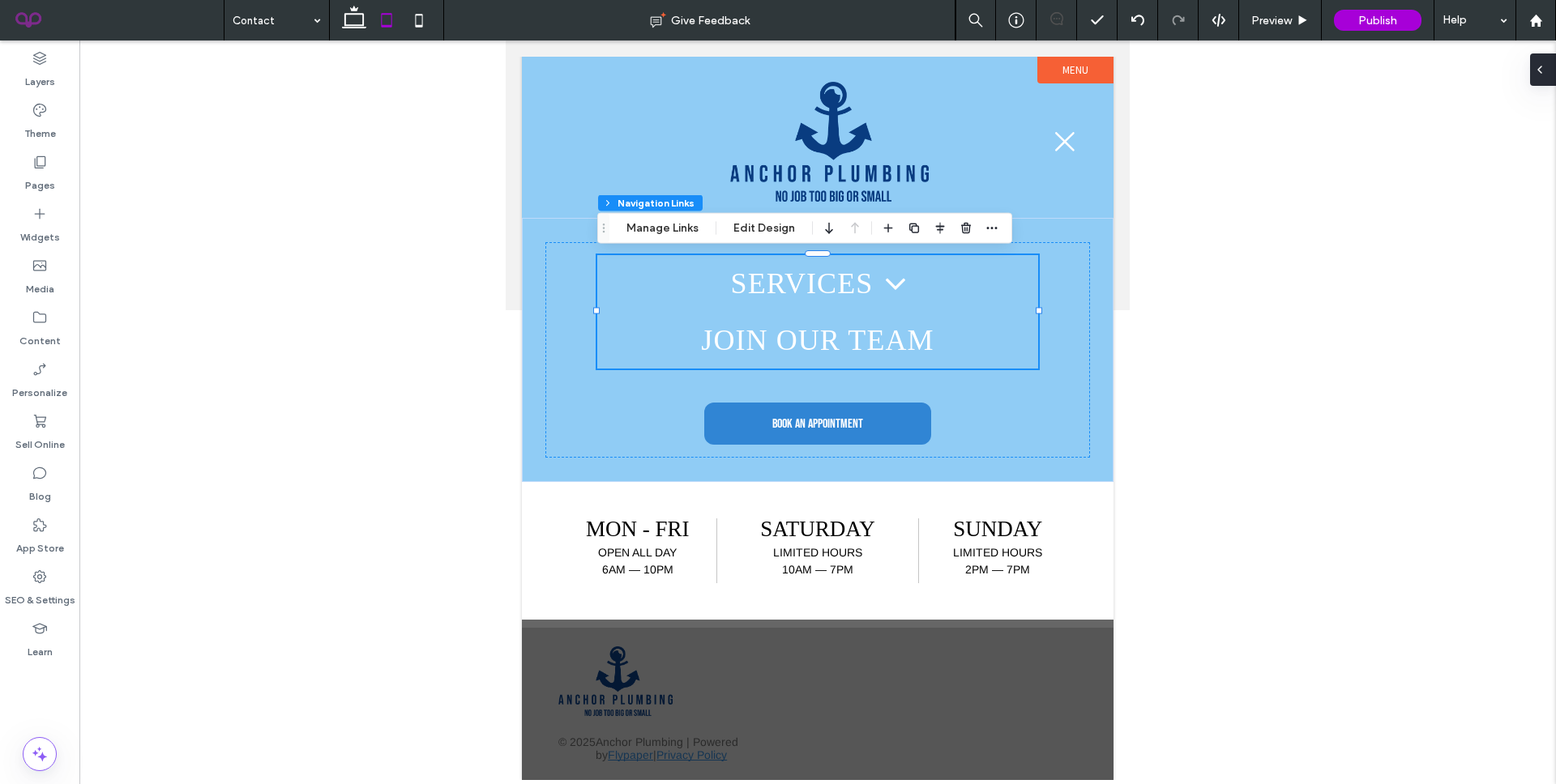 click 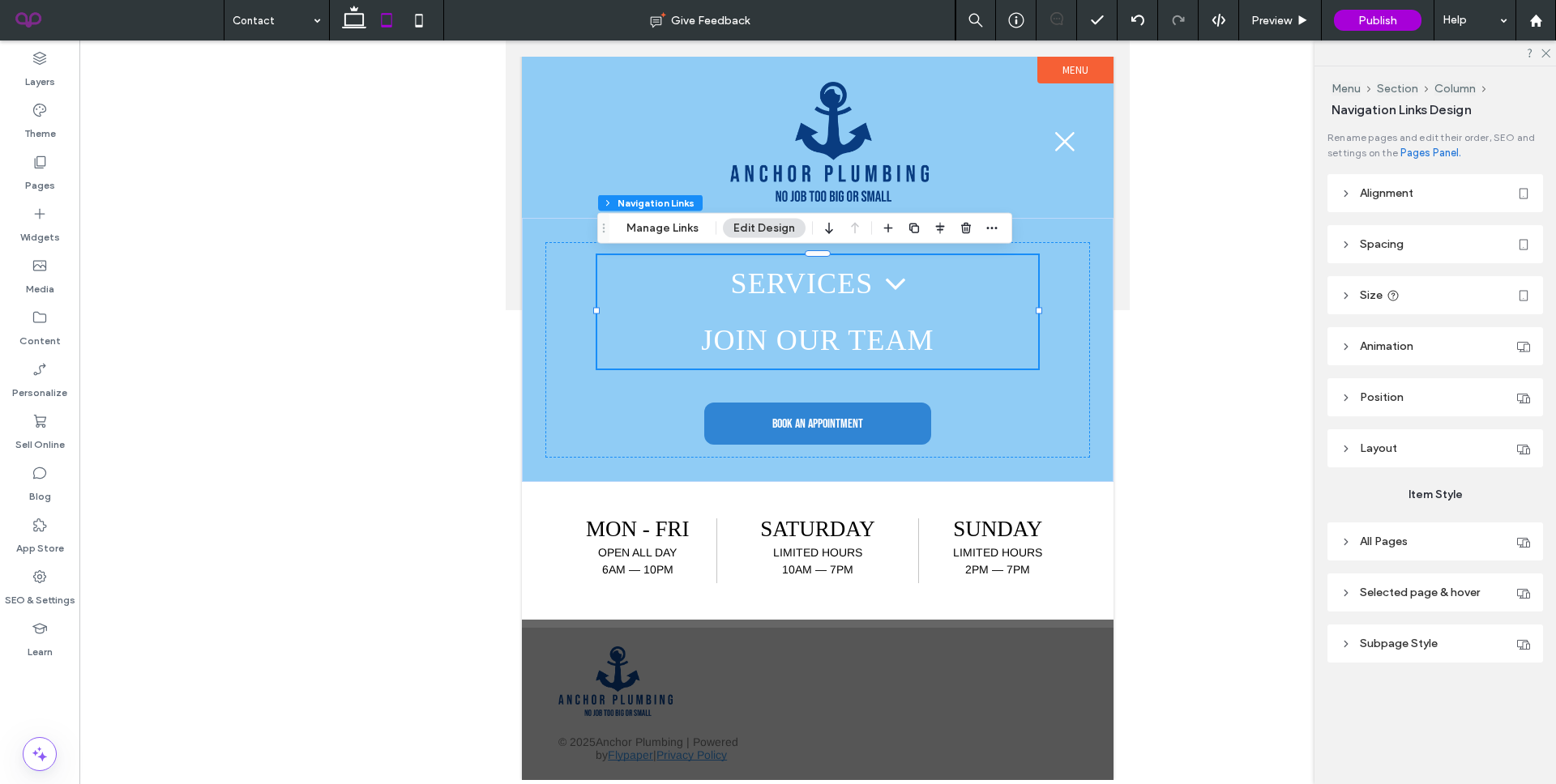 click on "All Pages" at bounding box center [1435, 541] 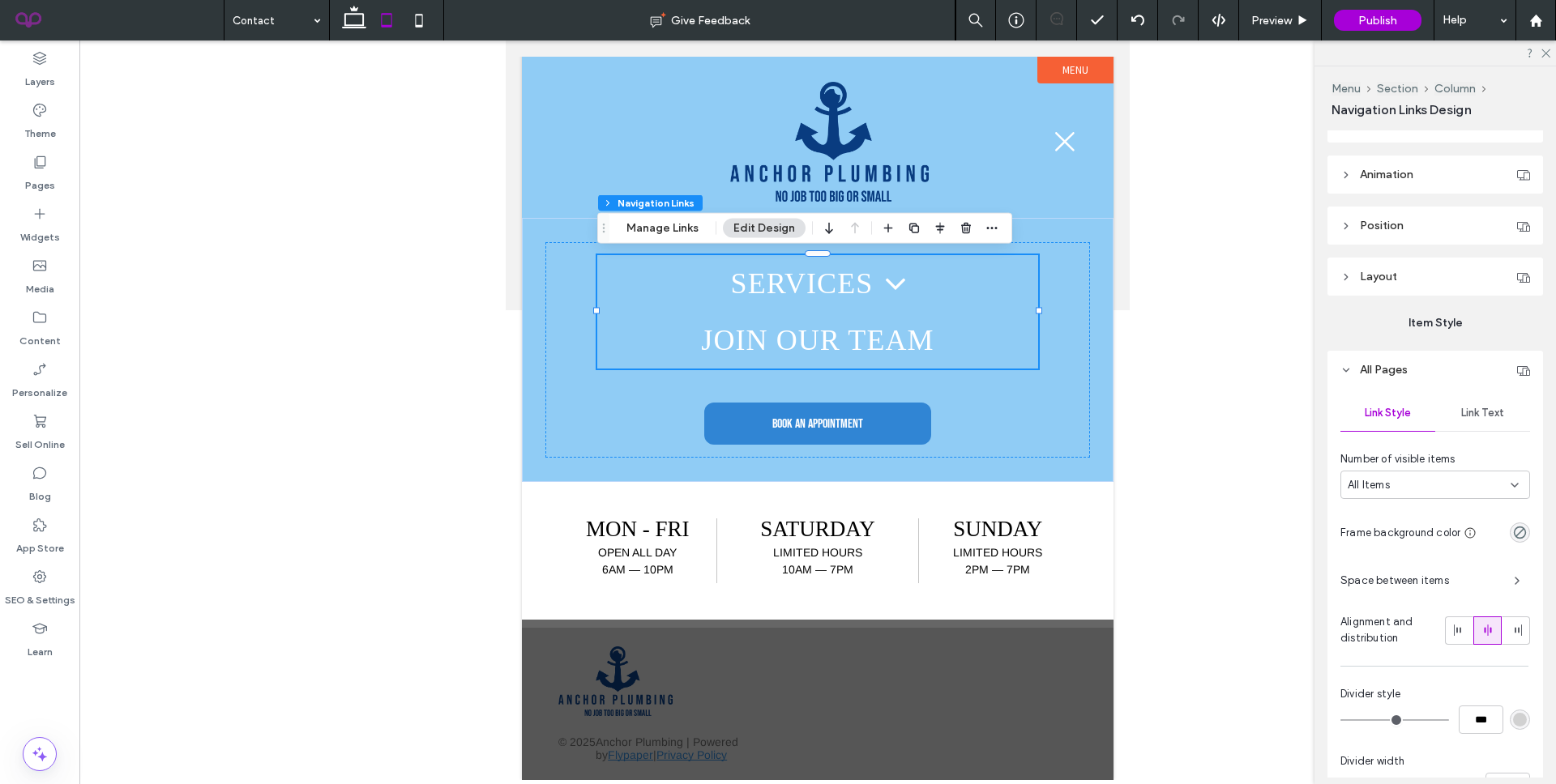 scroll, scrollTop: 212, scrollLeft: 0, axis: vertical 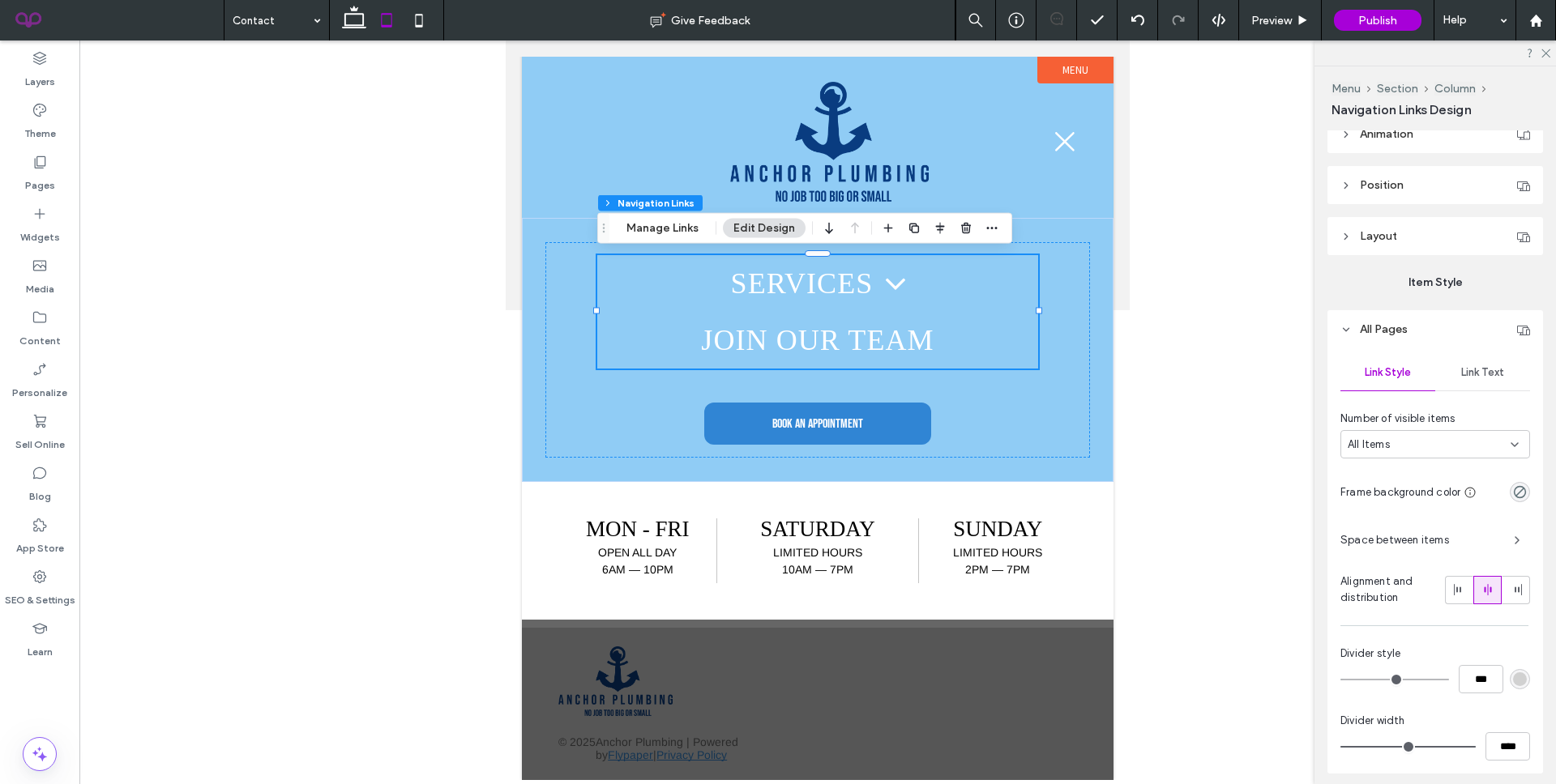 click on "Link Text" at bounding box center [1482, 373] 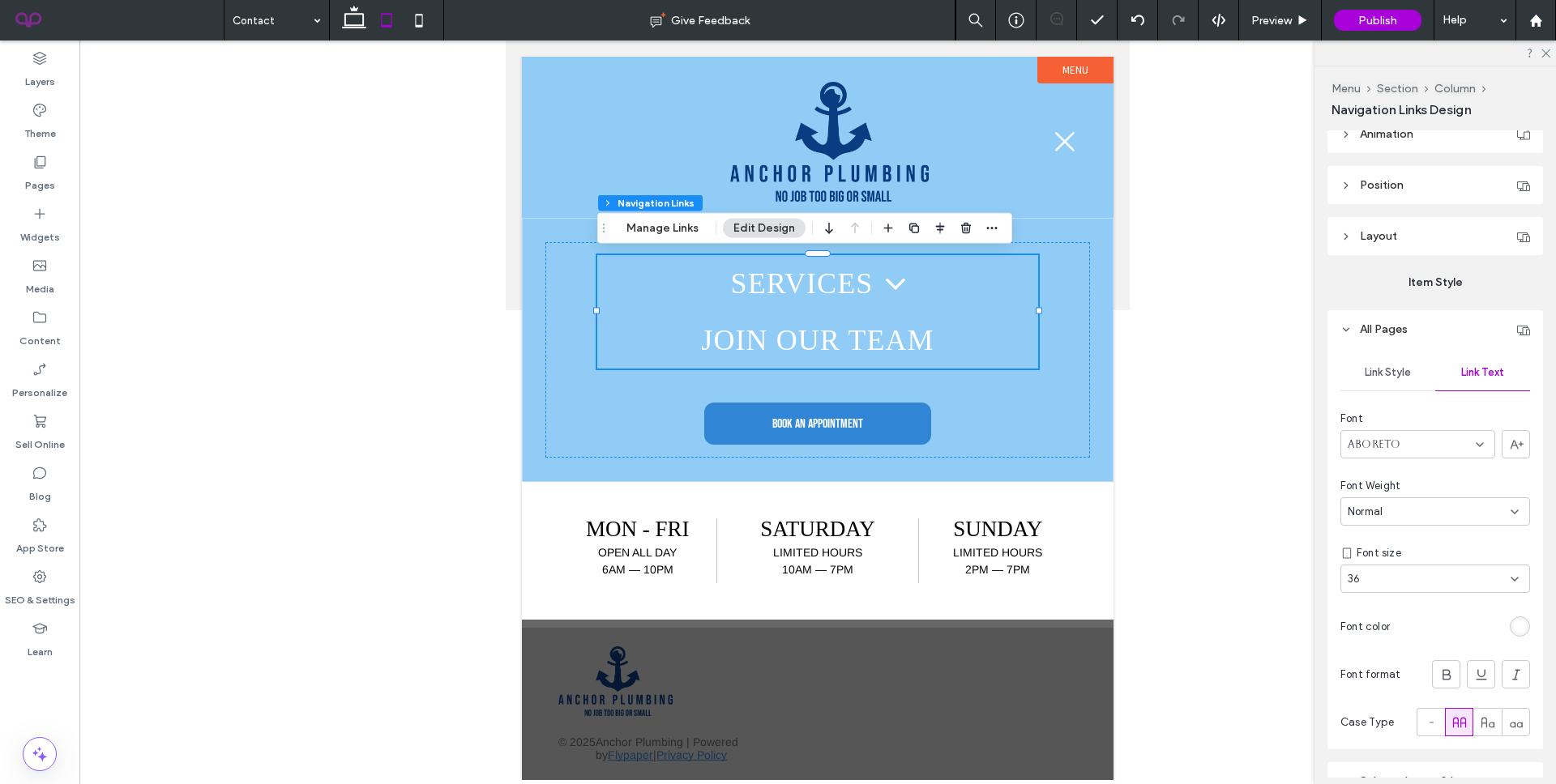 click on "Aboreto" at bounding box center (1417, 444) 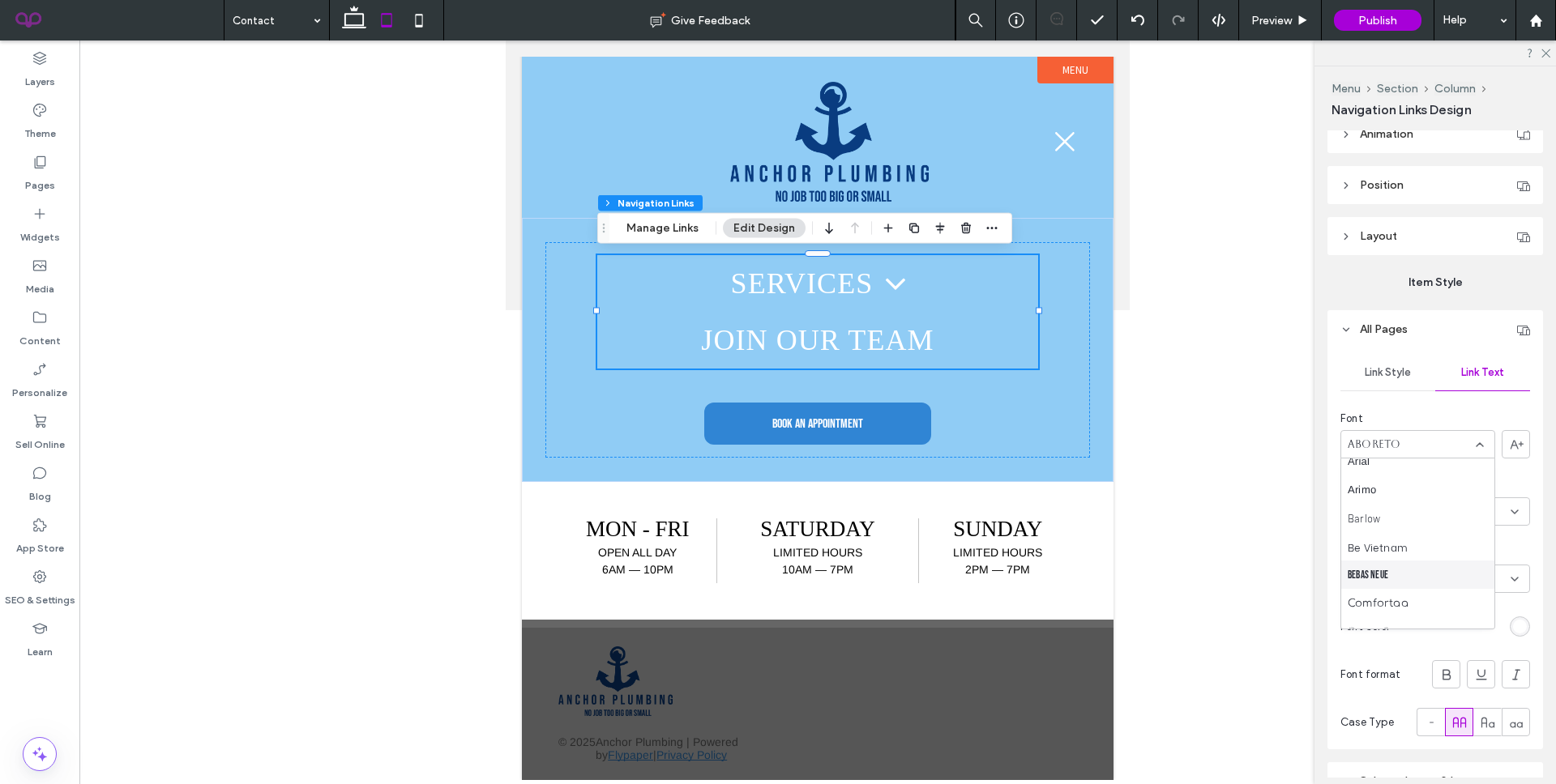 scroll, scrollTop: 204, scrollLeft: 0, axis: vertical 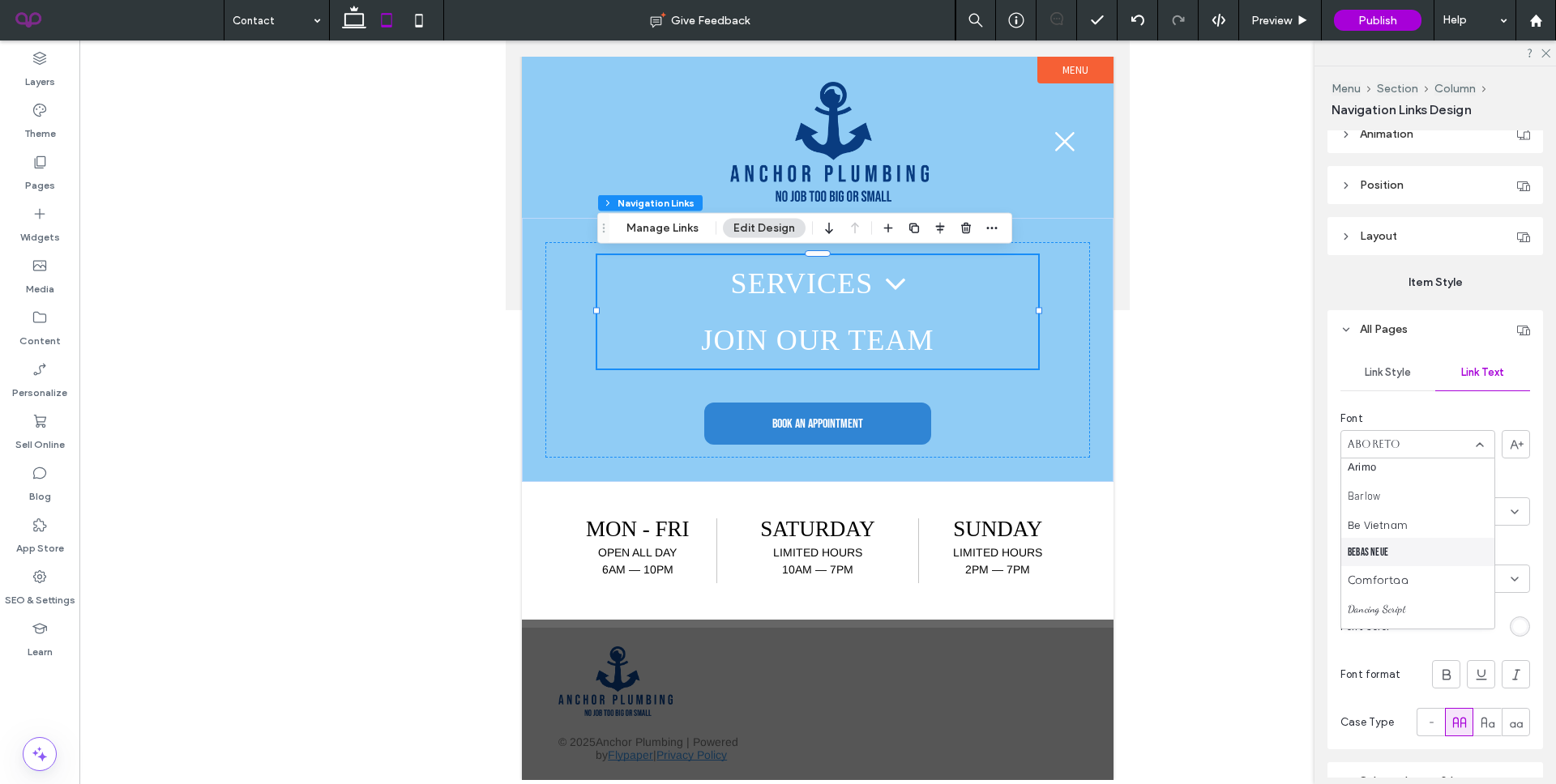 click on "Bebas Neue" at bounding box center [1417, 552] 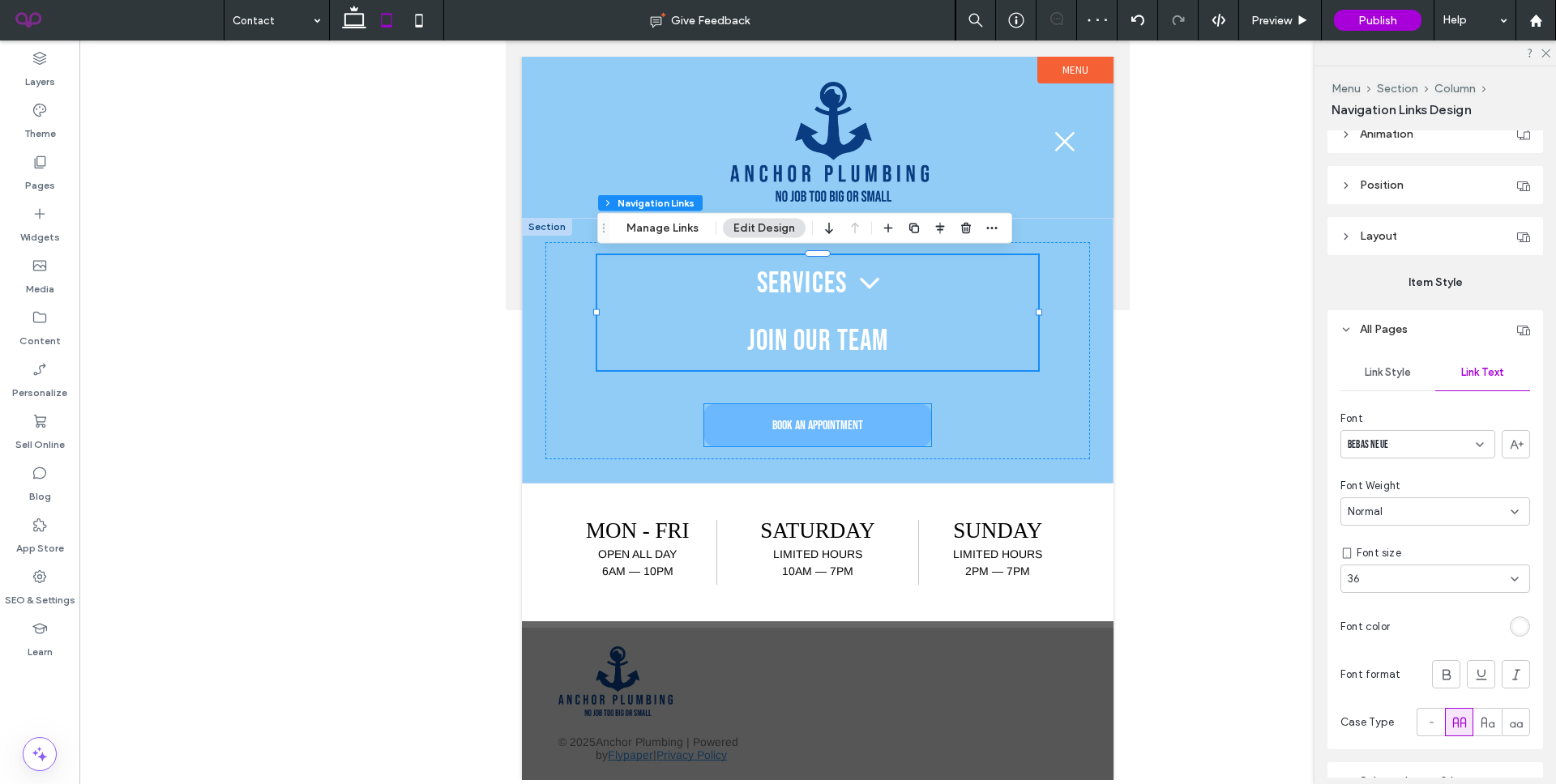 click on "Book an appointment" at bounding box center (818, 425) 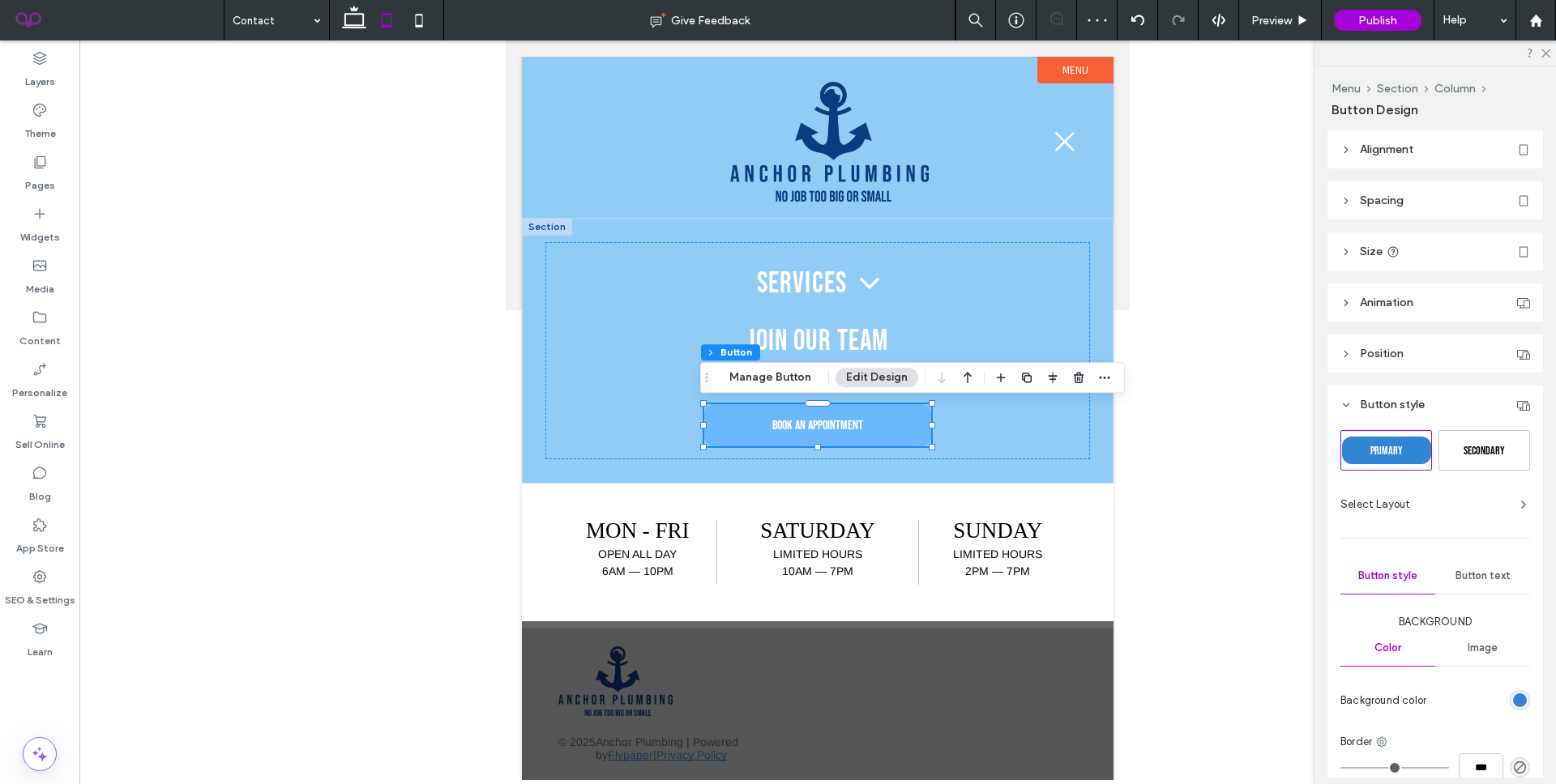 type on "**" 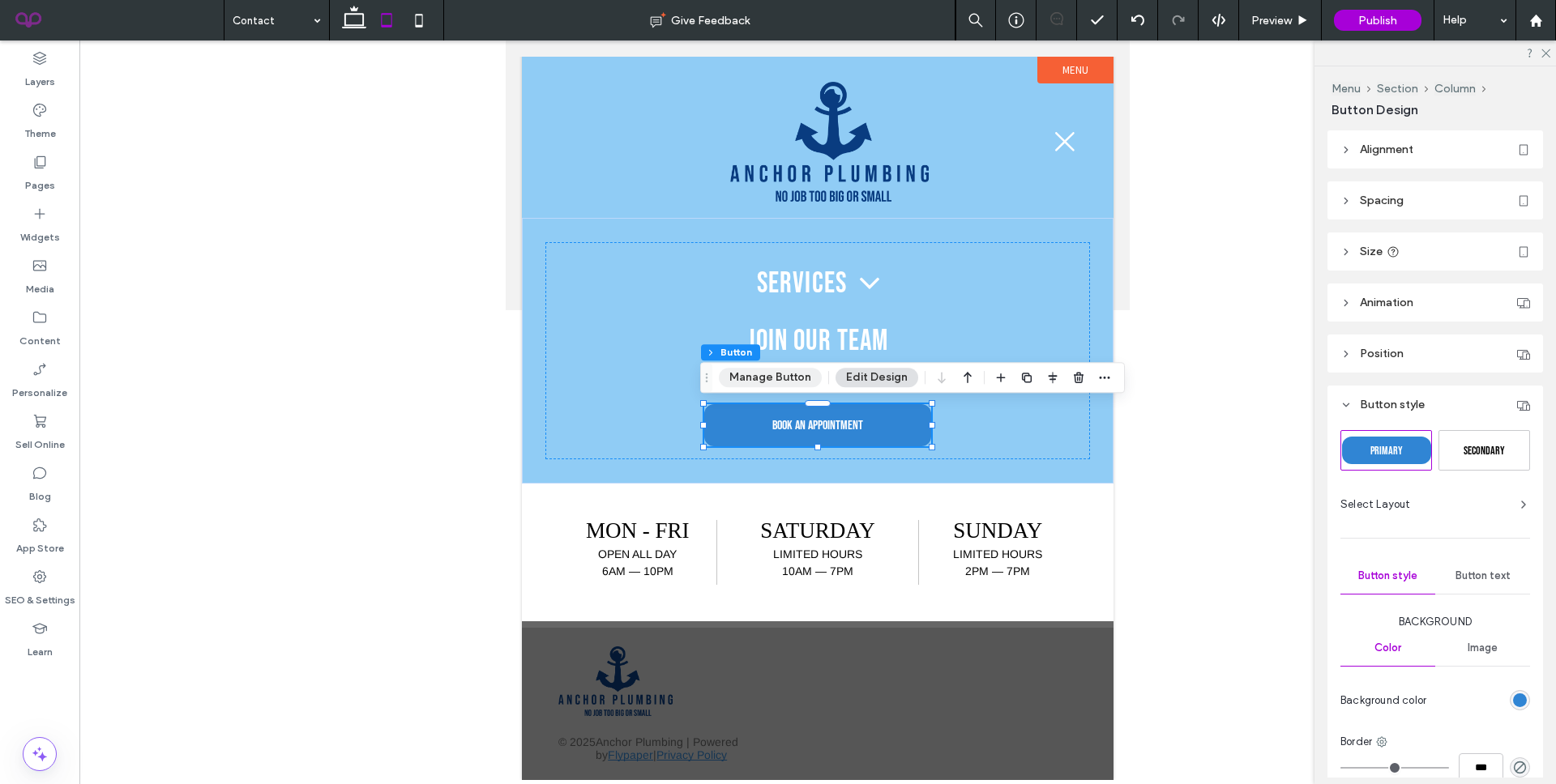 click on "Manage Button" at bounding box center [770, 377] 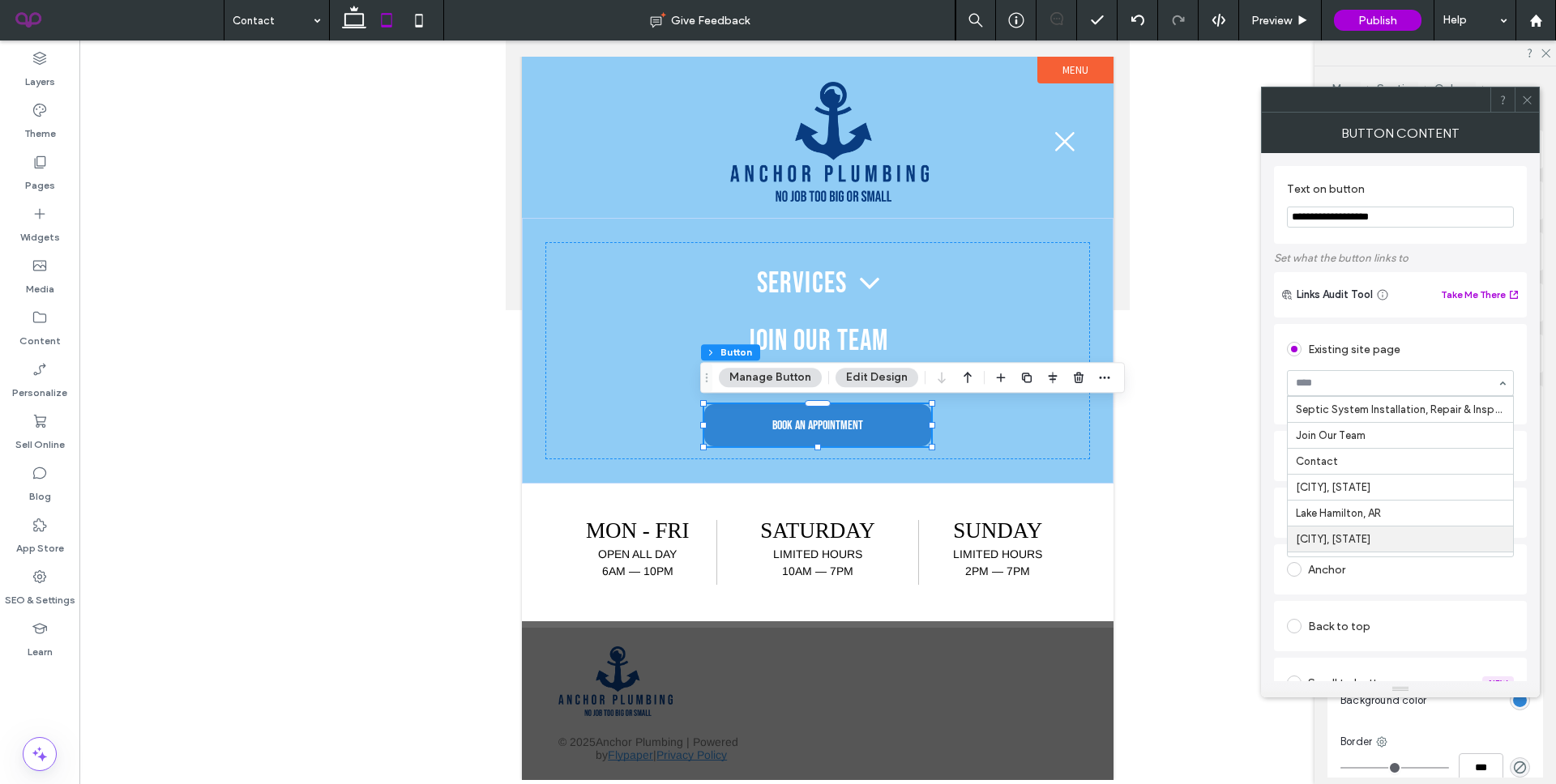 scroll, scrollTop: 132, scrollLeft: 0, axis: vertical 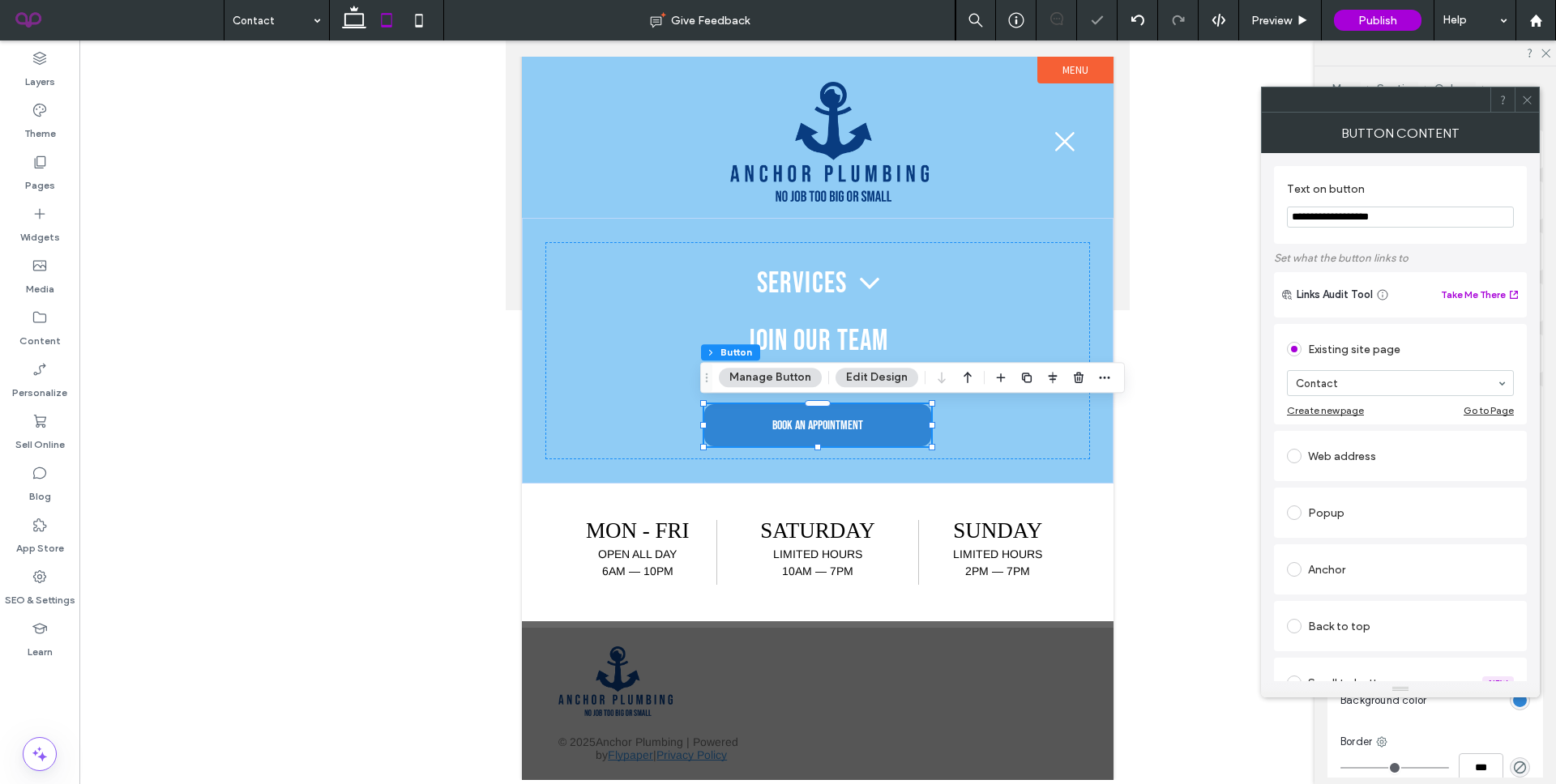 click 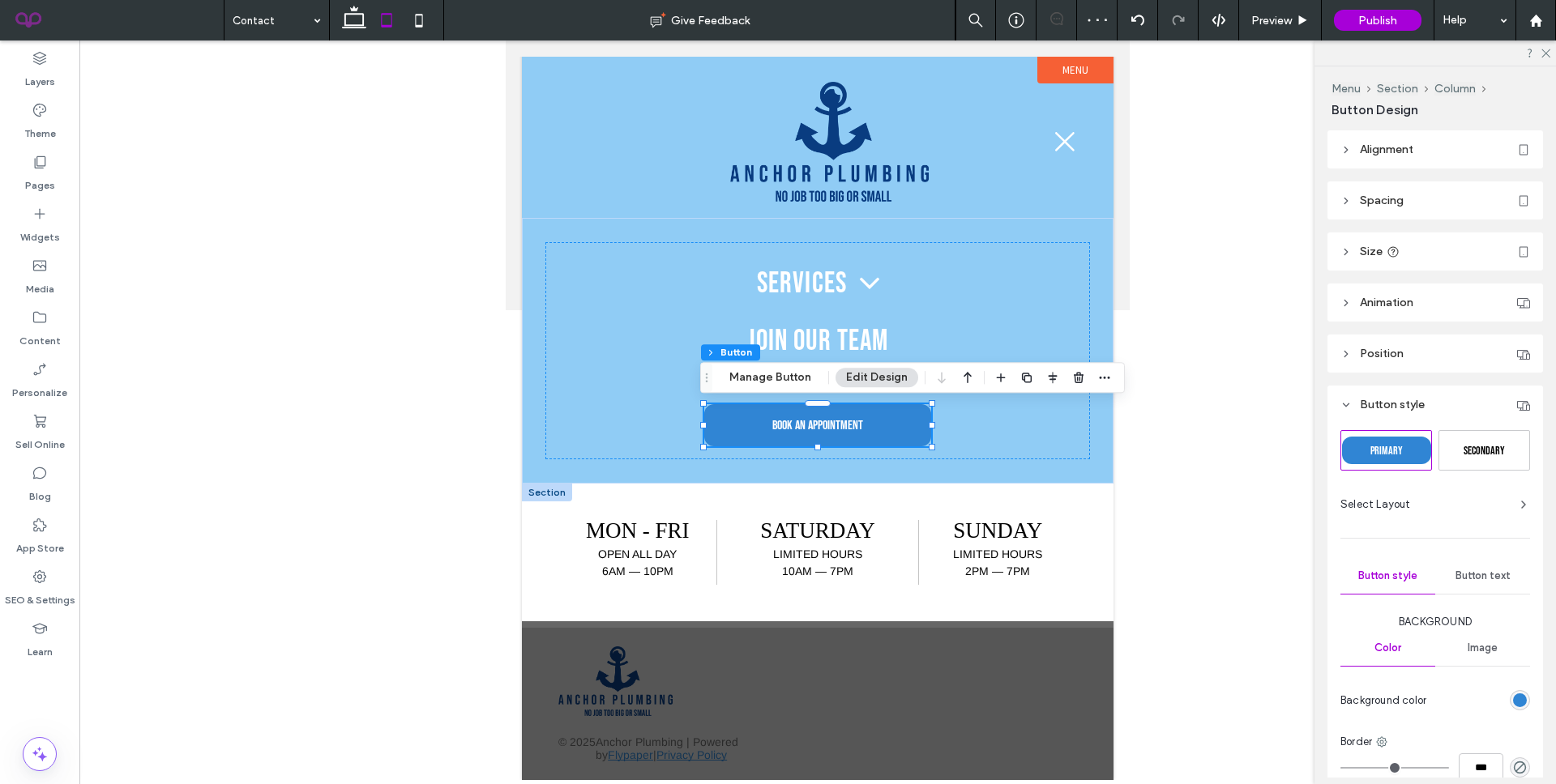 click at bounding box center (547, 492) 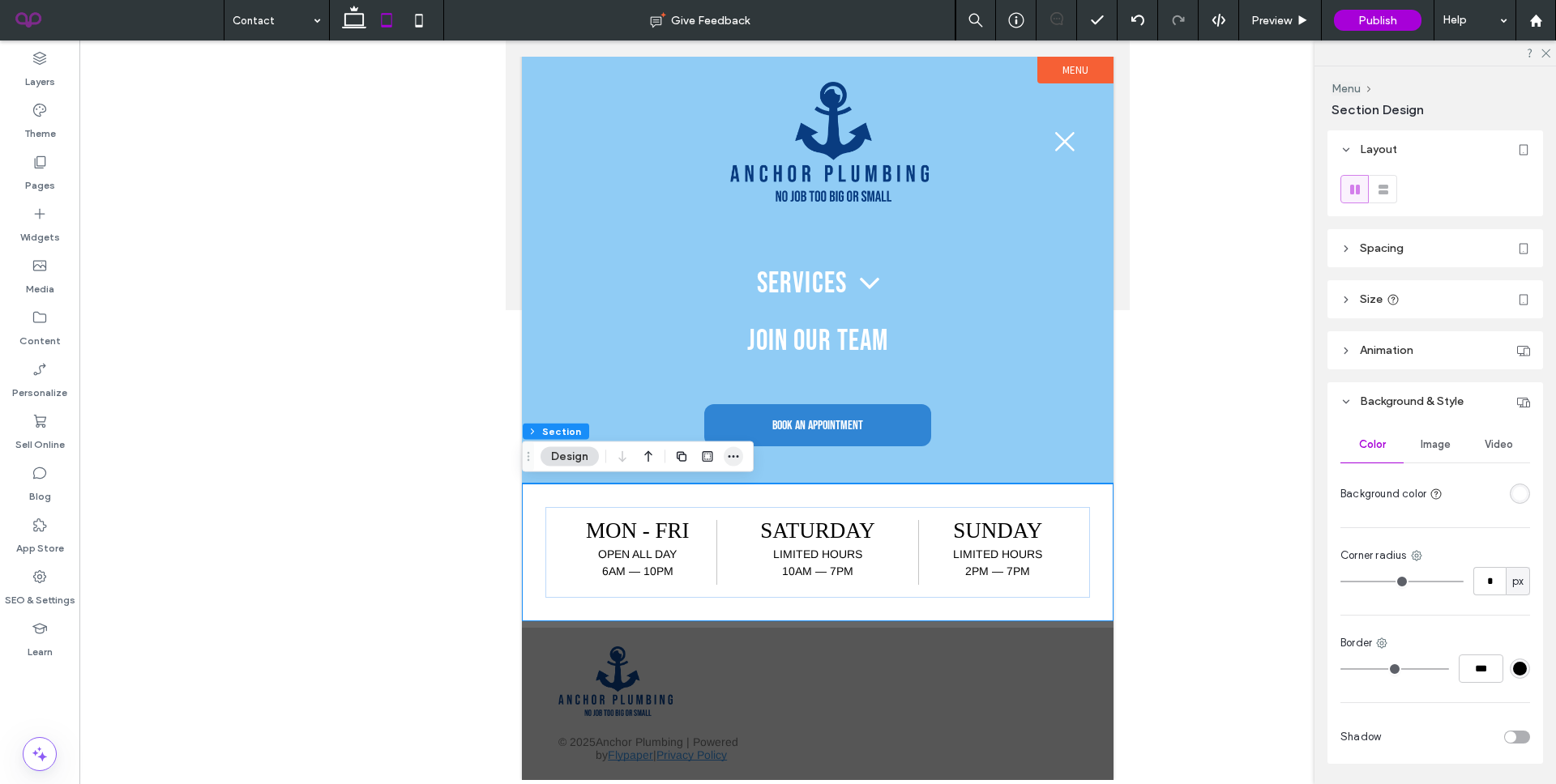 click 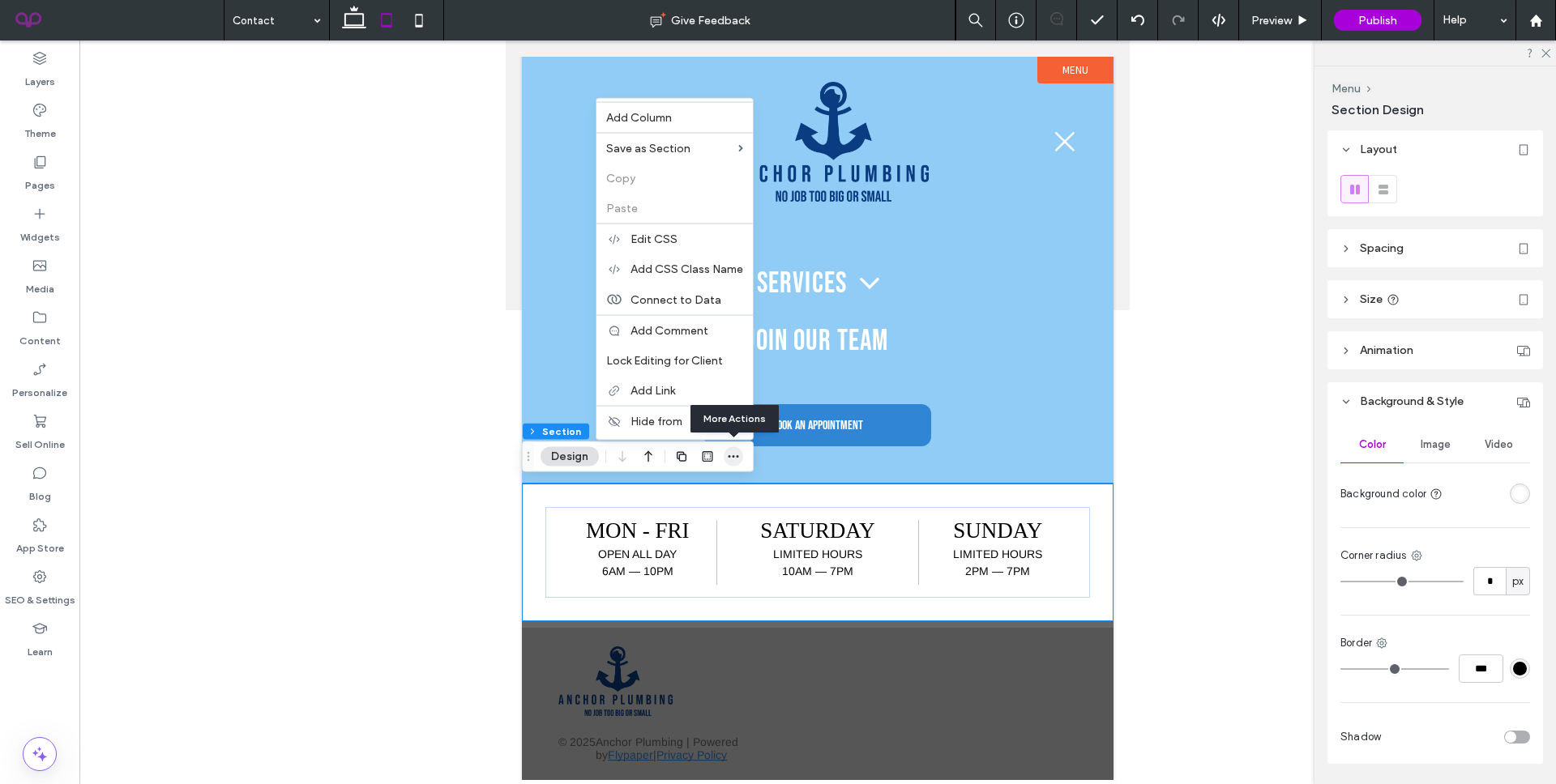 click 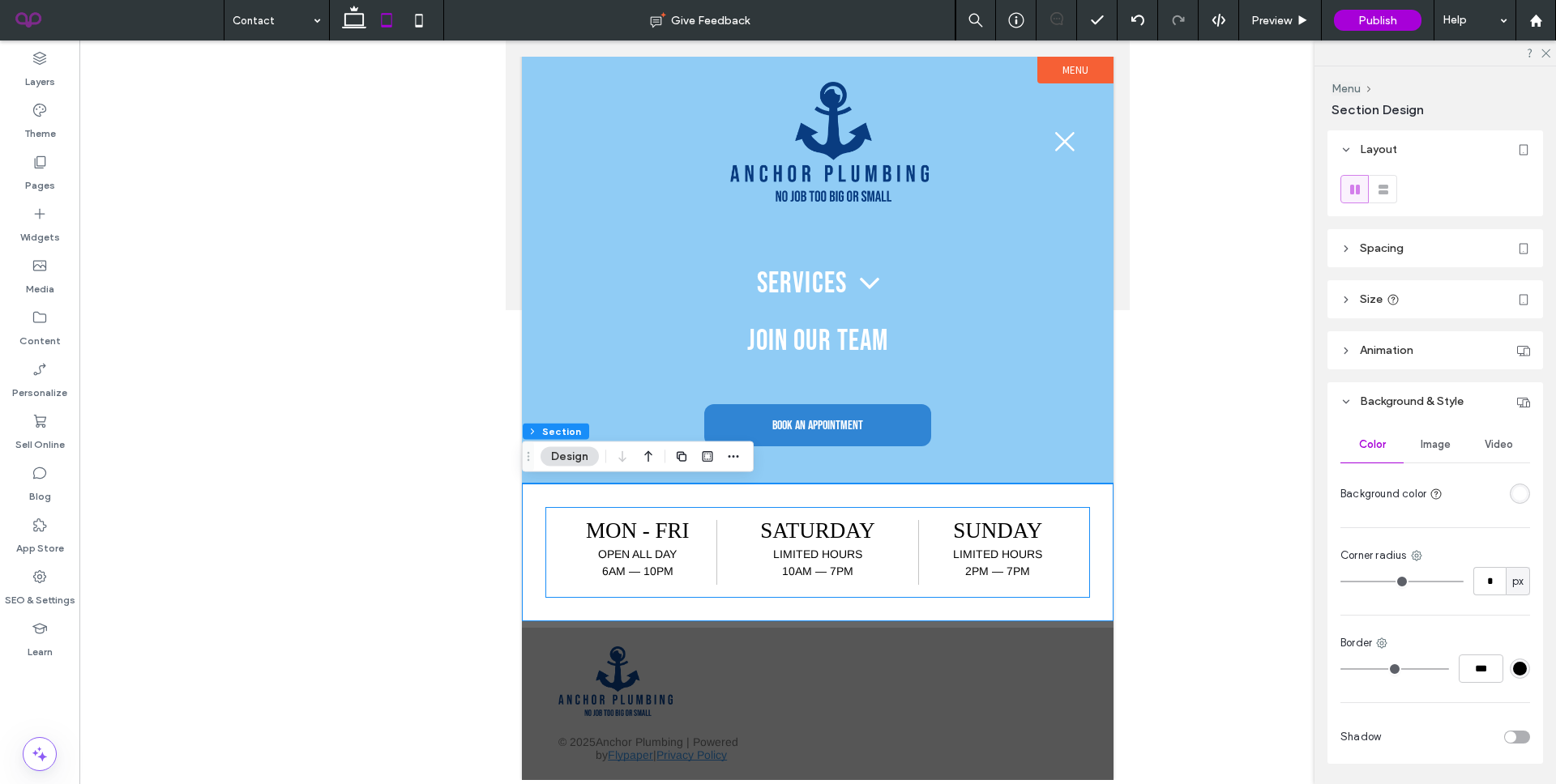click on "Mon - fri
open all day 6am — 10pm
Saturday
limited hours 10am — 7pm
Sunday
limited hours 2pm — 7pm" at bounding box center [818, 552] 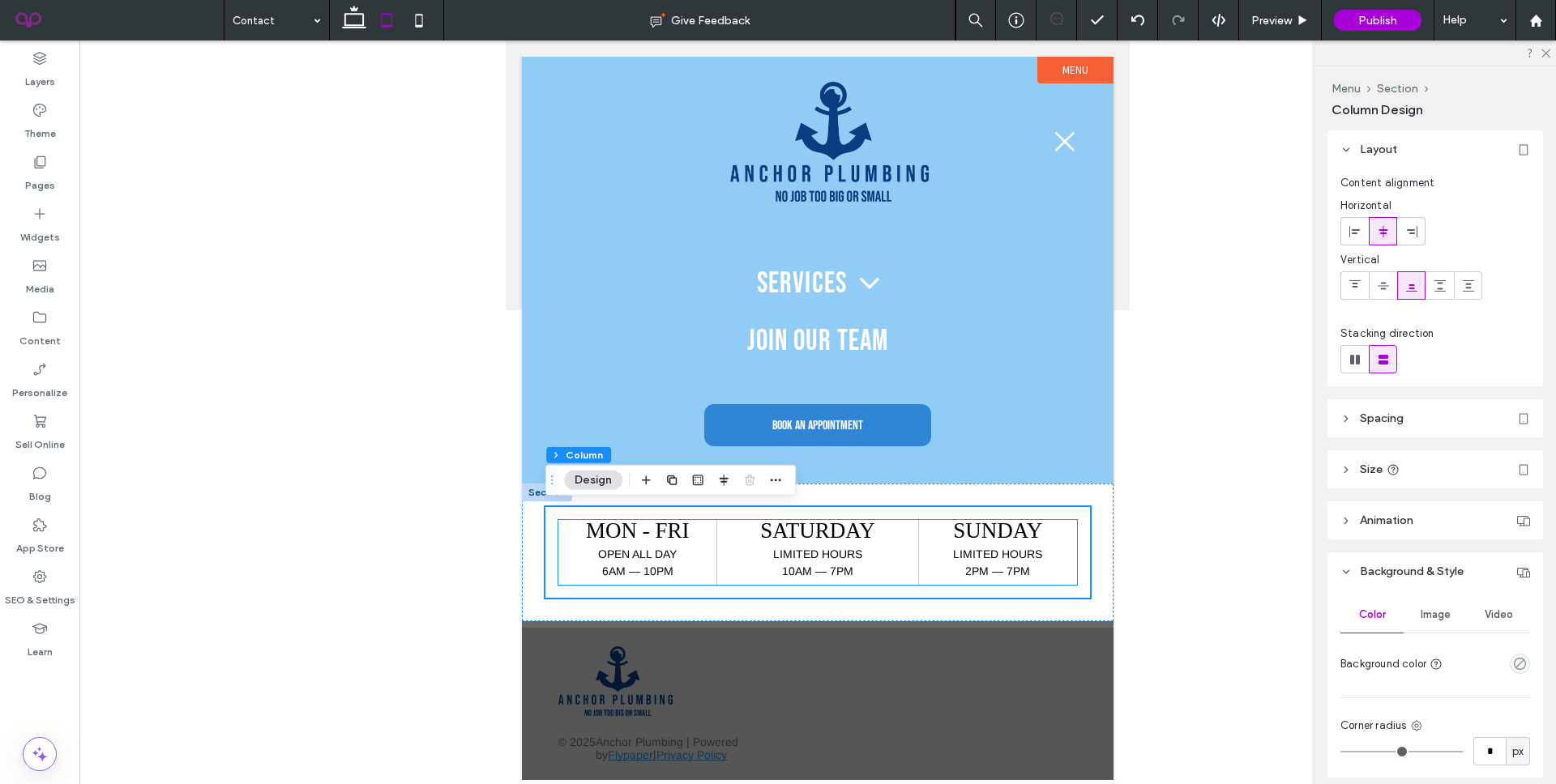 click on "Mon - fri" at bounding box center (637, 530) 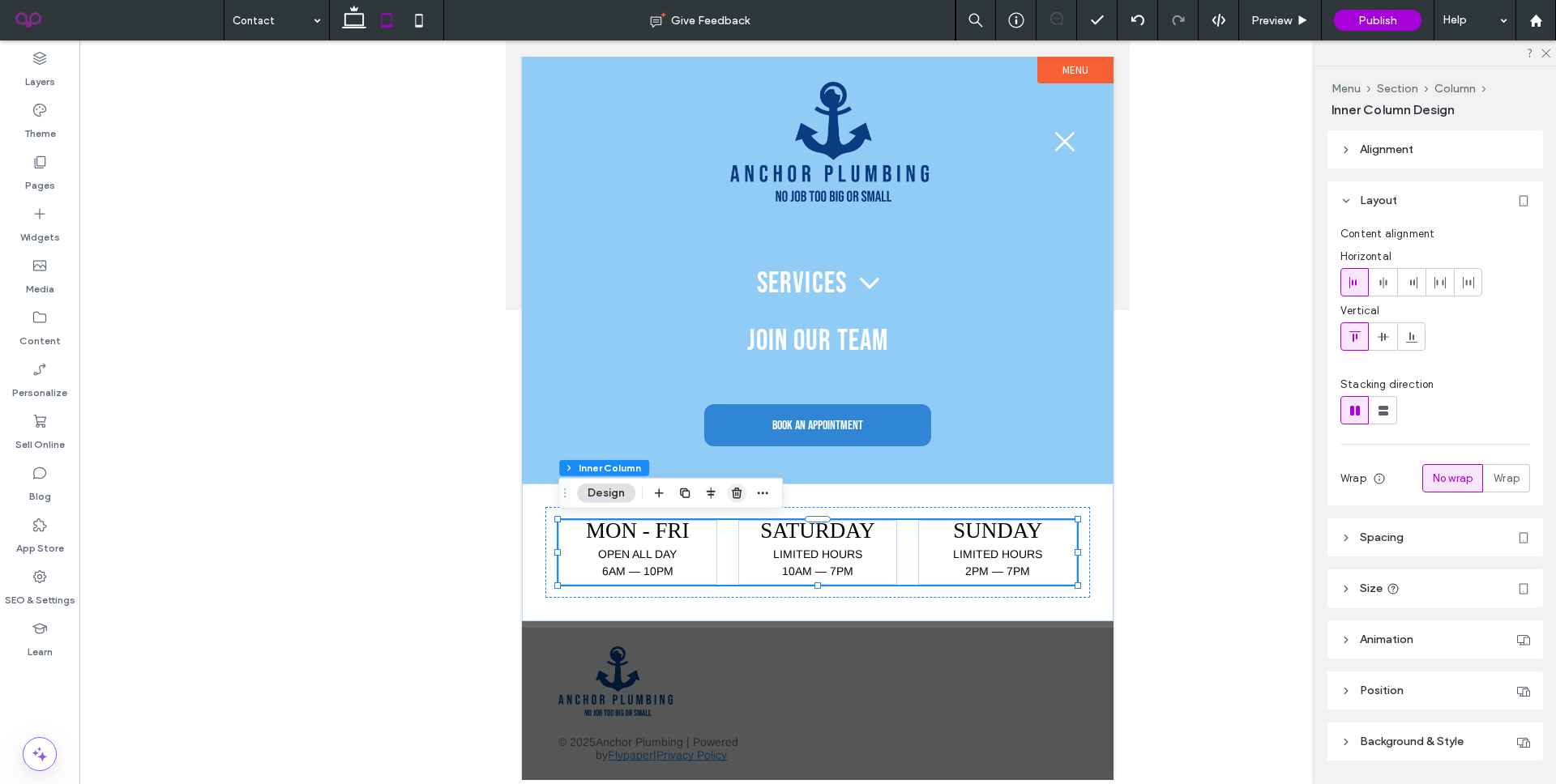 click at bounding box center [737, 493] 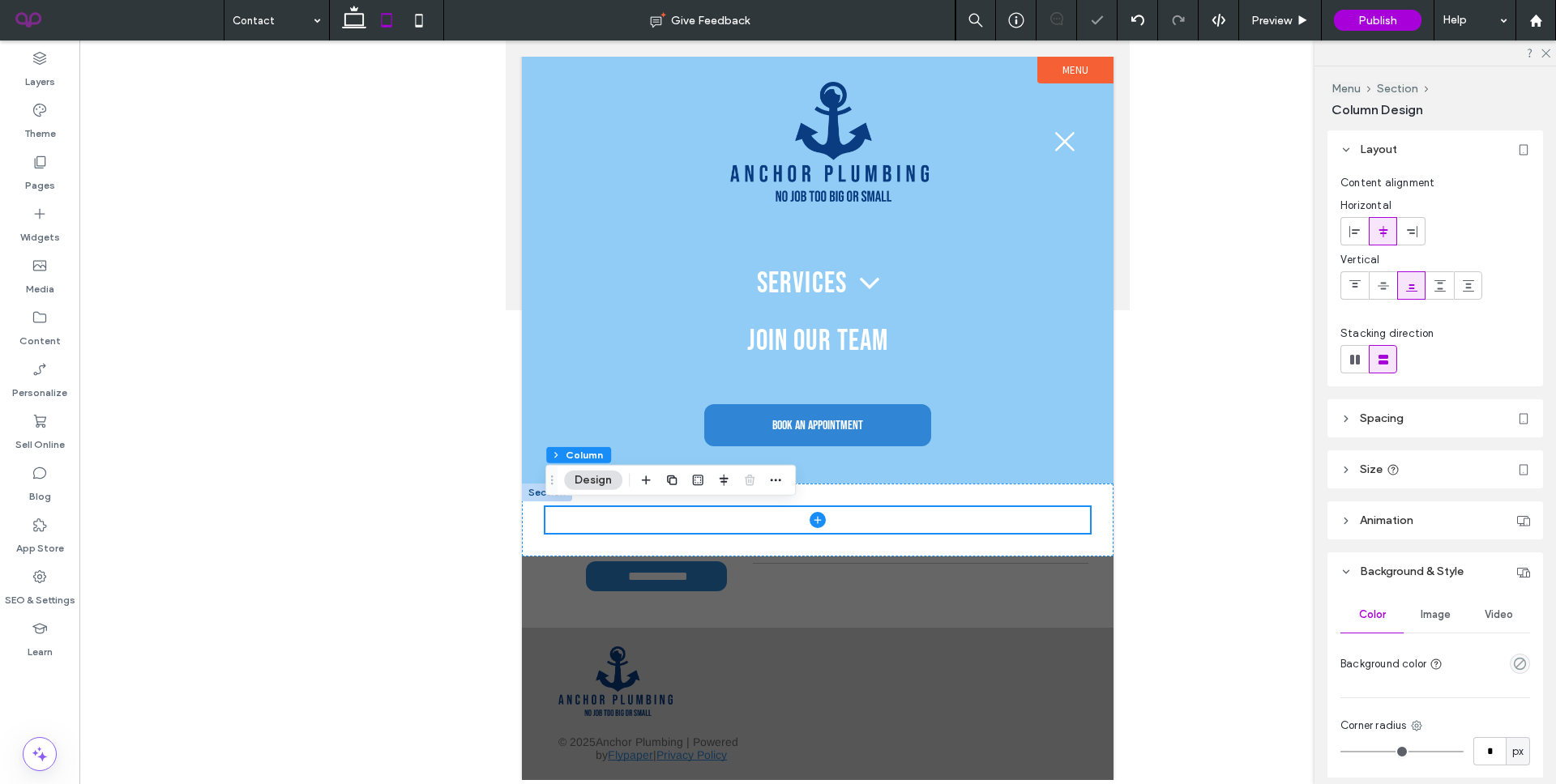 click at bounding box center [547, 492] 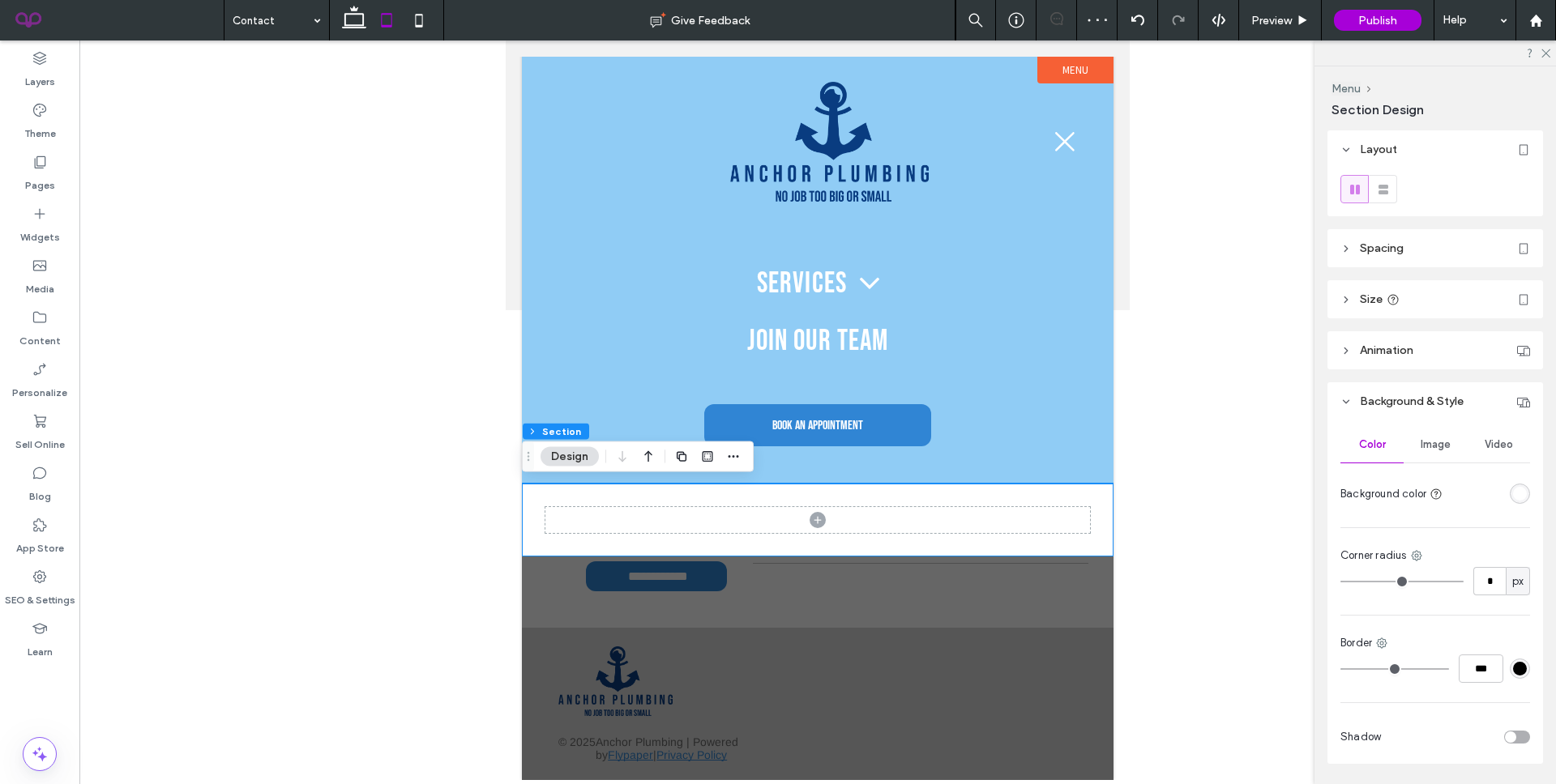 click at bounding box center [1520, 493] 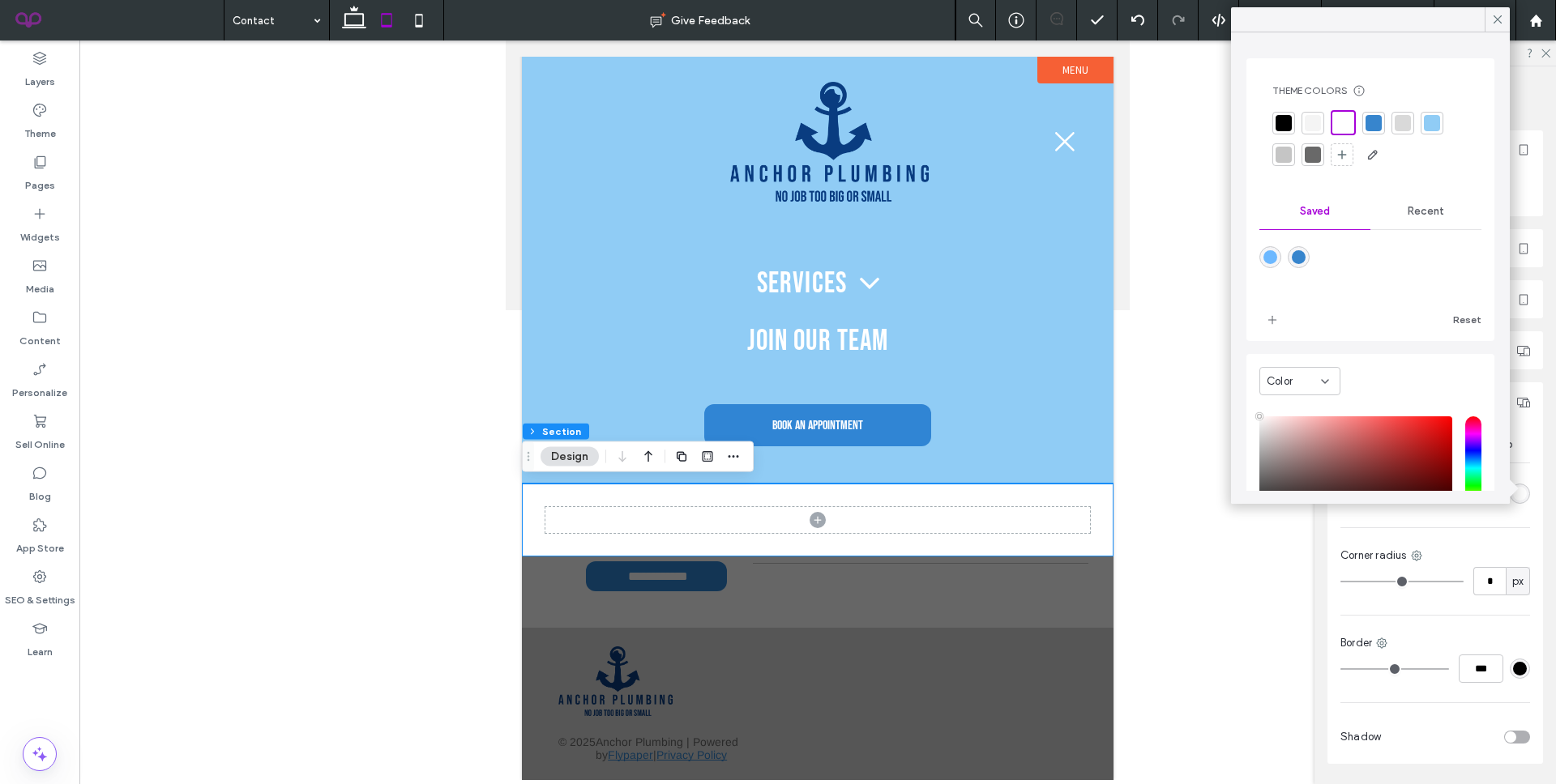 click on "Recent" at bounding box center (1426, 211) 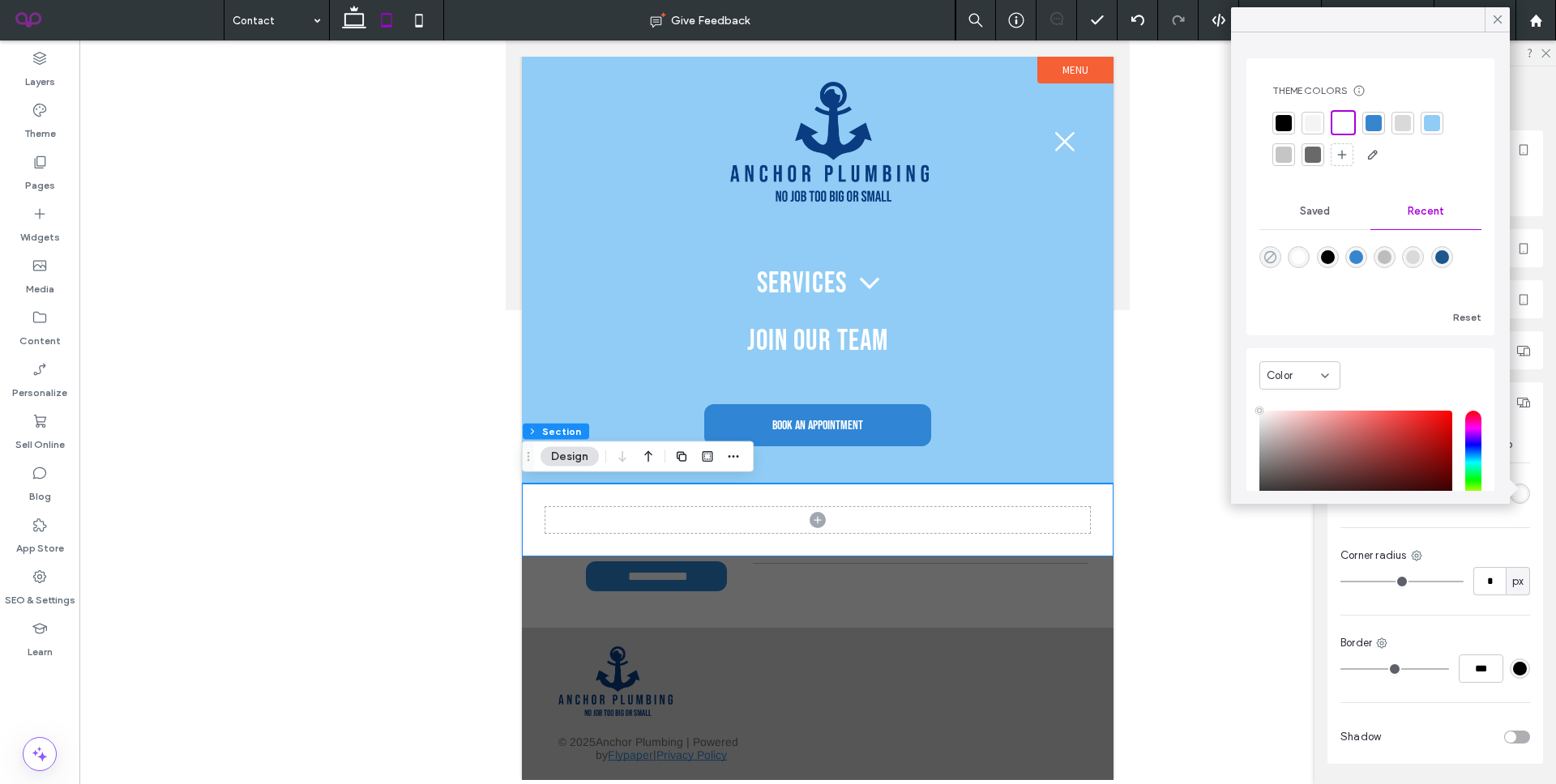 click 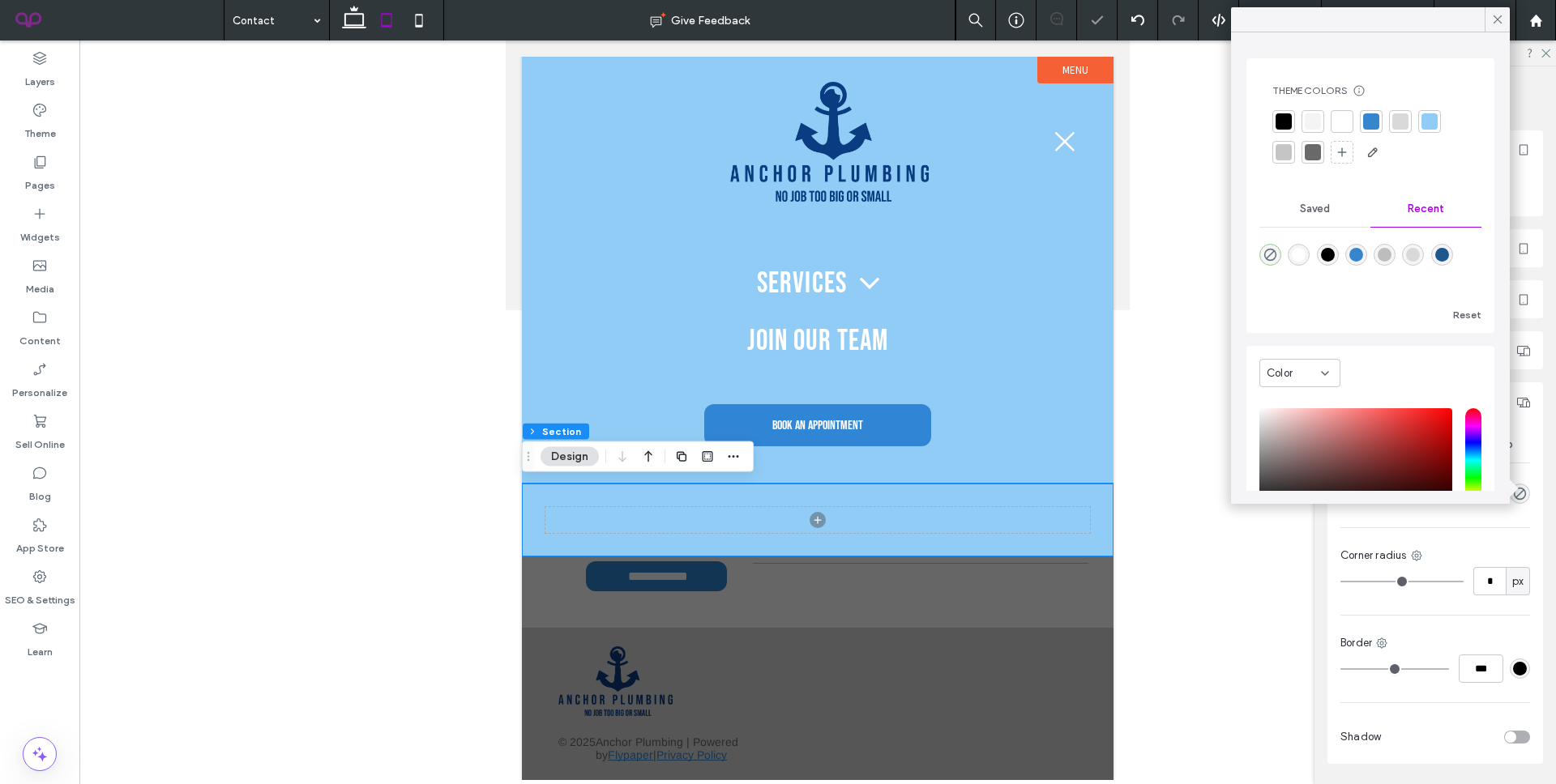click at bounding box center (818, 418) 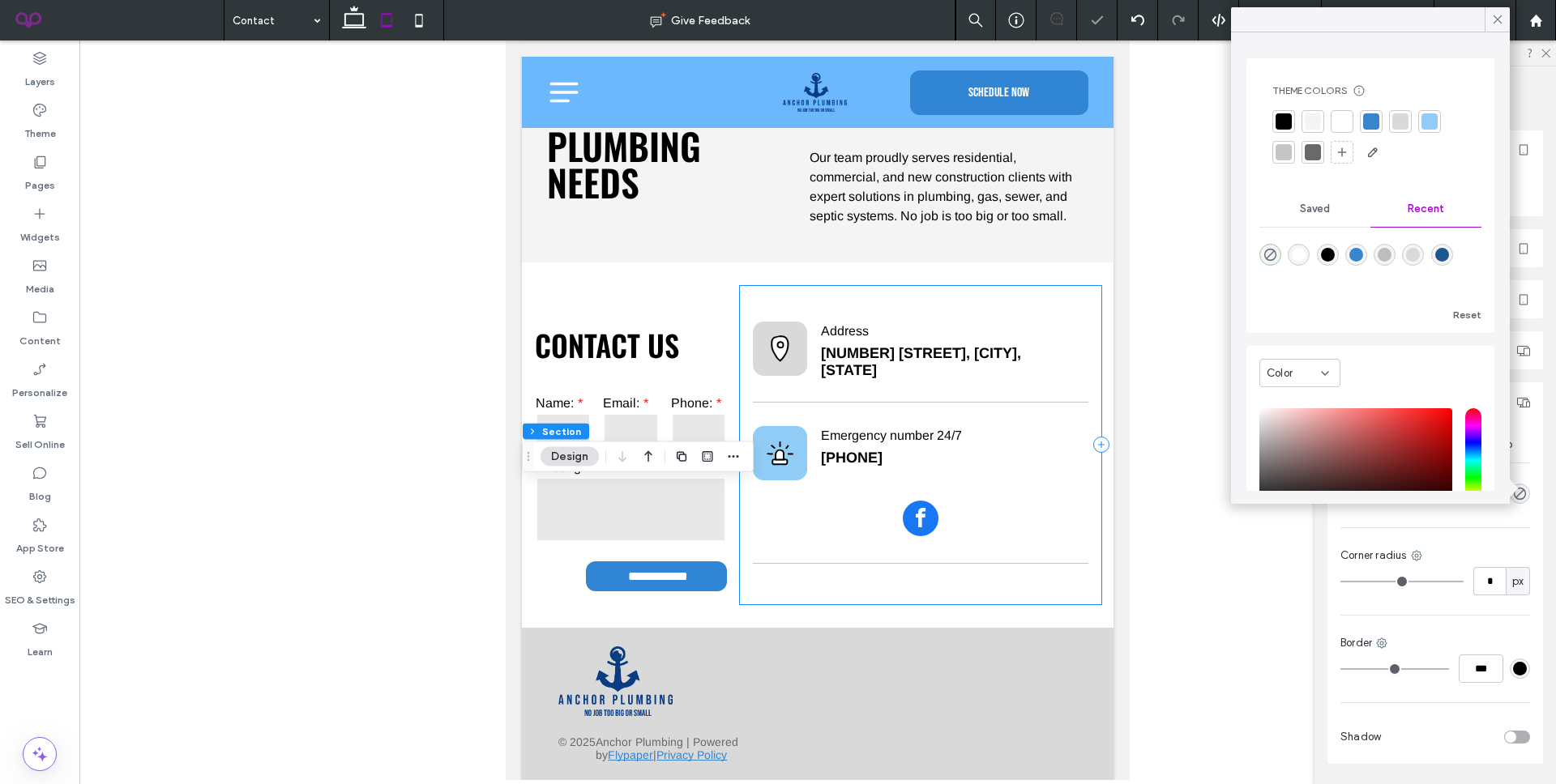 scroll, scrollTop: 474, scrollLeft: 0, axis: vertical 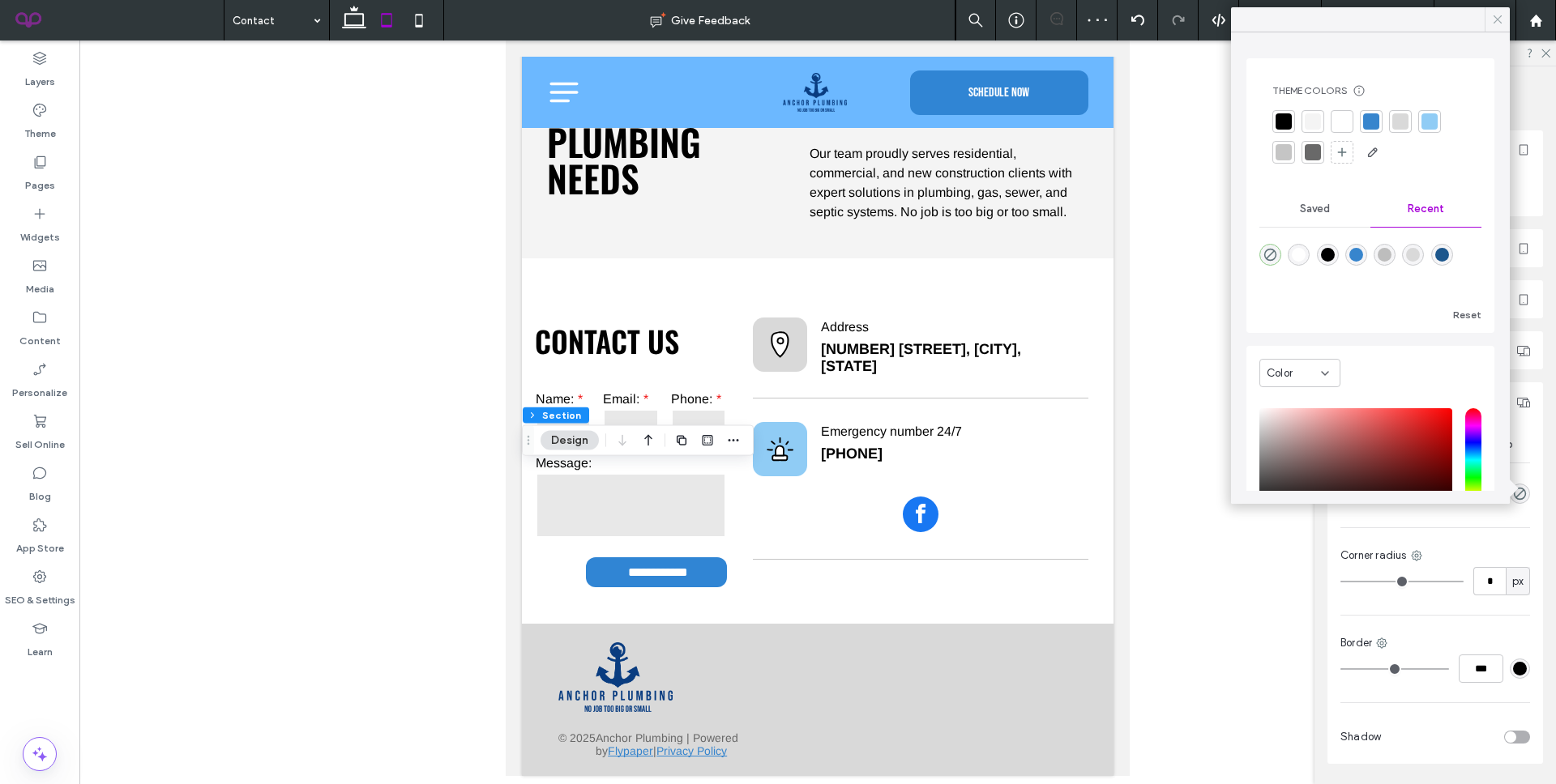 click 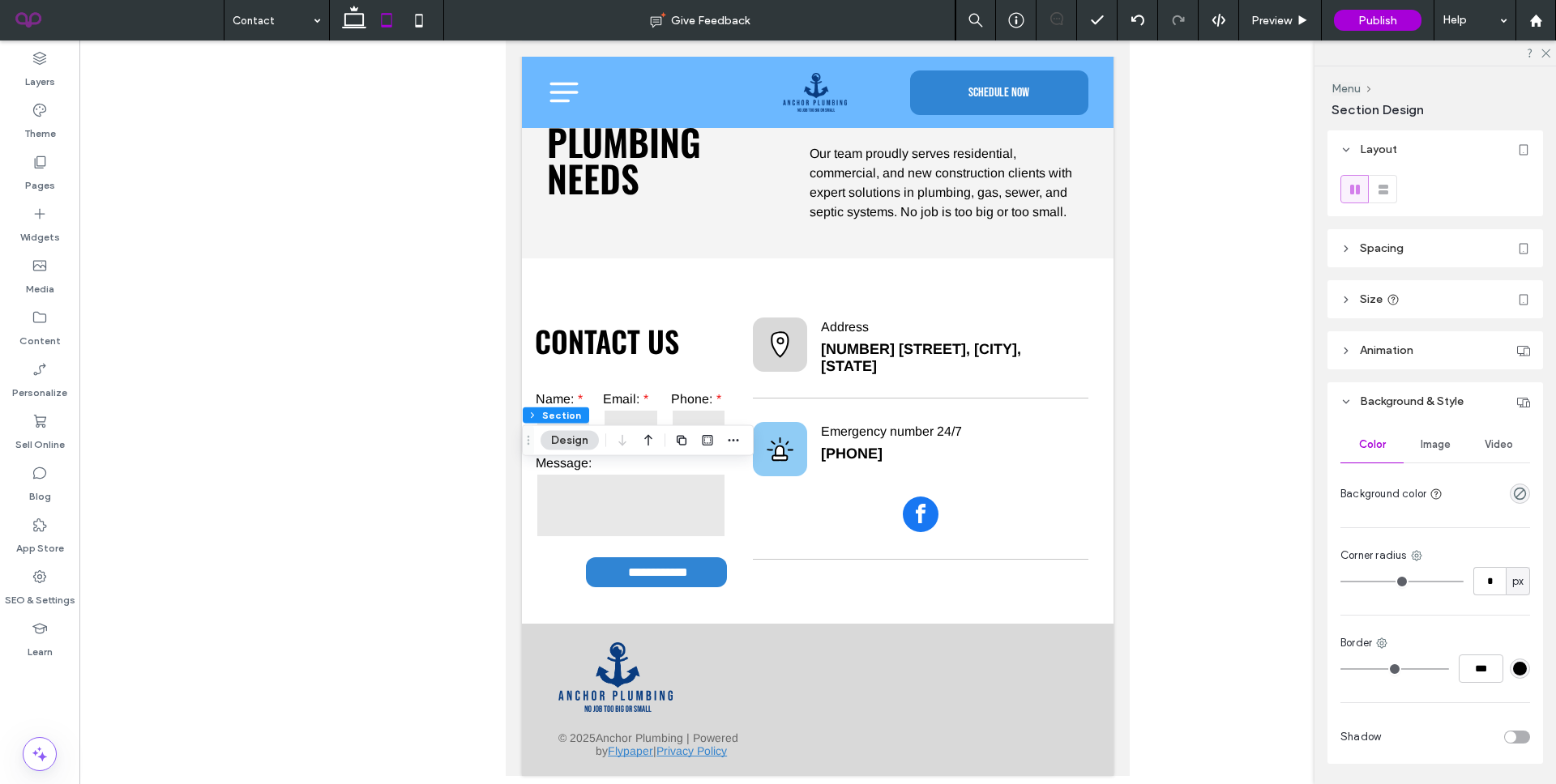 click 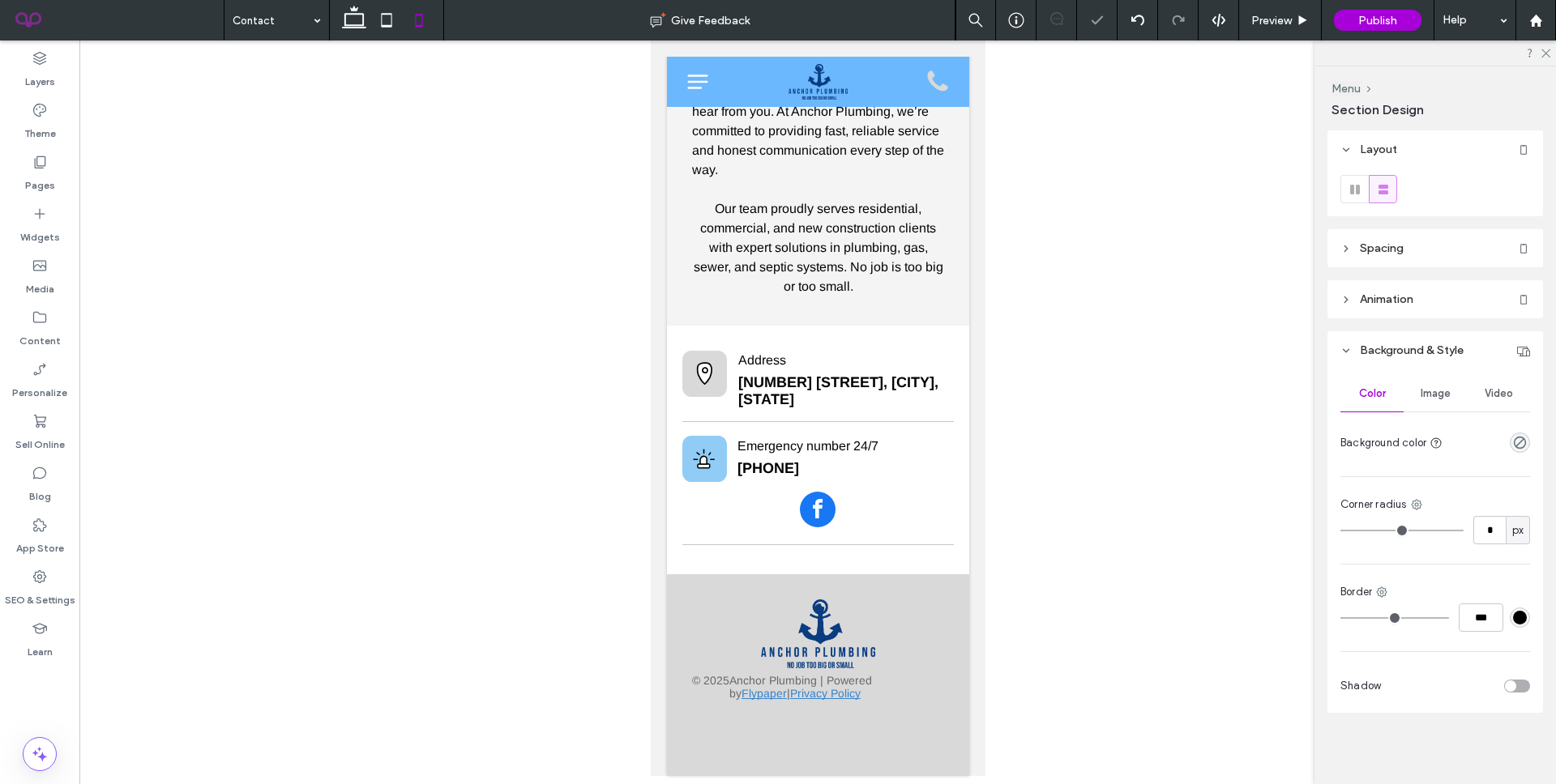 type on "*" 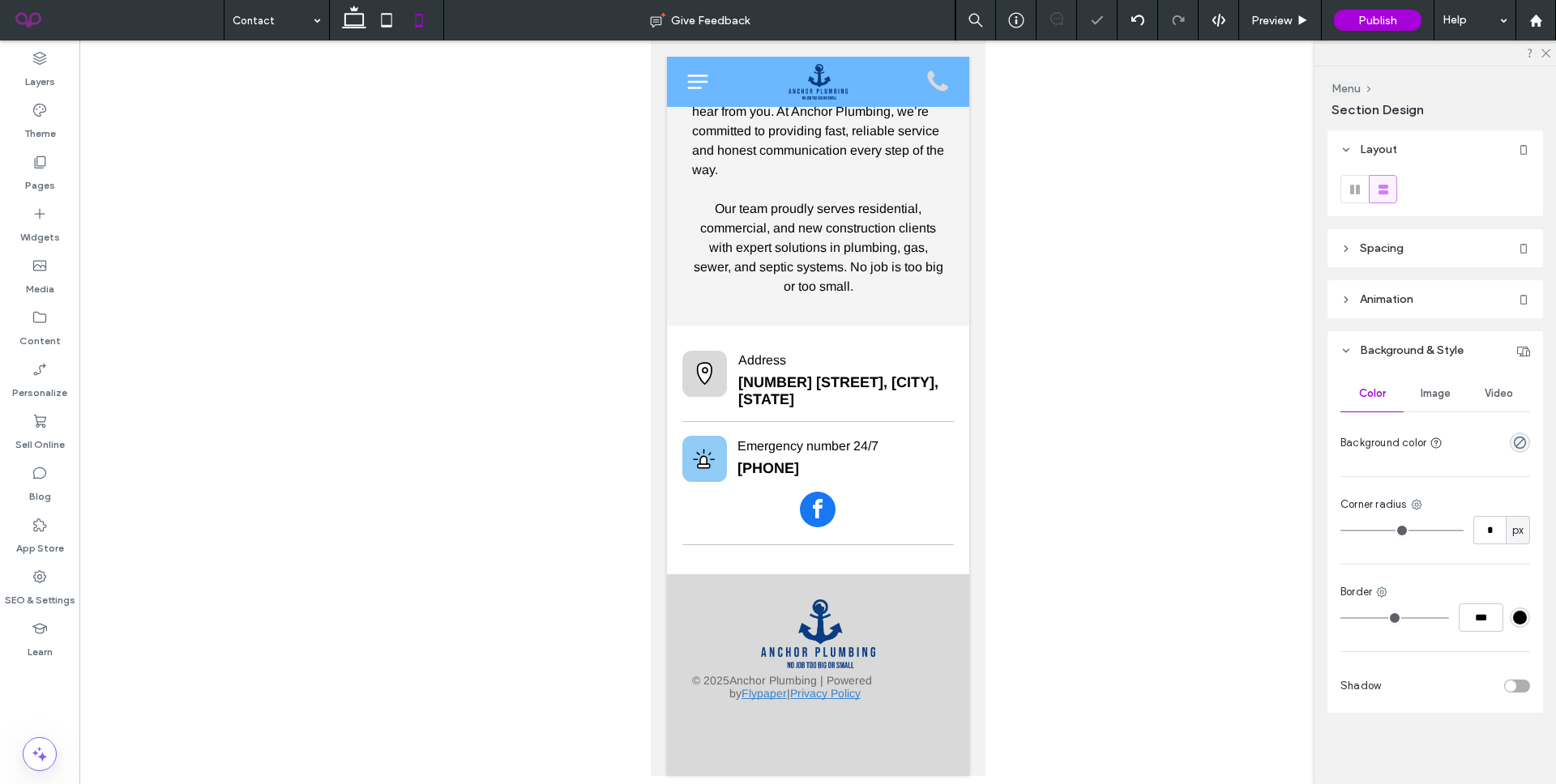 scroll, scrollTop: 472, scrollLeft: 0, axis: vertical 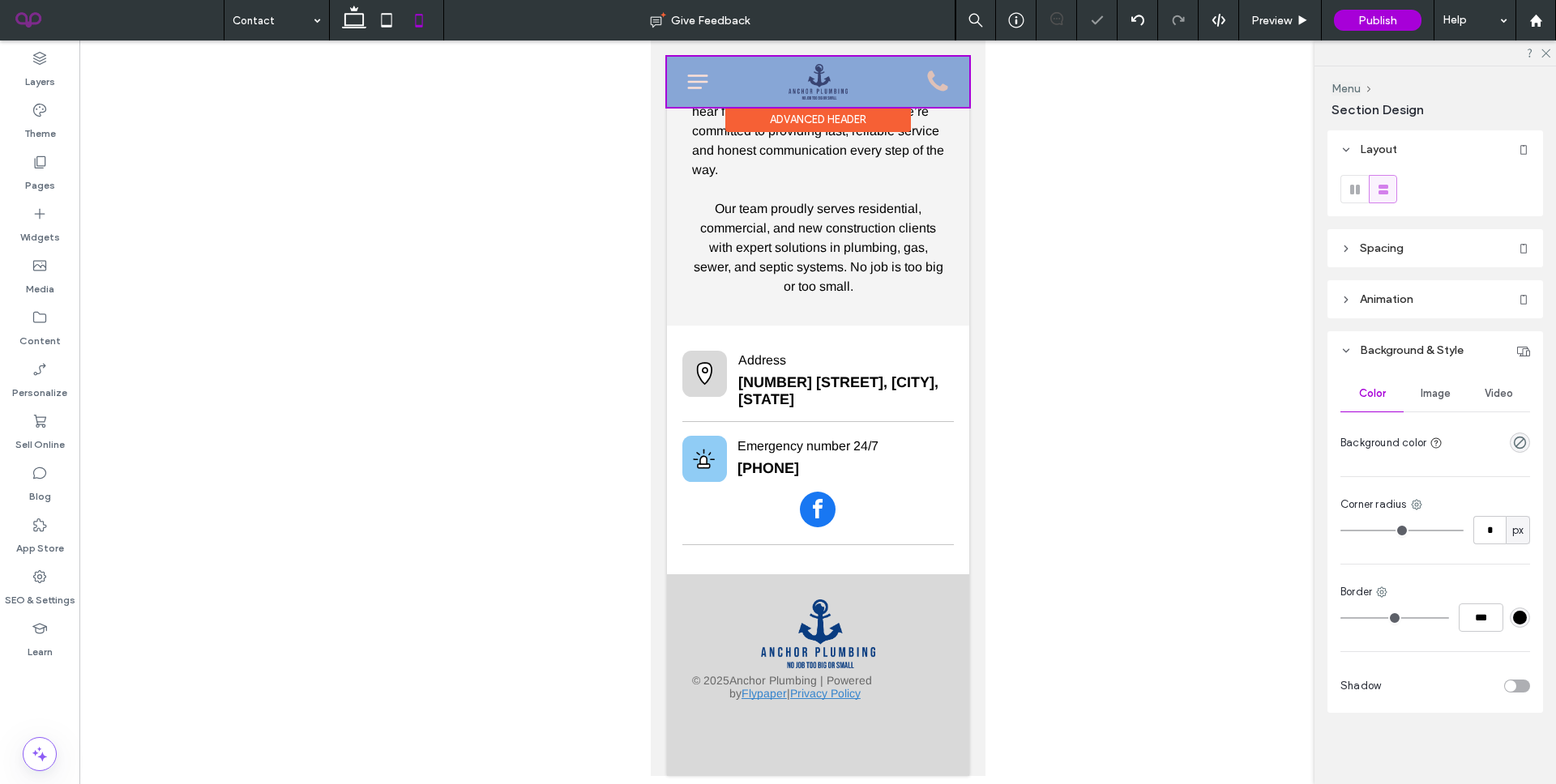 click at bounding box center (817, 82) 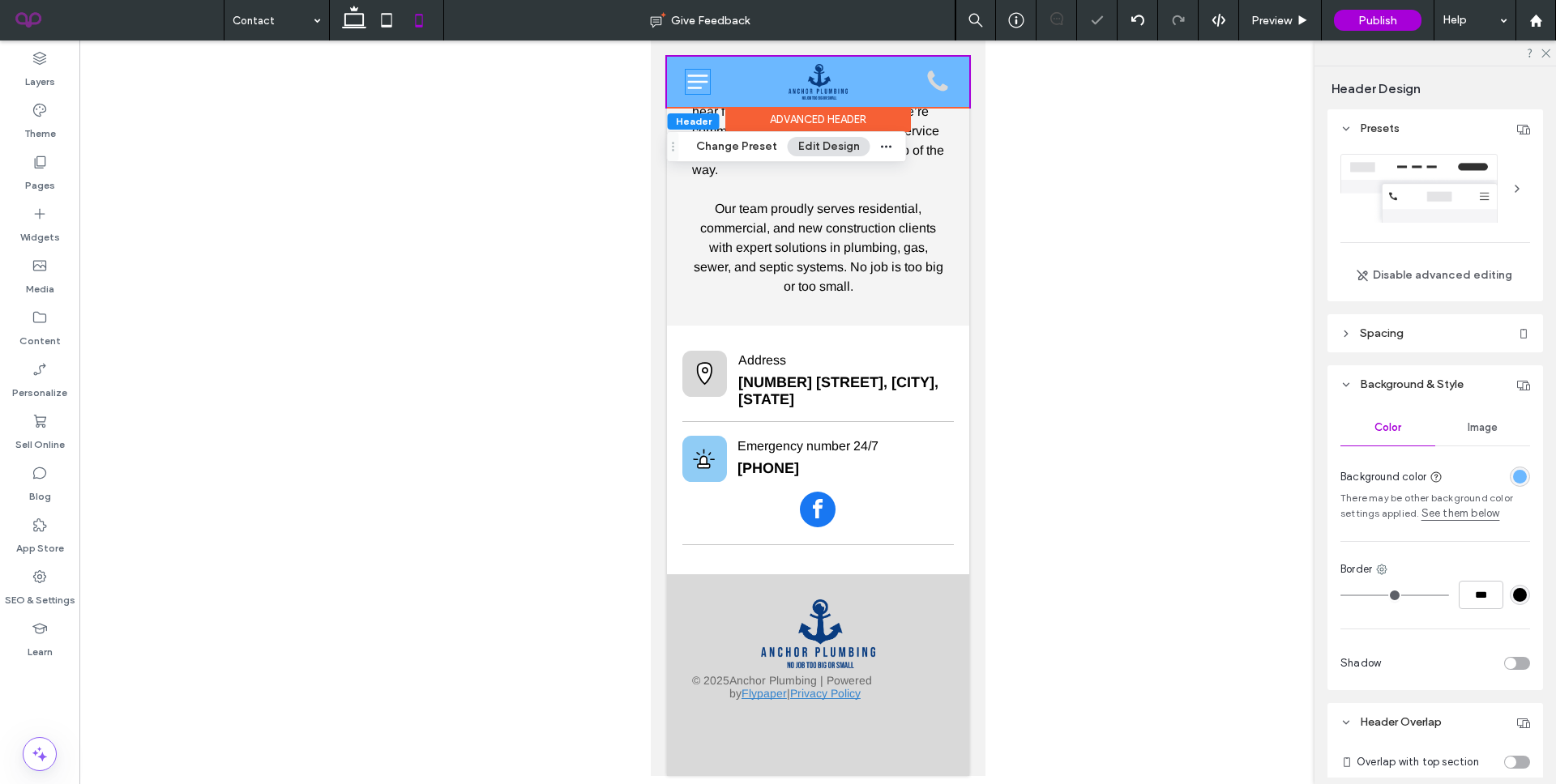scroll, scrollTop: 83, scrollLeft: 0, axis: vertical 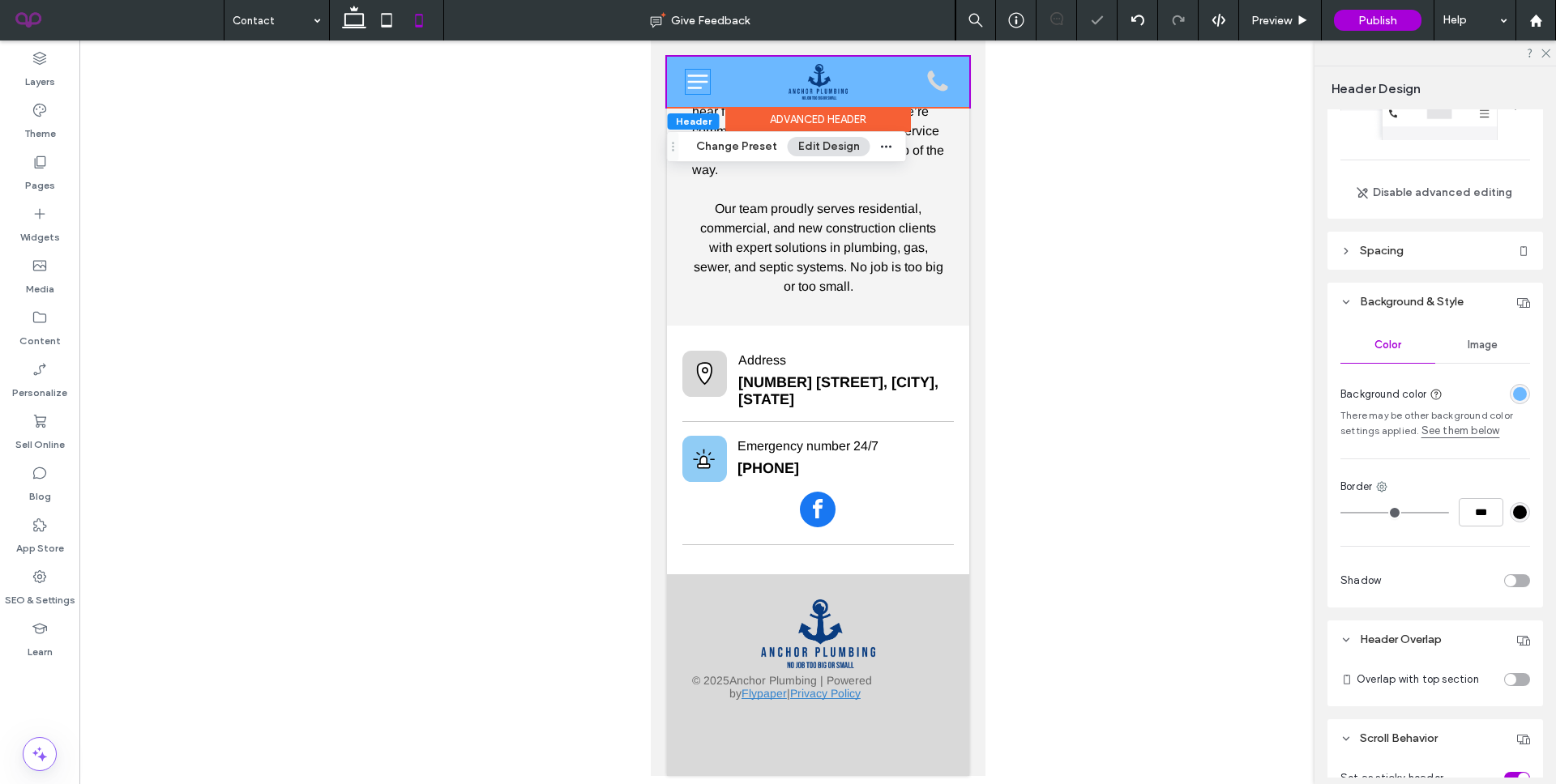 click 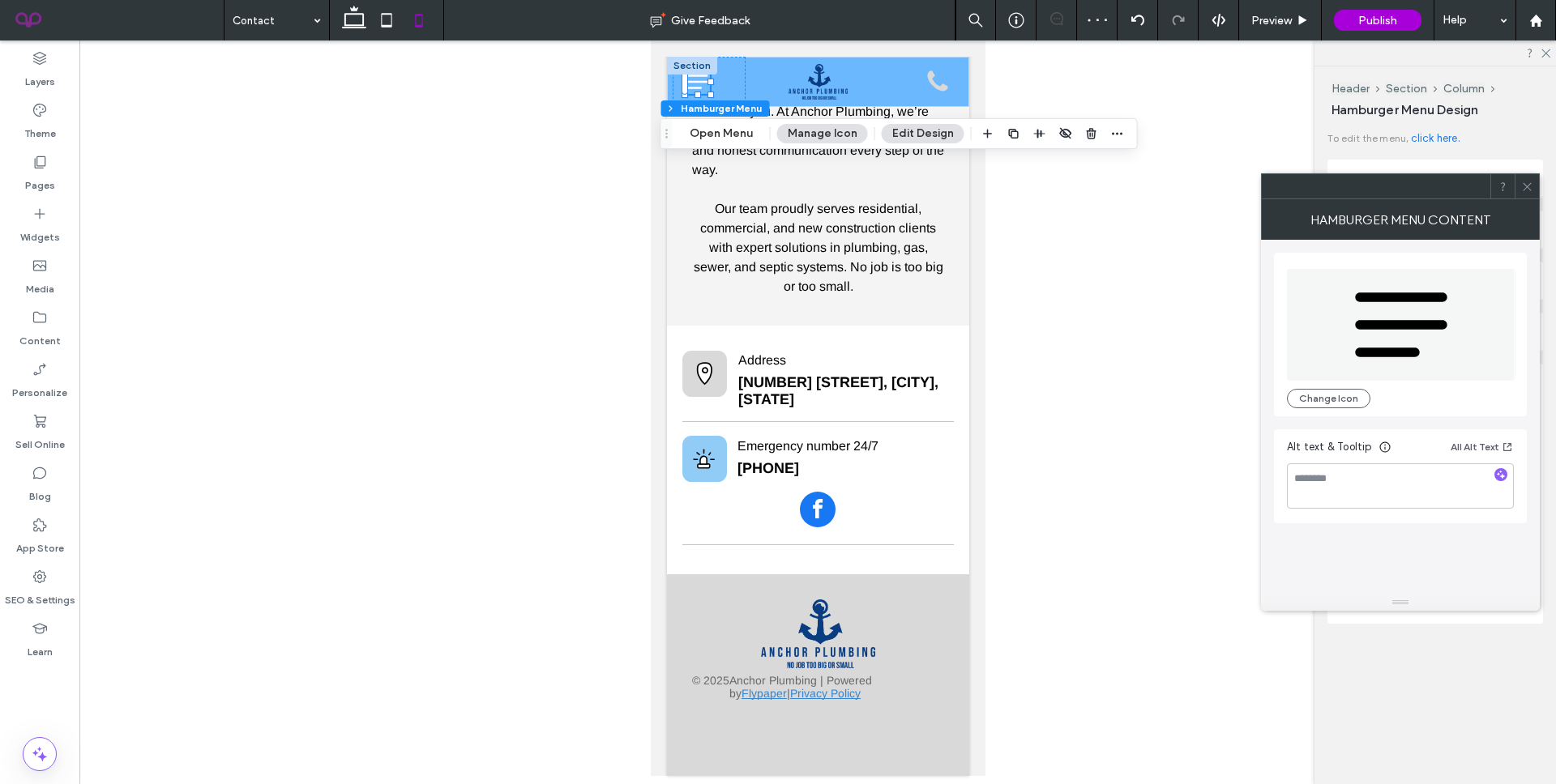click on "Header Section Column Hamburger Menu Open Menu Manage Icon Edit Design" at bounding box center (899, 134) 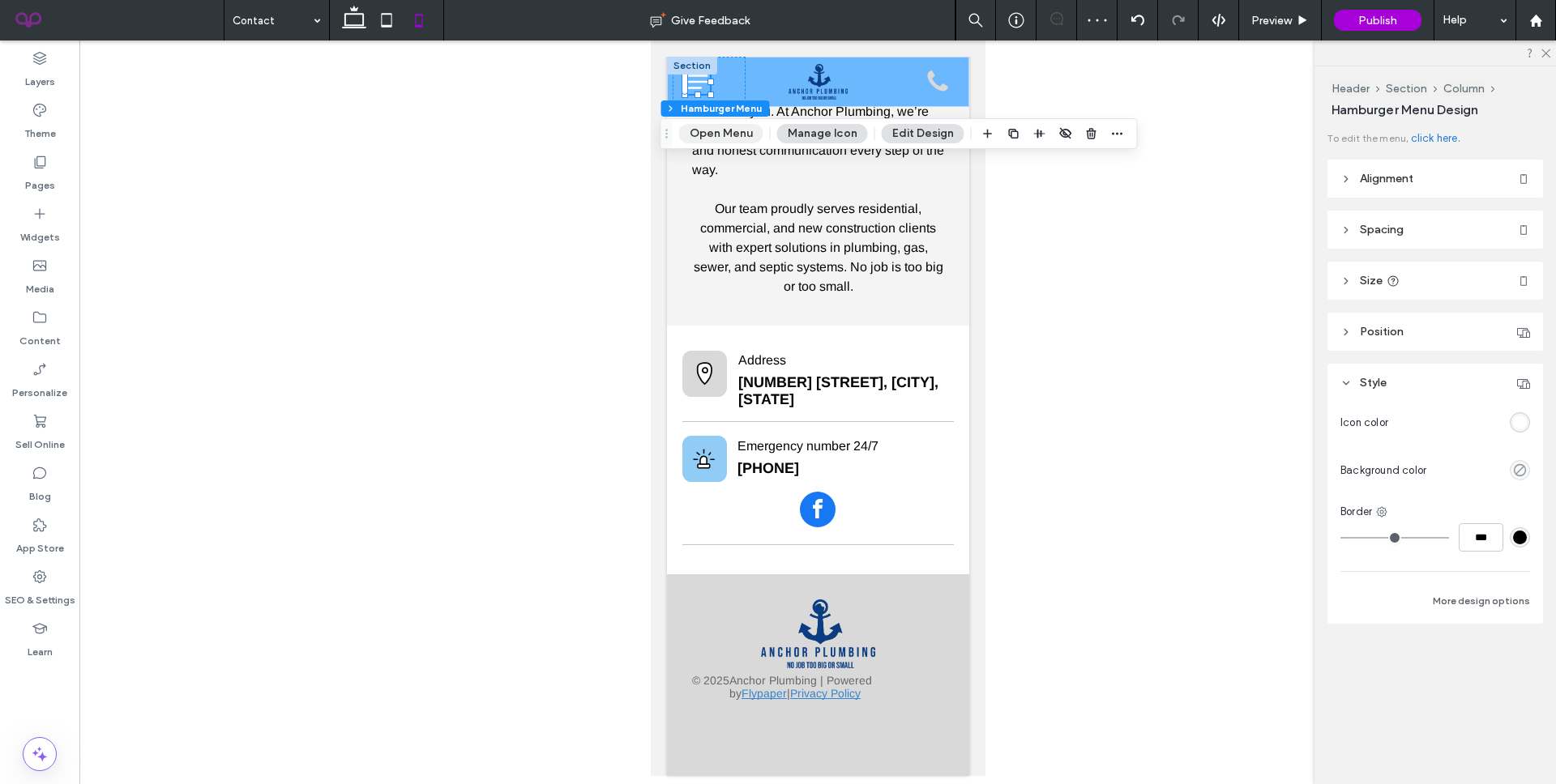 click on "Open Menu" at bounding box center (721, 134) 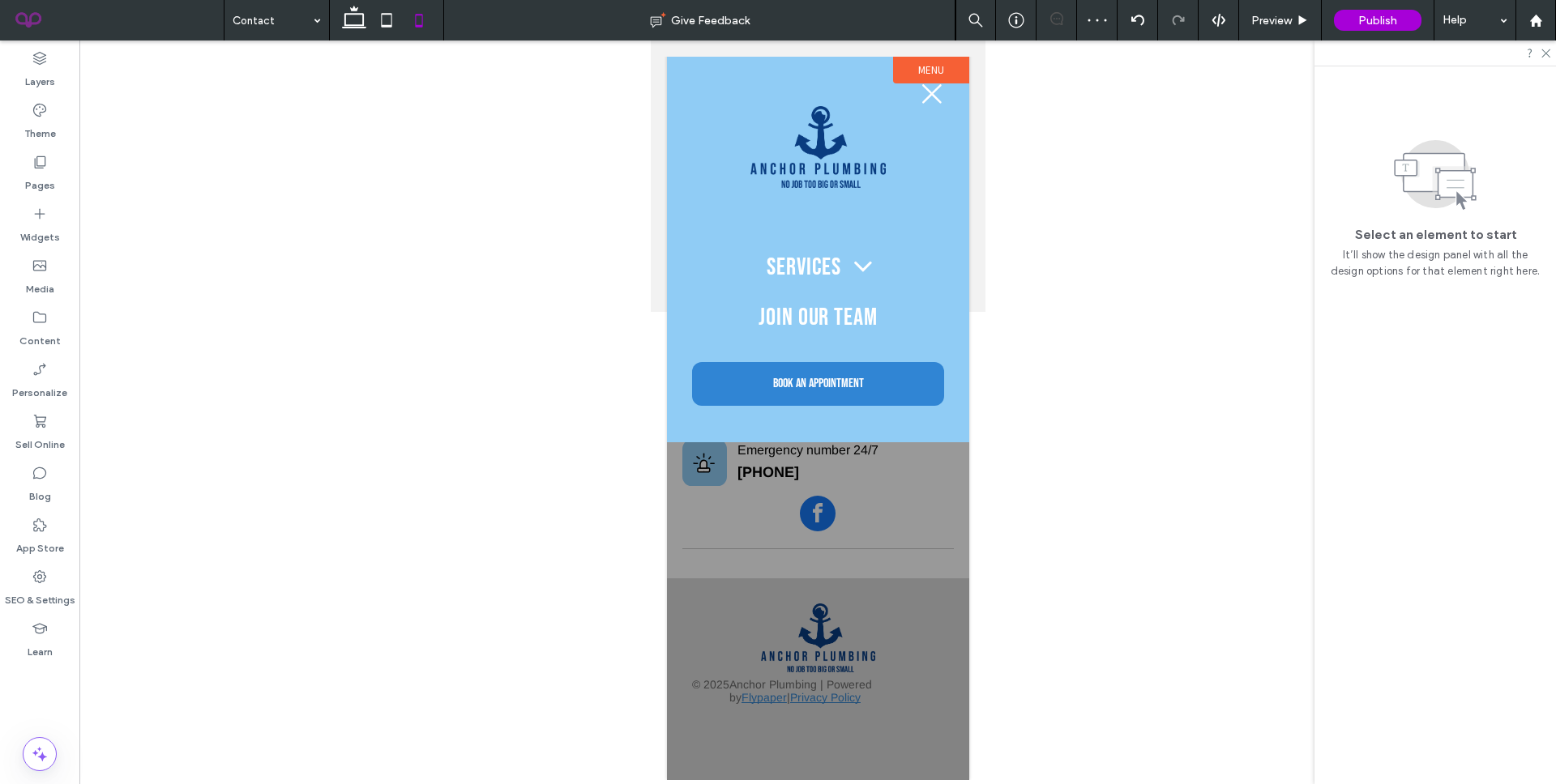 scroll, scrollTop: 468, scrollLeft: 0, axis: vertical 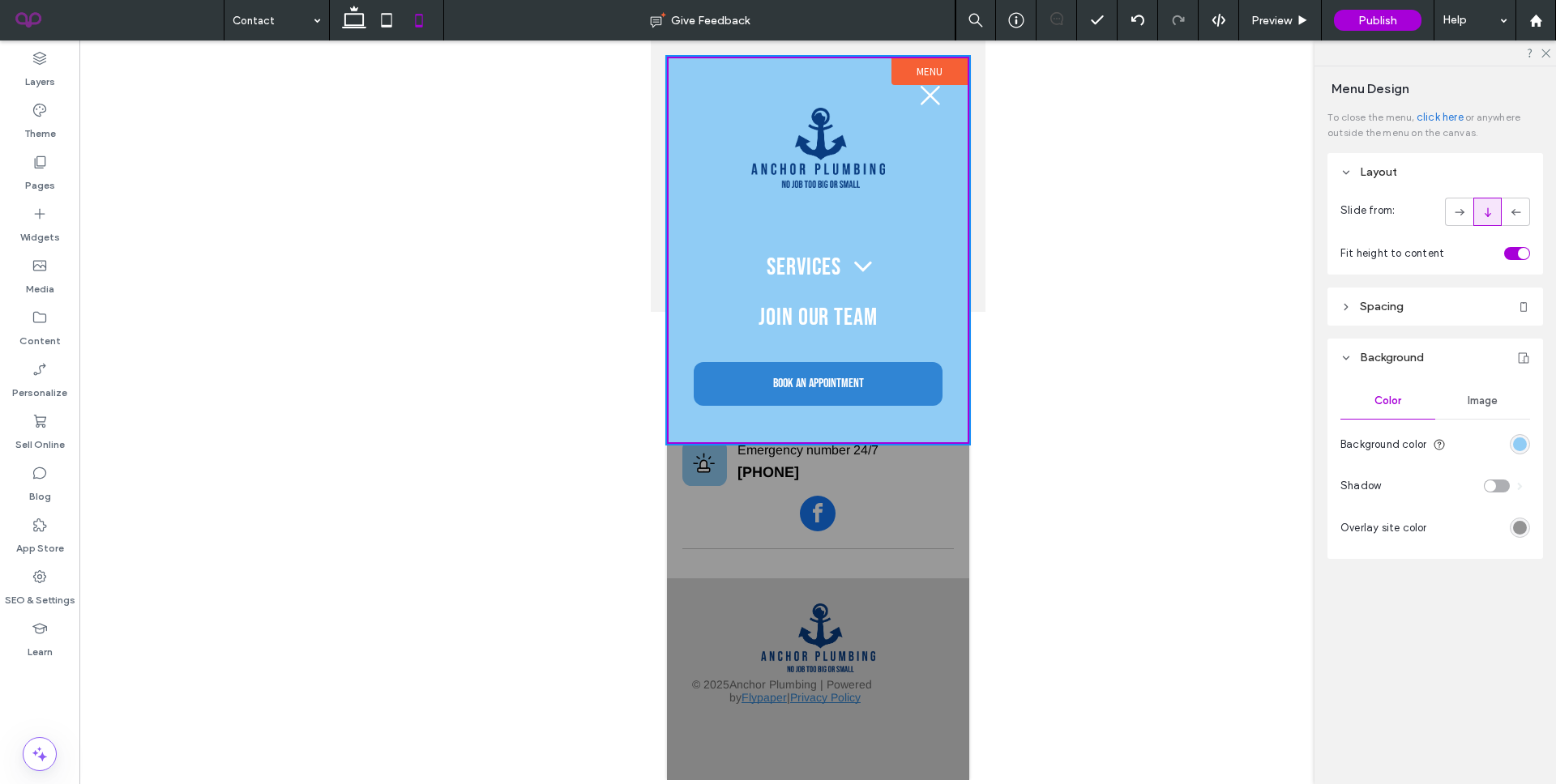 click 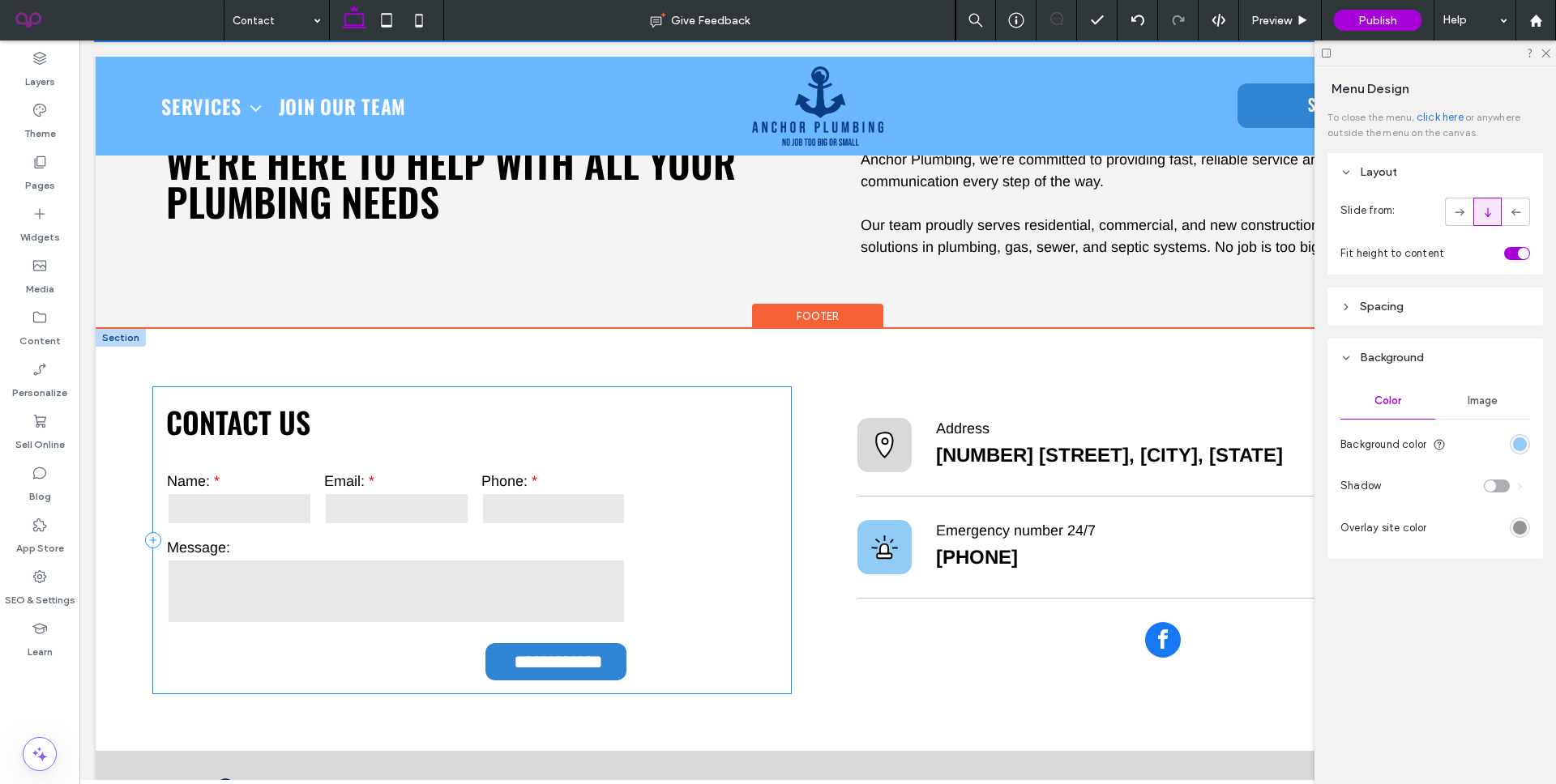 scroll, scrollTop: 594, scrollLeft: 0, axis: vertical 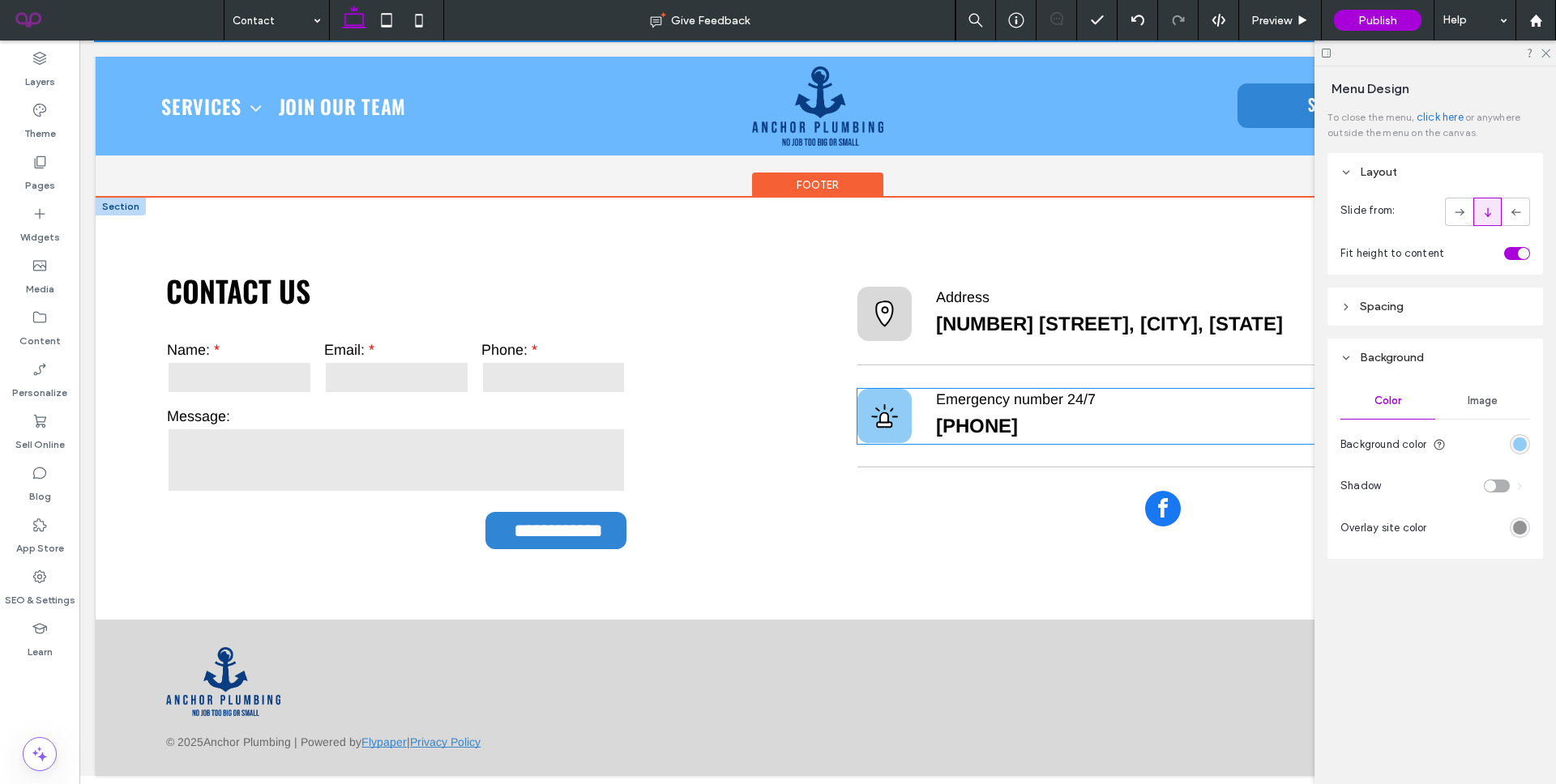 click on "[PHONE]" at bounding box center [977, 425] 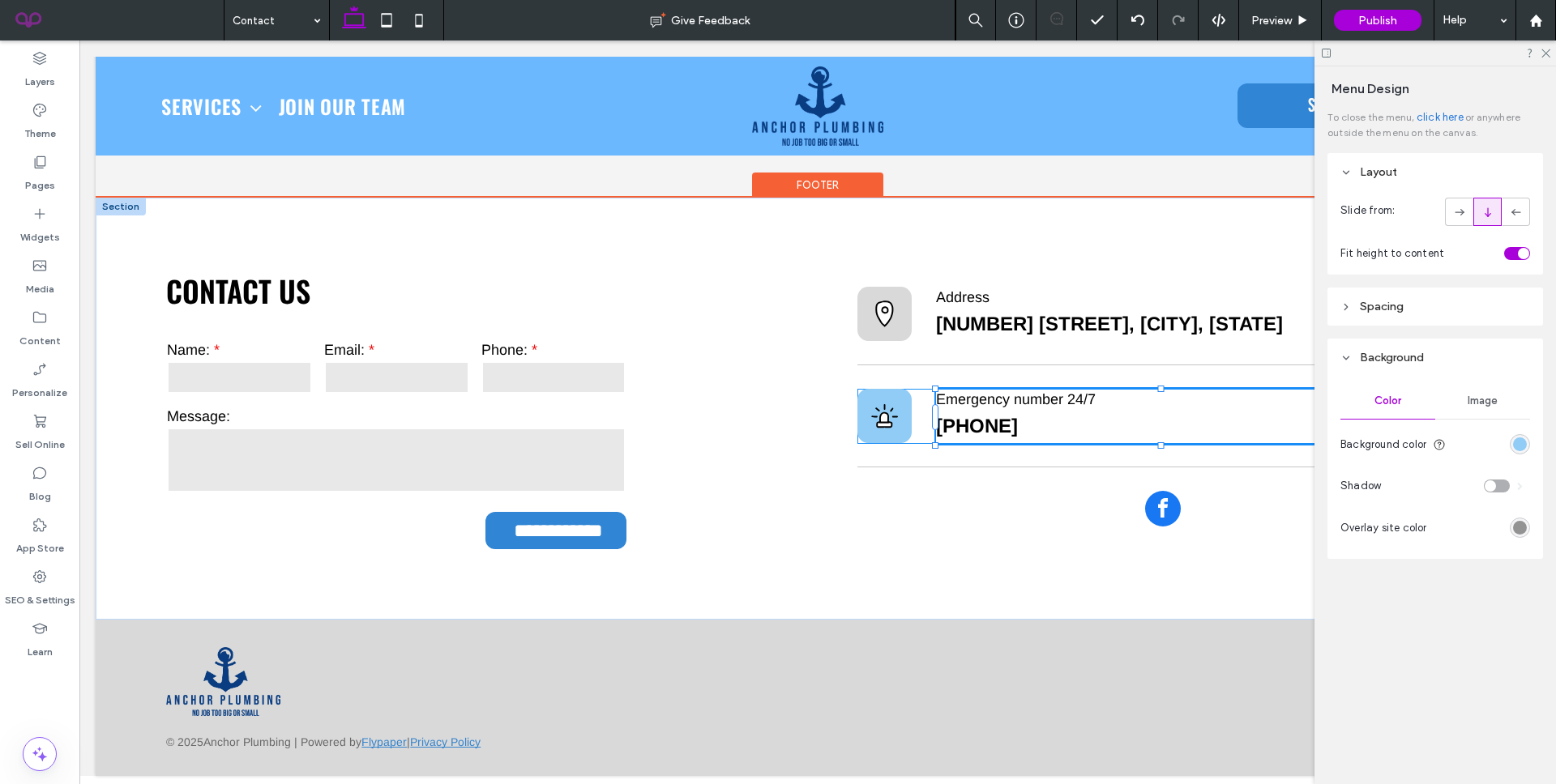 click on "[PHONE]" at bounding box center (977, 425) 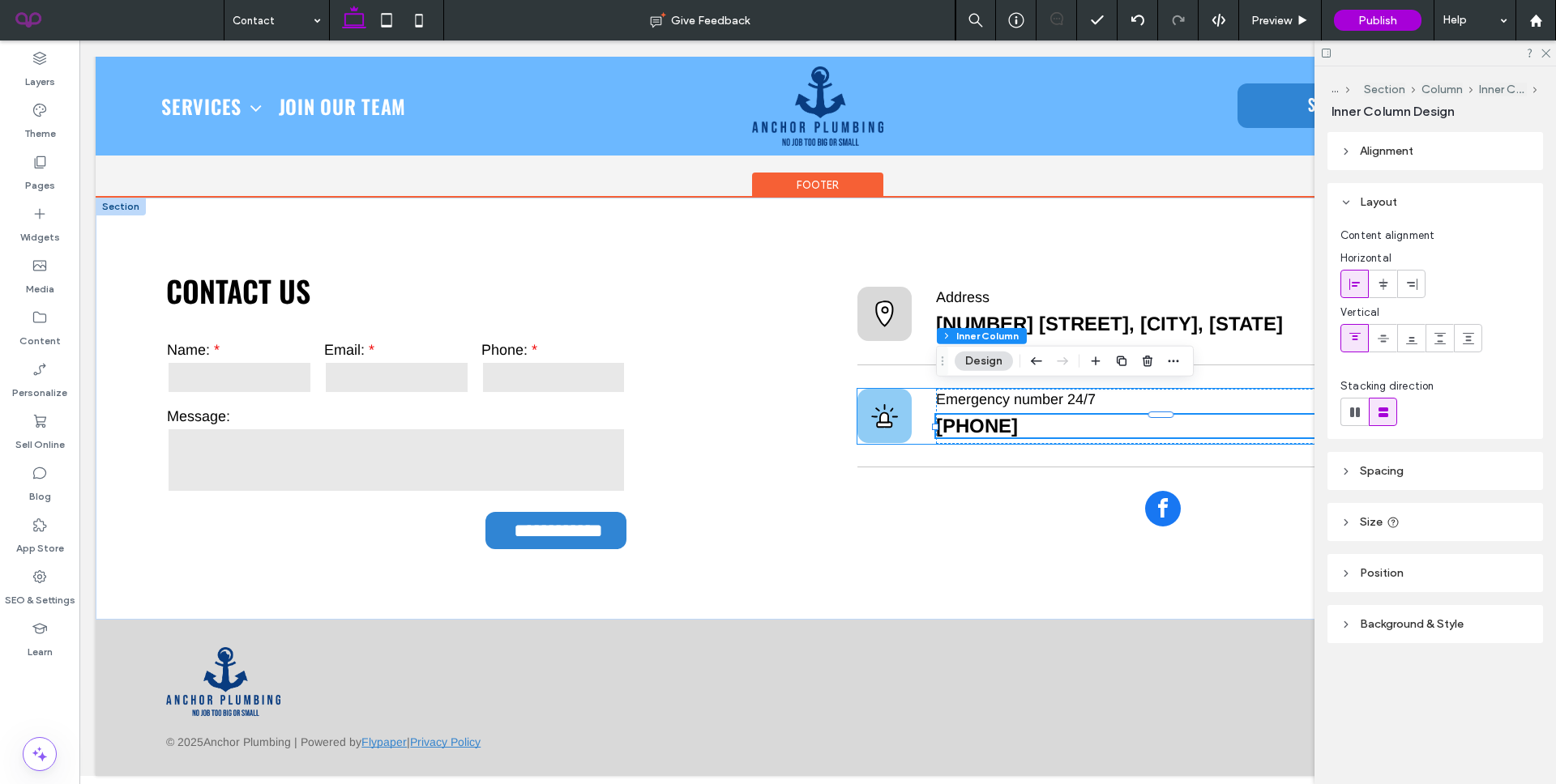 click on "[PHONE]" at bounding box center (1161, 426) 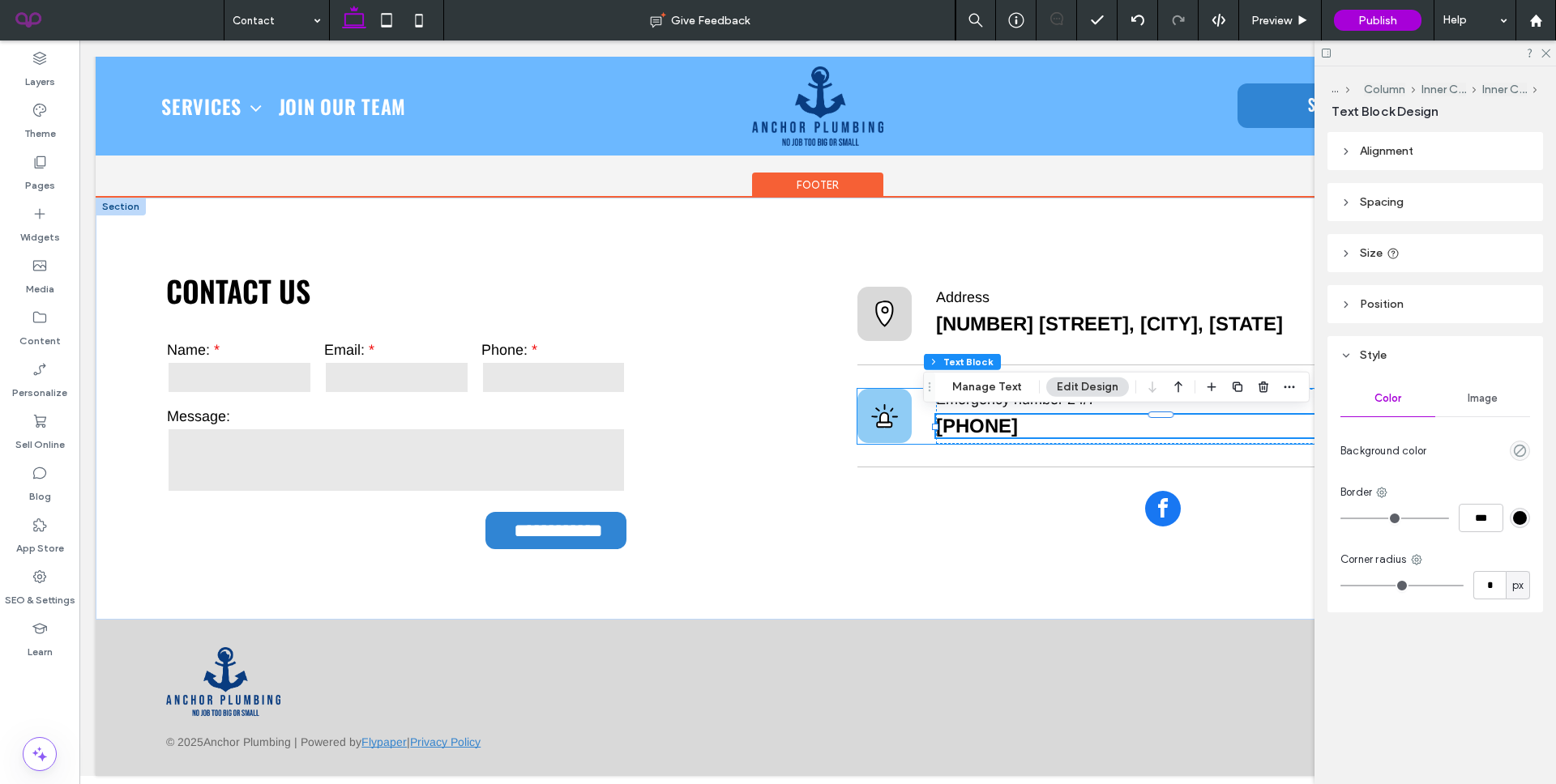 click on "[PHONE]" at bounding box center [977, 425] 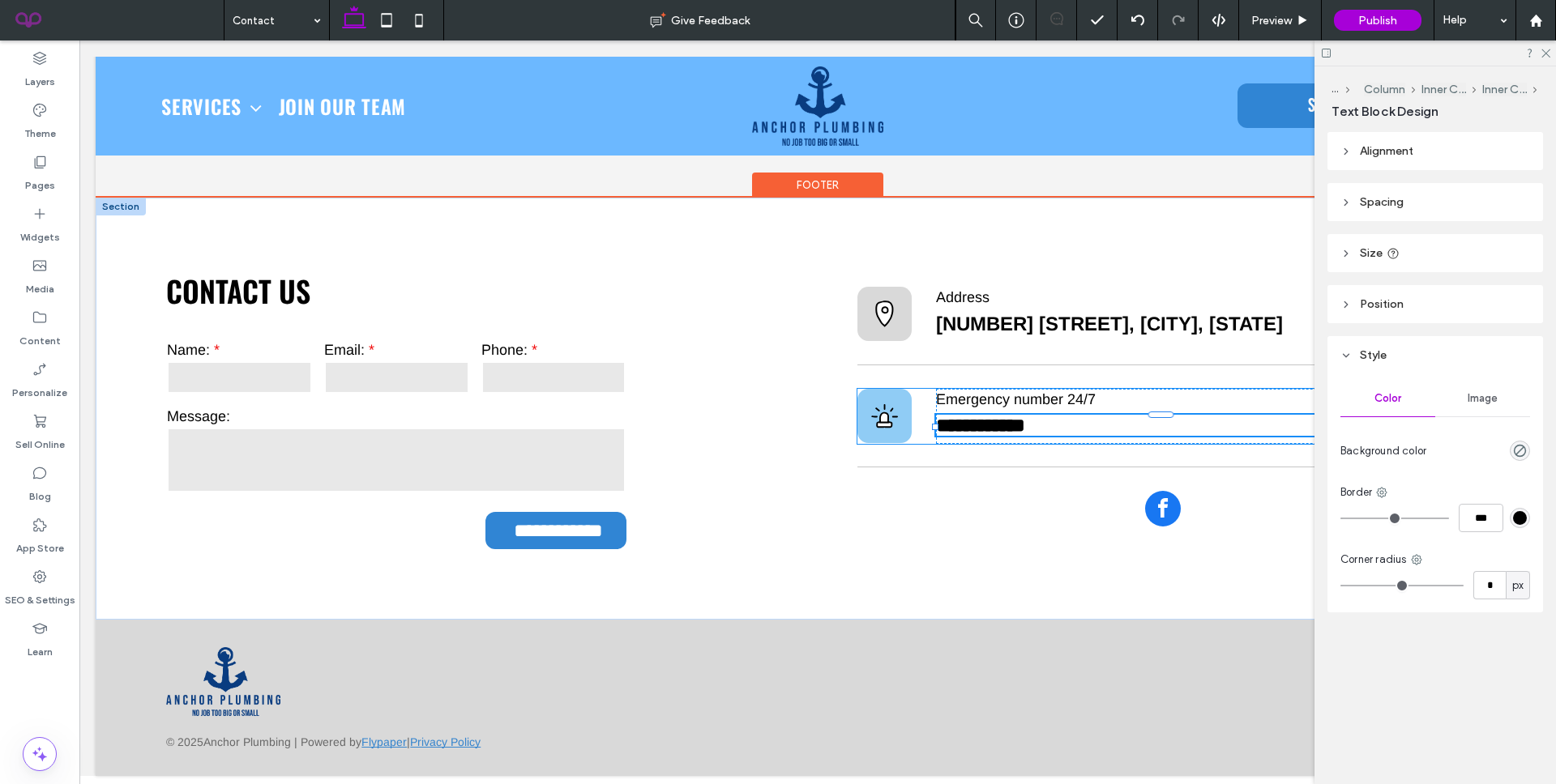 click on "**********" at bounding box center [981, 425] 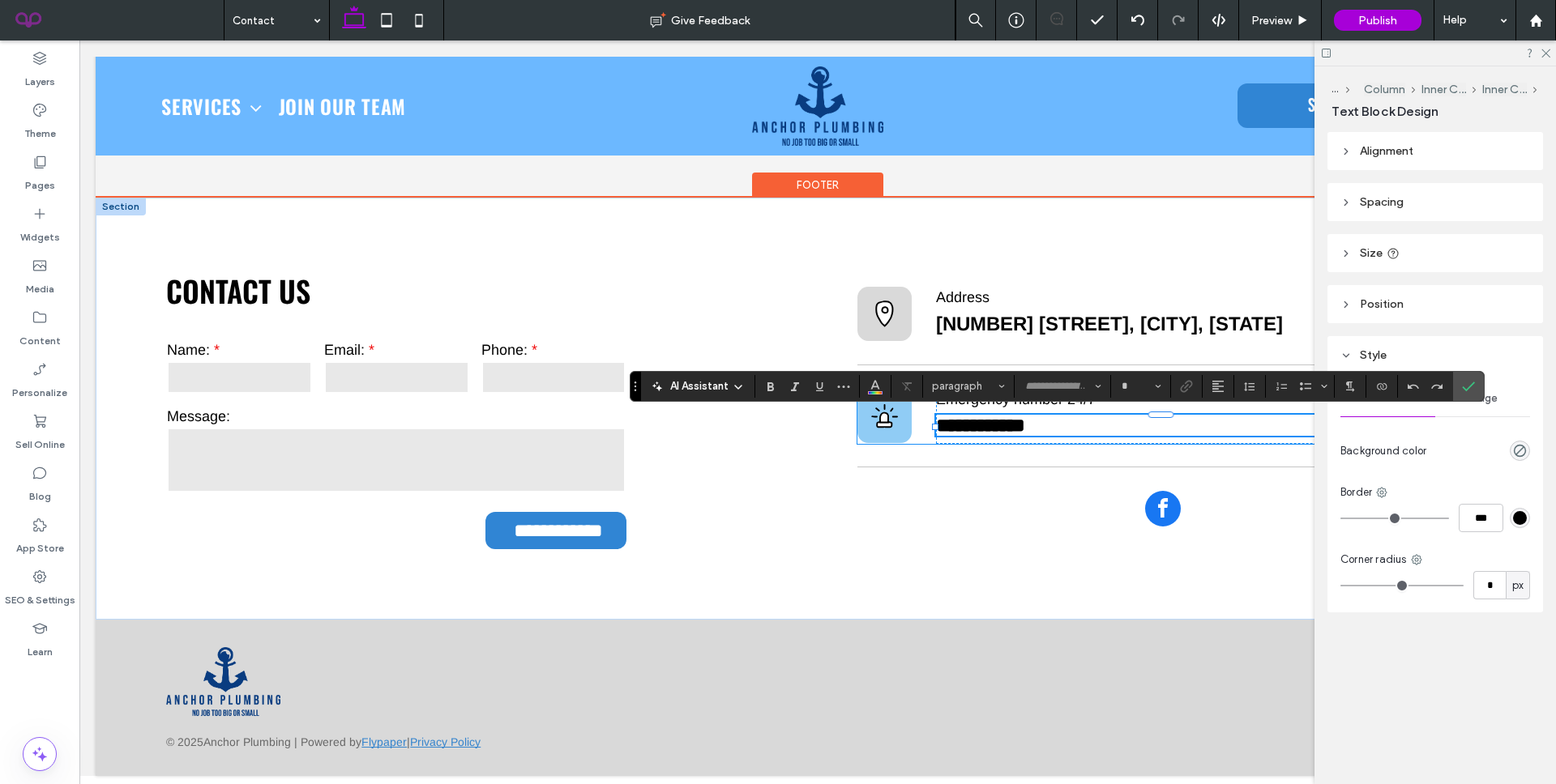 type on "*****" 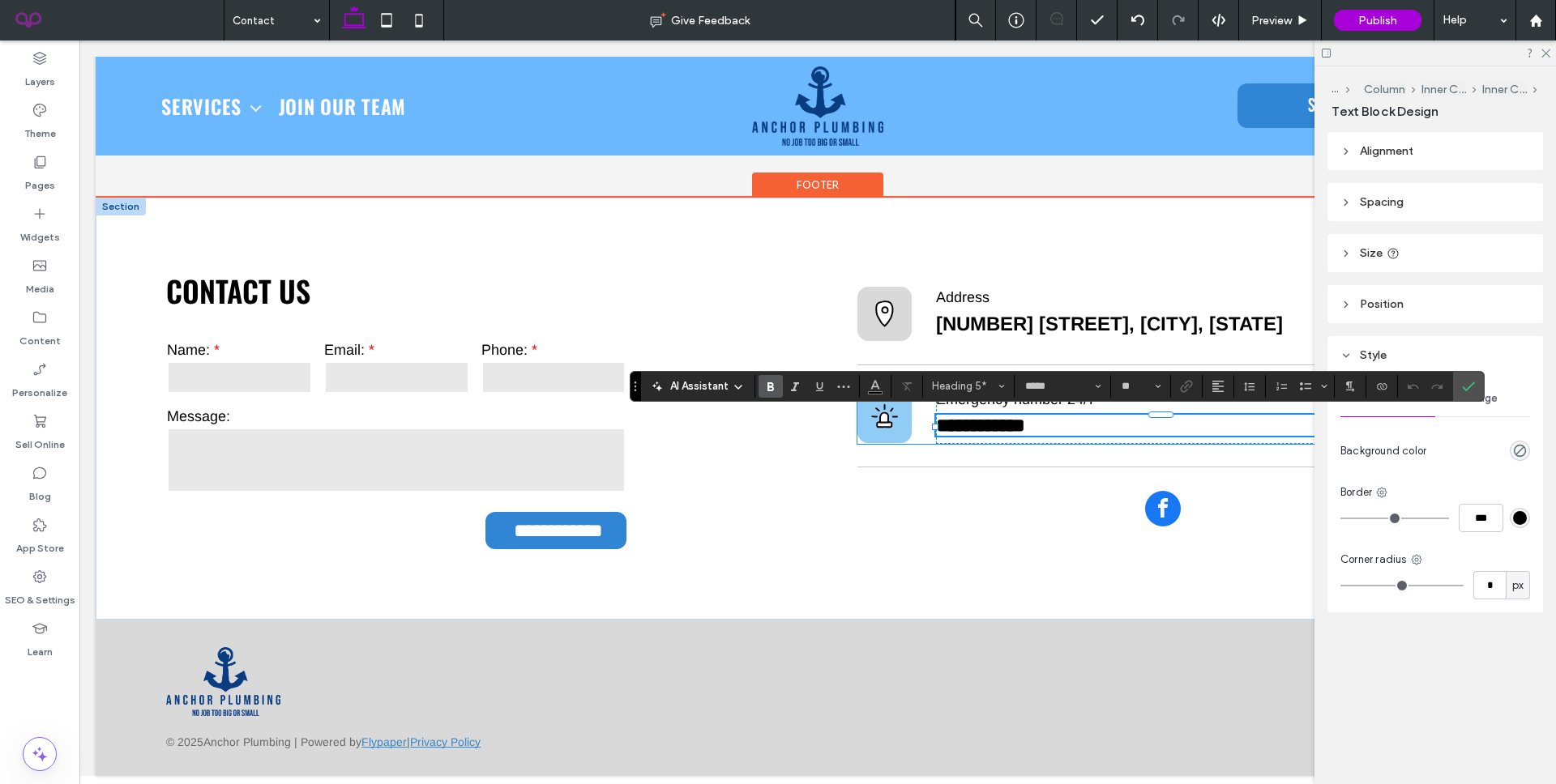 click on "**********" at bounding box center (981, 425) 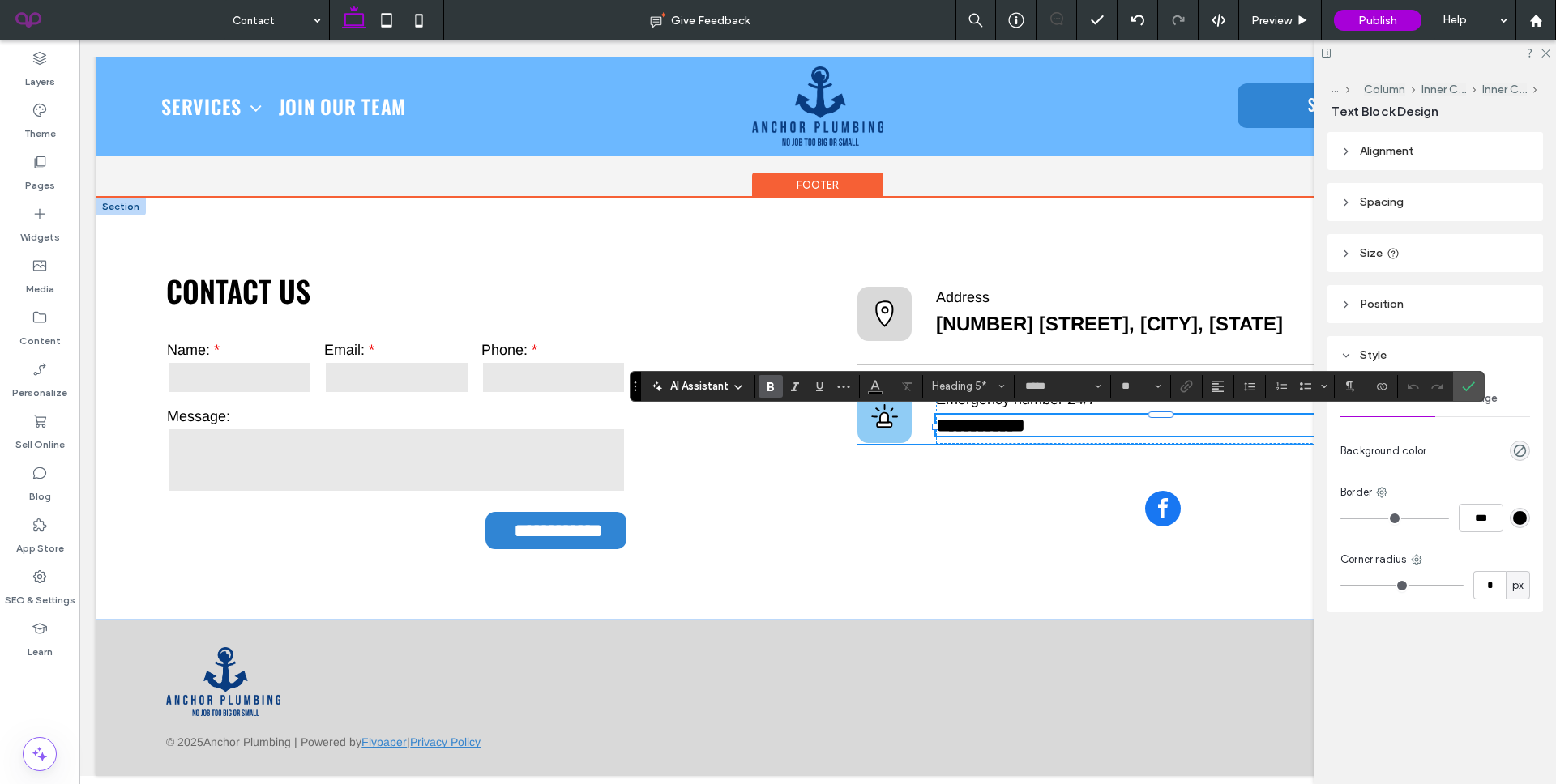 click on "**********" at bounding box center [981, 425] 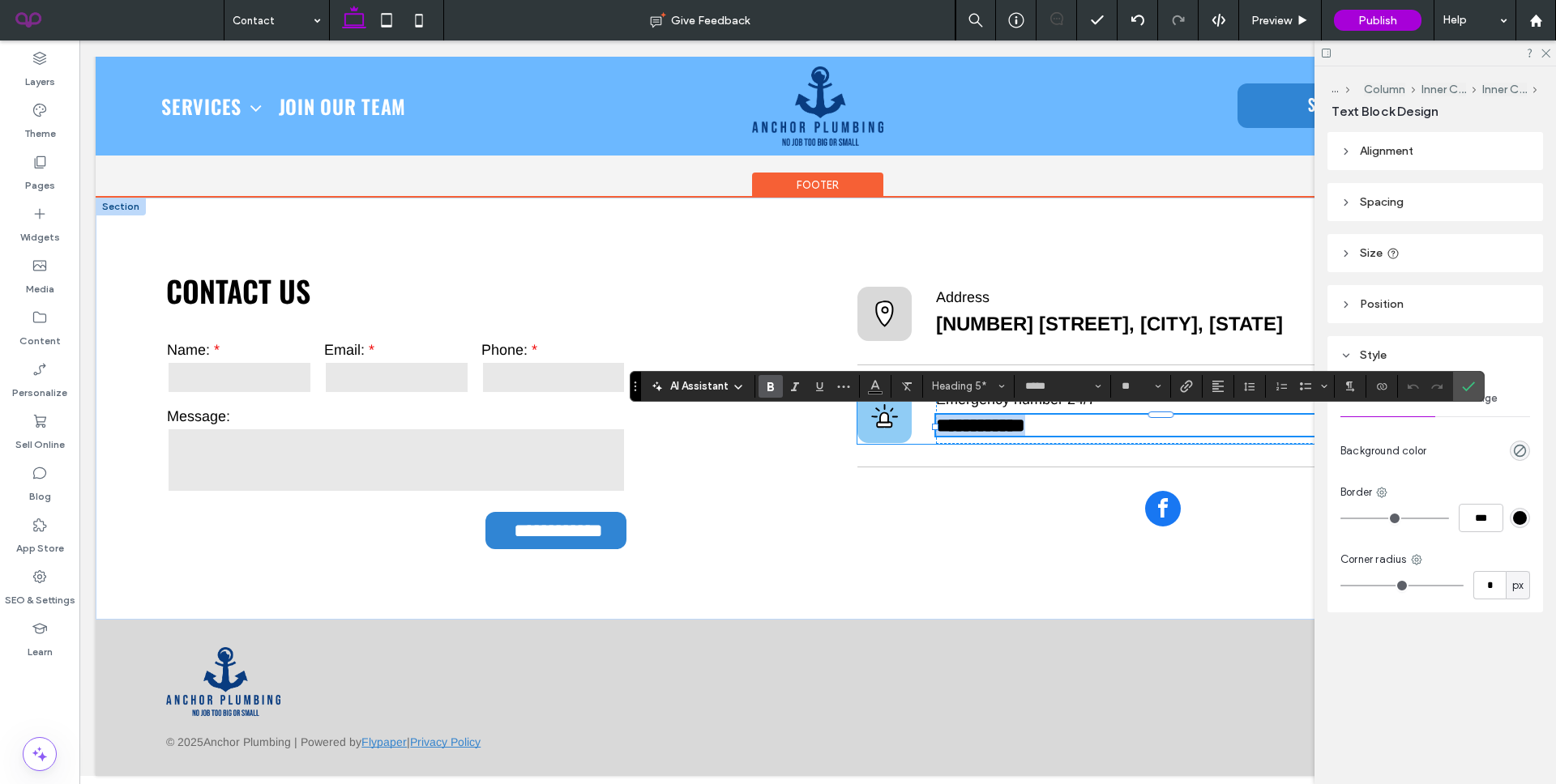 click on "**********" at bounding box center [981, 425] 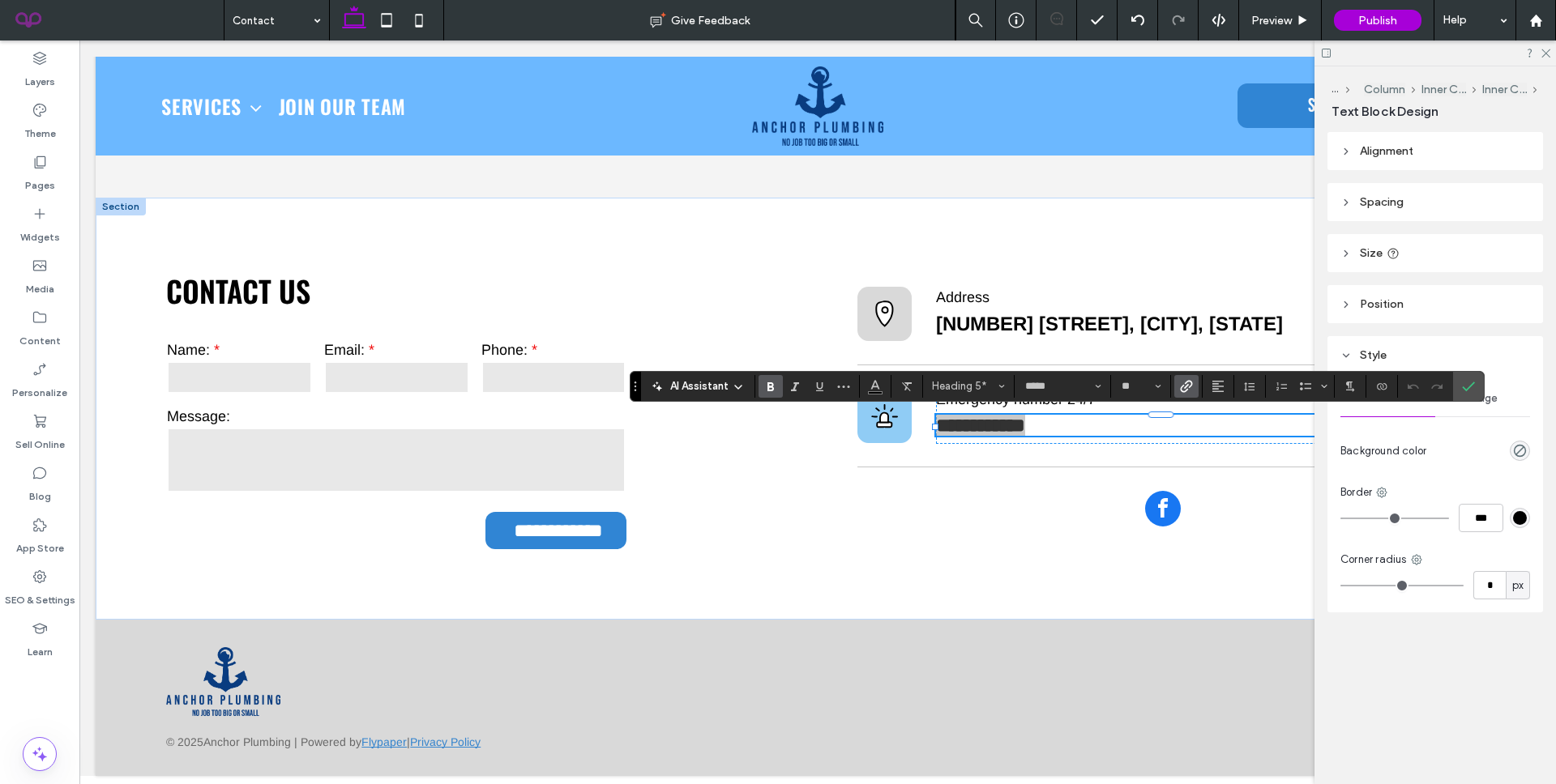 click at bounding box center [1186, 386] 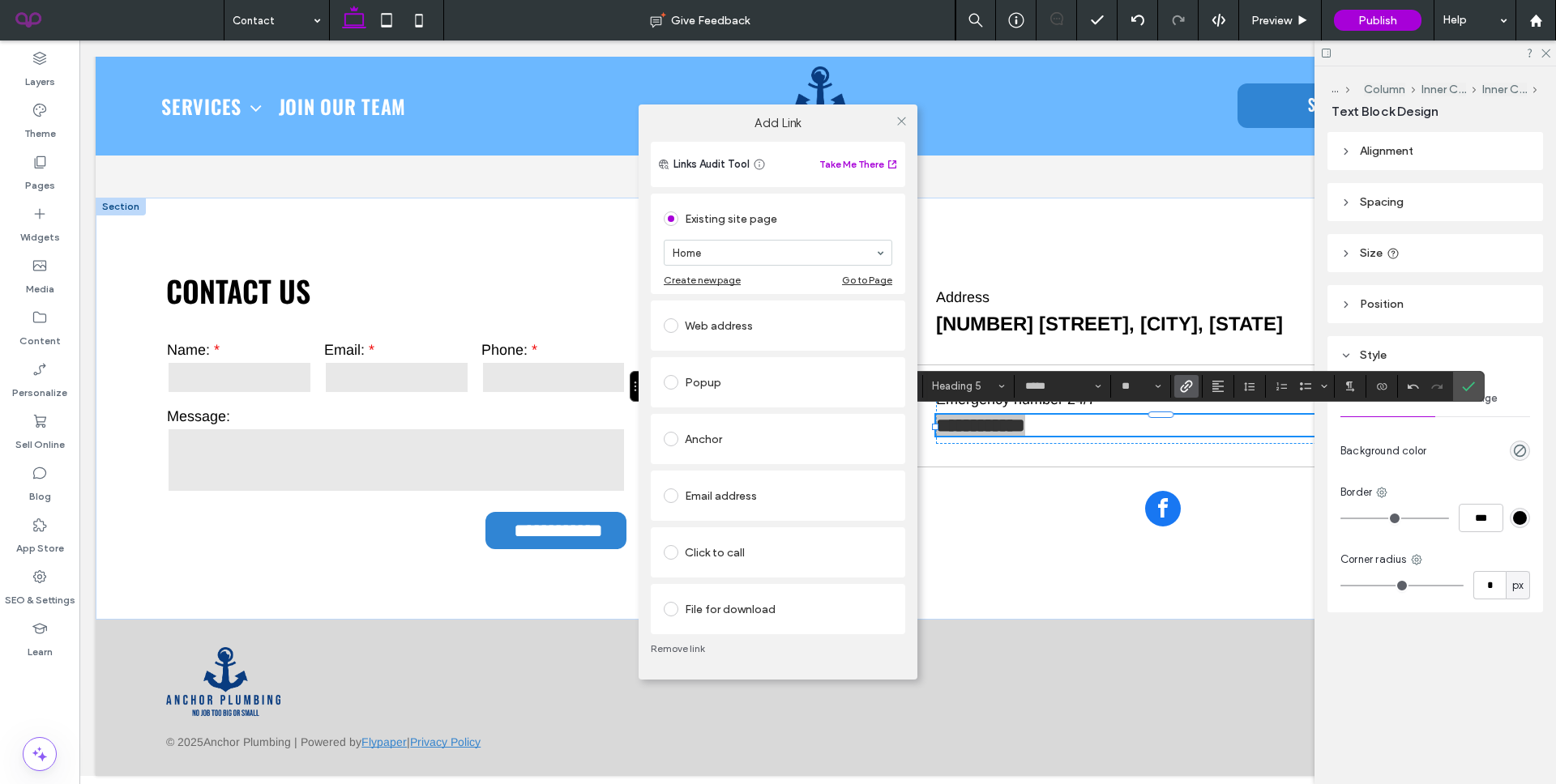 click on "Click to call" at bounding box center (778, 552) 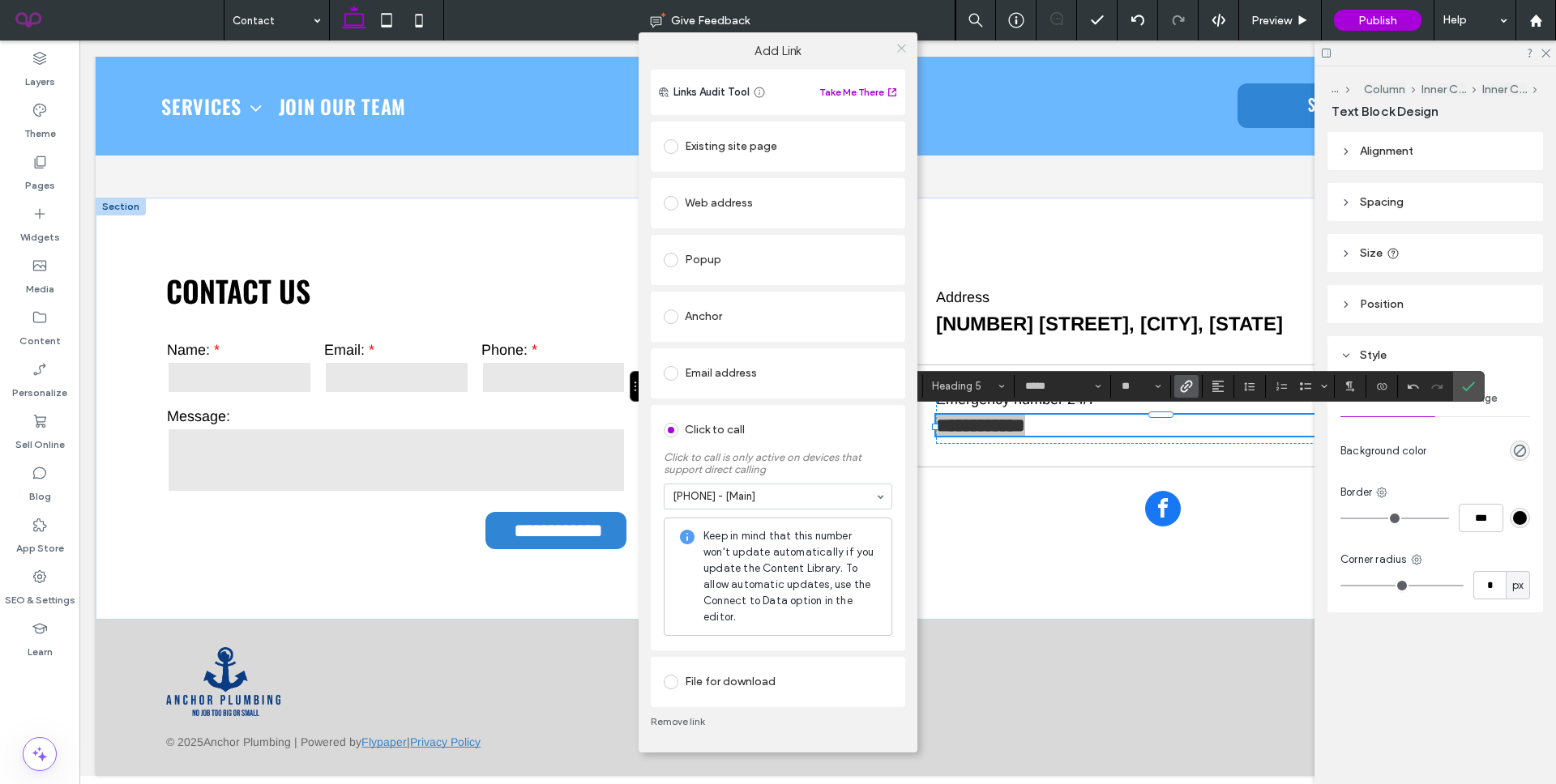 click at bounding box center (901, 49) 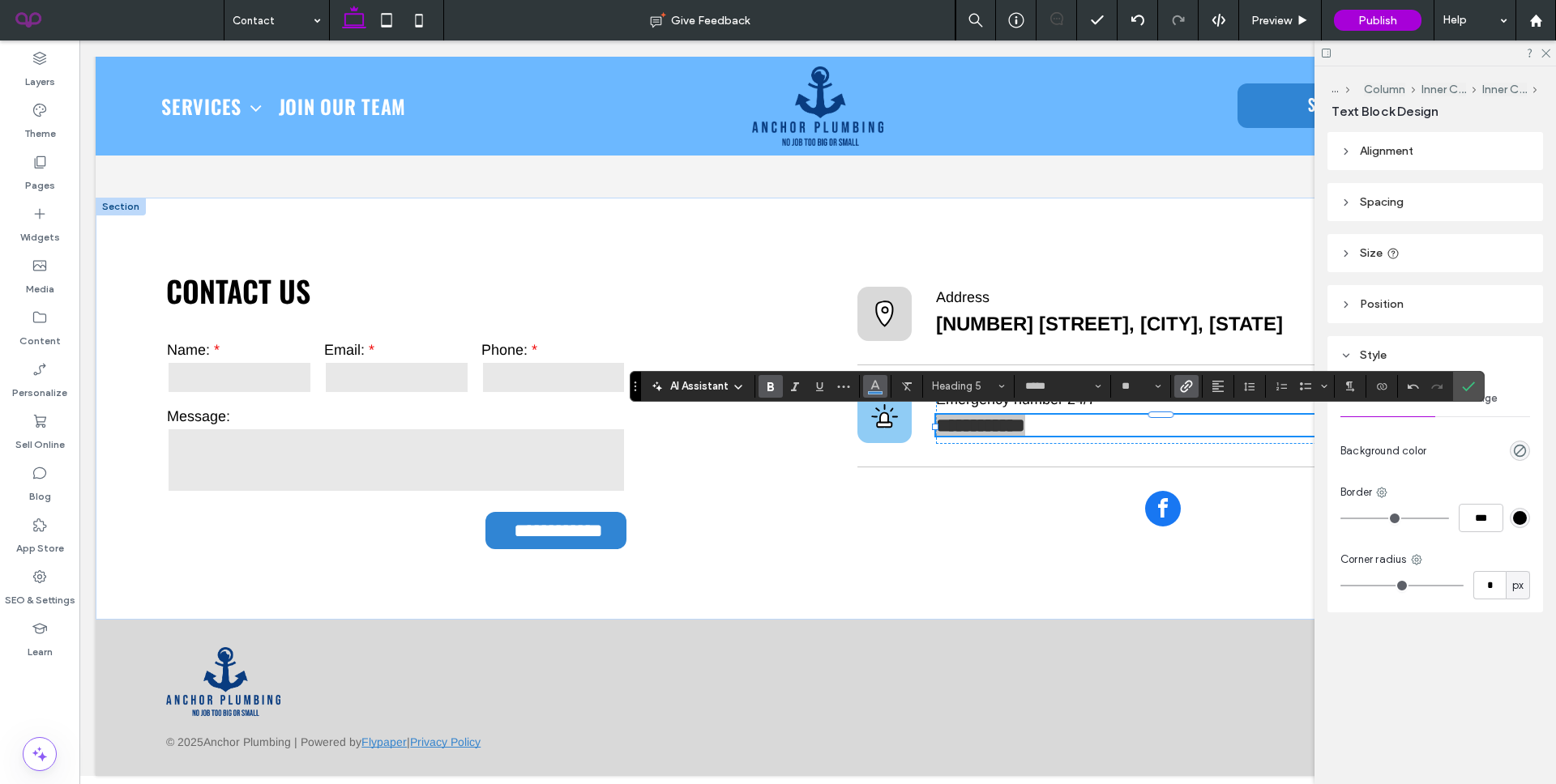 click 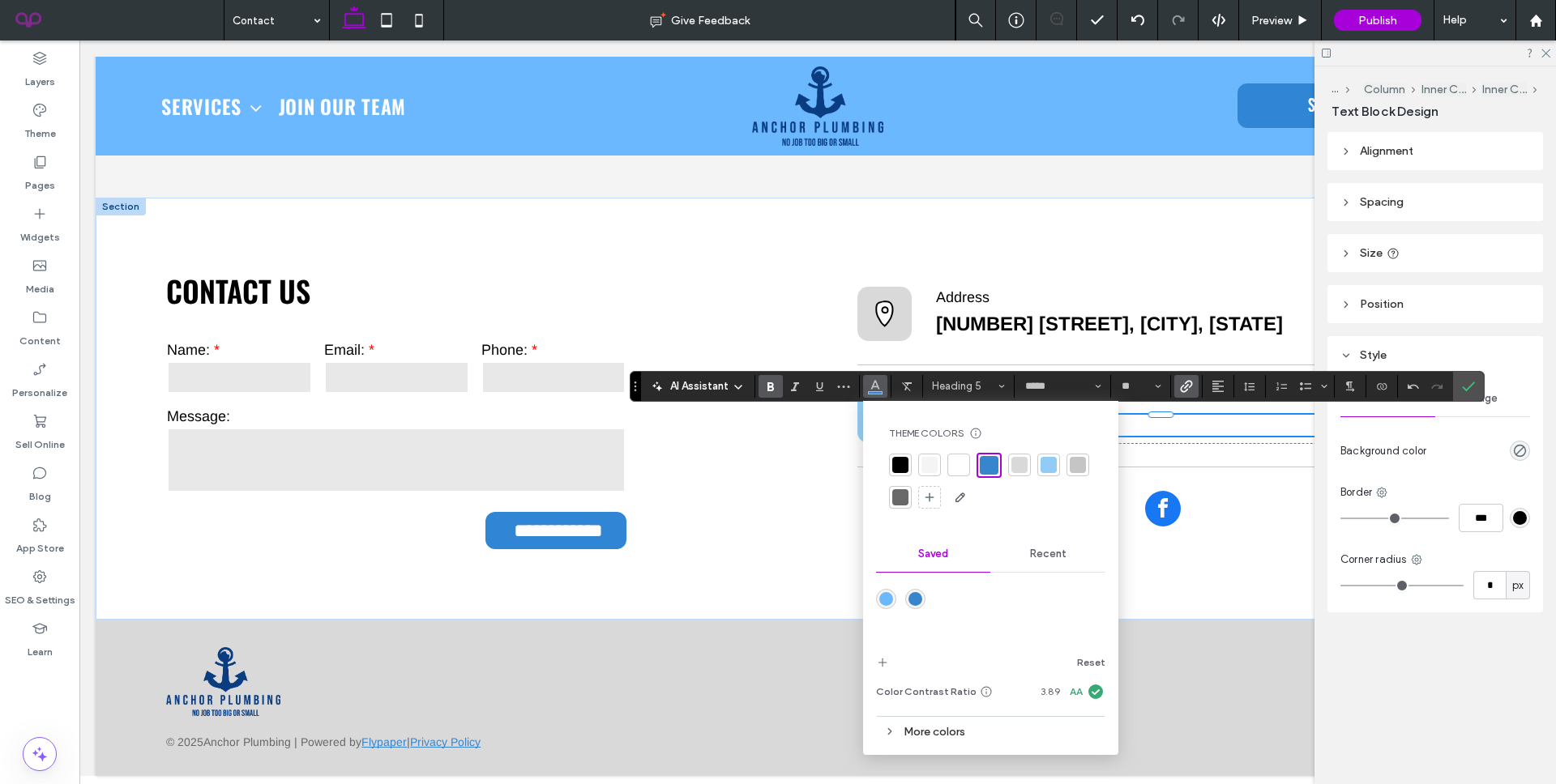 click at bounding box center (900, 465) 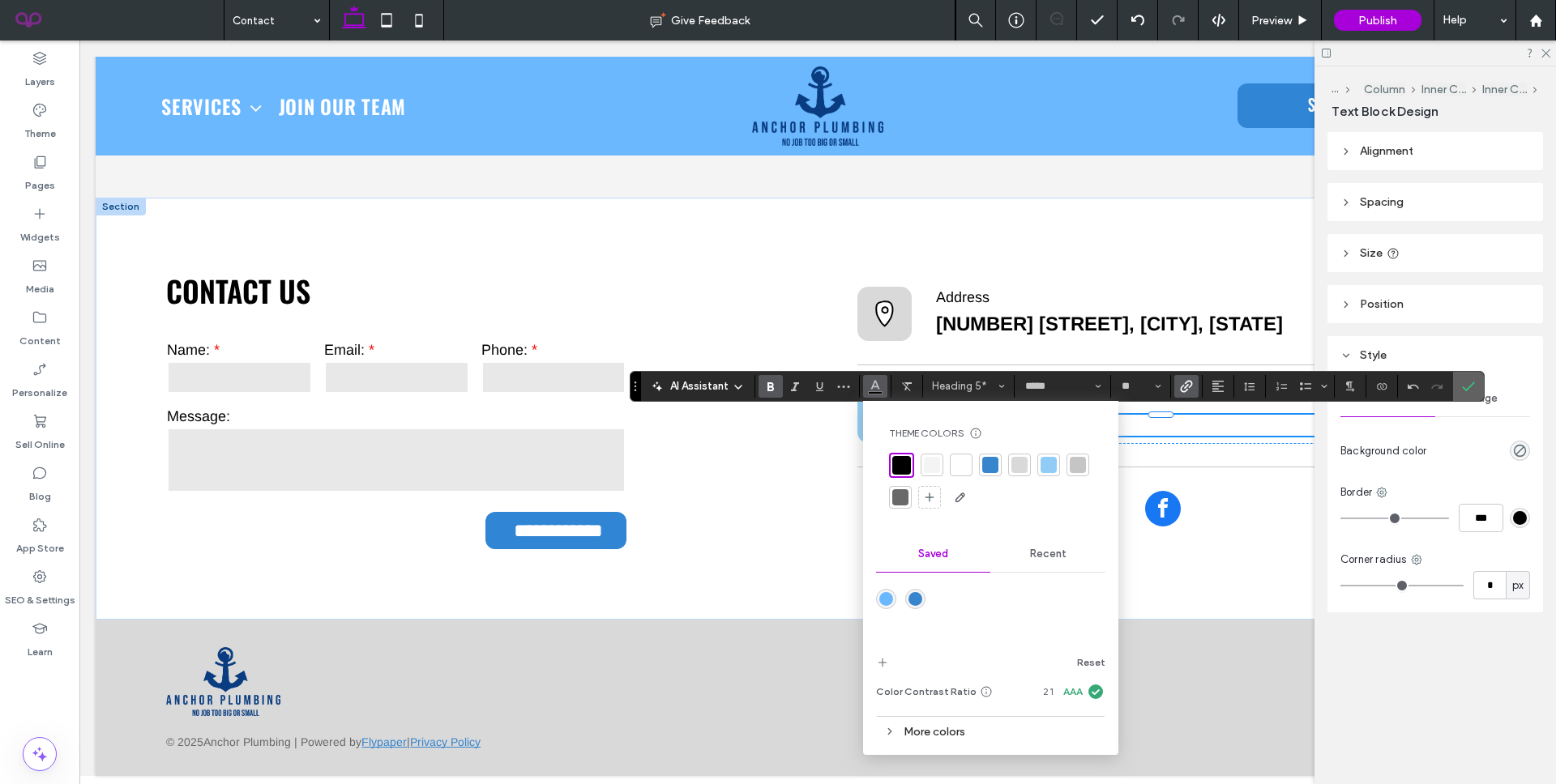 click 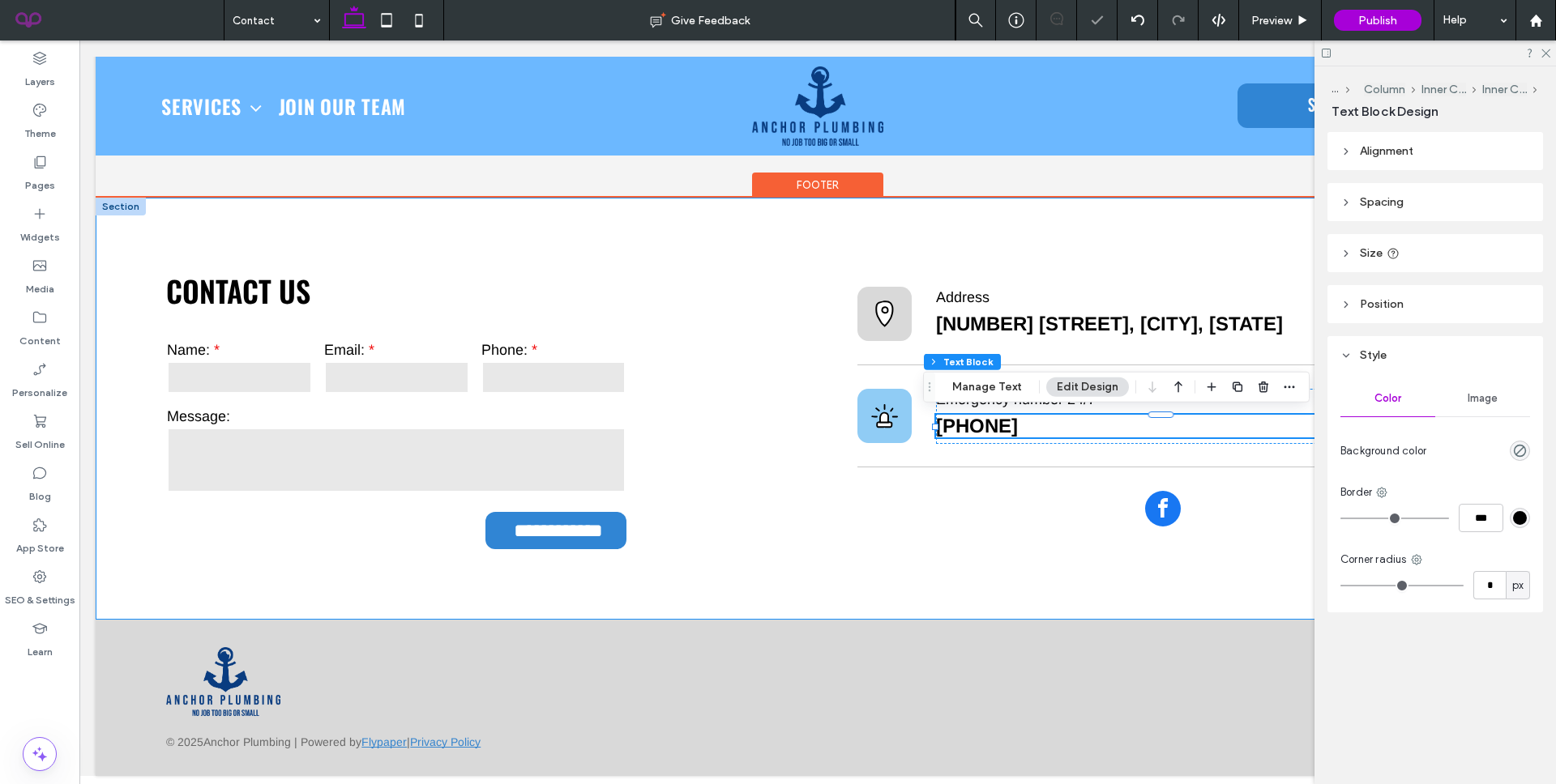 click on "Address
411 Merril Dr, [CITY], [STATE]
Emergency number 24/7
[PHONE]" at bounding box center [818, 408] 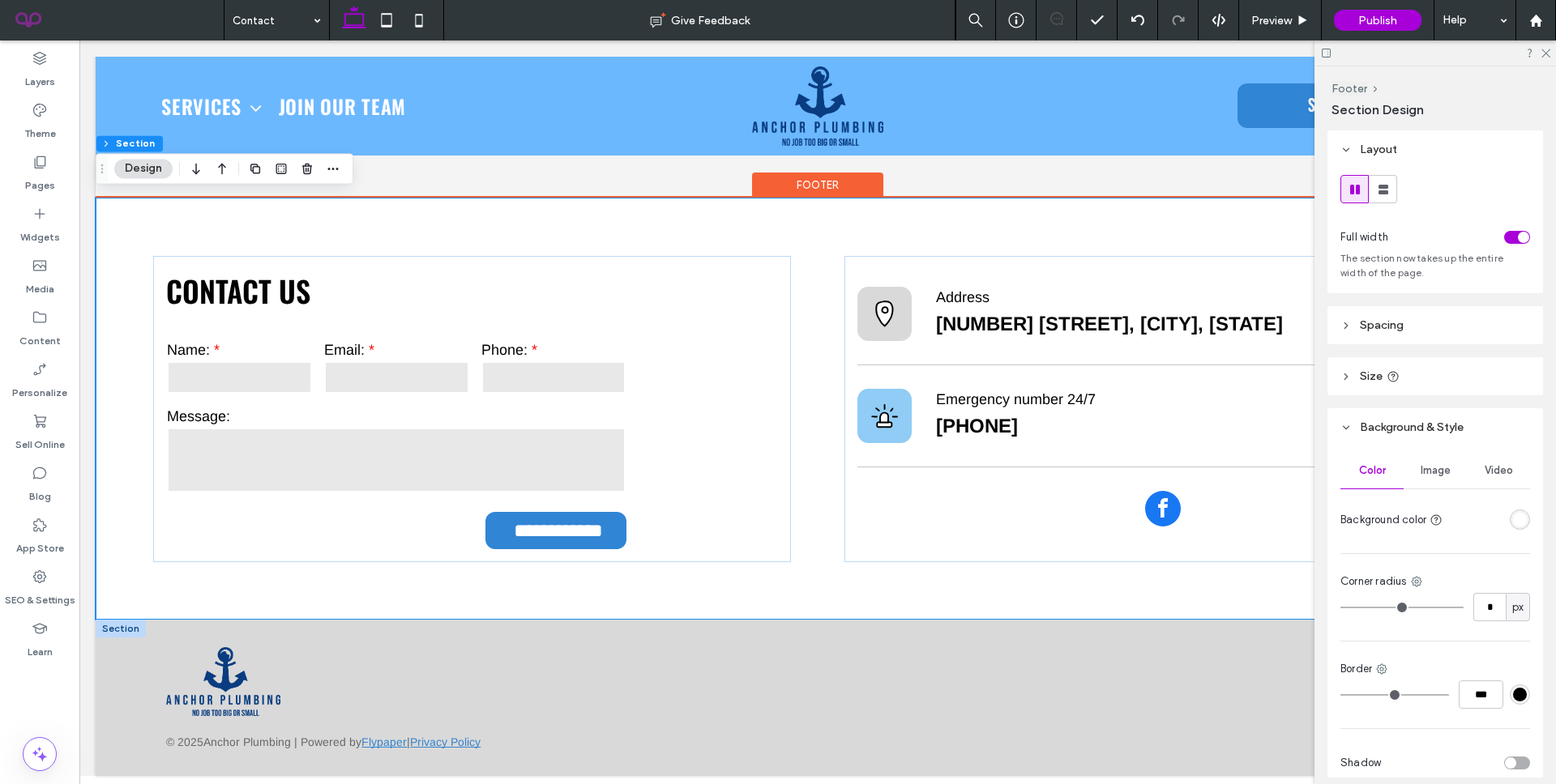 scroll, scrollTop: 0, scrollLeft: 0, axis: both 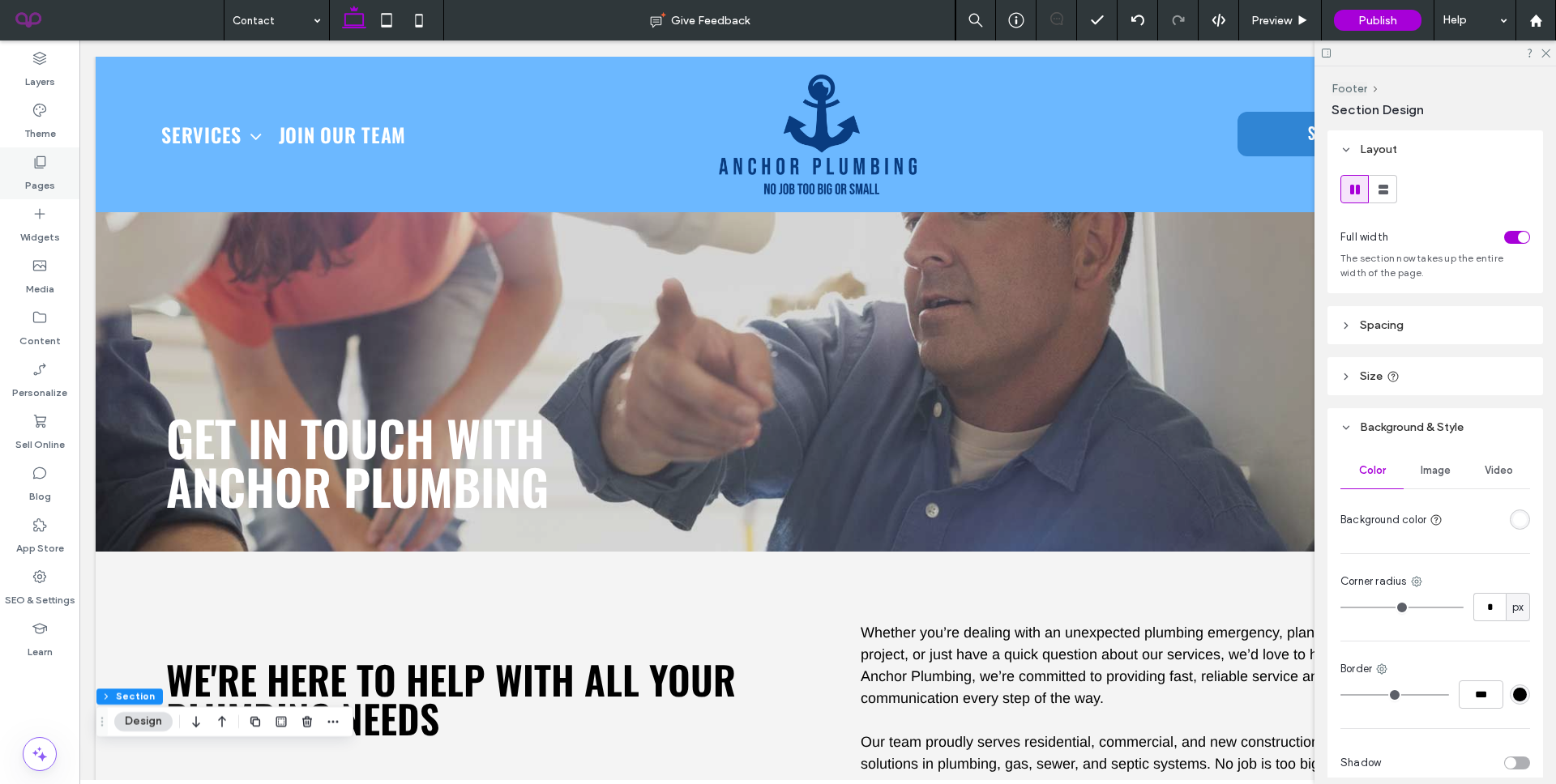 click on "Pages" at bounding box center (40, 181) 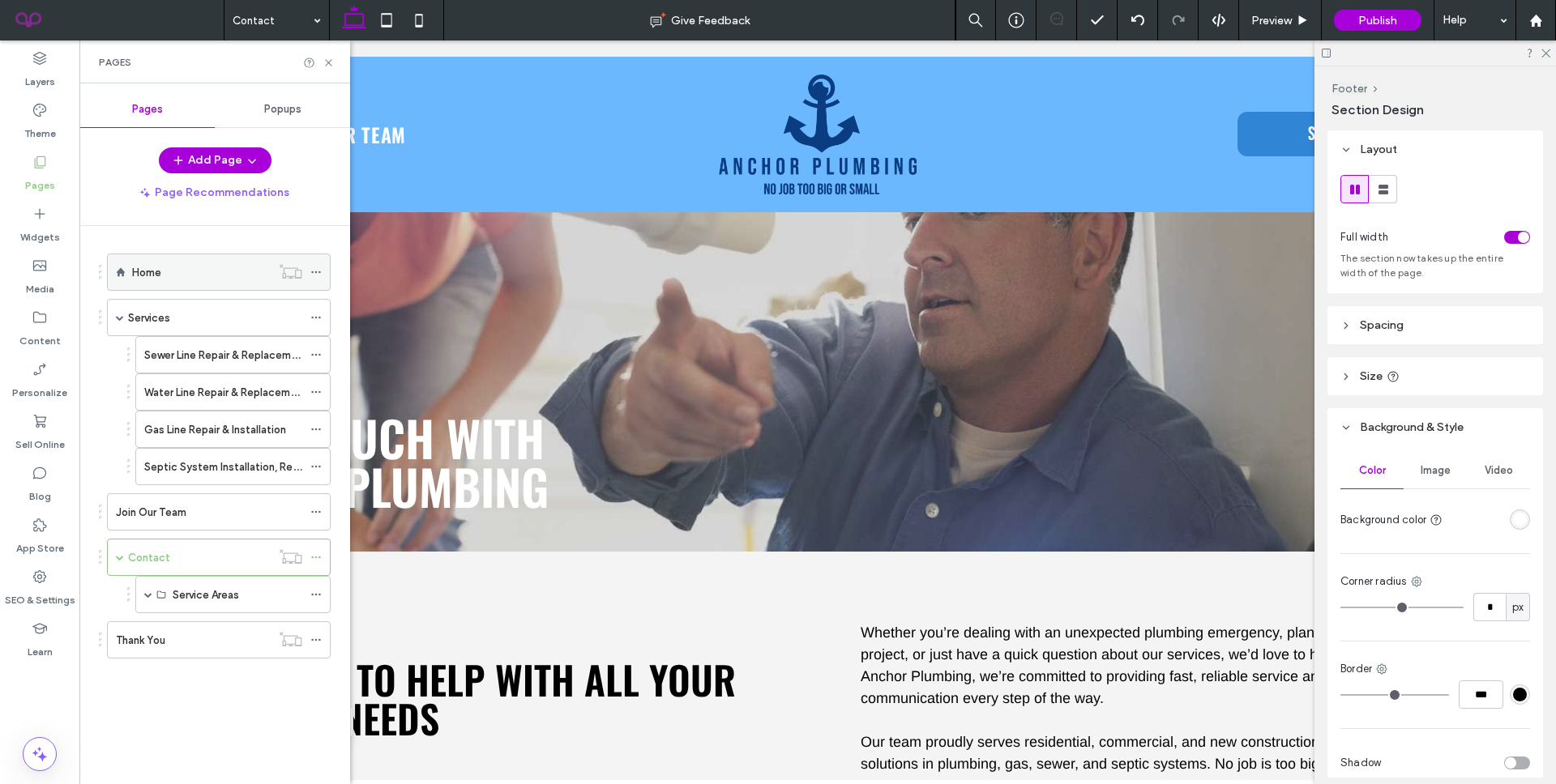 click on "Home" at bounding box center (147, 272) 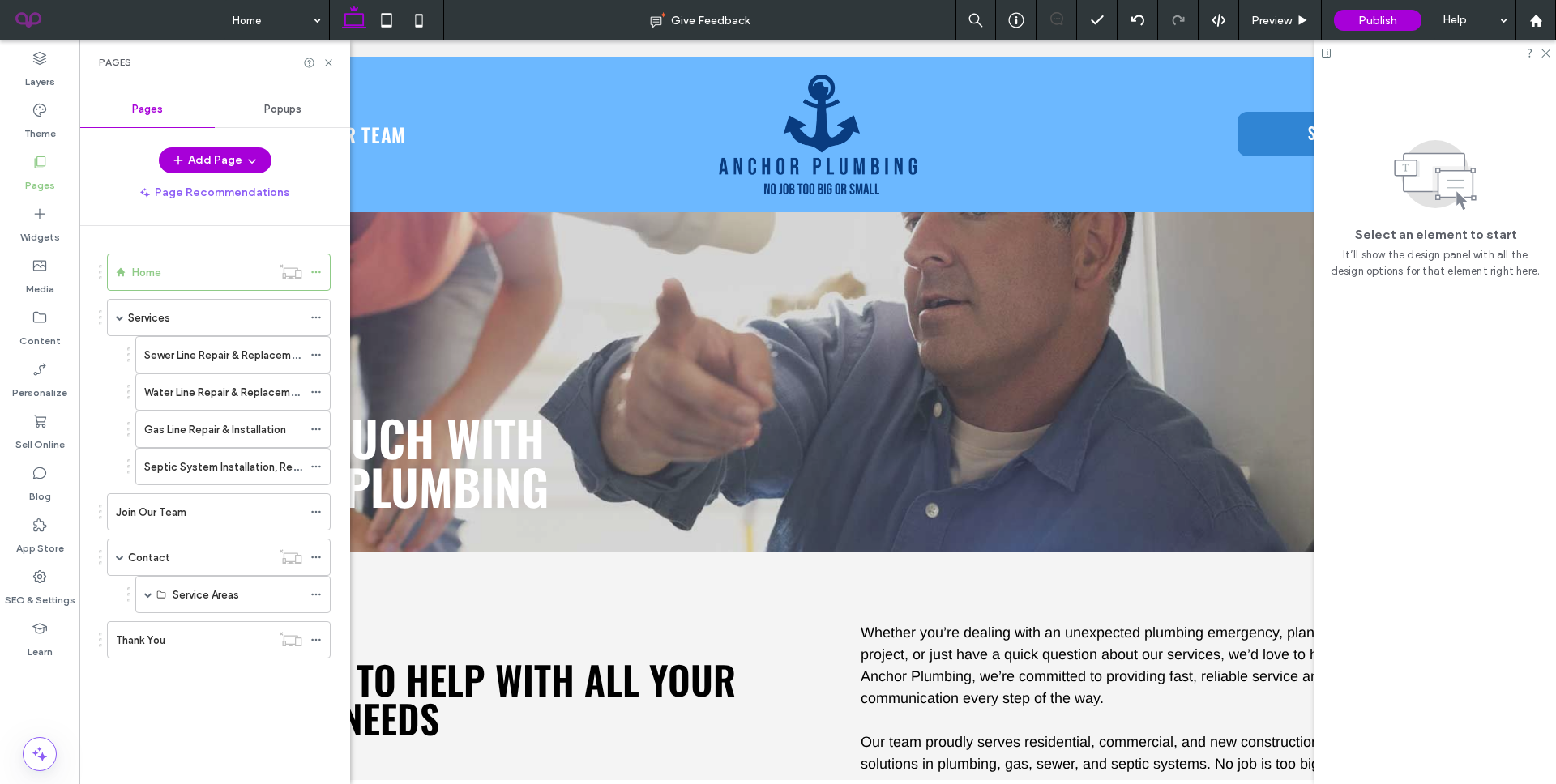 click on "Pages" at bounding box center (215, 62) 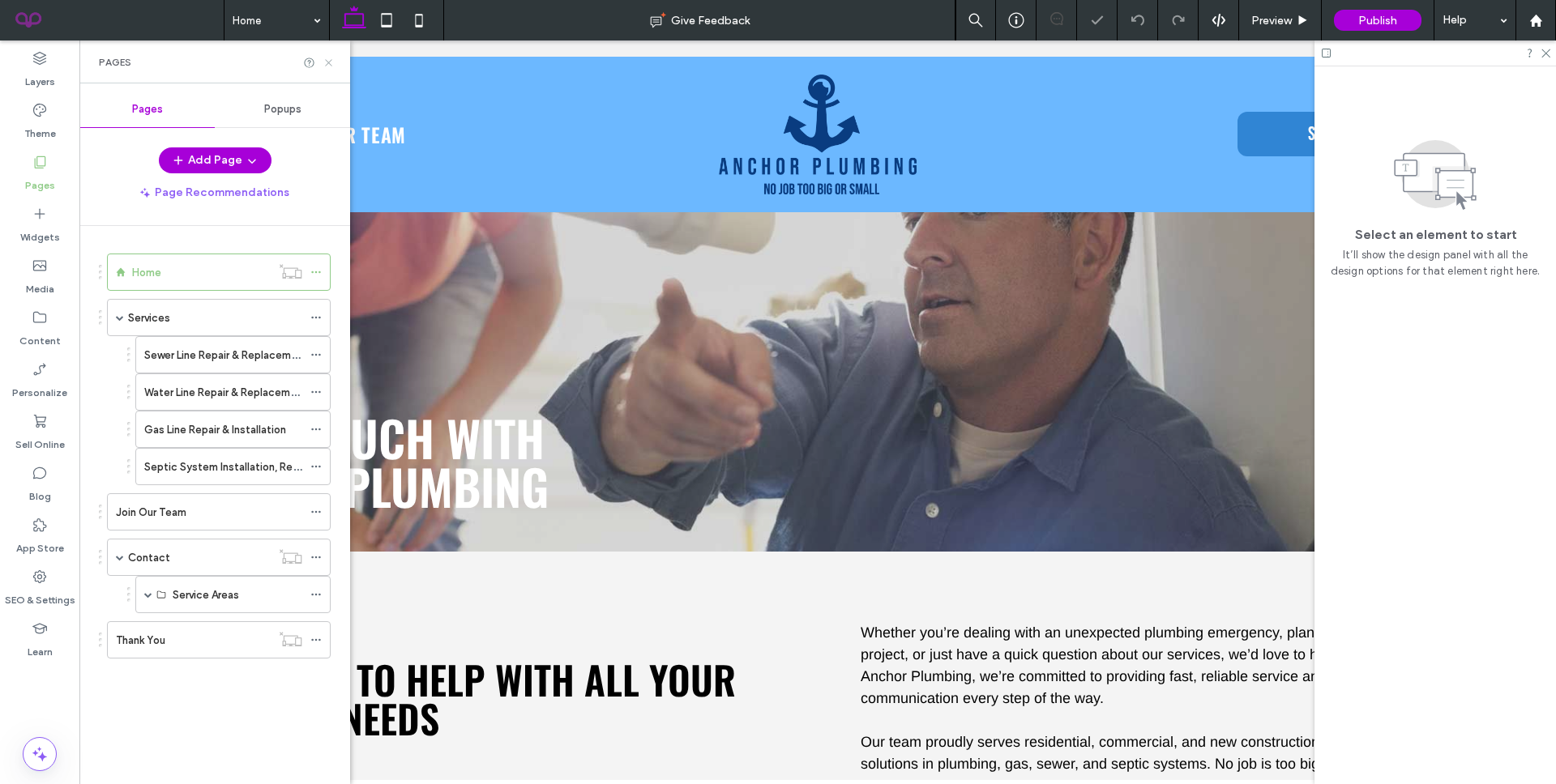 click 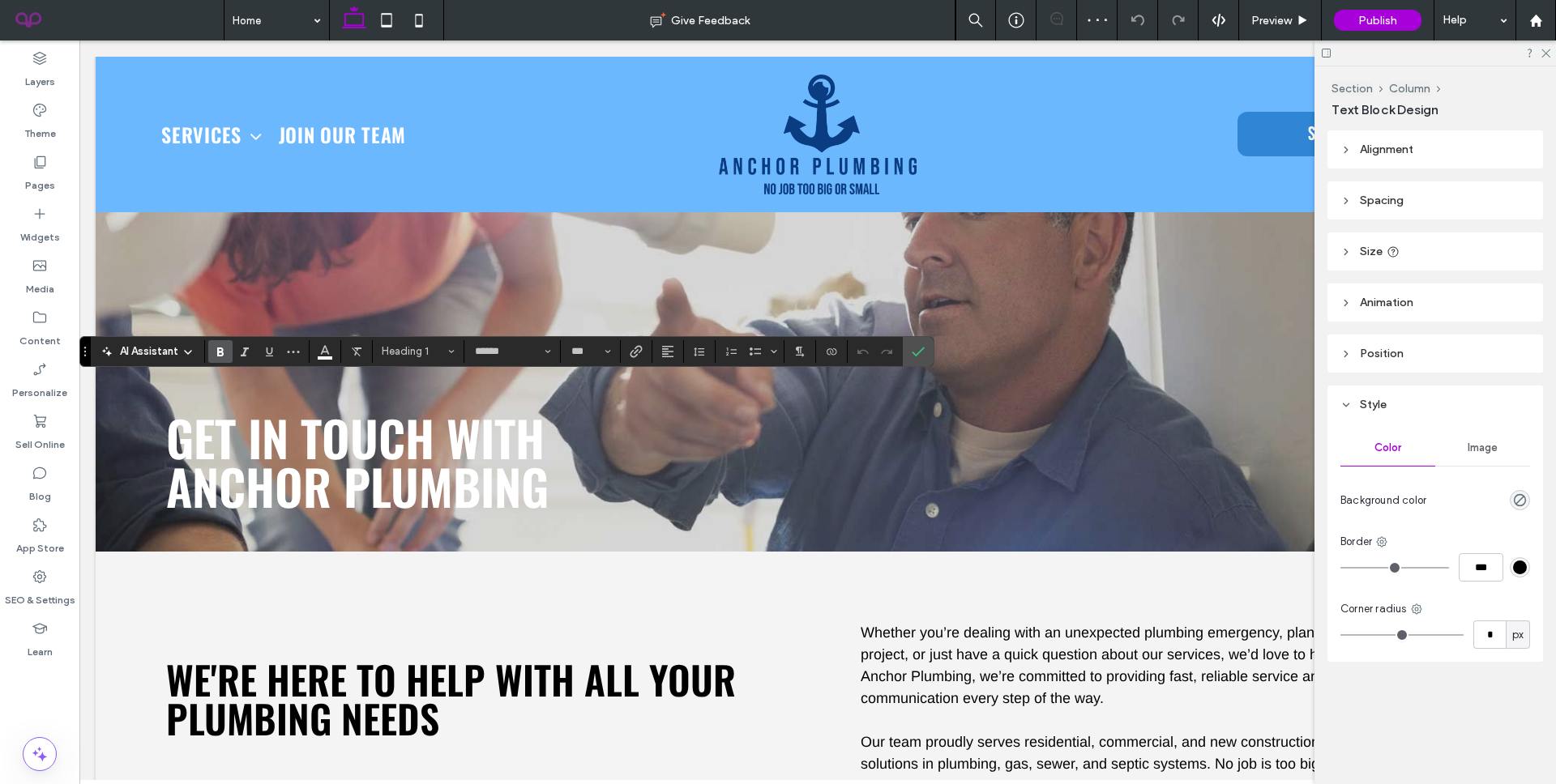 type on "******" 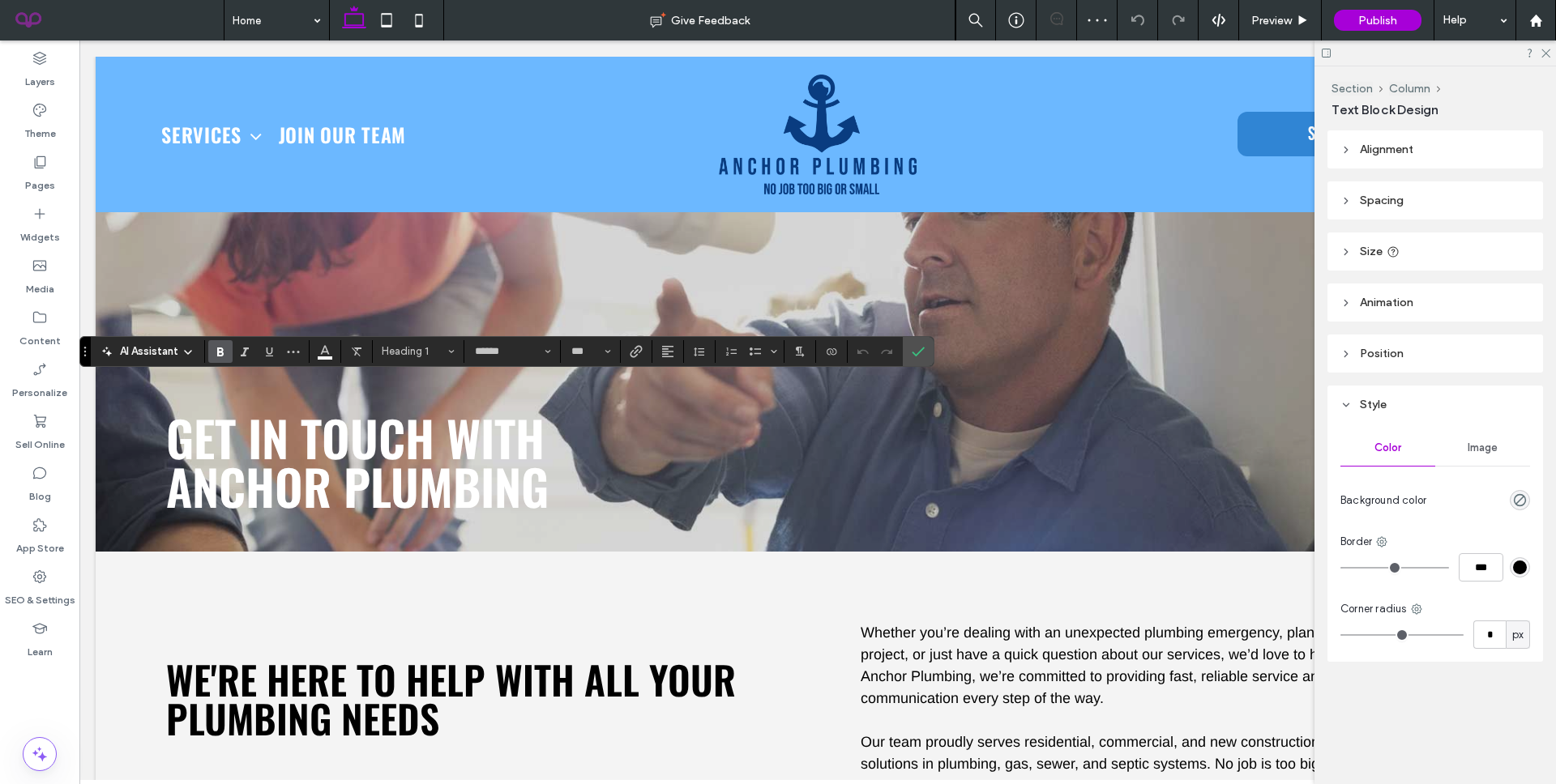 type on "***" 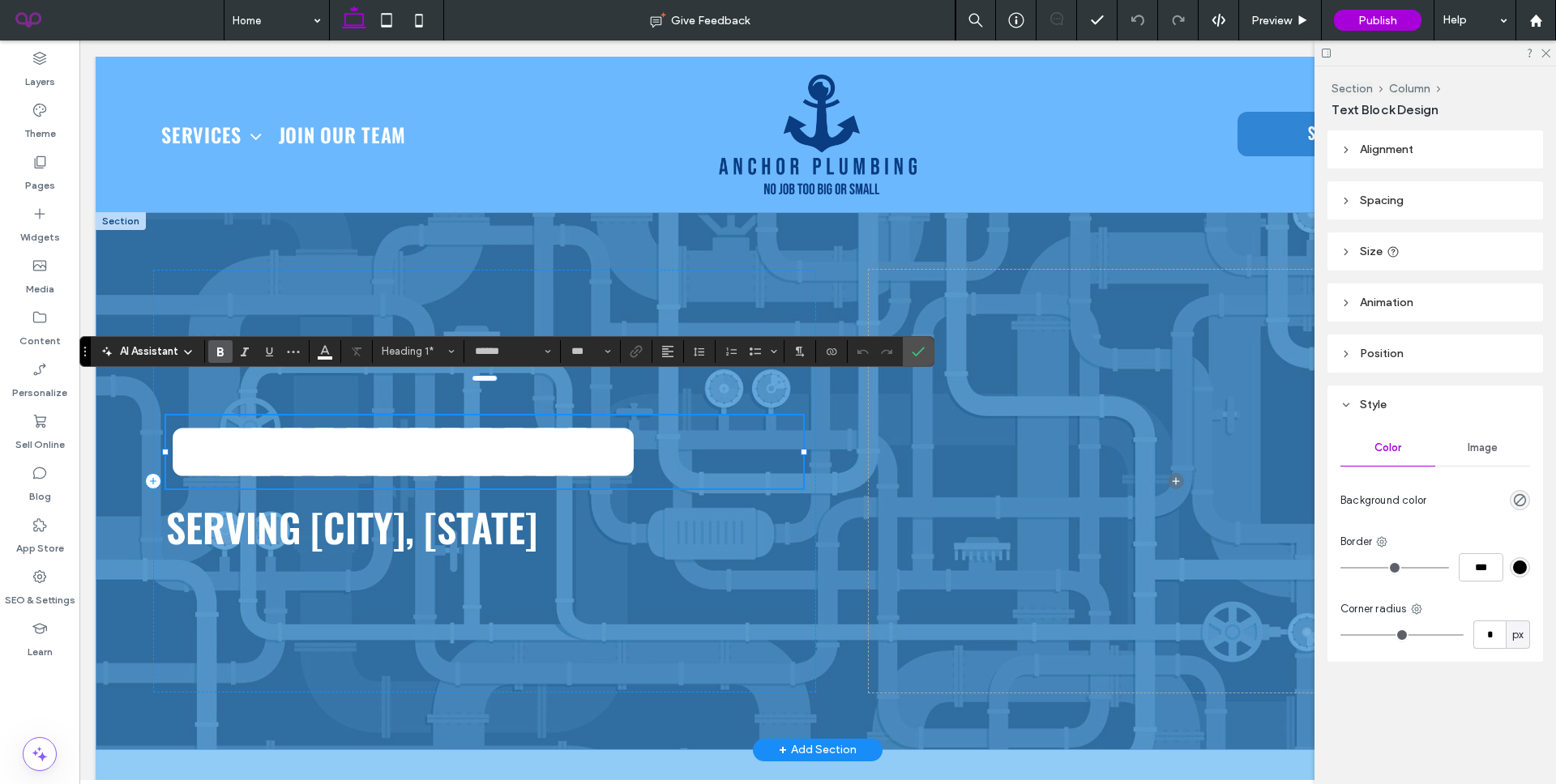 scroll, scrollTop: 0, scrollLeft: 0, axis: both 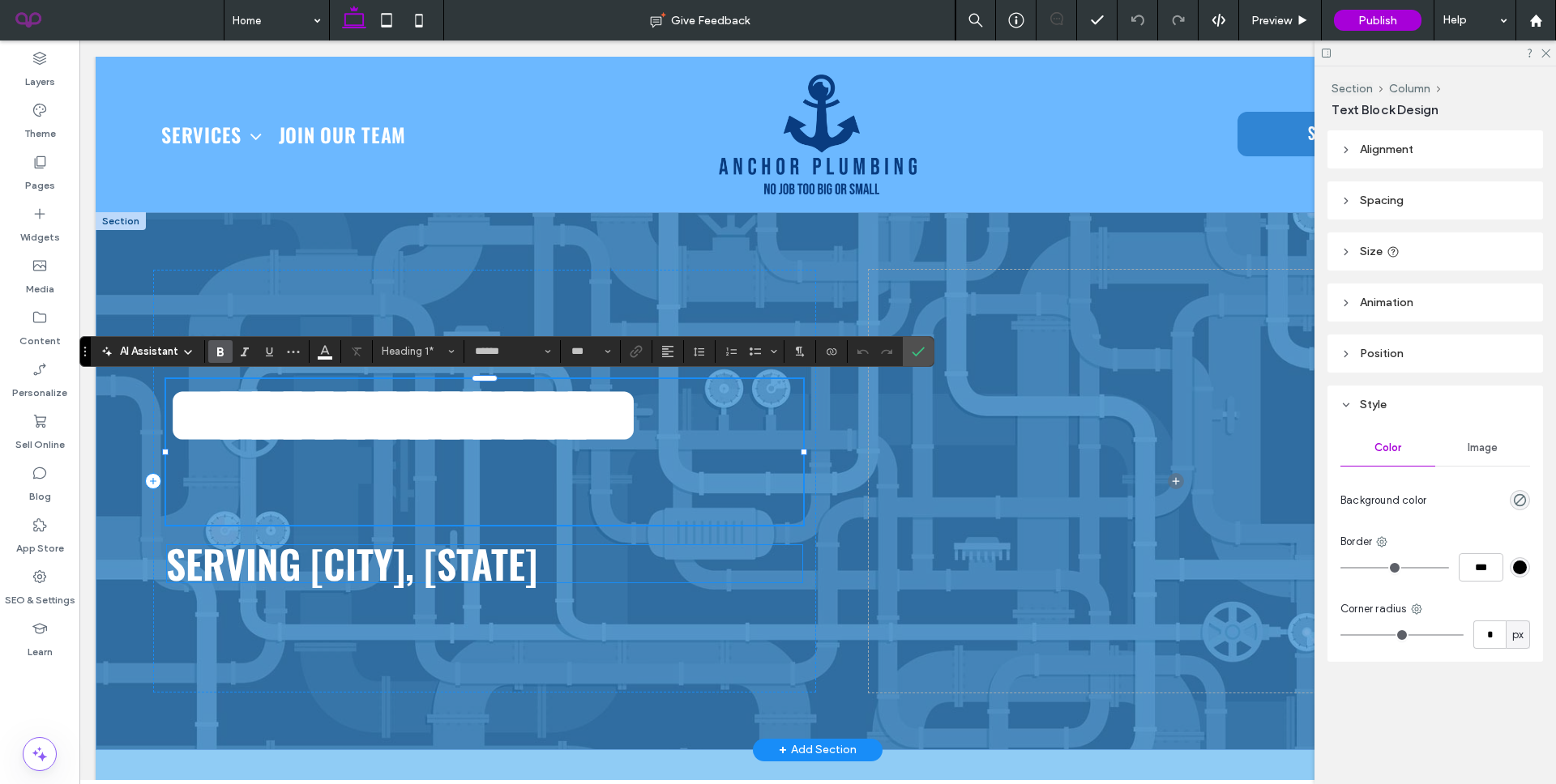 click on "serving [CITY], [STATE]" at bounding box center [352, 563] 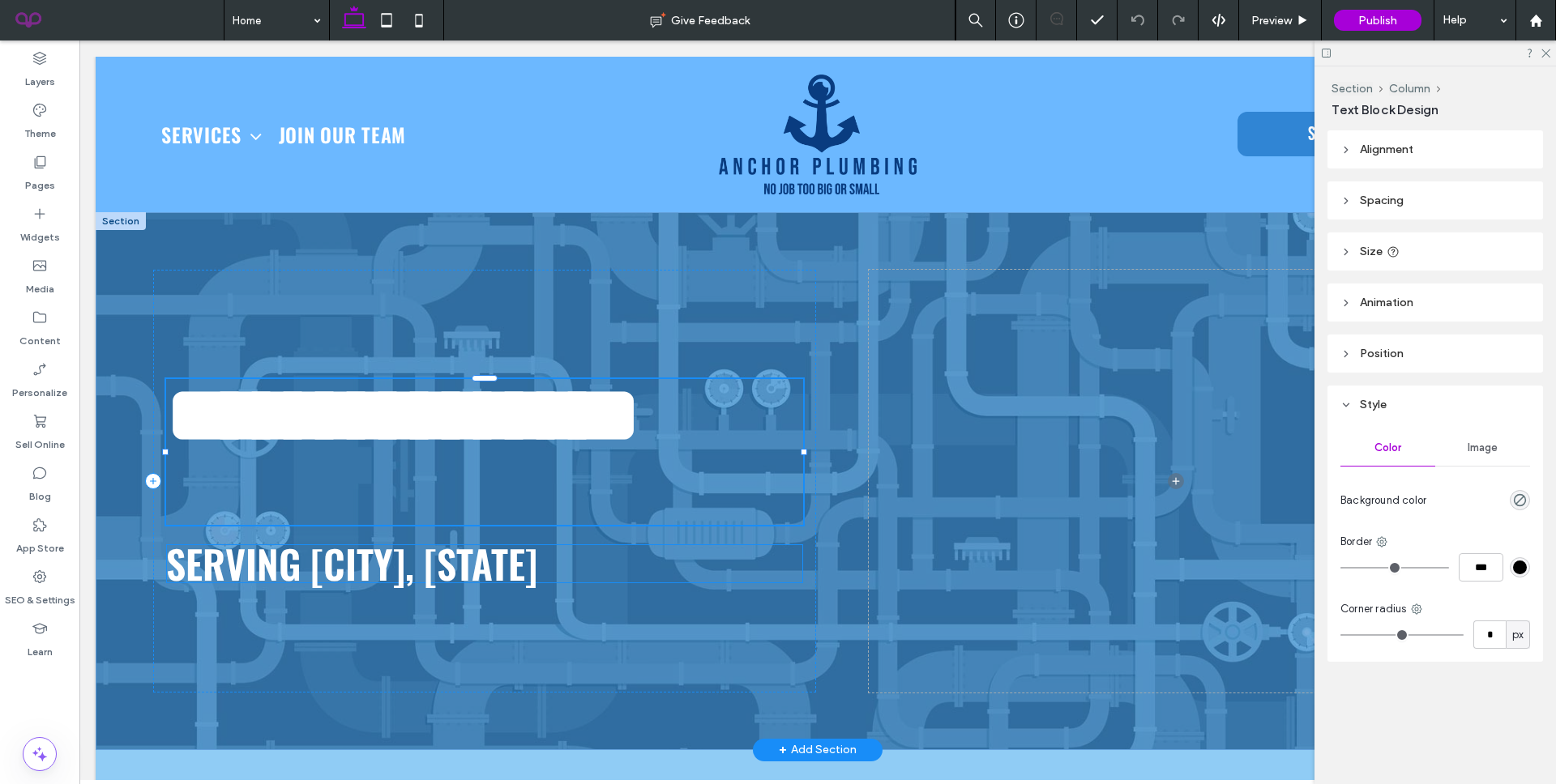 click on "serving [CITY], [STATE]" at bounding box center [485, 564] 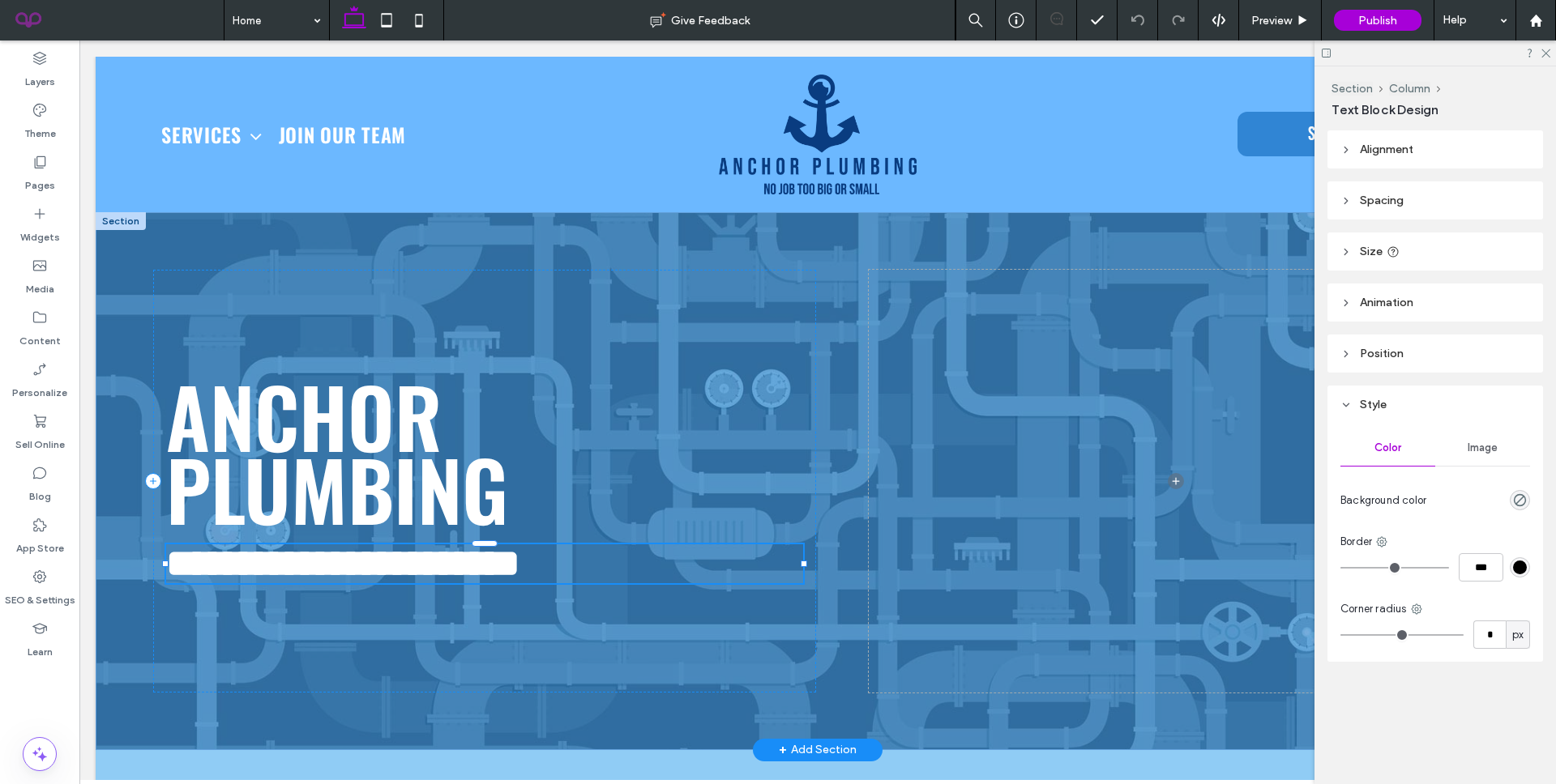 click on "**********" at bounding box center [343, 563] 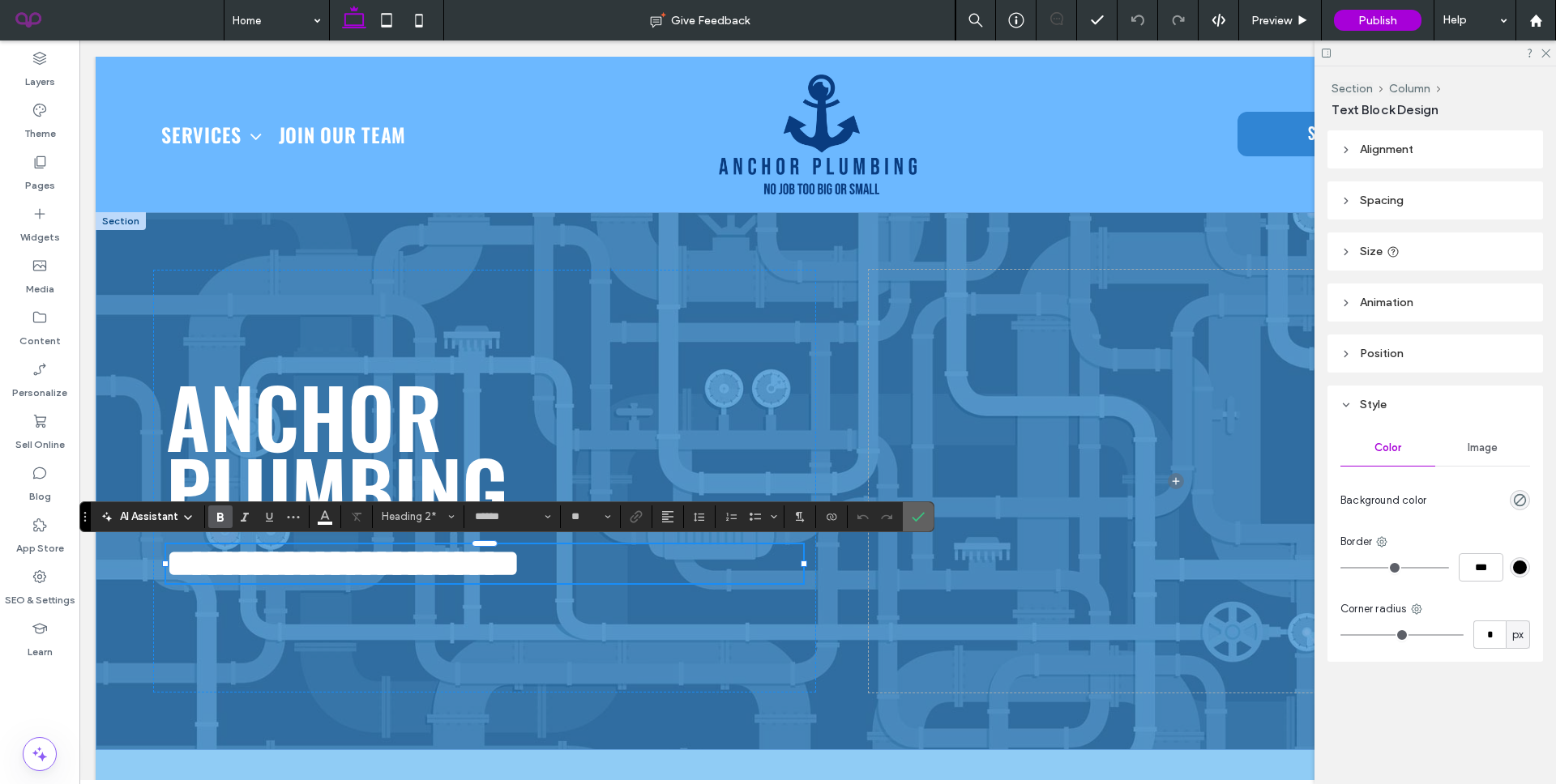 drag, startPoint x: 913, startPoint y: 516, endPoint x: 674, endPoint y: 488, distance: 240.63458 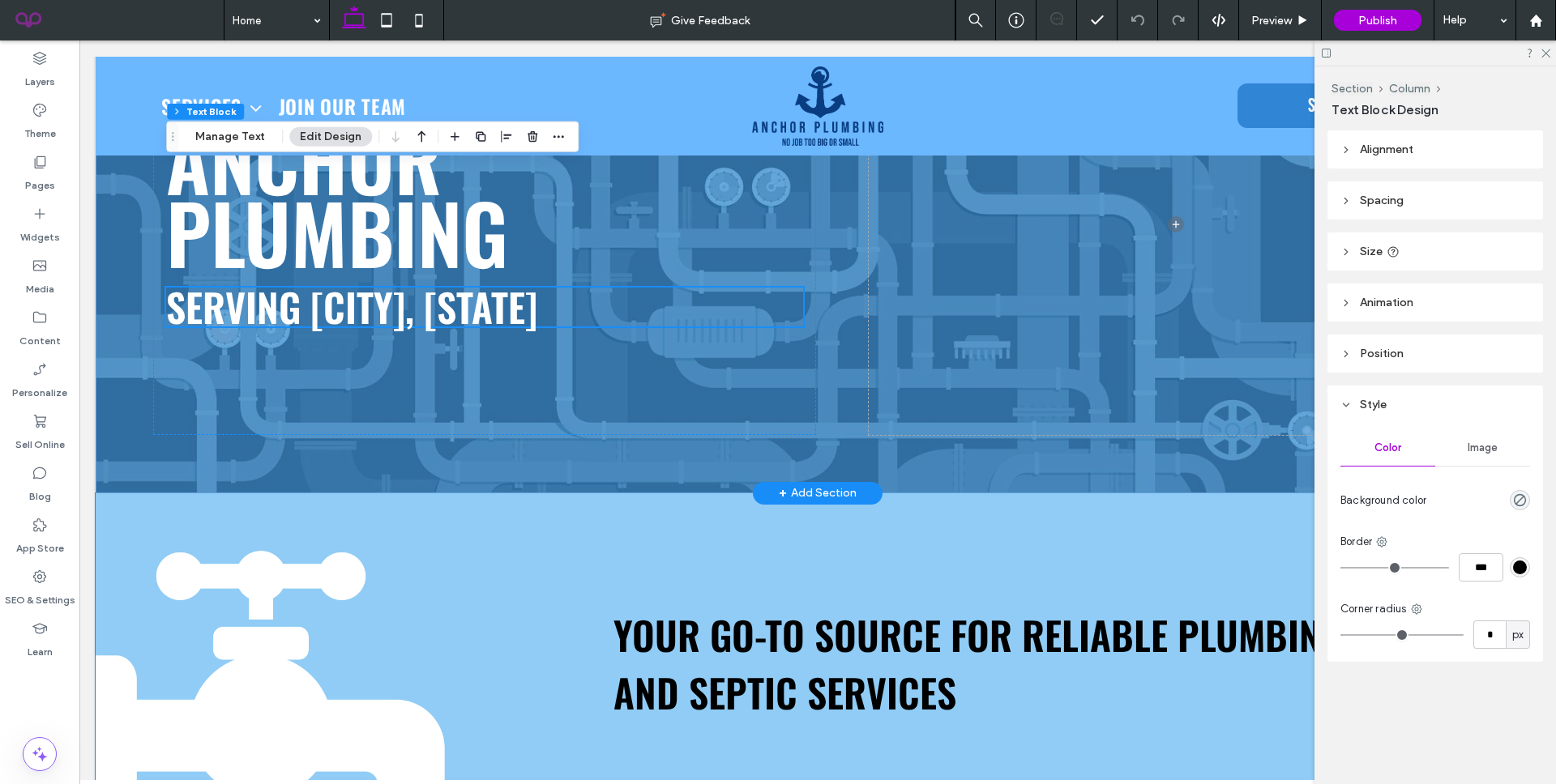 scroll, scrollTop: 443, scrollLeft: 0, axis: vertical 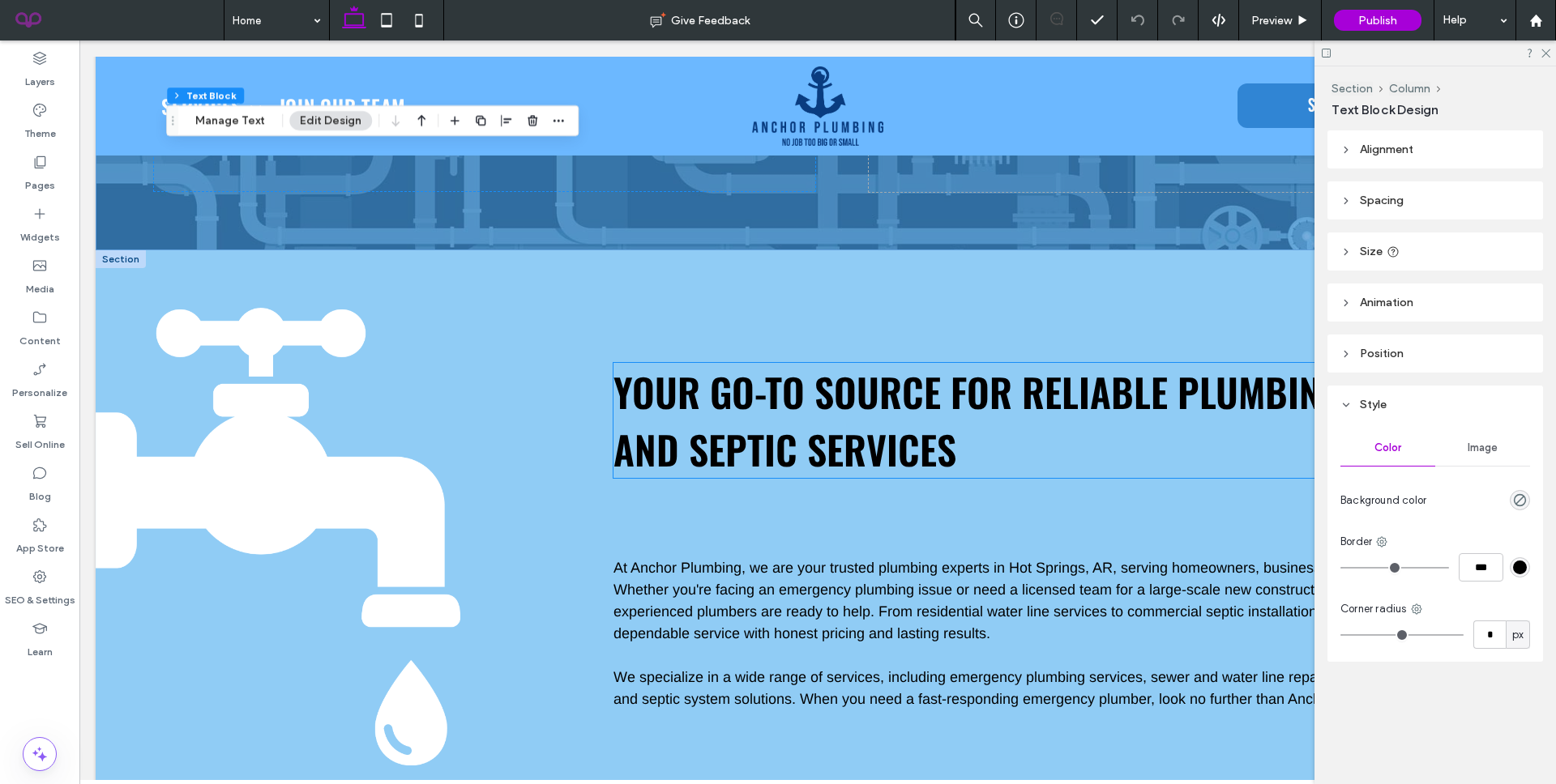 click on "Your Go-To Source for Reliable Plumbing, Gas, and Septic Services" at bounding box center [1023, 420] 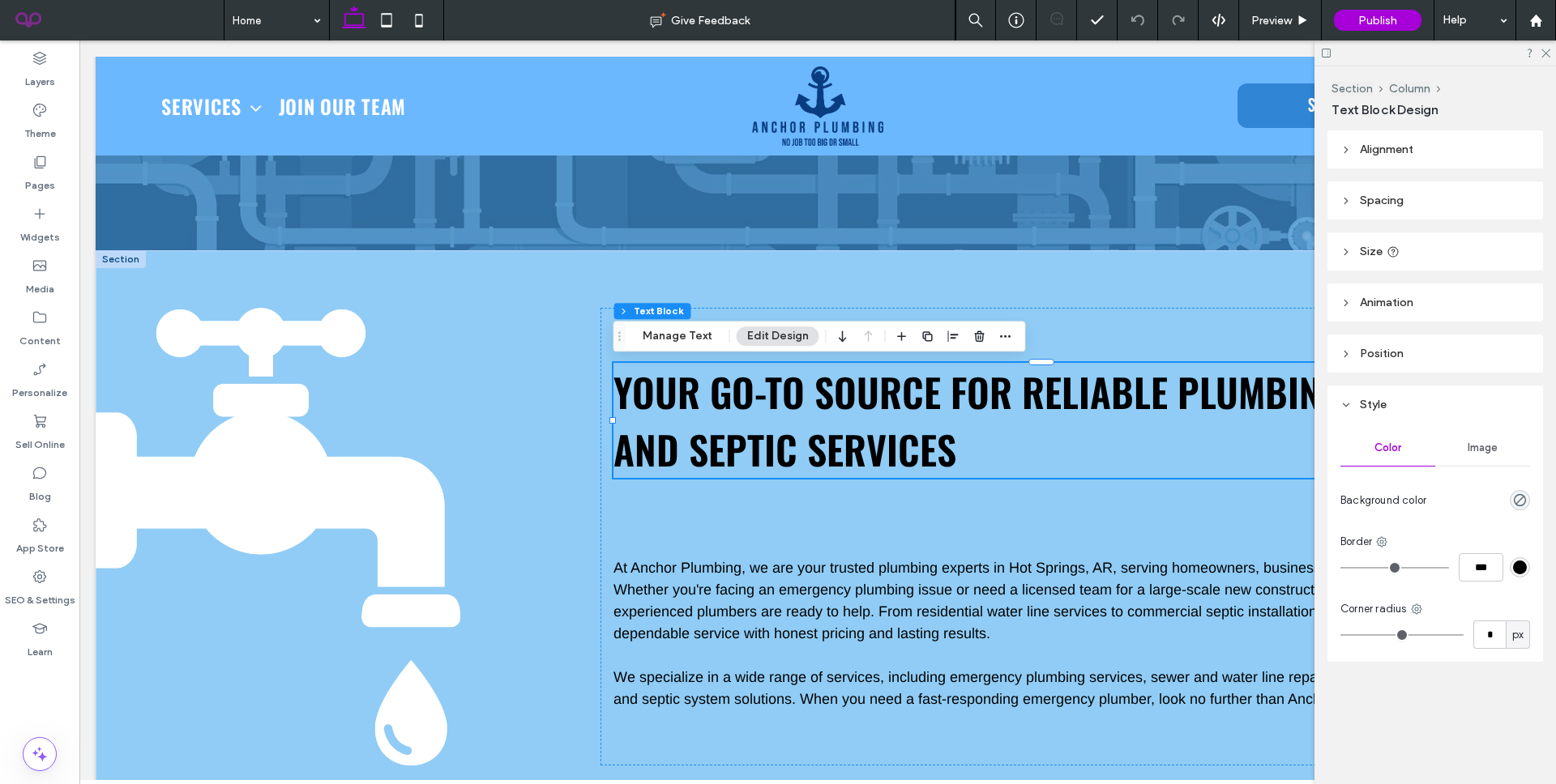 click on "Your Go-To Source for Reliable Plumbing, Gas, and Septic Services" at bounding box center (1023, 420) 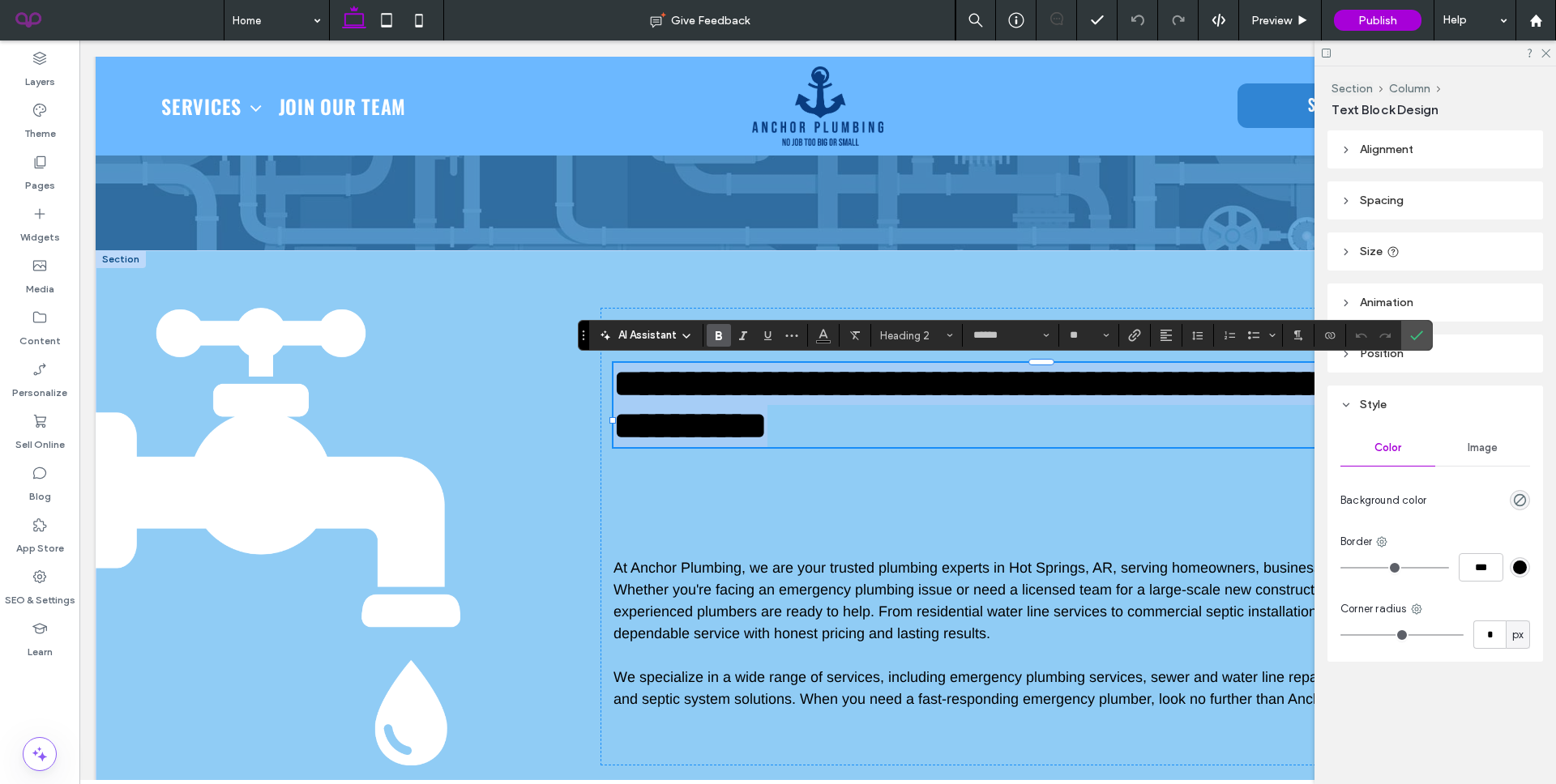 type on "******" 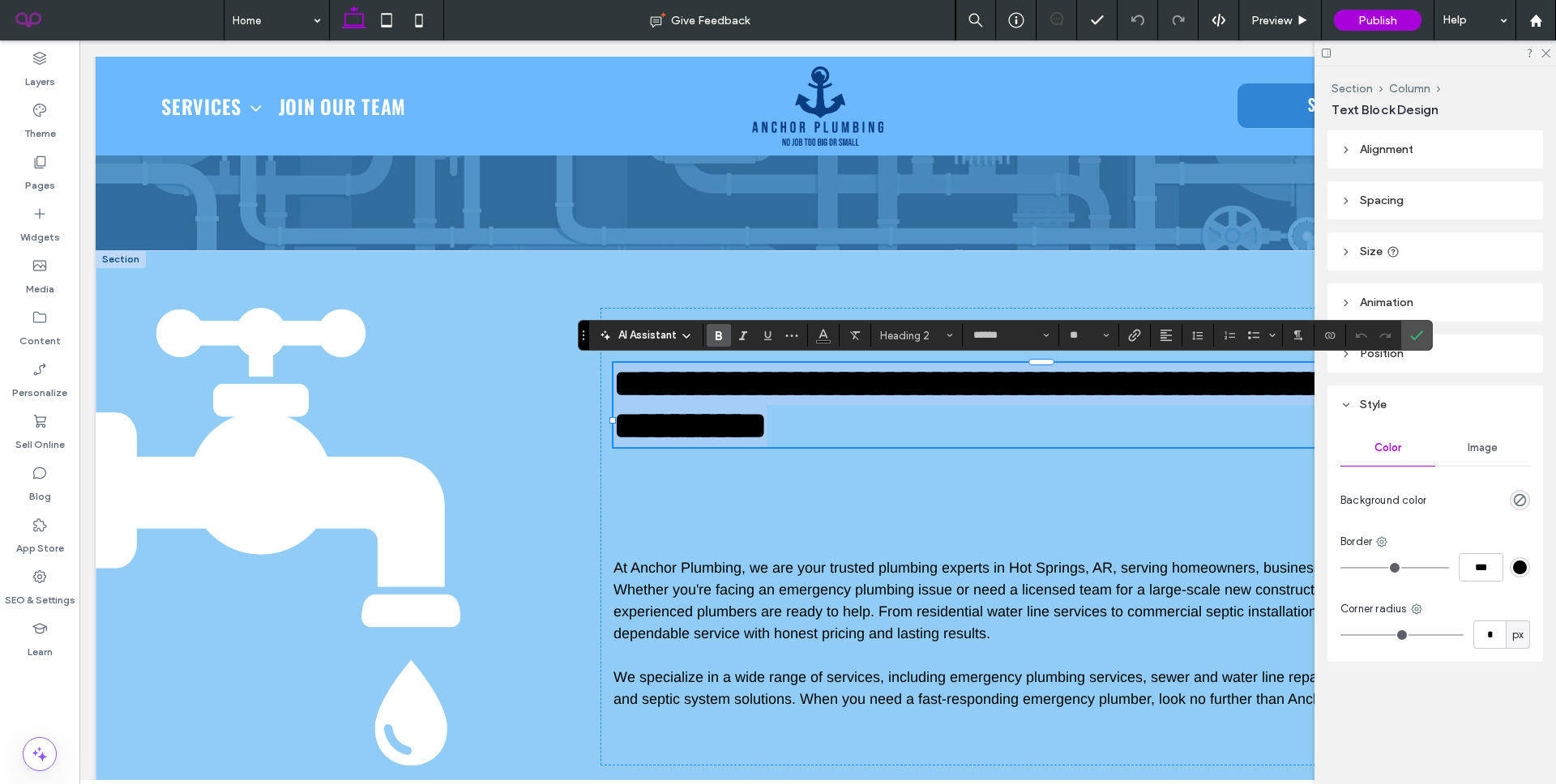 type on "**" 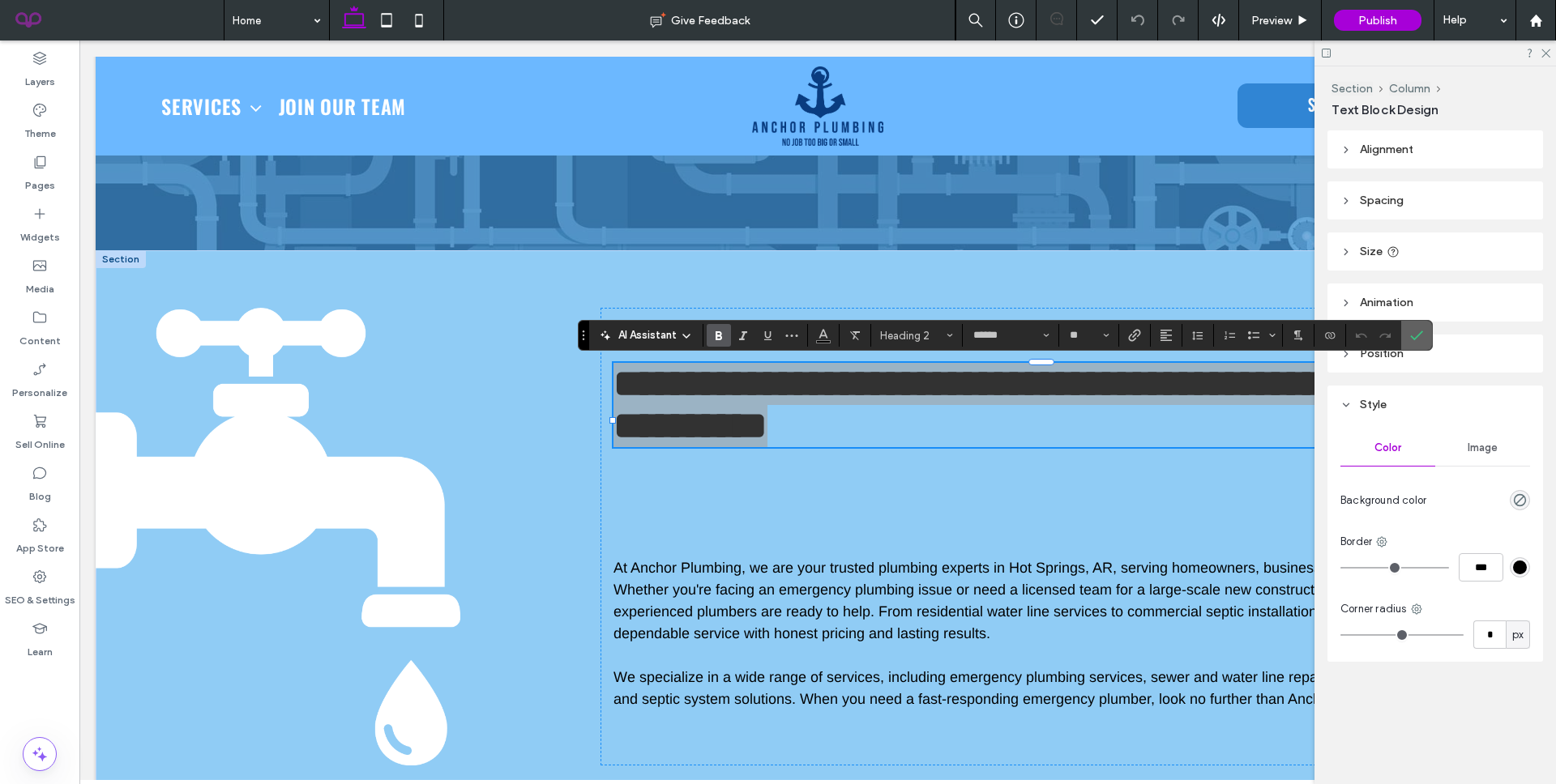 click 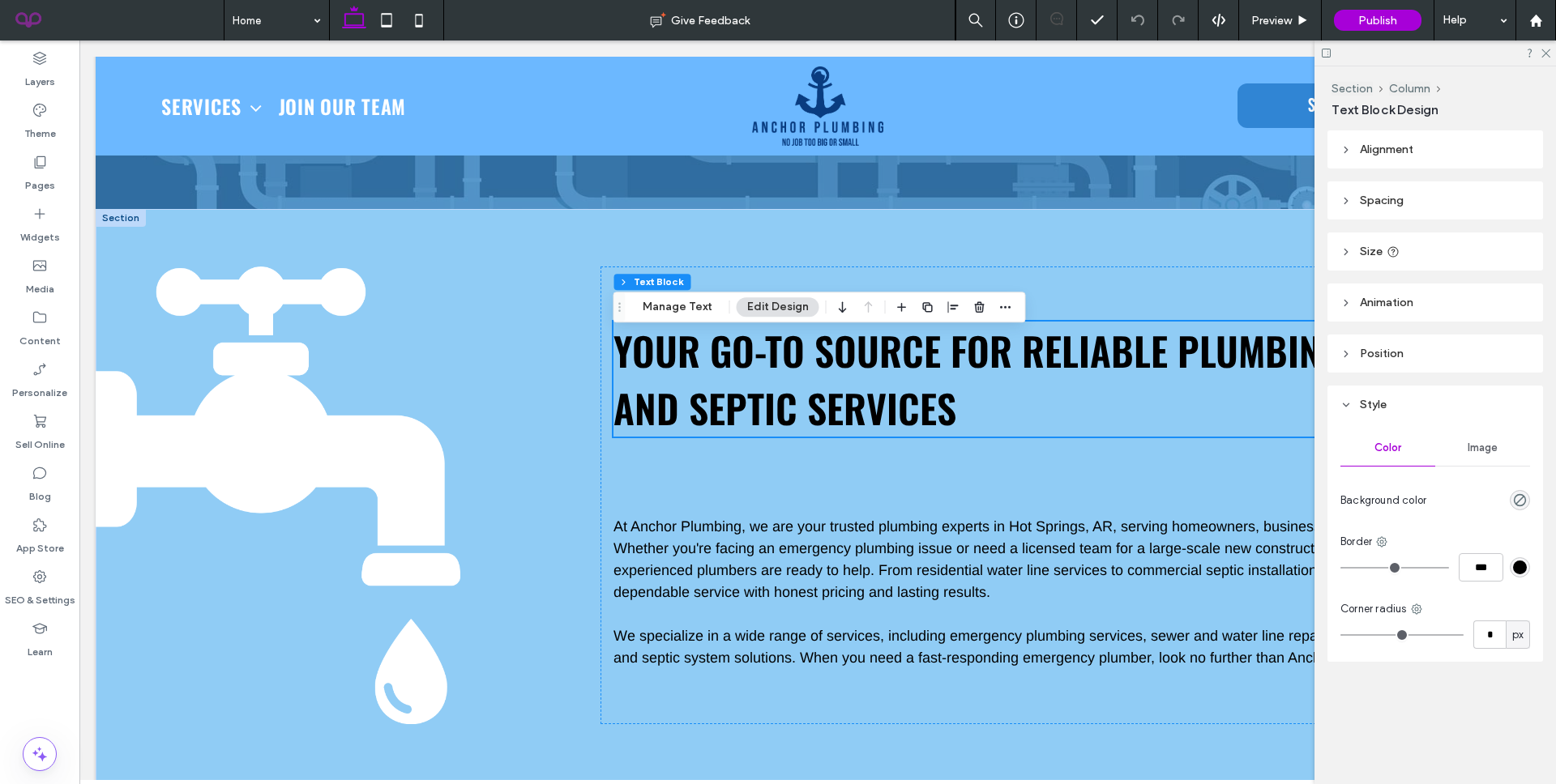 scroll, scrollTop: 496, scrollLeft: 0, axis: vertical 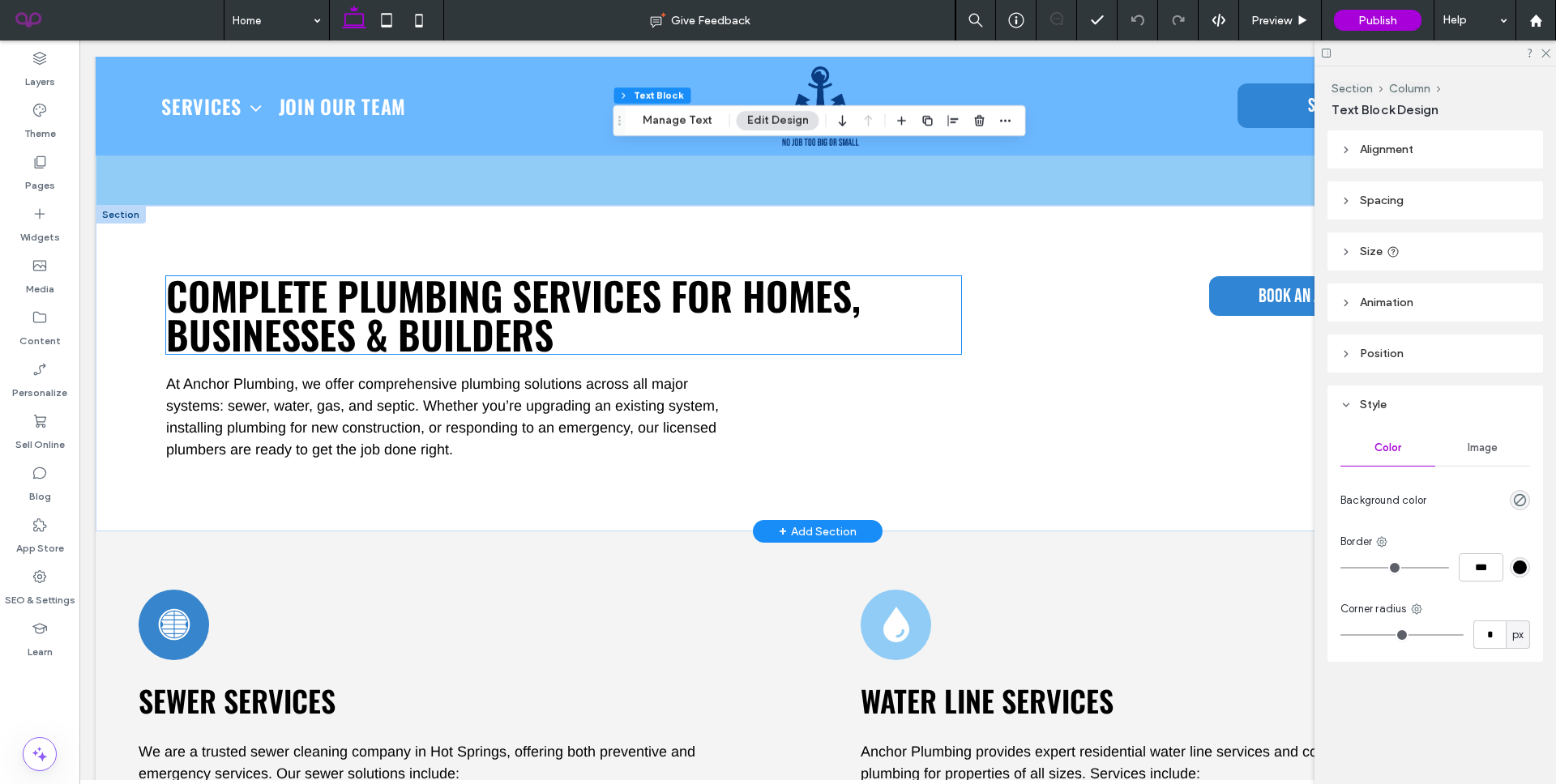 click on "Complete Plumbing Services for Homes, Businesses & Builders" at bounding box center [513, 314] 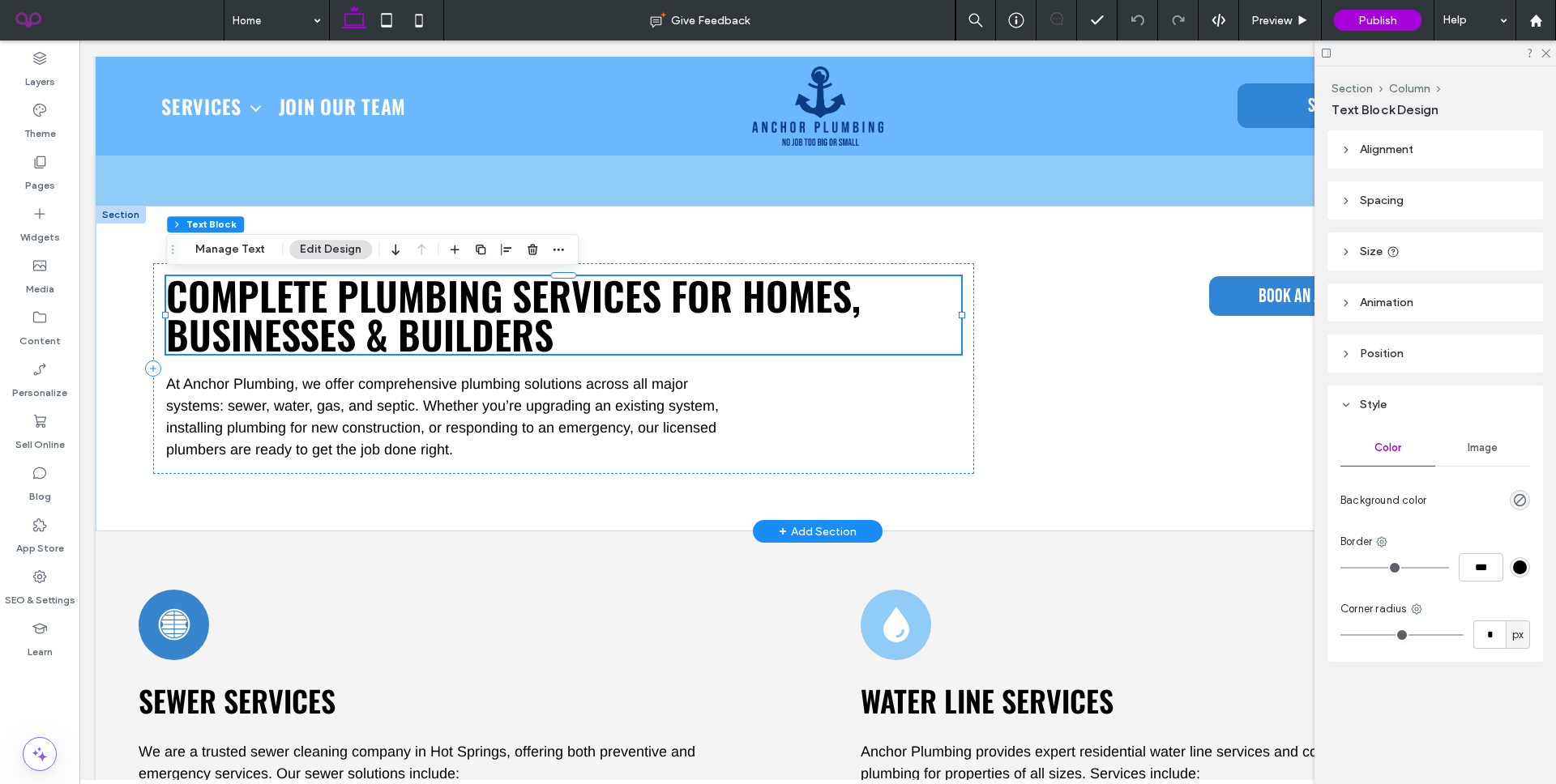 click on "Complete Plumbing Services for Homes, Businesses & Builders" at bounding box center (513, 314) 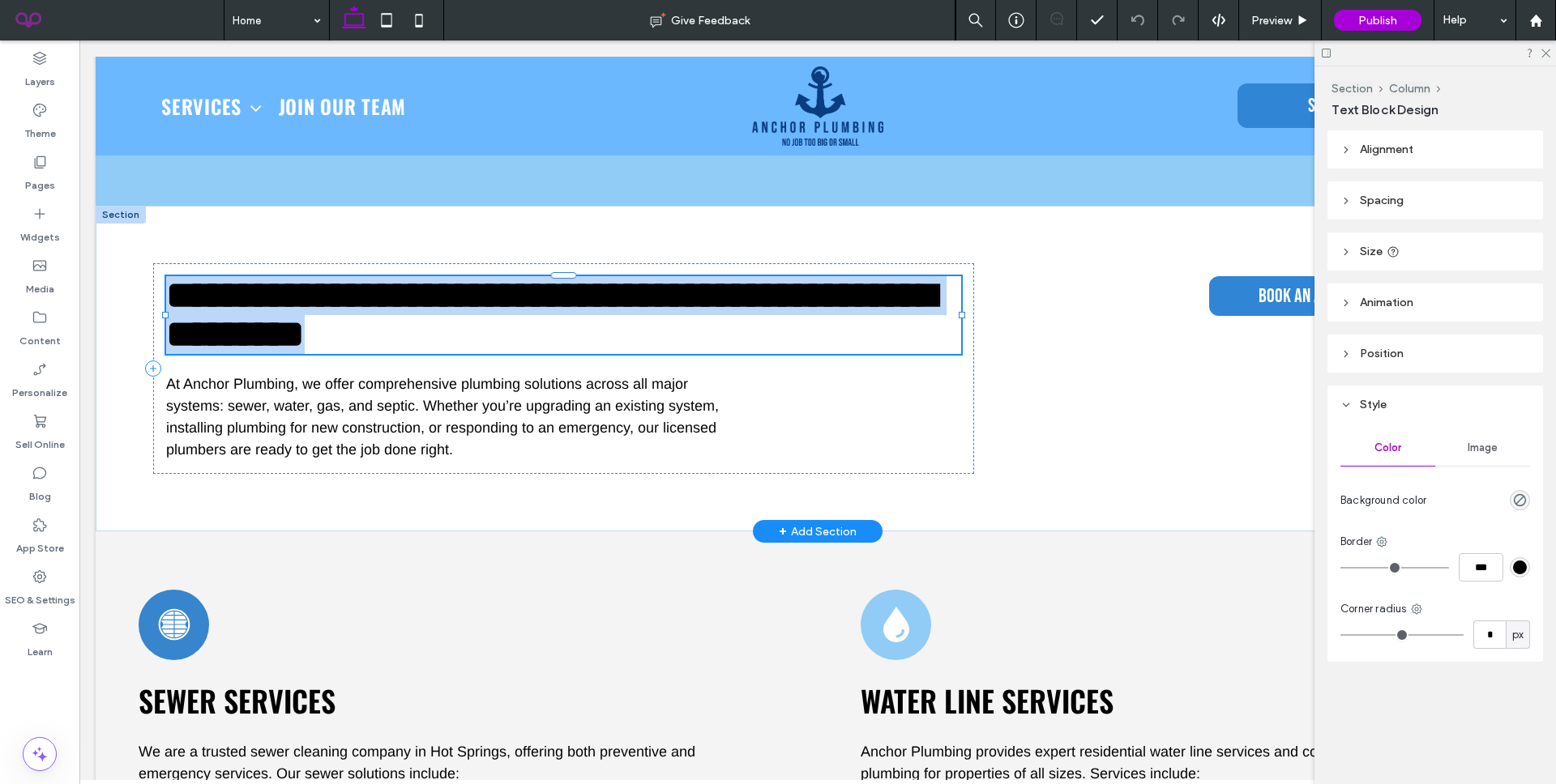 type on "******" 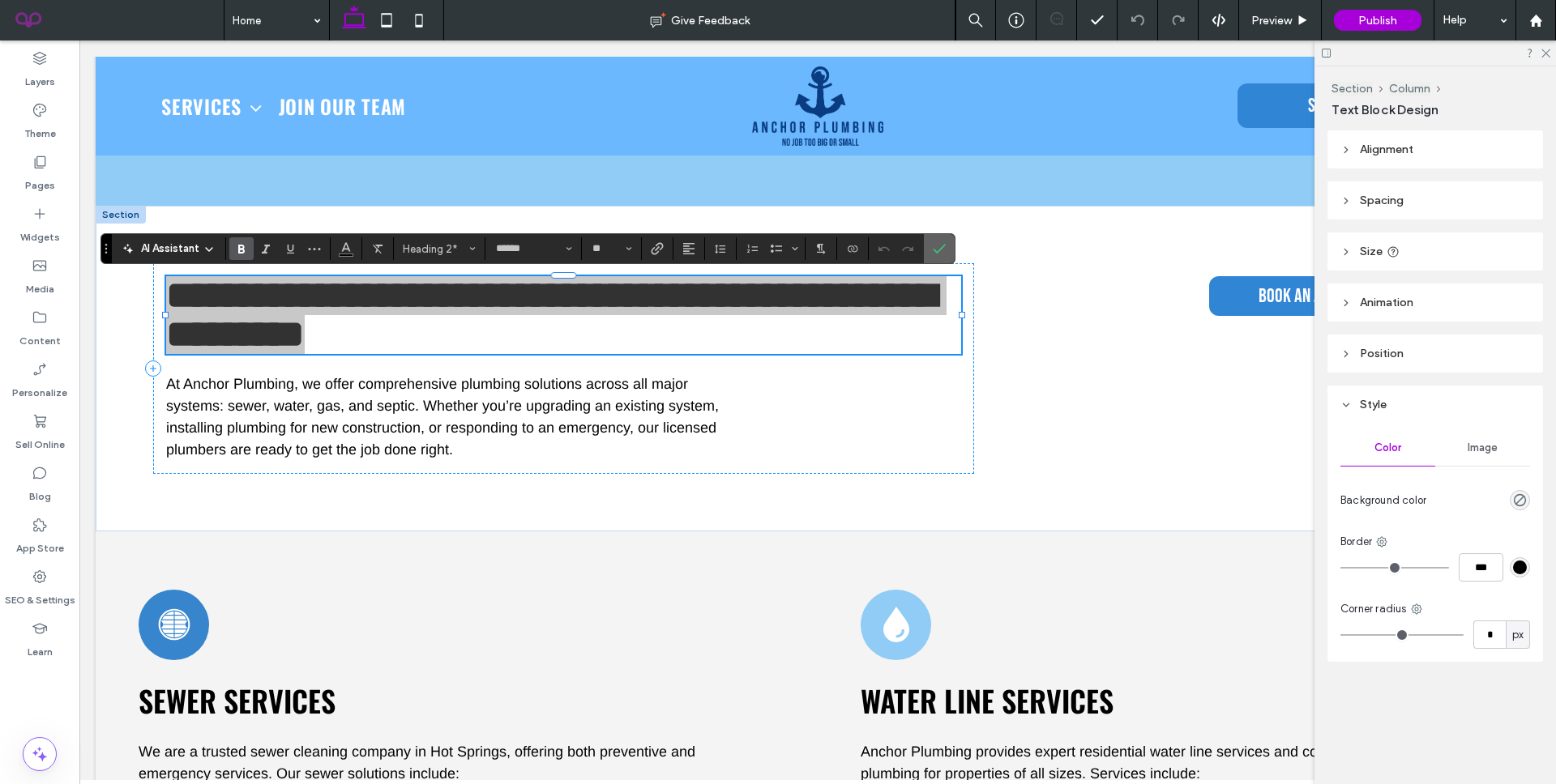 click 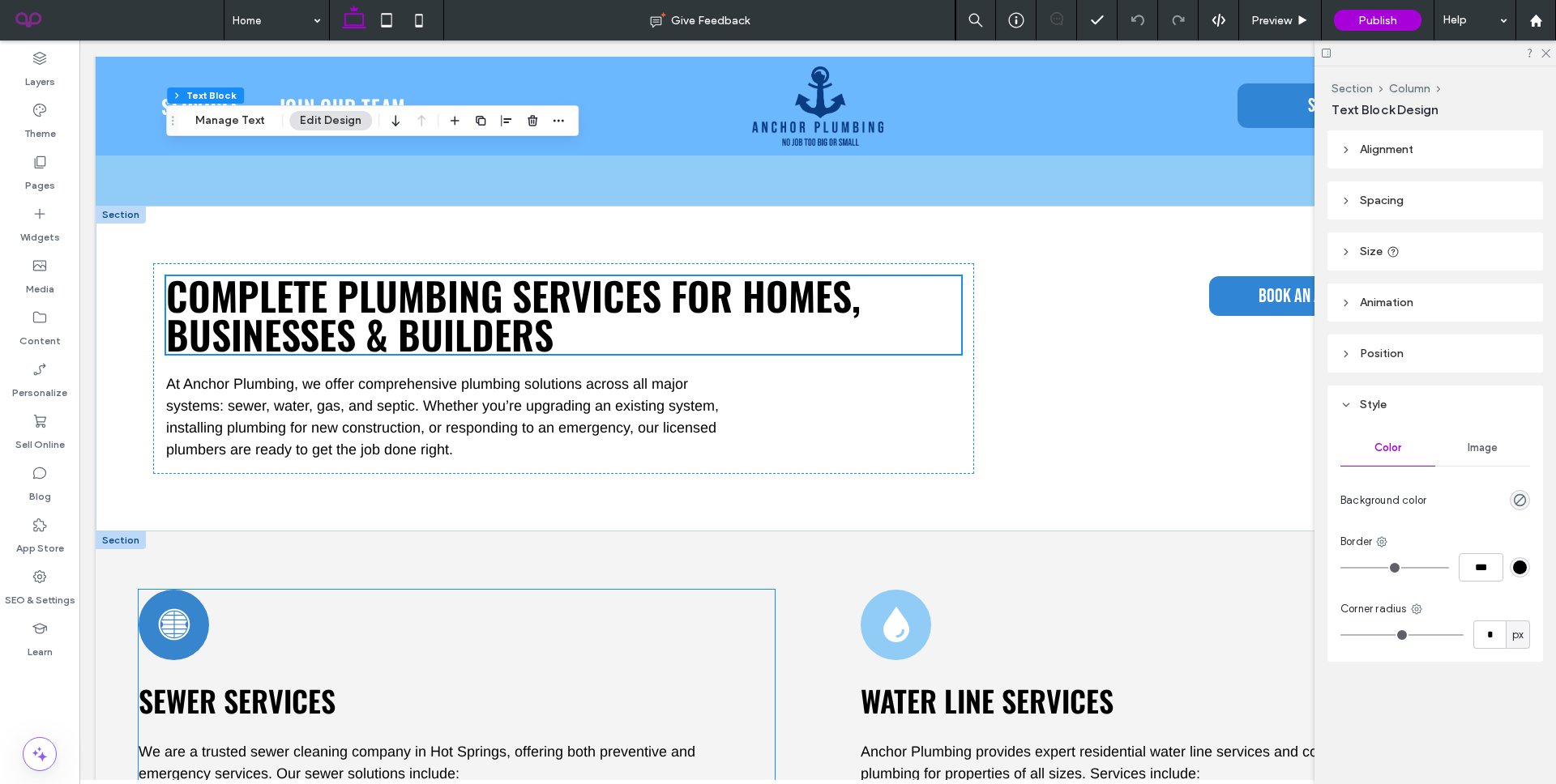 scroll, scrollTop: 1483, scrollLeft: 0, axis: vertical 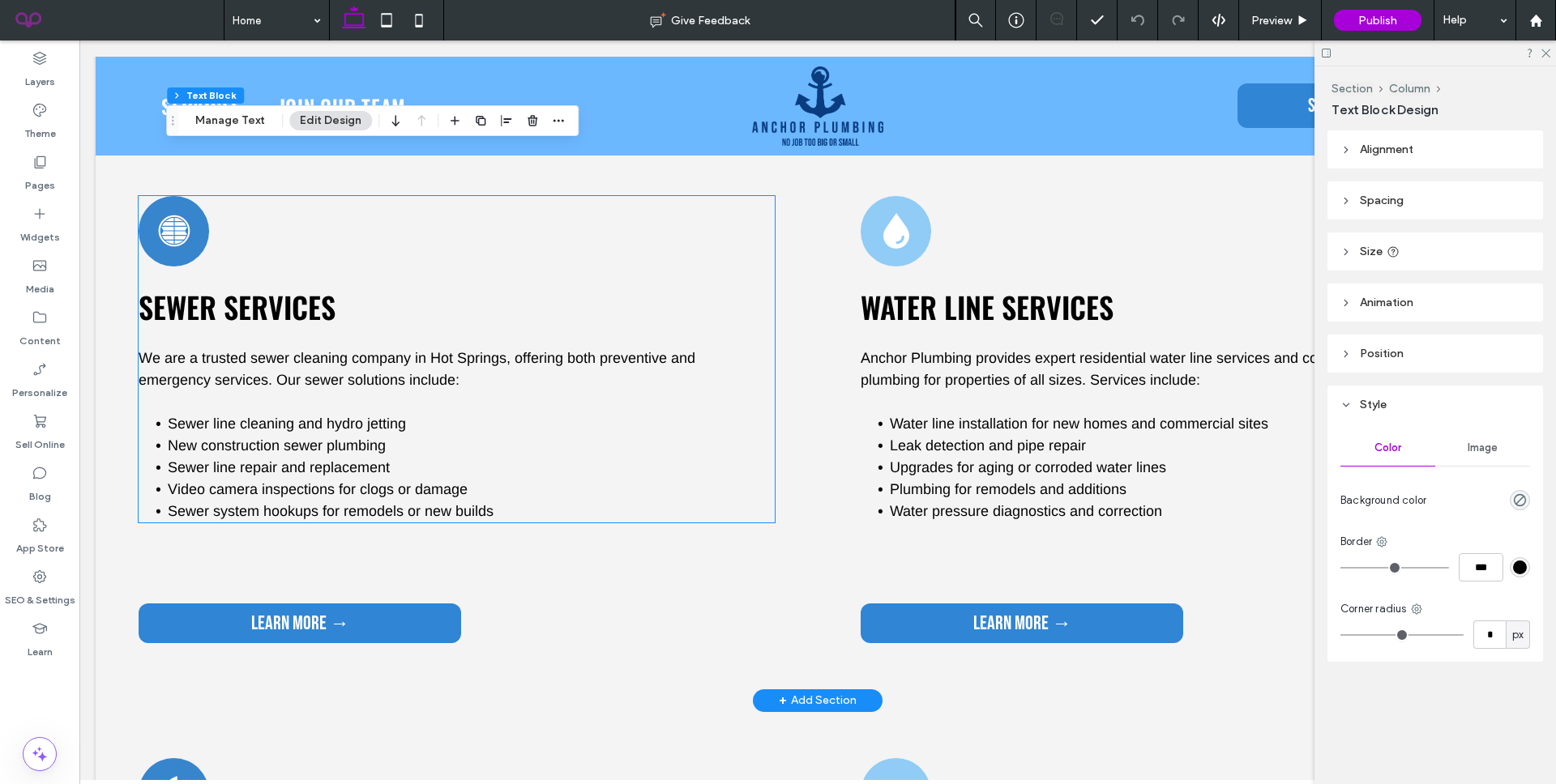 click on "Sewer Services" at bounding box center [237, 306] 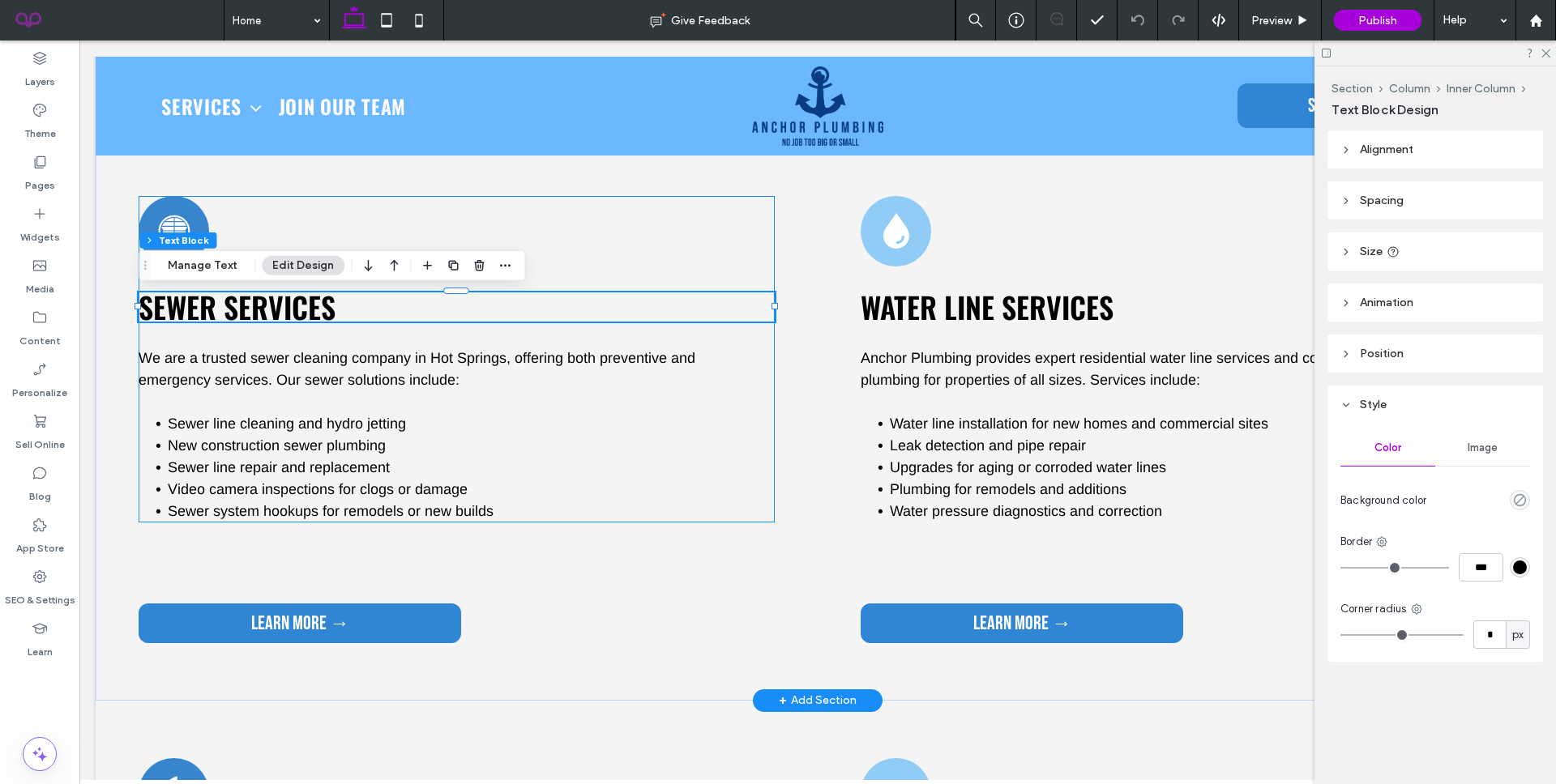 click on "Sewer Services" at bounding box center (456, 307) 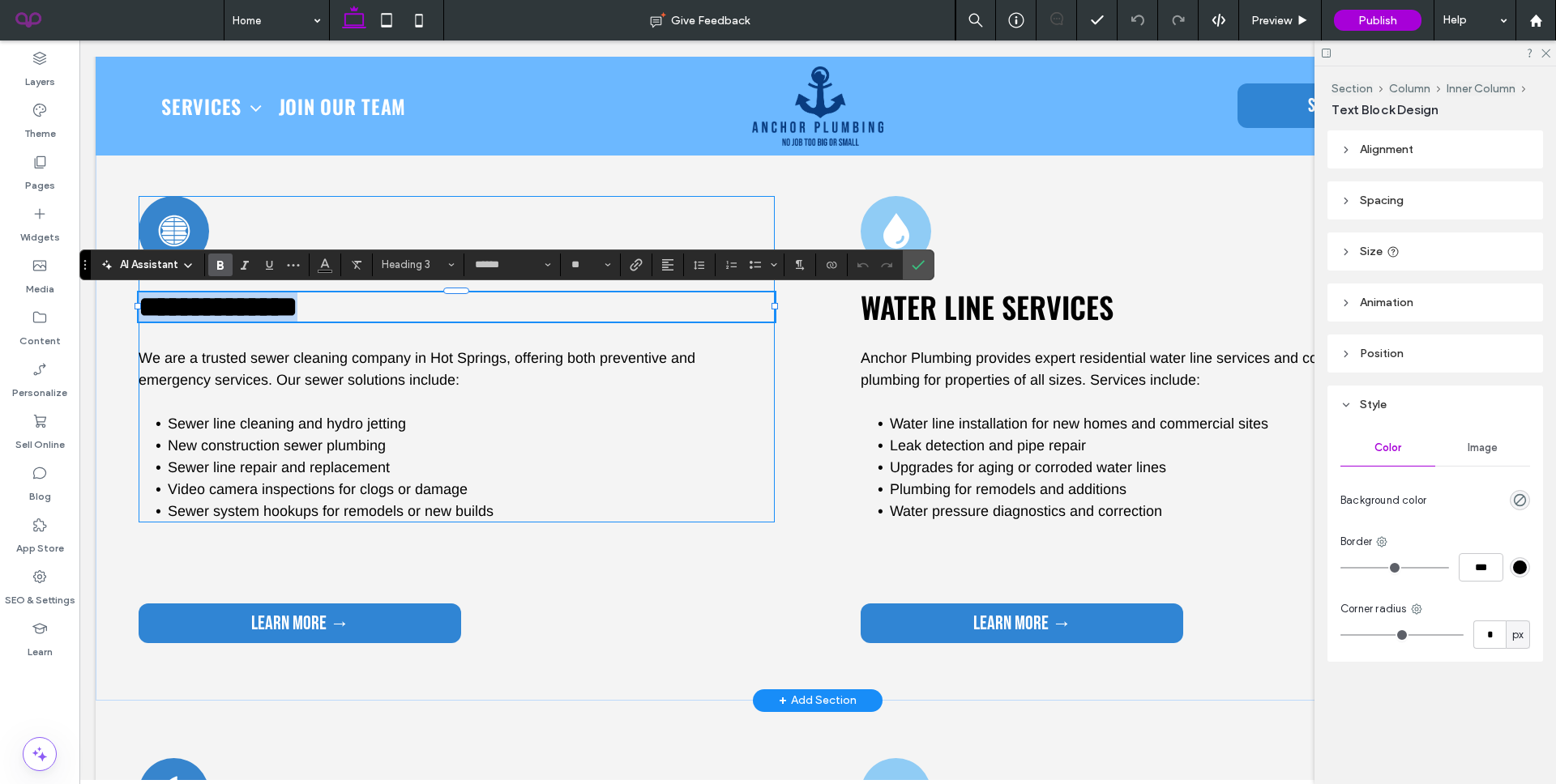 type on "******" 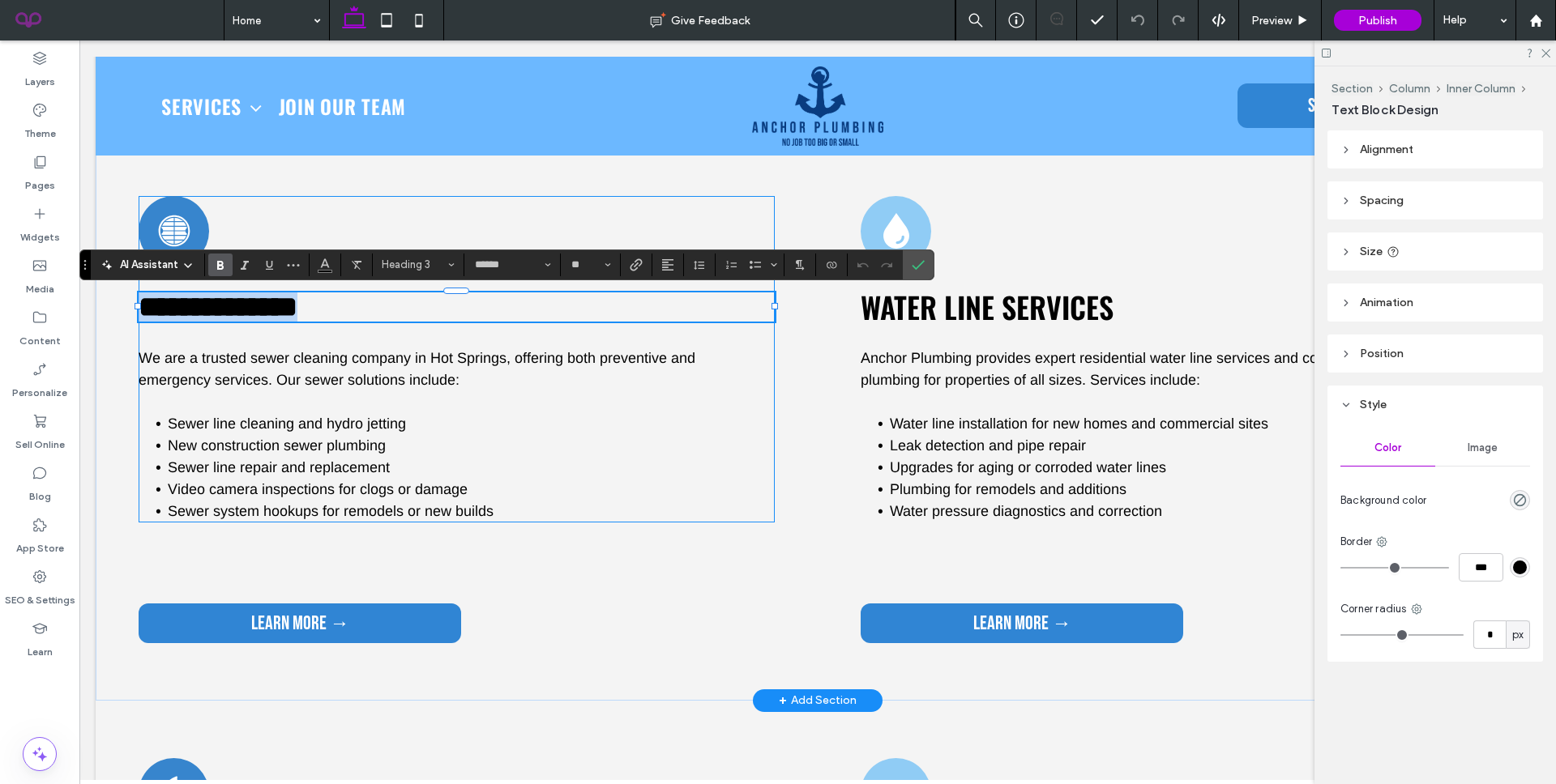 type on "**" 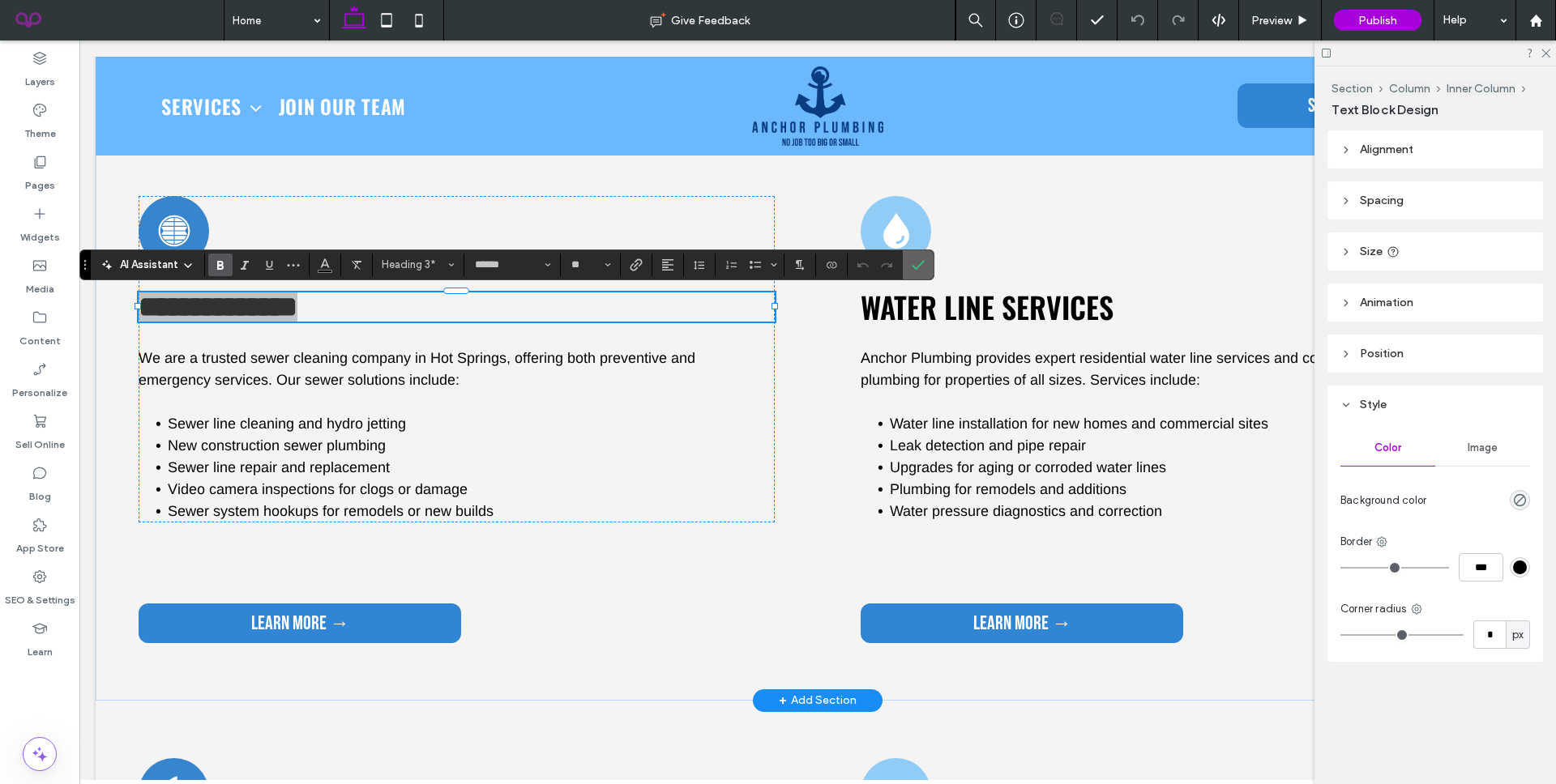 drag, startPoint x: 923, startPoint y: 258, endPoint x: 861, endPoint y: 275, distance: 64.28841 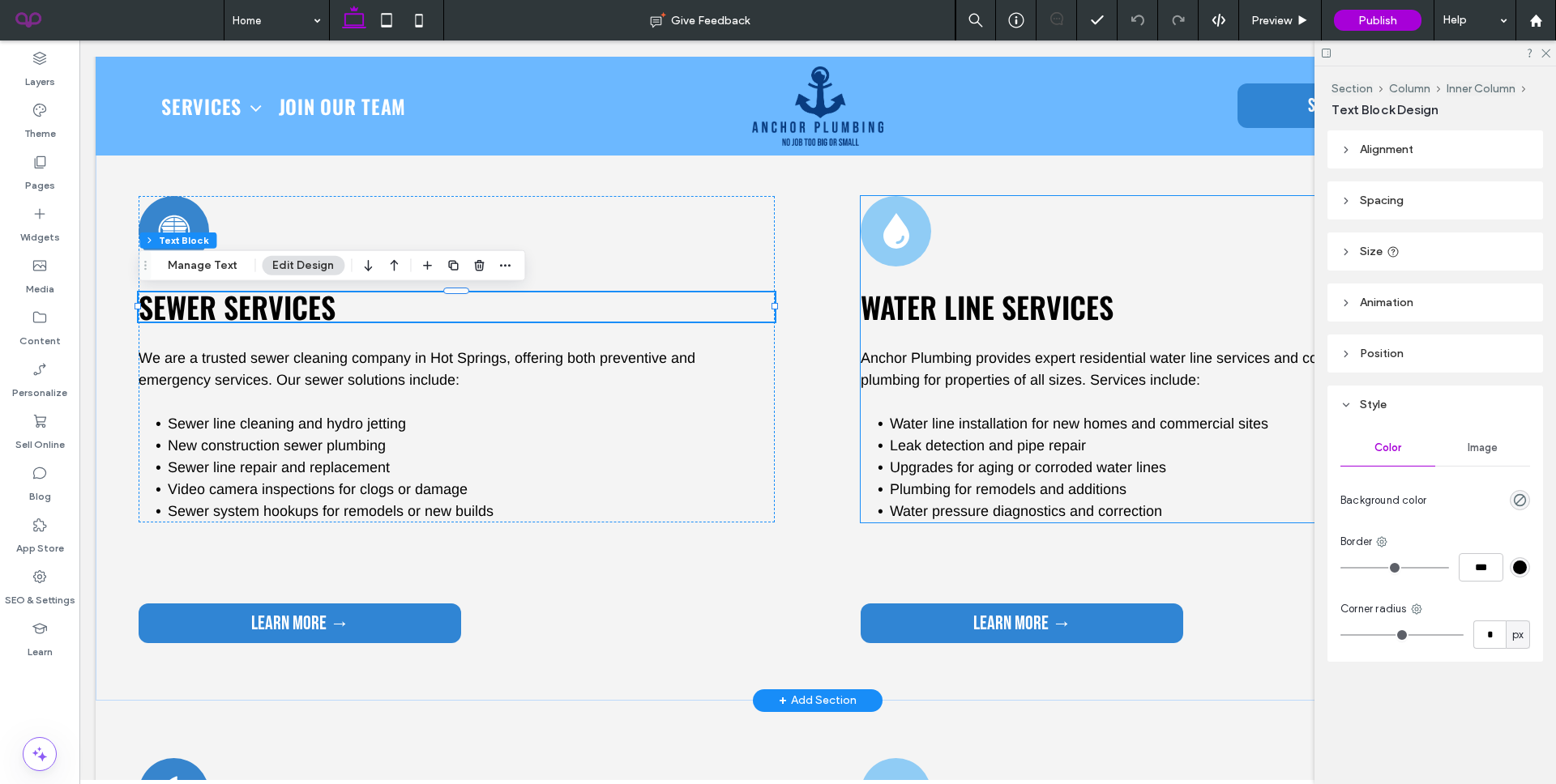 click on "Water Line Services" at bounding box center (987, 306) 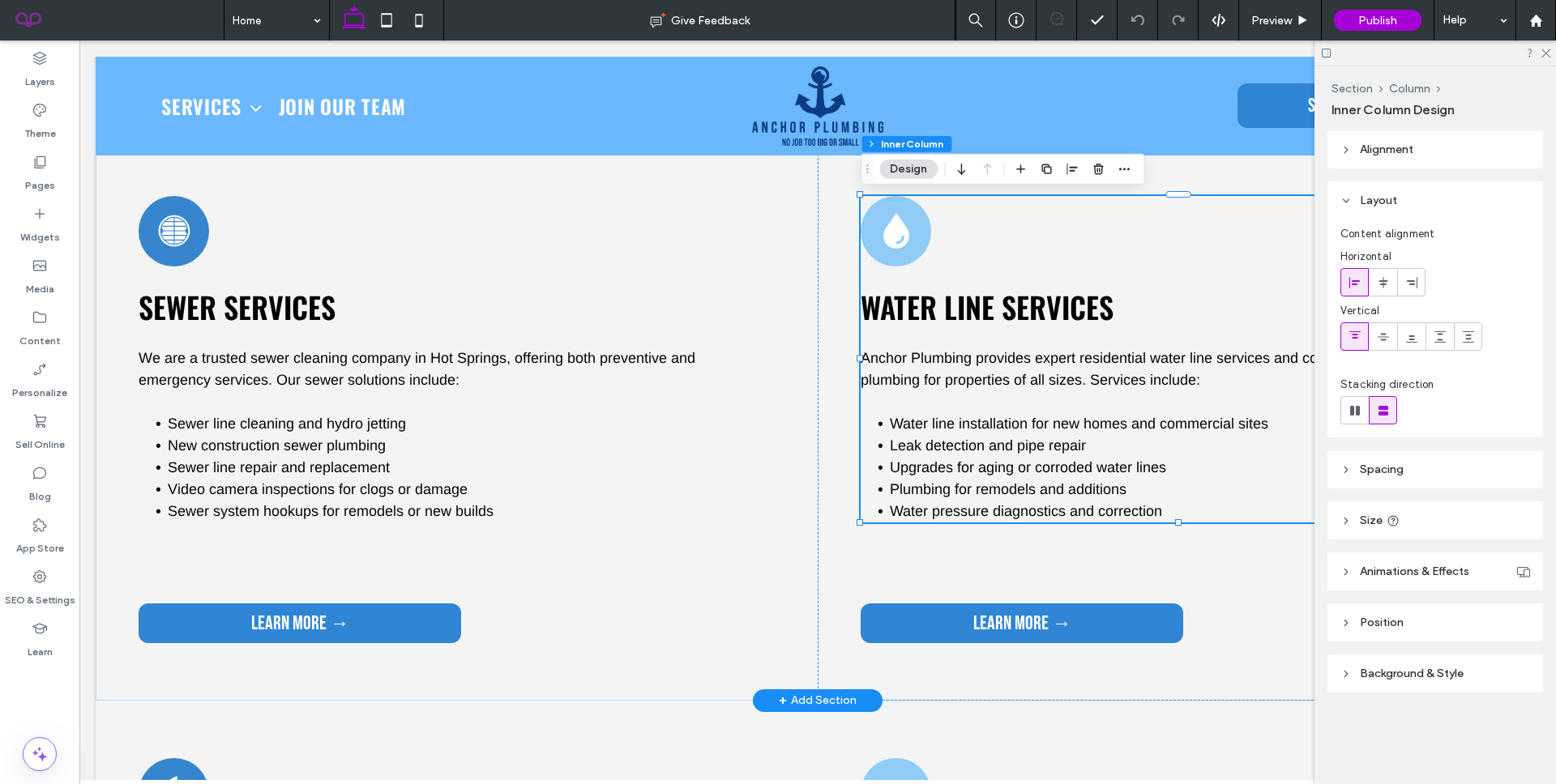 click on "Water Line Services" at bounding box center (987, 306) 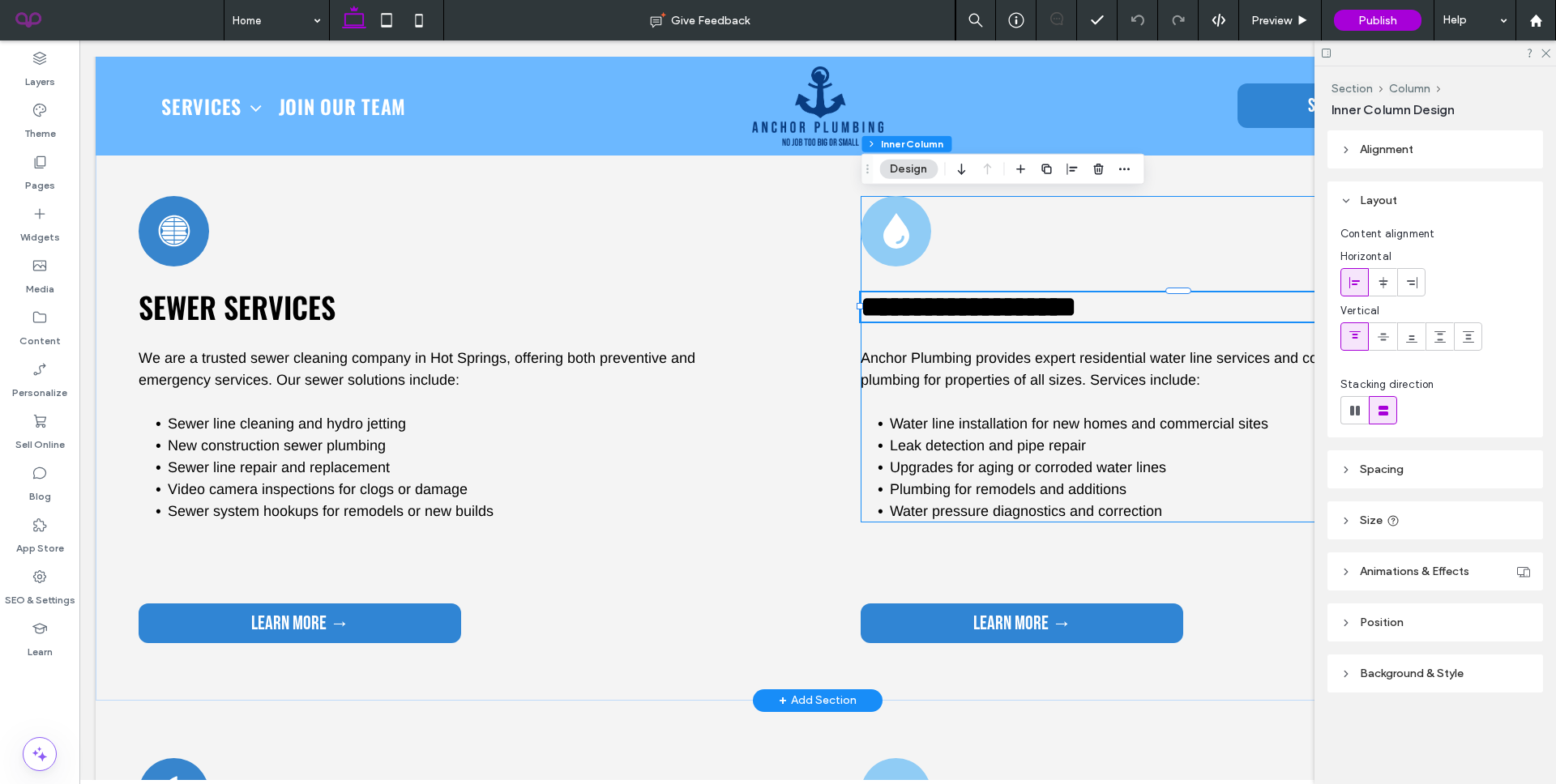 click on "**********" at bounding box center [1178, 307] 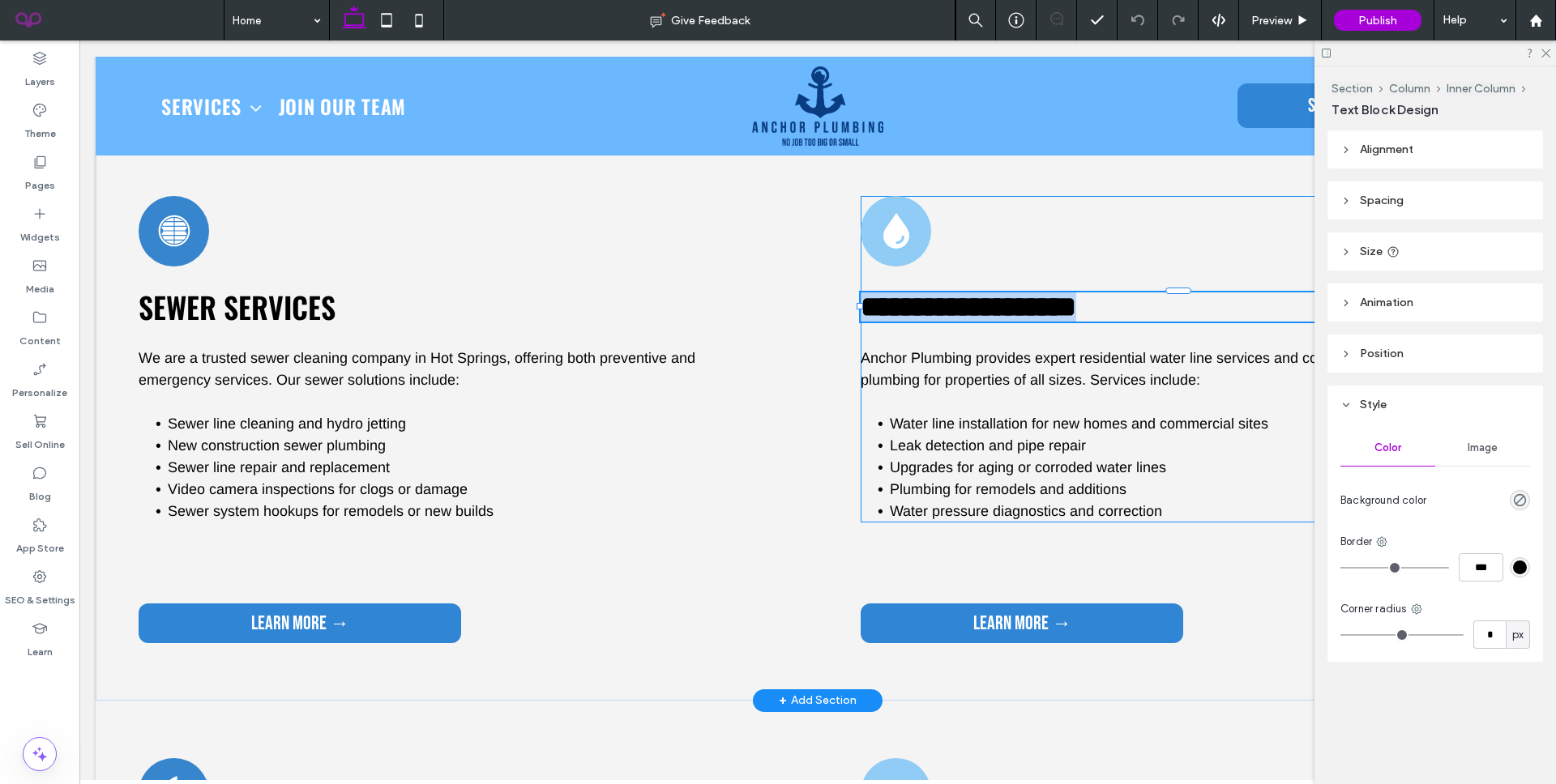 type on "******" 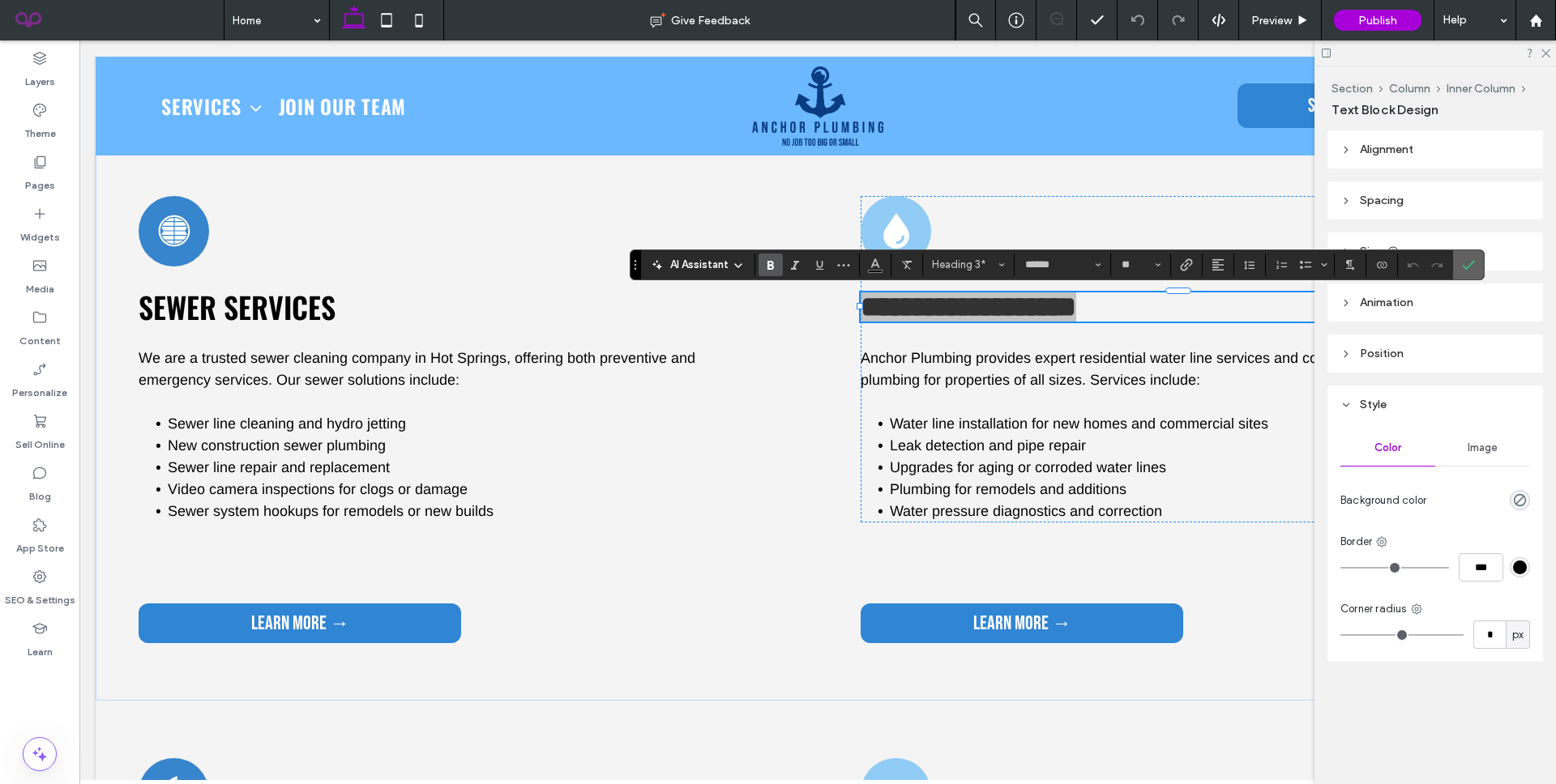 click at bounding box center [1468, 265] 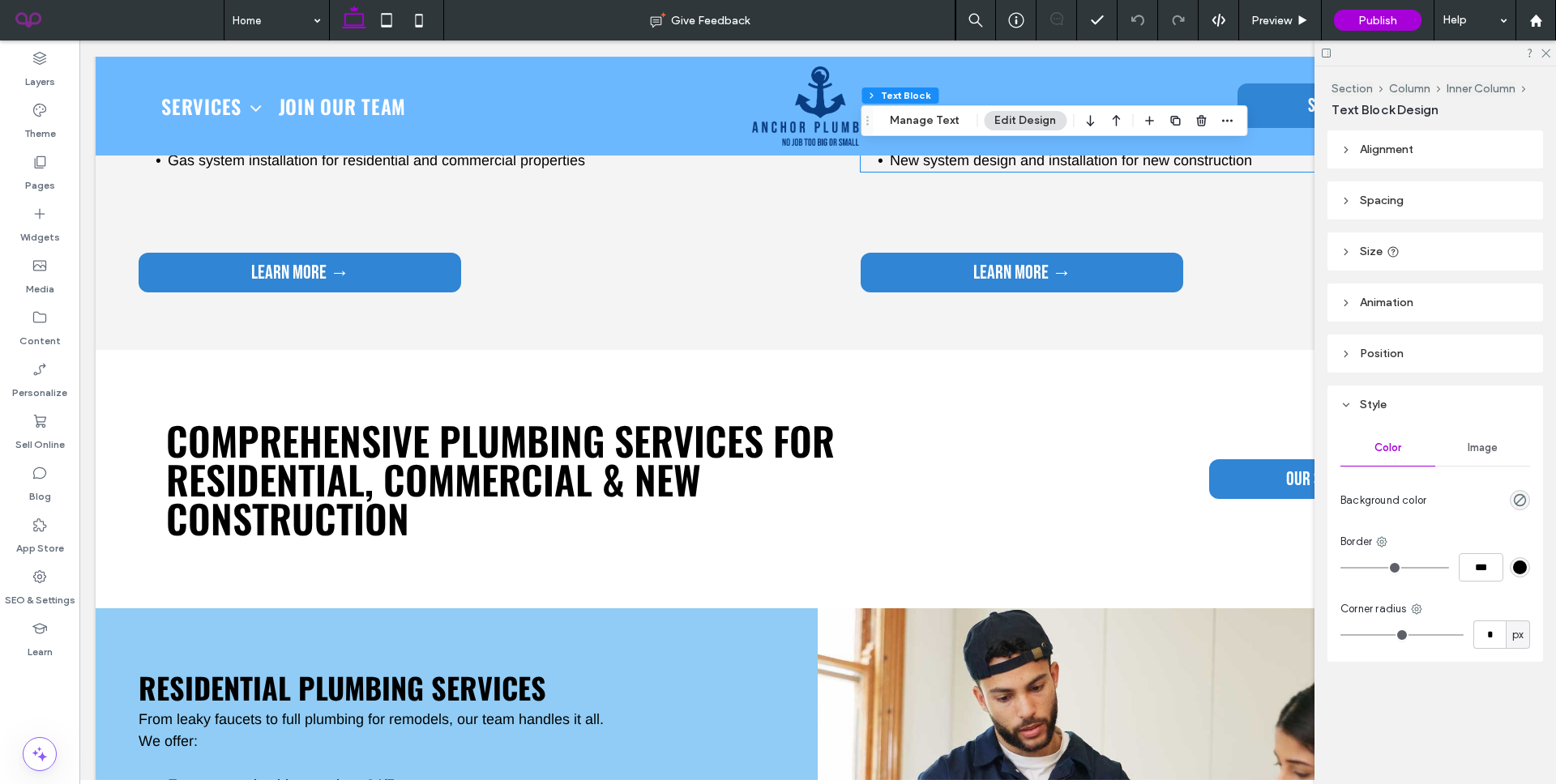 scroll, scrollTop: 2434, scrollLeft: 0, axis: vertical 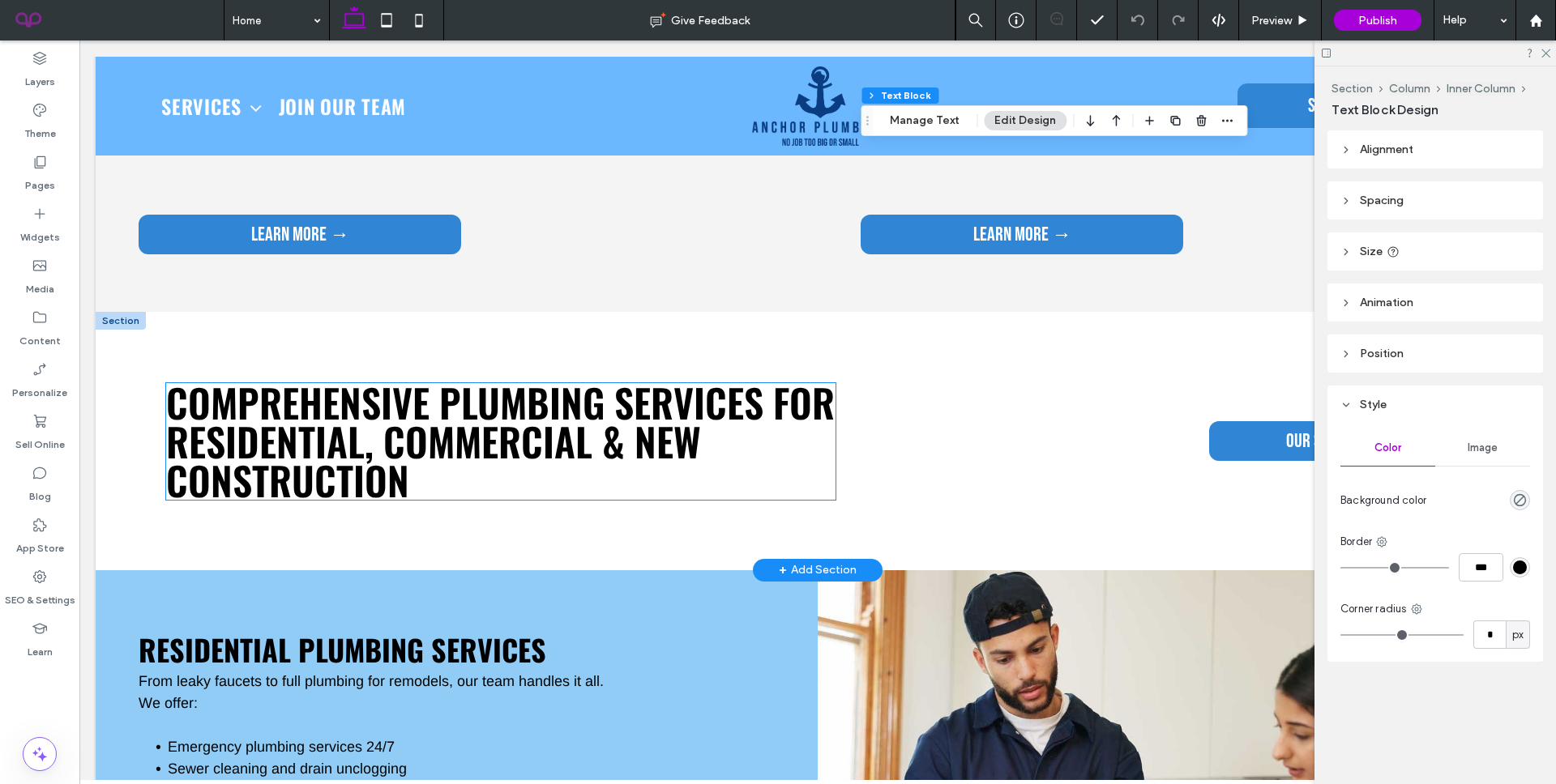 click on "Comprehensive Plumbing Services for Residential, Commercial & New Construction" at bounding box center (500, 441) 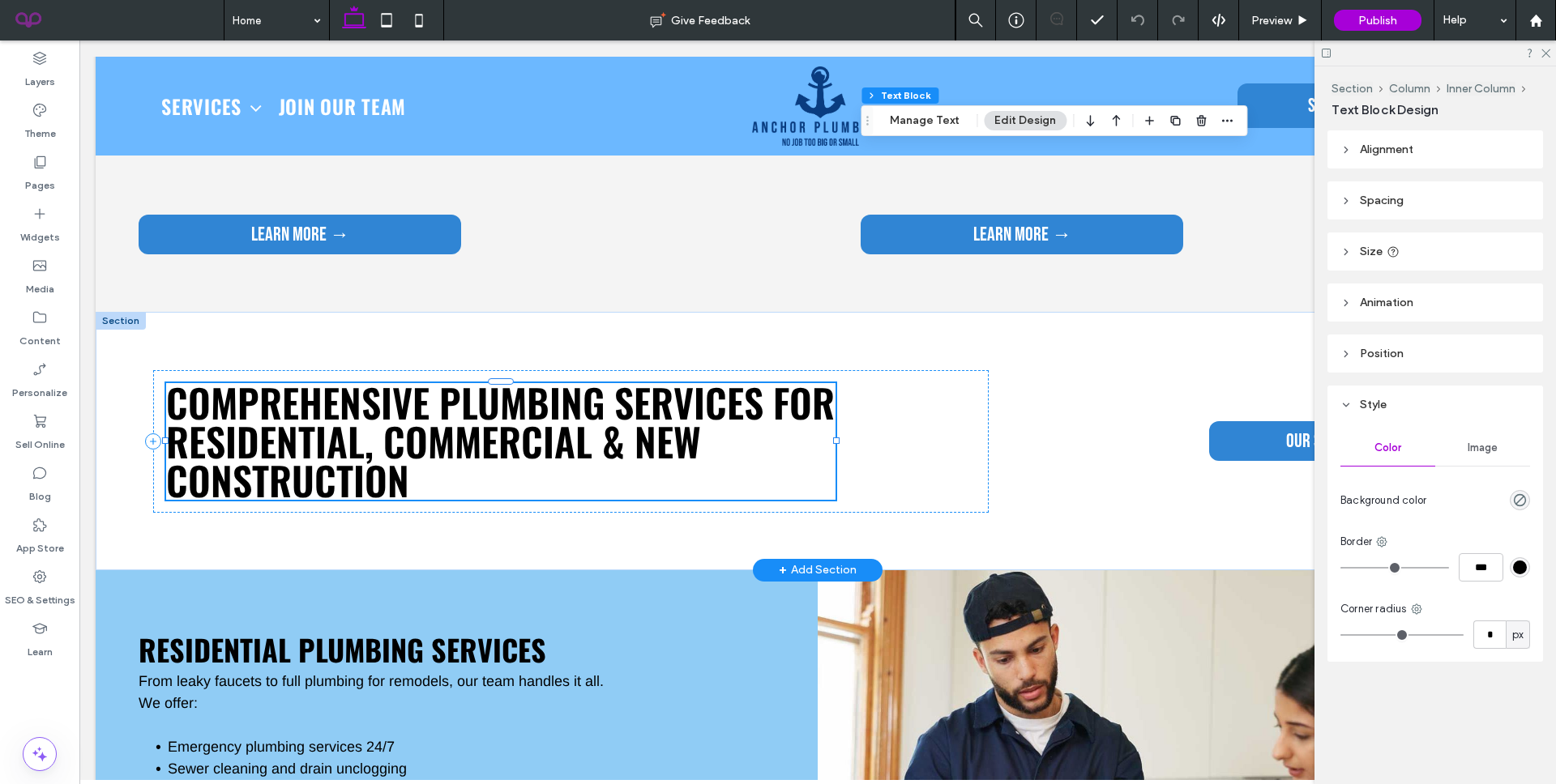 click on "Comprehensive Plumbing Services for Residential, Commercial & New Construction" at bounding box center (501, 441) 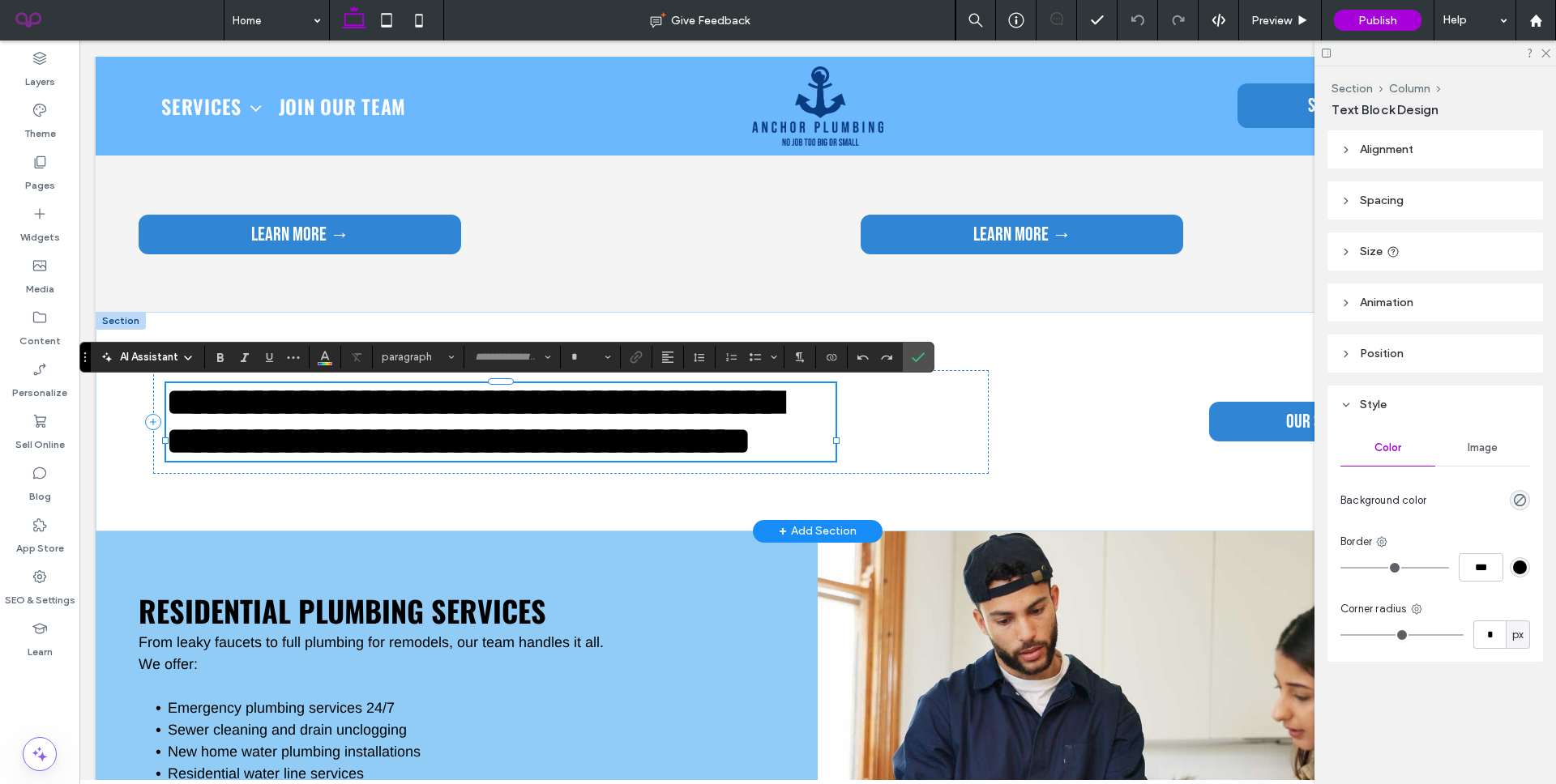 type on "******" 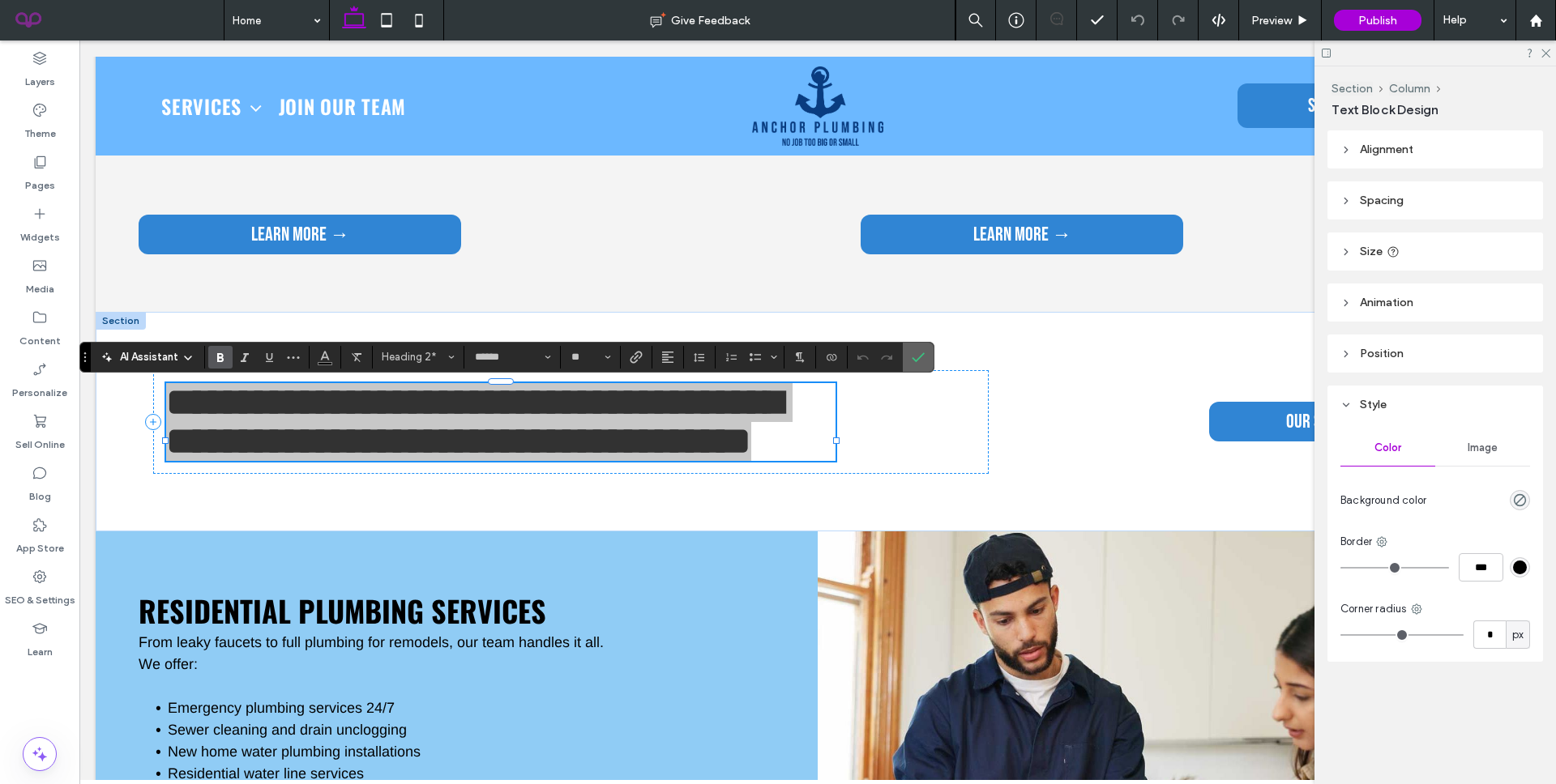 click at bounding box center (918, 357) 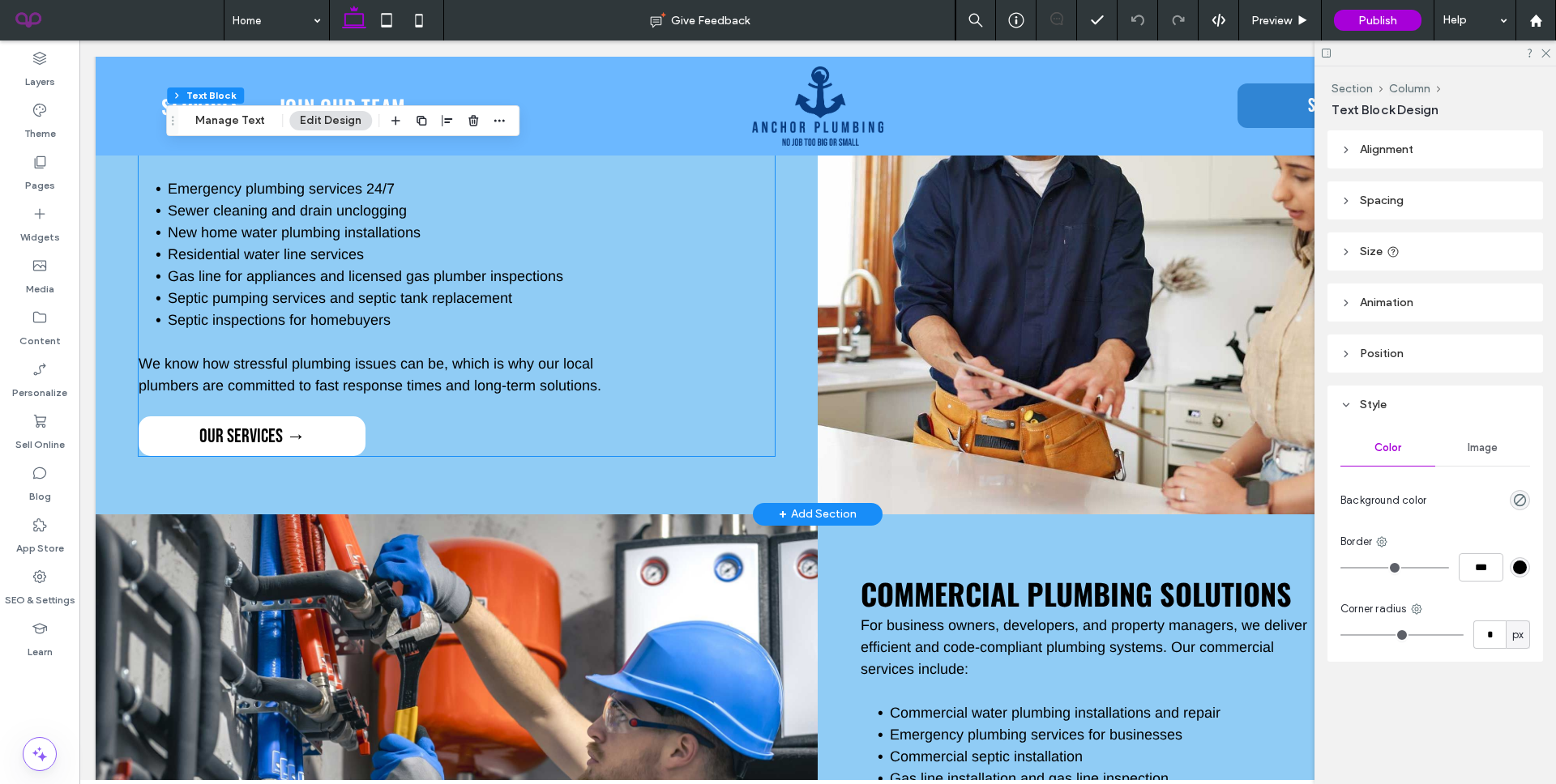 scroll, scrollTop: 2851, scrollLeft: 0, axis: vertical 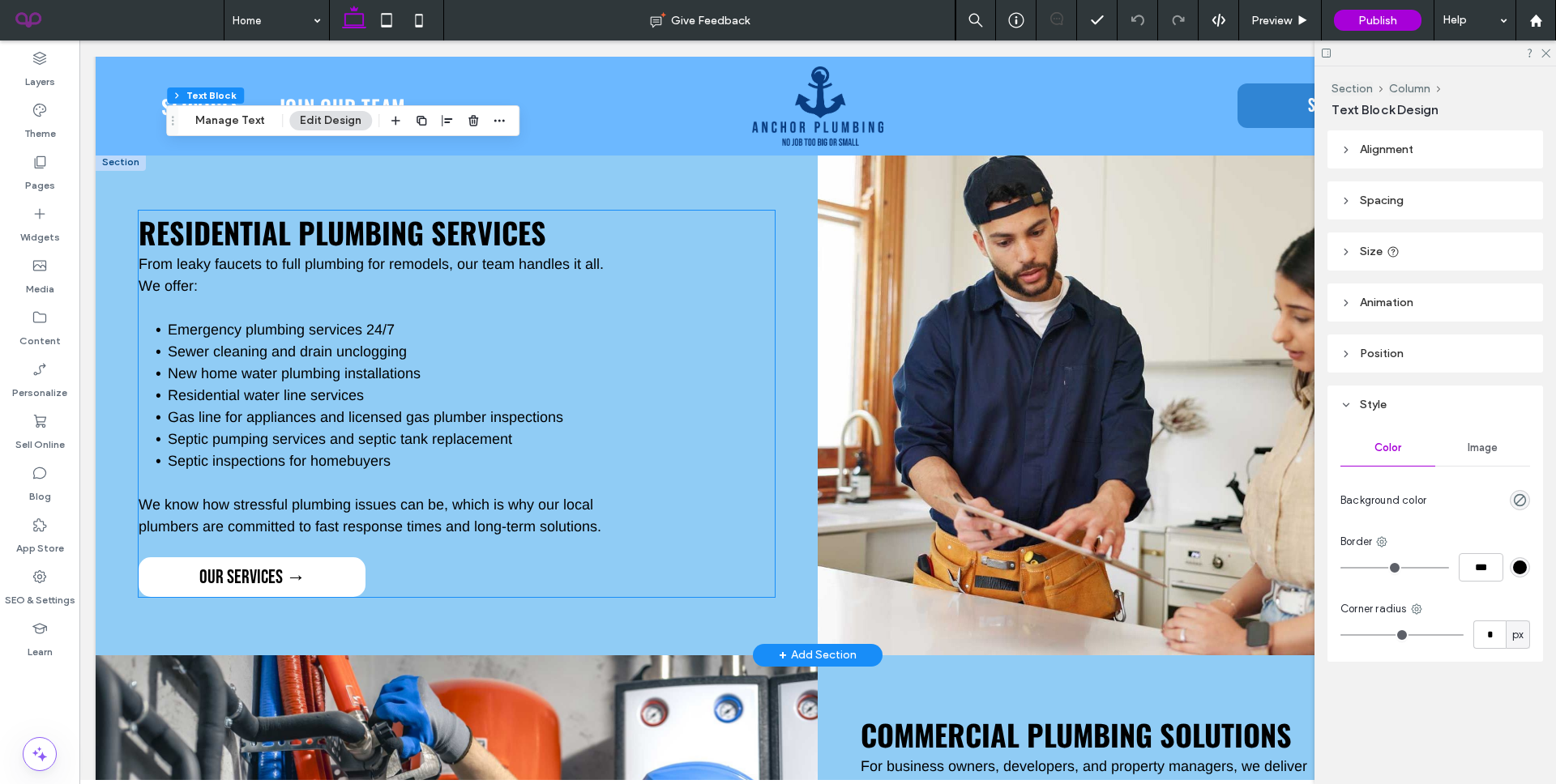 click on "Residential Plumbing Services" at bounding box center [342, 232] 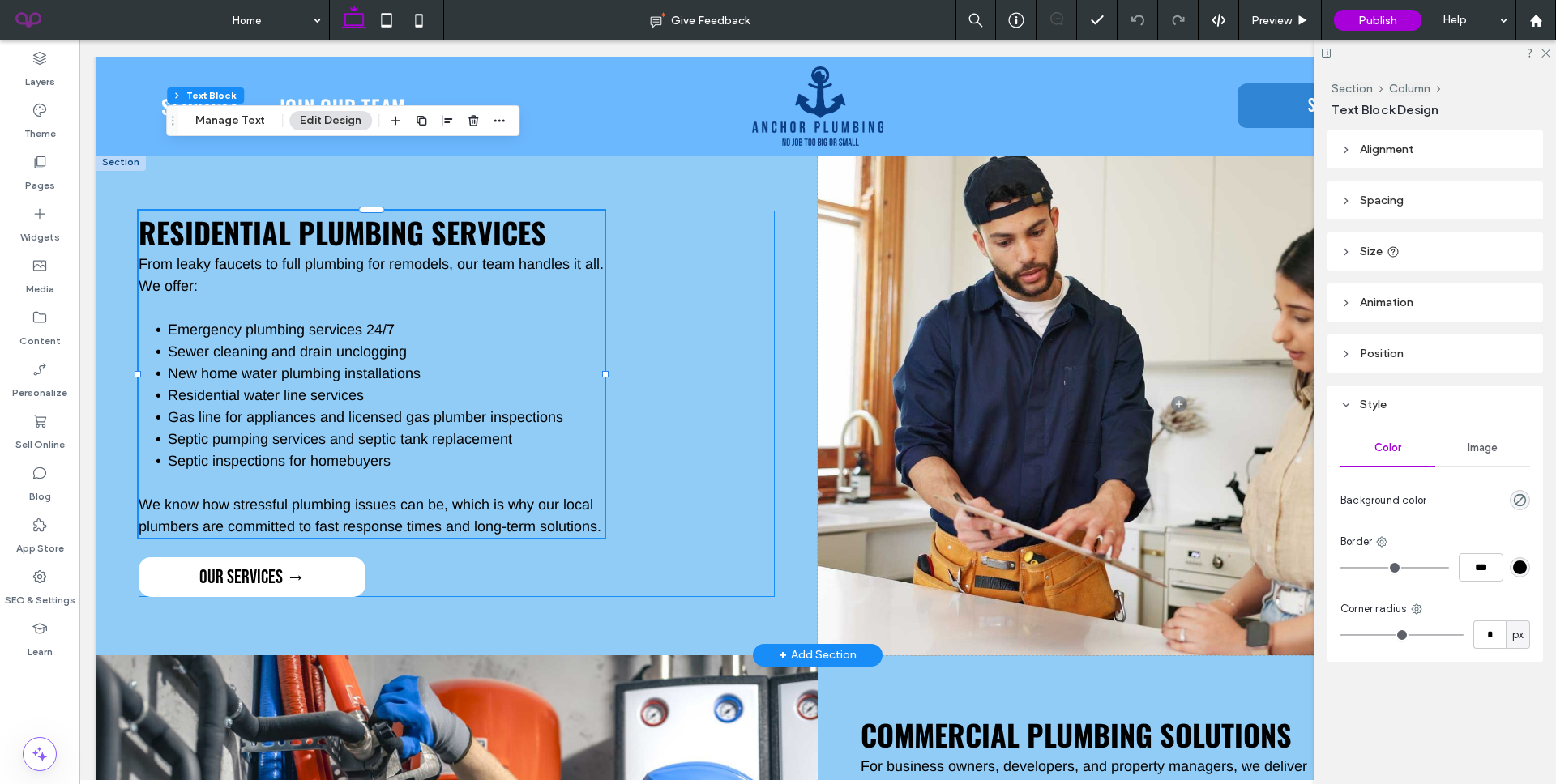 click on "Residential Plumbing Services
From leaky faucets to full plumbing for remodels, our team handles it all. We offer:   Emergency plumbing services 24/7 Sewer cleaning and drain unclogging New home water plumbing installations Residential water line services Gas line for appliances and licensed gas plumber inspections Septic pumping services and septic tank replacement Septic inspections for homebuyers
We know how stressful plumbing issues can be, which is why our local plumbers are committed to fast response times and long-term solutions." at bounding box center [371, 374] 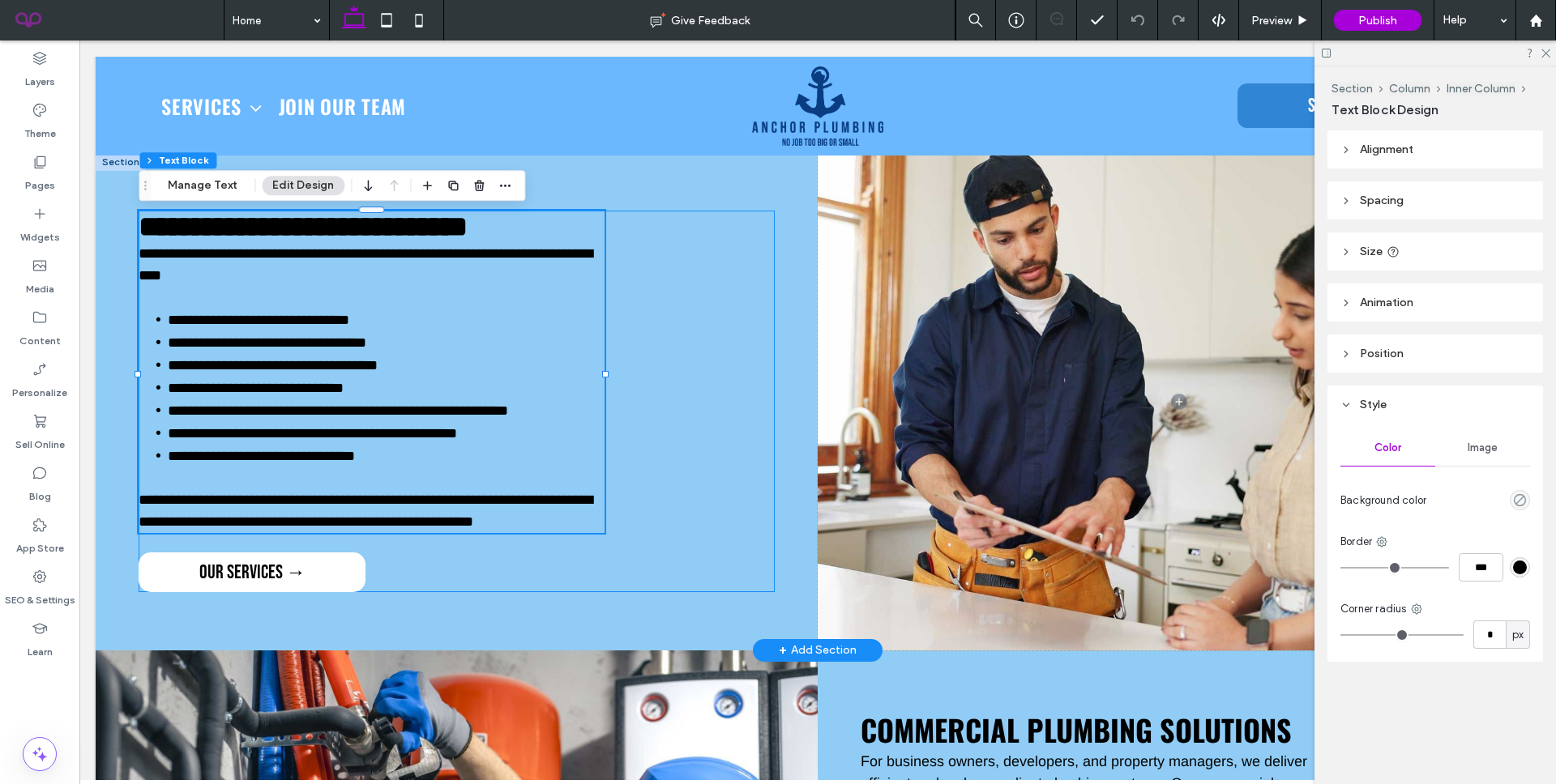 click on "**********" at bounding box center [371, 372] 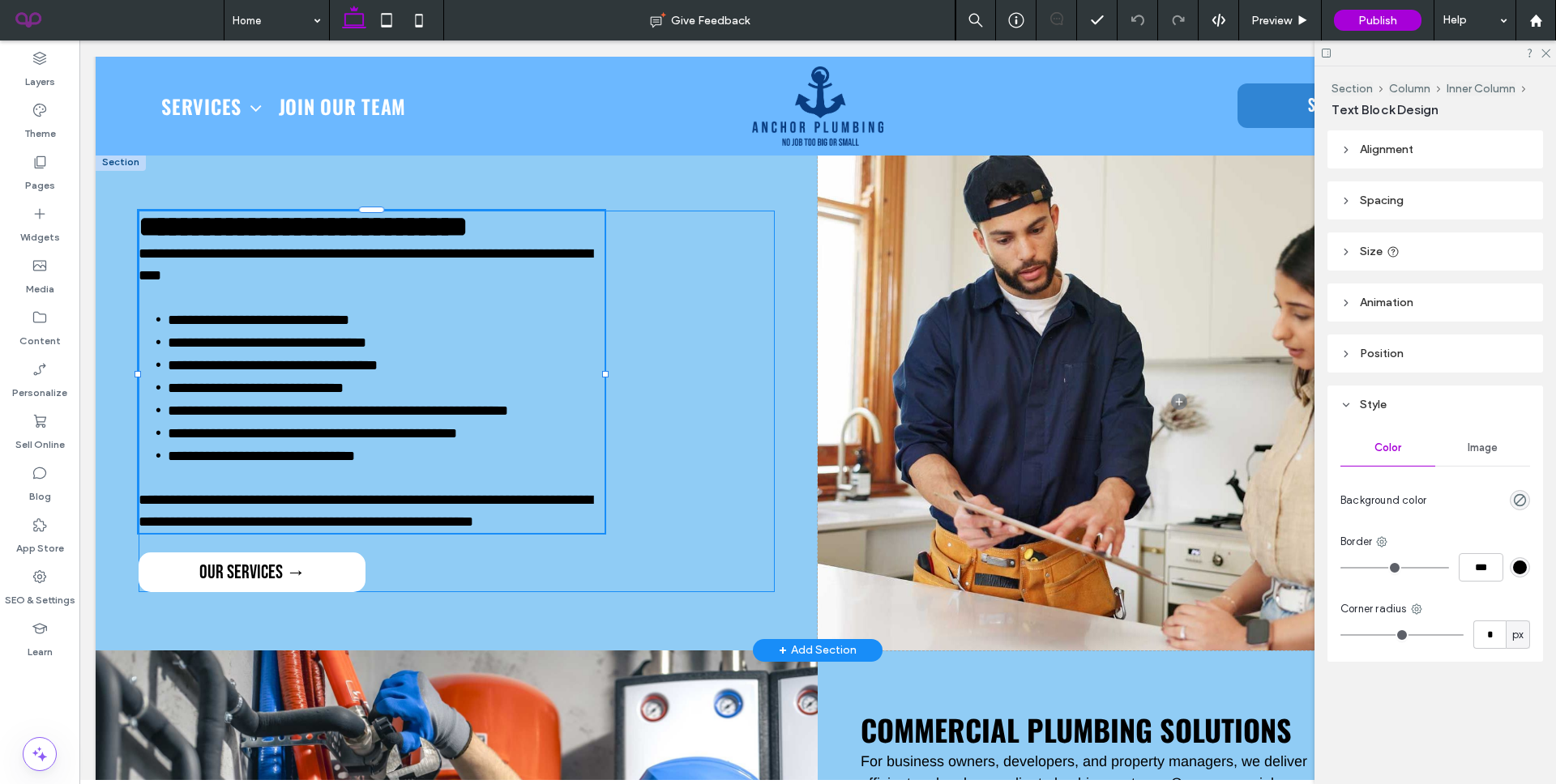 type on "******" 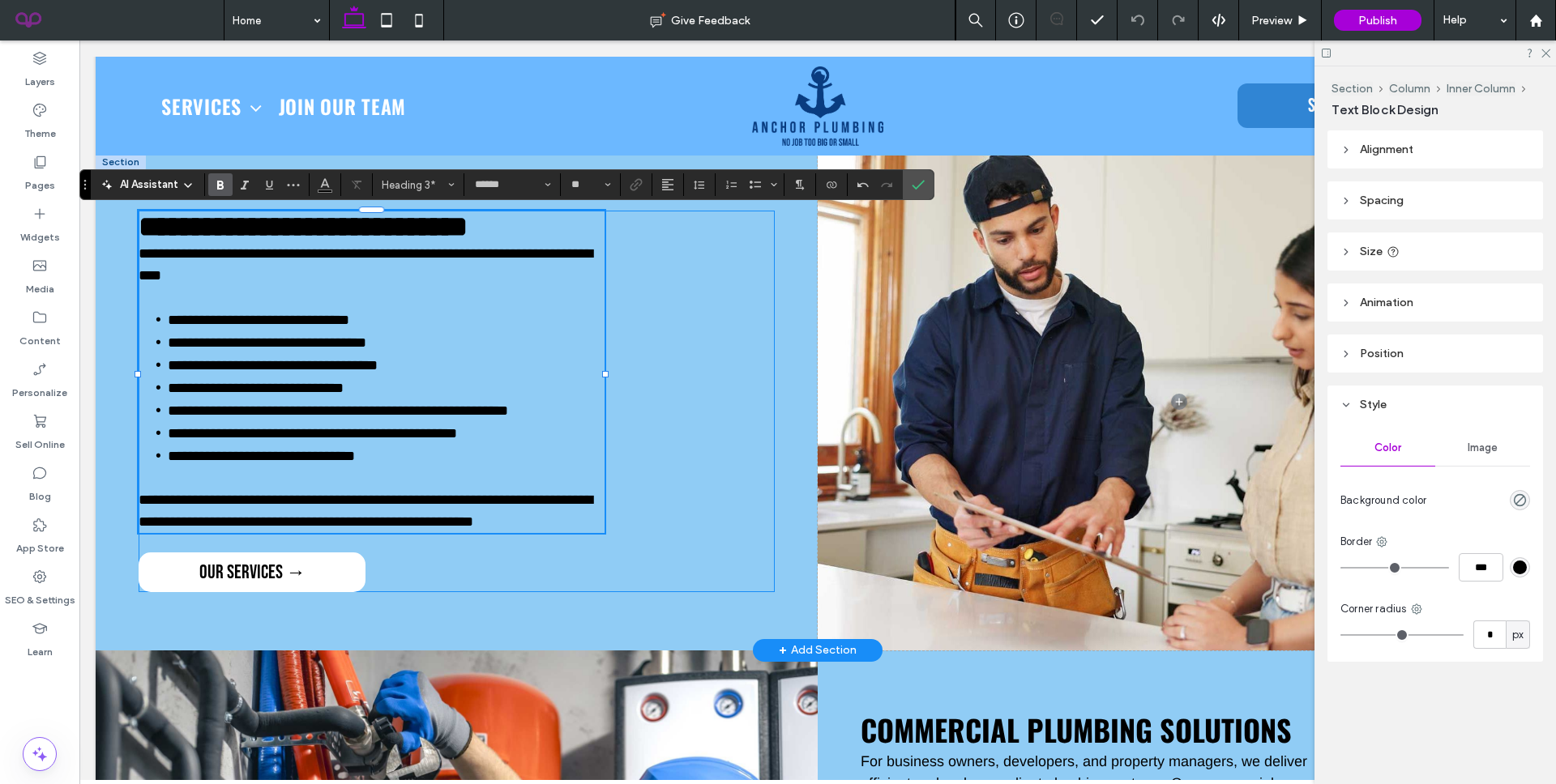 drag, startPoint x: 549, startPoint y: 228, endPoint x: 328, endPoint y: 231, distance: 221.02036 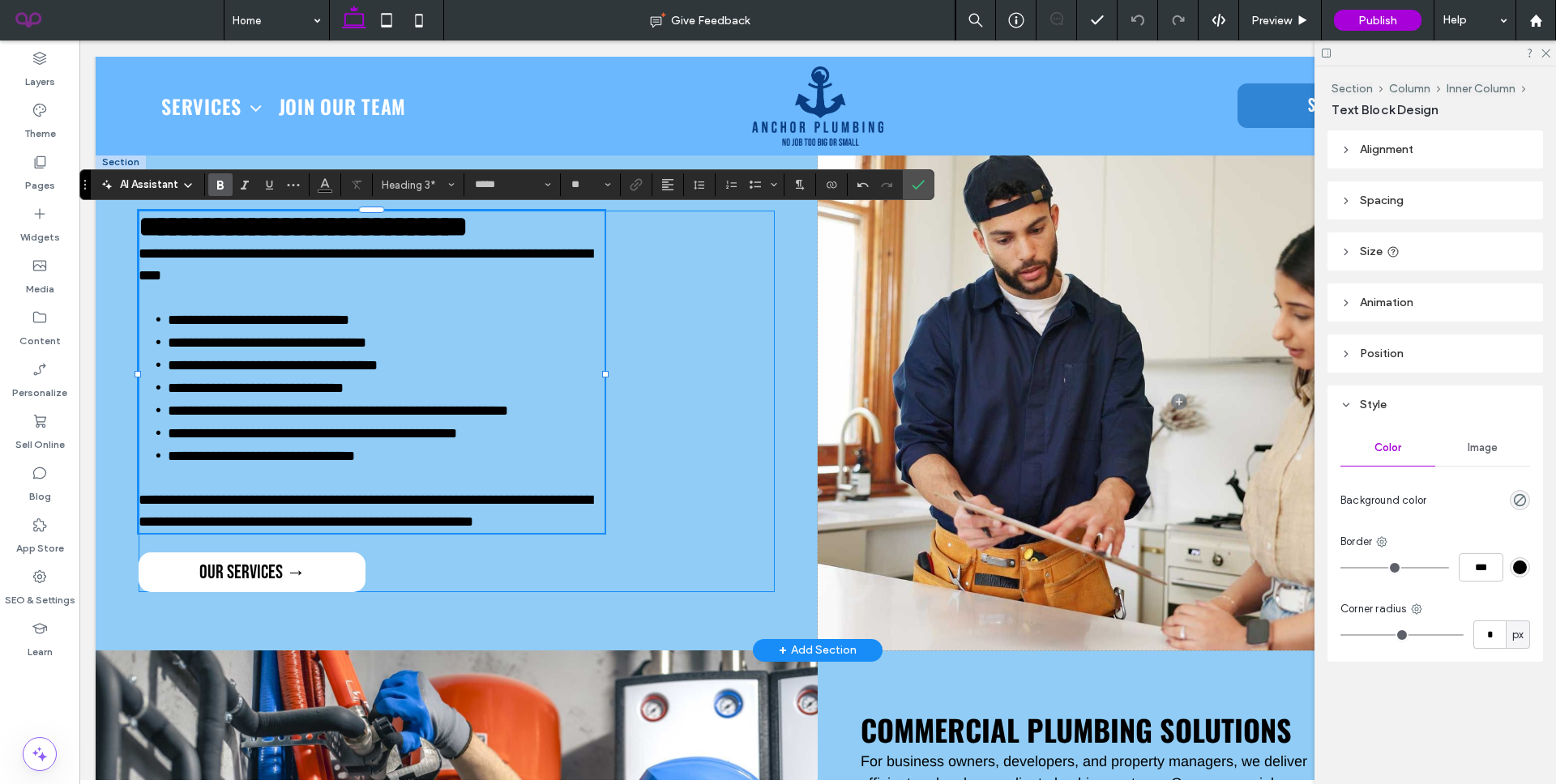 click on "**********" at bounding box center [303, 227] 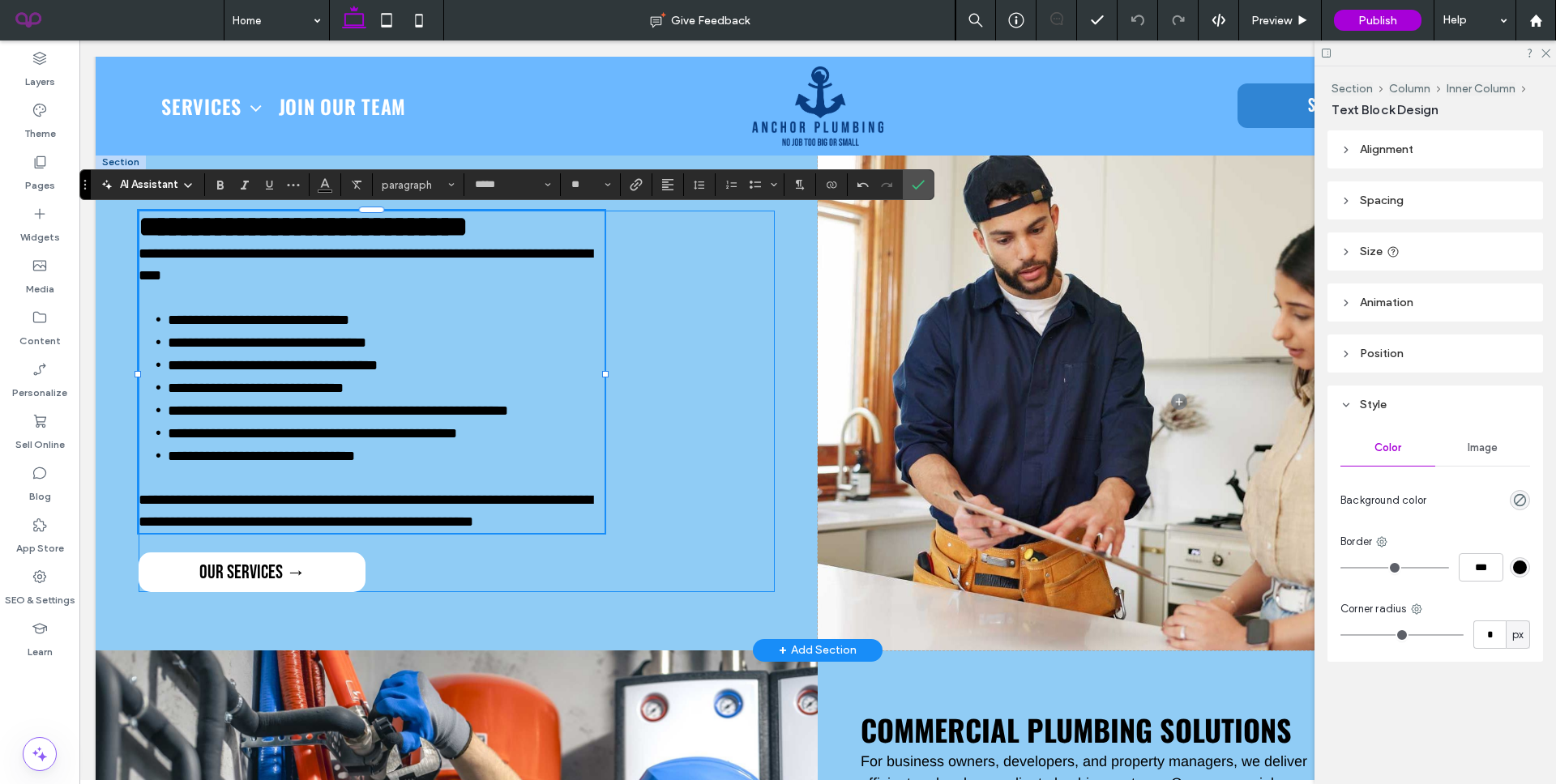 type on "******" 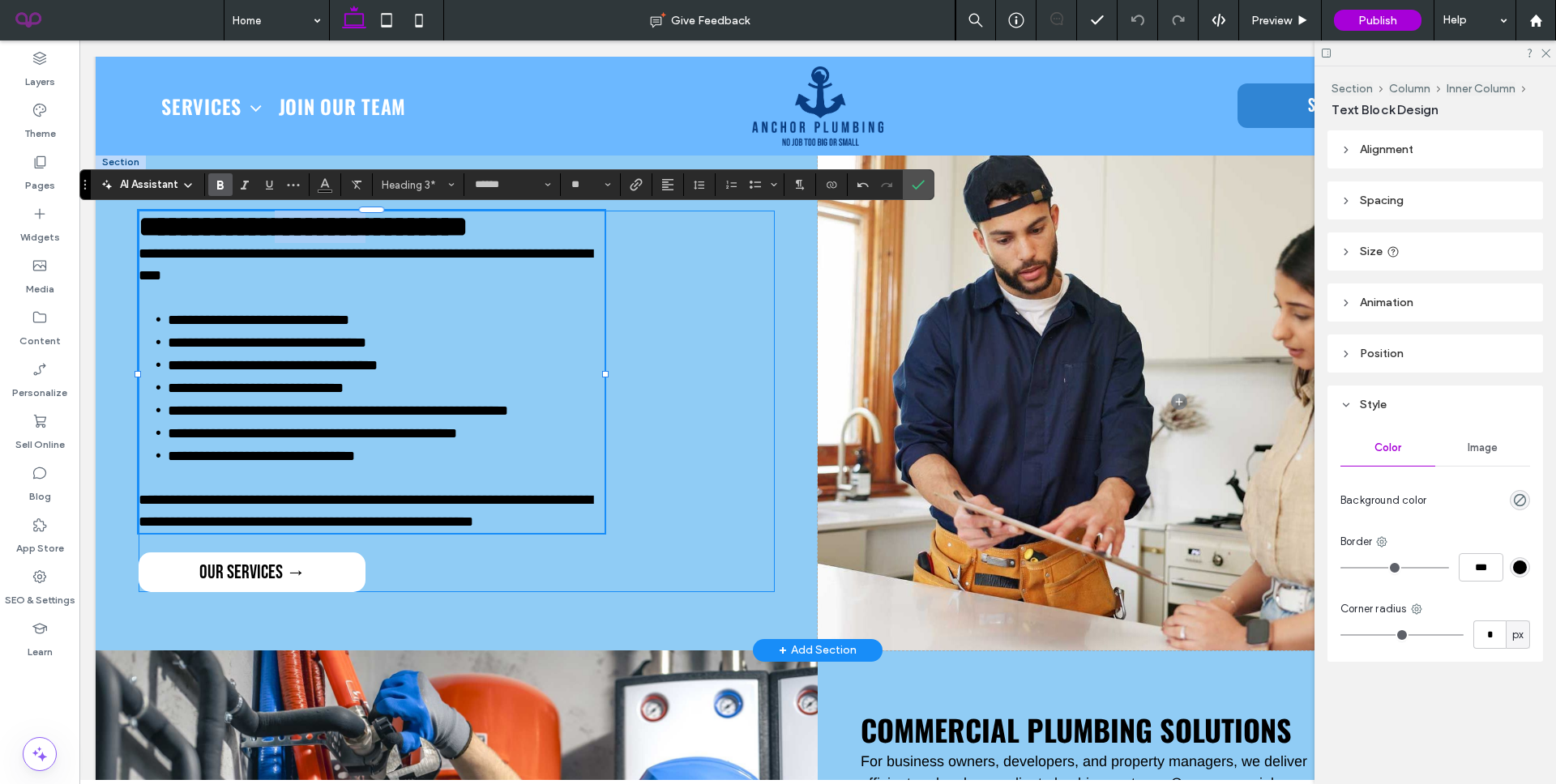click on "**********" at bounding box center [303, 227] 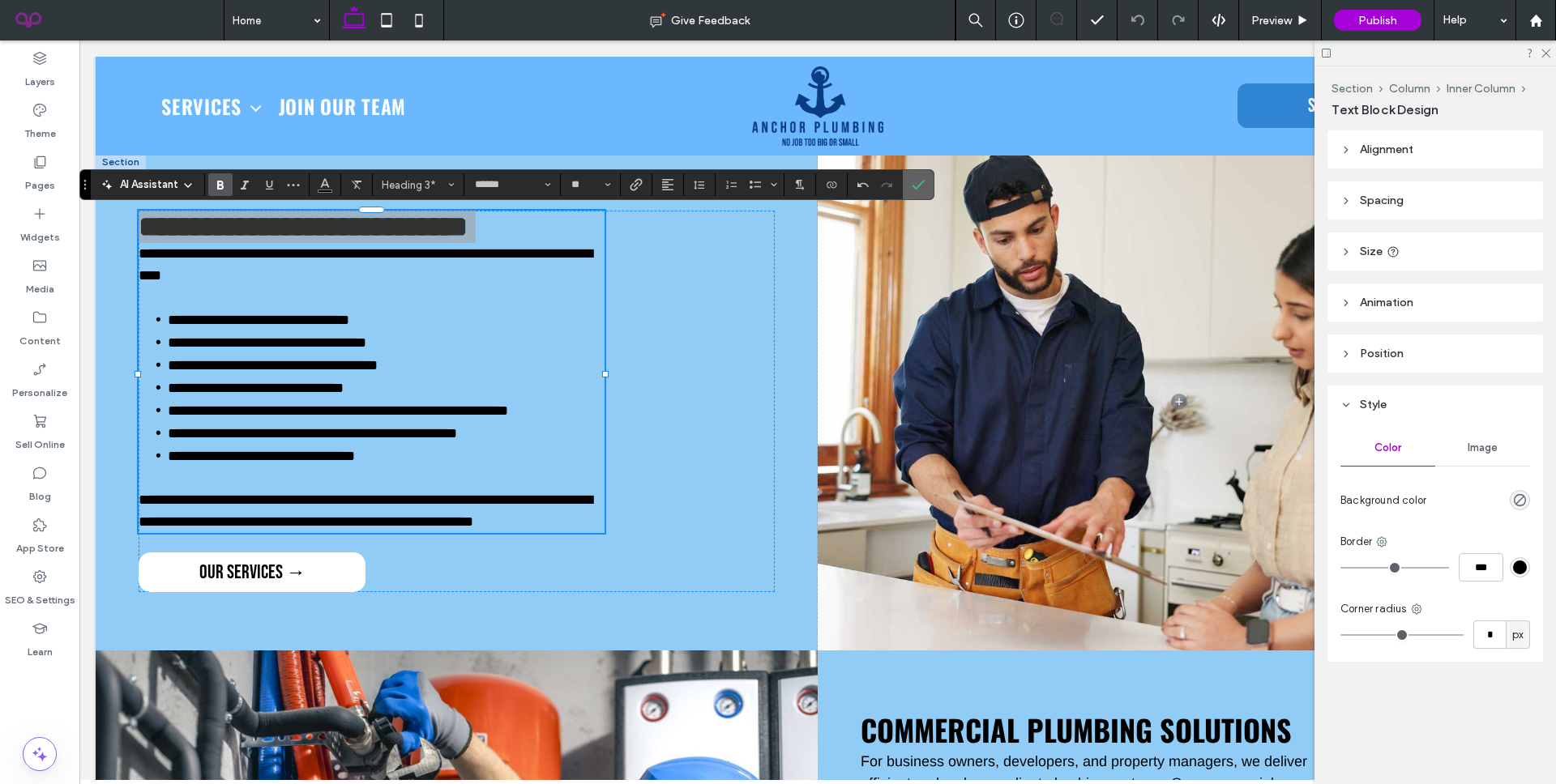 drag, startPoint x: 914, startPoint y: 194, endPoint x: 828, endPoint y: 314, distance: 147.63468 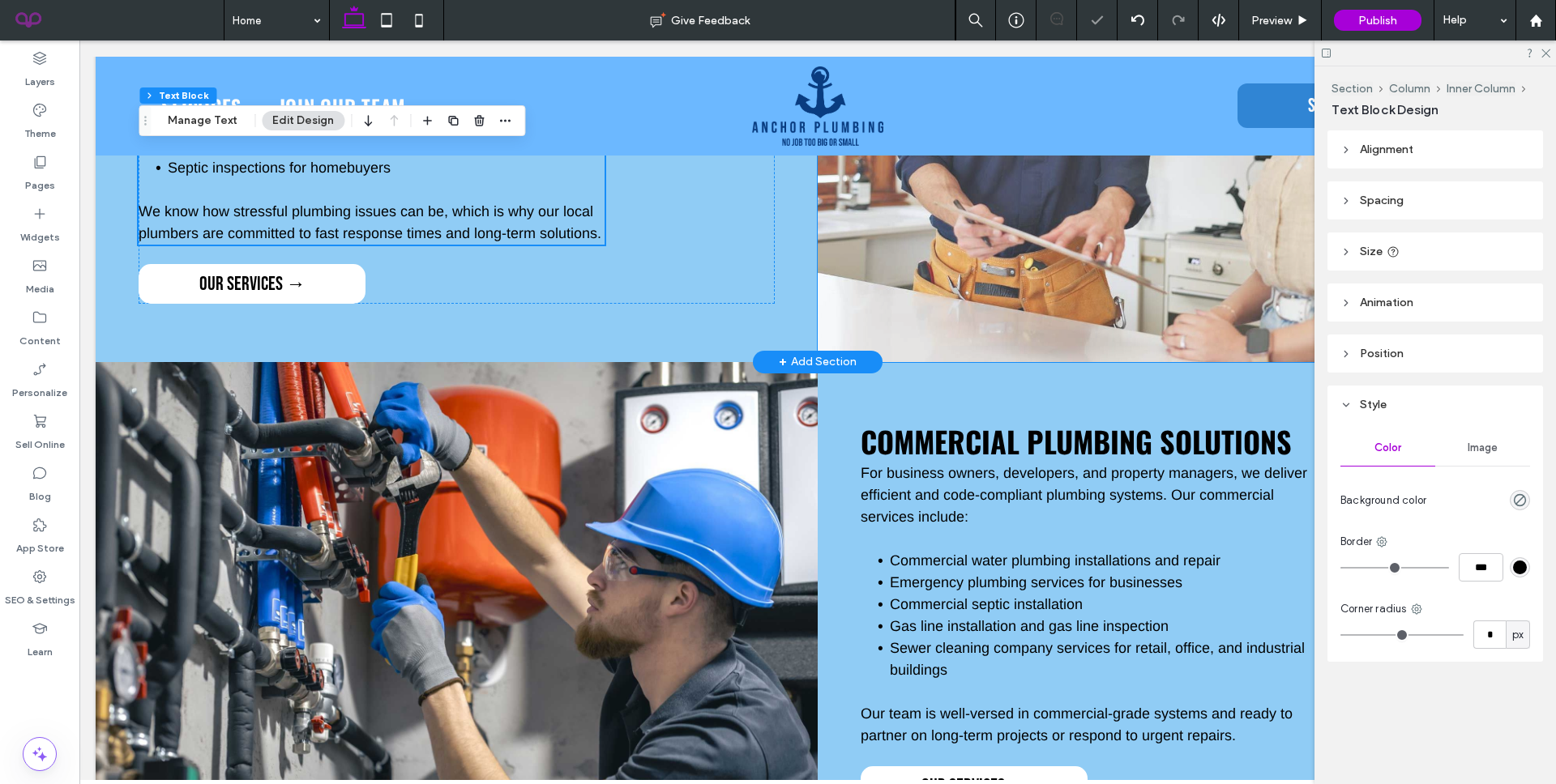 scroll, scrollTop: 3177, scrollLeft: 0, axis: vertical 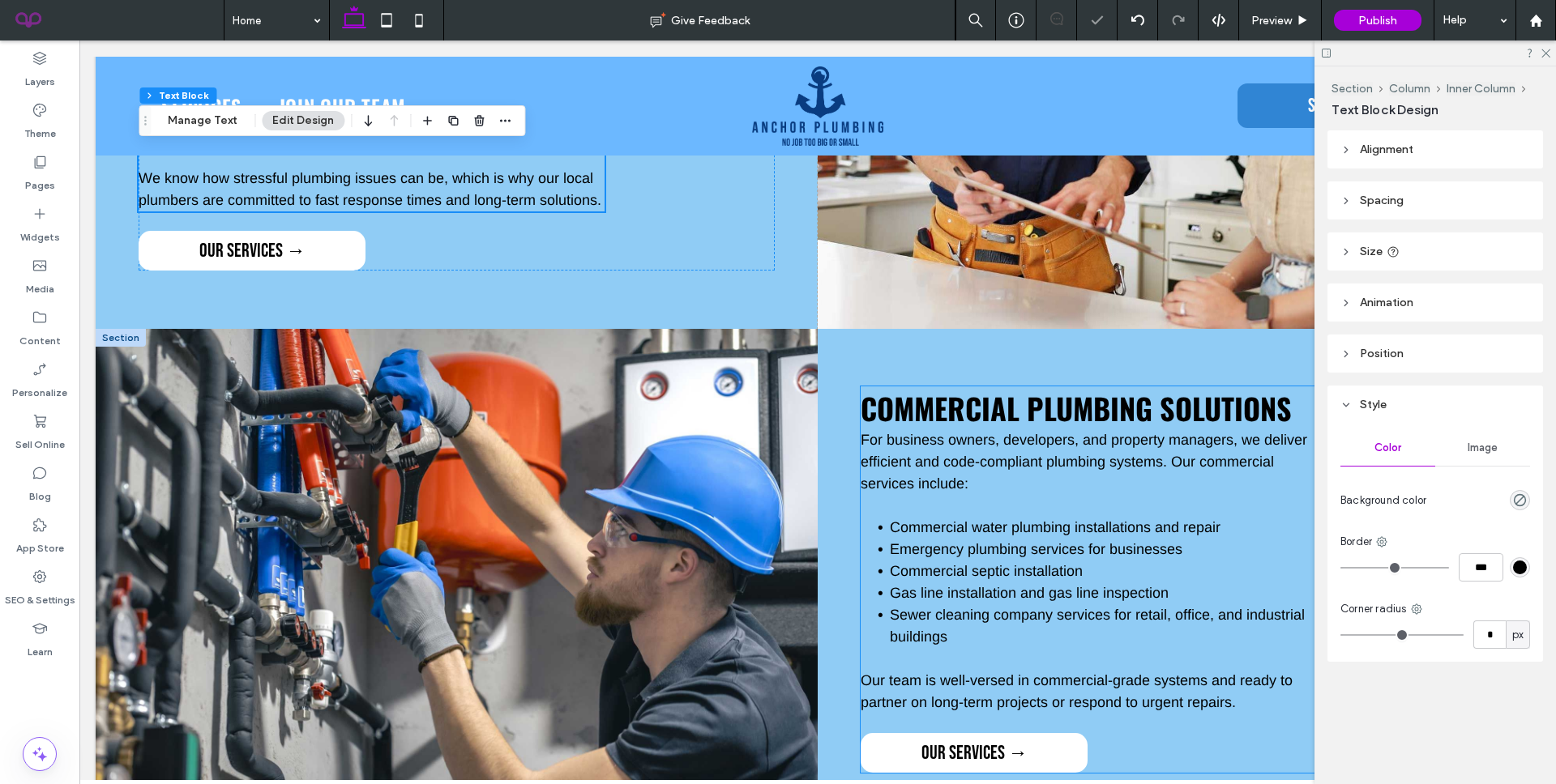 click on "For business owners, developers, and property managers, we deliver efficient and code-compliant plumbing systems. Our commercial services include:" at bounding box center (1084, 462) 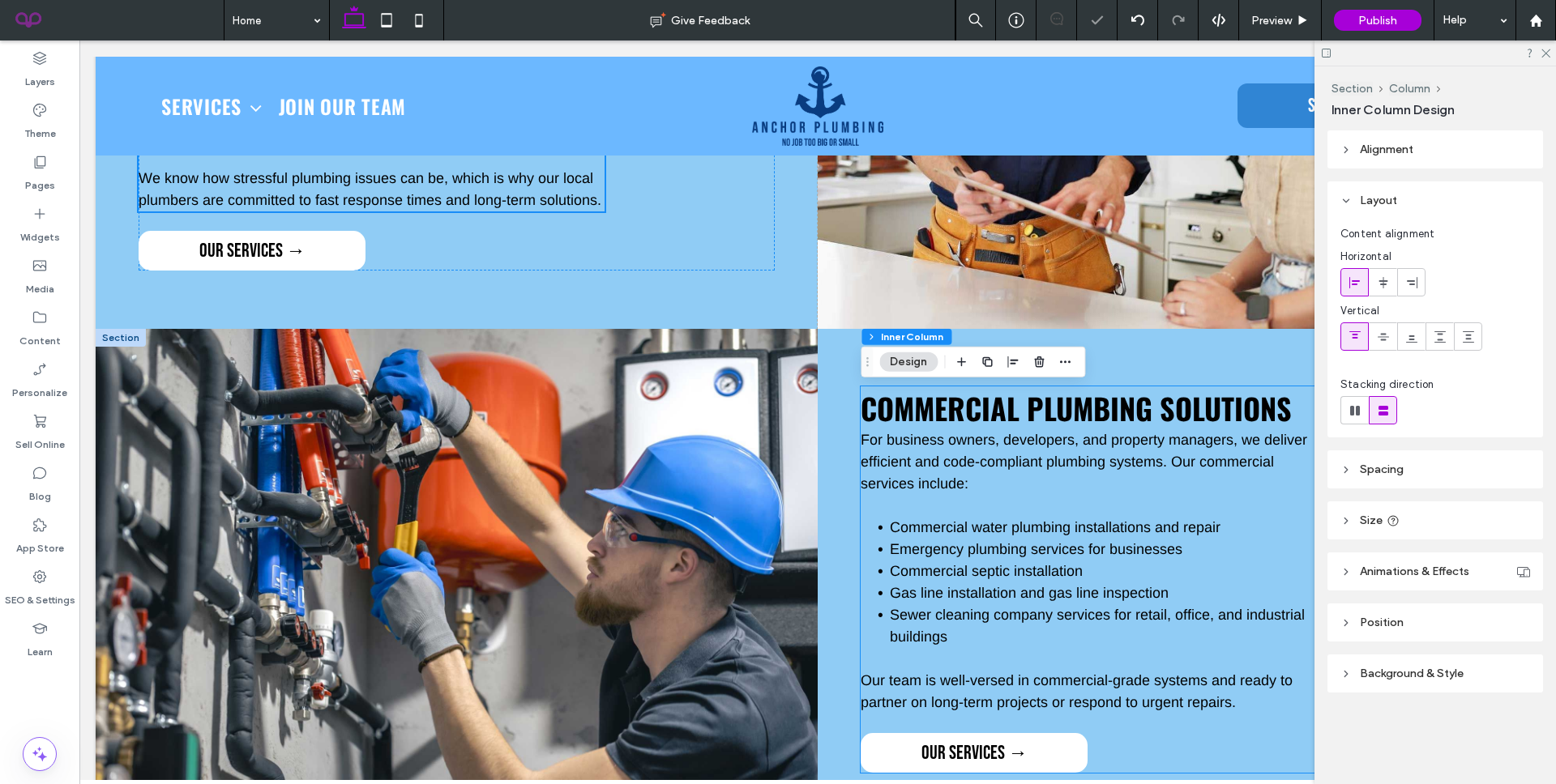click on "Commercial Plumbing Solutions
For business owners, developers, and property managers, we deliver efficient and code-compliant plumbing systems. Our commercial services include:   Commercial water plumbing installations and repair Emergency plumbing services for businesses Commercial septic installation Gas line installation and
gas line inspection Sewer cleaning company services for retail, office, and industrial buildings
Our team is well-versed in commercial-grade systems and ready to partner on long-term projects or respond to urgent repairs." at bounding box center [1093, 550] 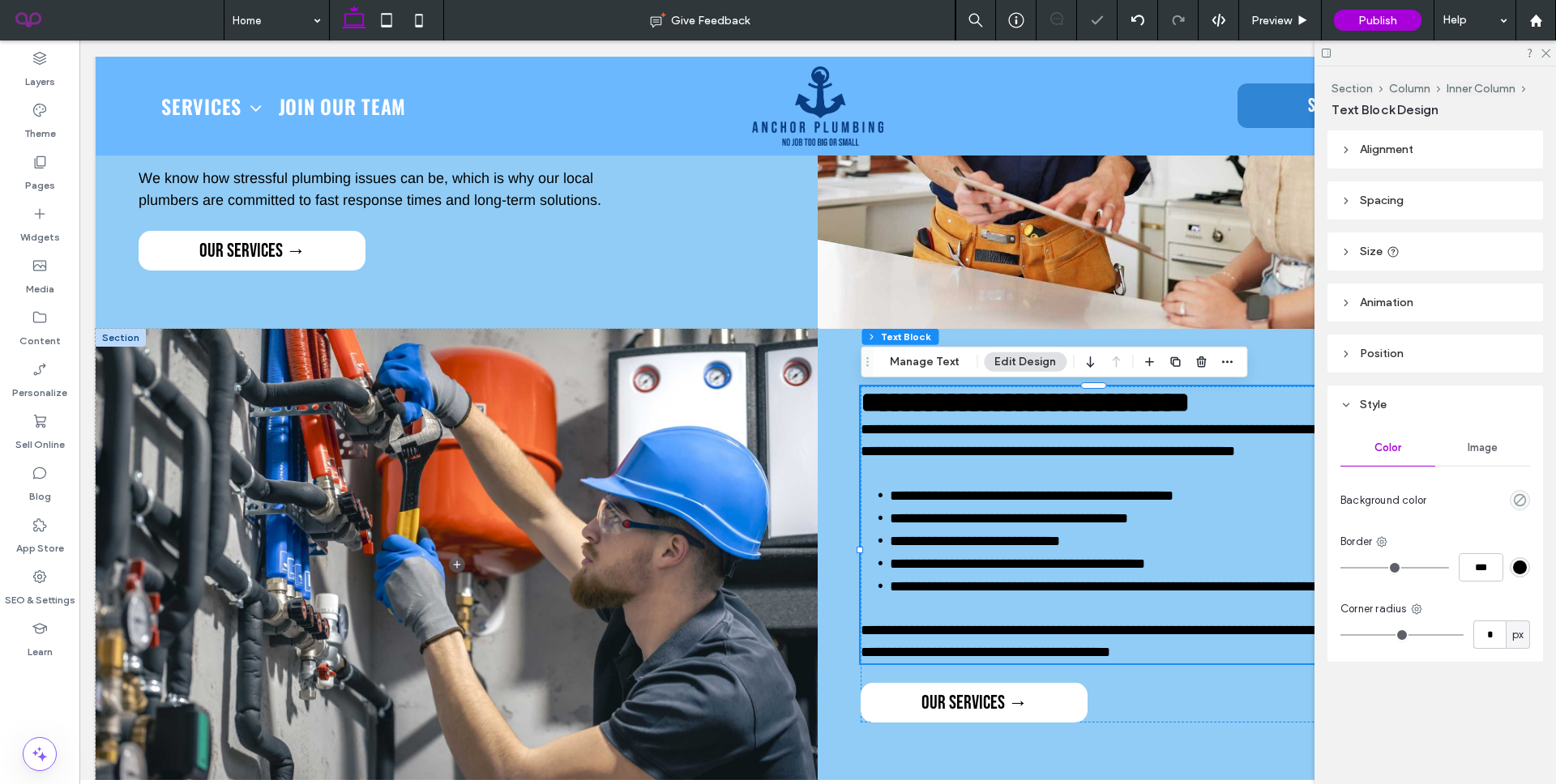 click on "**********" at bounding box center (1025, 403) 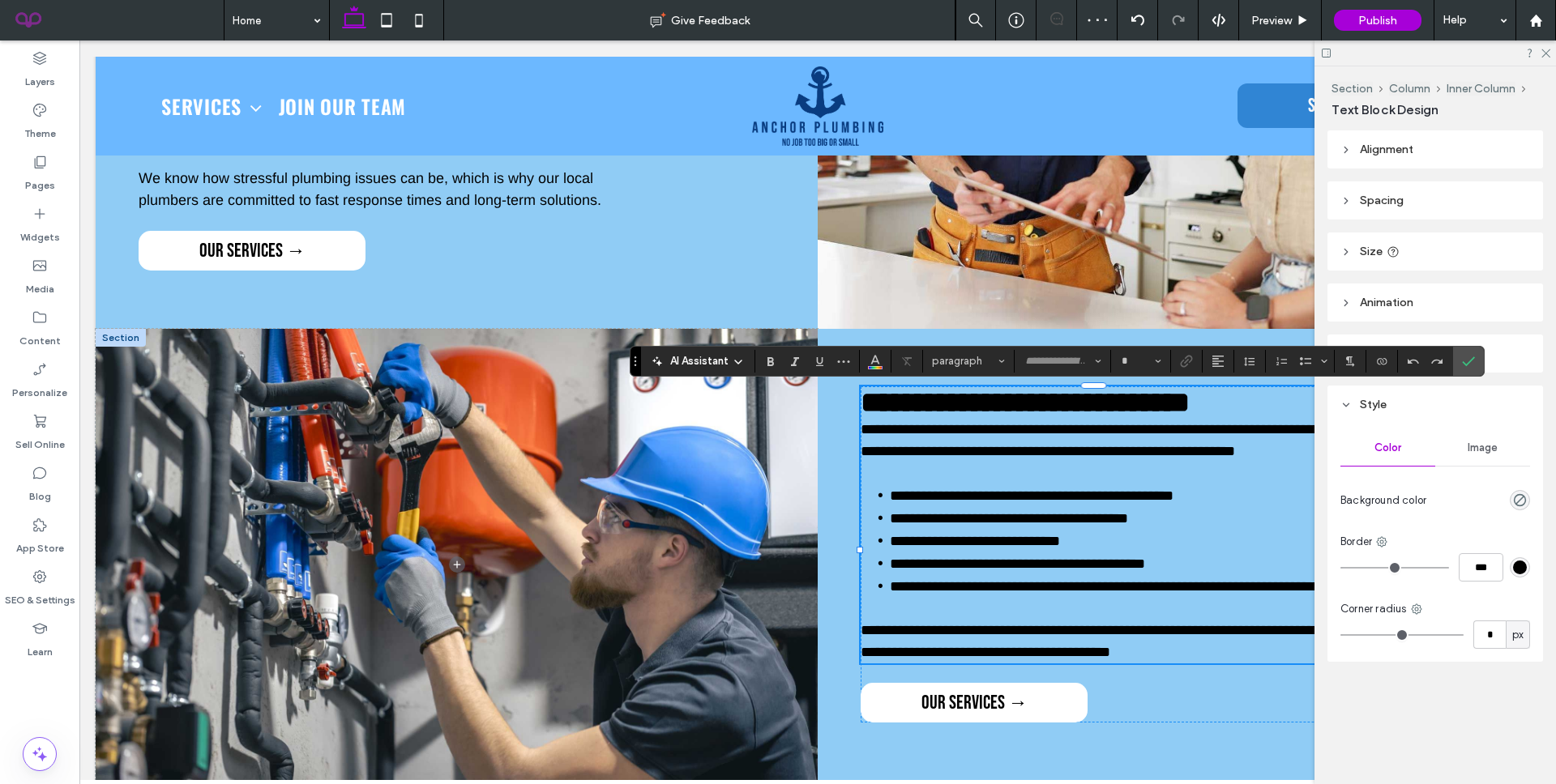 type on "******" 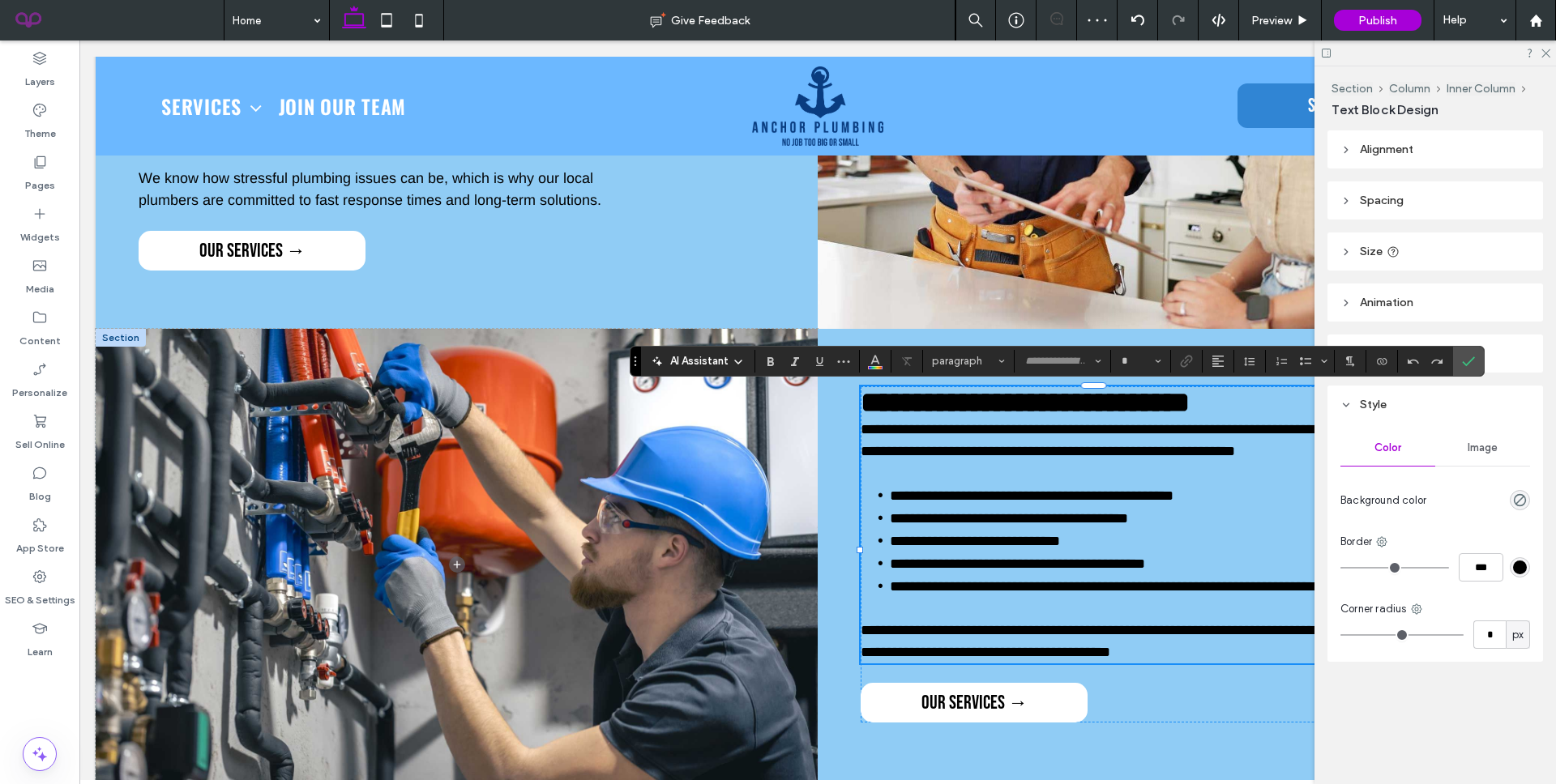 type on "**" 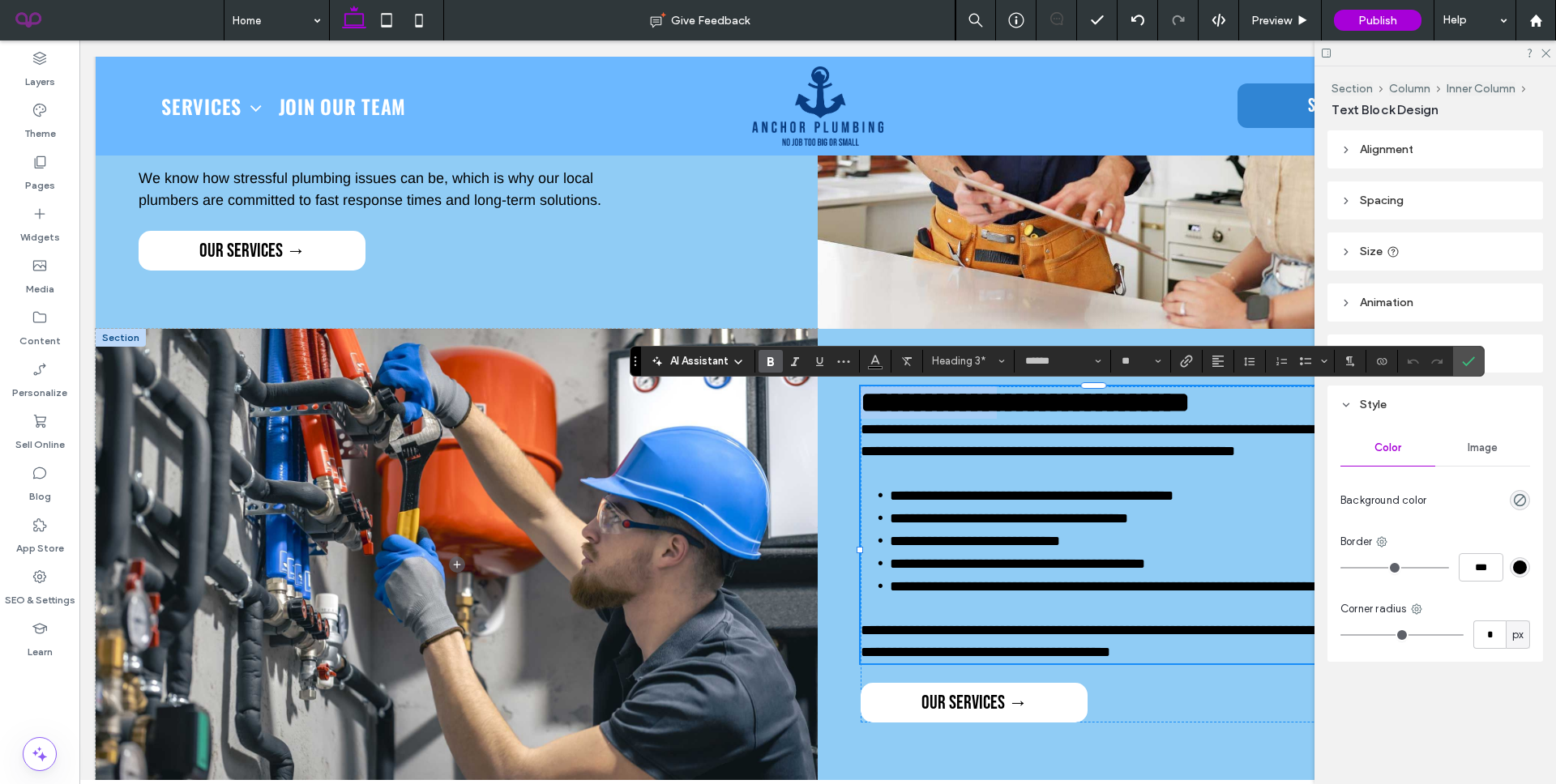 drag, startPoint x: 864, startPoint y: 415, endPoint x: 1043, endPoint y: 424, distance: 179.22611 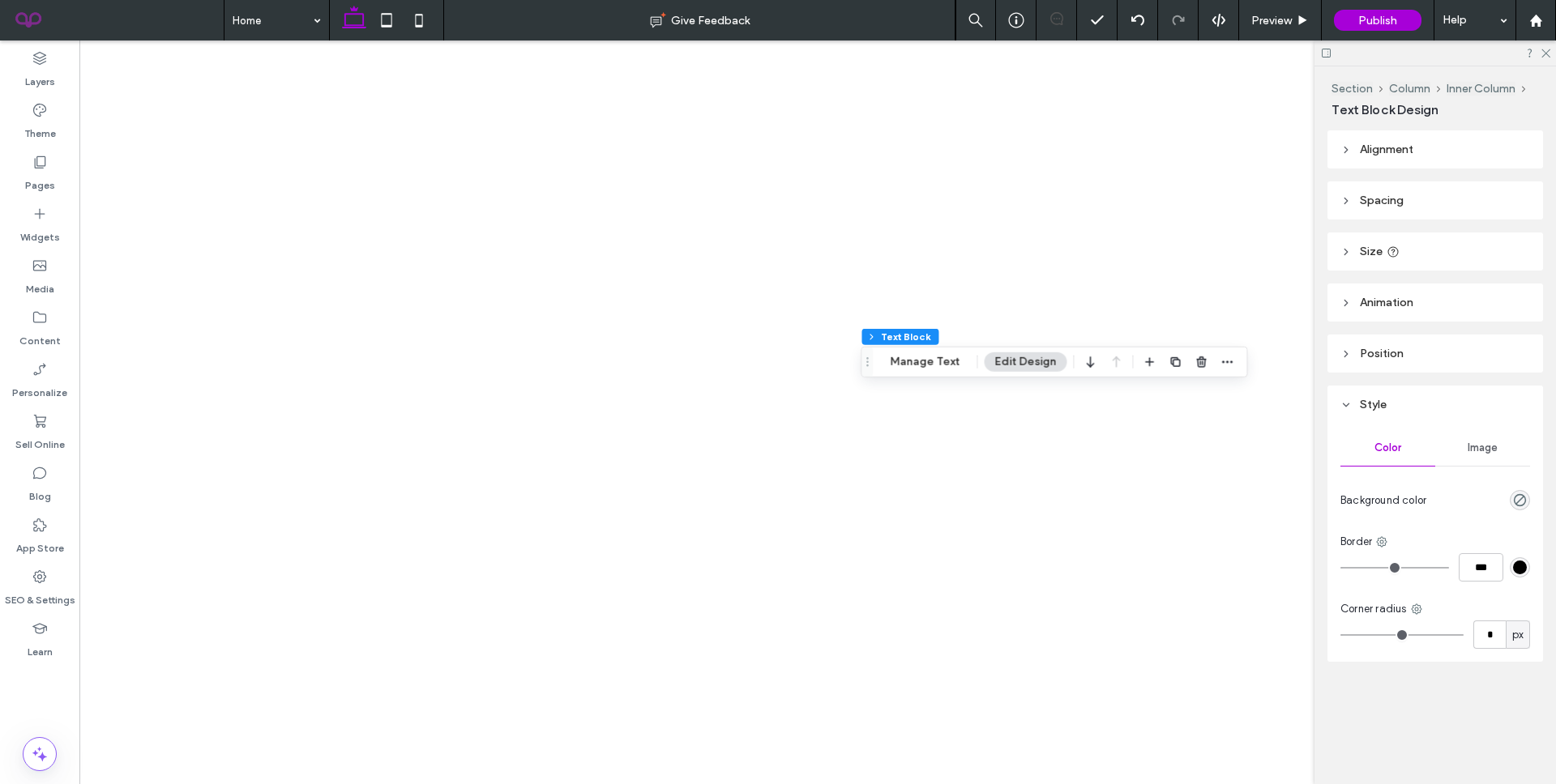 scroll, scrollTop: 0, scrollLeft: 0, axis: both 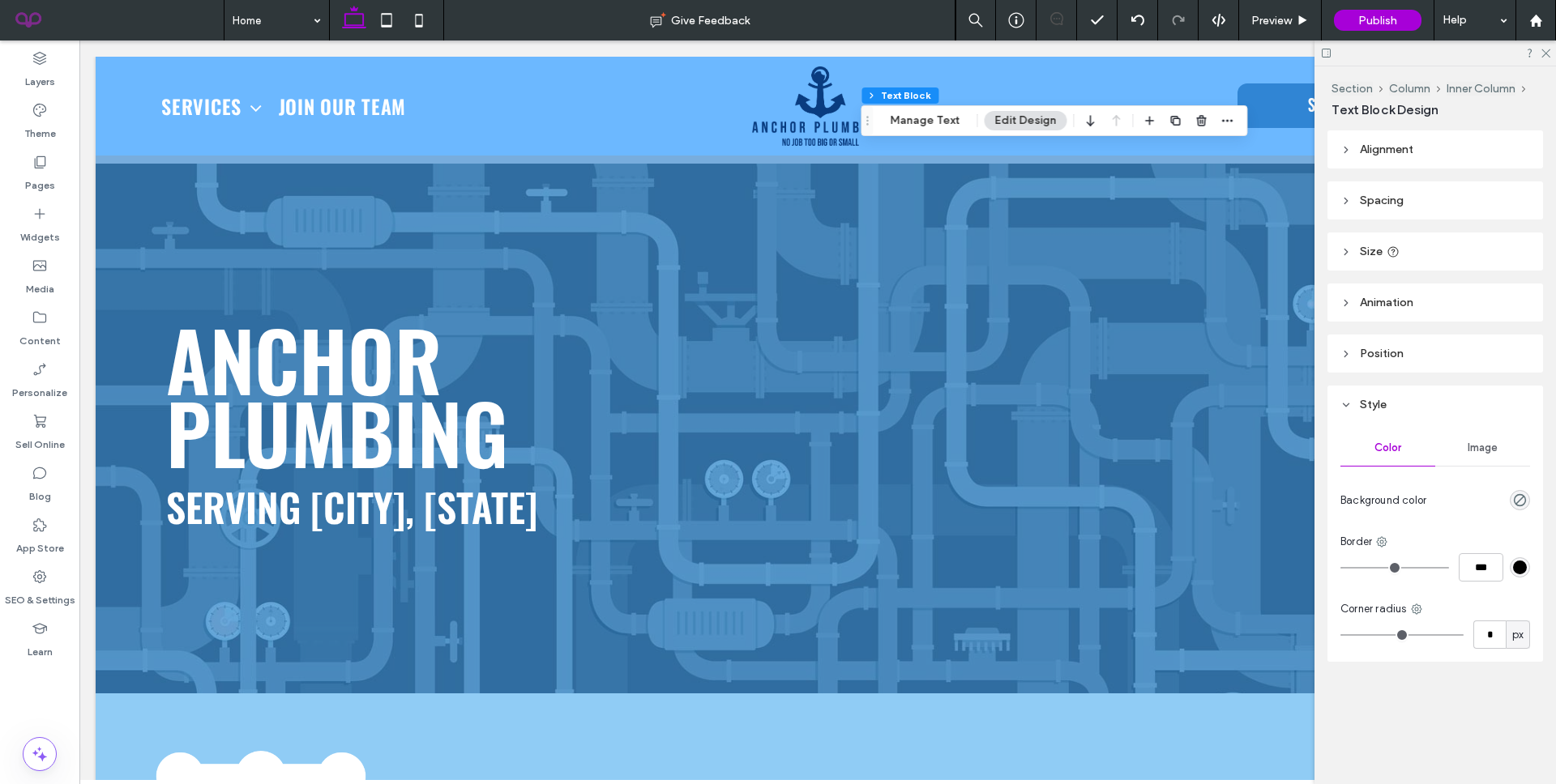 click on "New Construction Plumbing Services" at bounding box center [818, 4099] 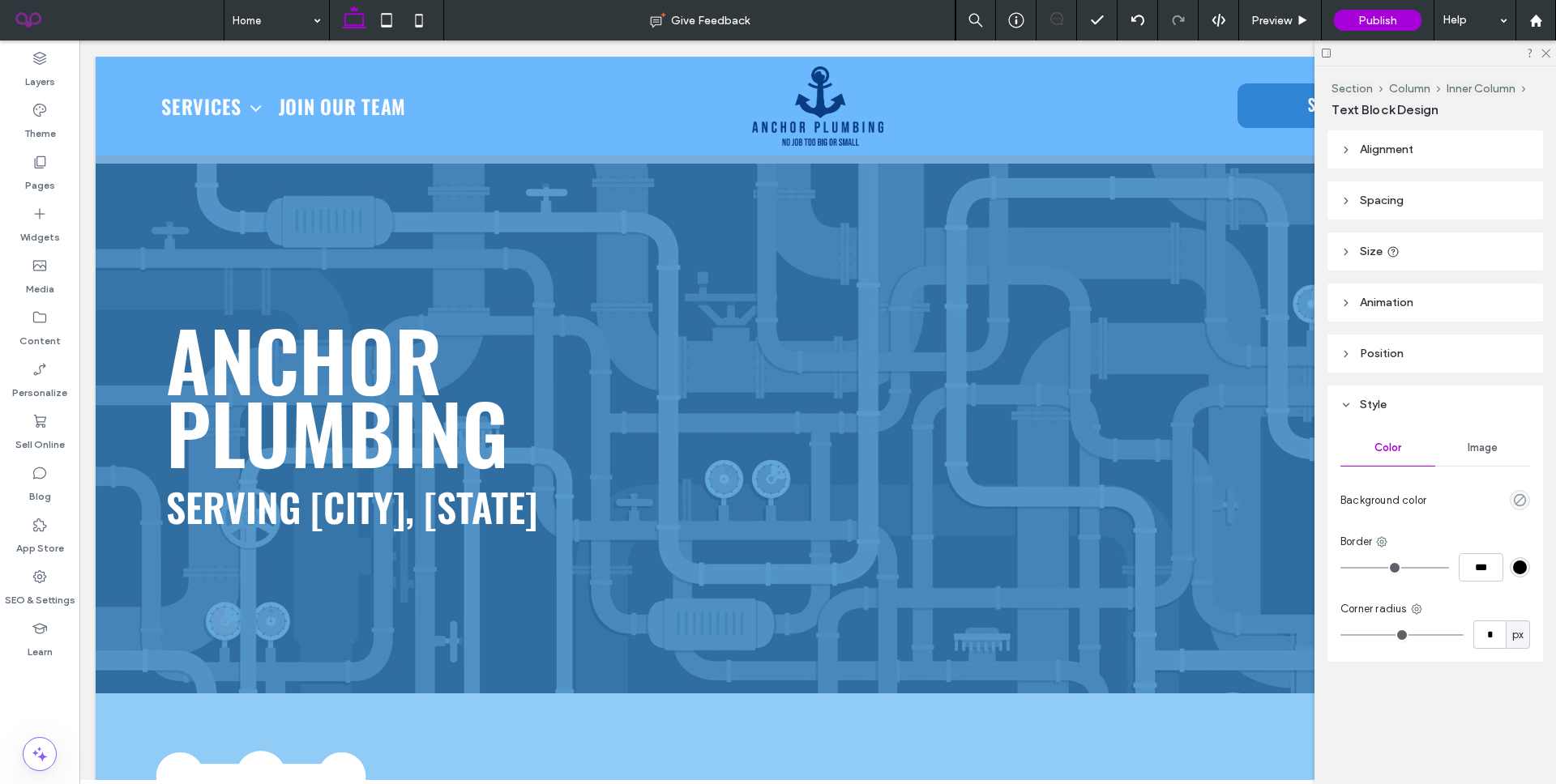 click on "**********" at bounding box center [818, 4148] 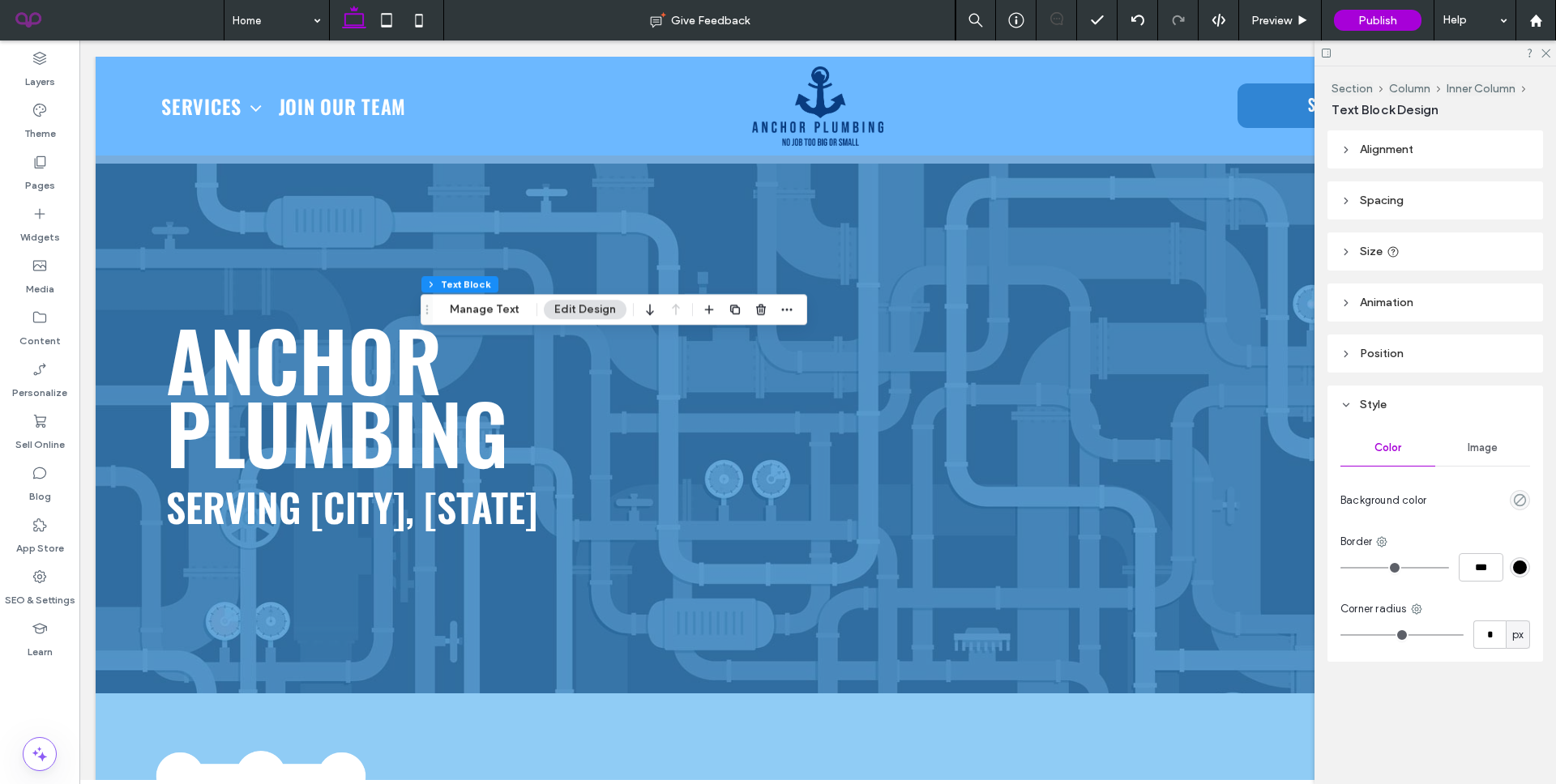 scroll, scrollTop: 3745, scrollLeft: 0, axis: vertical 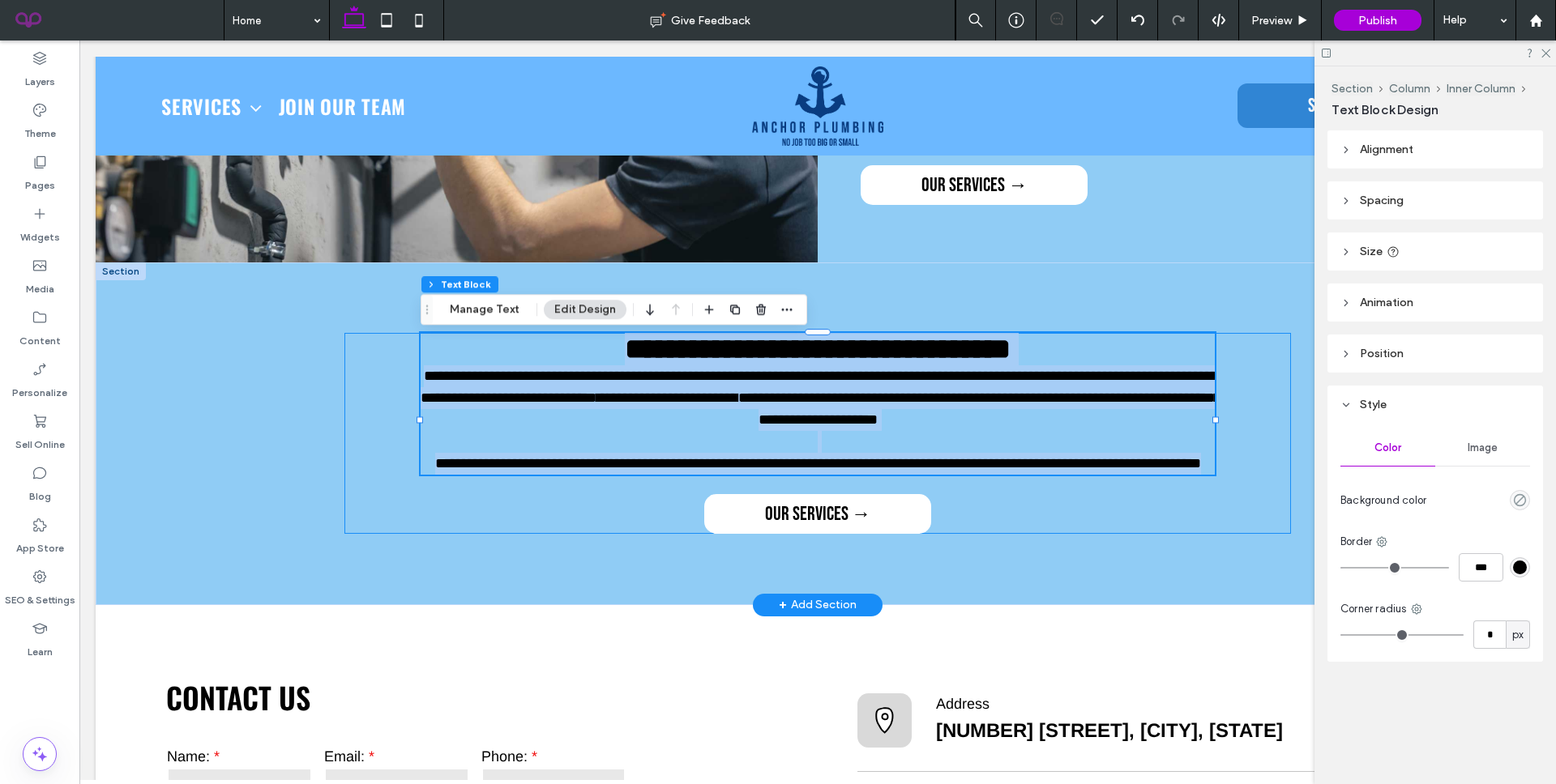 click on "**********" at bounding box center (818, 349) 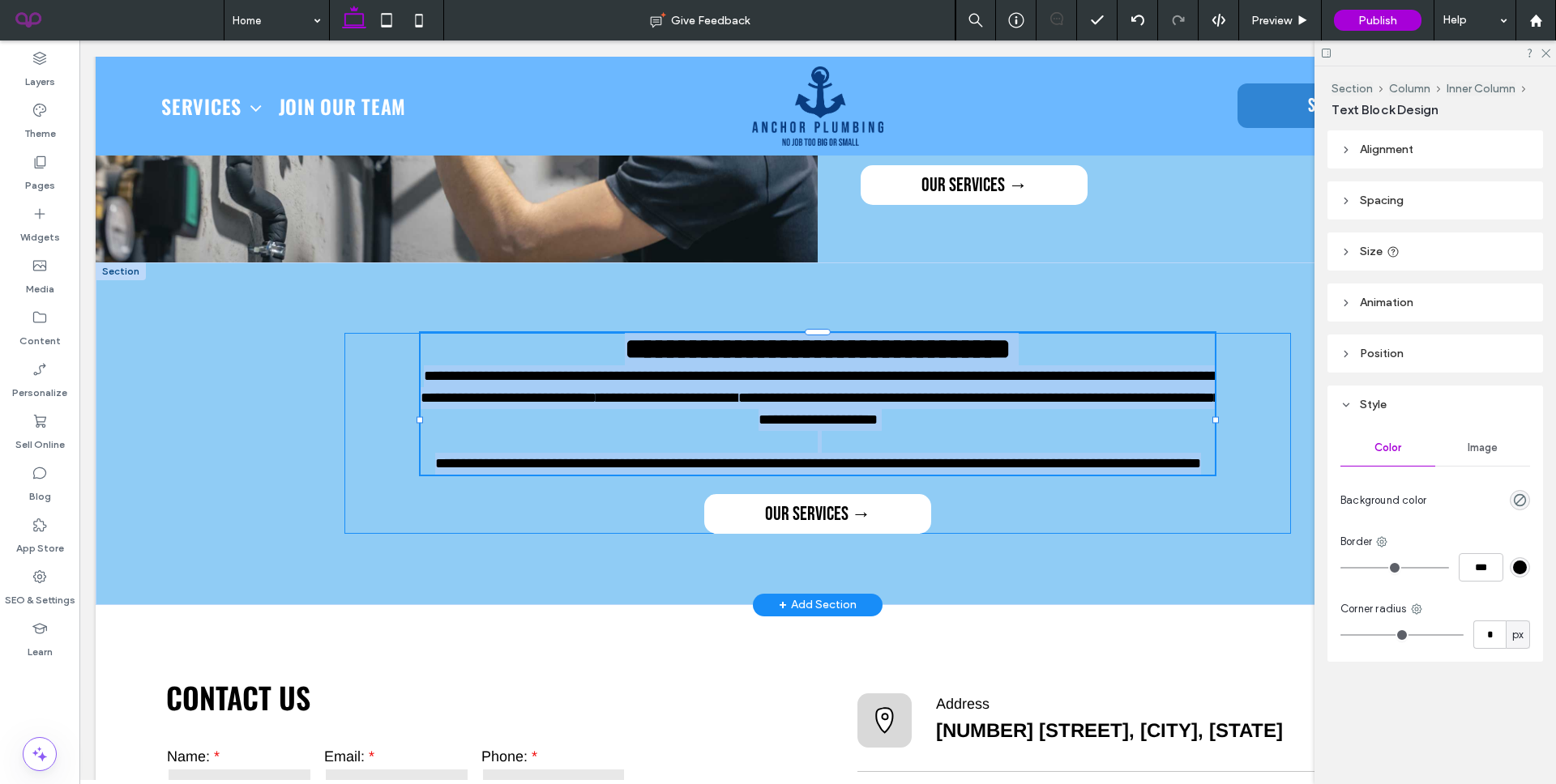 scroll, scrollTop: 0, scrollLeft: 0, axis: both 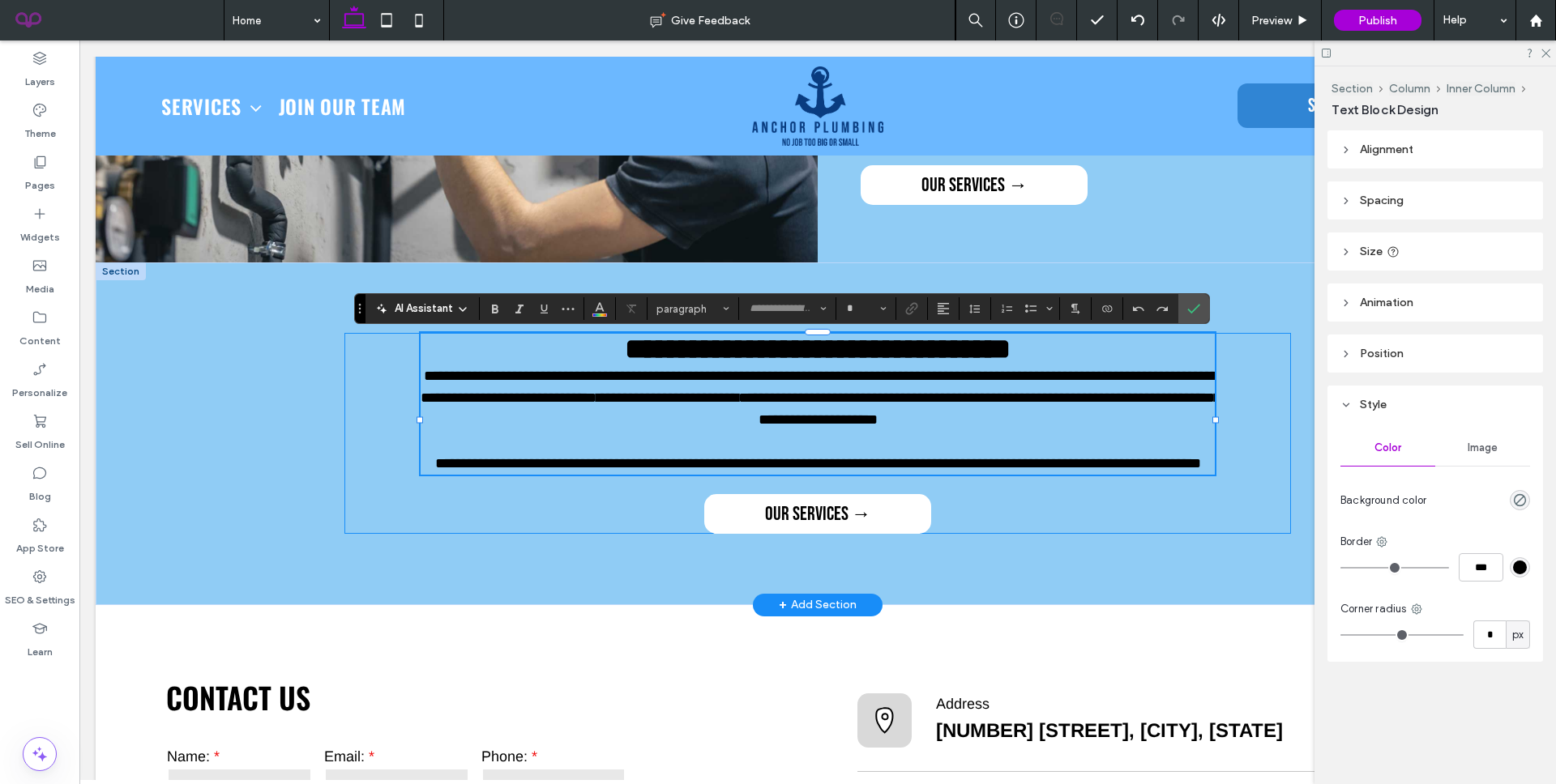 type on "******" 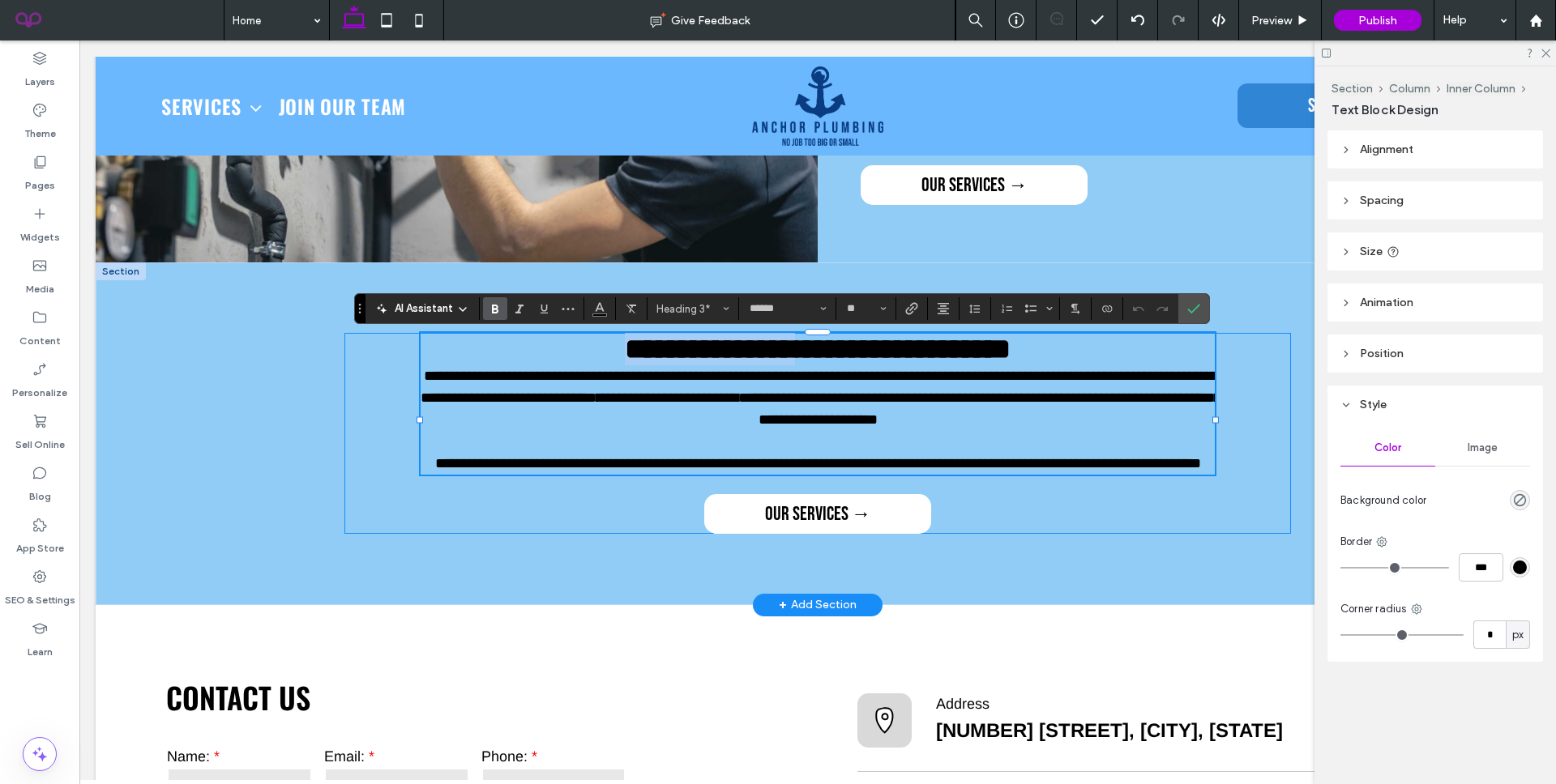 drag, startPoint x: 571, startPoint y: 360, endPoint x: 802, endPoint y: 360, distance: 231 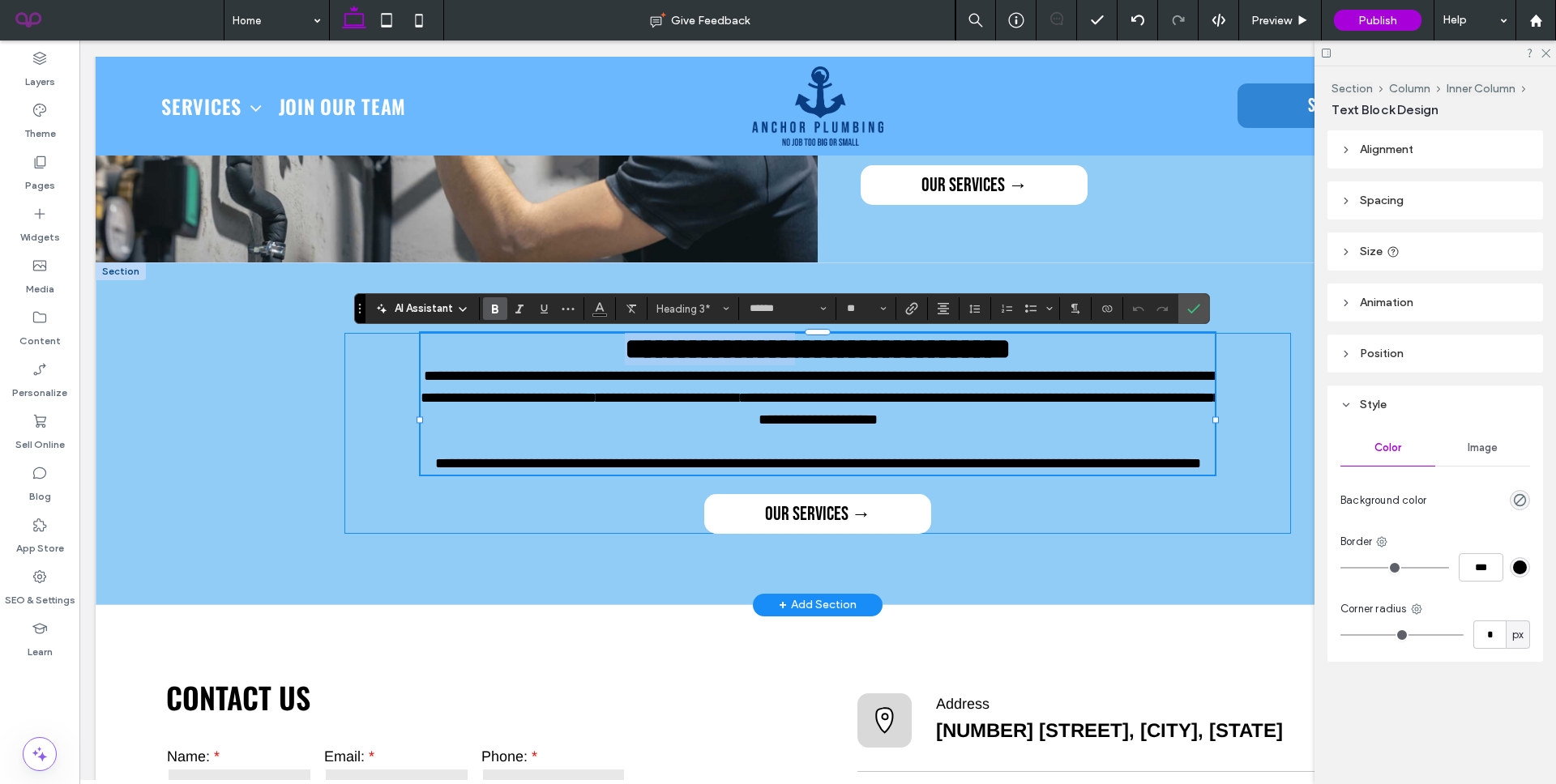 click on "**********" at bounding box center [818, 349] 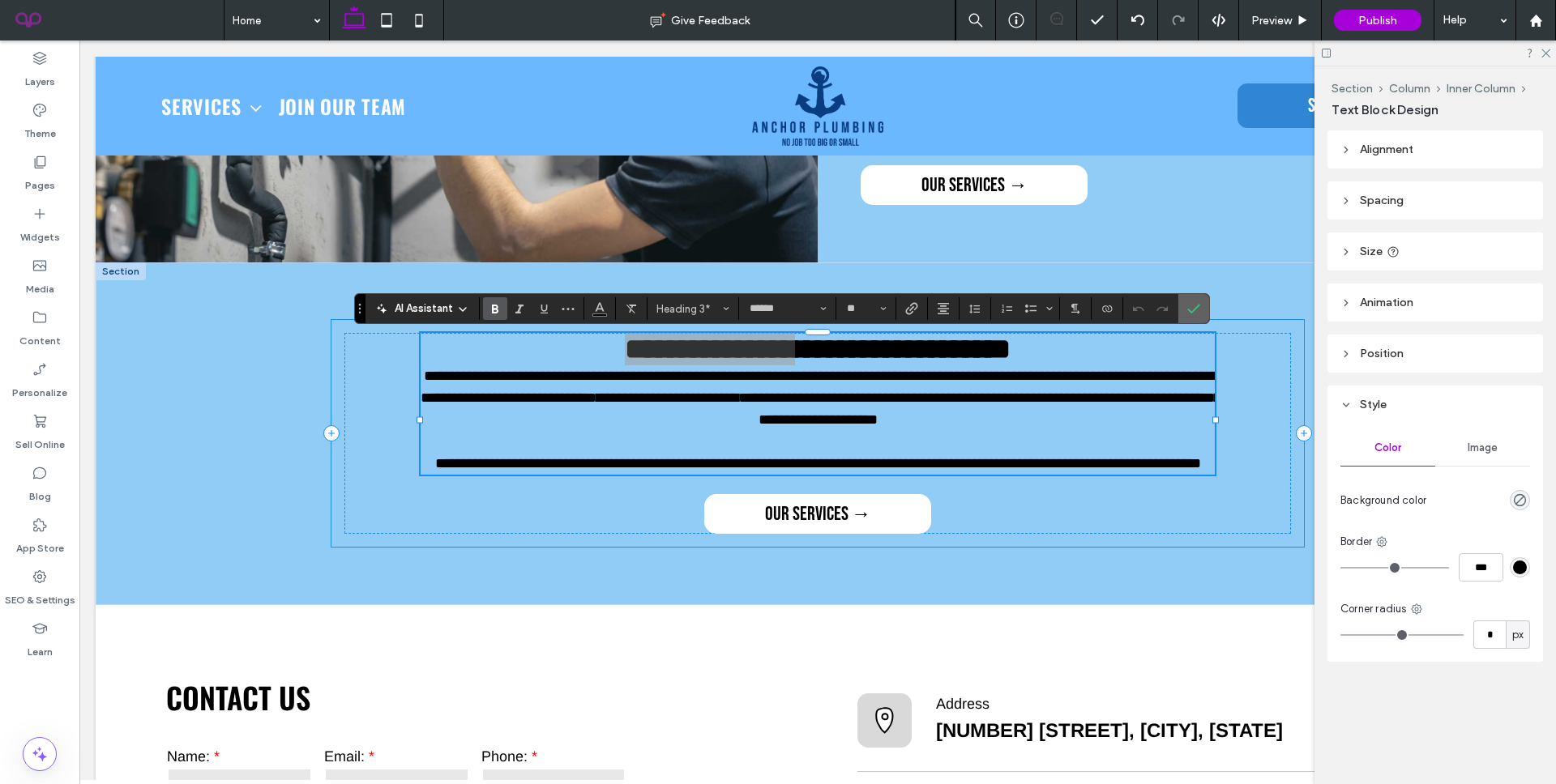 click at bounding box center [1191, 309] 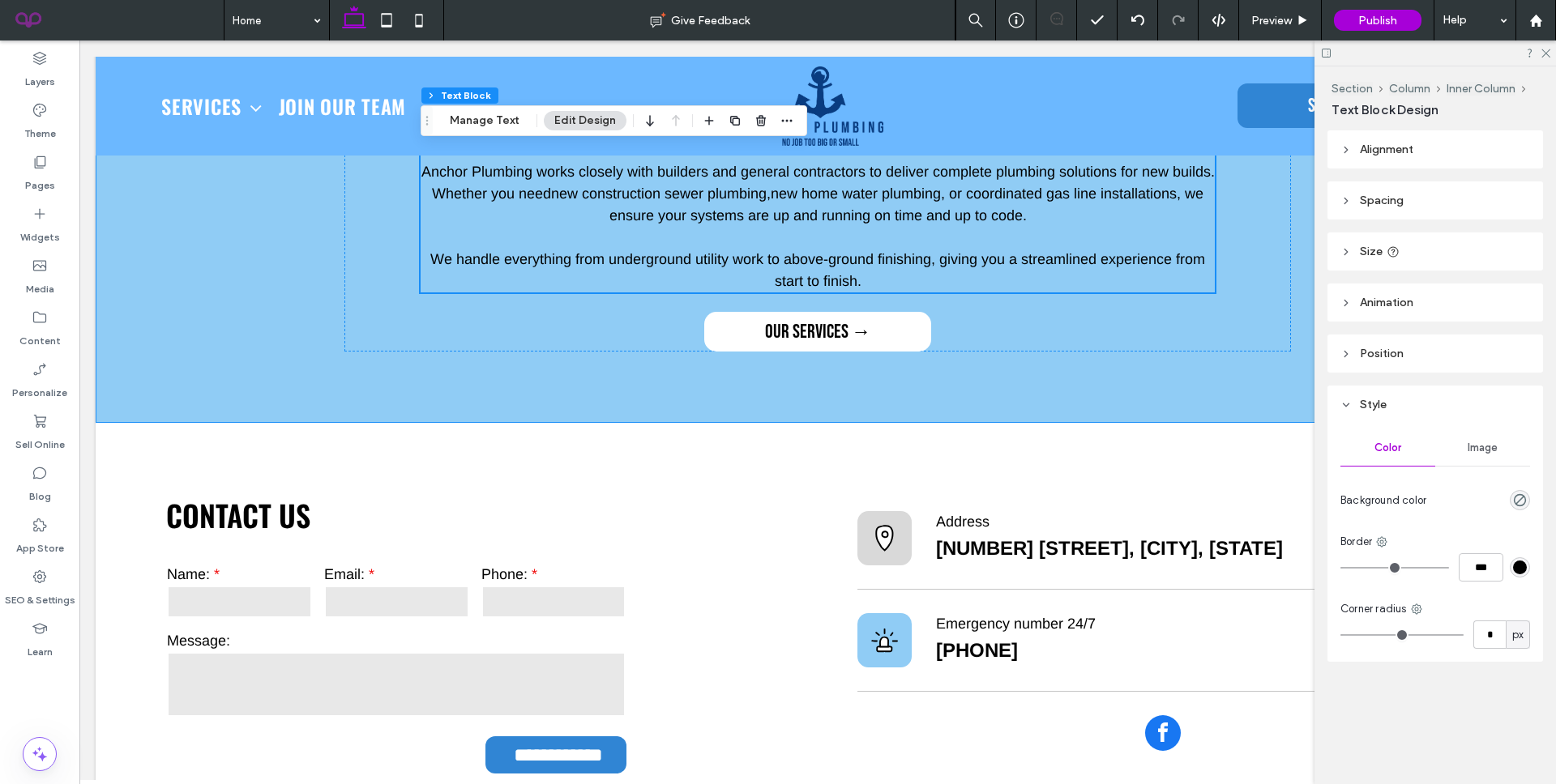 scroll, scrollTop: 4191, scrollLeft: 0, axis: vertical 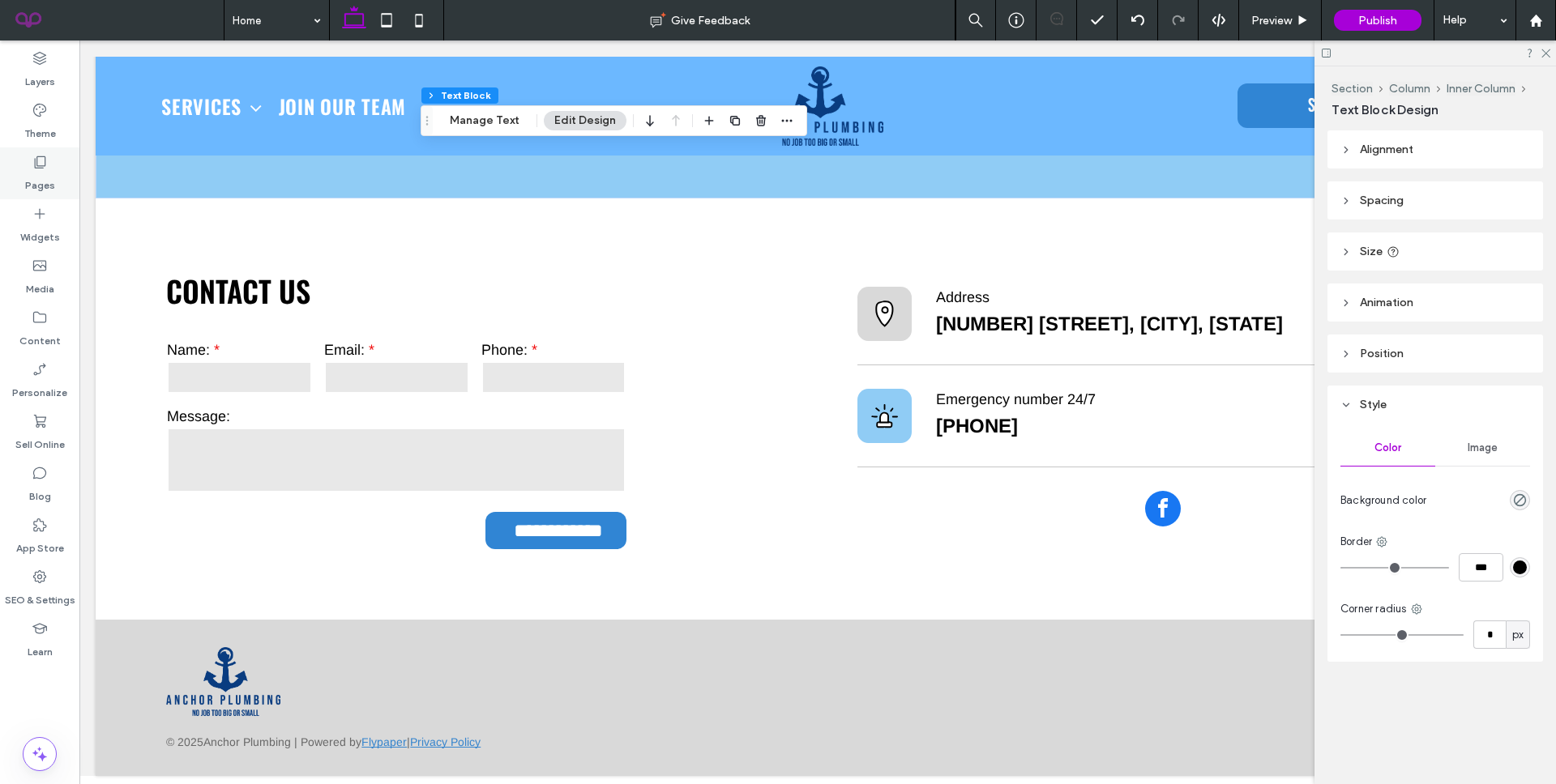 click 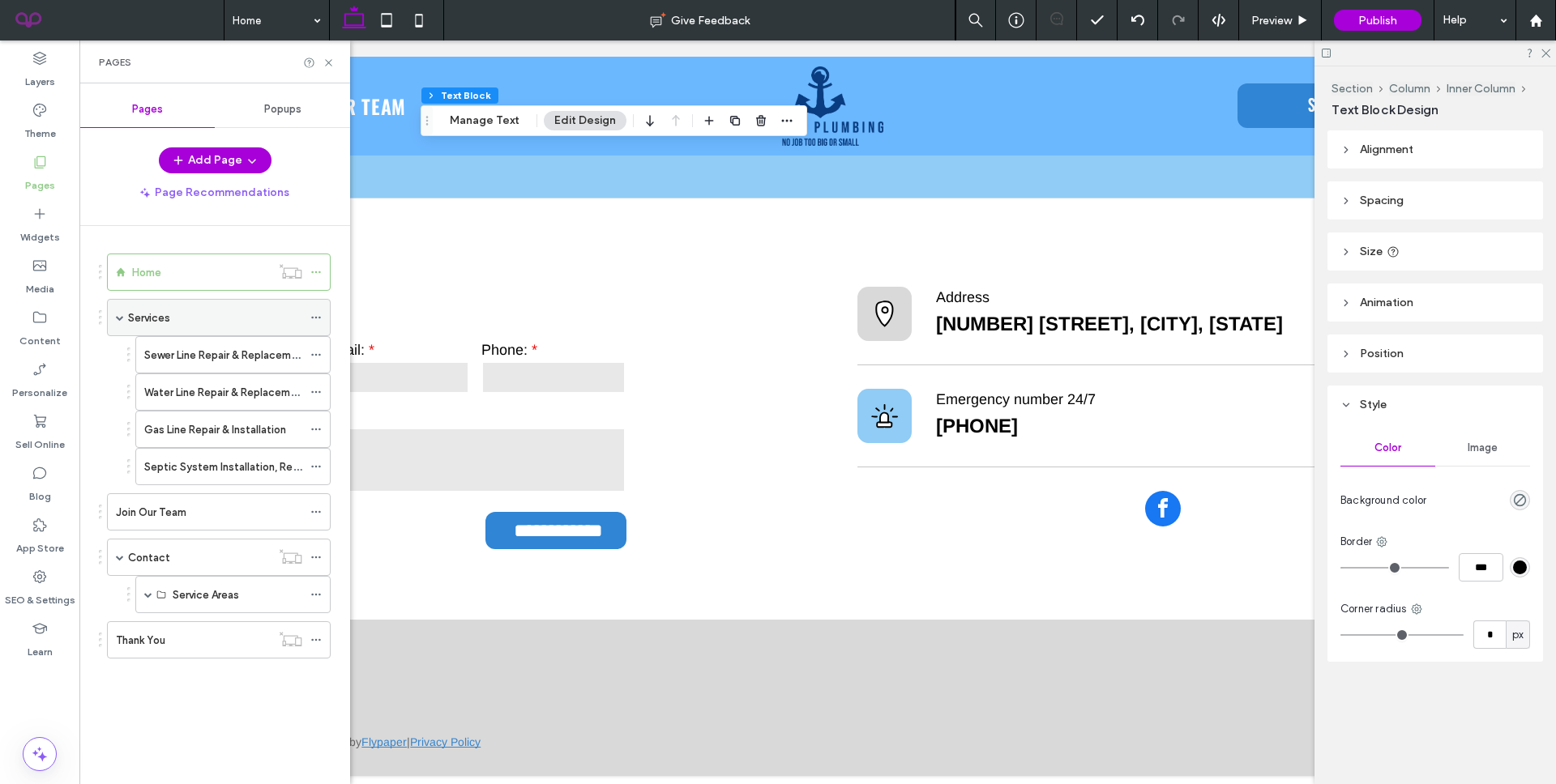 click on "Services" at bounding box center [215, 317] 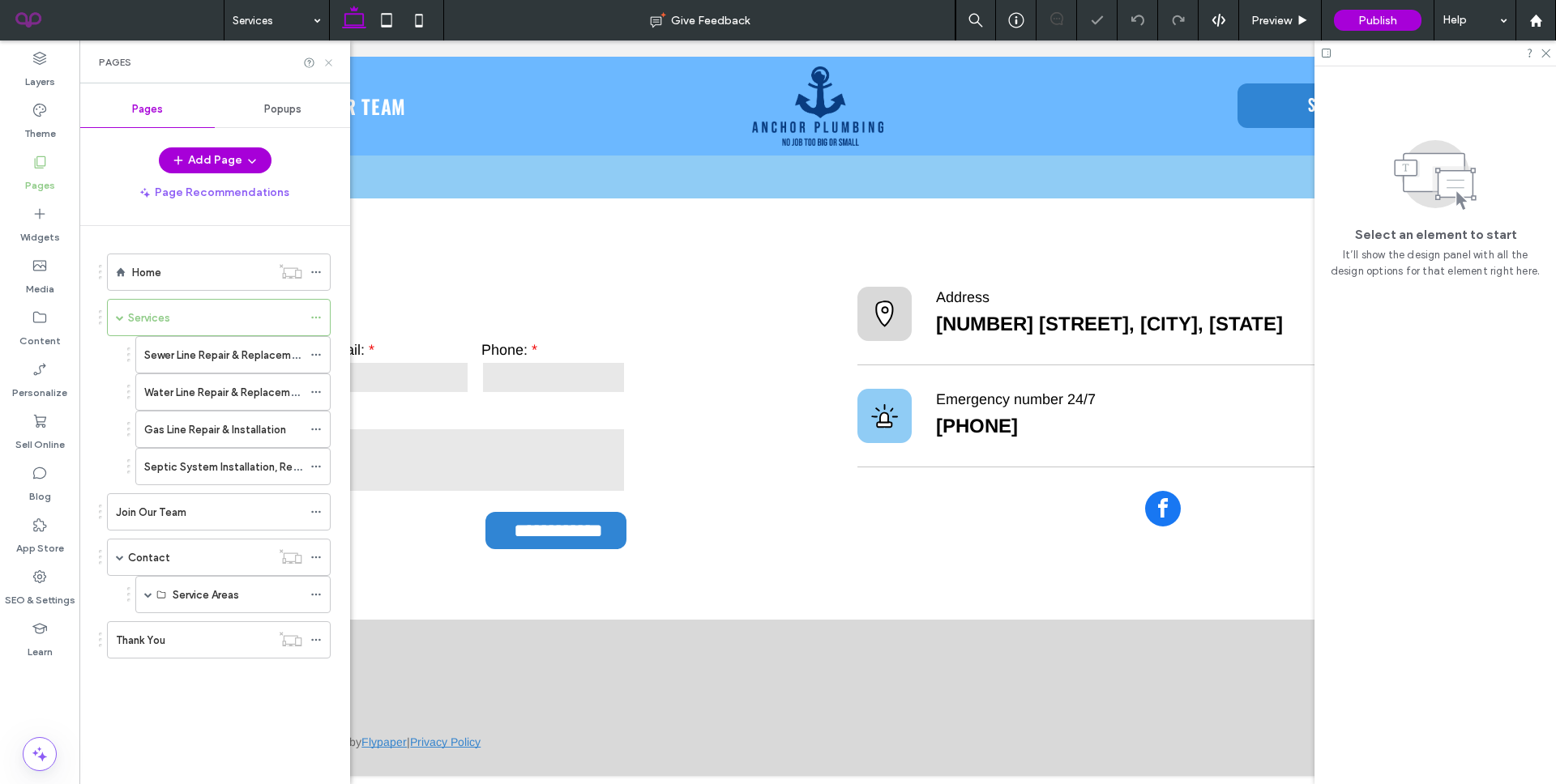 click 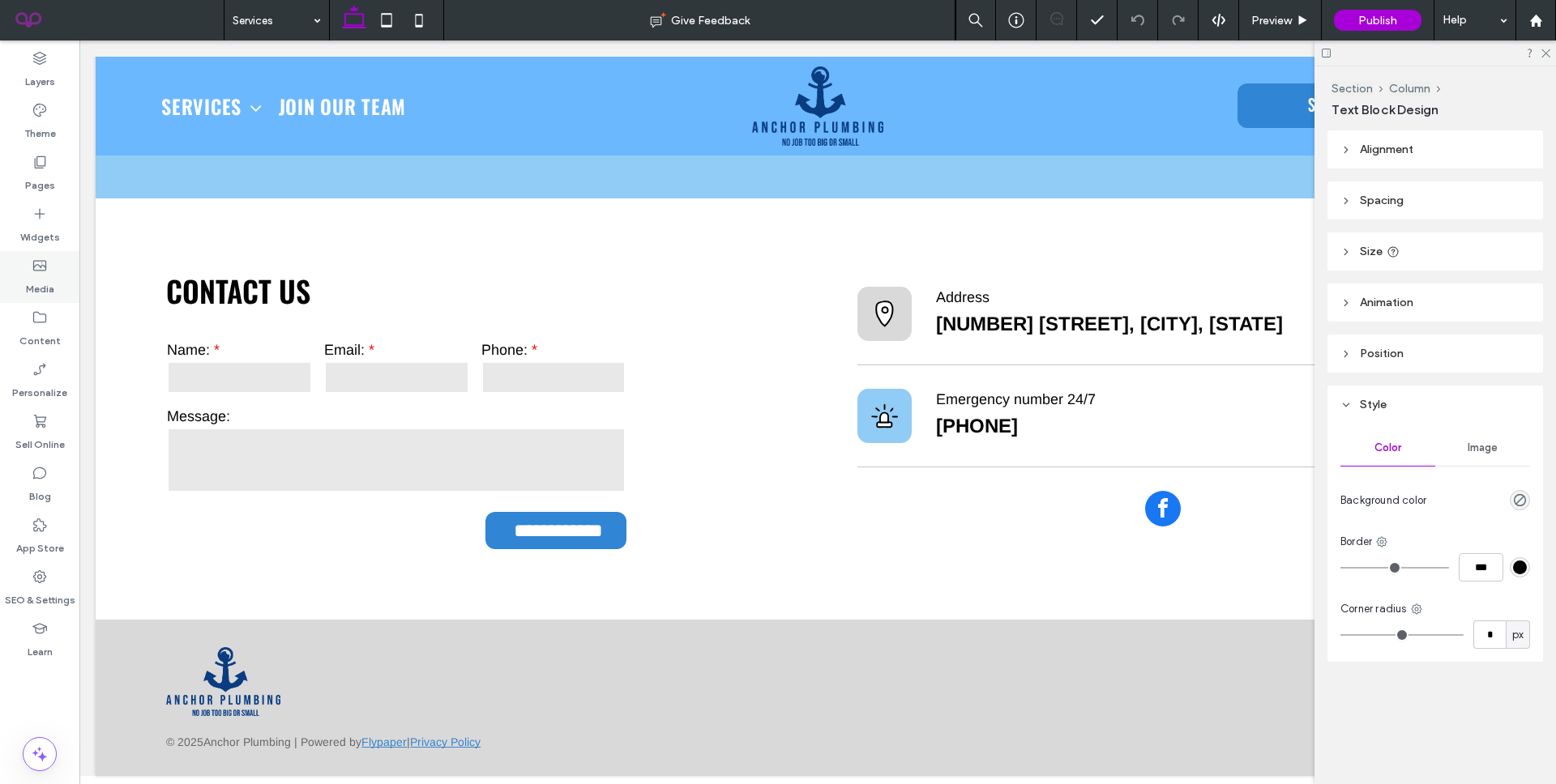 type on "******" 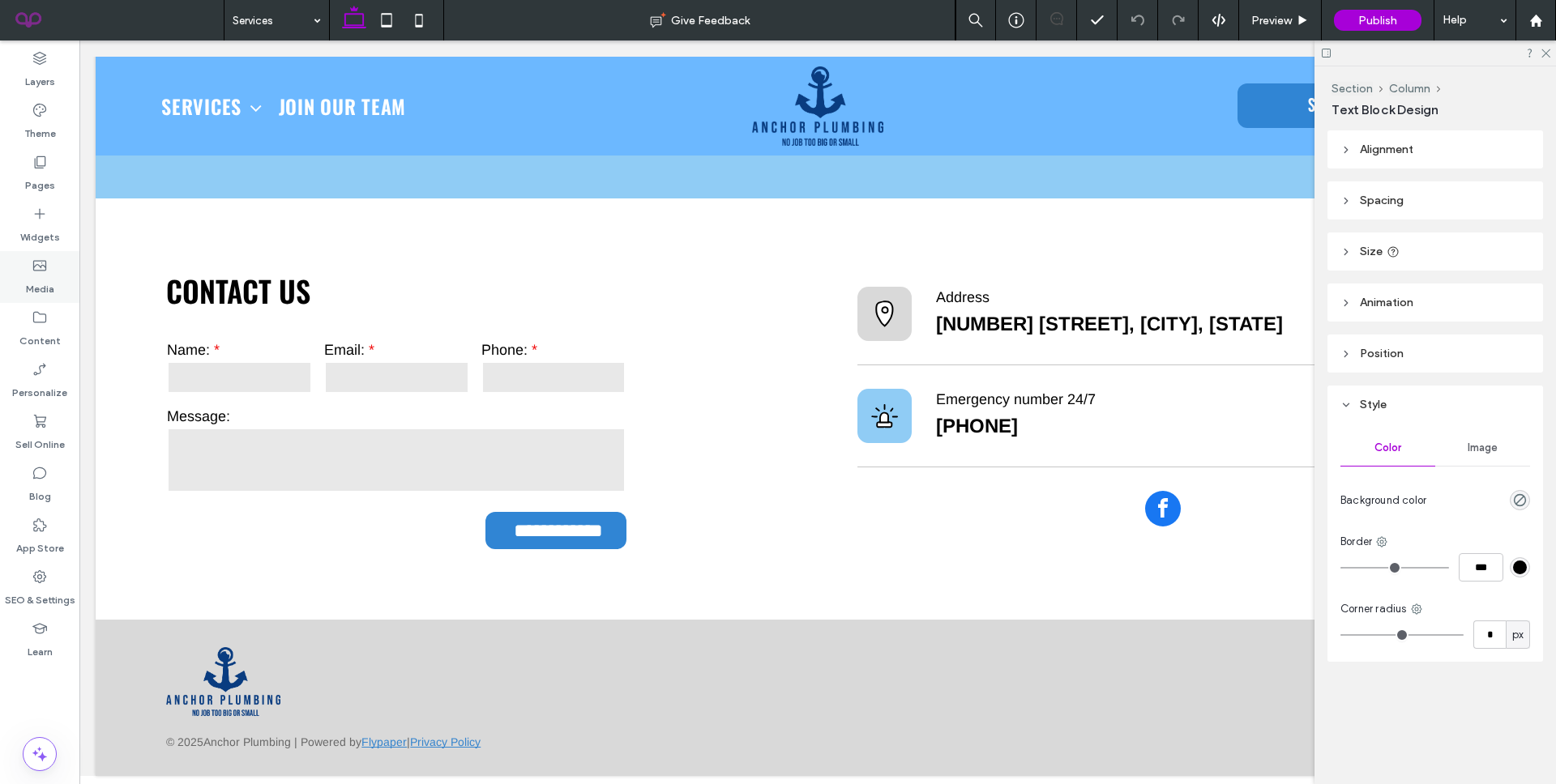 type on "**" 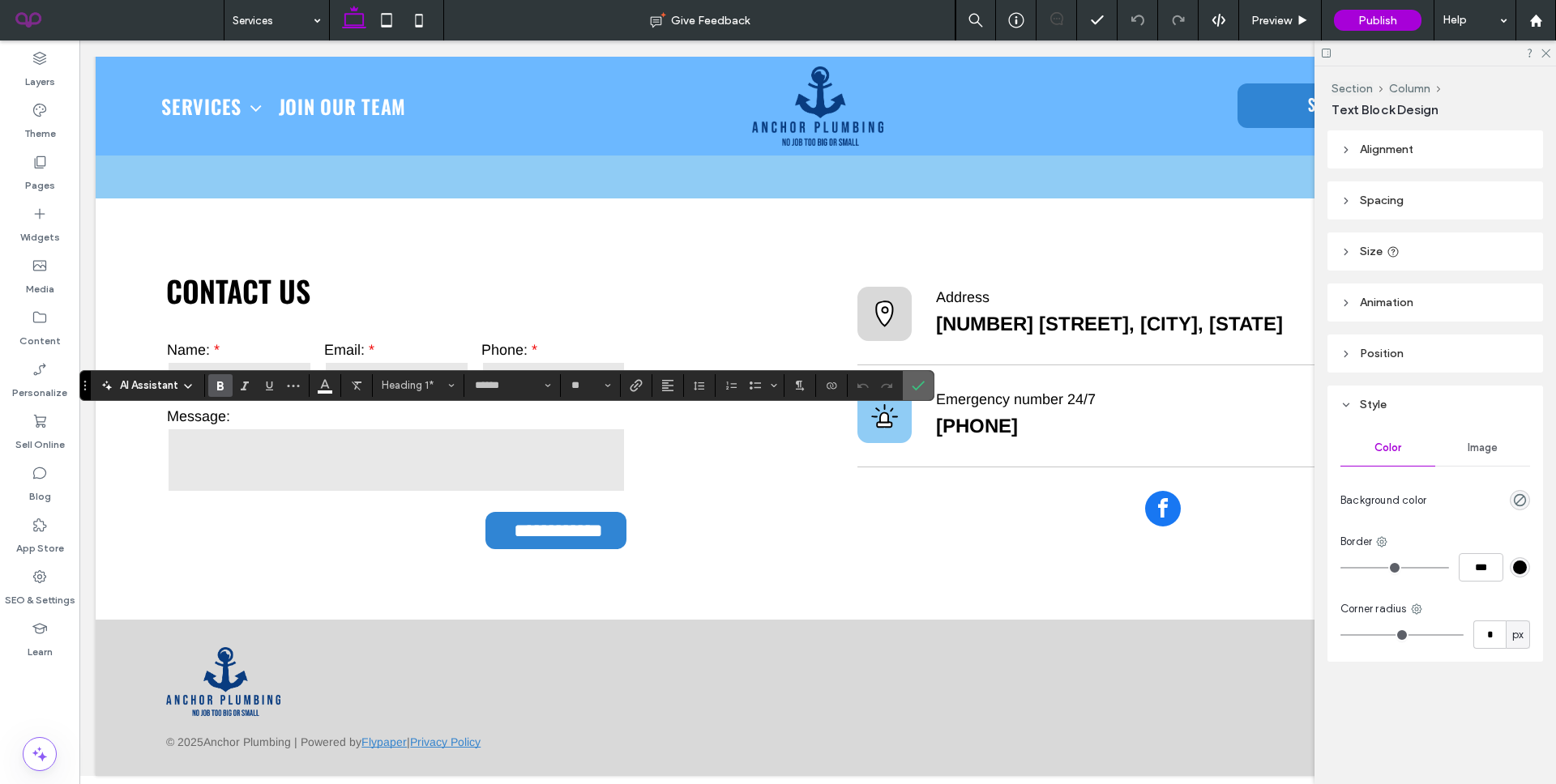 click at bounding box center [918, 386] 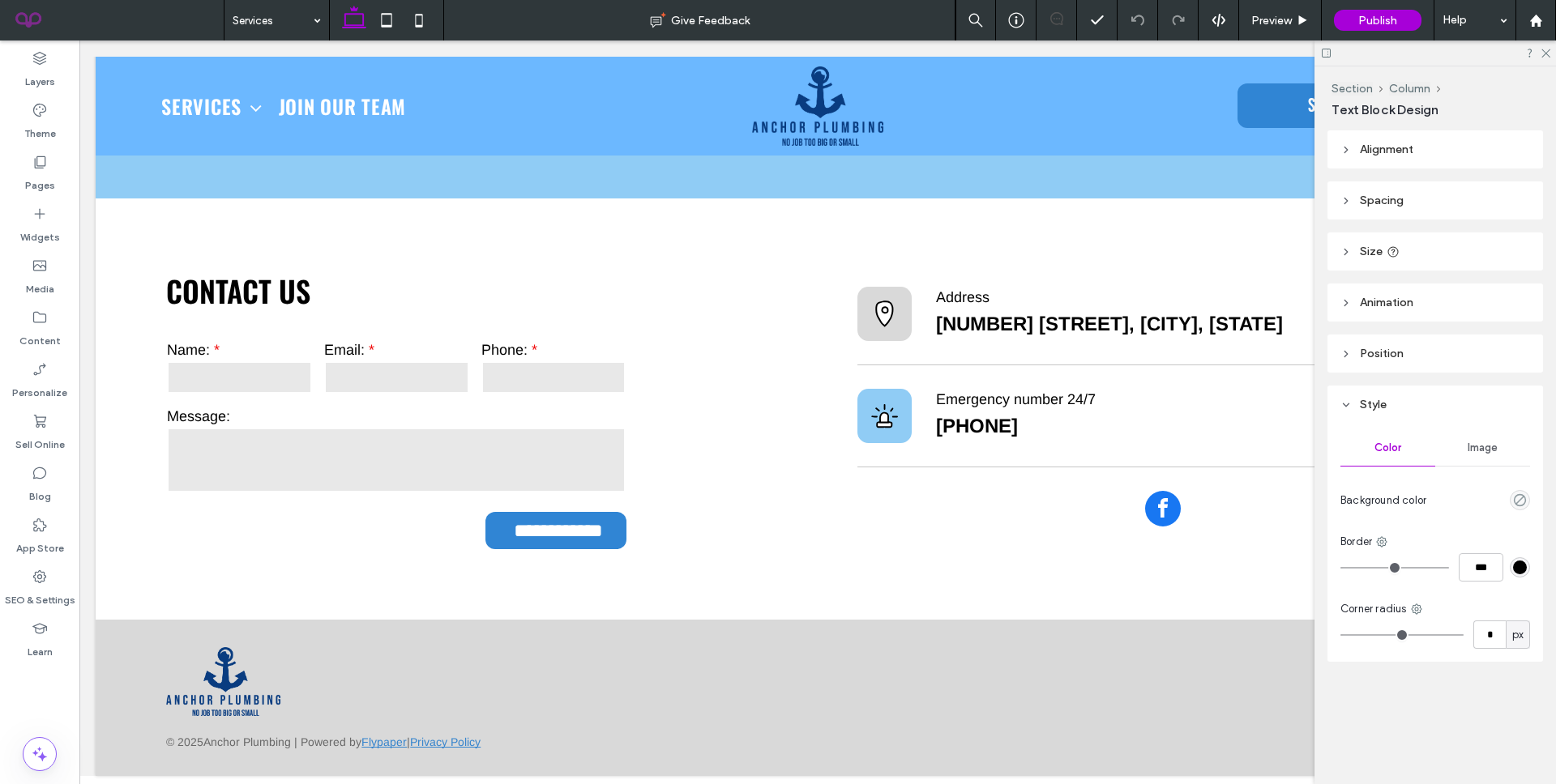 type on "******" 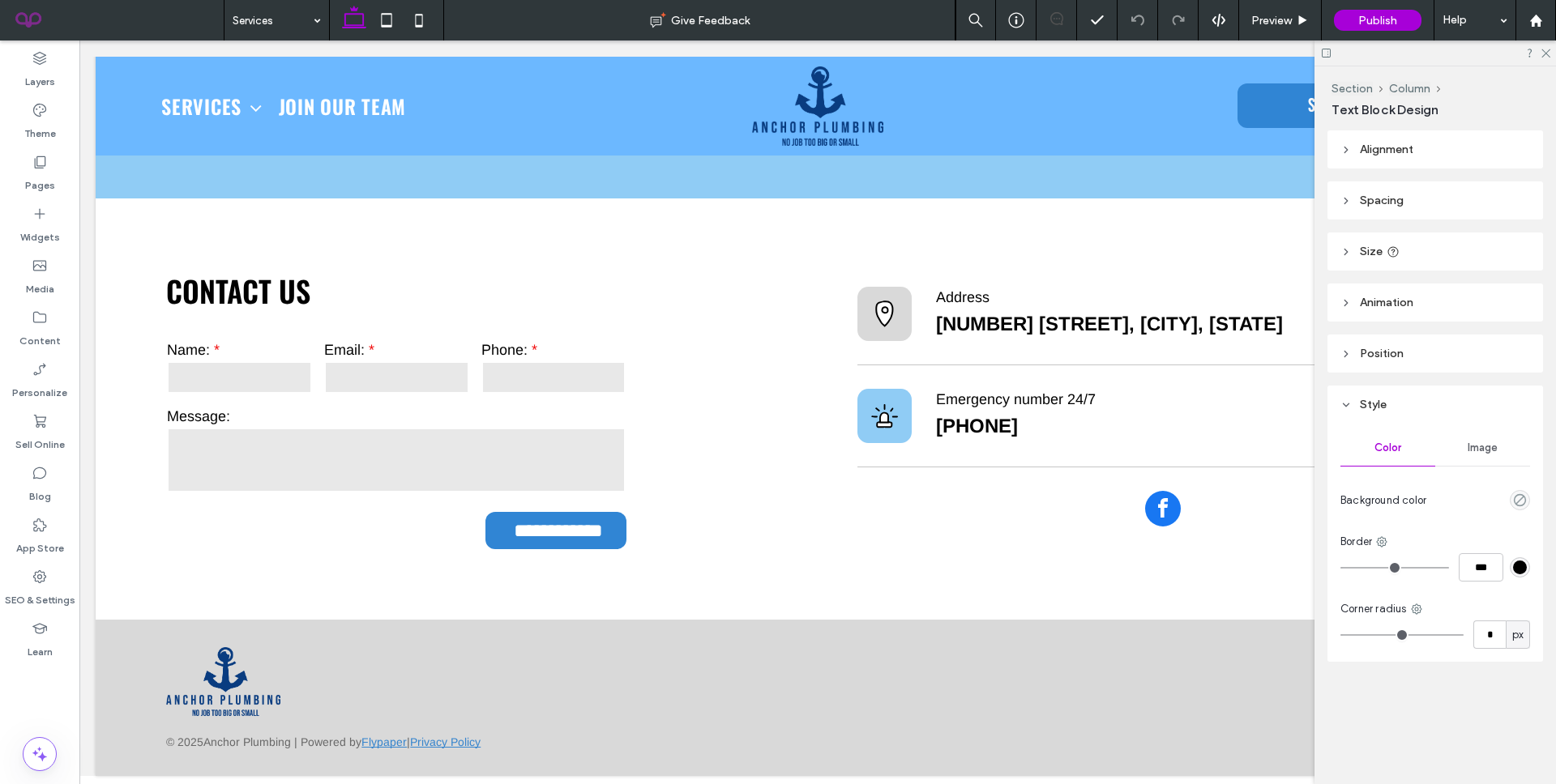 type on "**" 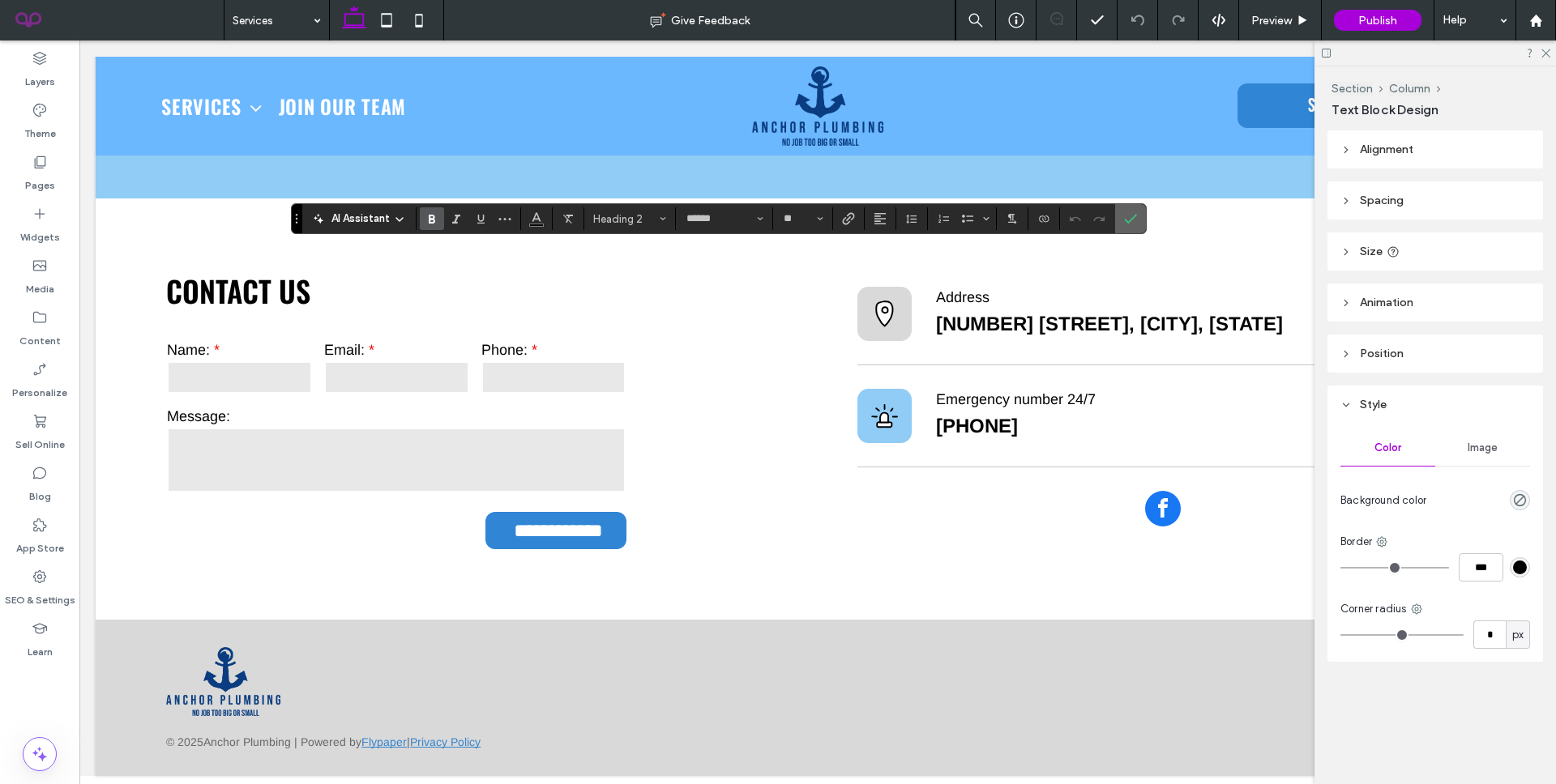 click 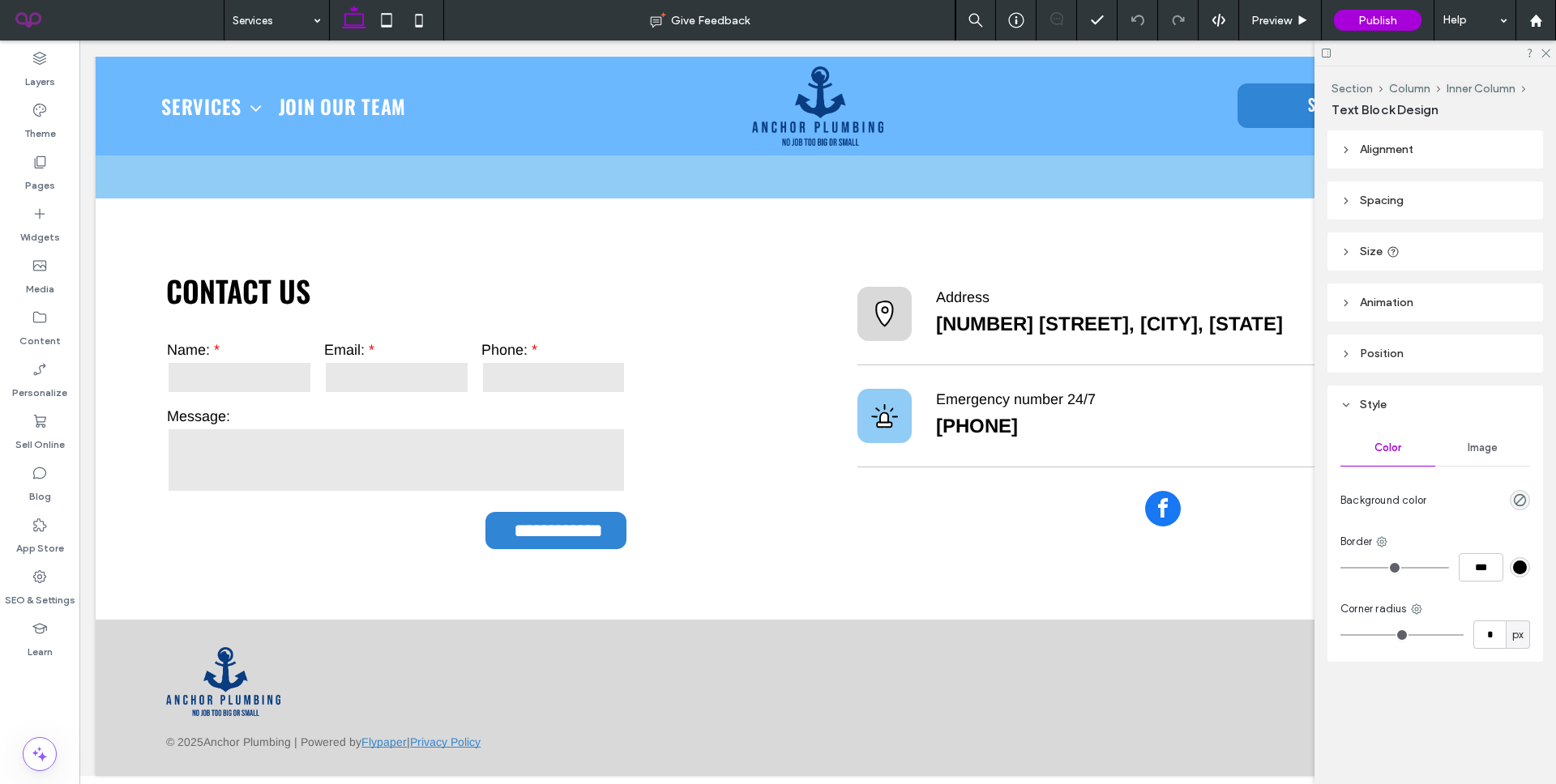 type on "******" 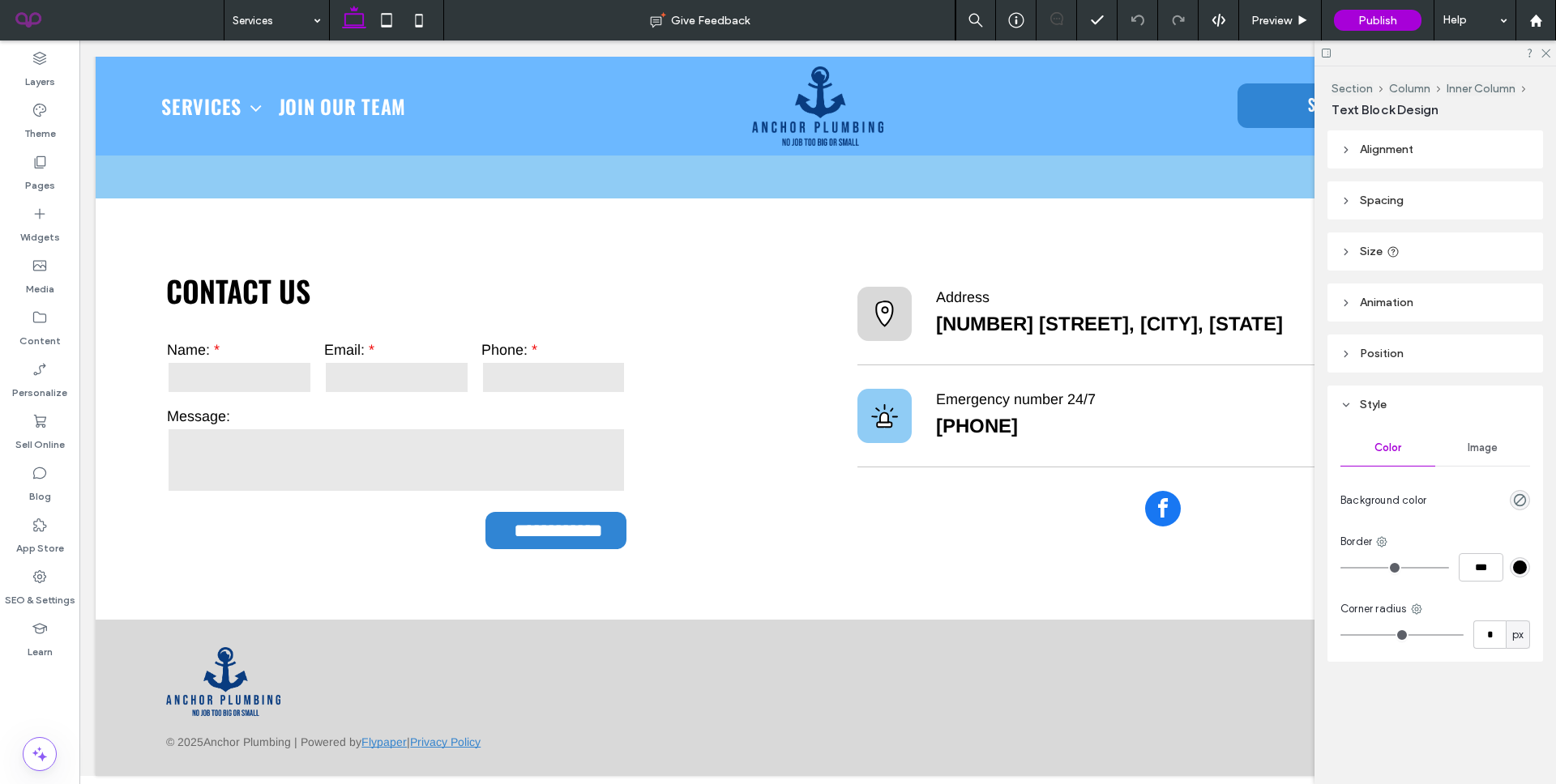 type on "**" 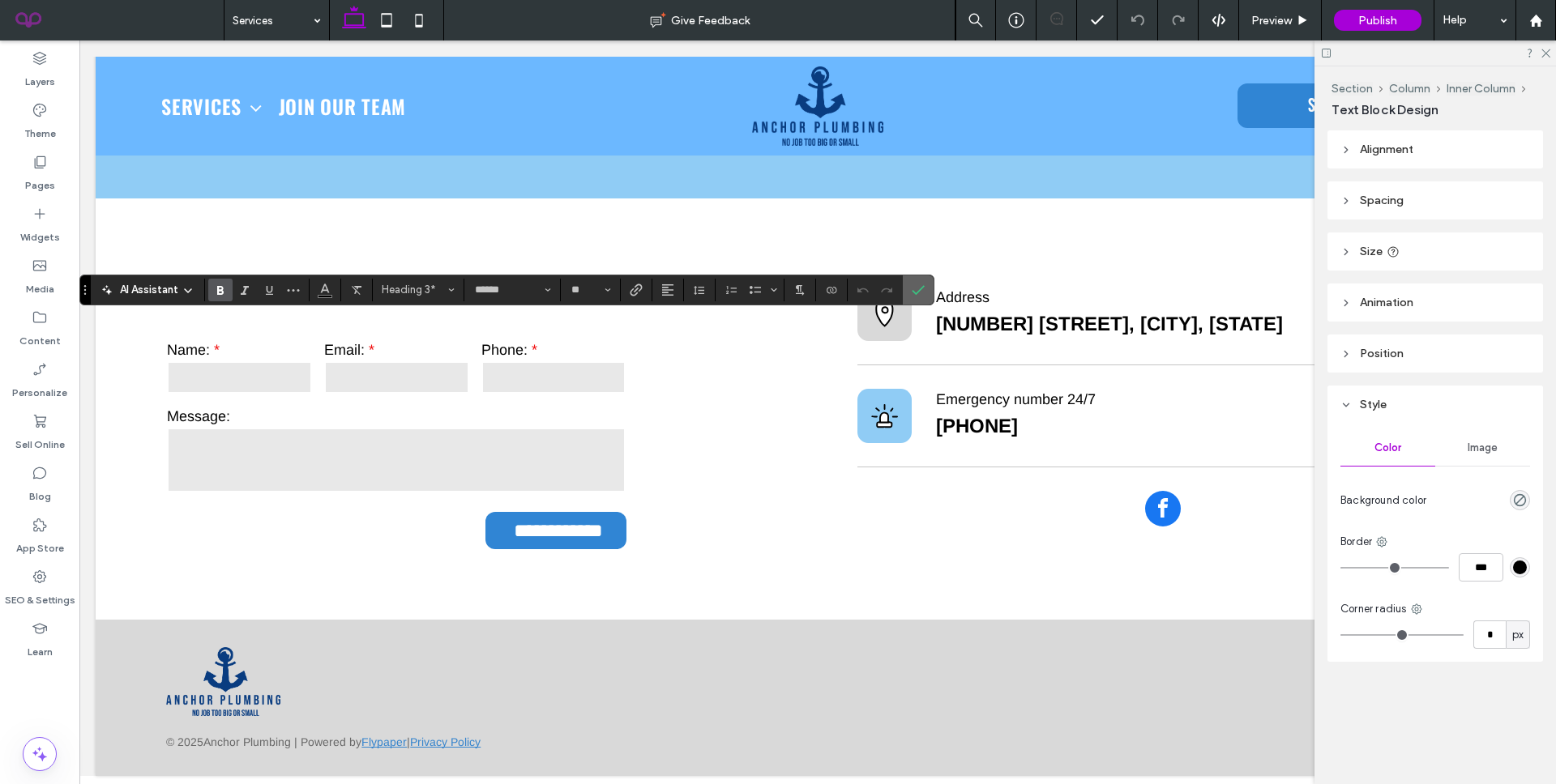 click at bounding box center [915, 290] 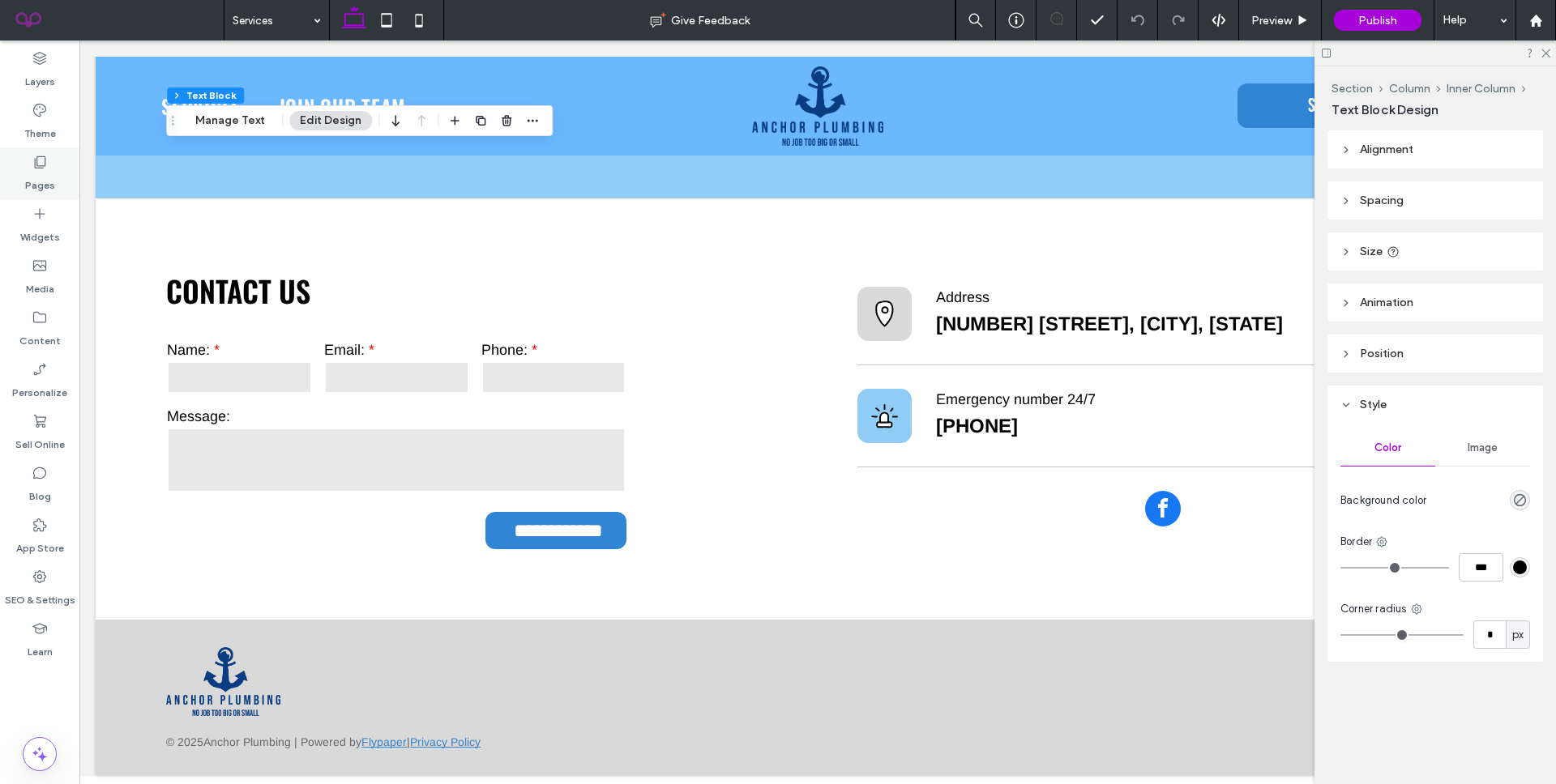 click on "Pages" at bounding box center [40, 173] 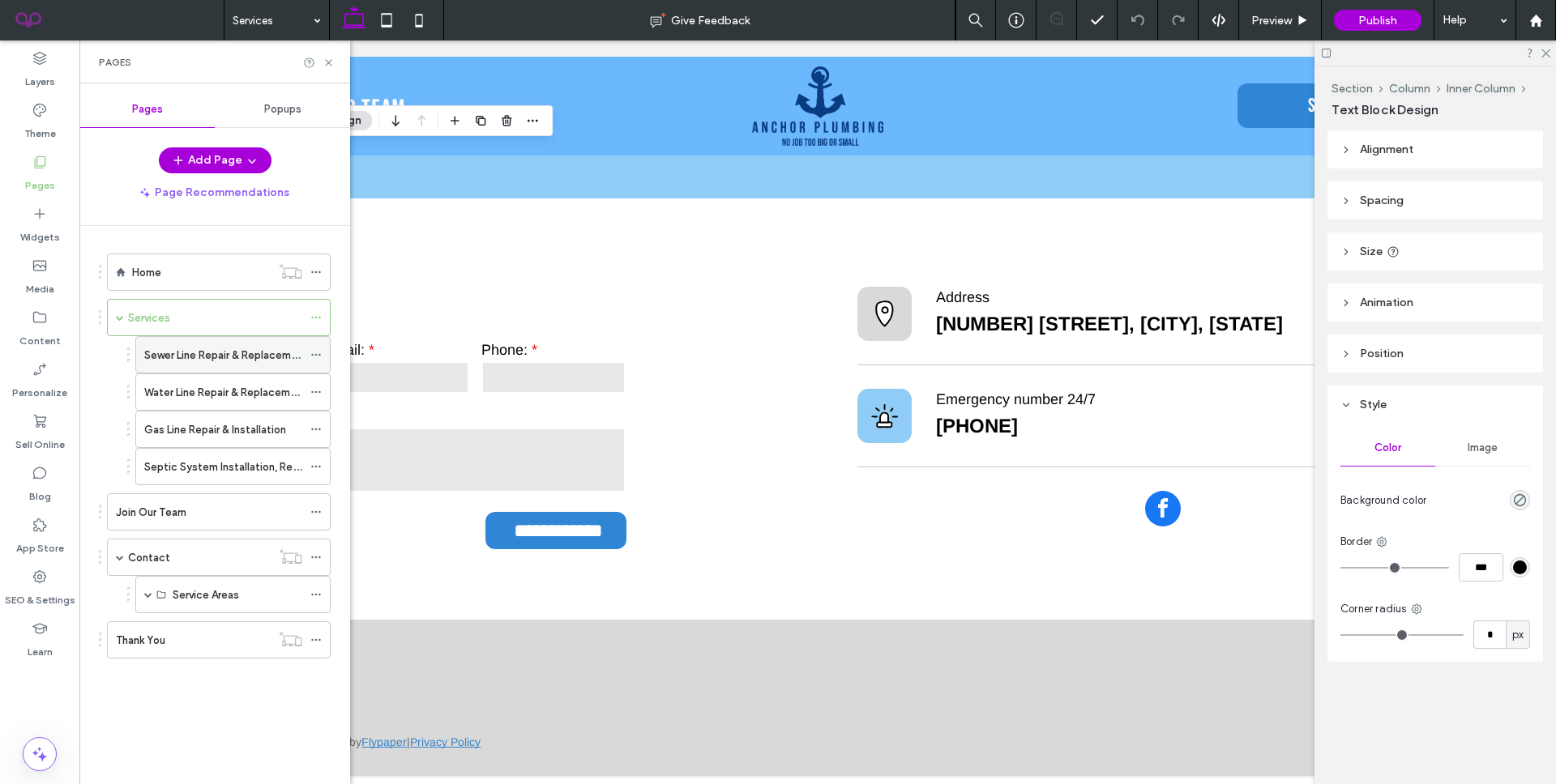 click on "Sewer Line Repair & Replacement" at bounding box center (223, 355) 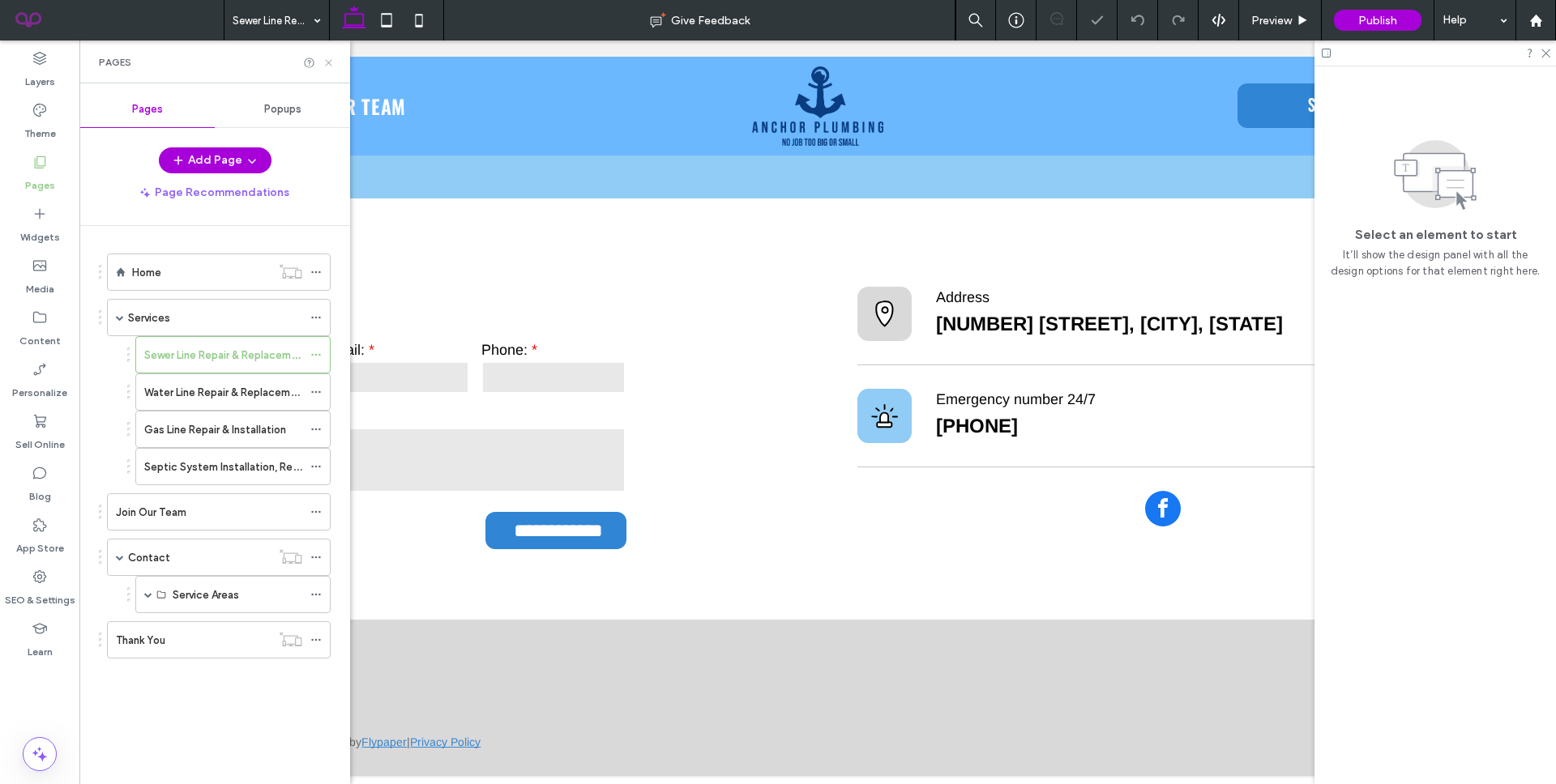 click 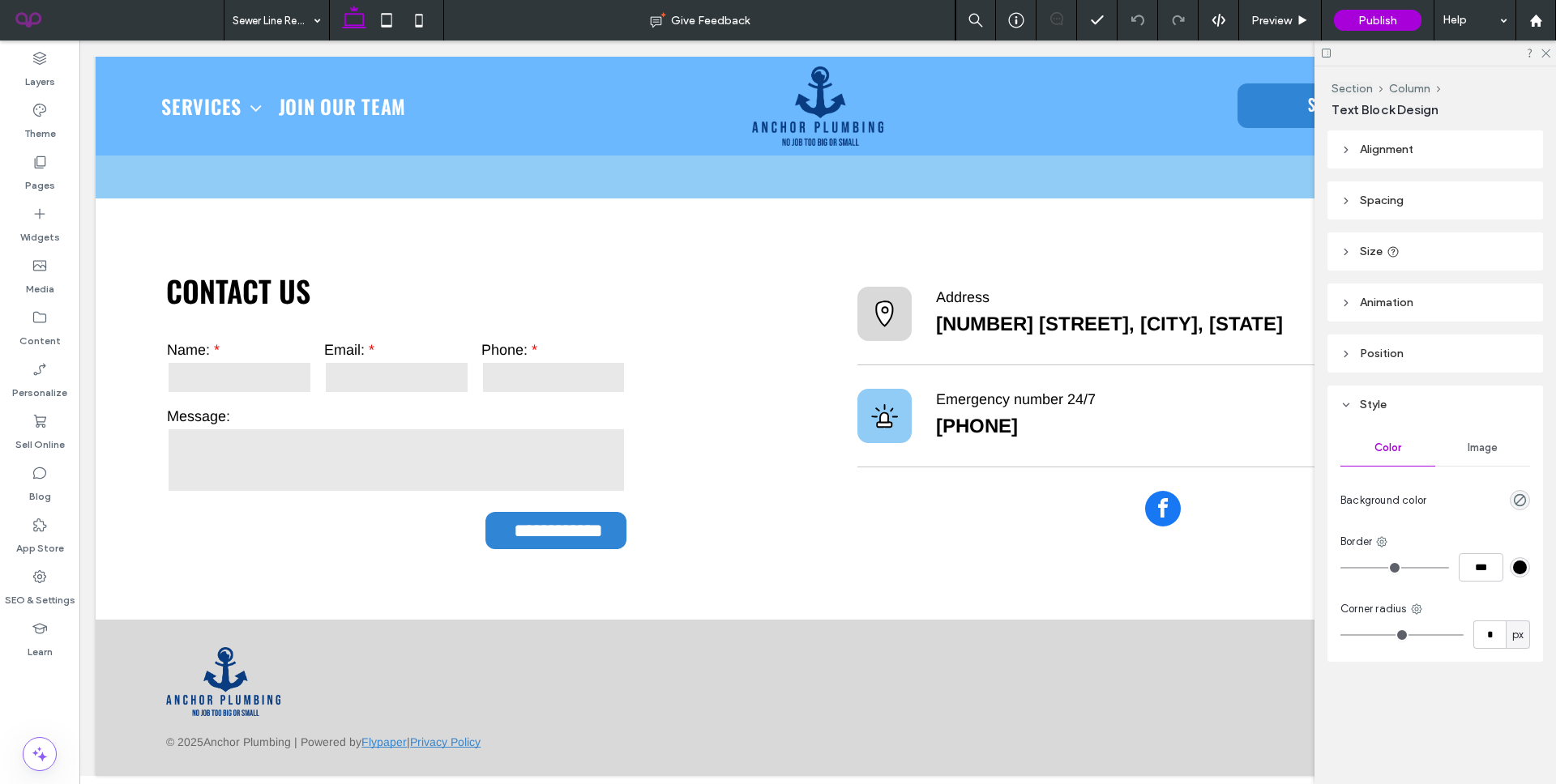 type on "******" 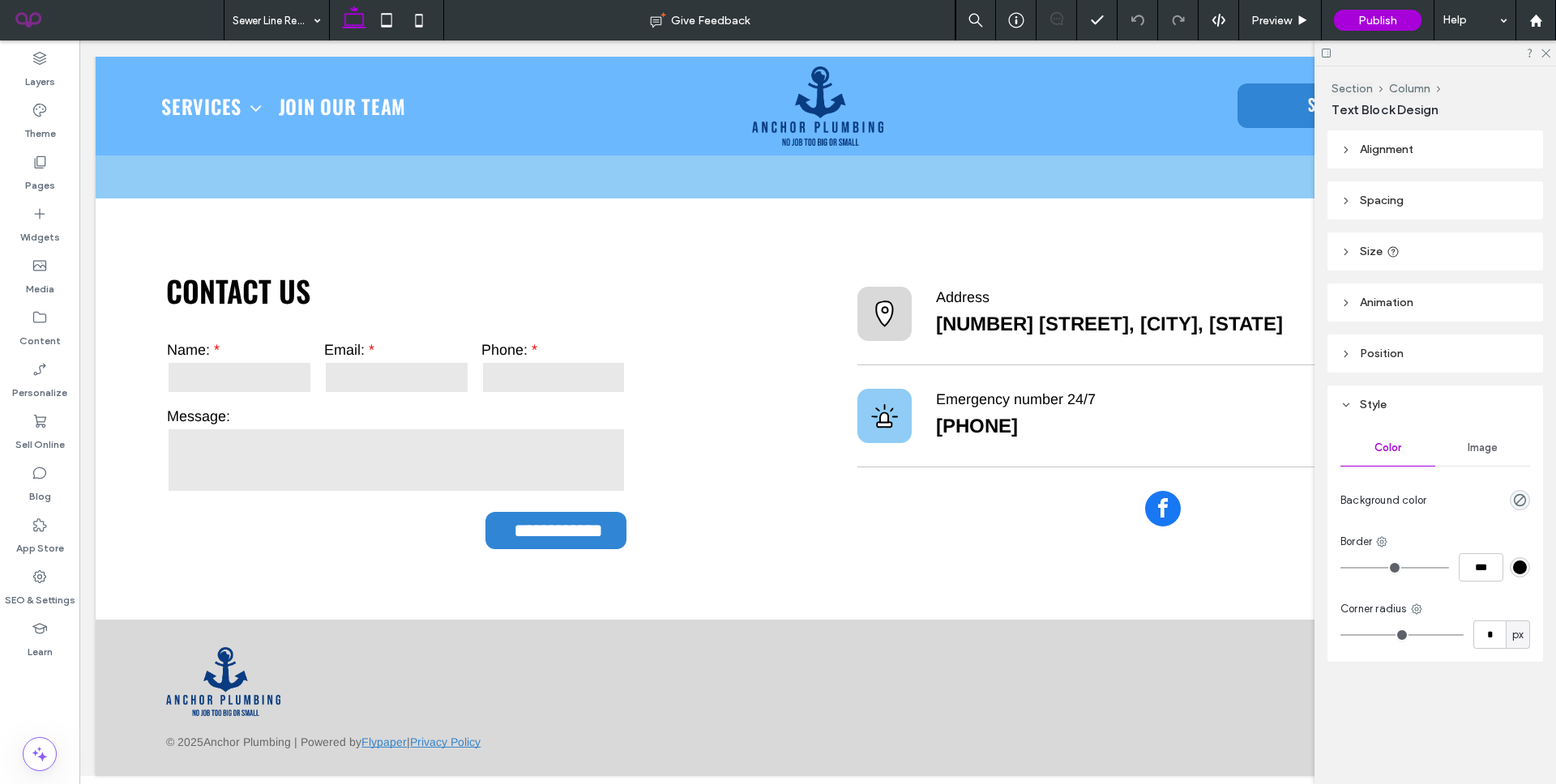 type on "**" 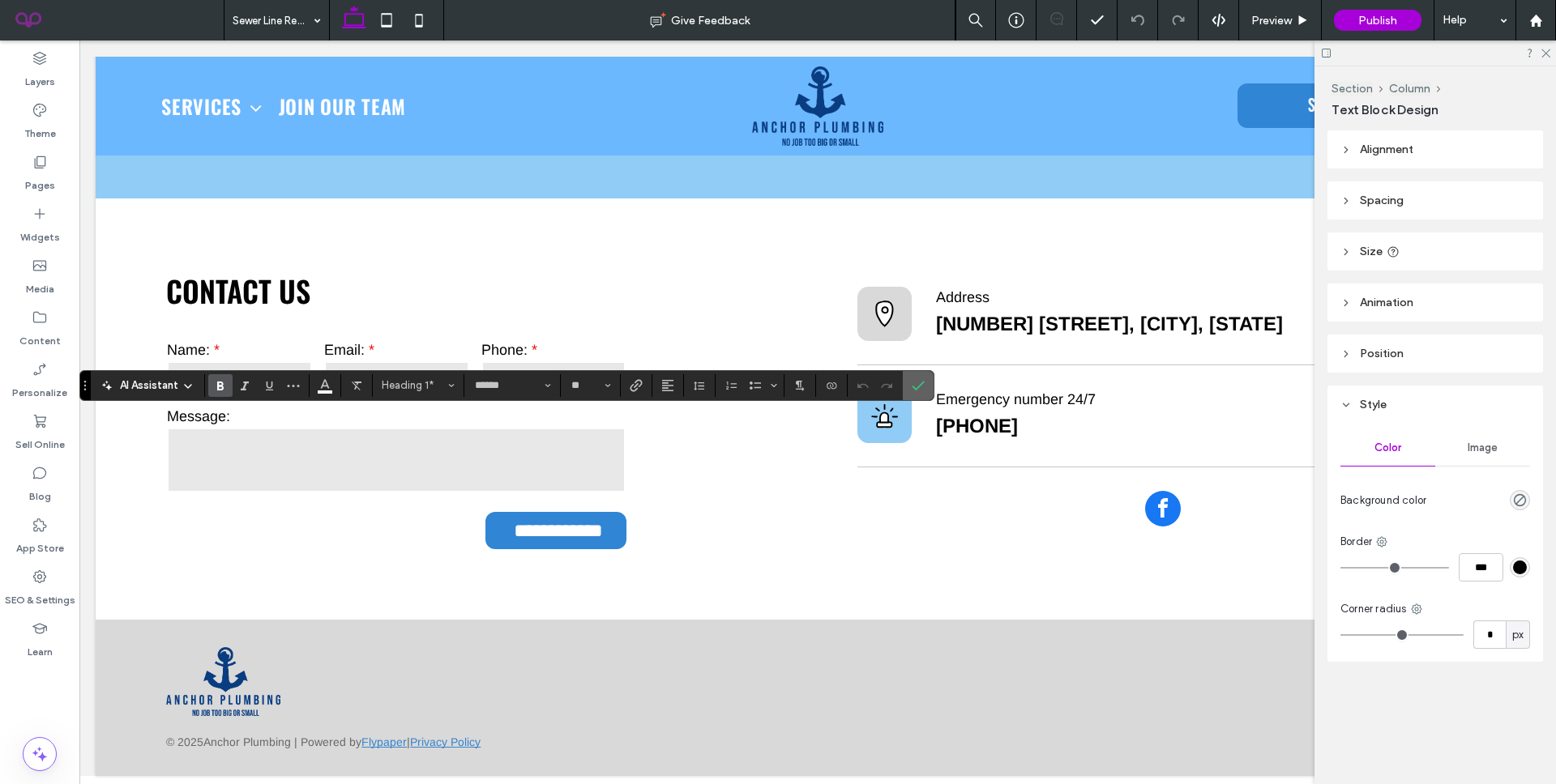 click 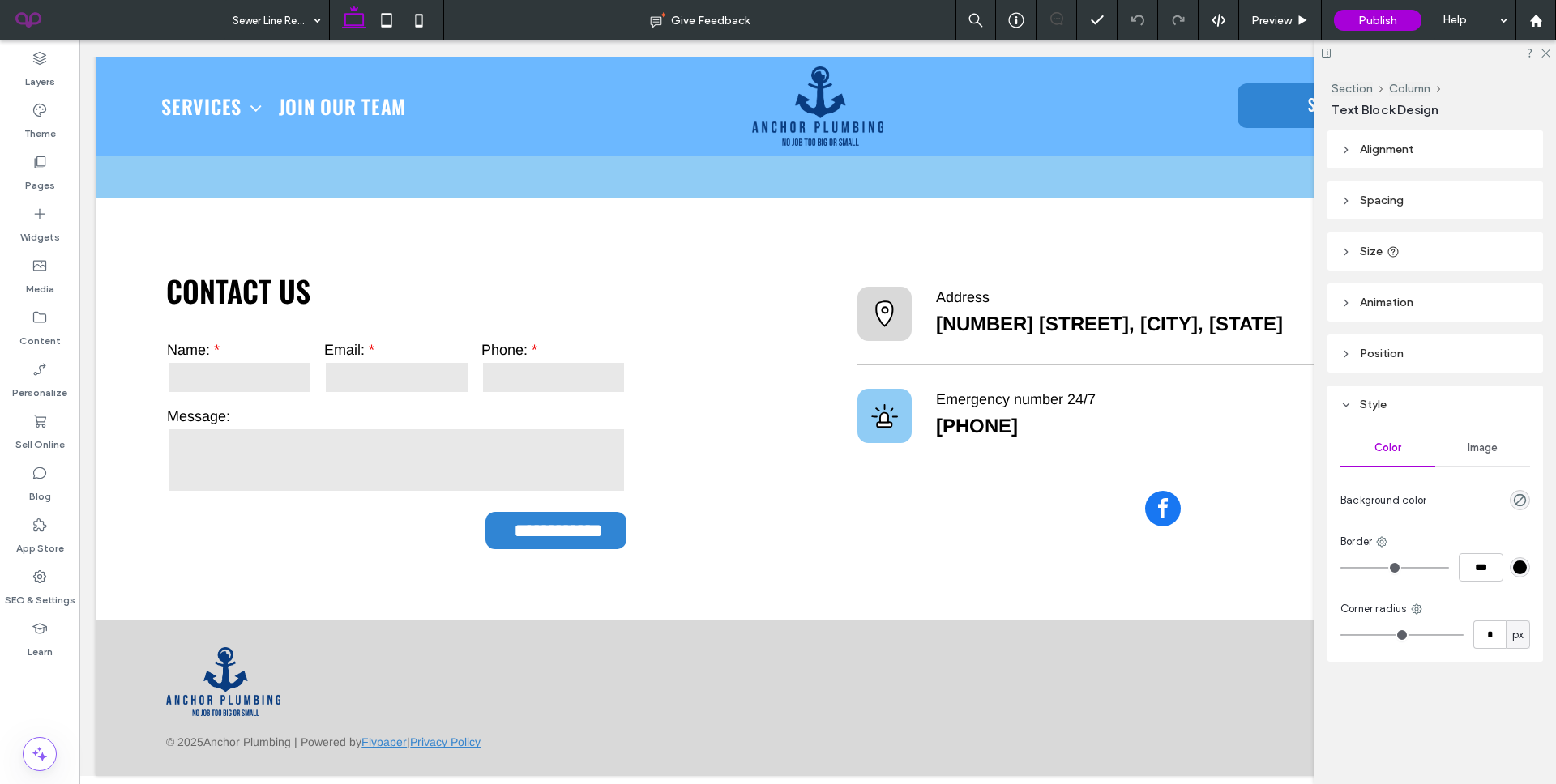 type on "******" 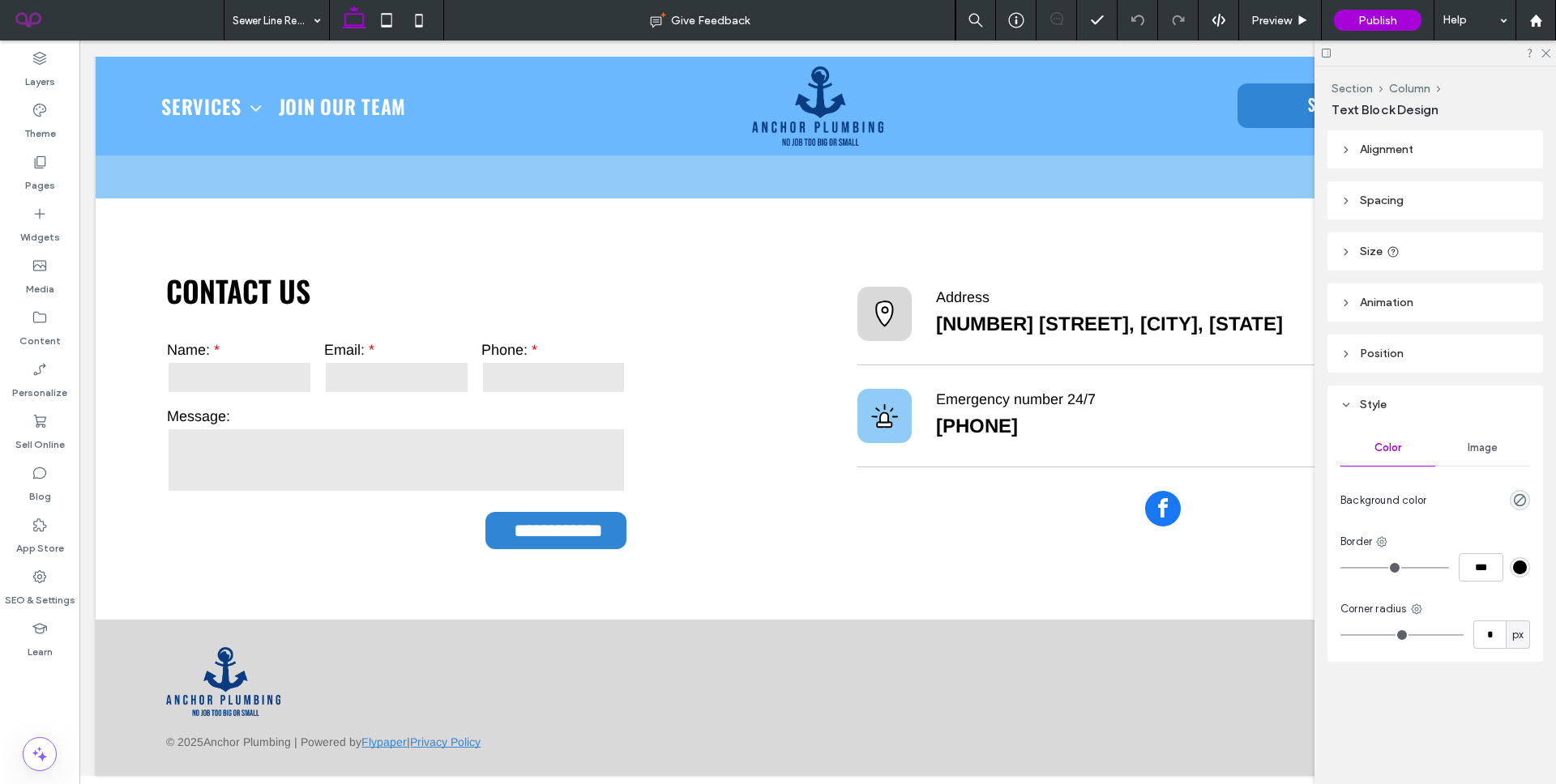 type on "**" 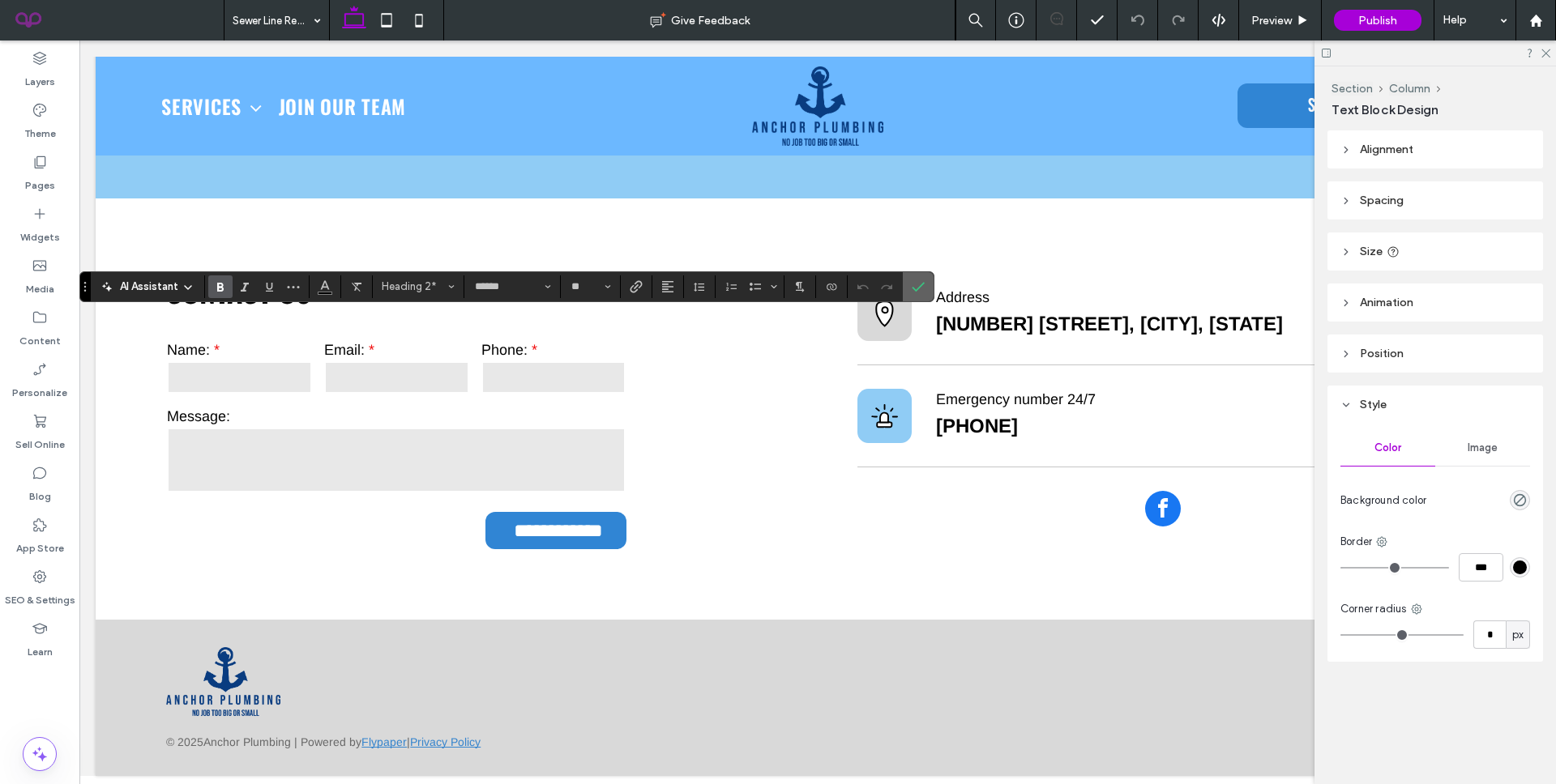 click 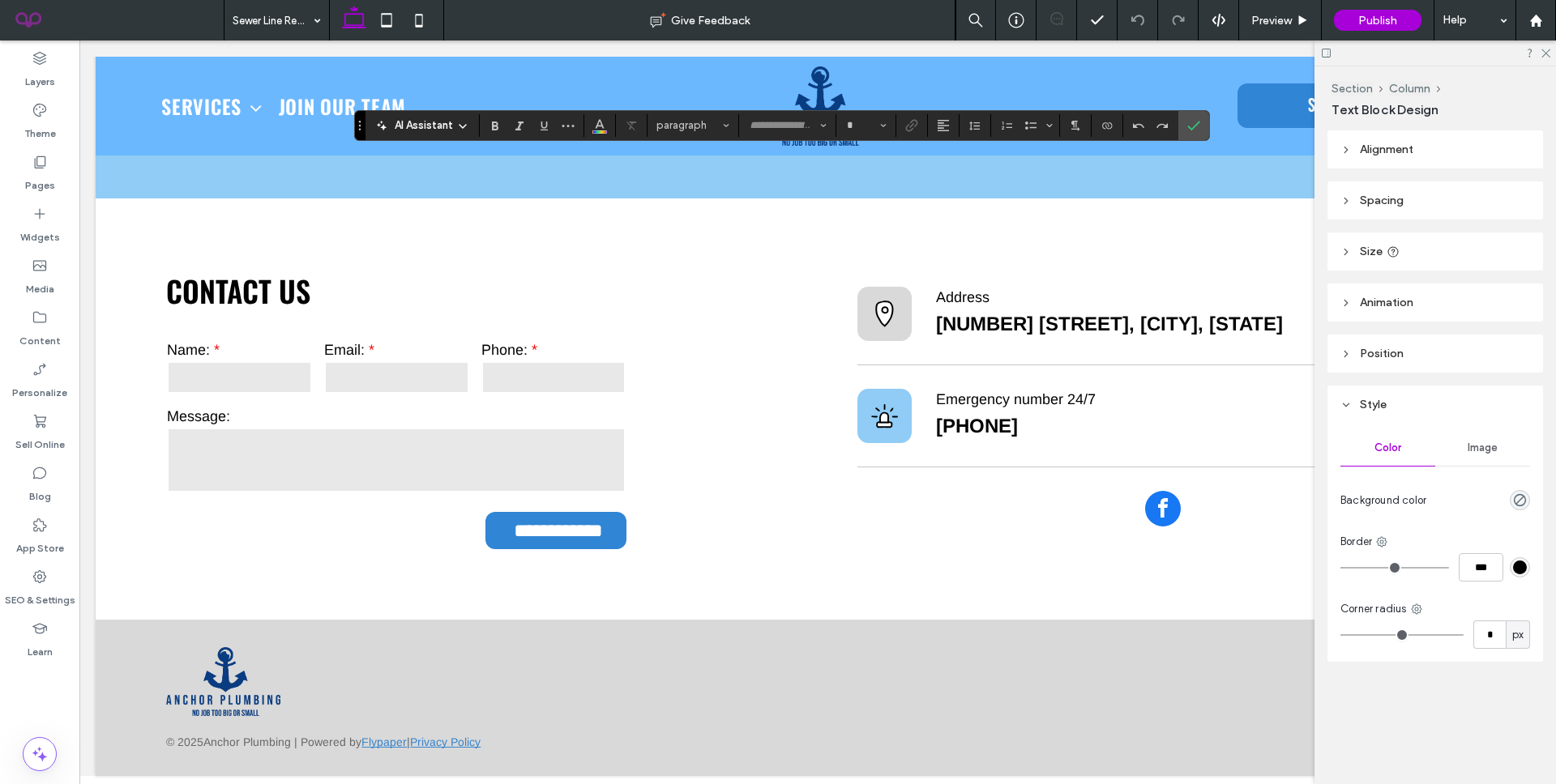 type on "******" 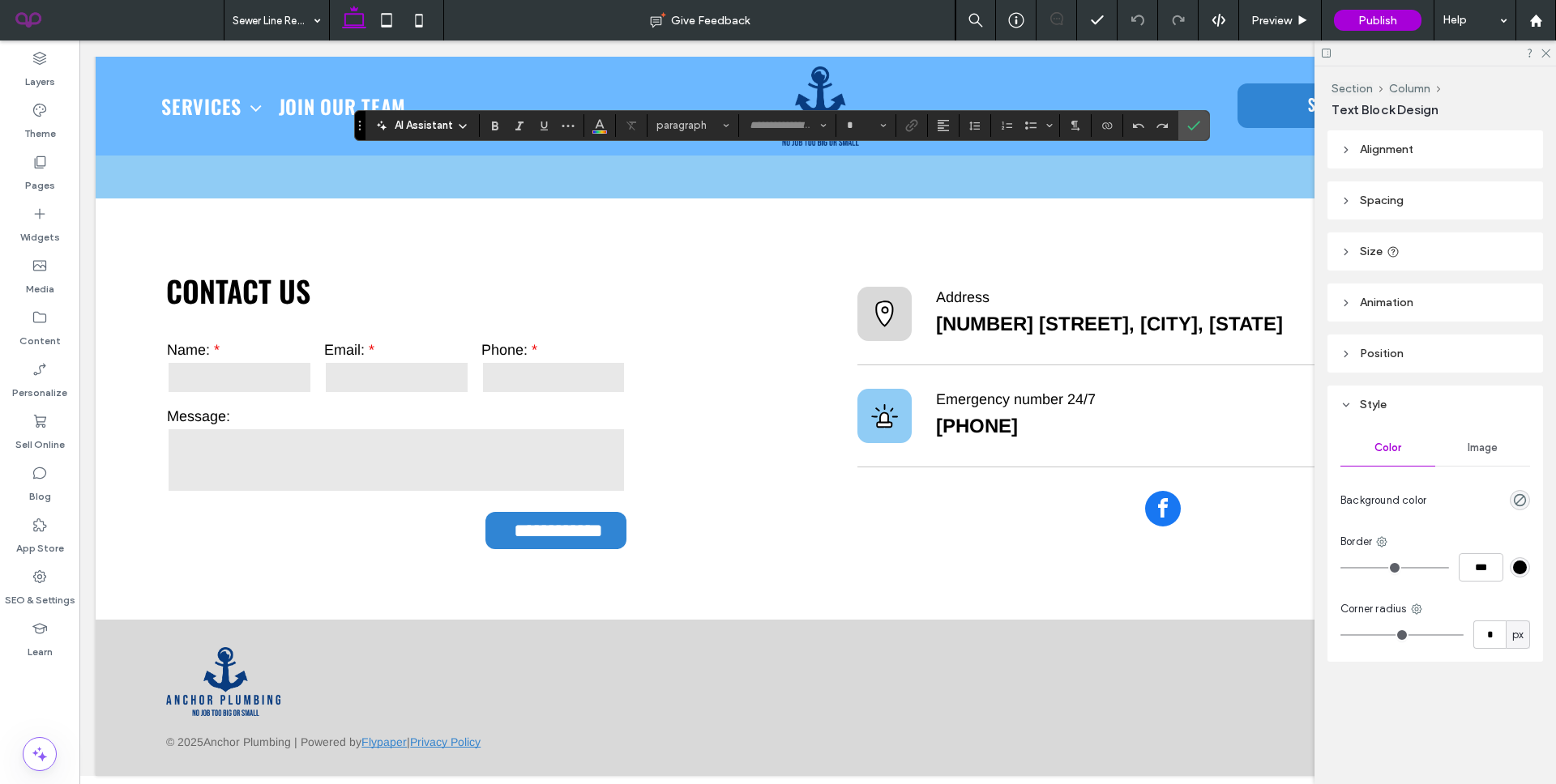 type on "**" 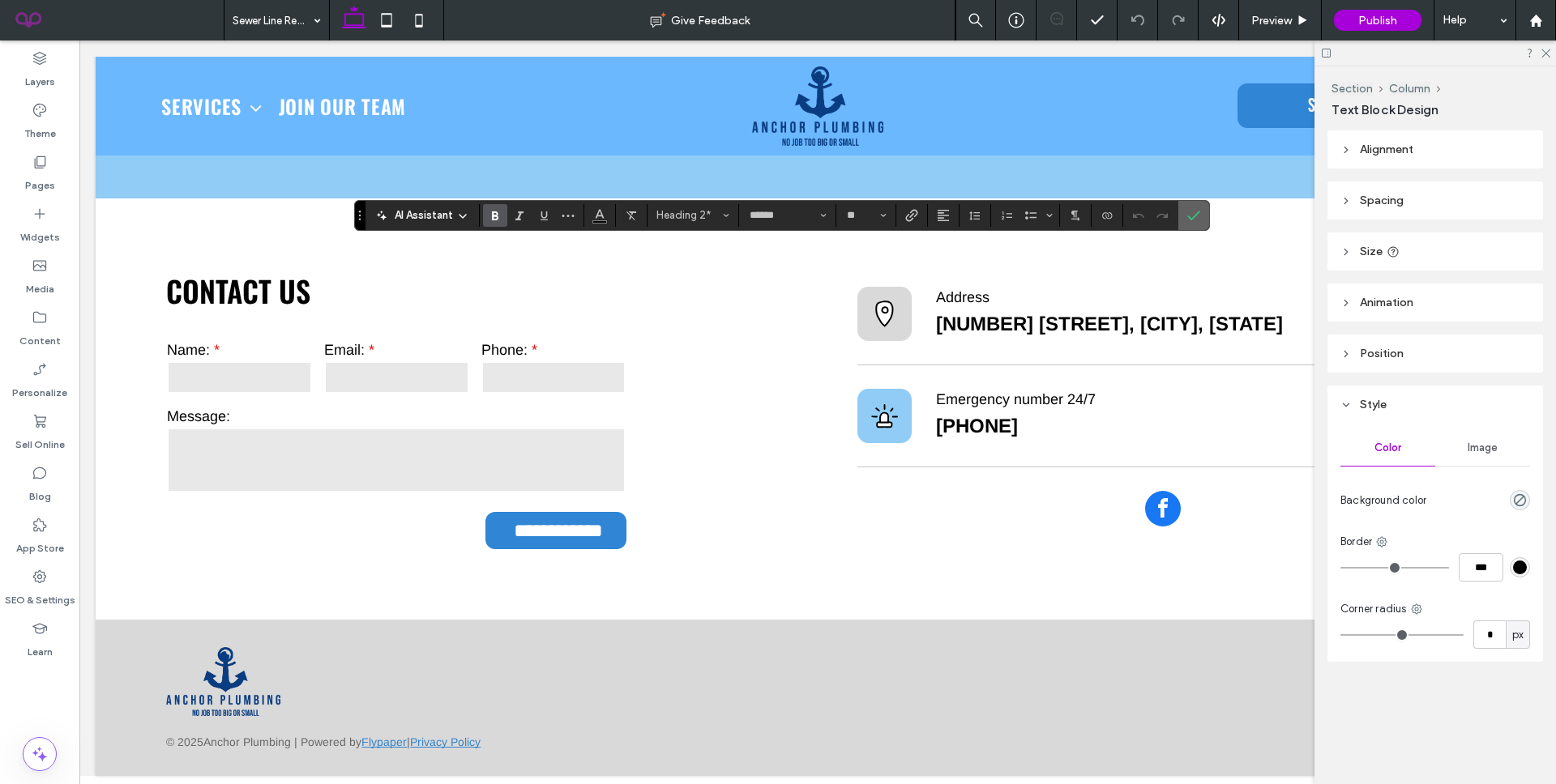 click at bounding box center [1194, 215] 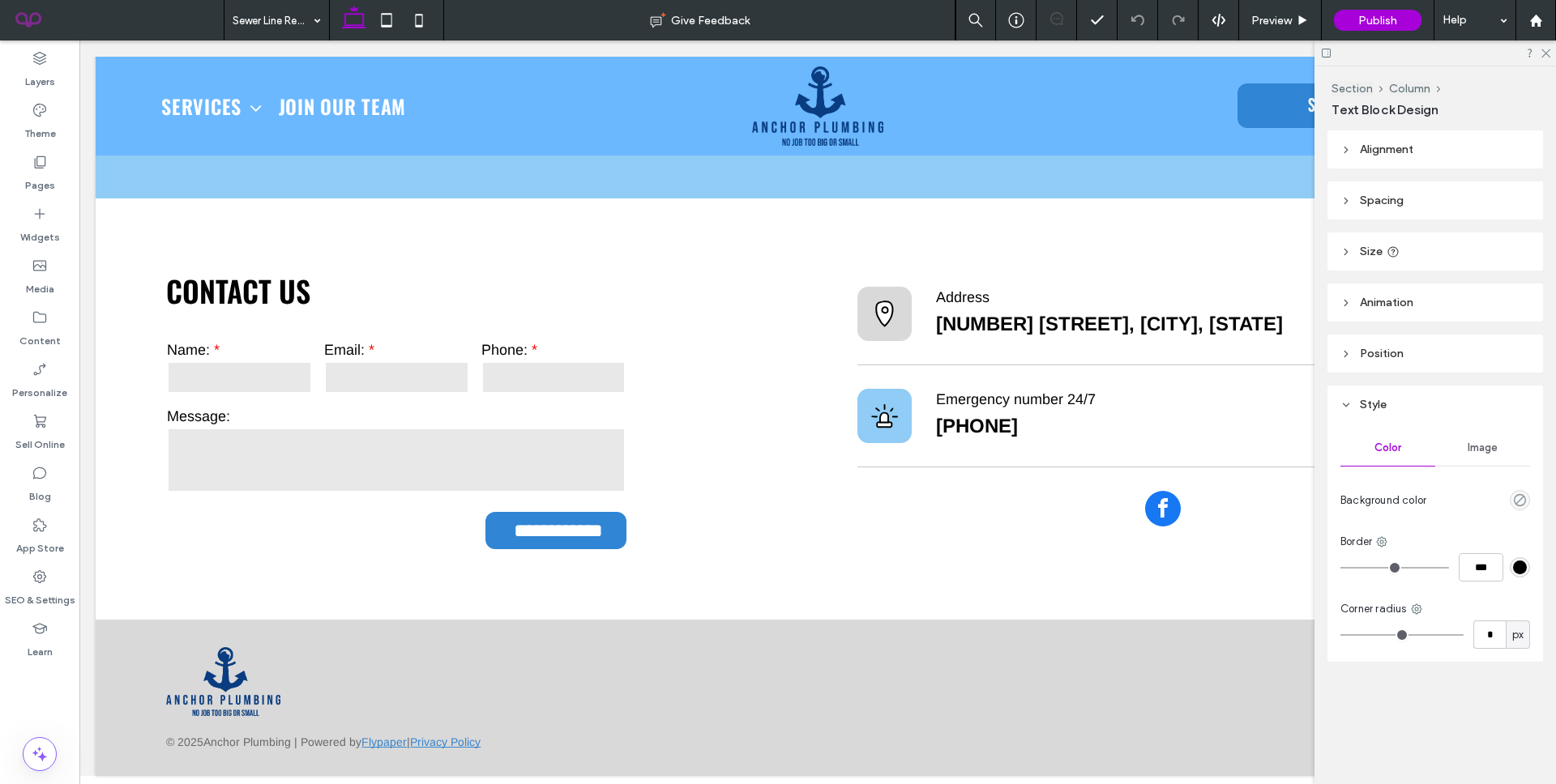 type on "******" 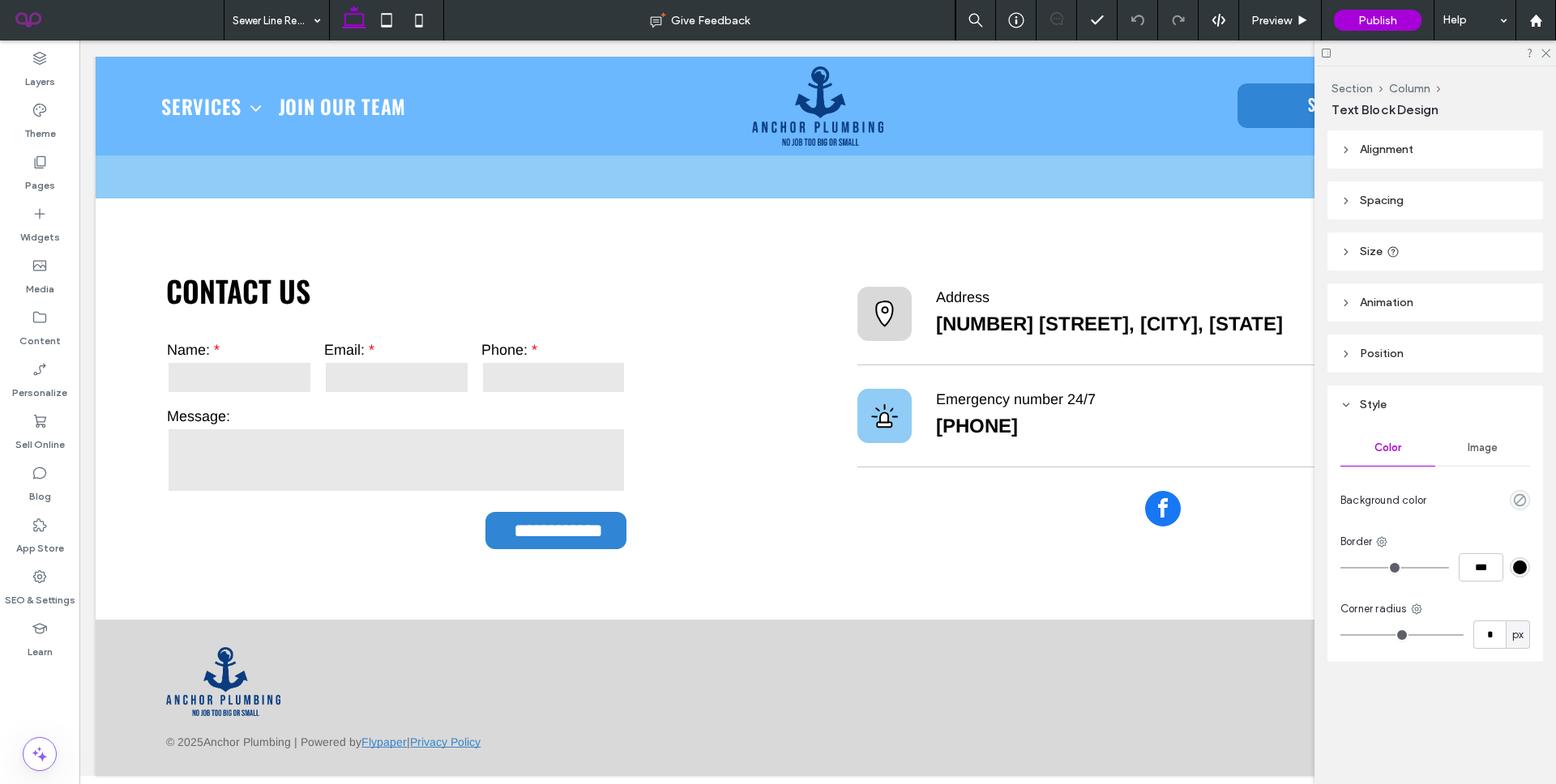 type on "**" 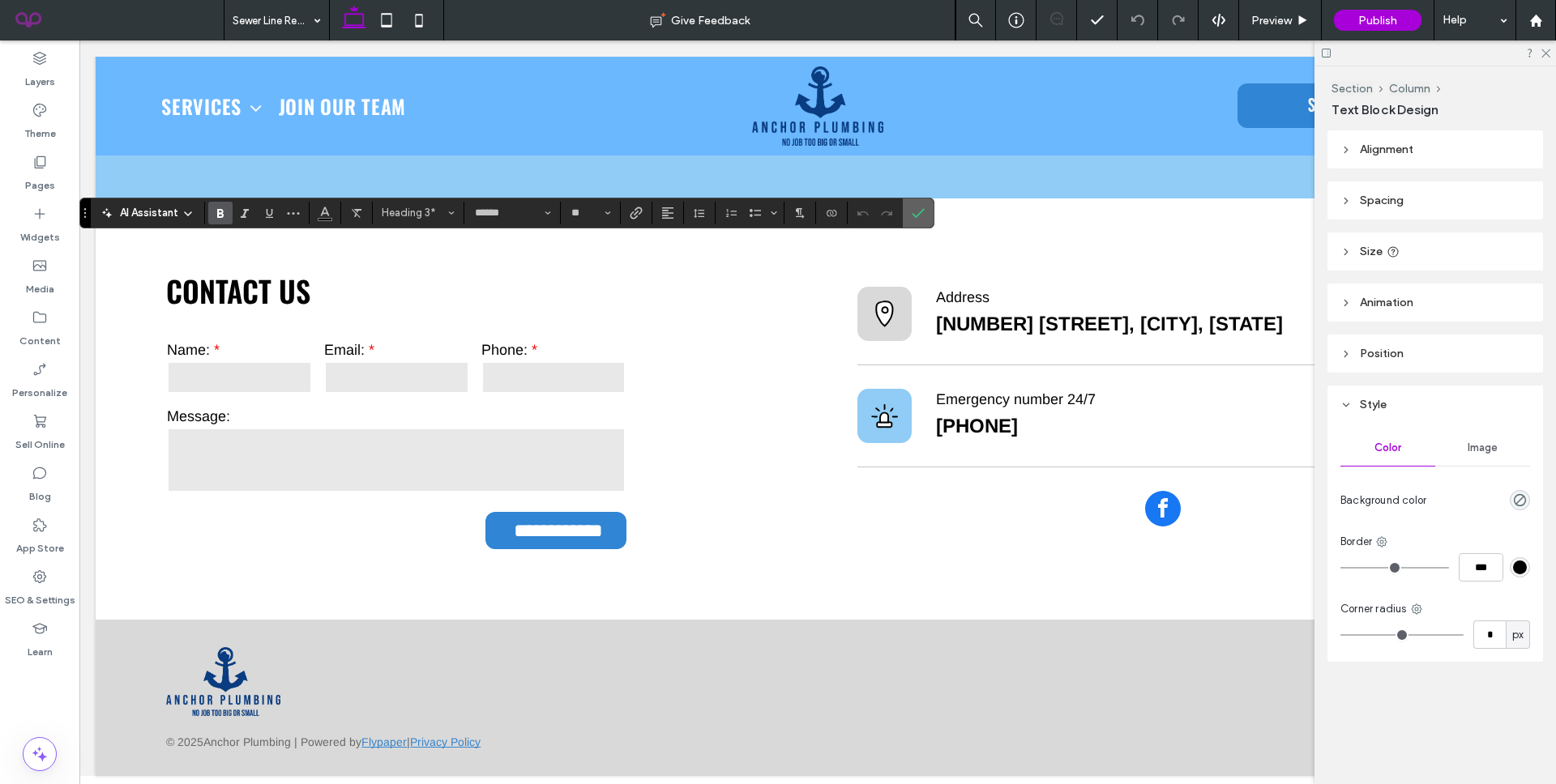 click at bounding box center [918, 213] 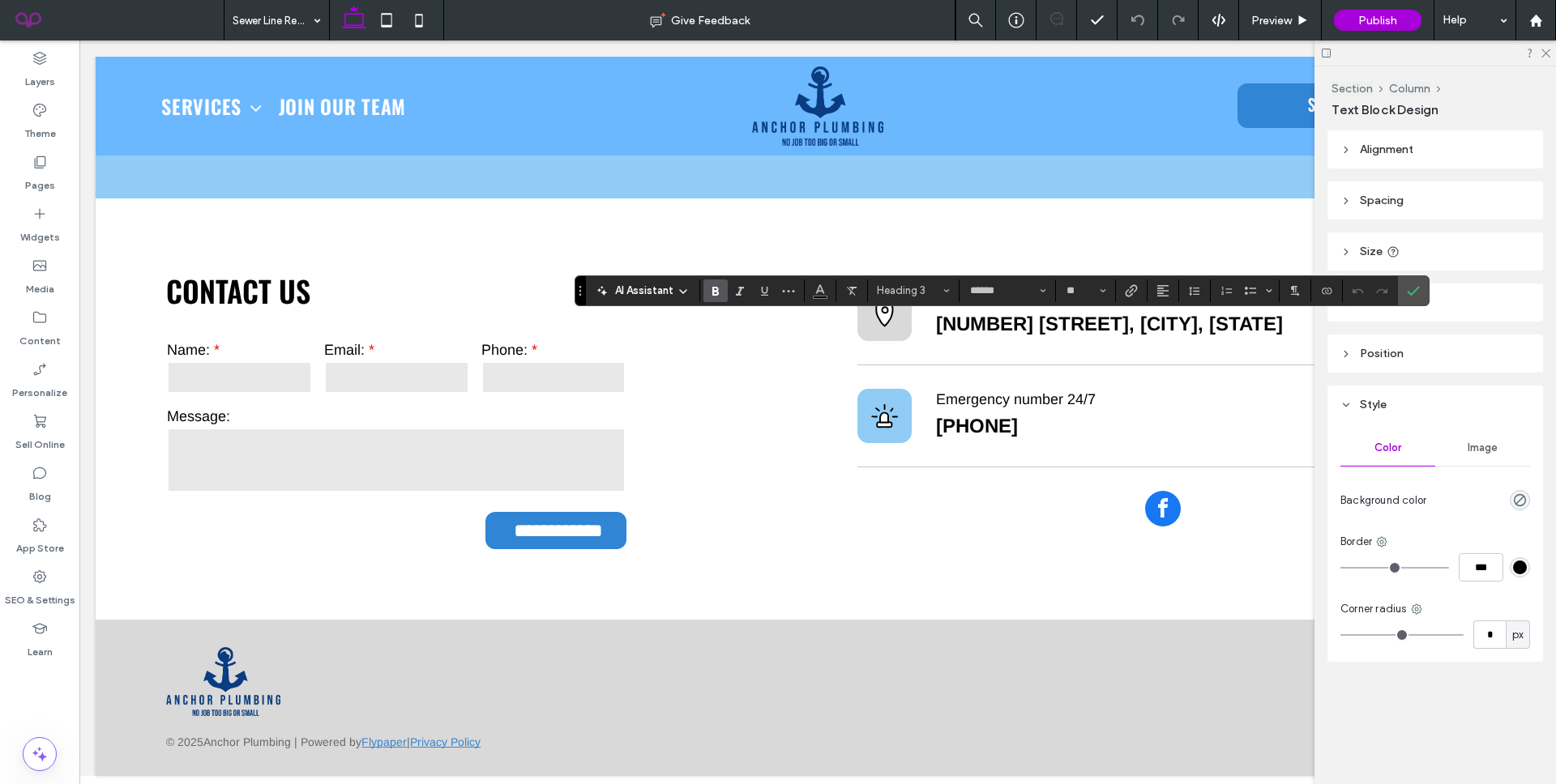 type on "******" 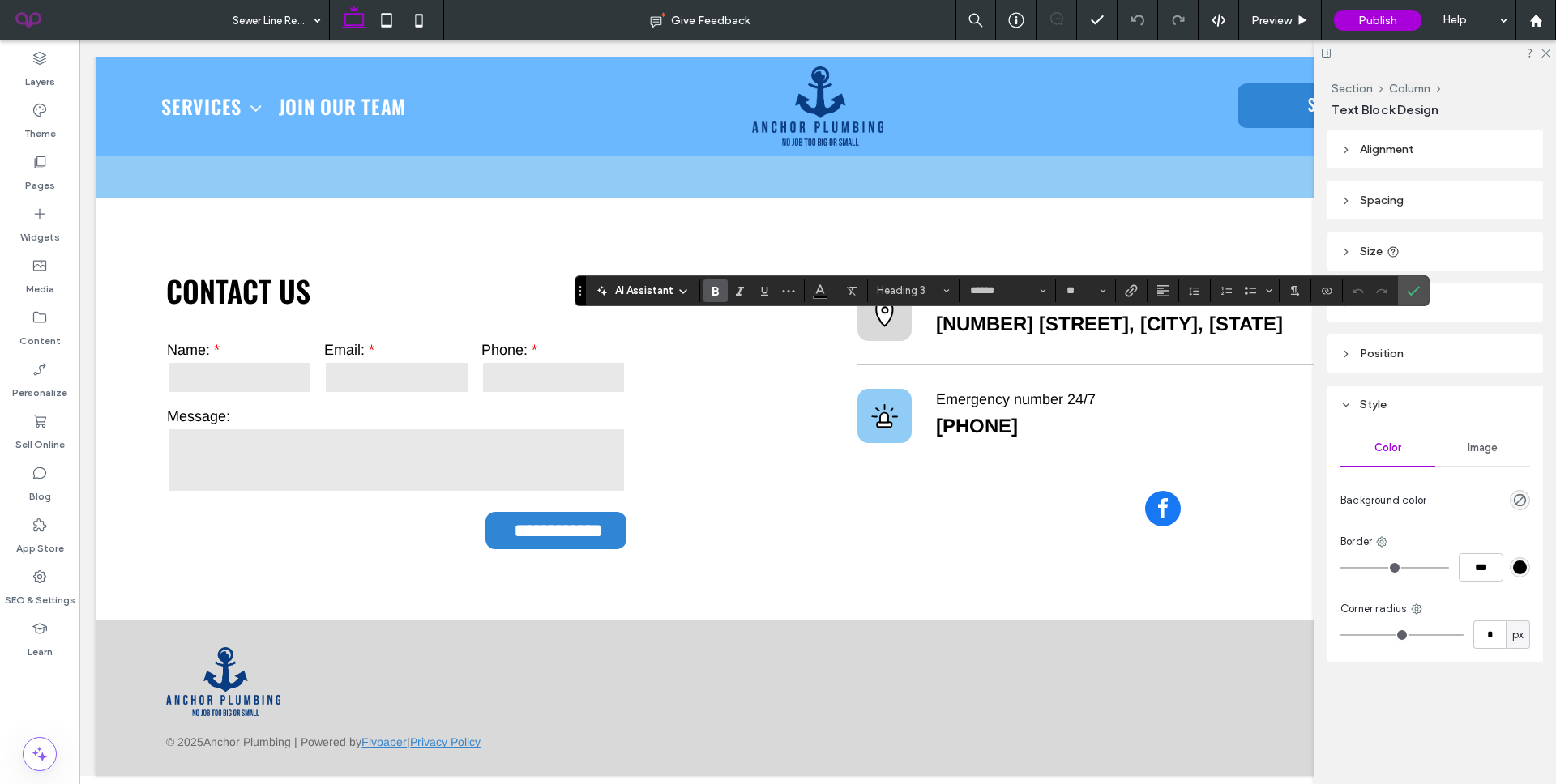 type on "**" 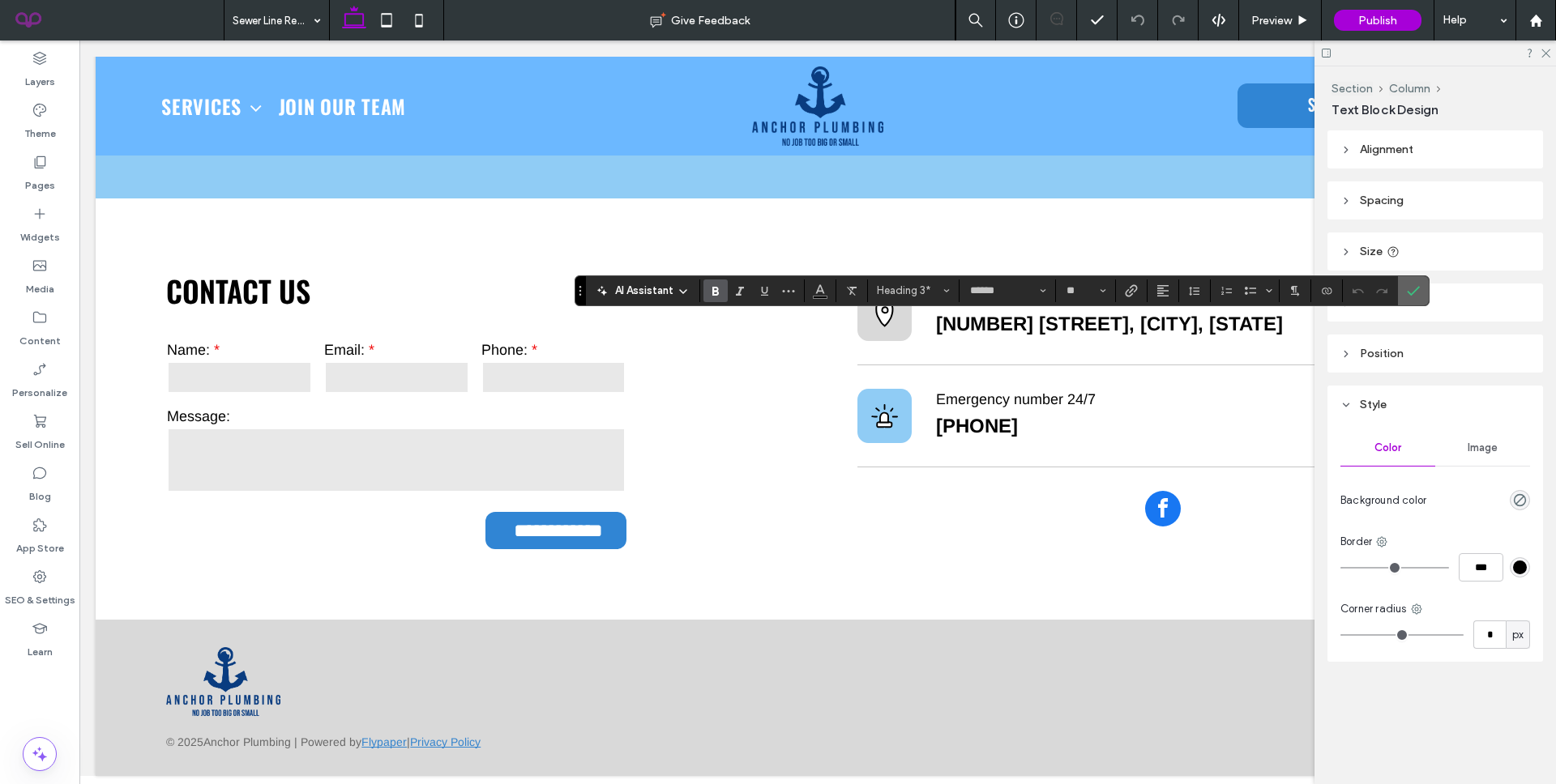 click 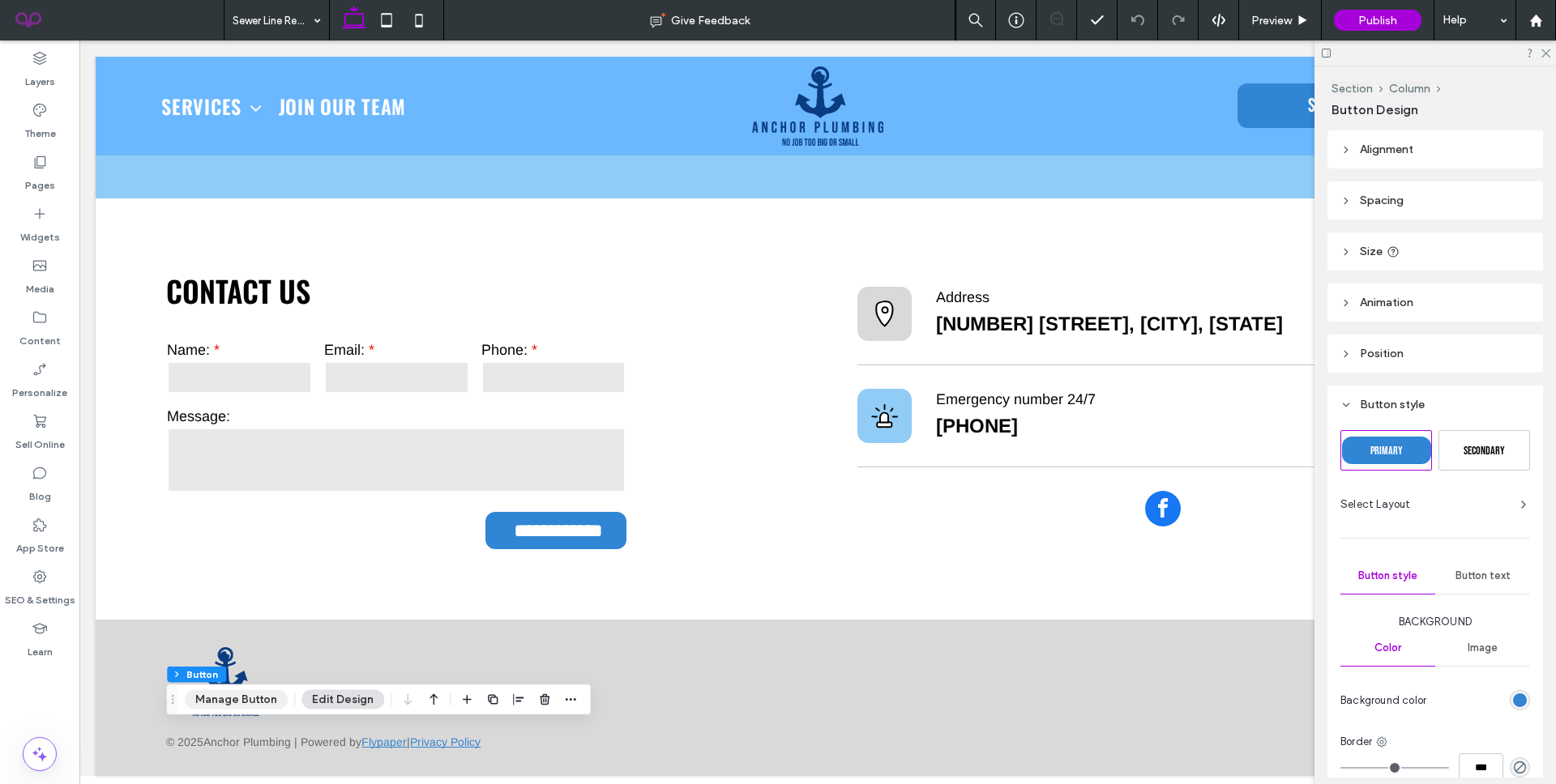type on "**" 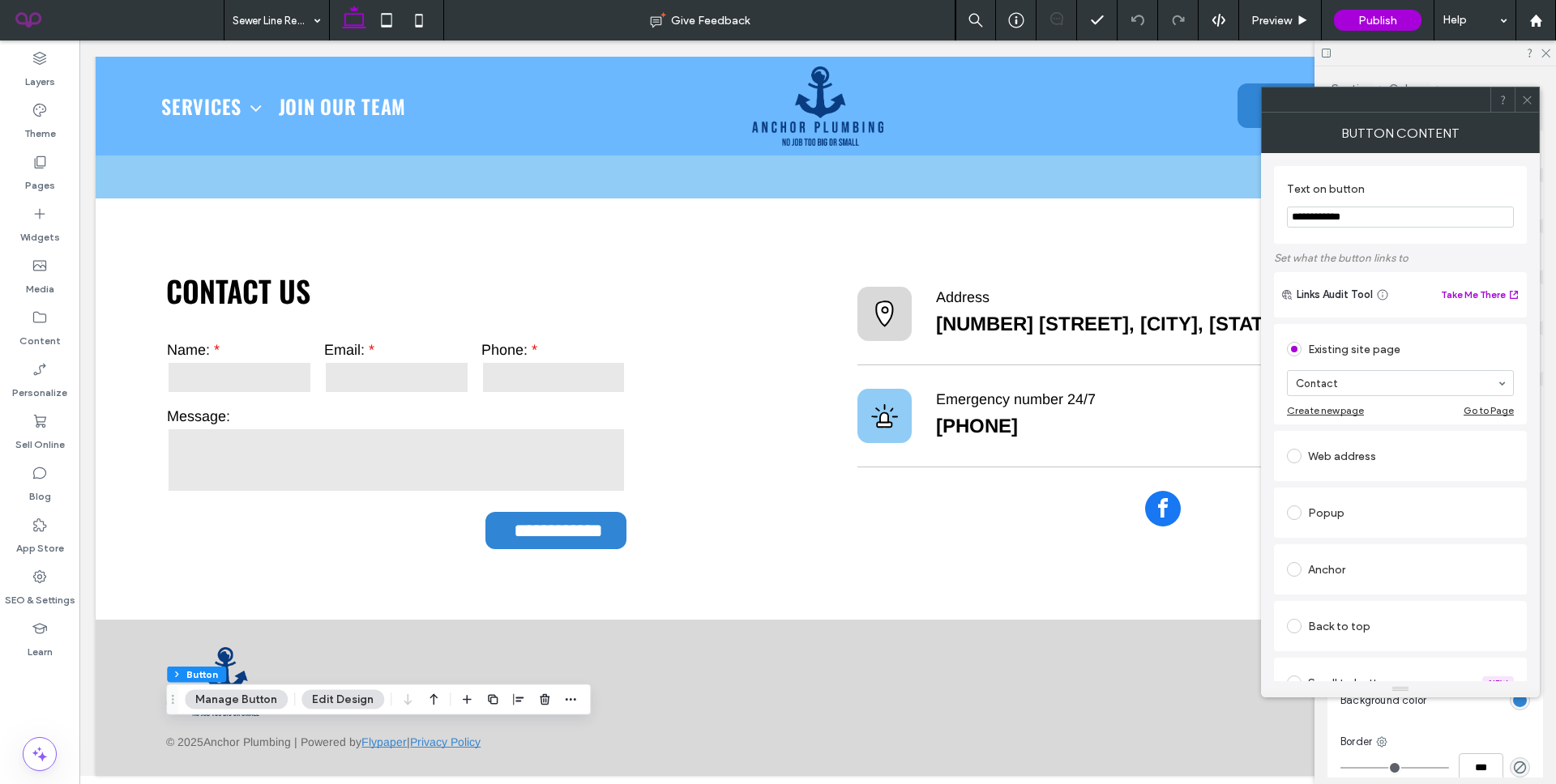 click 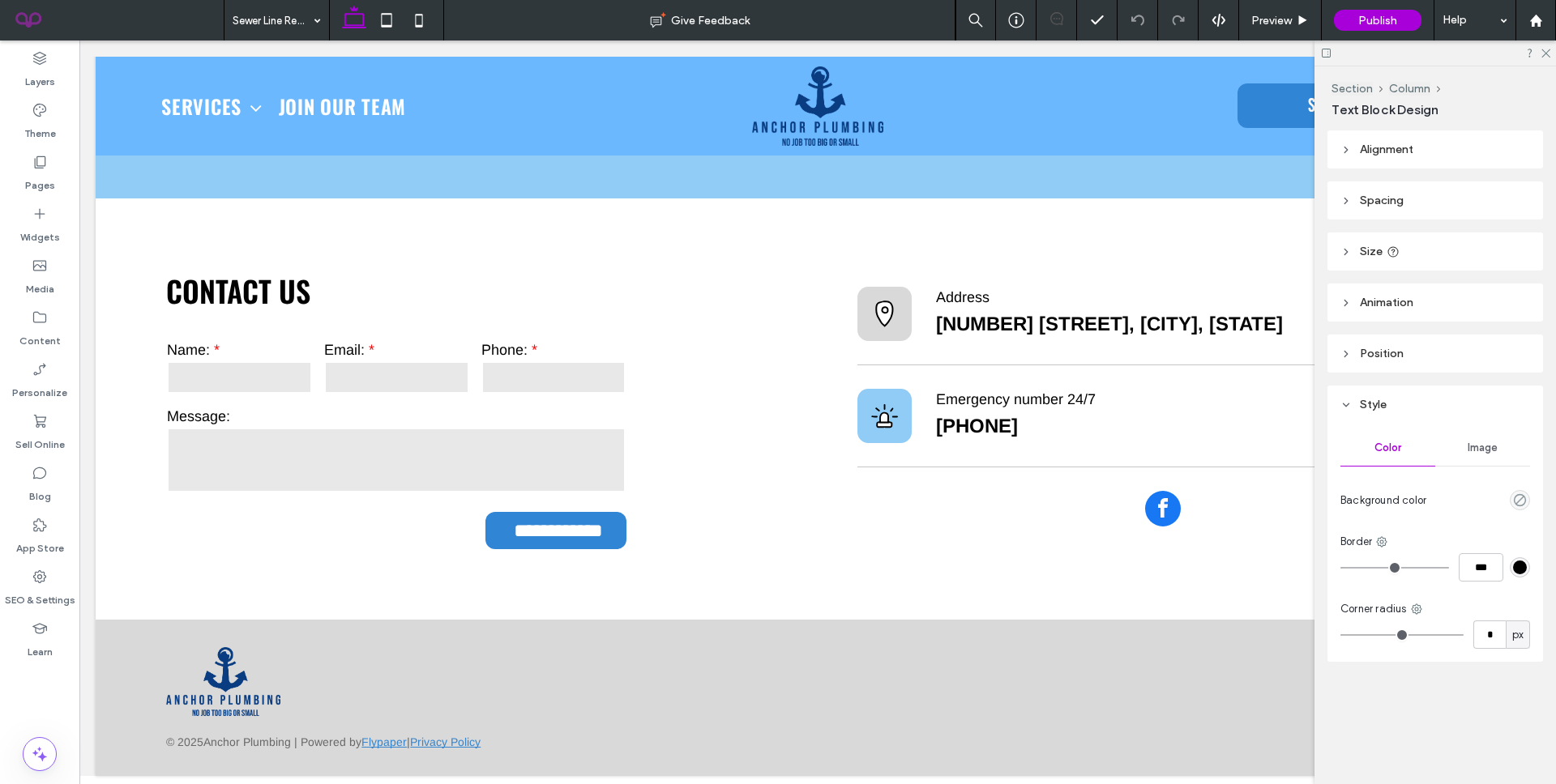 type on "******" 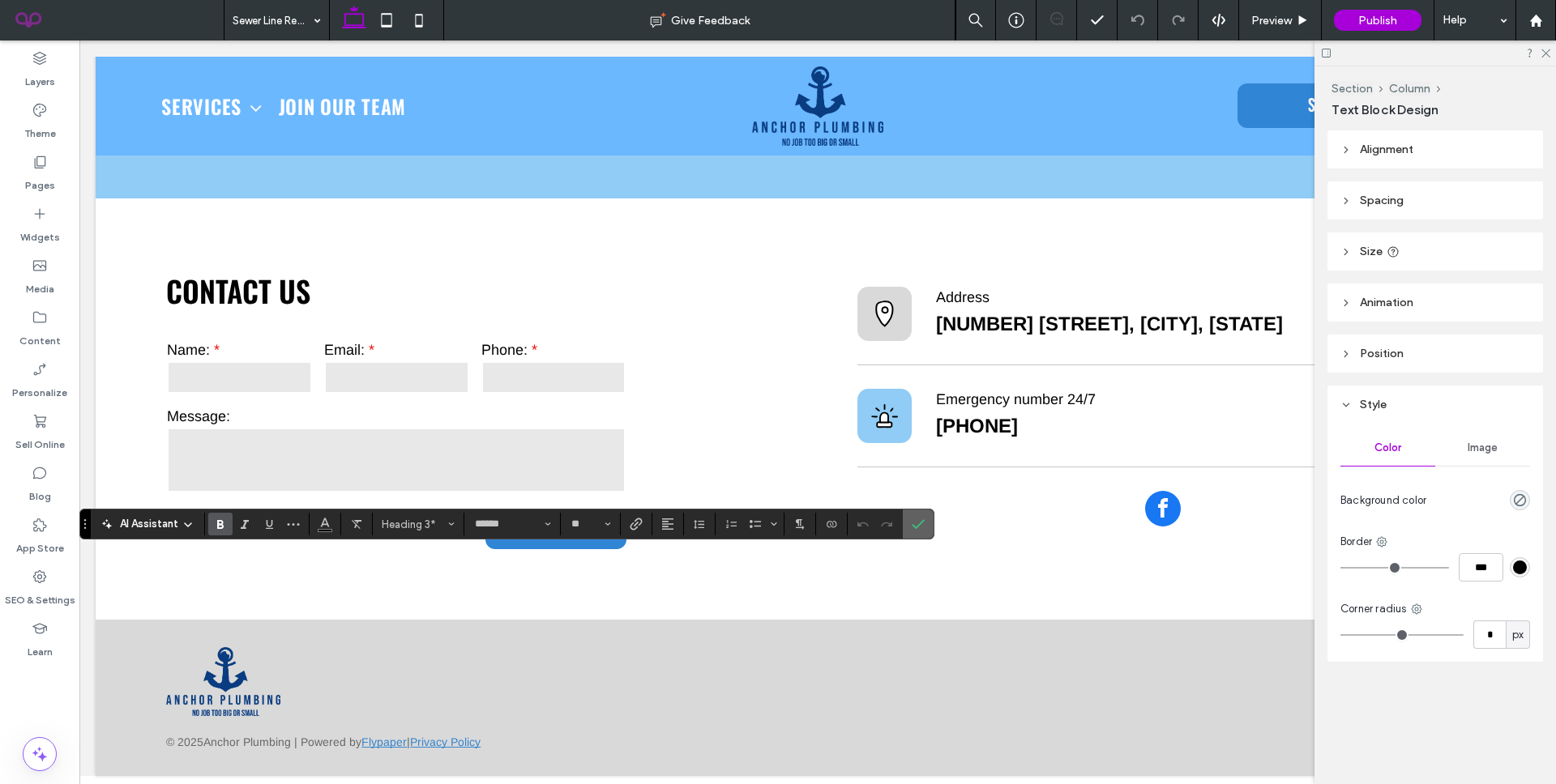 click at bounding box center [918, 524] 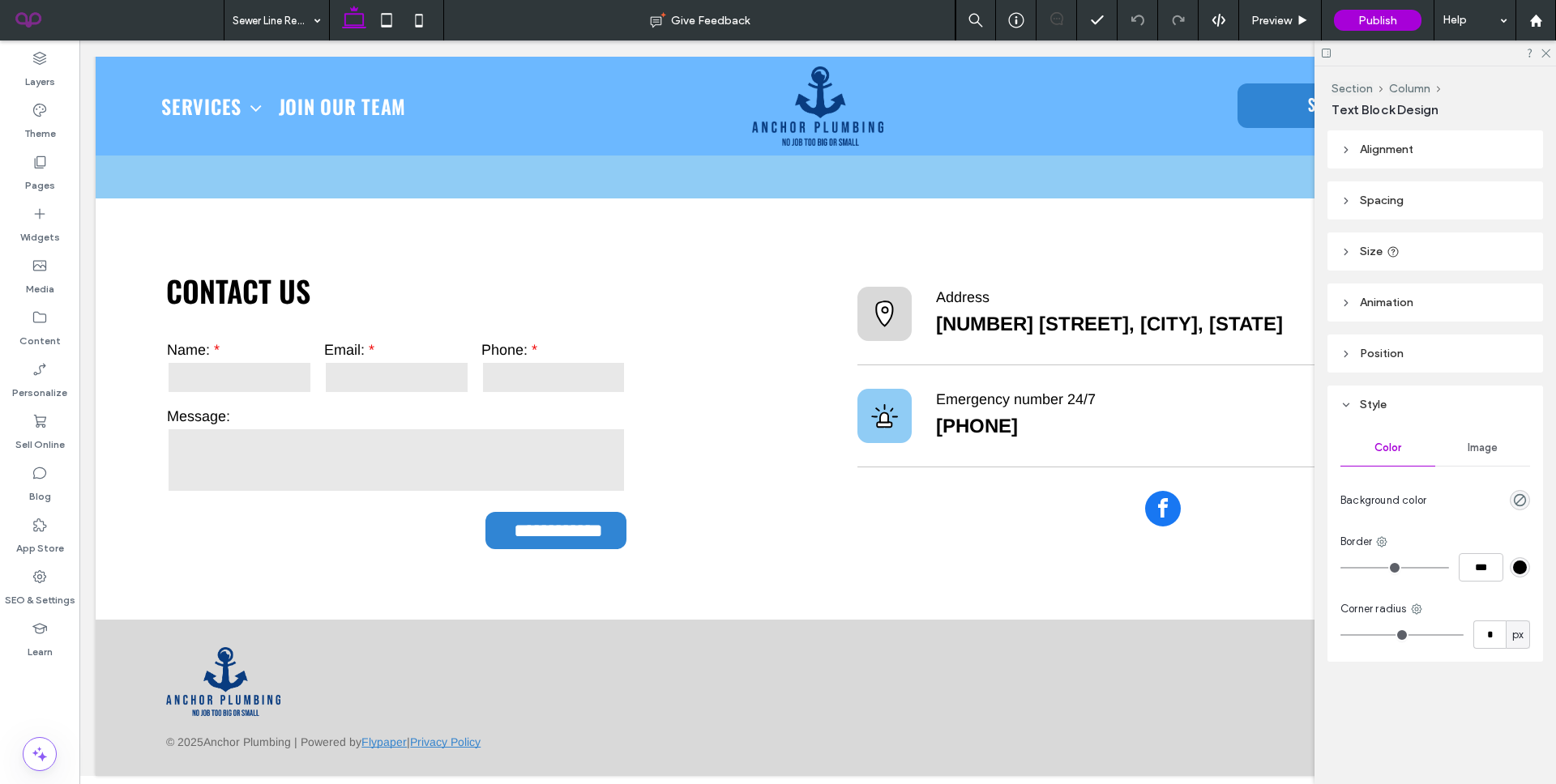 type on "******" 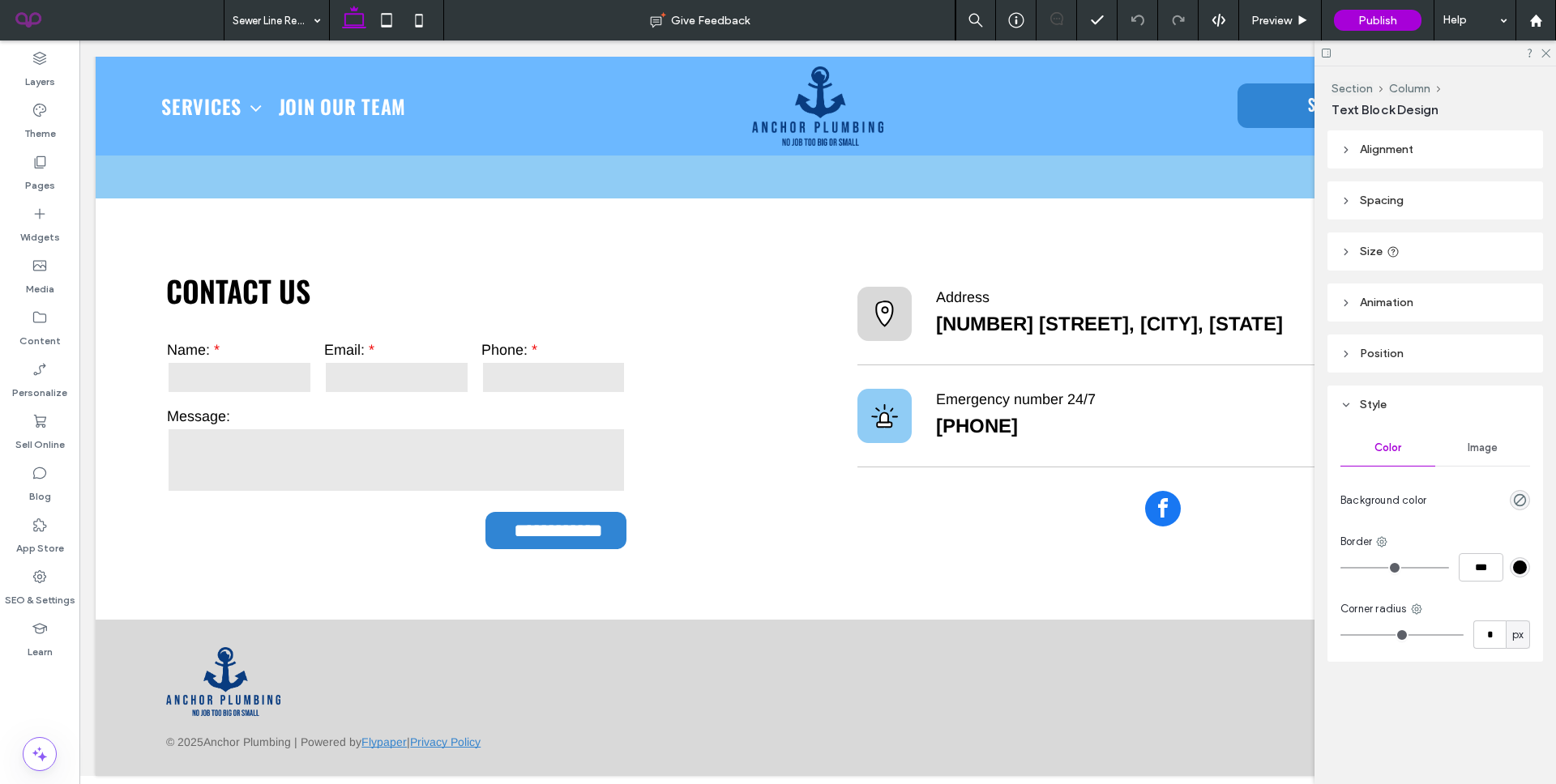 type on "**" 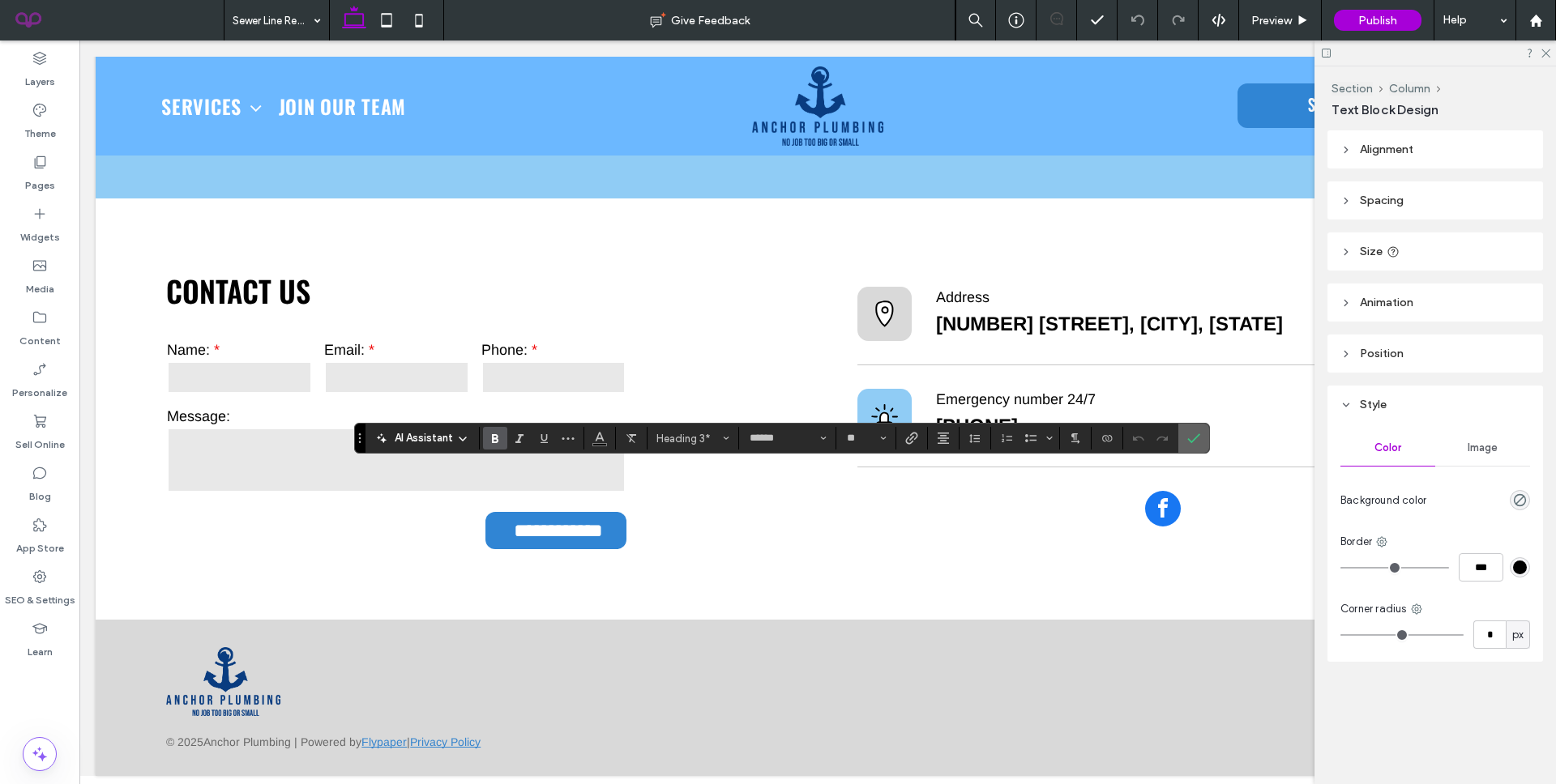 click 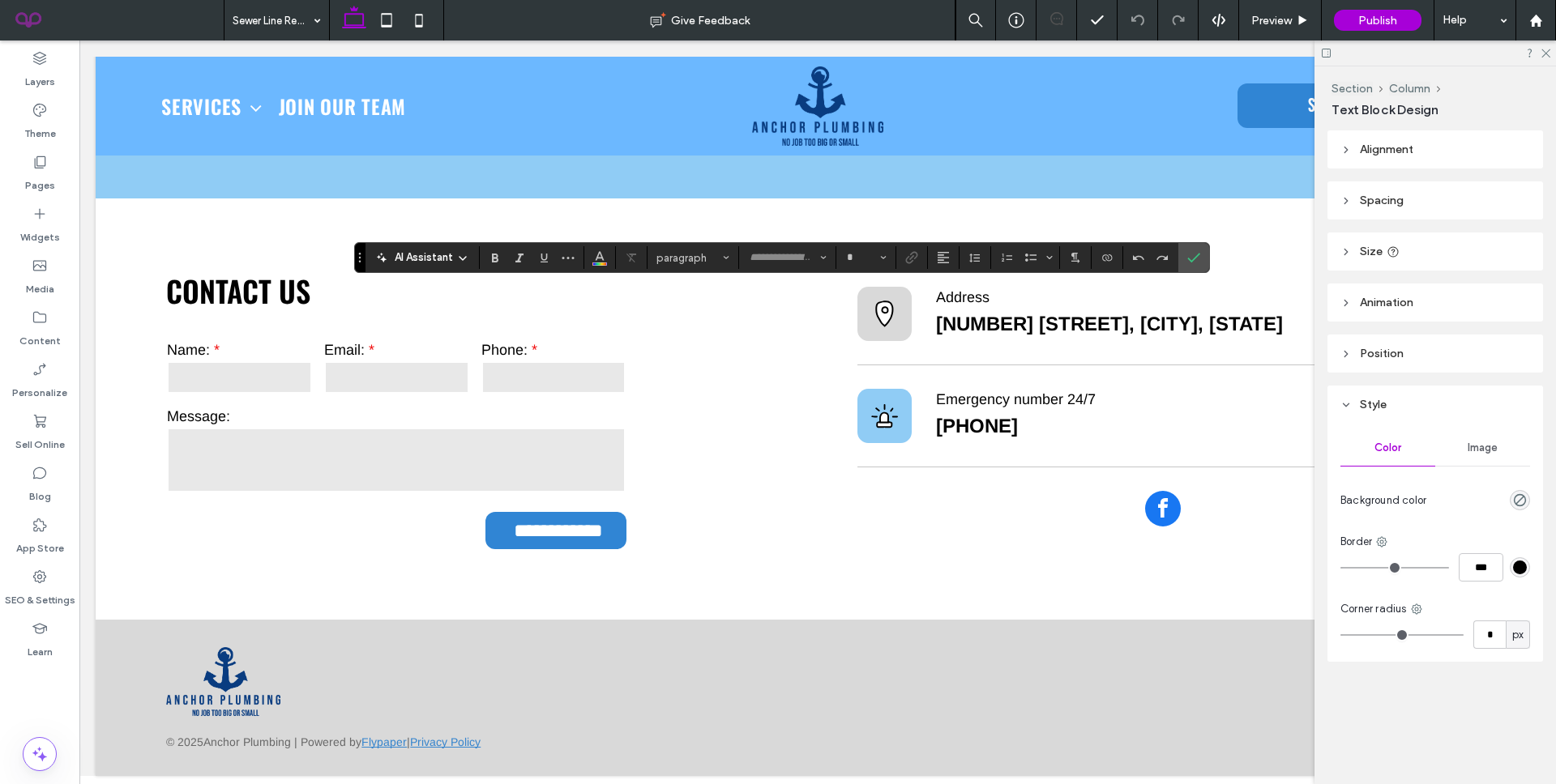 type on "******" 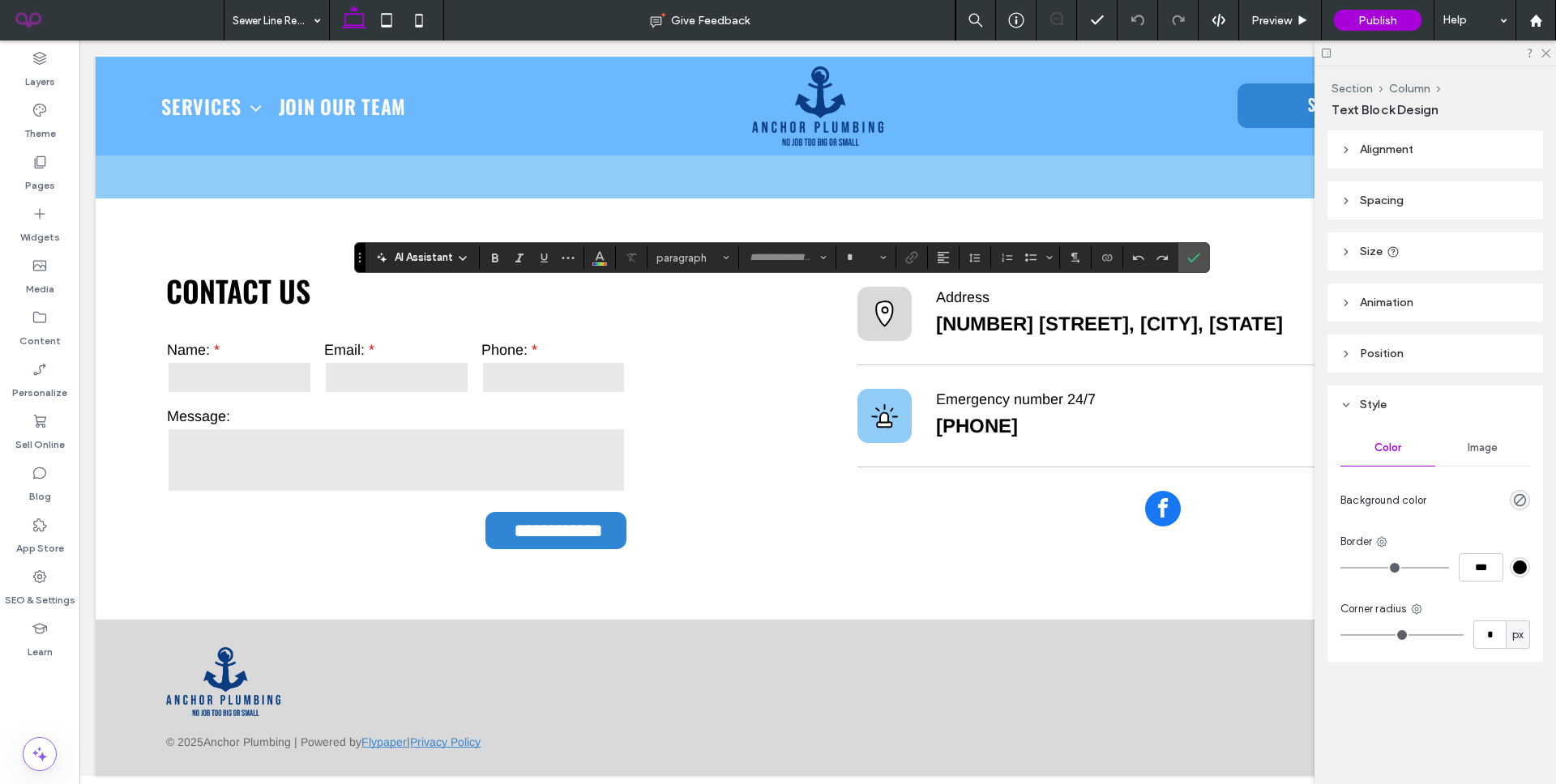 type on "**" 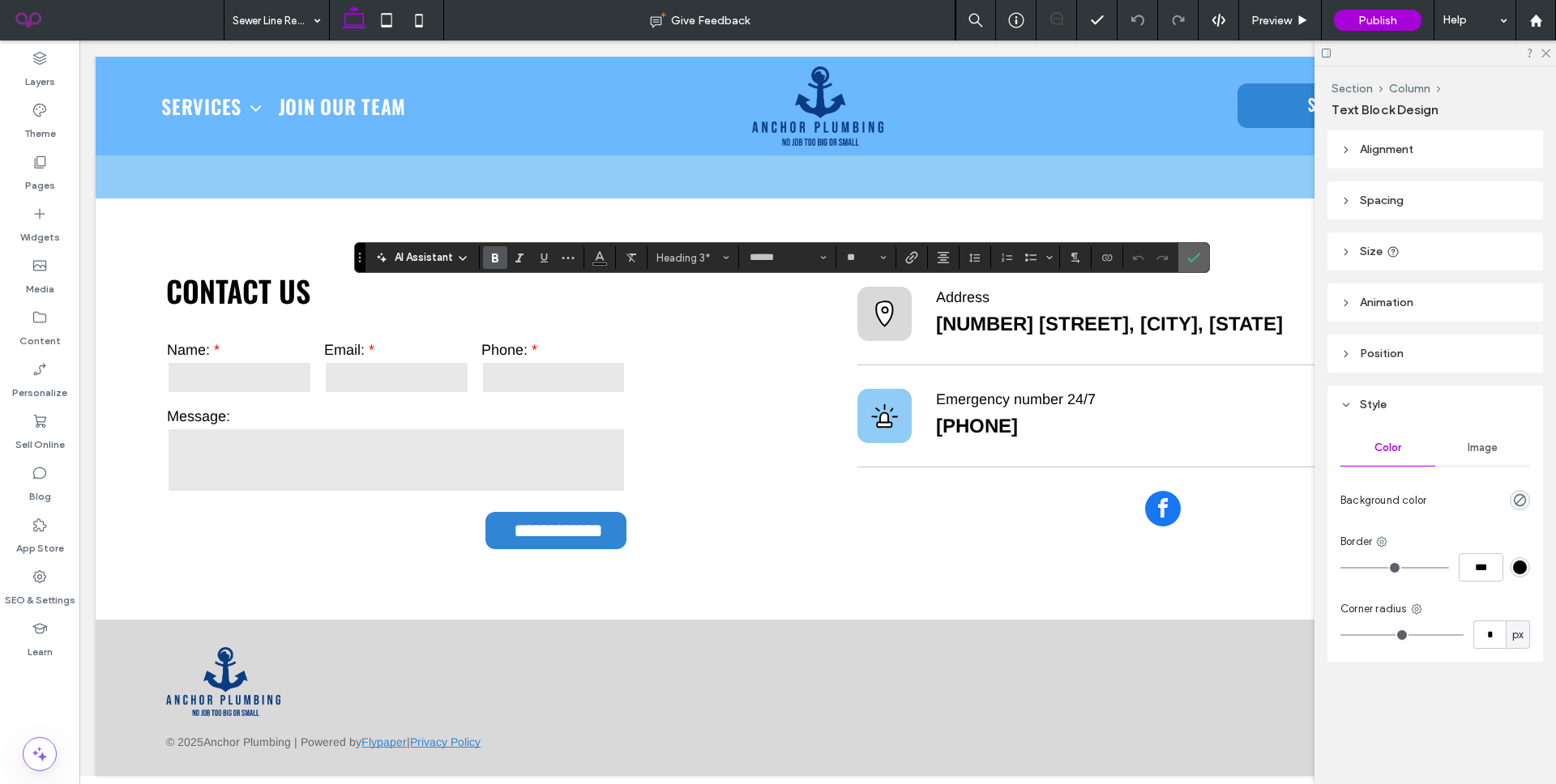 click 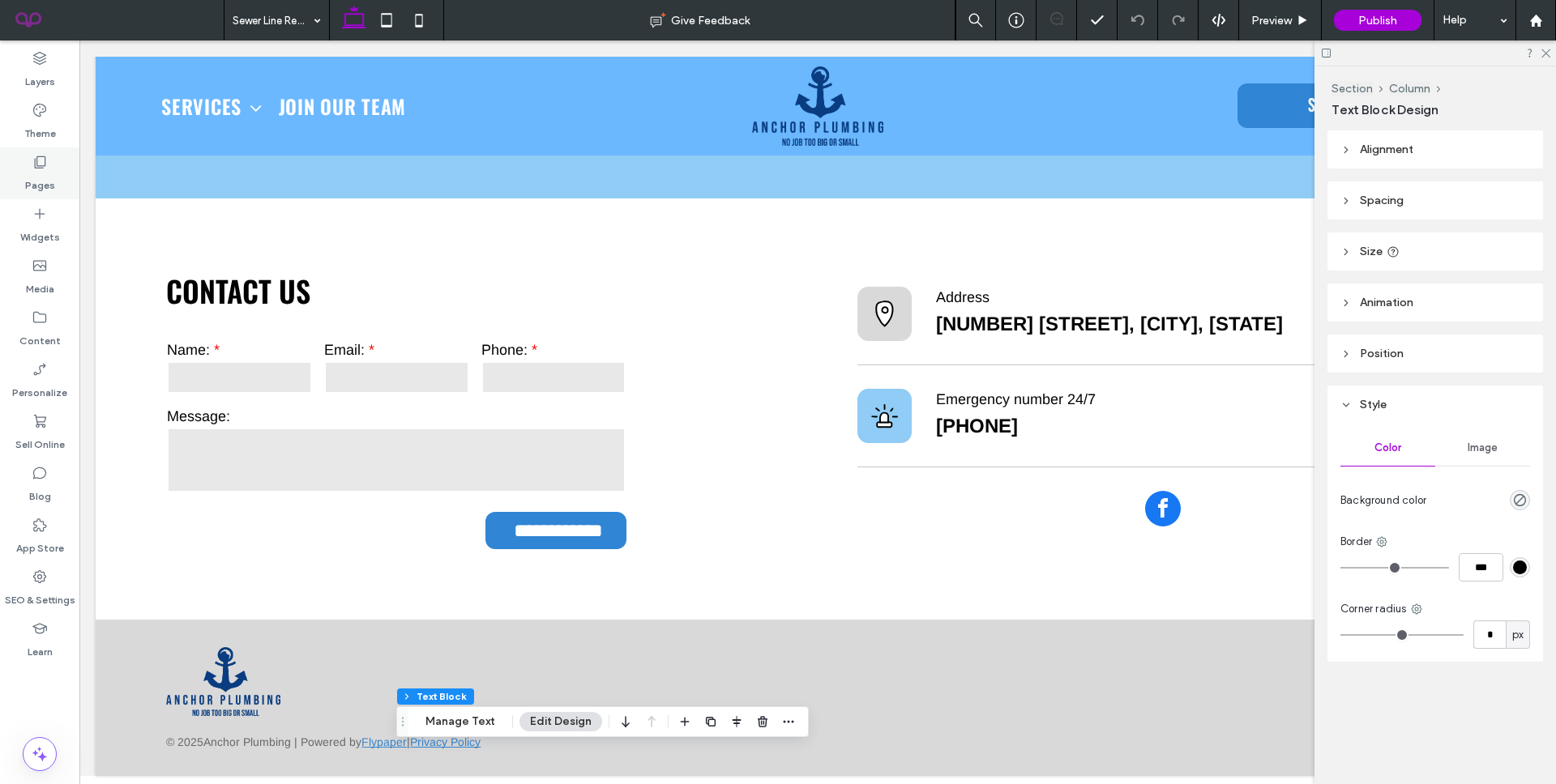 click on "Pages" at bounding box center (40, 181) 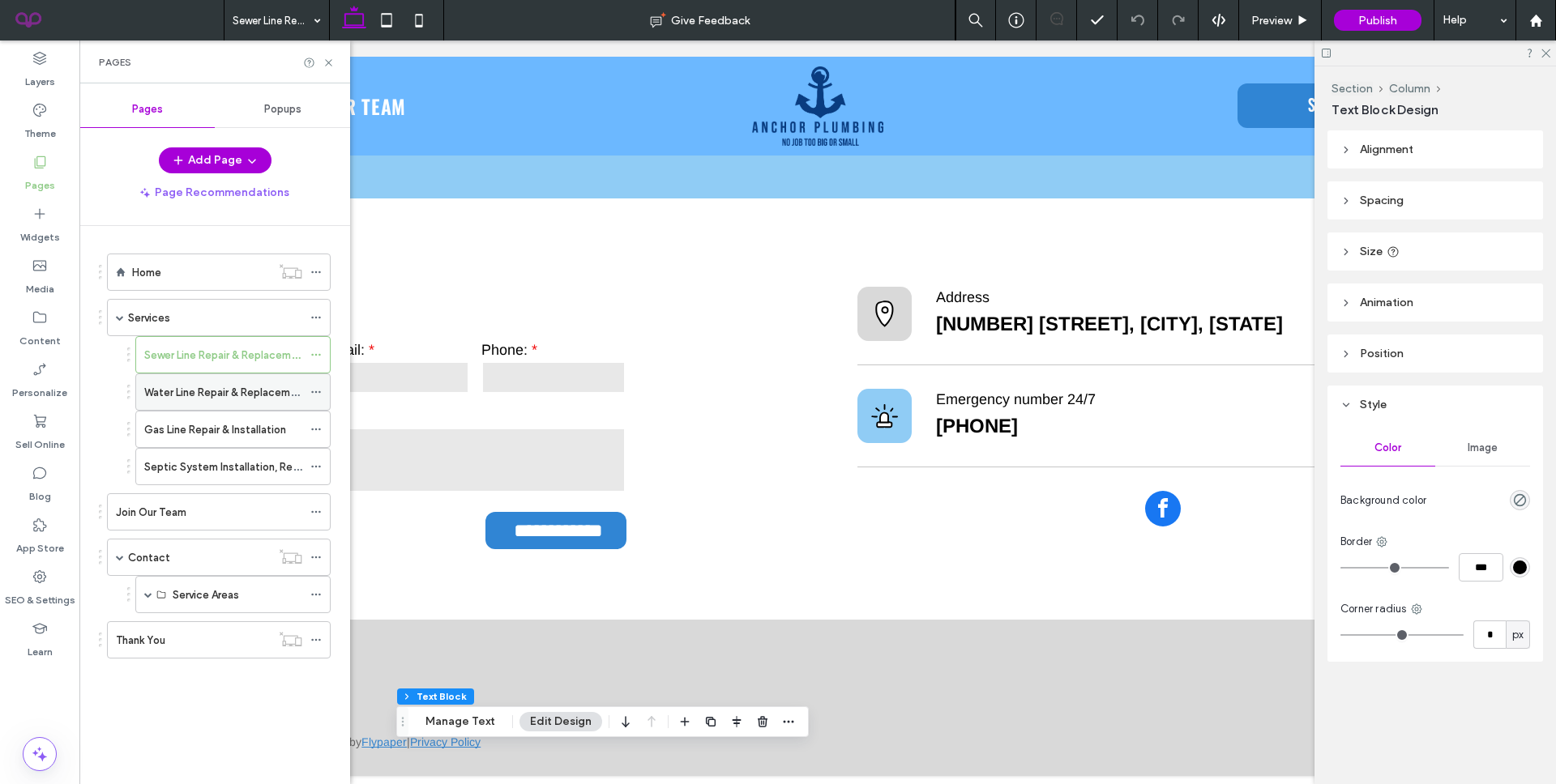 click on "Water Line Repair & Replacement" at bounding box center [225, 392] 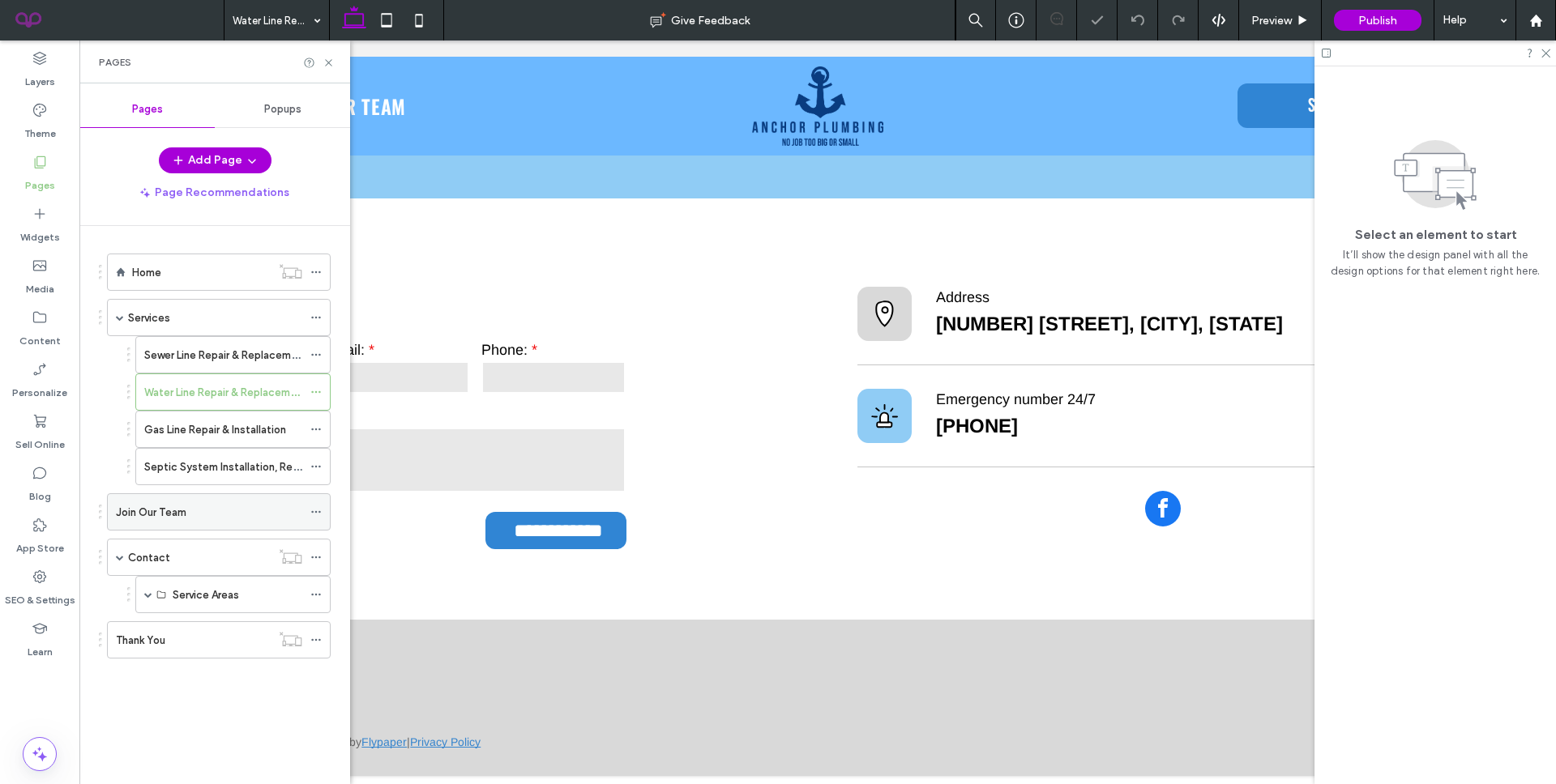 click on "Join Our Team" at bounding box center [151, 512] 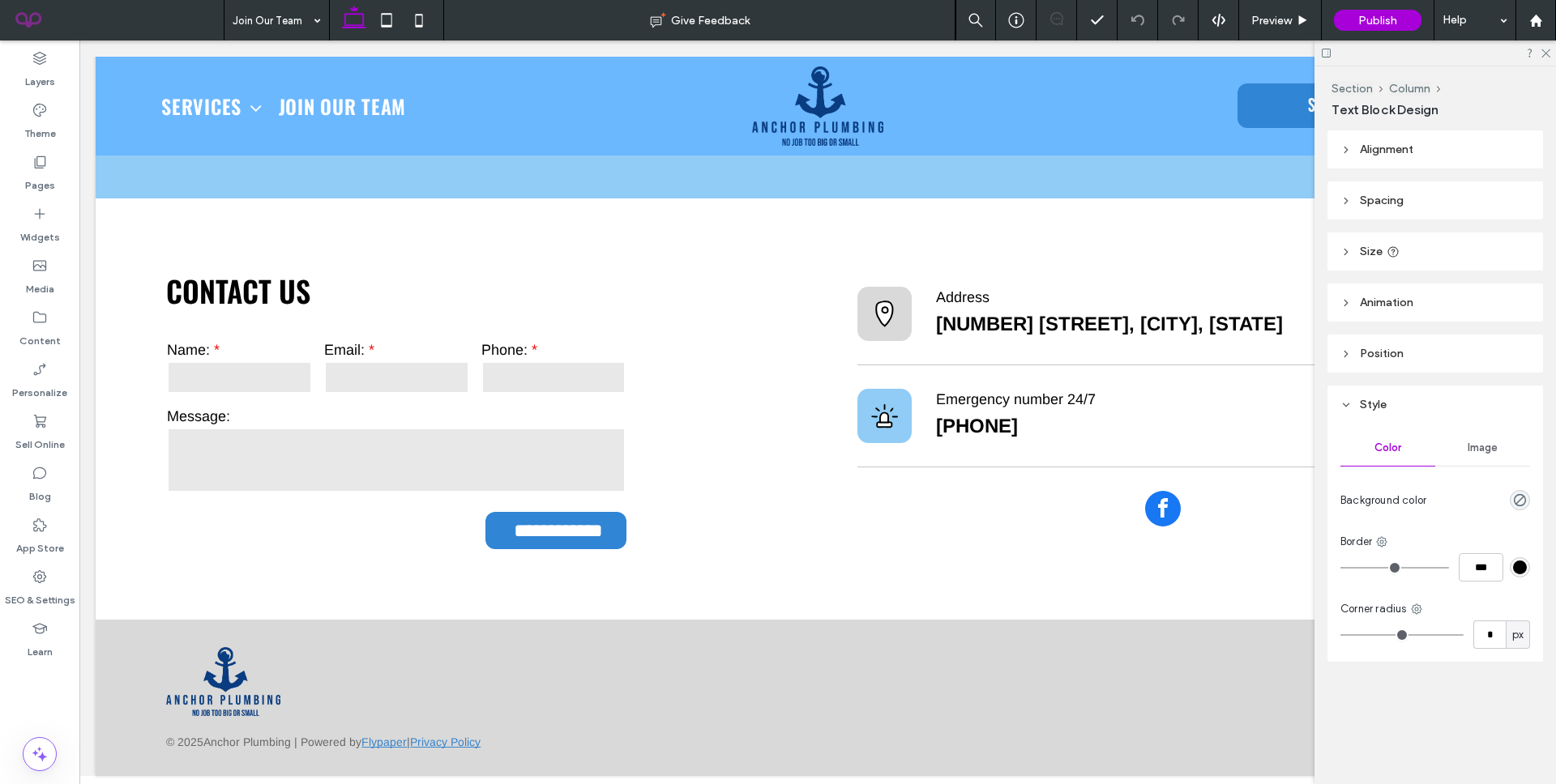 type on "******" 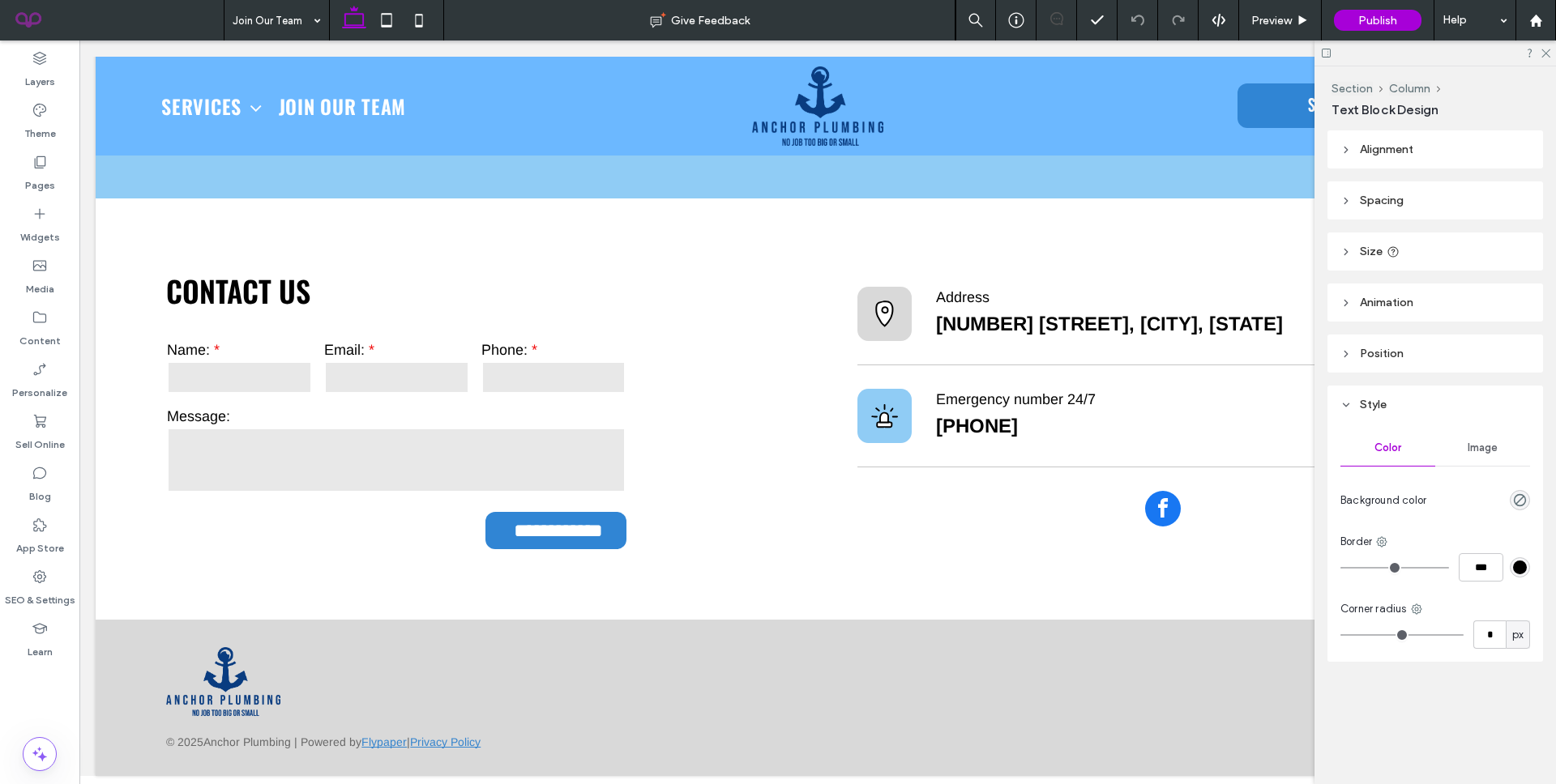 type on "**" 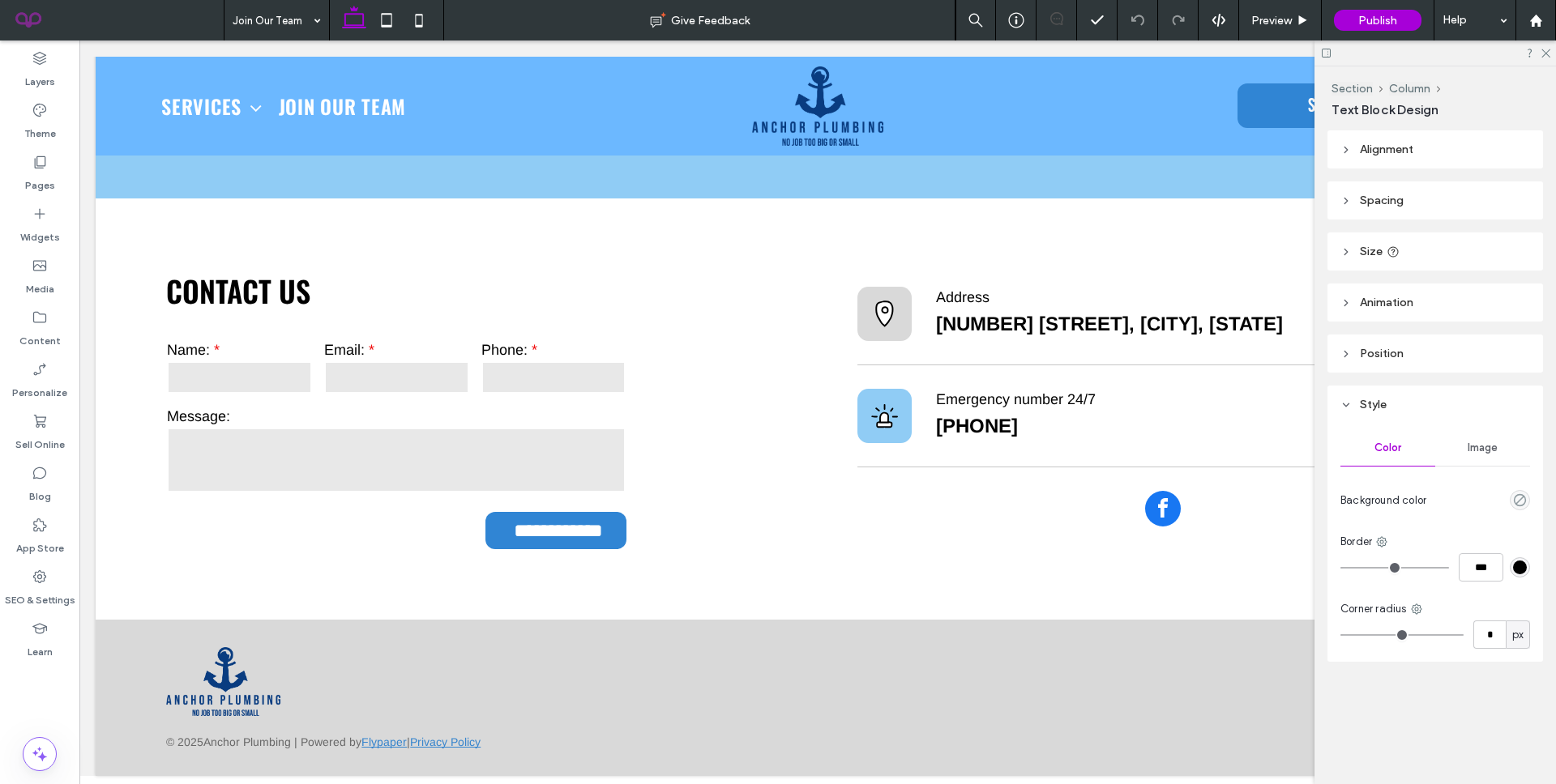 type on "******" 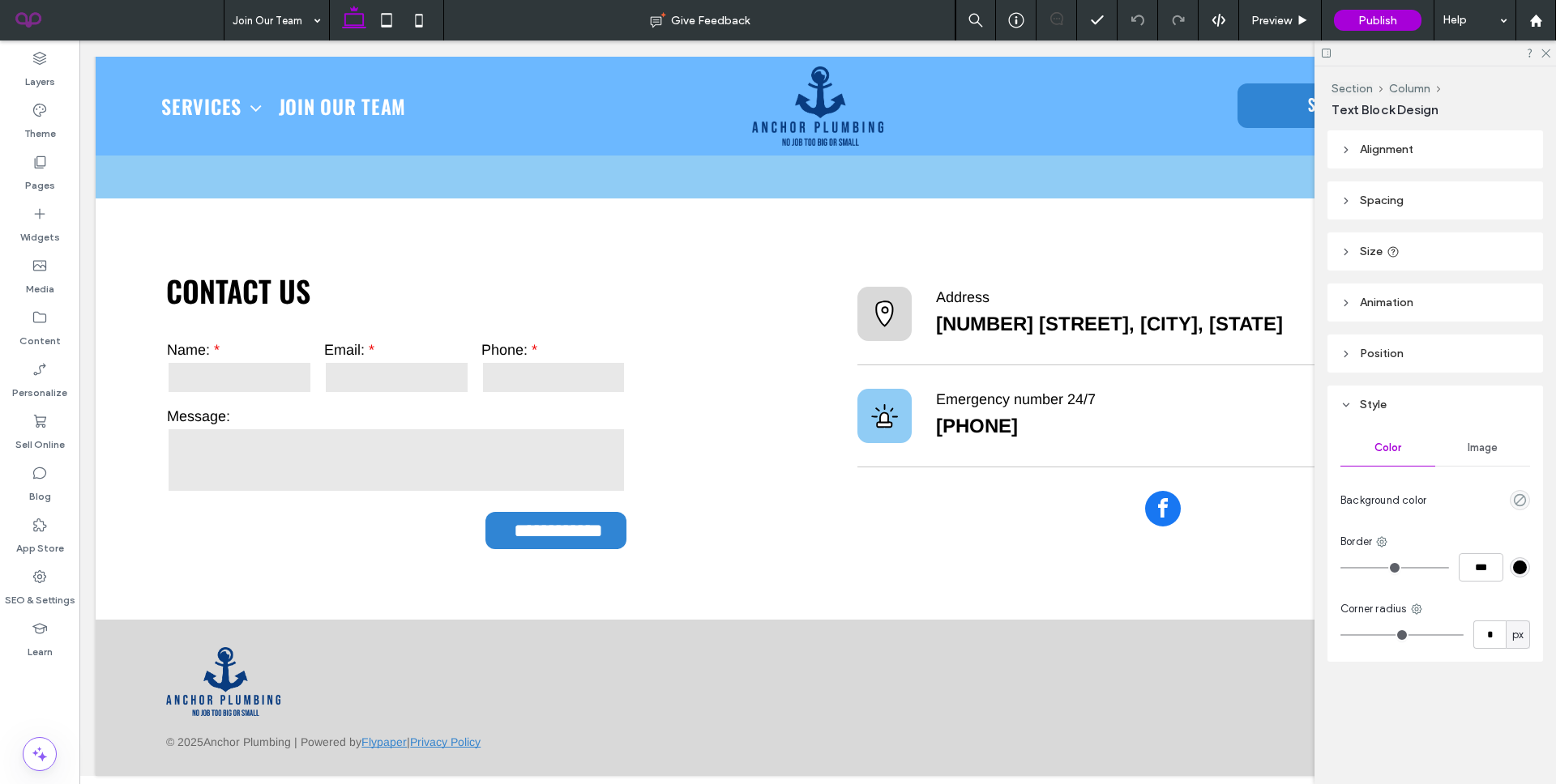 type on "**" 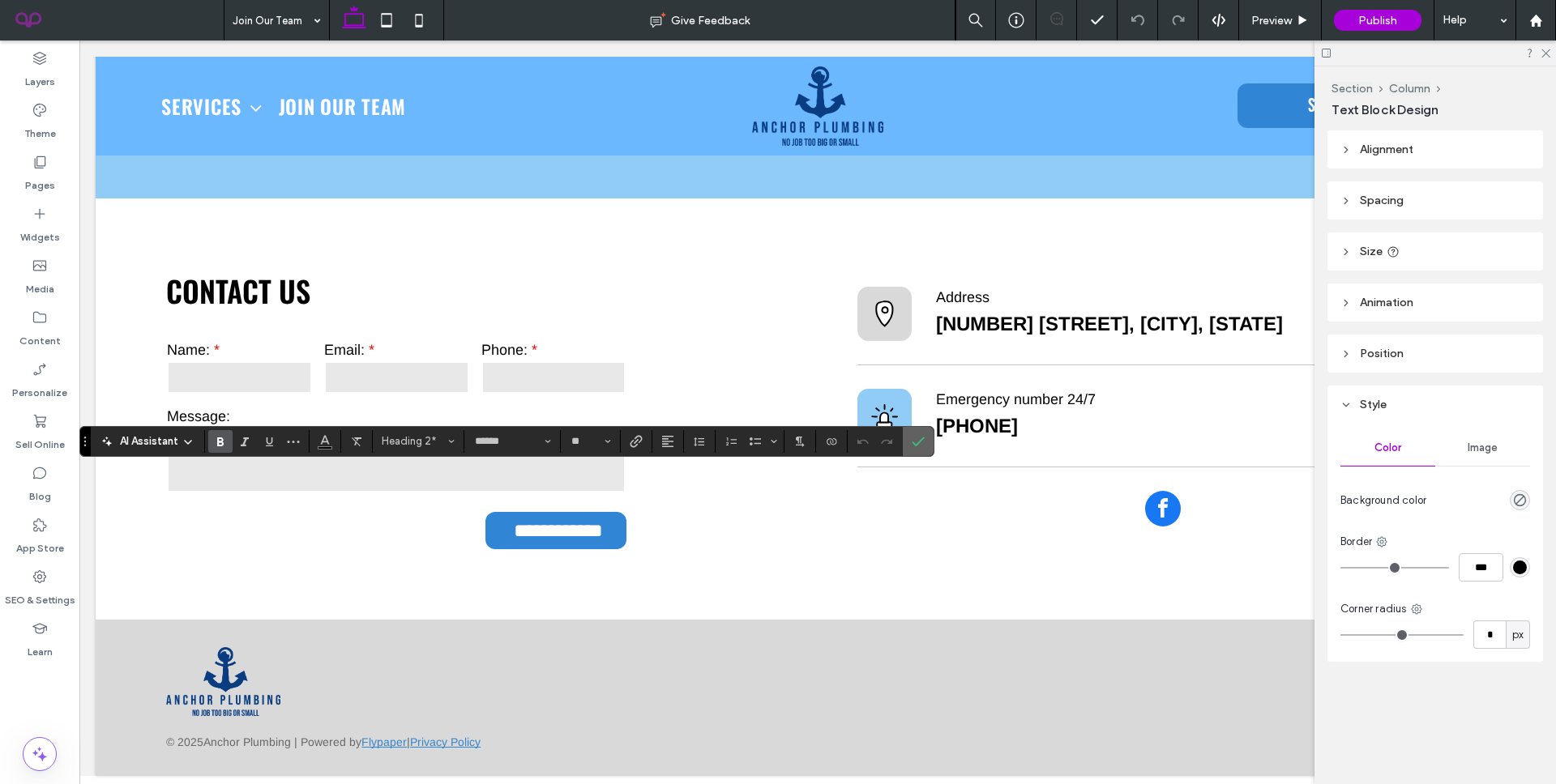 click 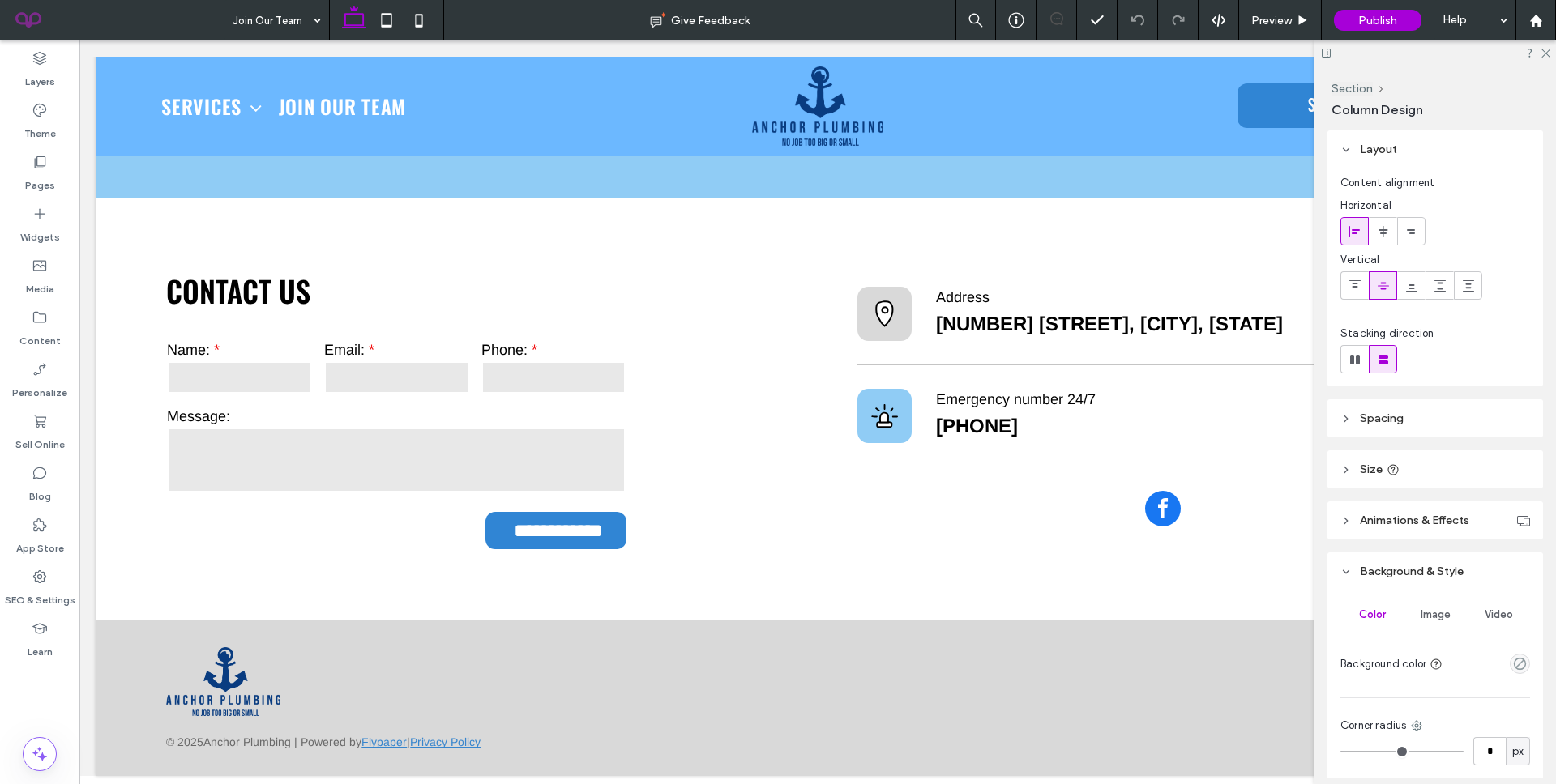 type on "**" 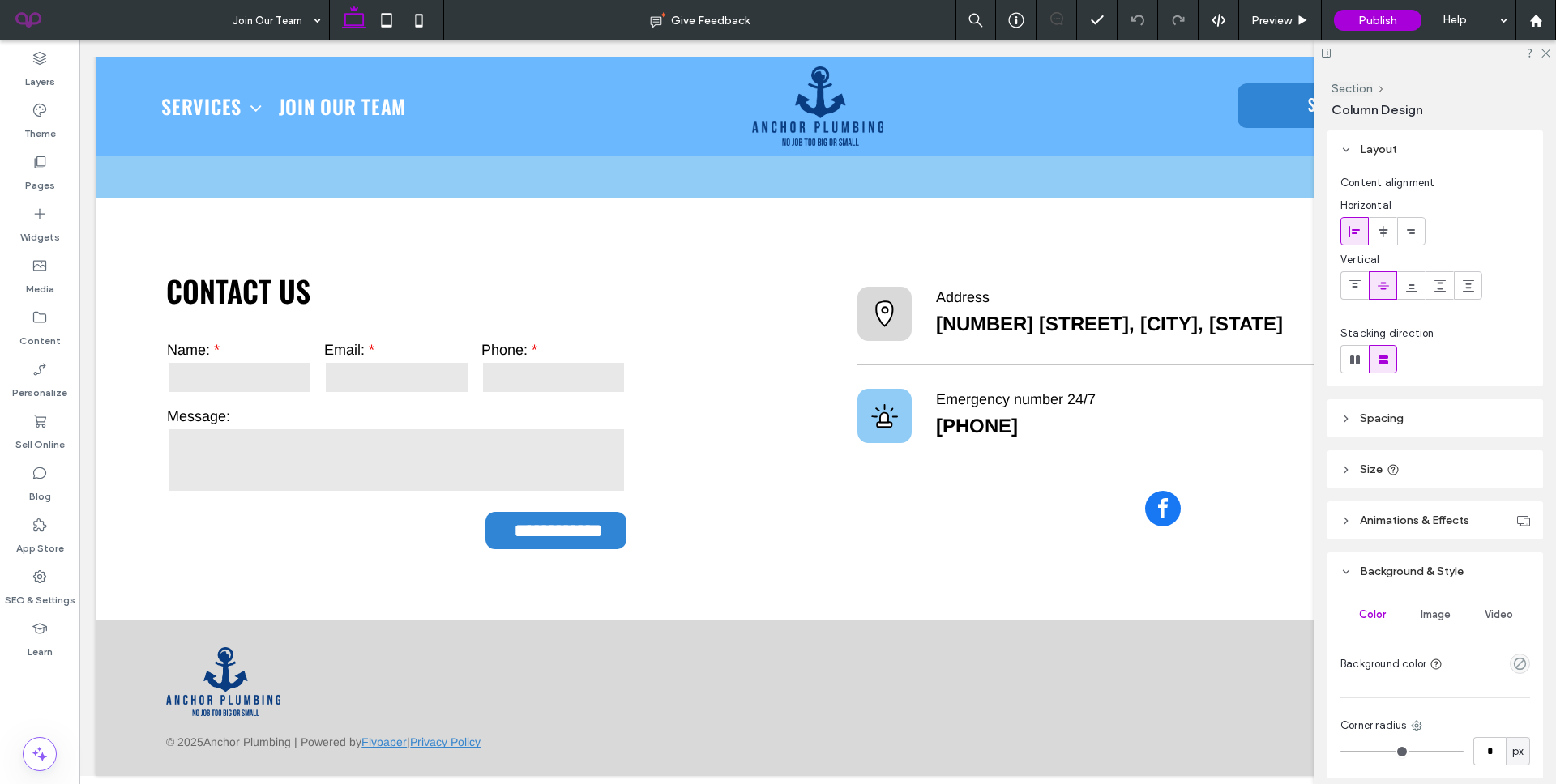 type on "*****" 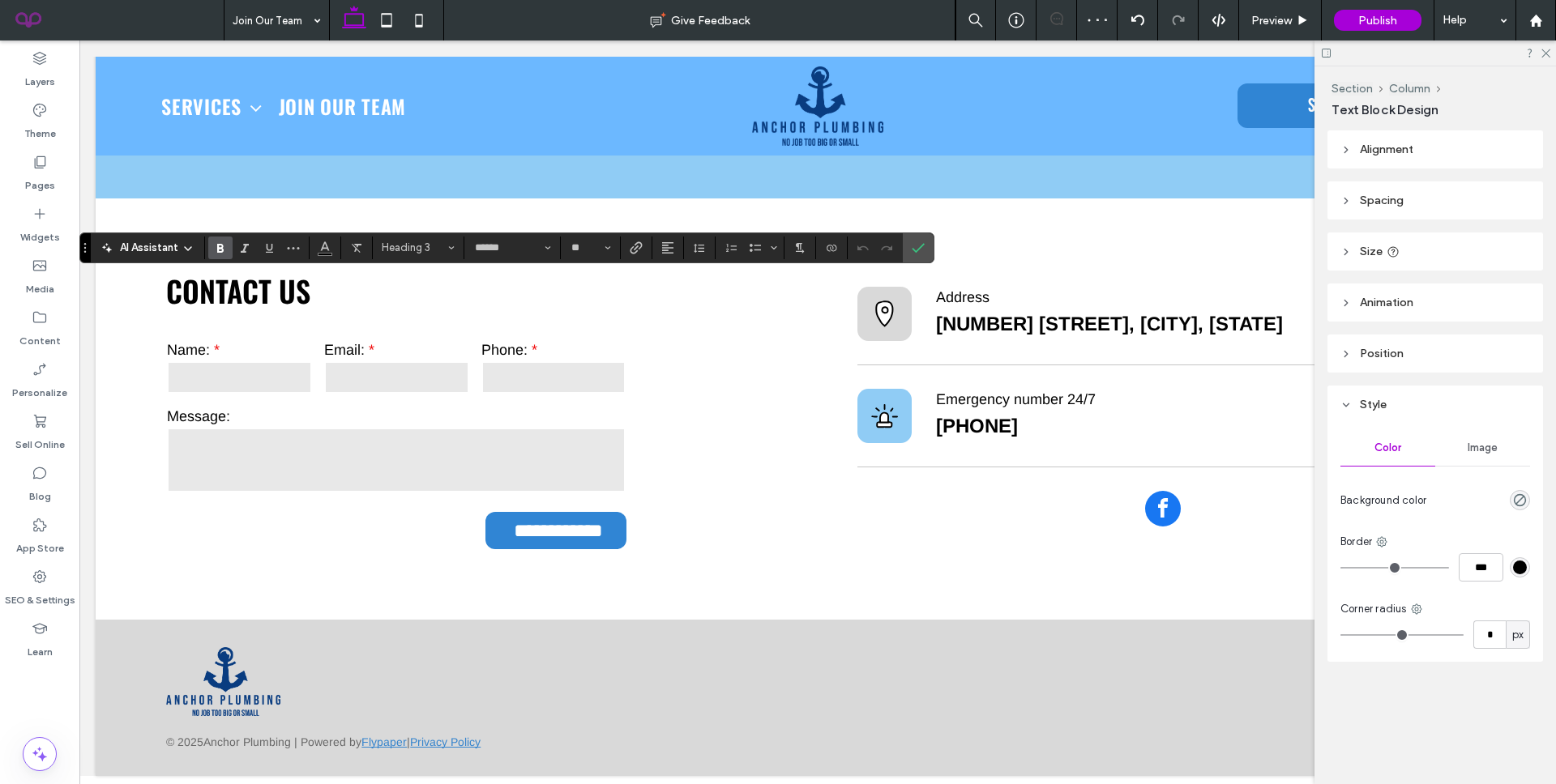 type on "******" 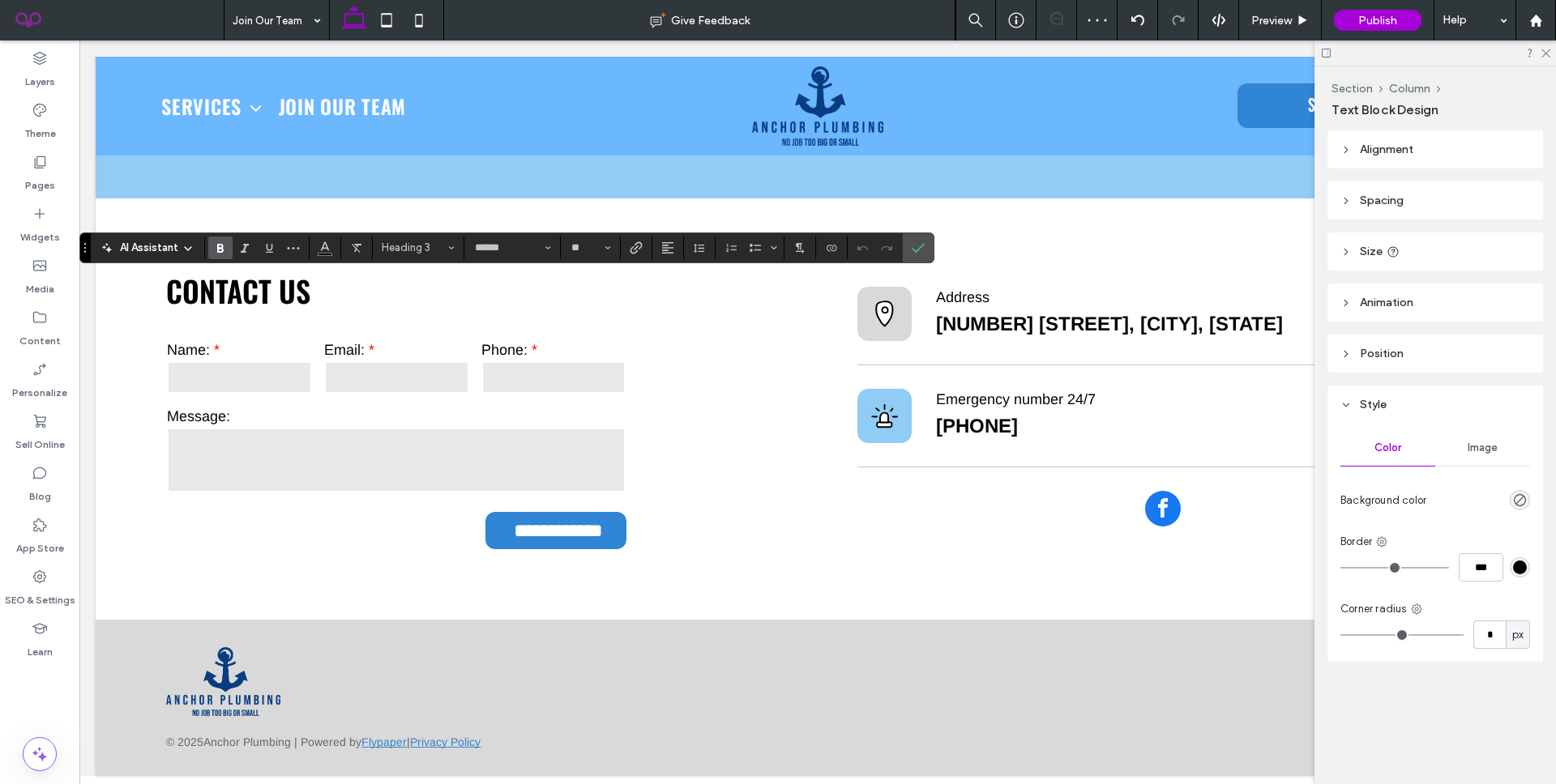 type on "**" 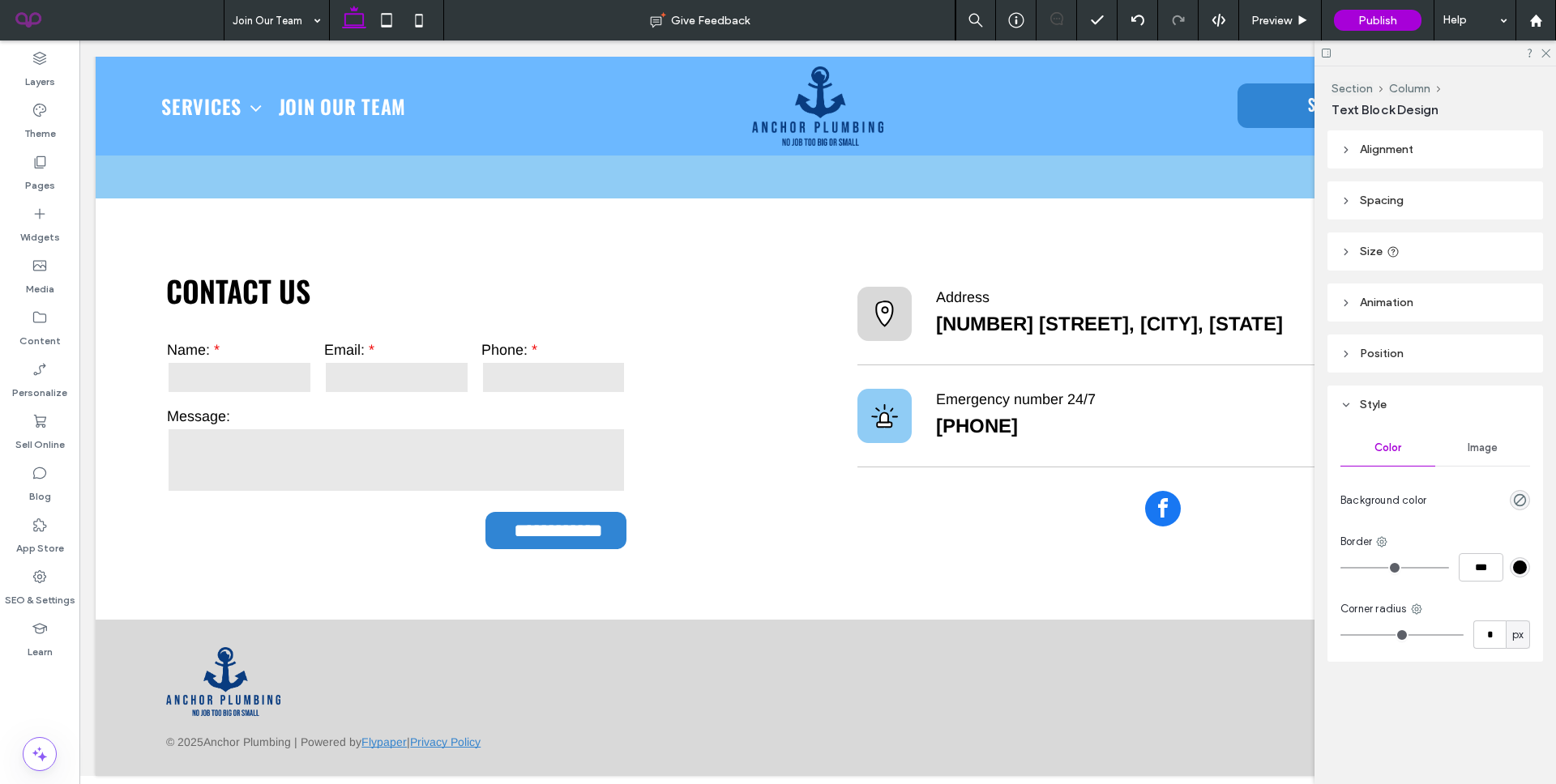 type on "******" 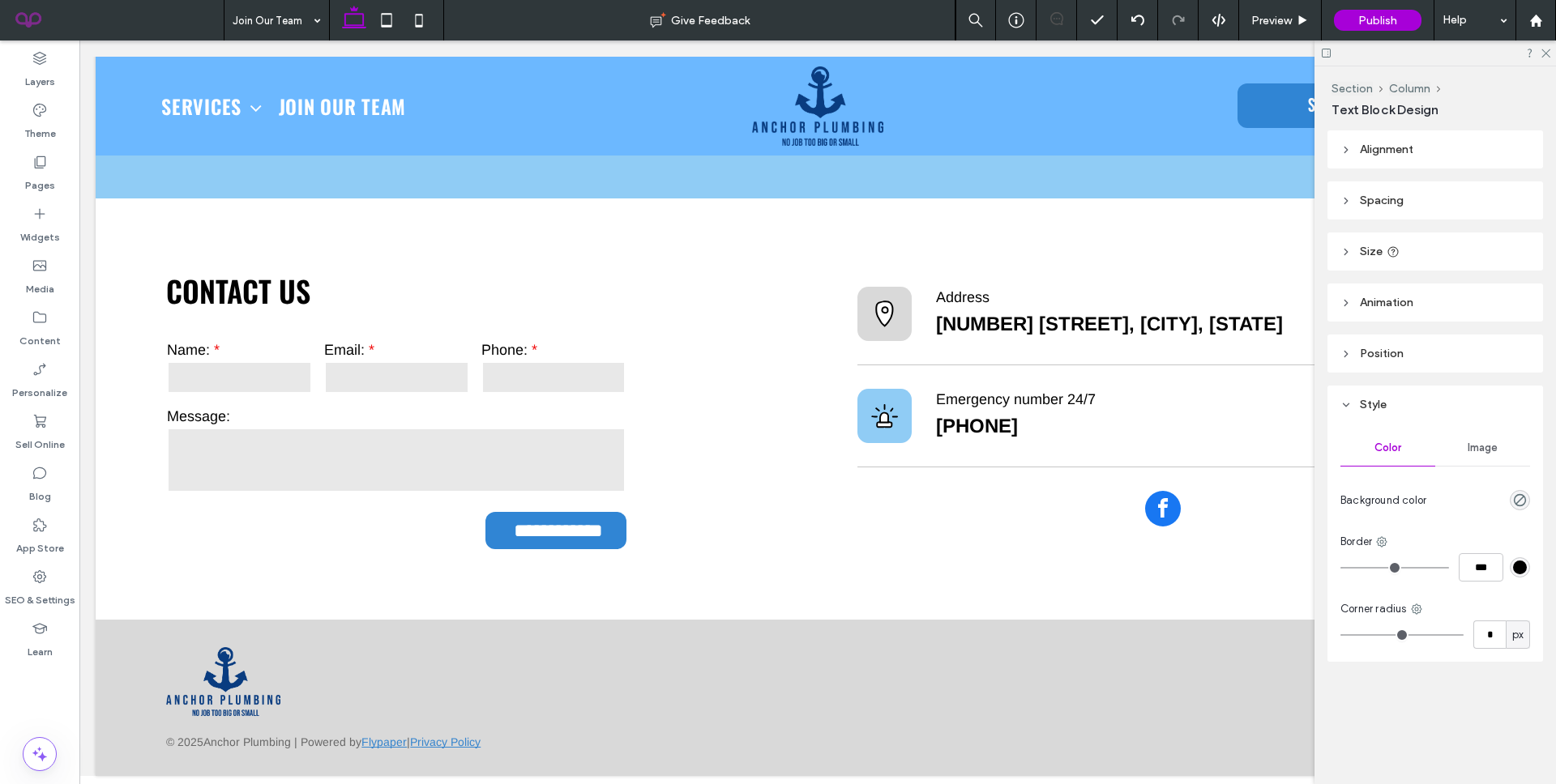 type on "**" 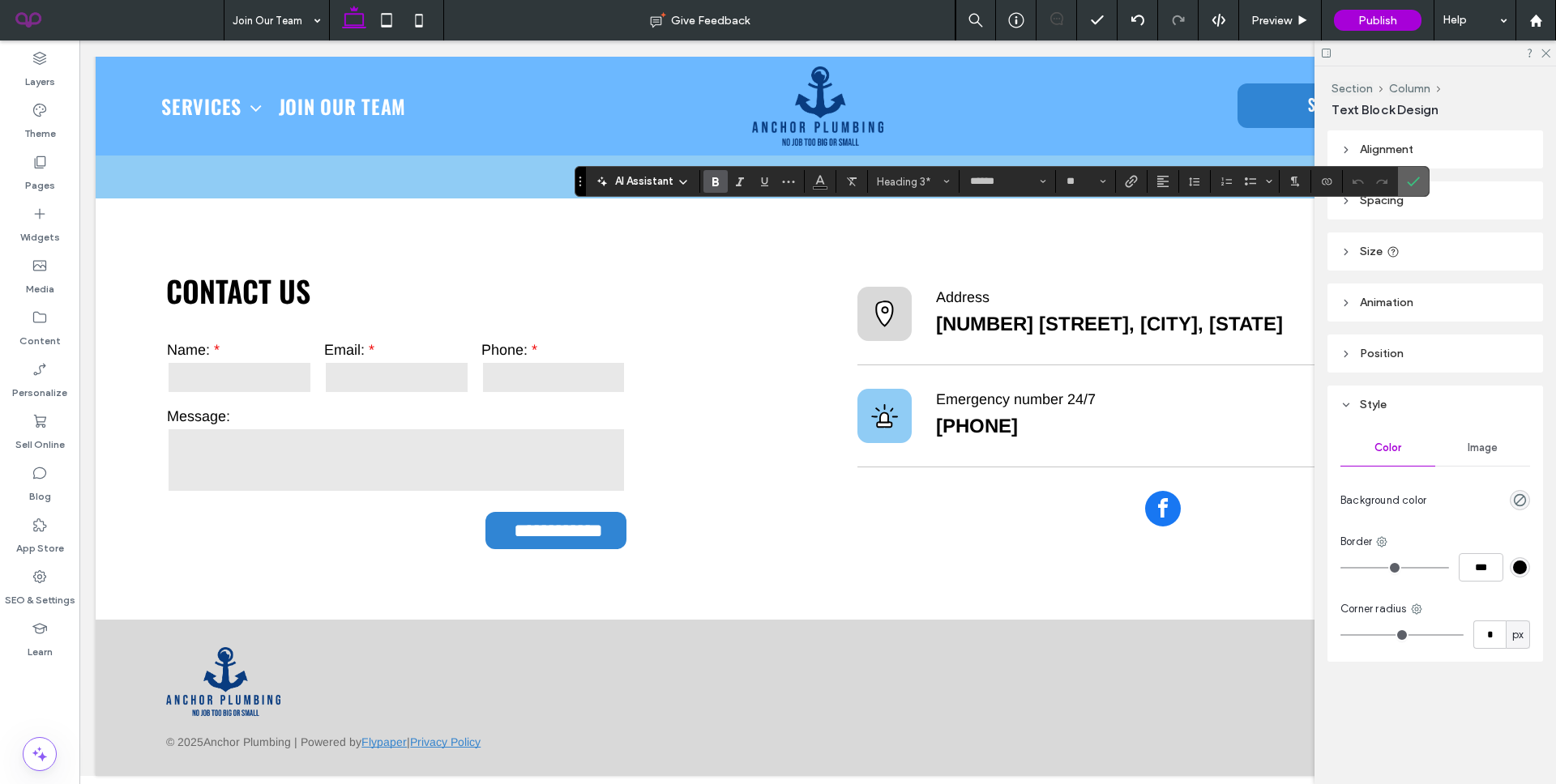 click 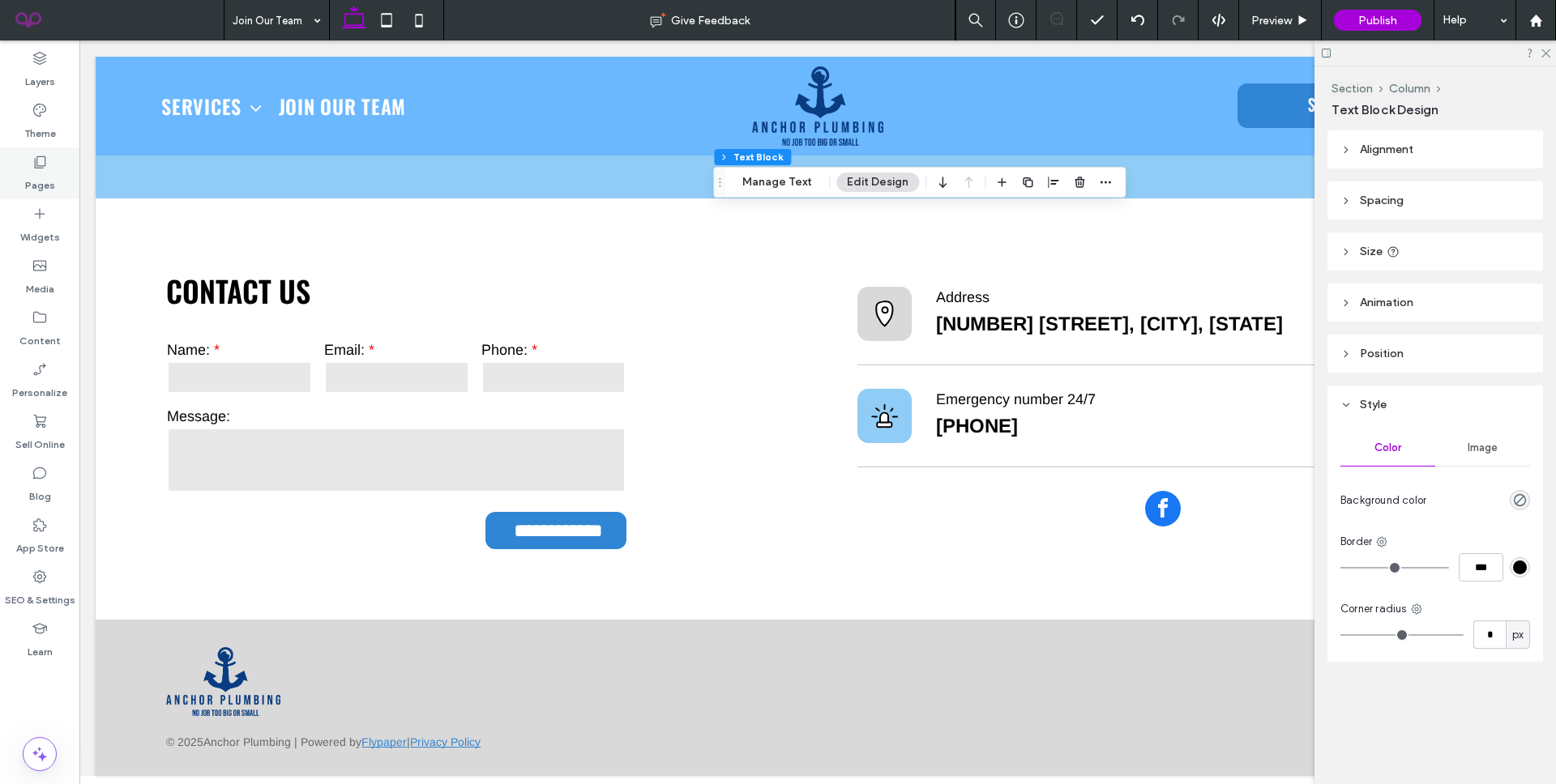 click on "Pages" at bounding box center (40, 181) 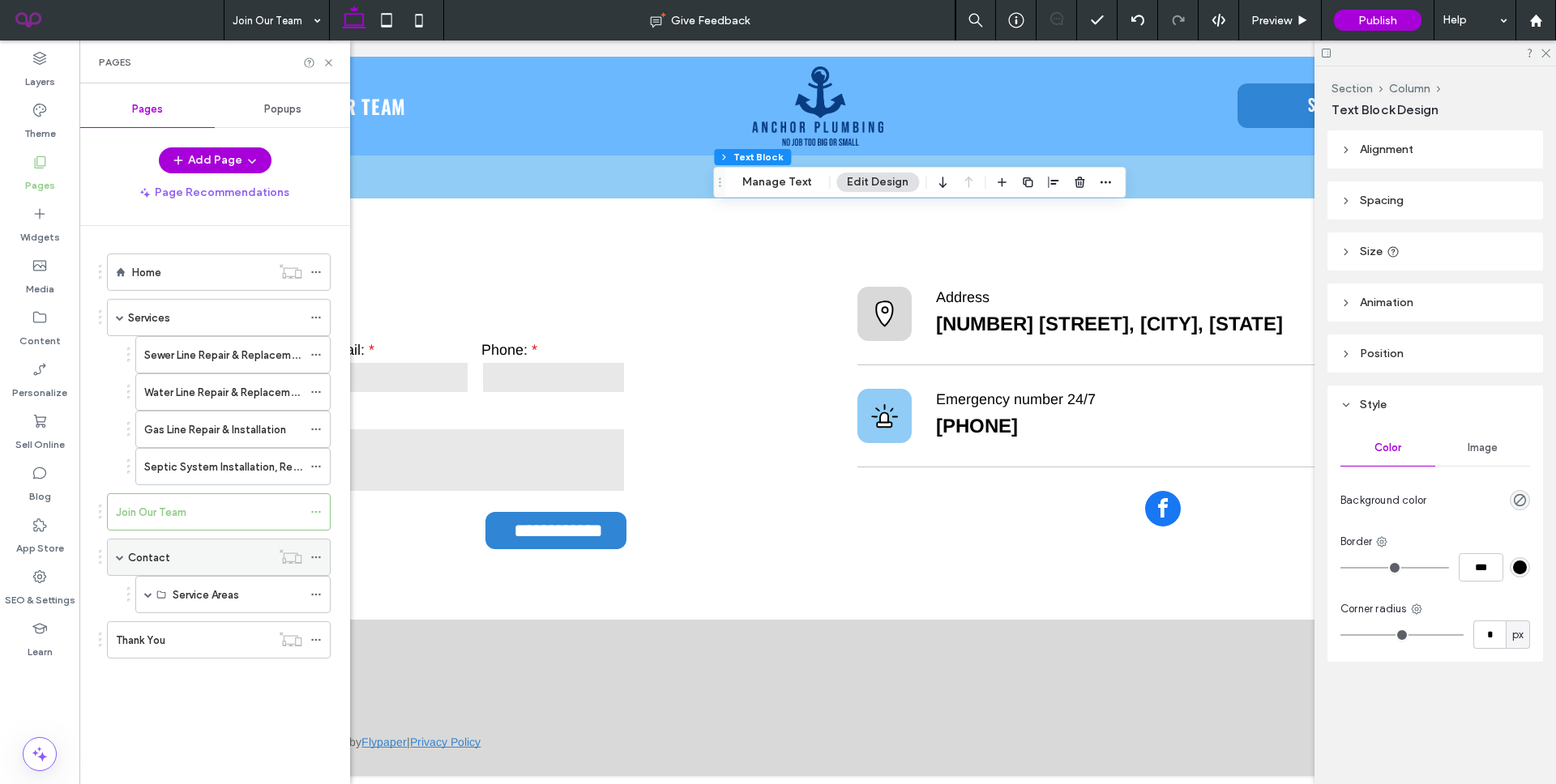click on "Contact" at bounding box center [199, 557] 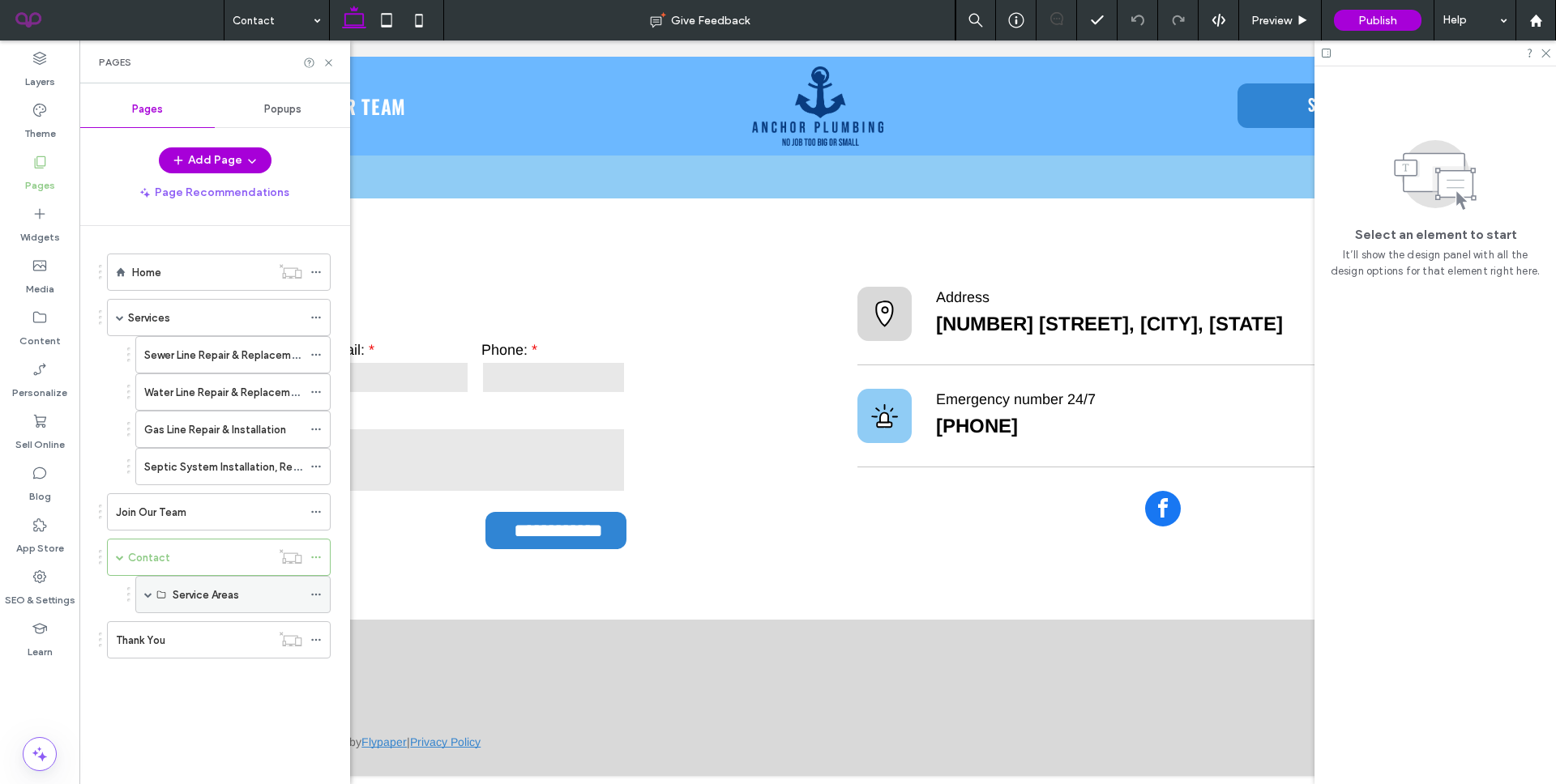 click at bounding box center [148, 594] 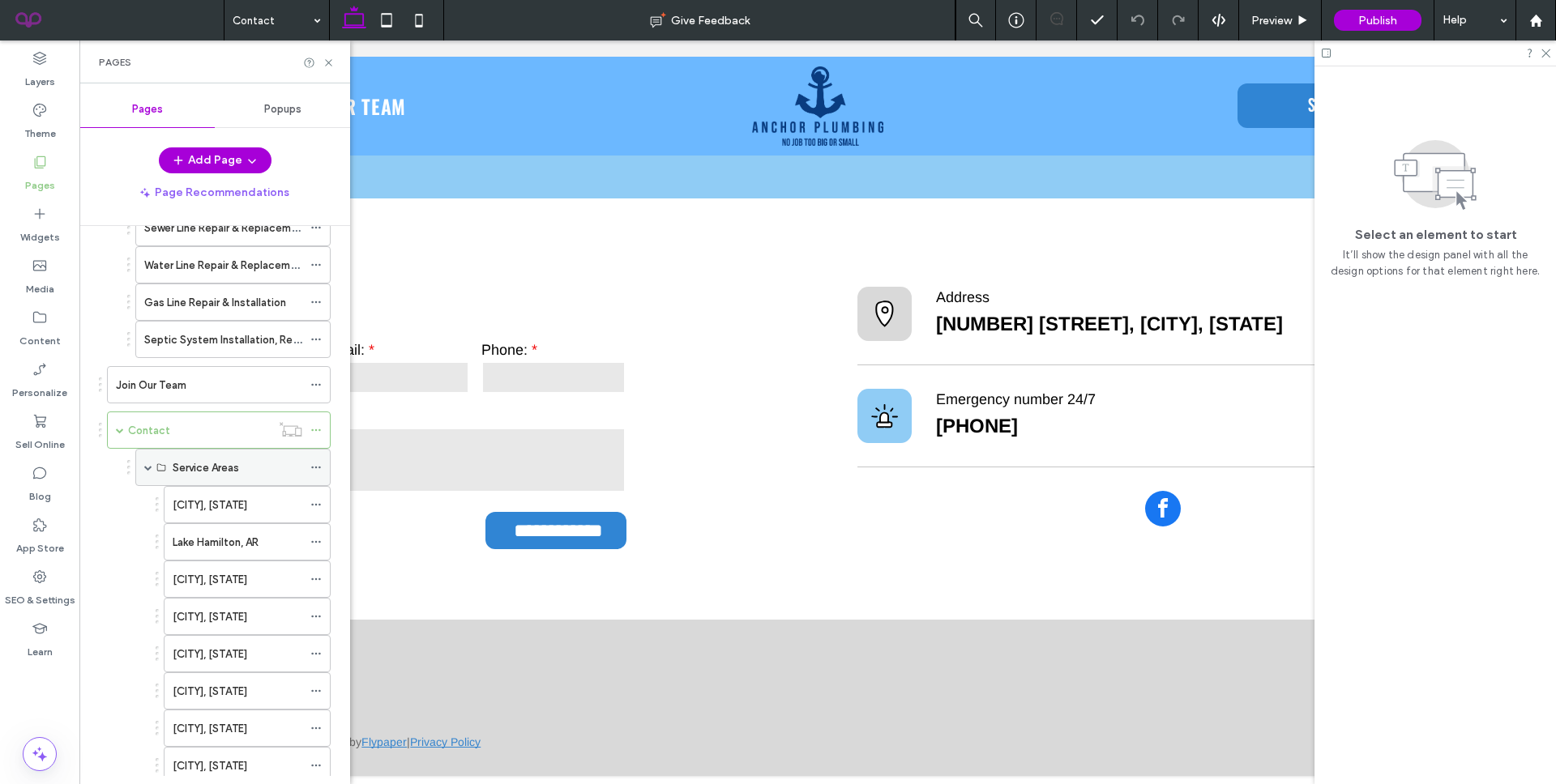 scroll, scrollTop: 130, scrollLeft: 0, axis: vertical 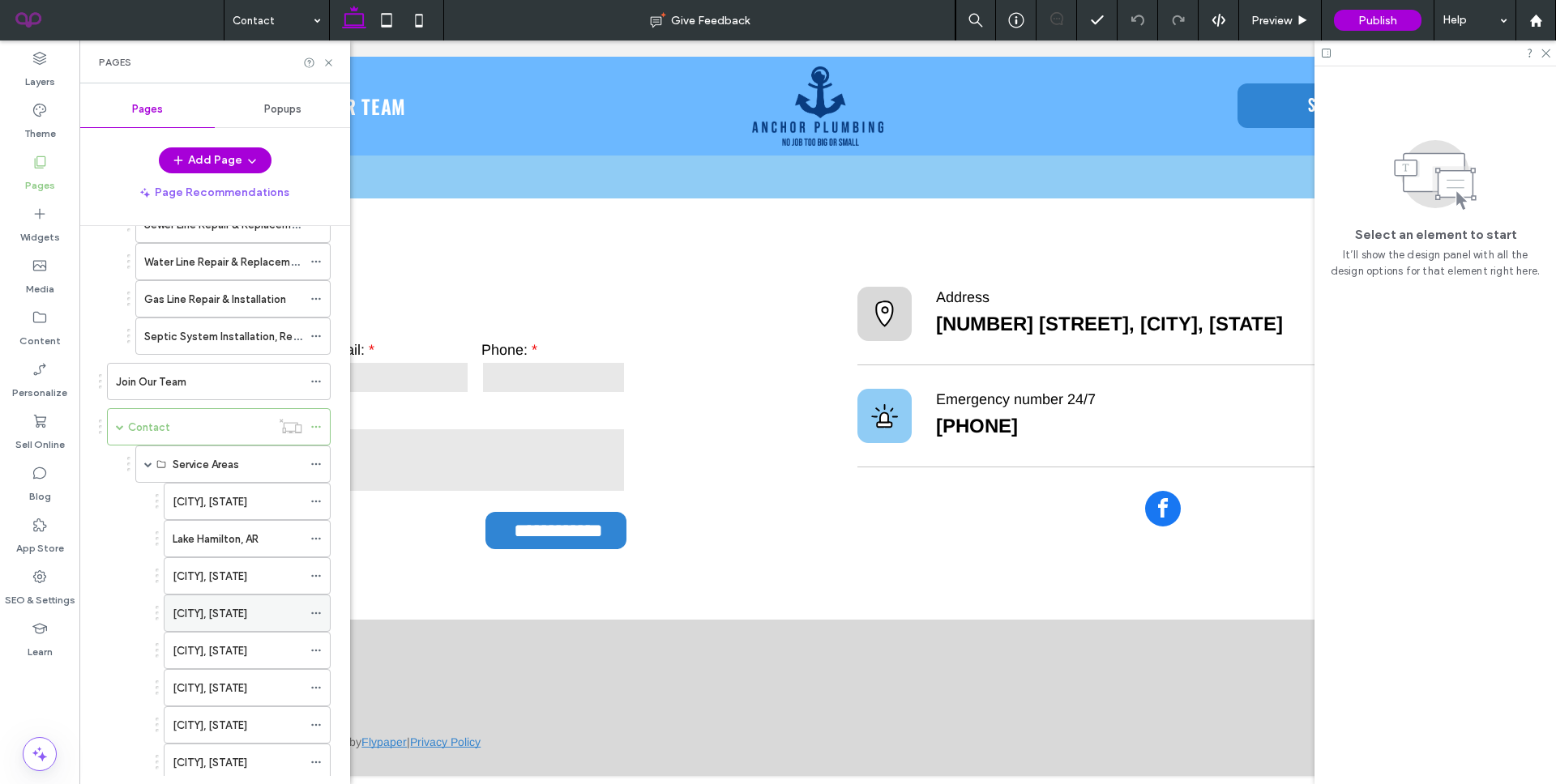 click on "[CITY], [STATE]" at bounding box center (237, 613) 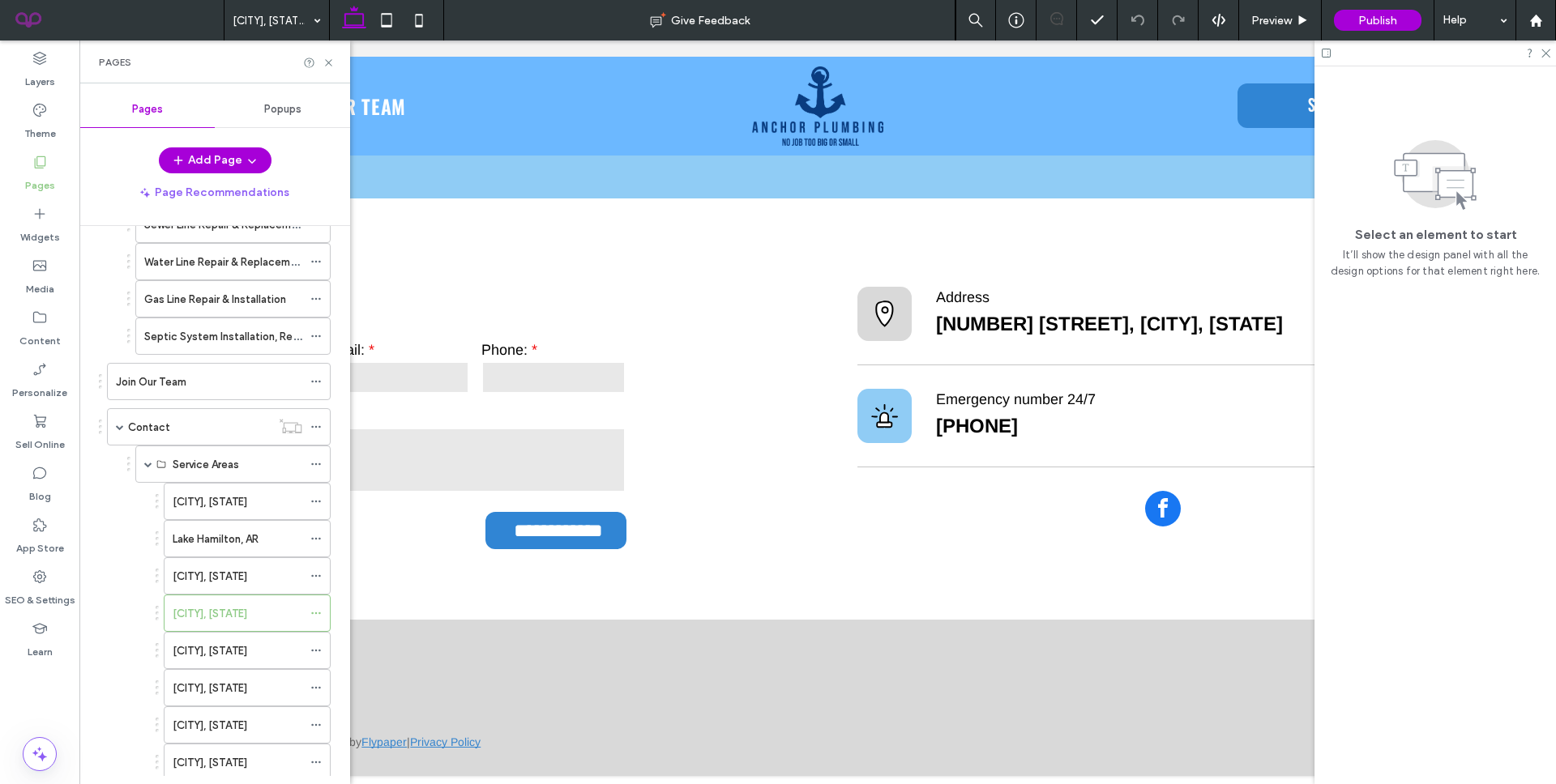 click on "Pages" at bounding box center (215, 62) 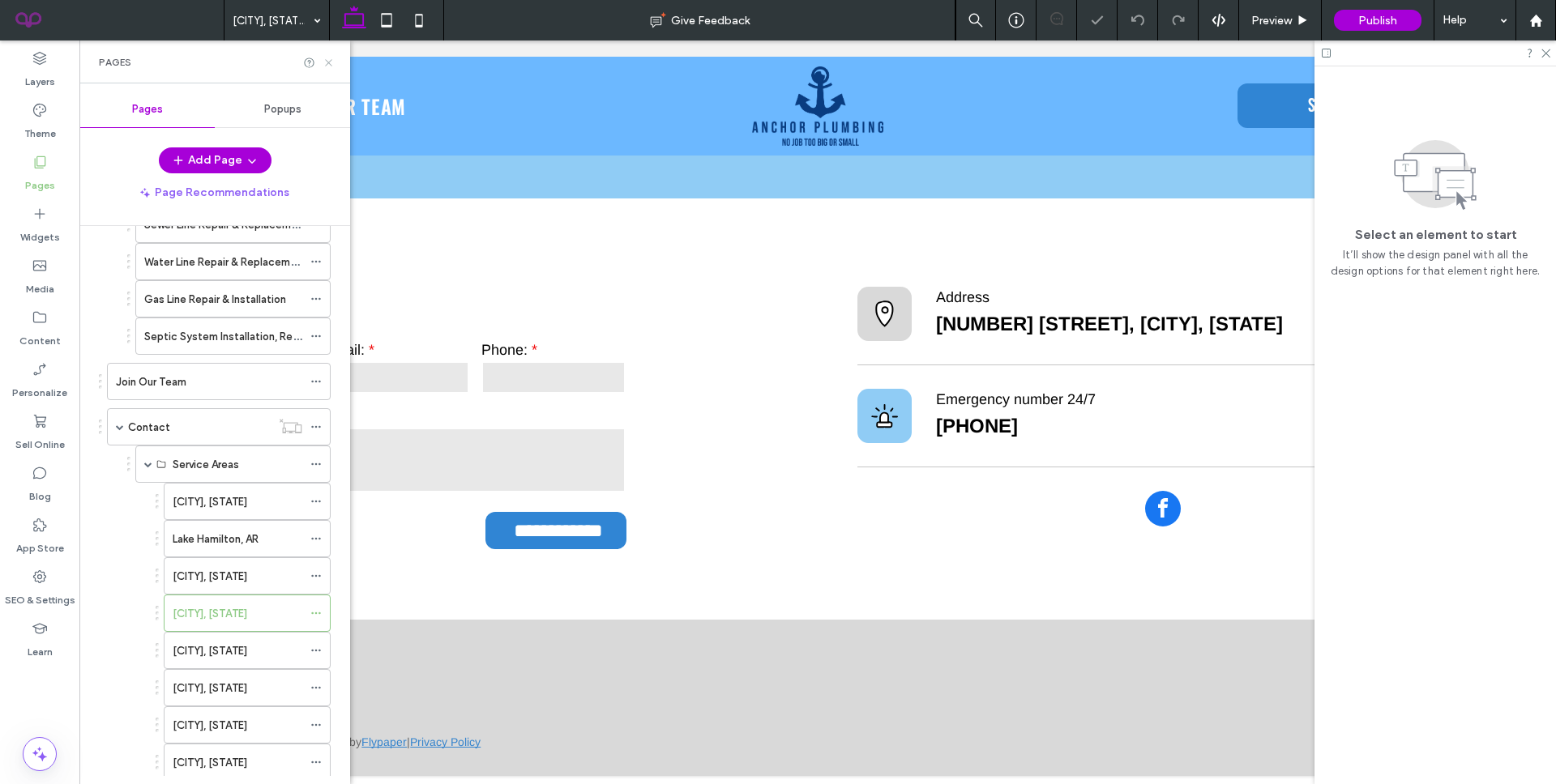 click 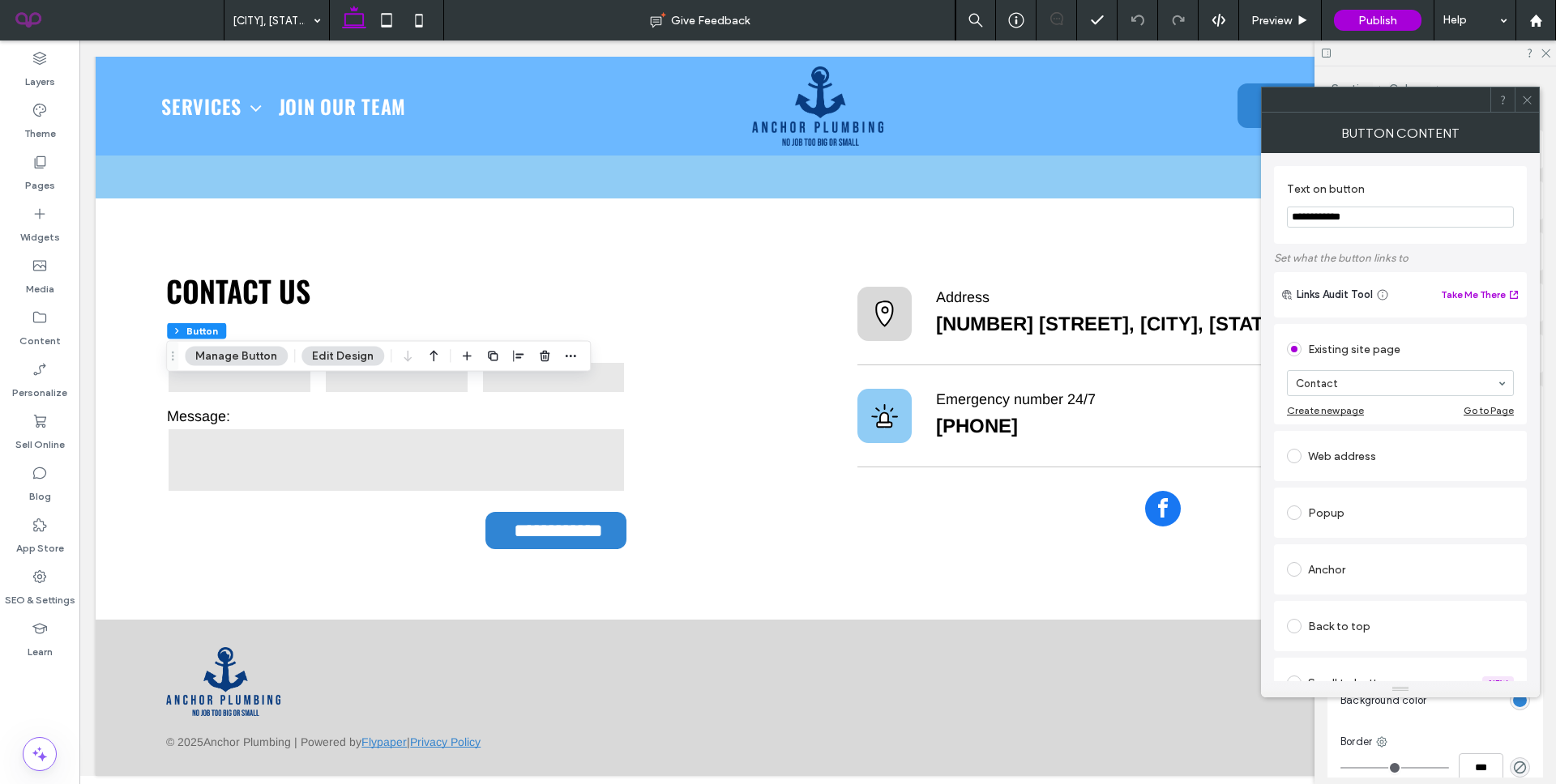 type on "**" 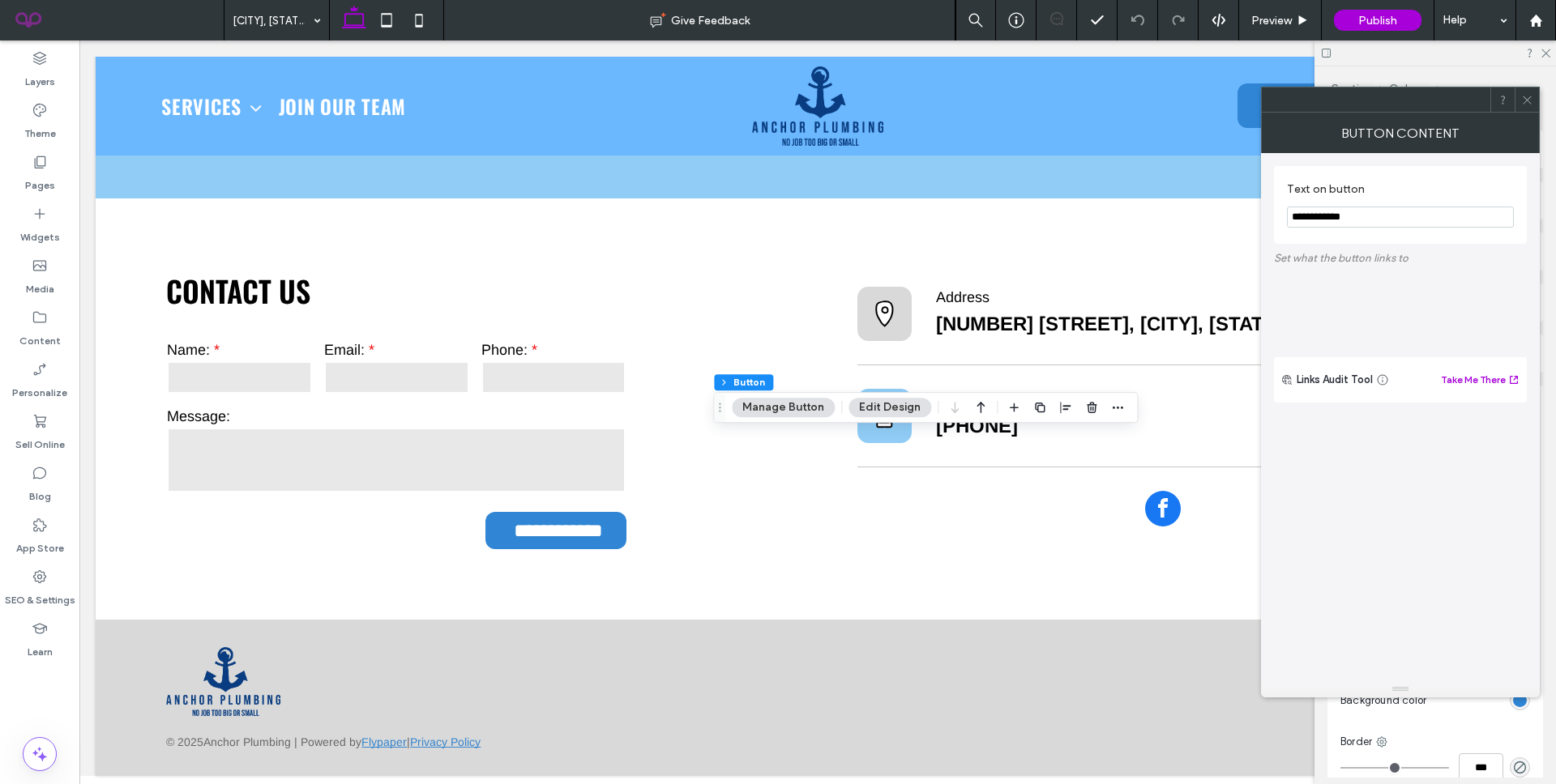 type on "**" 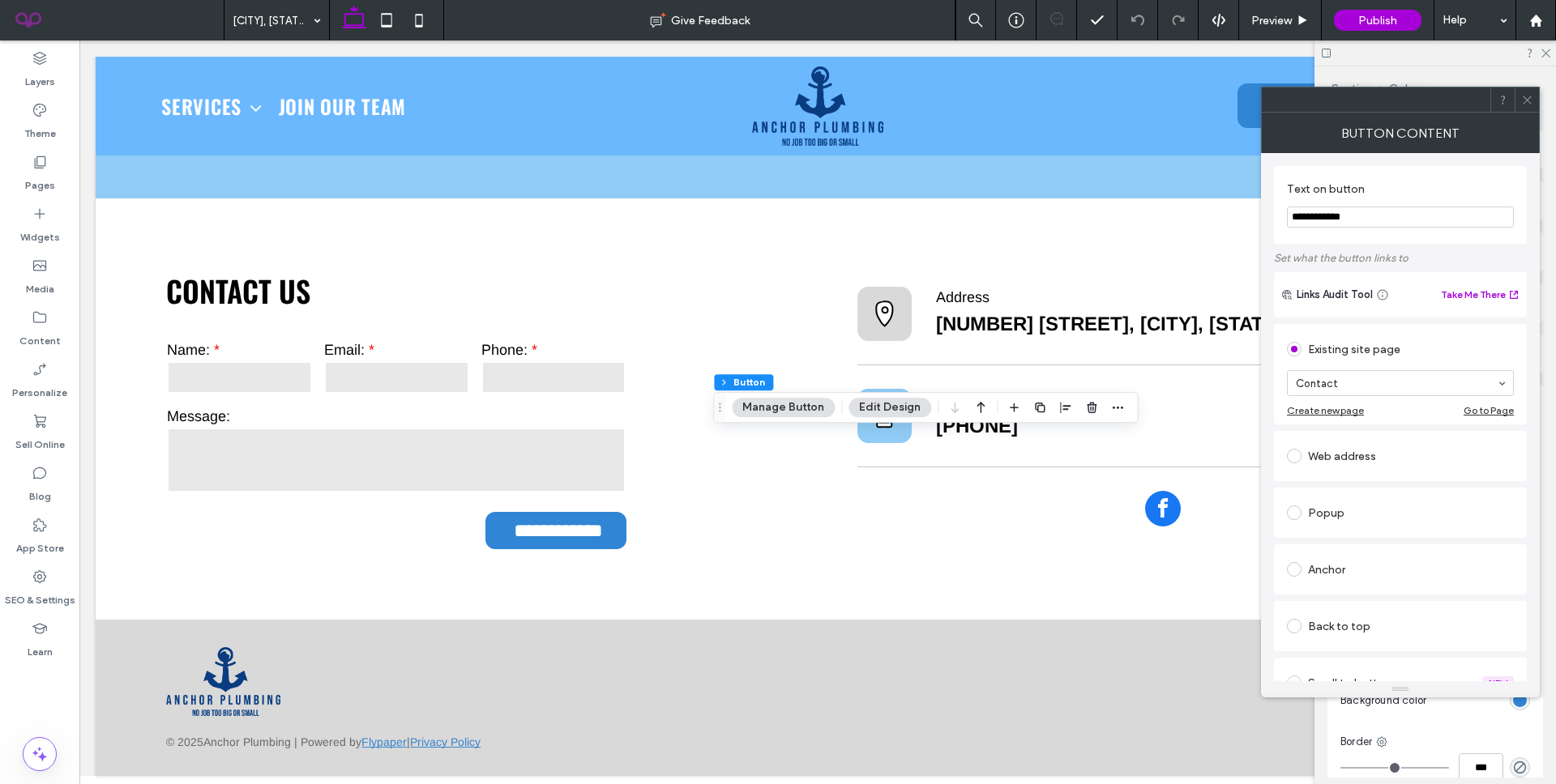 click at bounding box center [1527, 100] 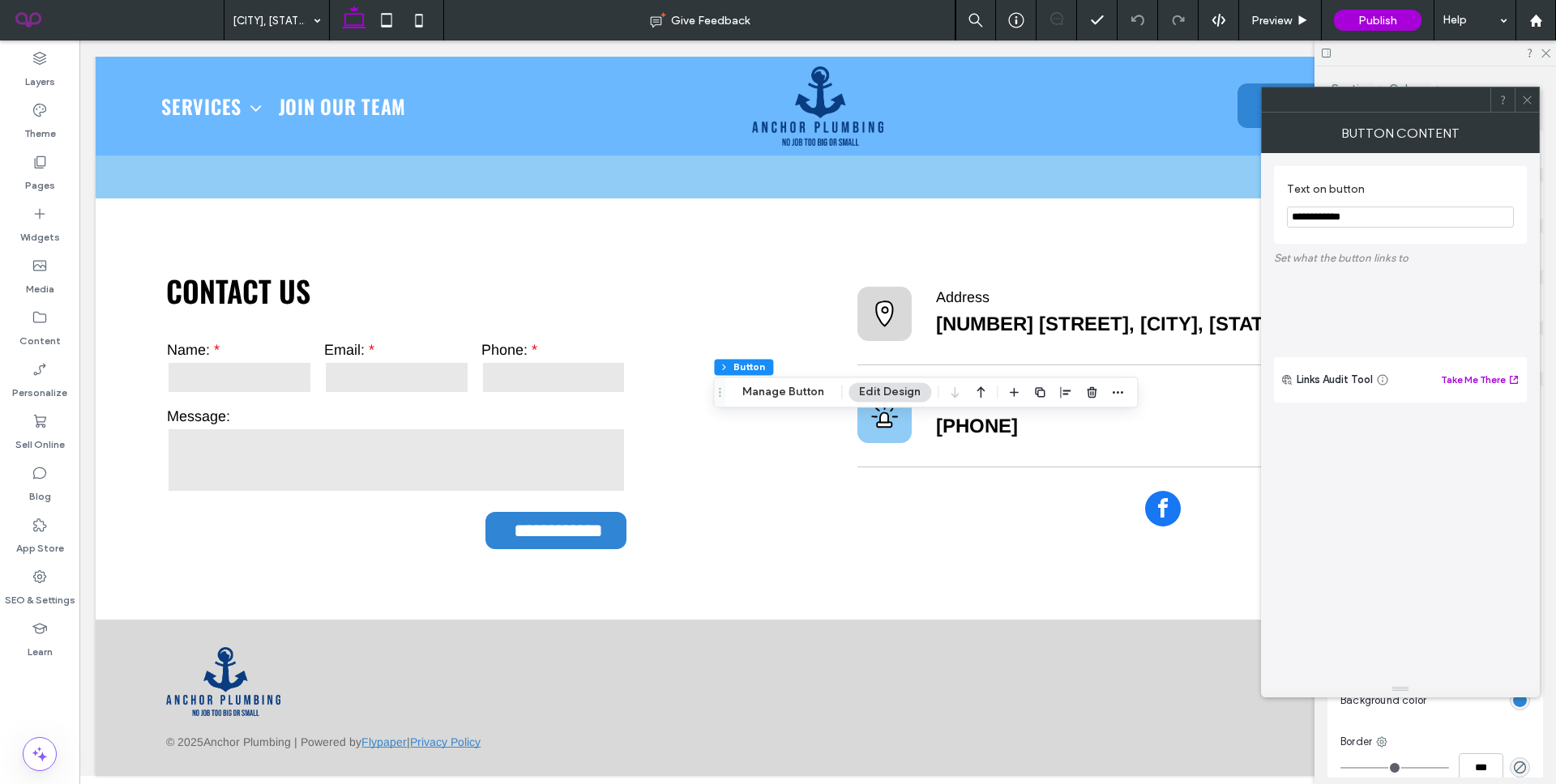 type on "**" 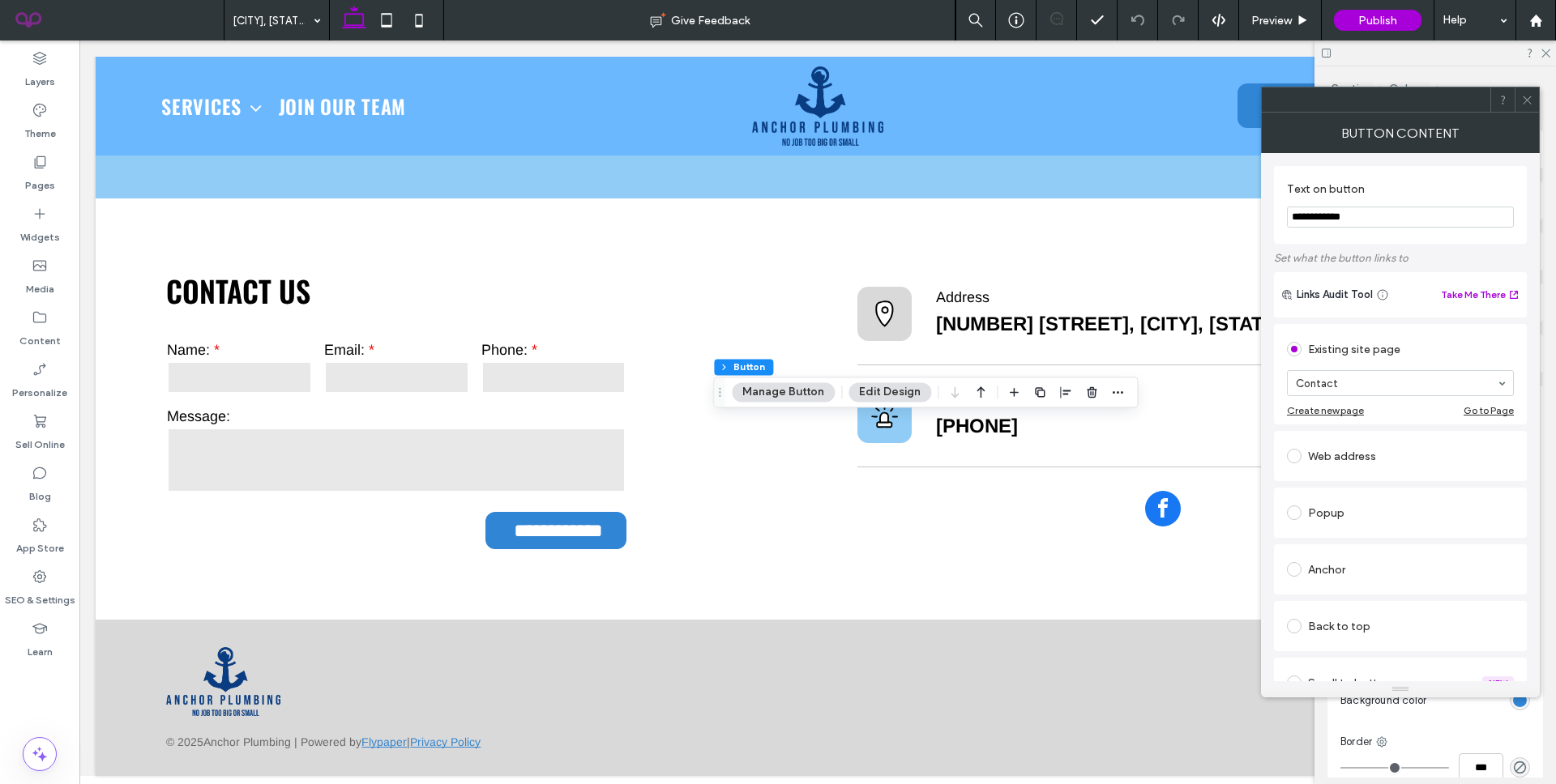 click 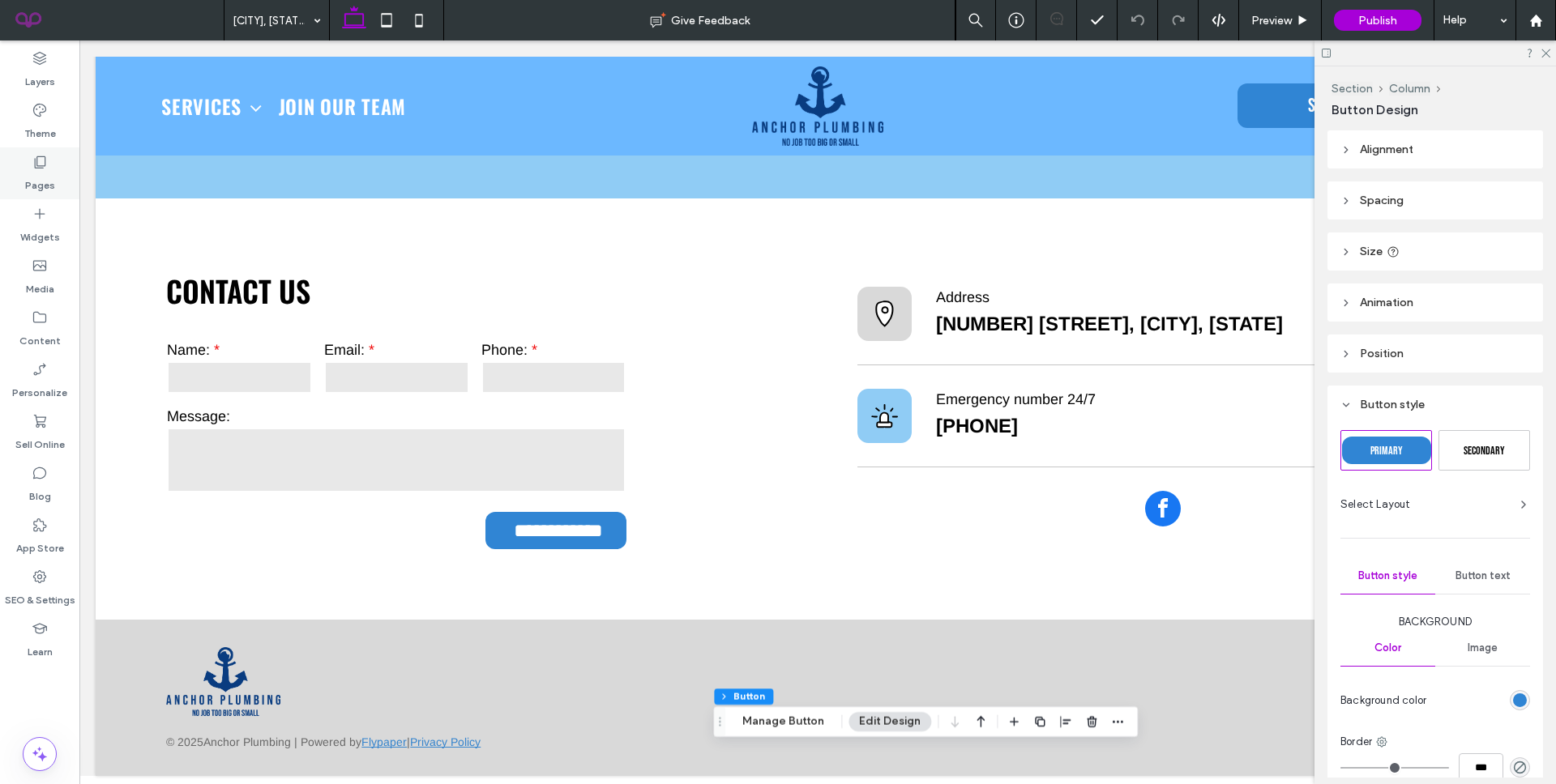 click on "Pages" at bounding box center [40, 173] 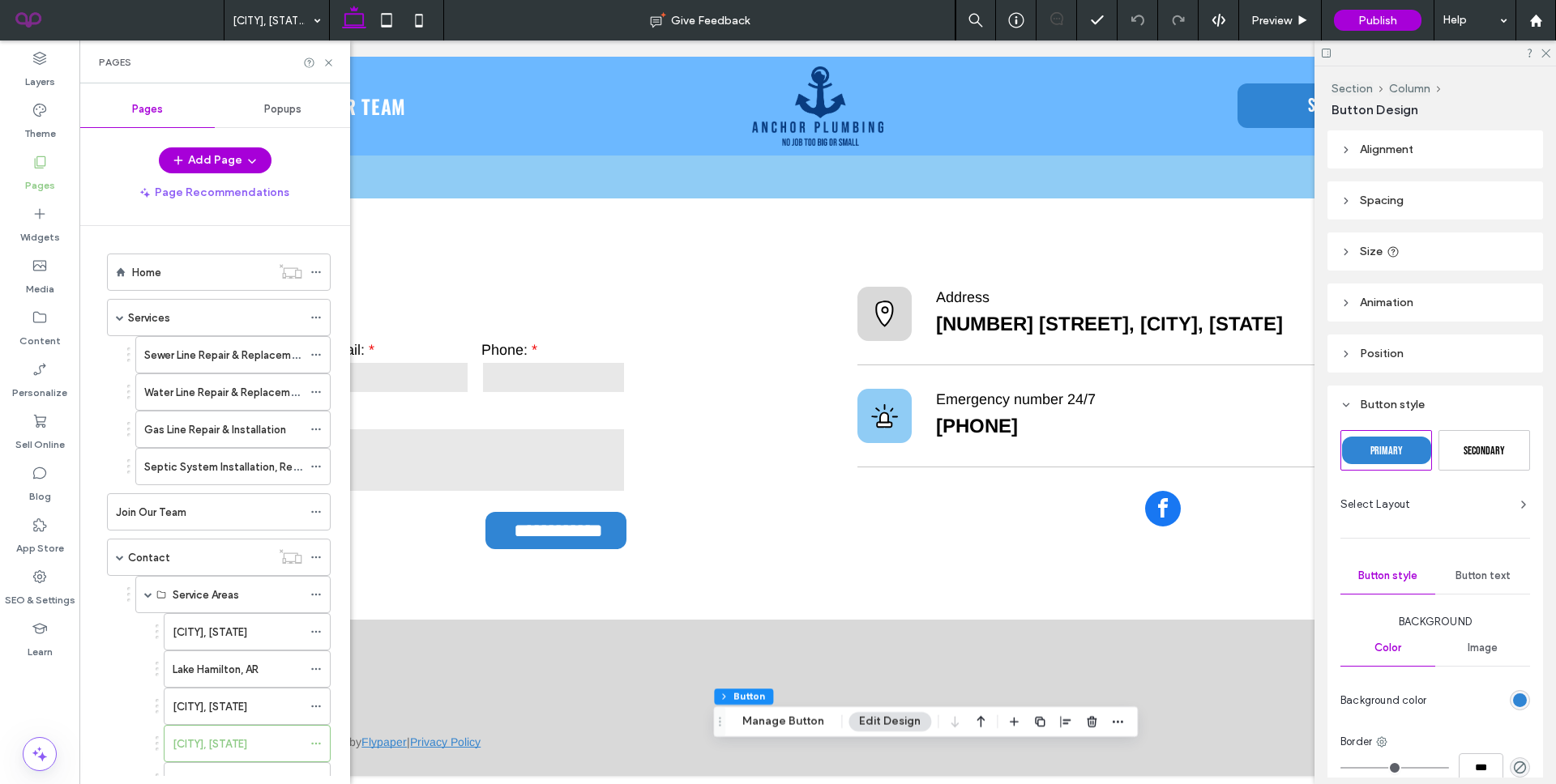 click on "Pages" at bounding box center (215, 62) 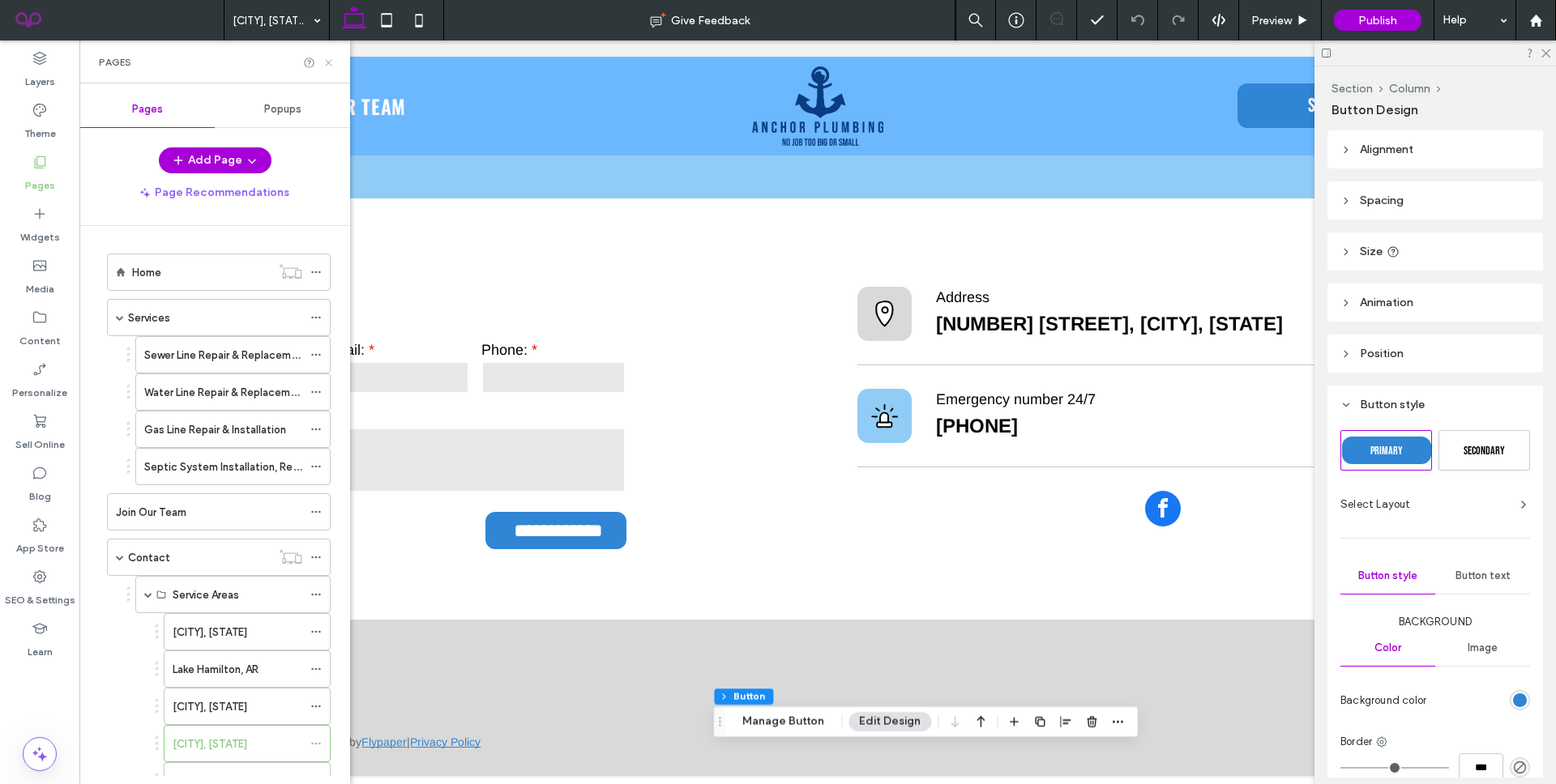 click 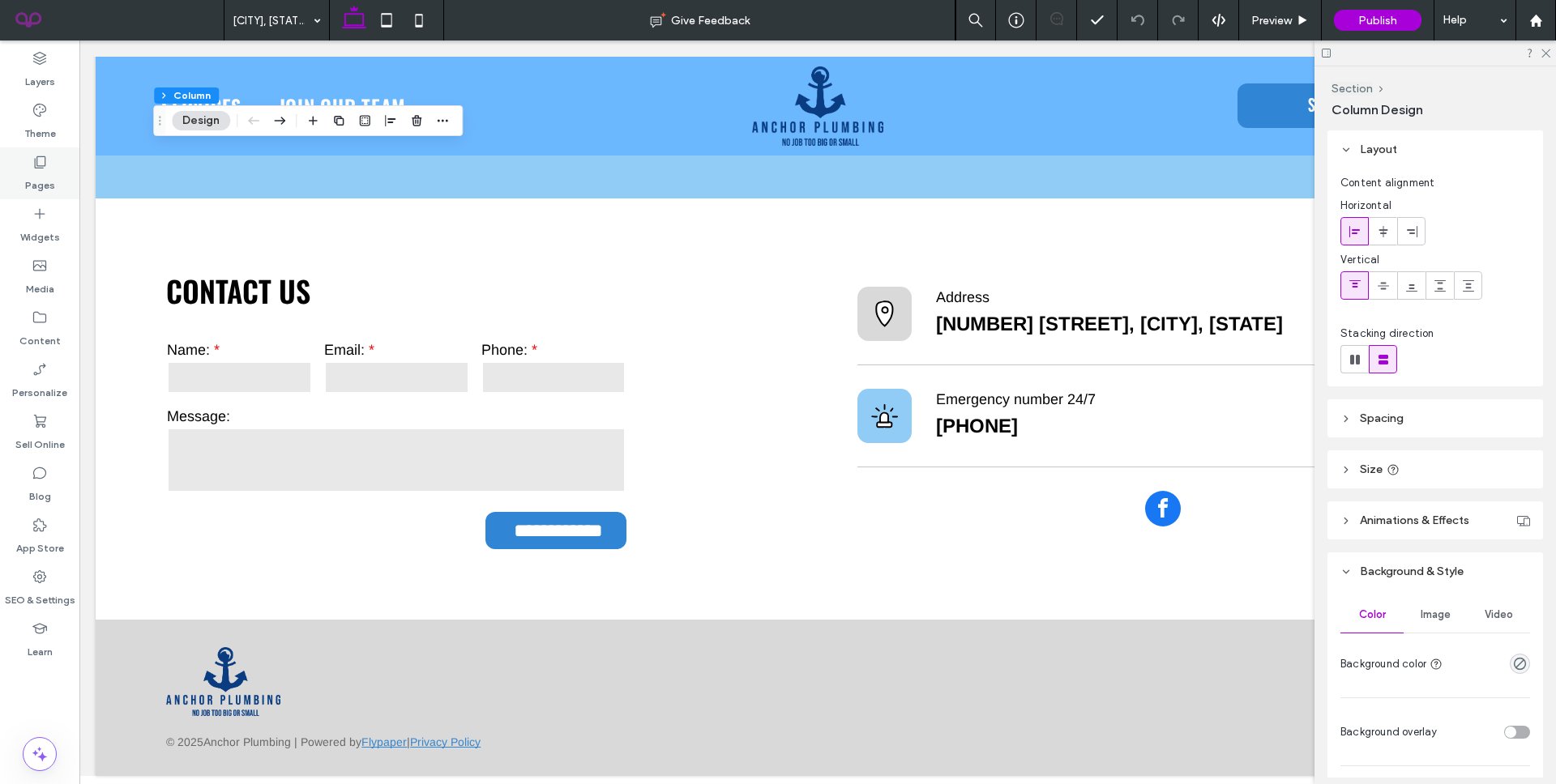 click 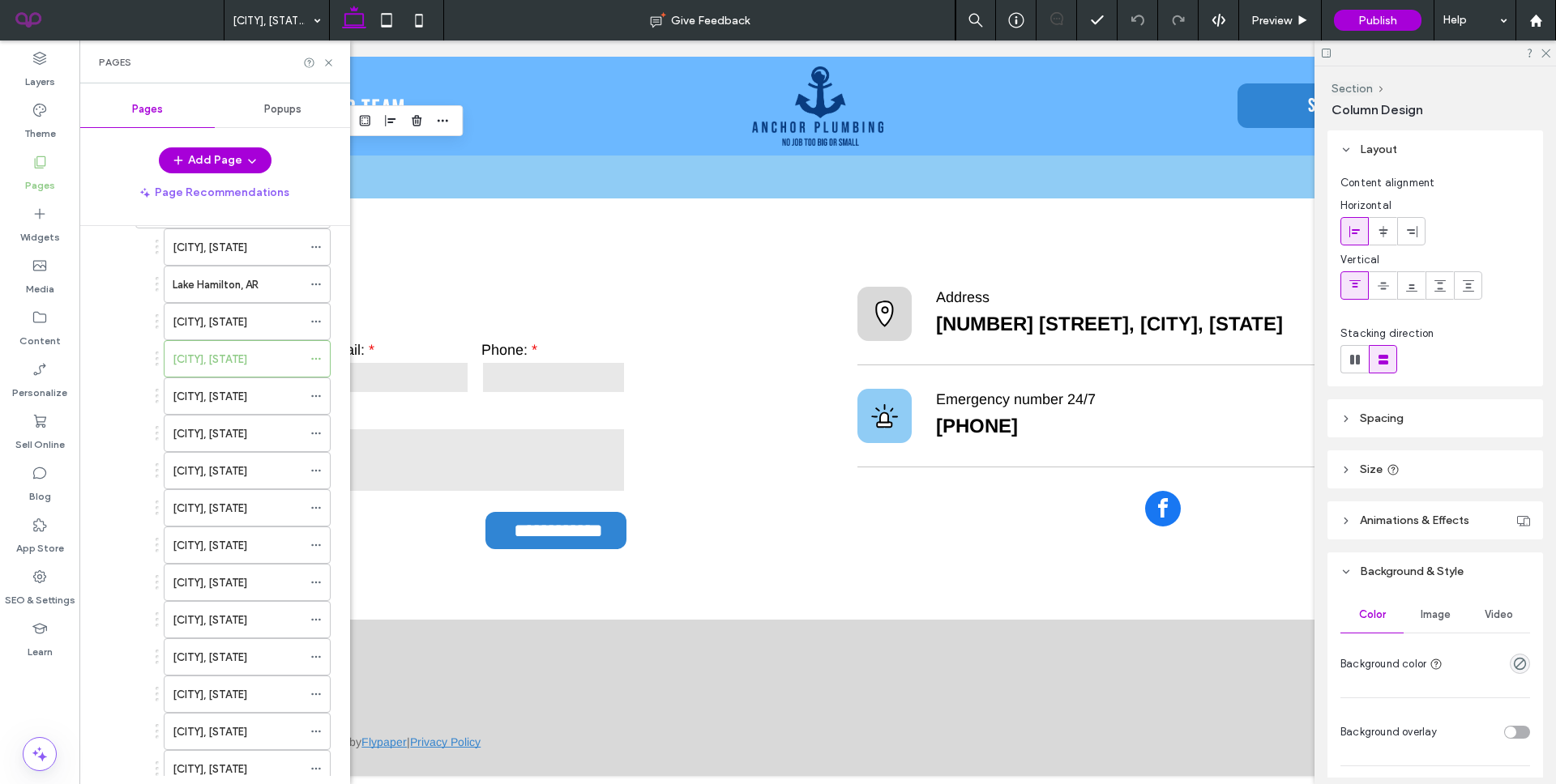 scroll, scrollTop: 0, scrollLeft: 0, axis: both 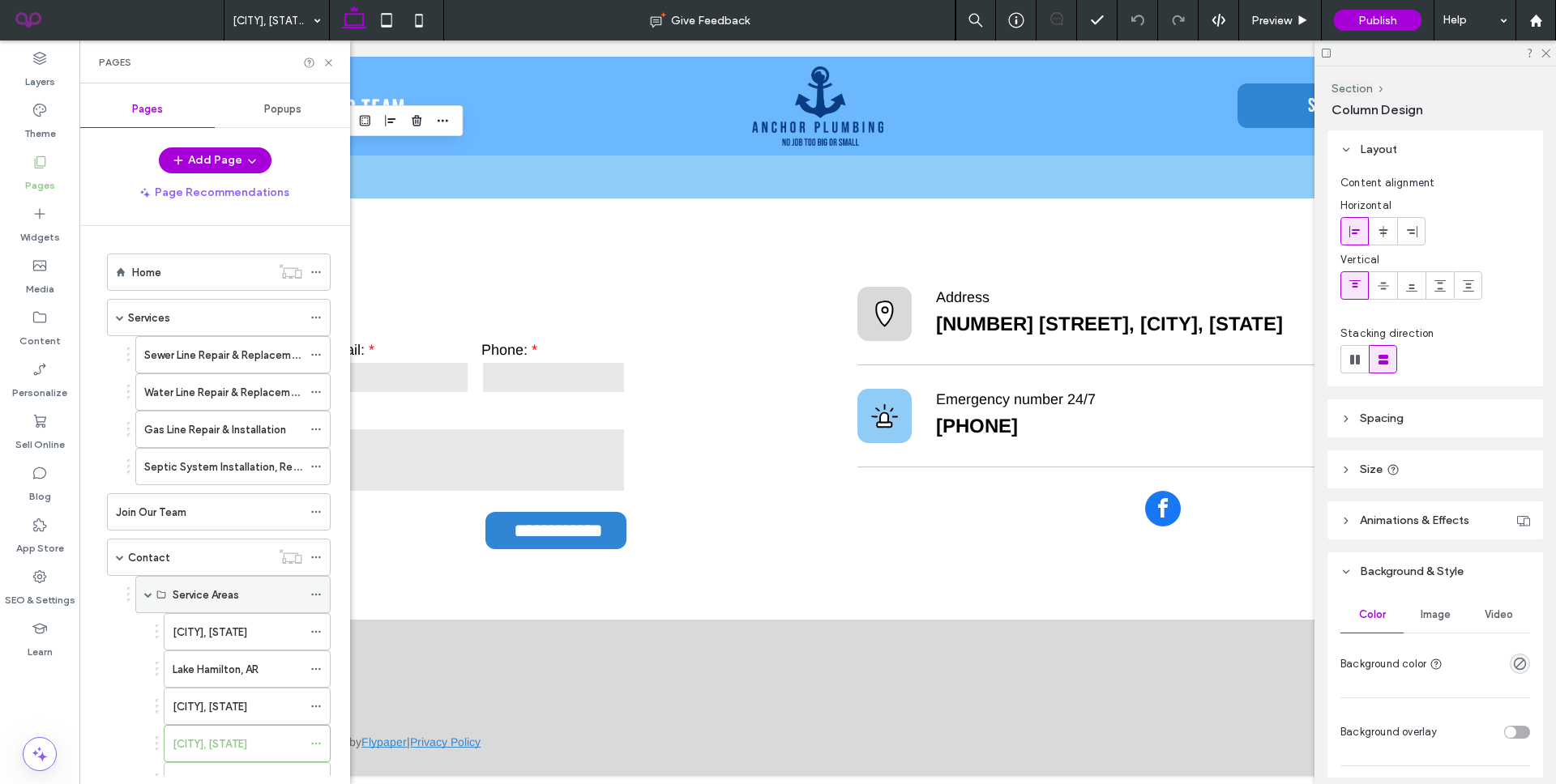 click at bounding box center (148, 594) 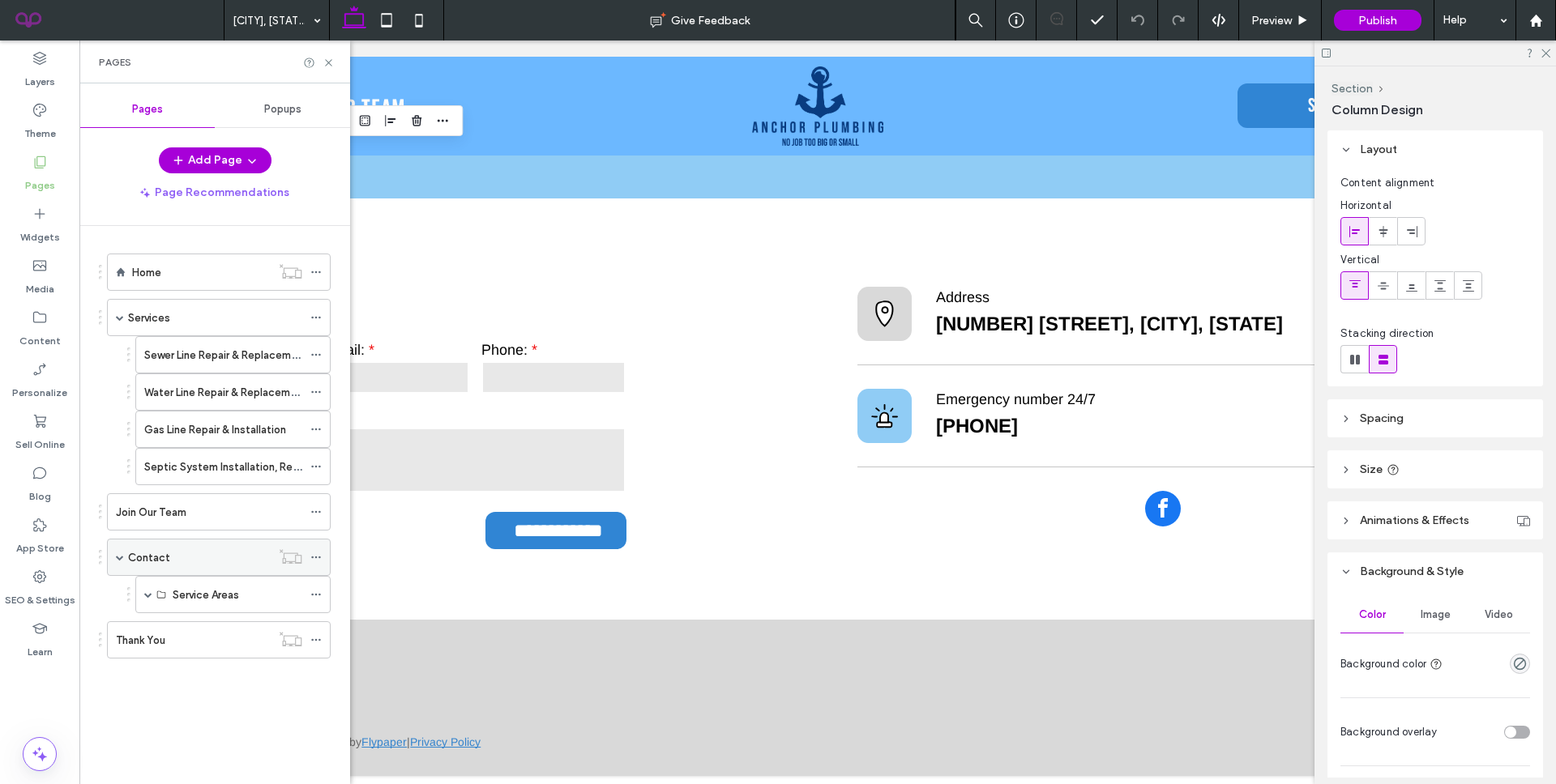 click on "Contact" at bounding box center (149, 557) 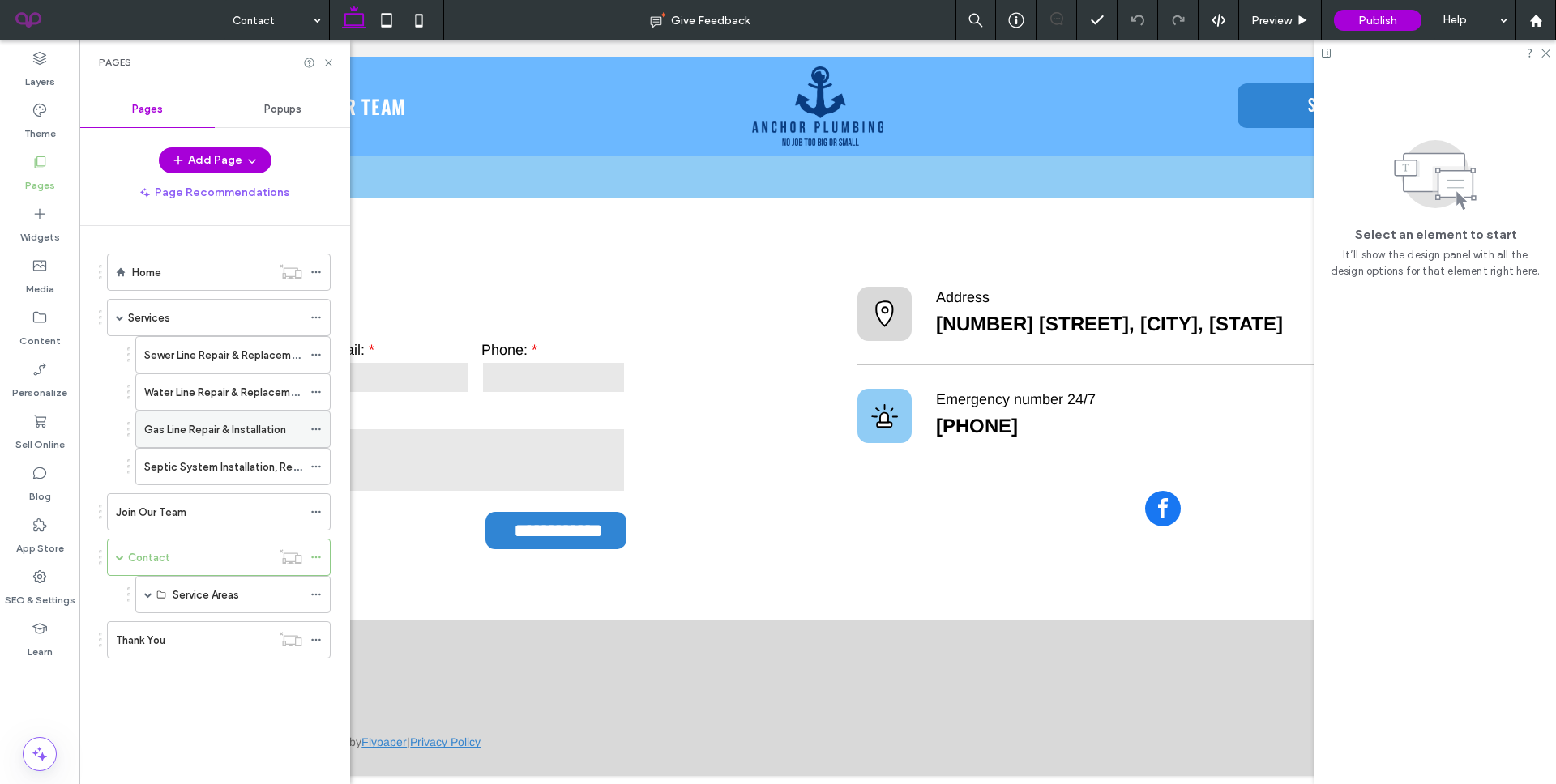 click on "Gas Line Repair & Installation" at bounding box center (223, 429) 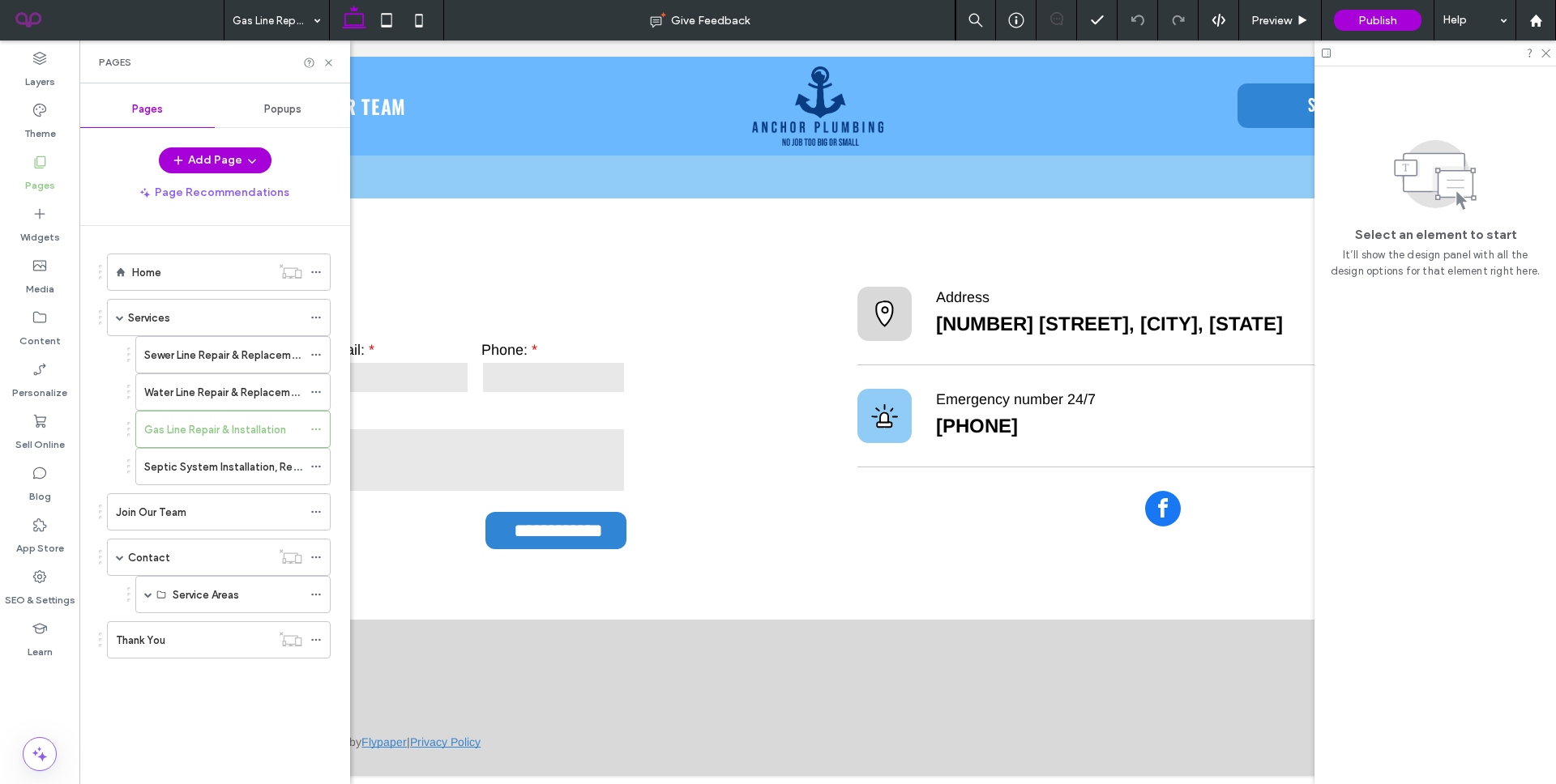 click on "Gas Line Repair & Installation Give Feedback Preview Publish Help
Design Panel Site Comments Team & Clients Automate new comments Instantly notify your team when someone adds or updates a comment on a site. See Zap Examples
Layers Theme Pages Widgets Media Content Personalize Sell Online Blog App Store SEO & Settings Learn Pages Pages Popups Add Page Page Recommendations Home Services Sewer Line Repair & Replacement Water Line Repair & Replacement Gas Line Repair & Installation Septic System Installation, Repair & Inspection Join Our Team Contact Service Areas Hot Springs, AR Lake Hamilton, AR Amity, AR Fountain Lake, AR Glenwood, AR Pearcy, AR Mountain Pine, AR Malvern, AR Bismarck, AR Arkadelphia, AR Benton, AR Bryant, AR Haskell, AR Salem, AR Little Rock, AR North Little Rock, AR Thank You" at bounding box center [778, 392] 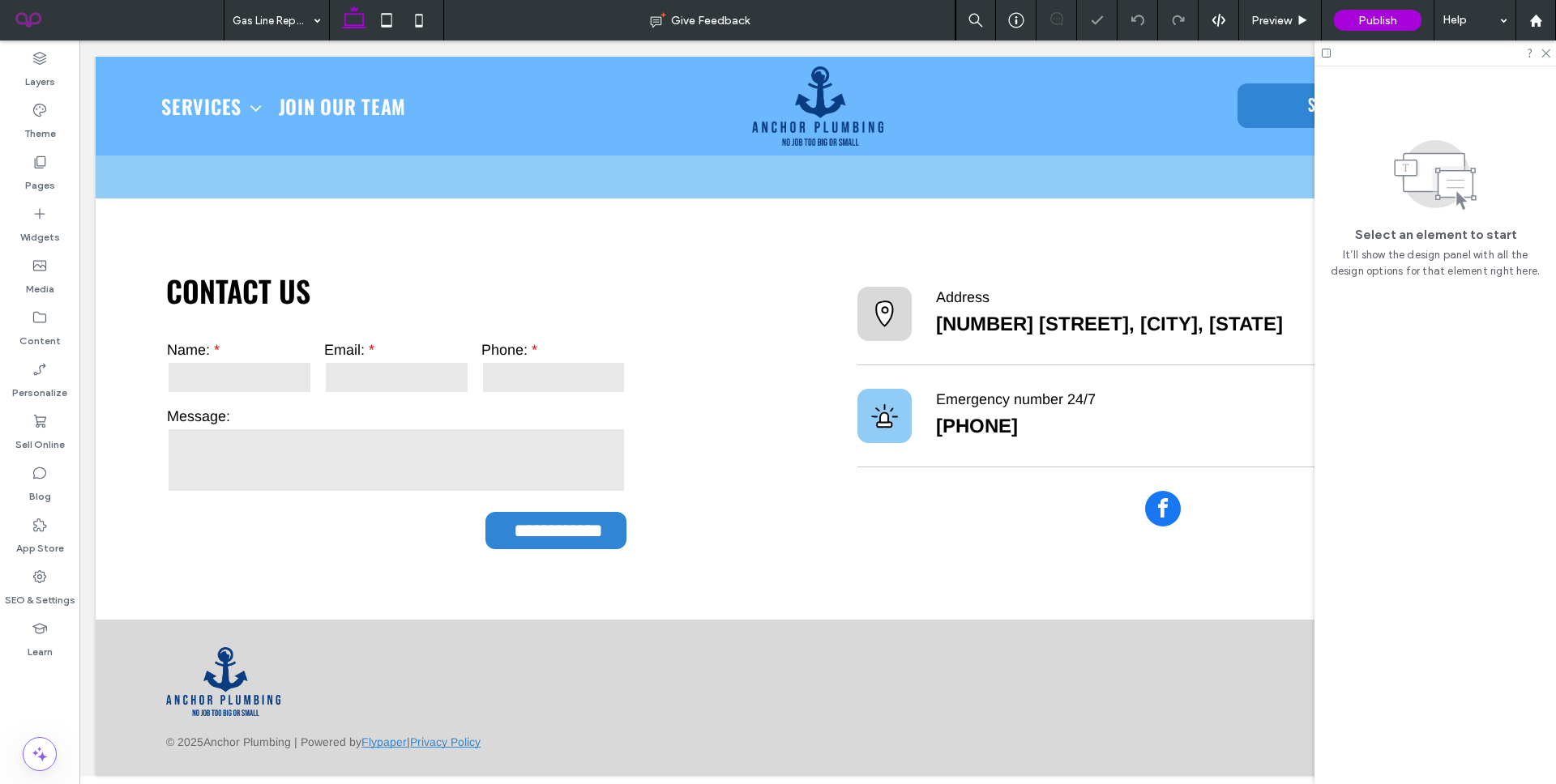 click 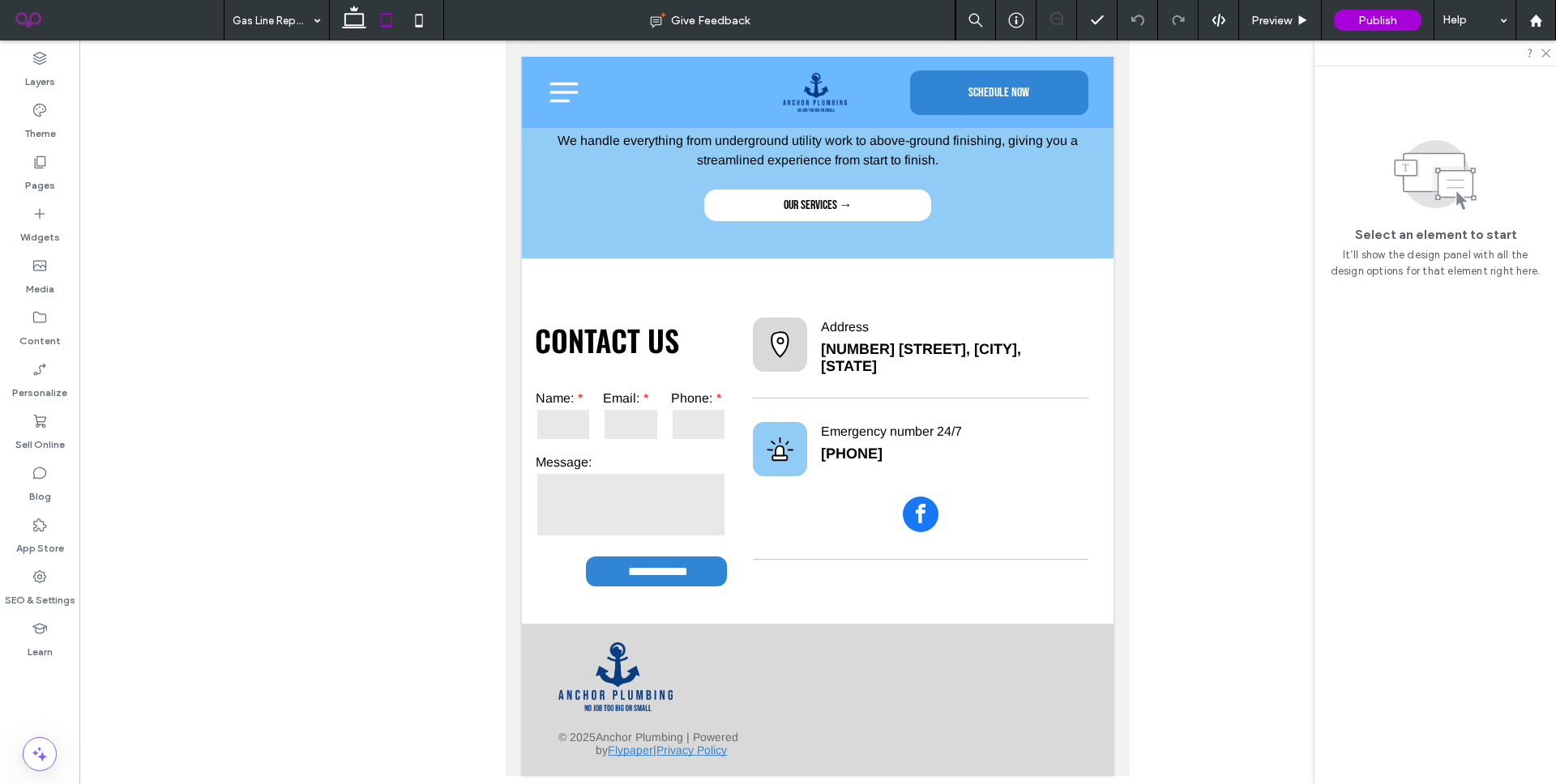 click 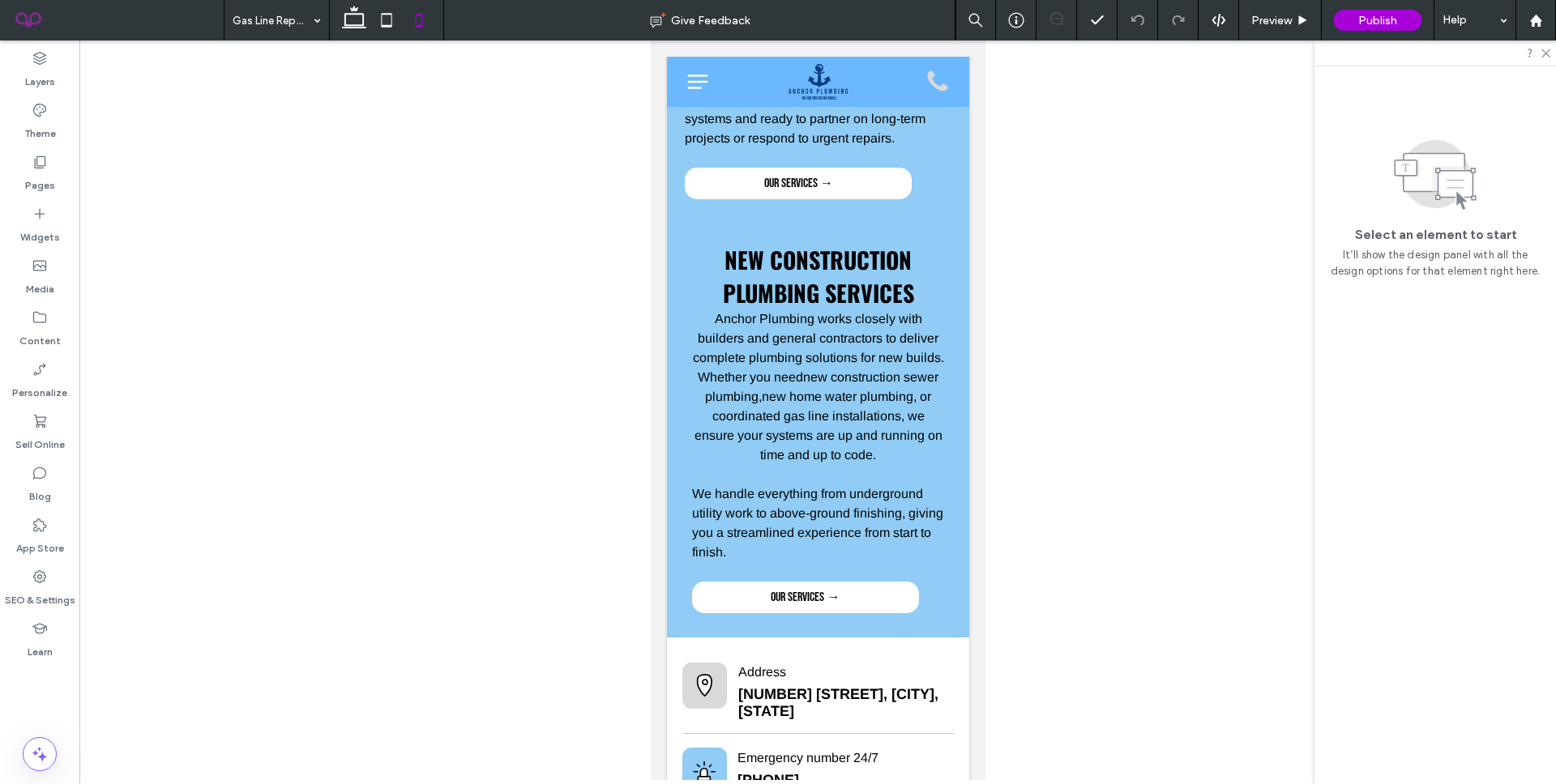 click at bounding box center (387, 20) 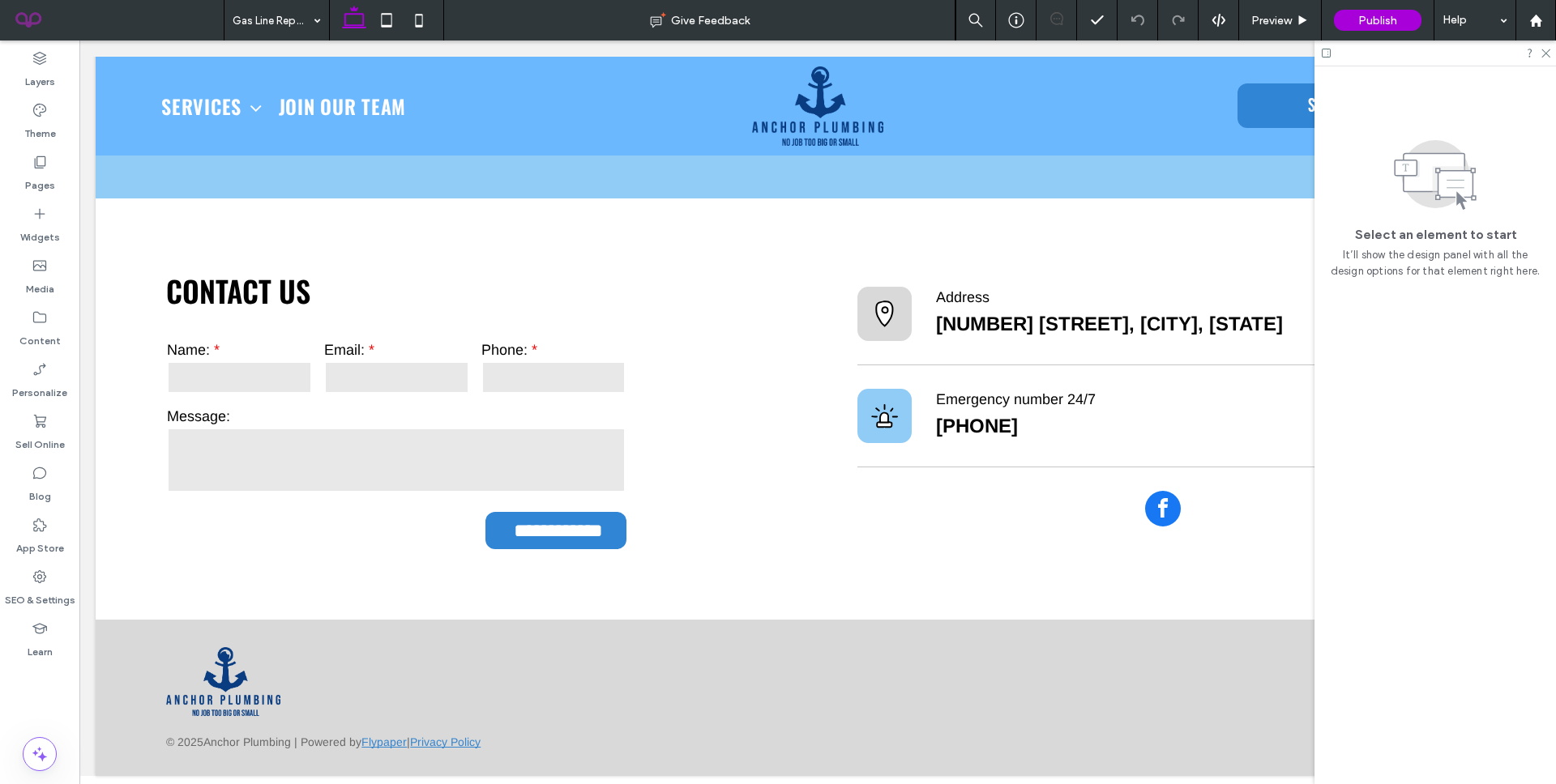 click 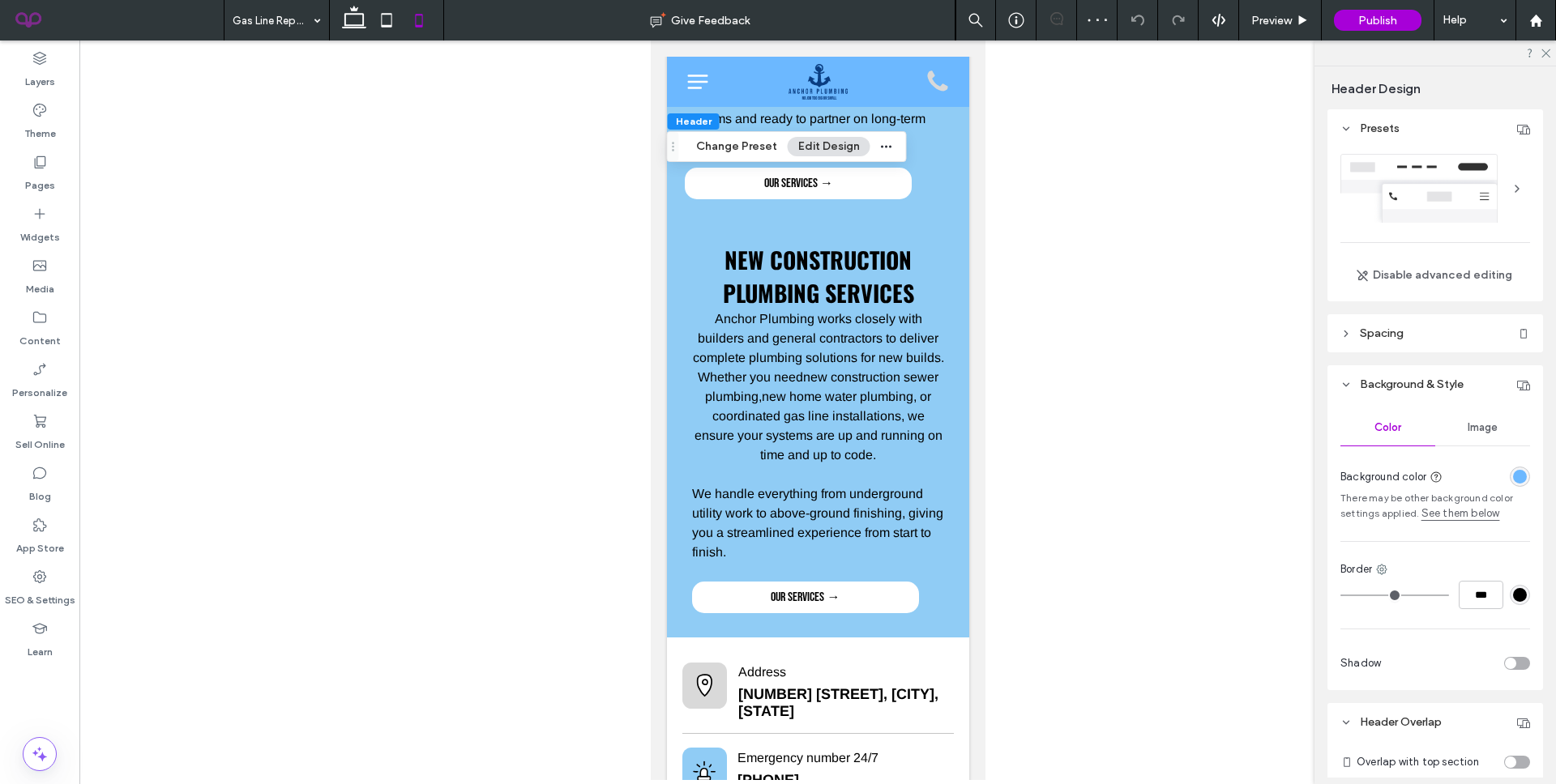 scroll, scrollTop: 0, scrollLeft: 0, axis: both 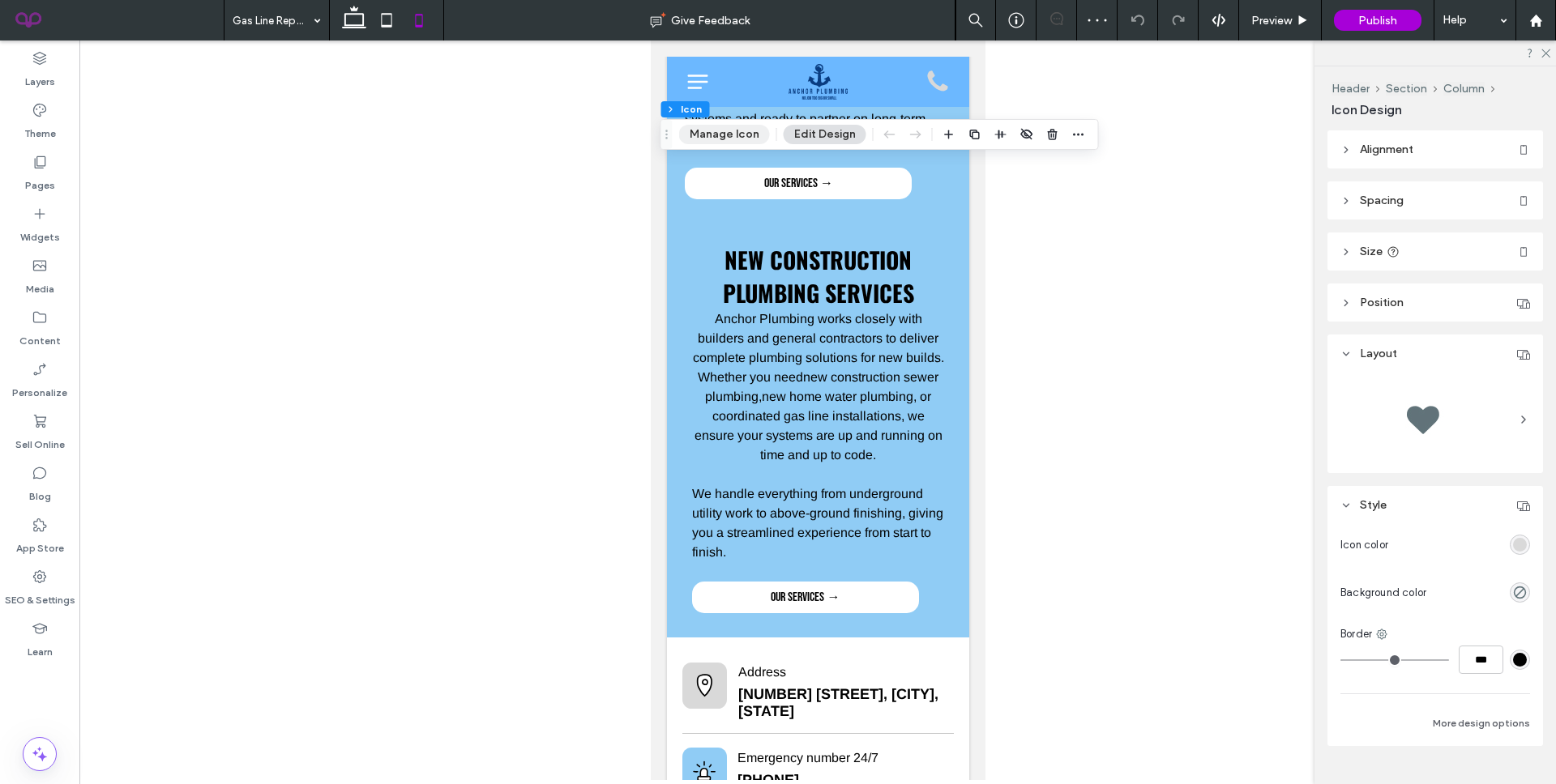 click on "Manage Icon" at bounding box center [725, 134] 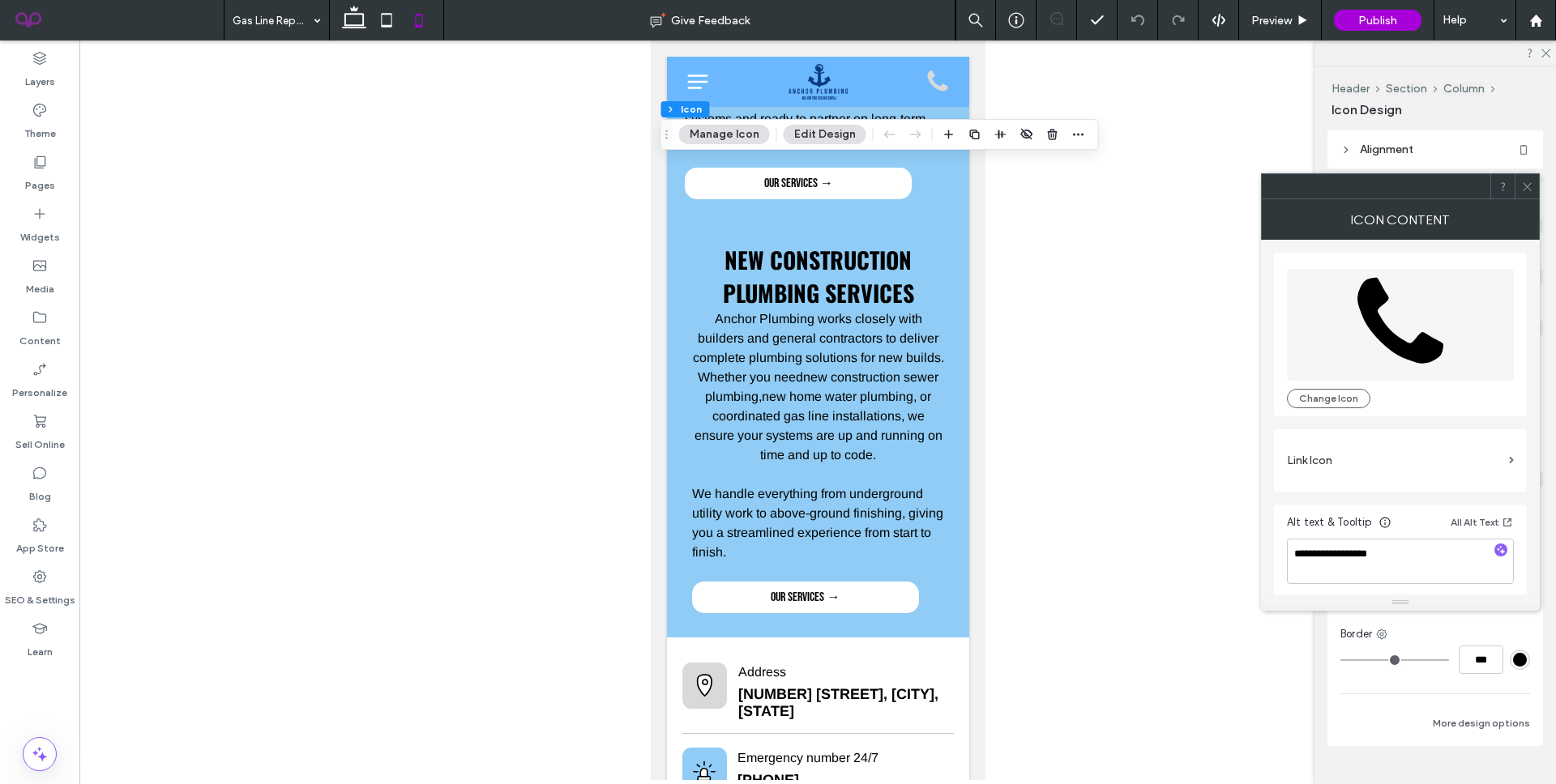 click on "Link Icon" at bounding box center [1395, 460] 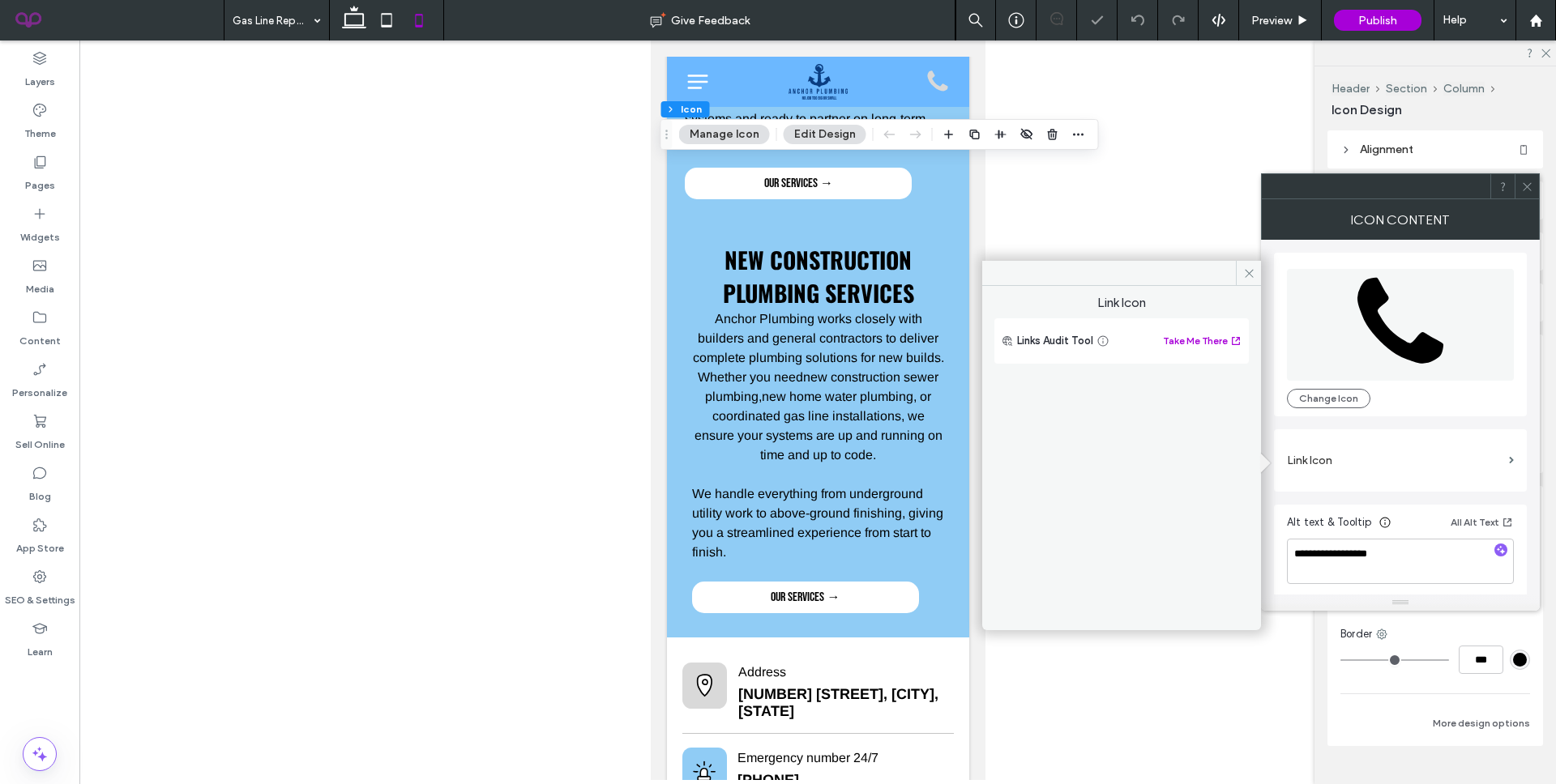 click on "Link Icon" at bounding box center [1395, 460] 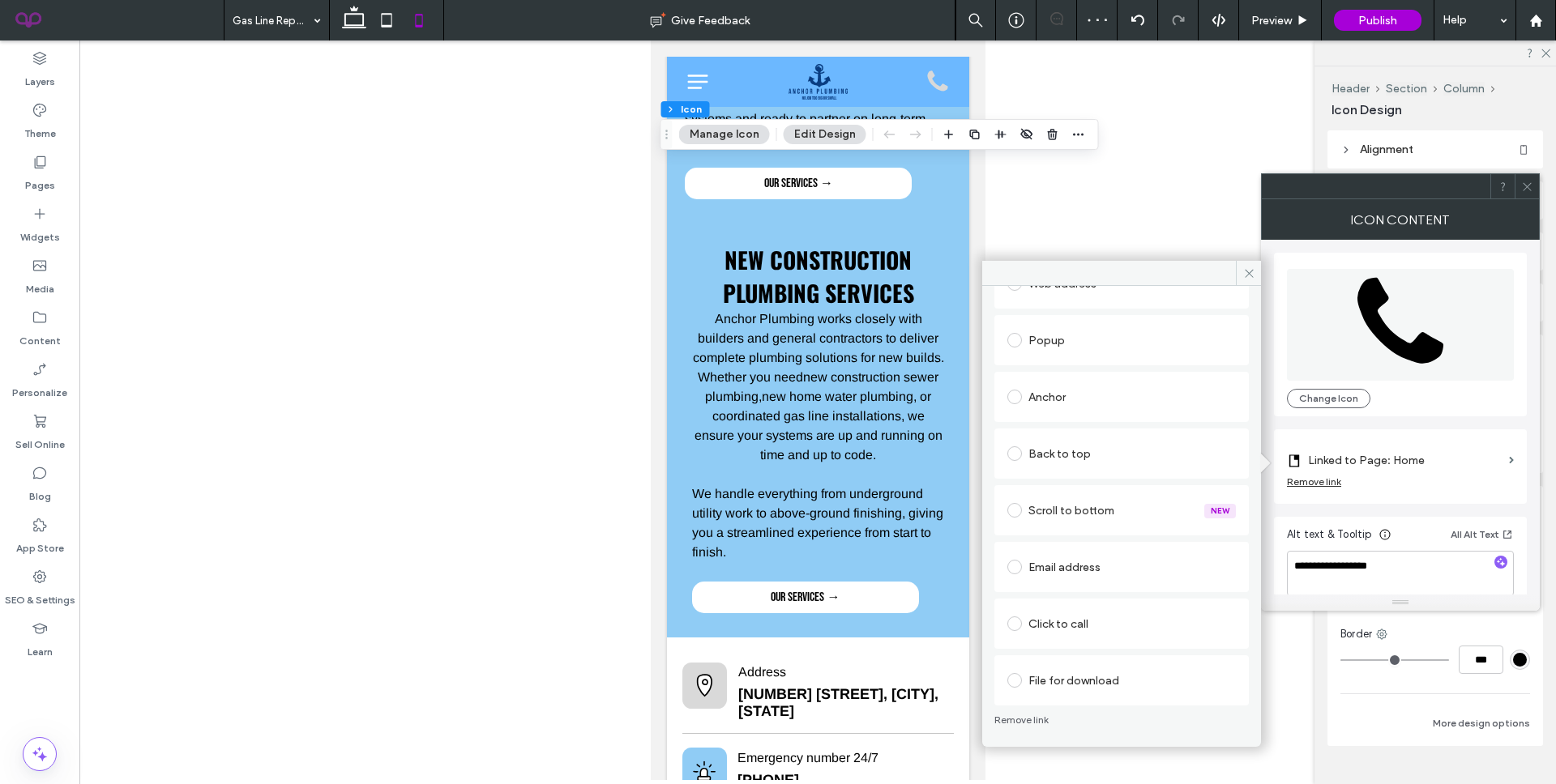 scroll, scrollTop: 216, scrollLeft: 0, axis: vertical 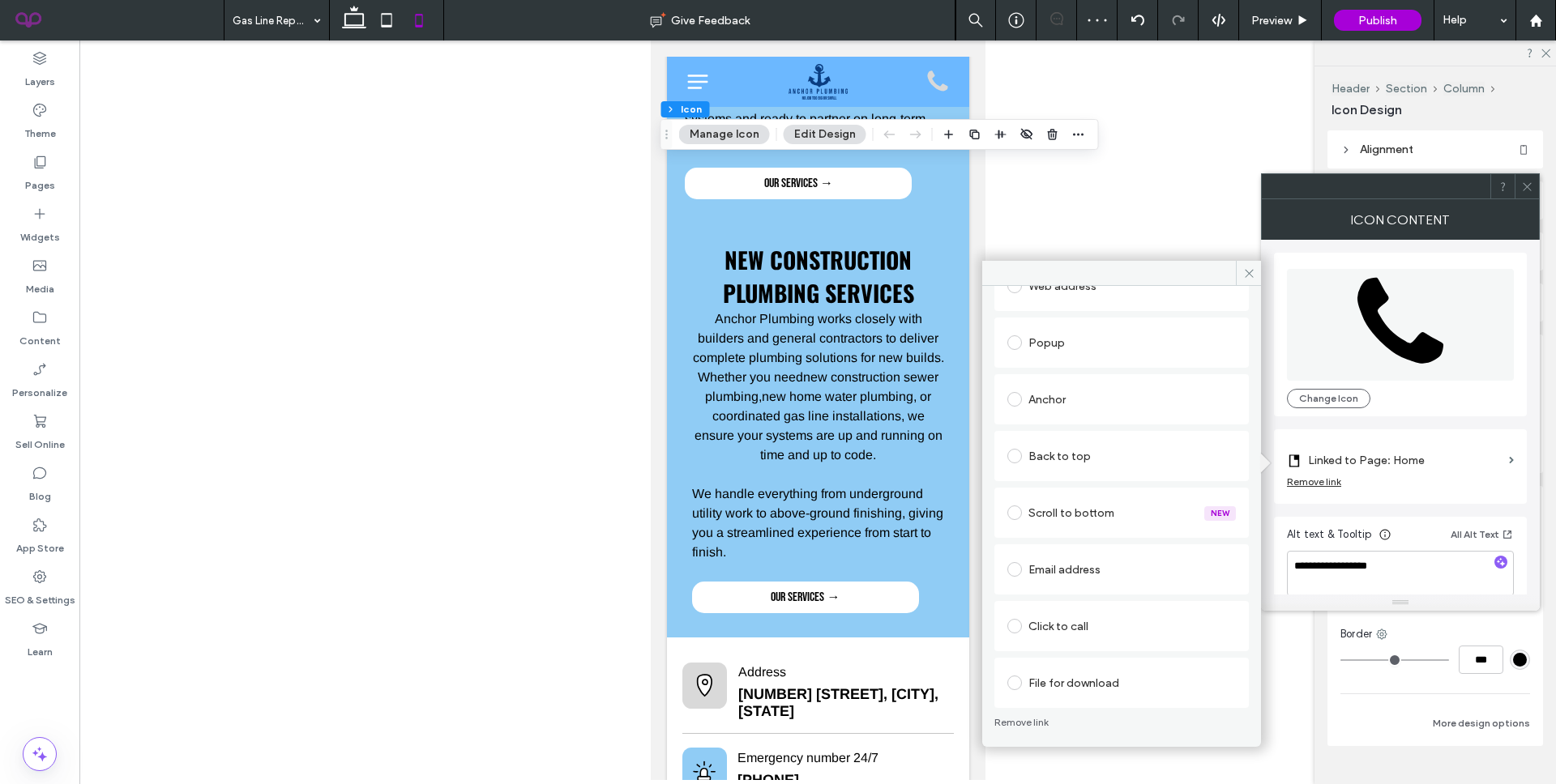 click on "Click to call" at bounding box center [1122, 626] 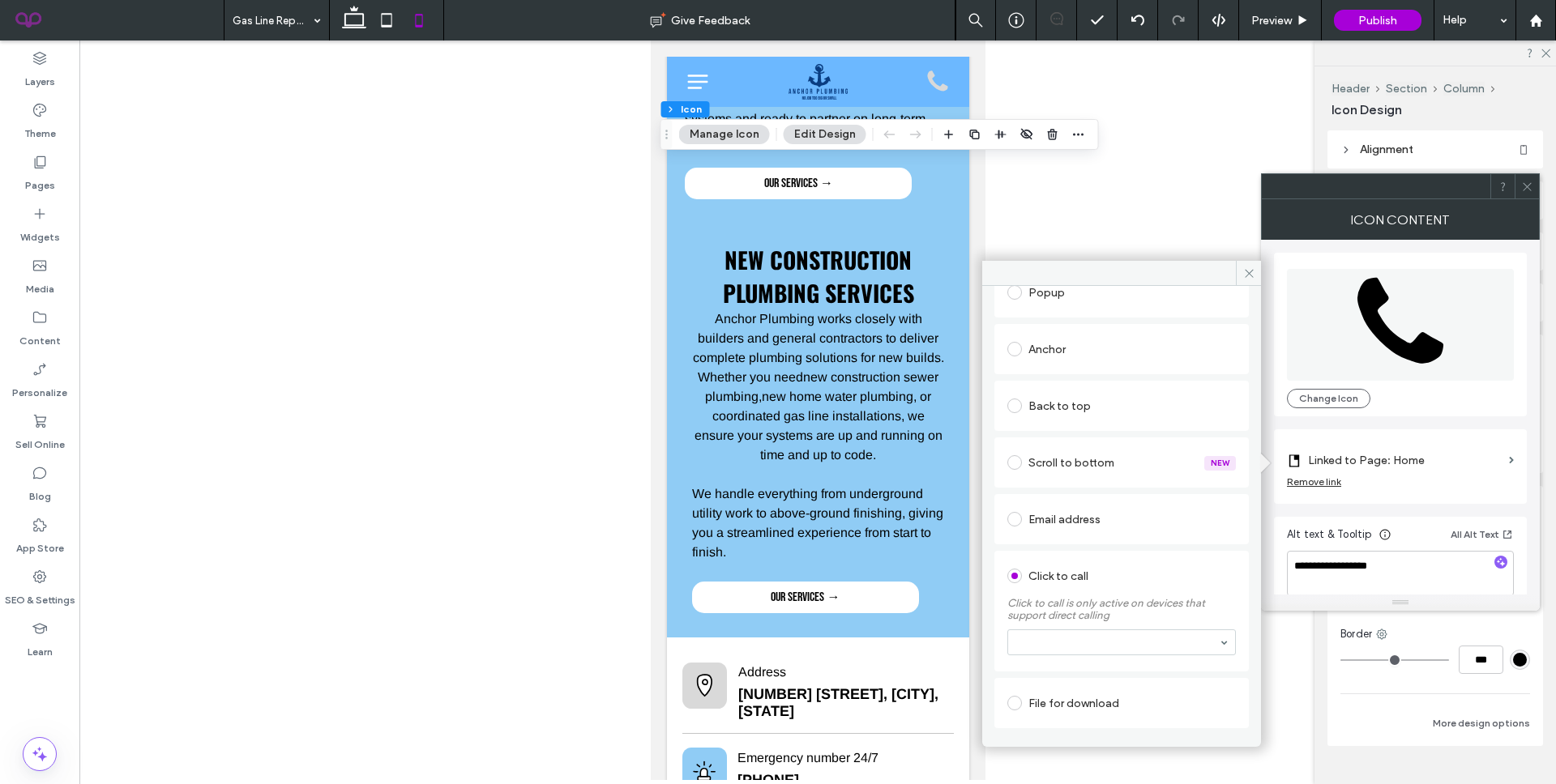 scroll, scrollTop: 166, scrollLeft: 0, axis: vertical 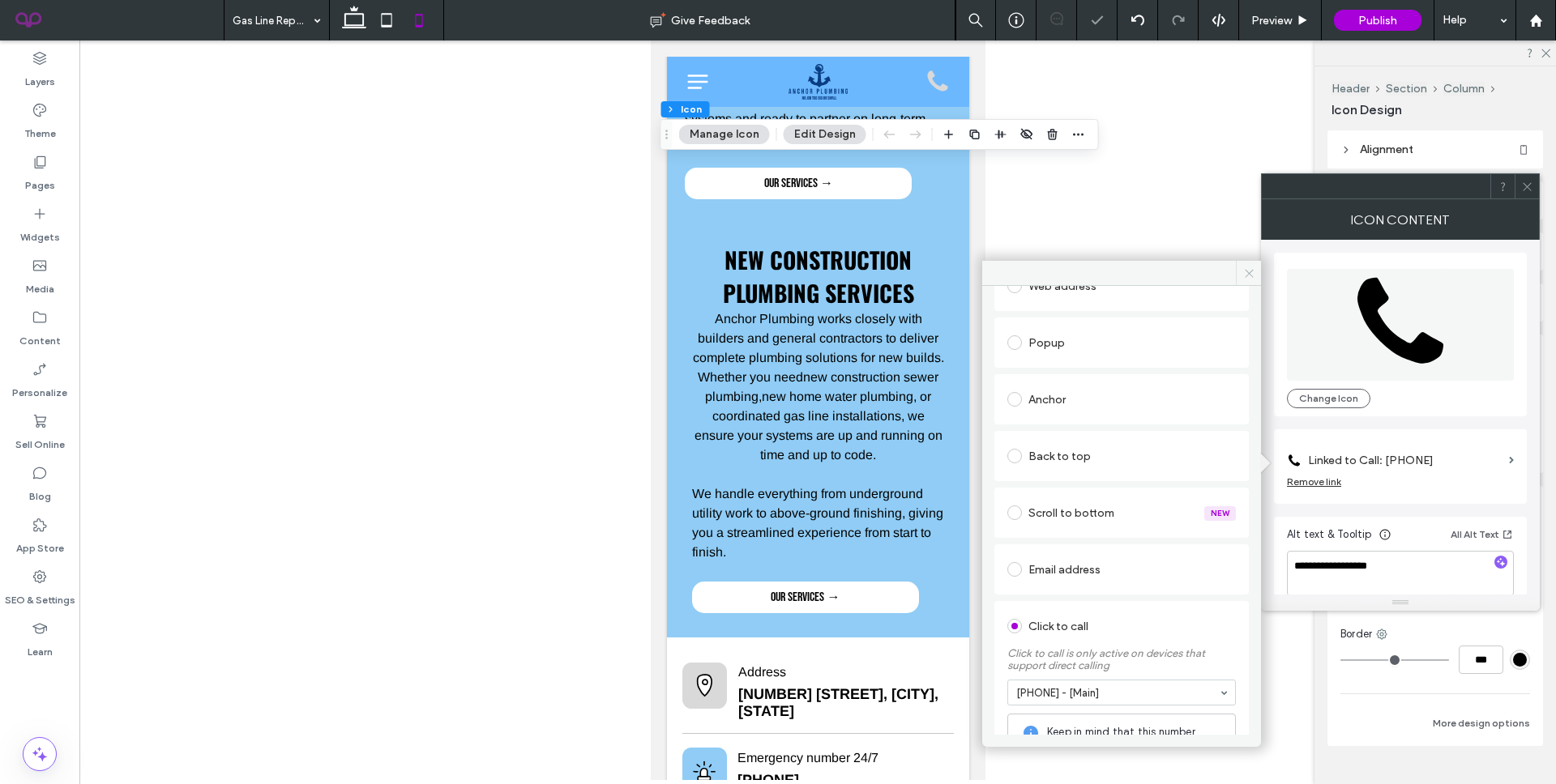 click at bounding box center [1248, 273] 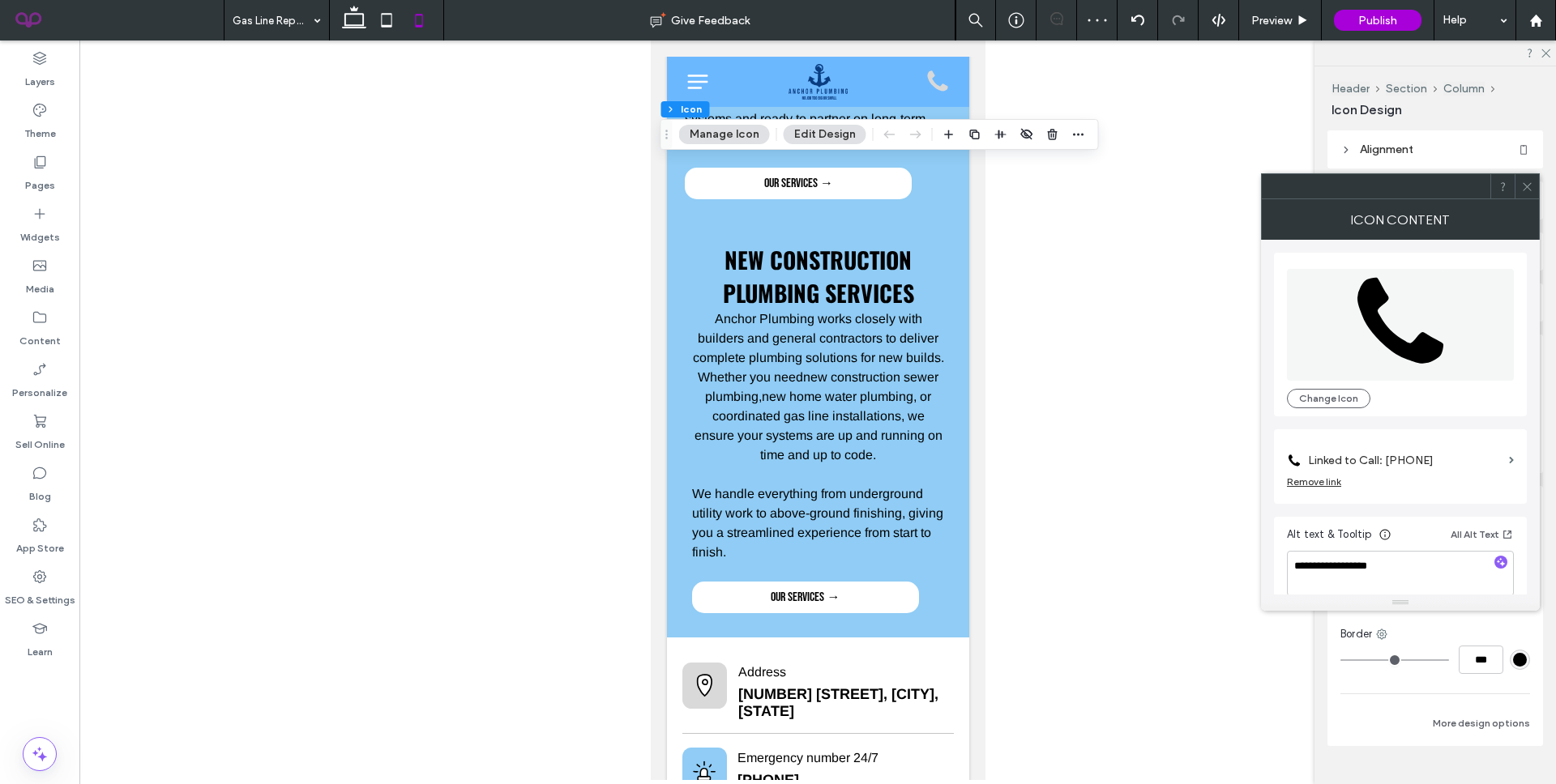 click 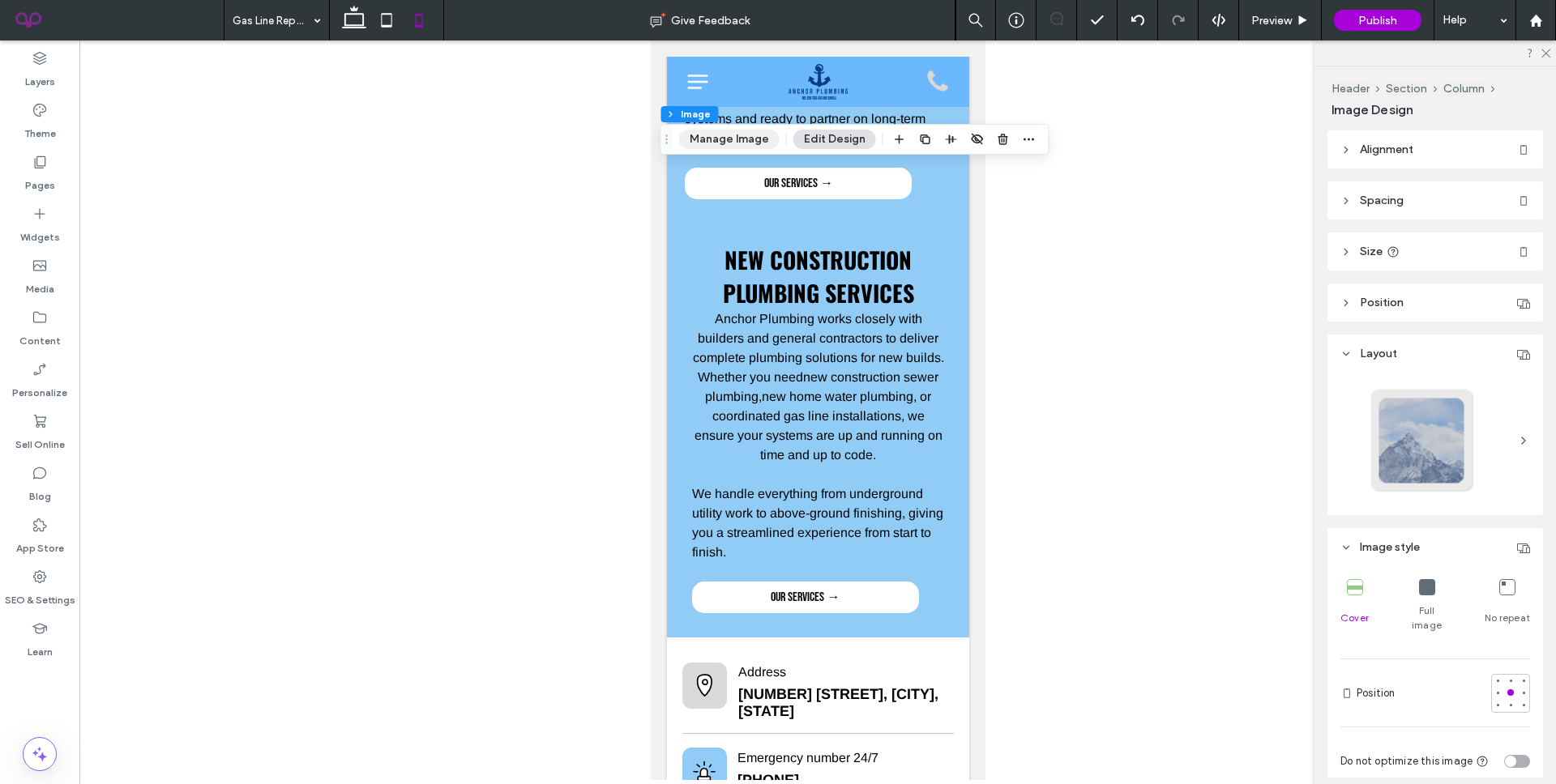 click on "Manage Image" at bounding box center (729, 139) 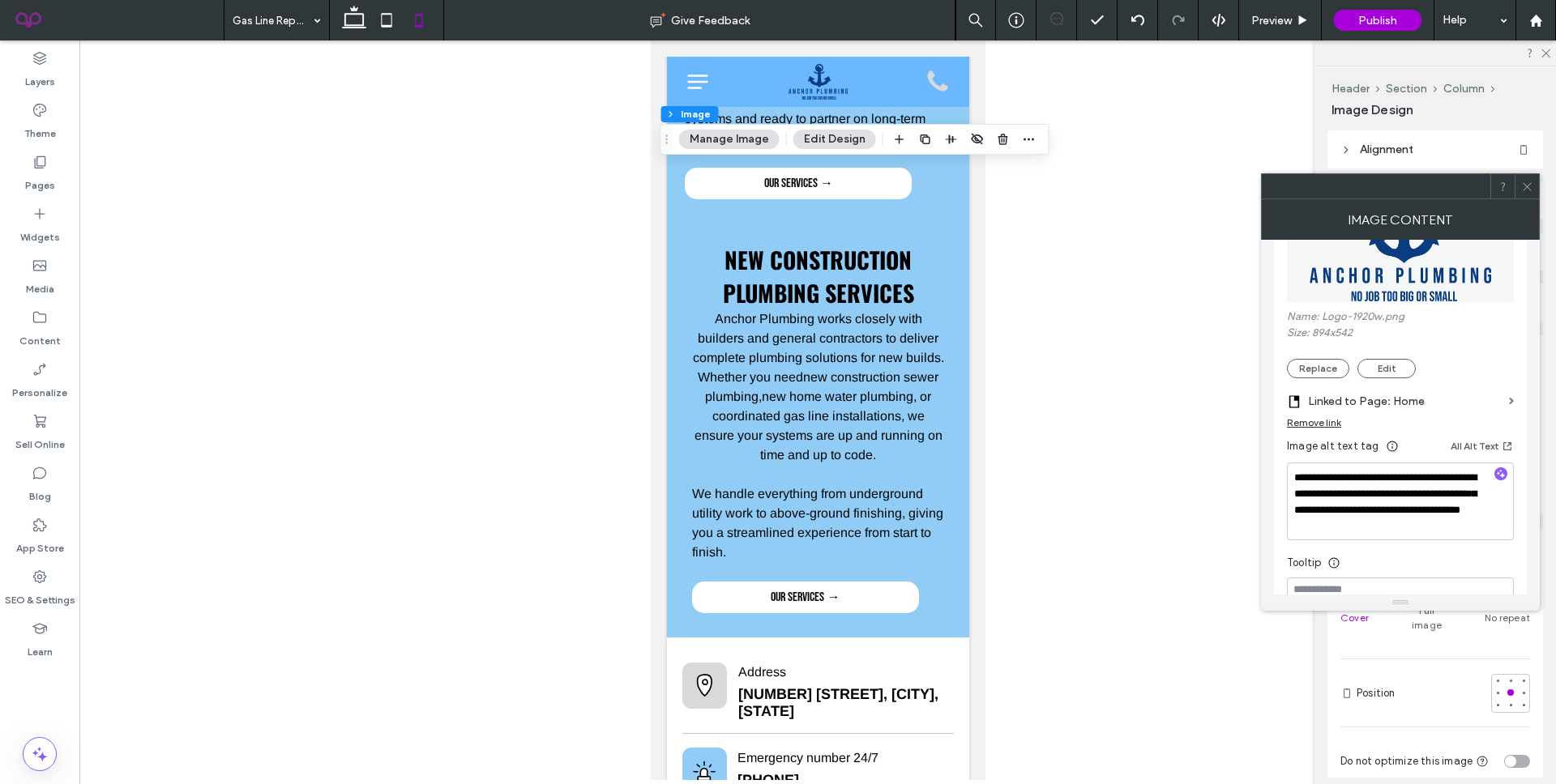 scroll, scrollTop: 102, scrollLeft: 0, axis: vertical 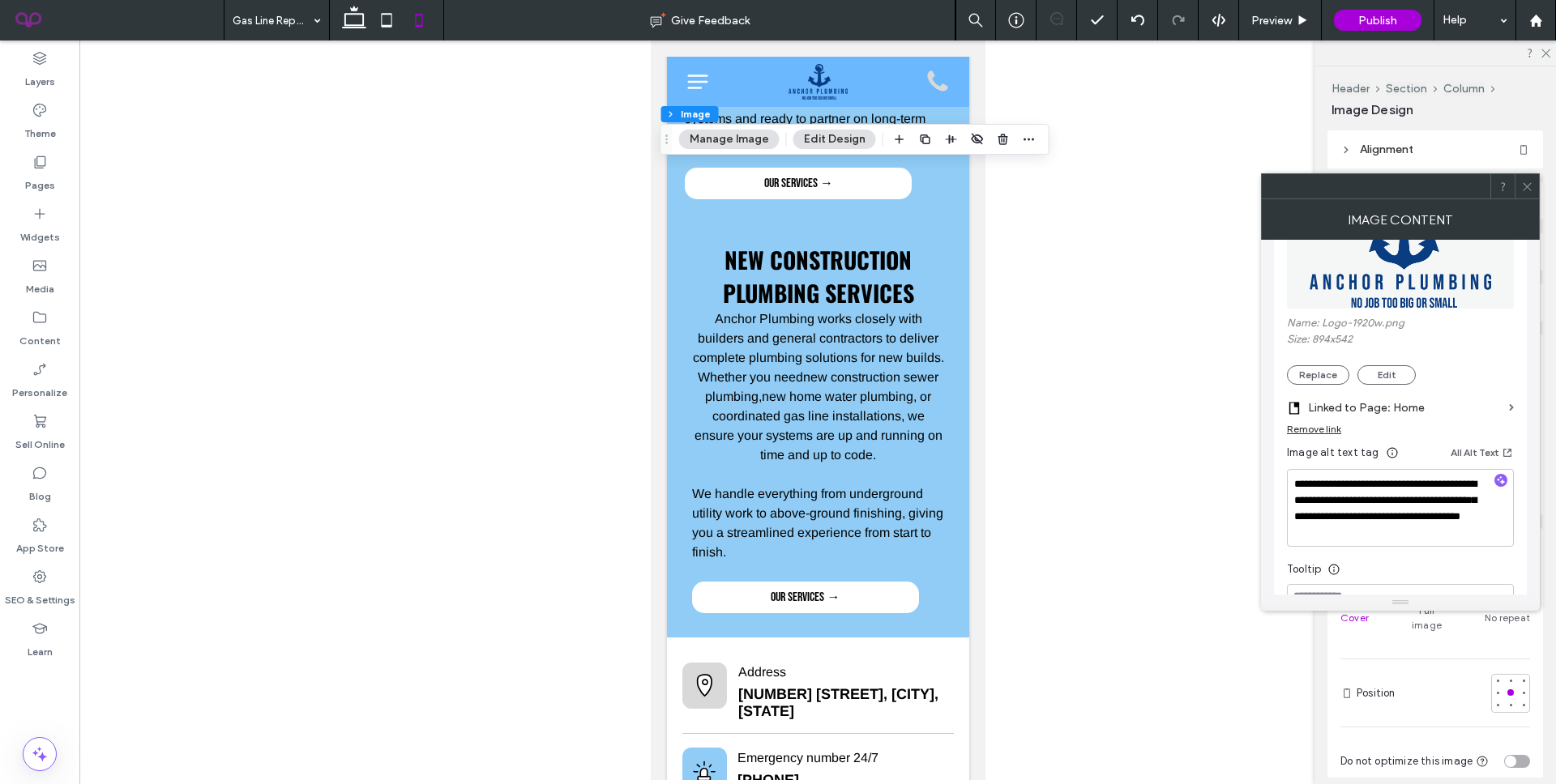 click 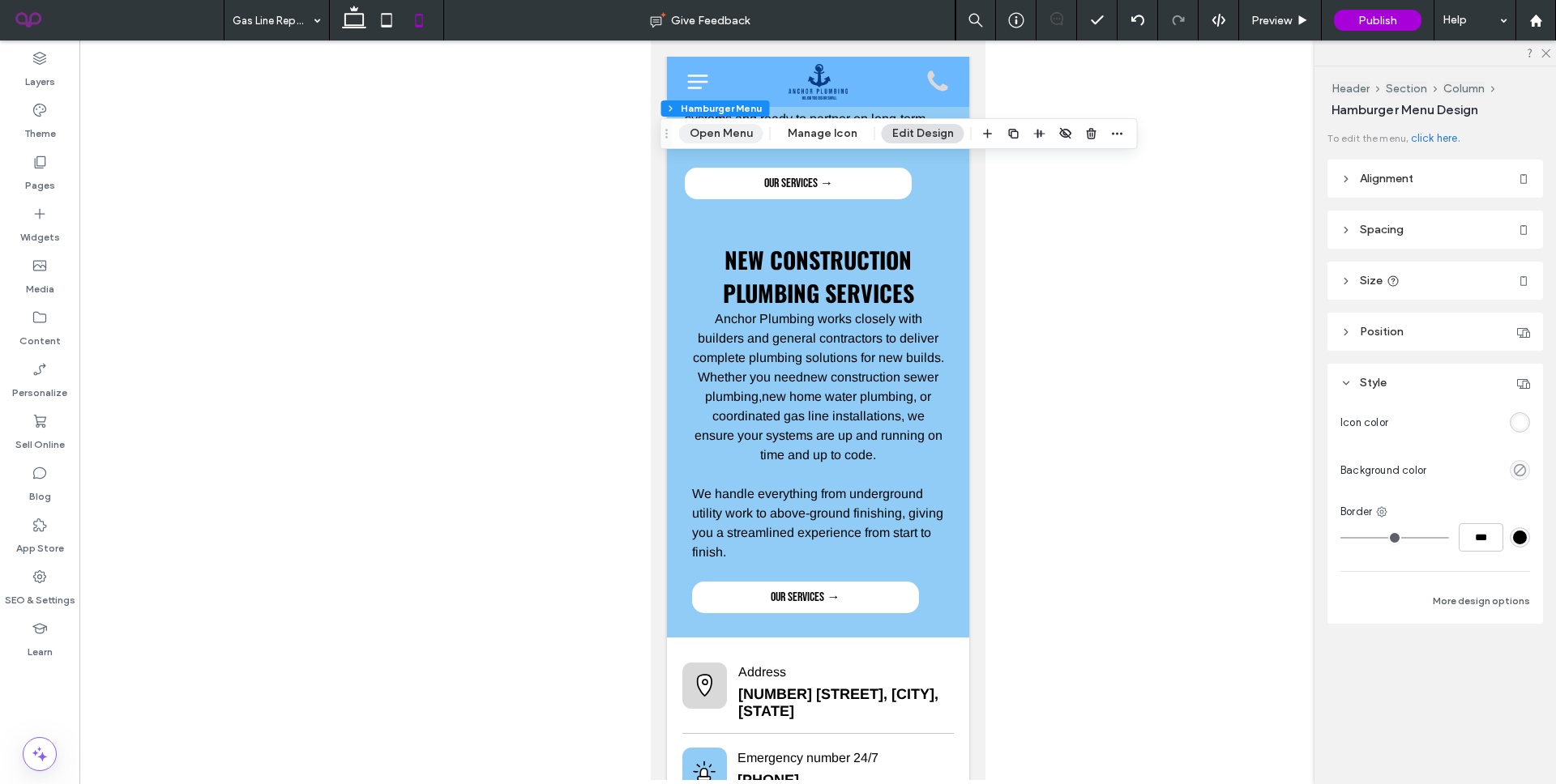 click on "Open Menu" at bounding box center [721, 134] 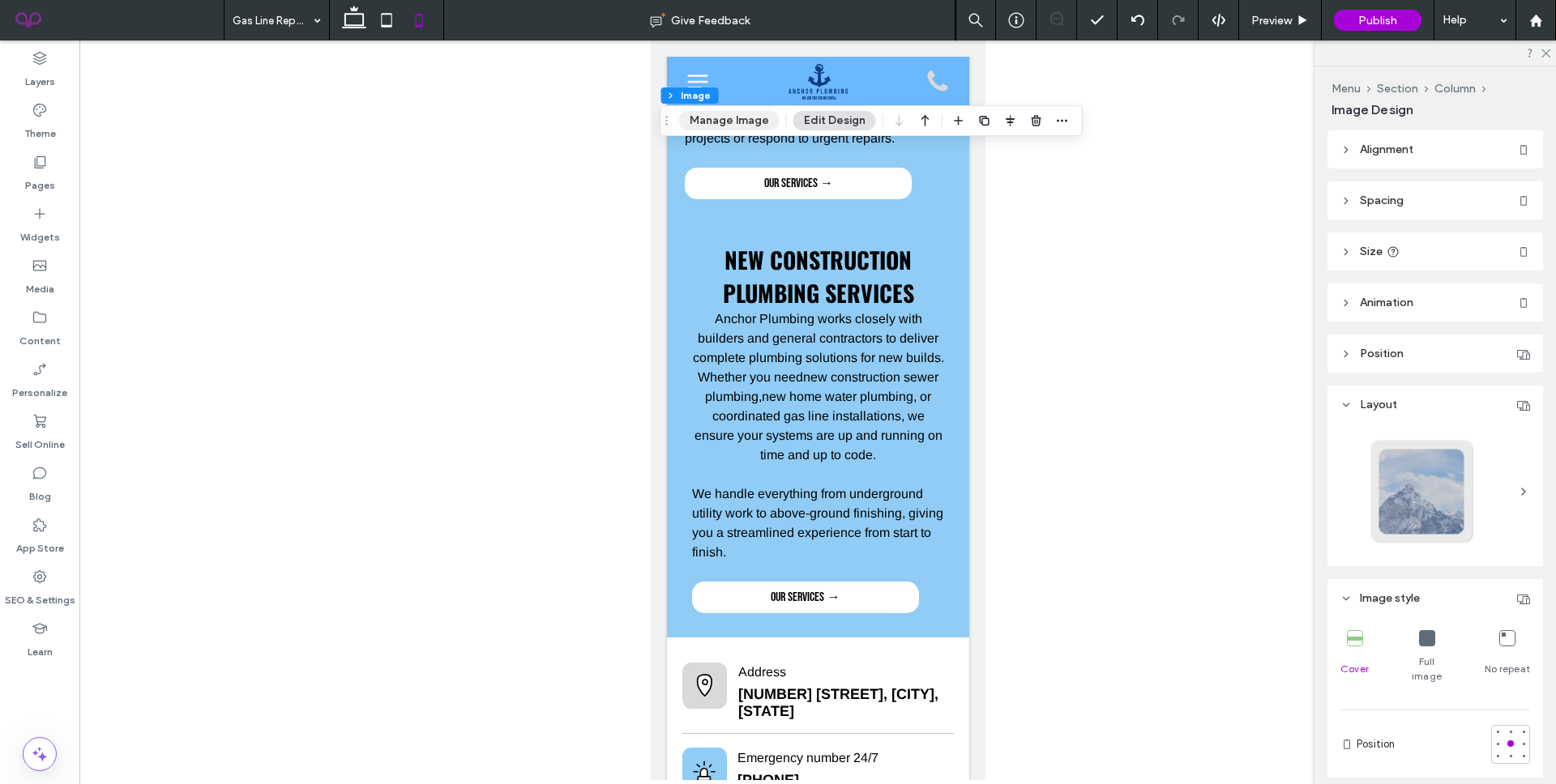 click on "Manage Image" at bounding box center (729, 121) 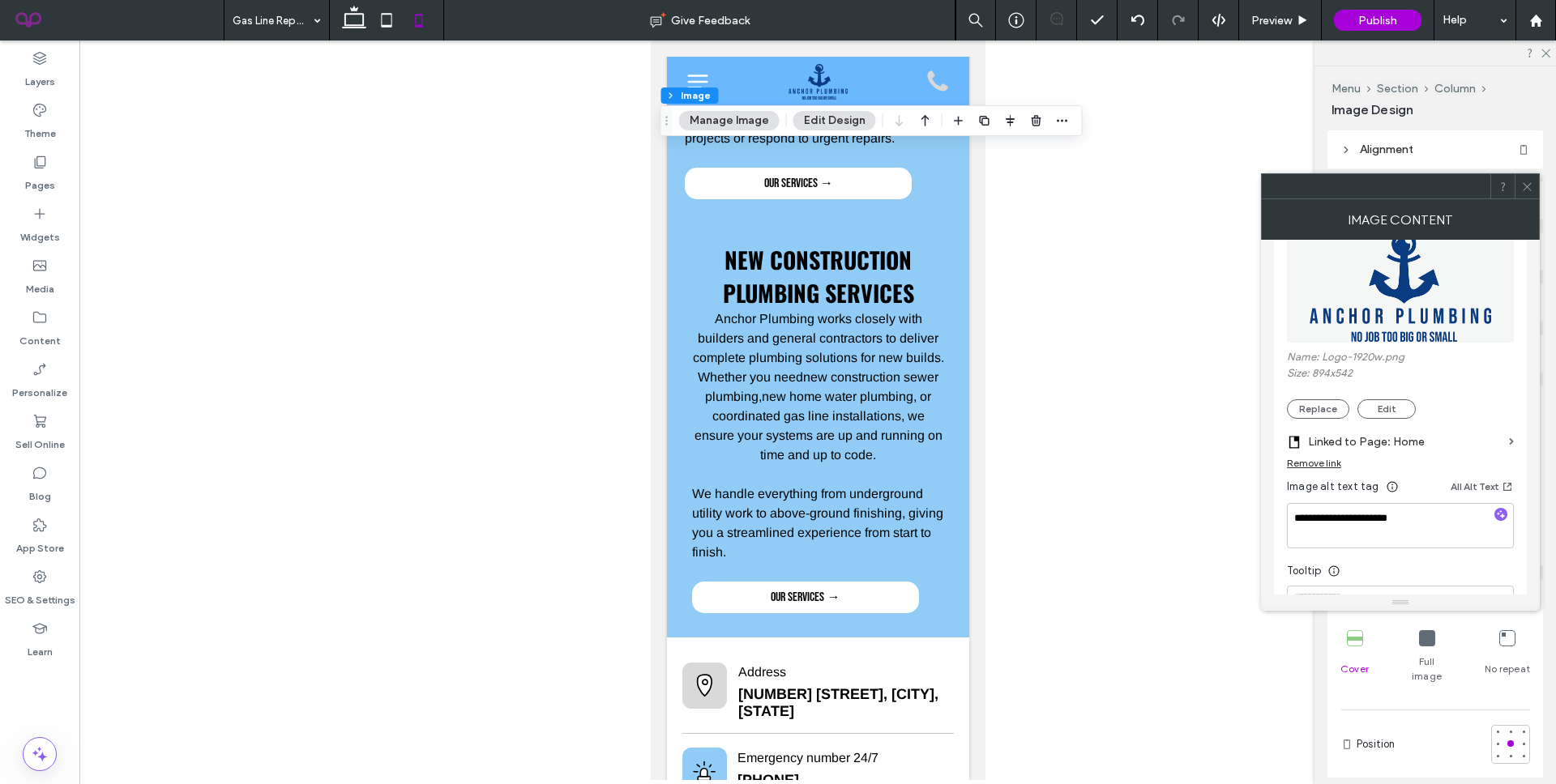 scroll, scrollTop: 65, scrollLeft: 0, axis: vertical 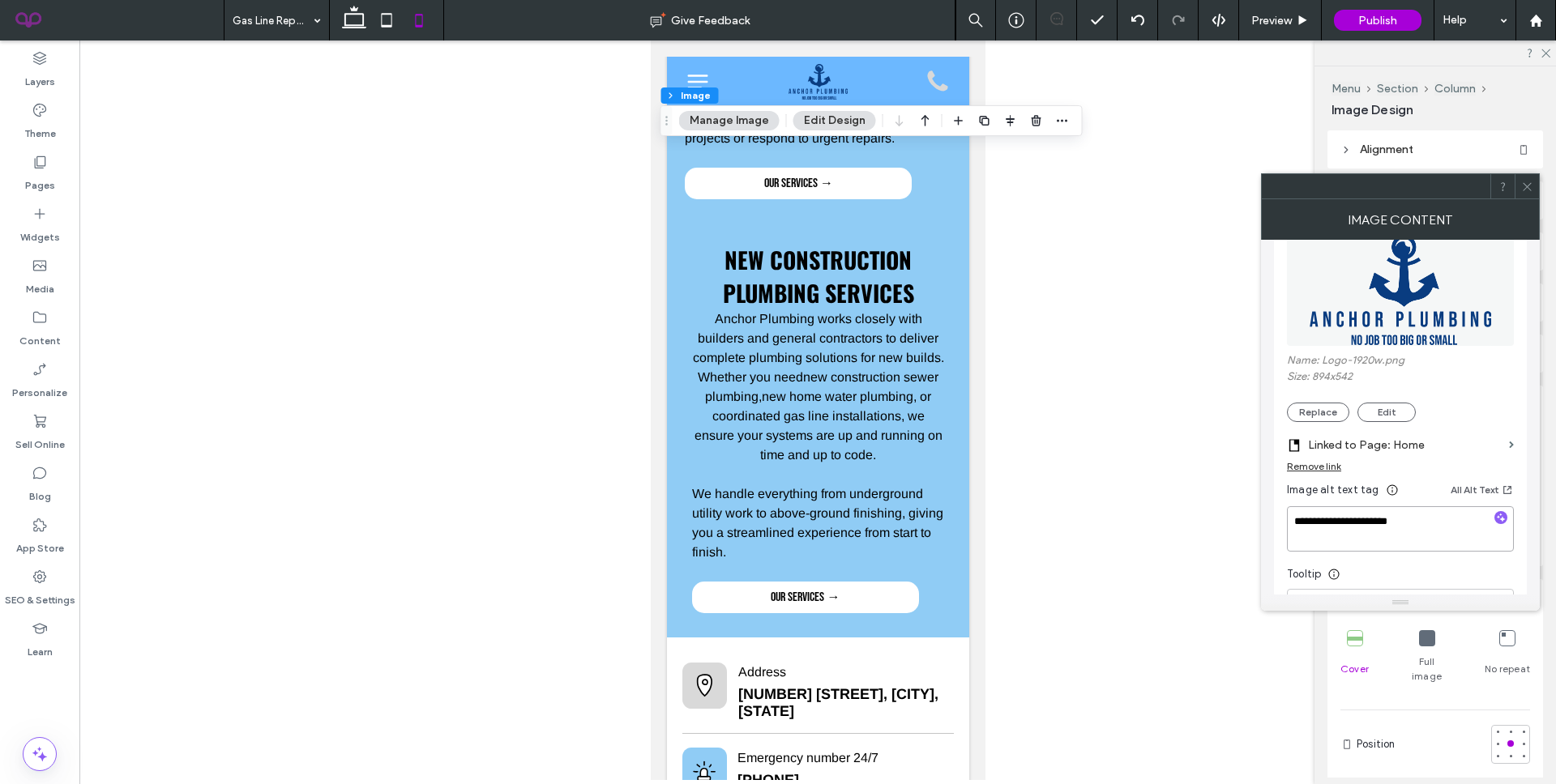 click on "**********" at bounding box center [1400, 529] 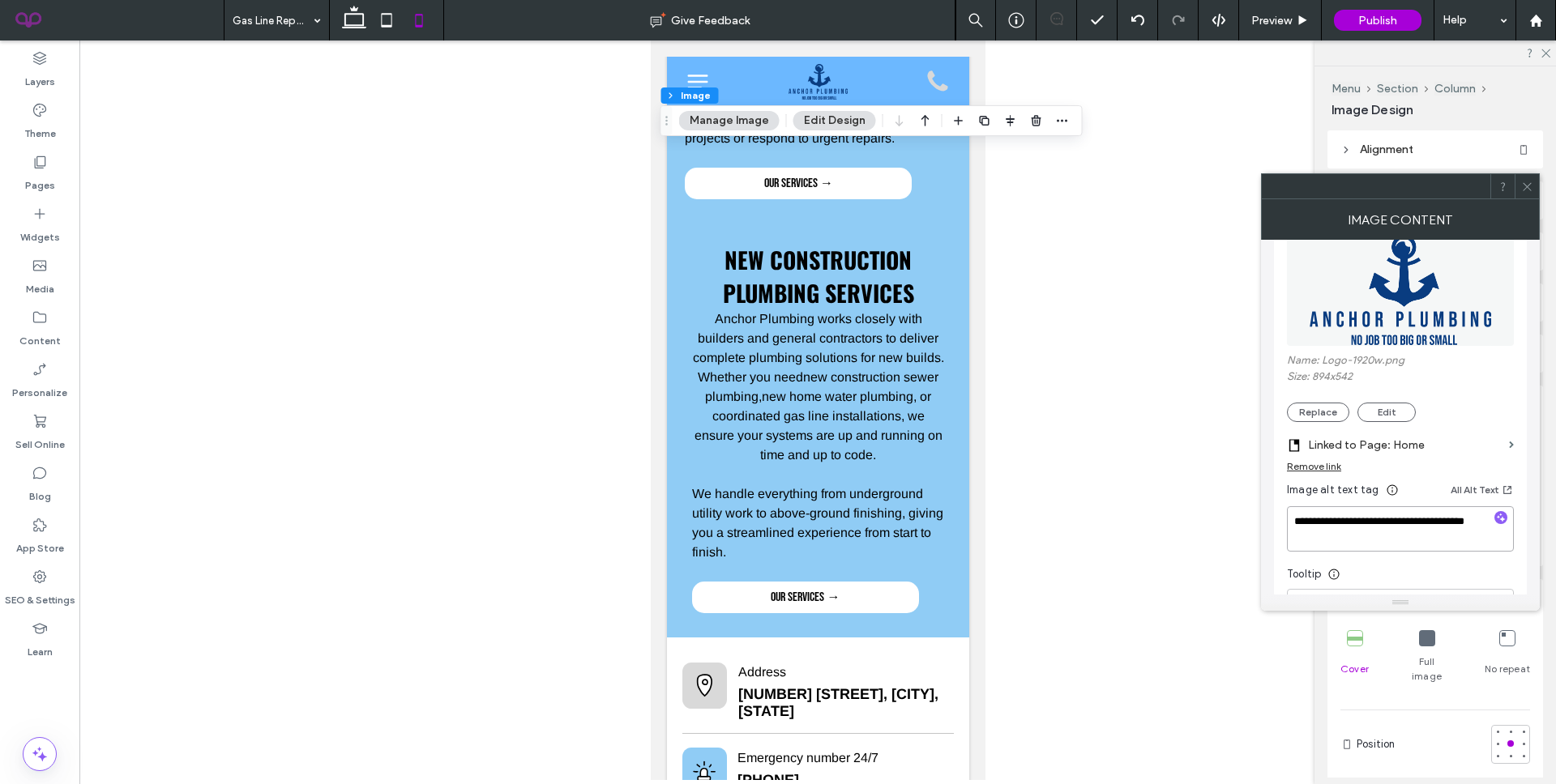 scroll, scrollTop: 2, scrollLeft: 0, axis: vertical 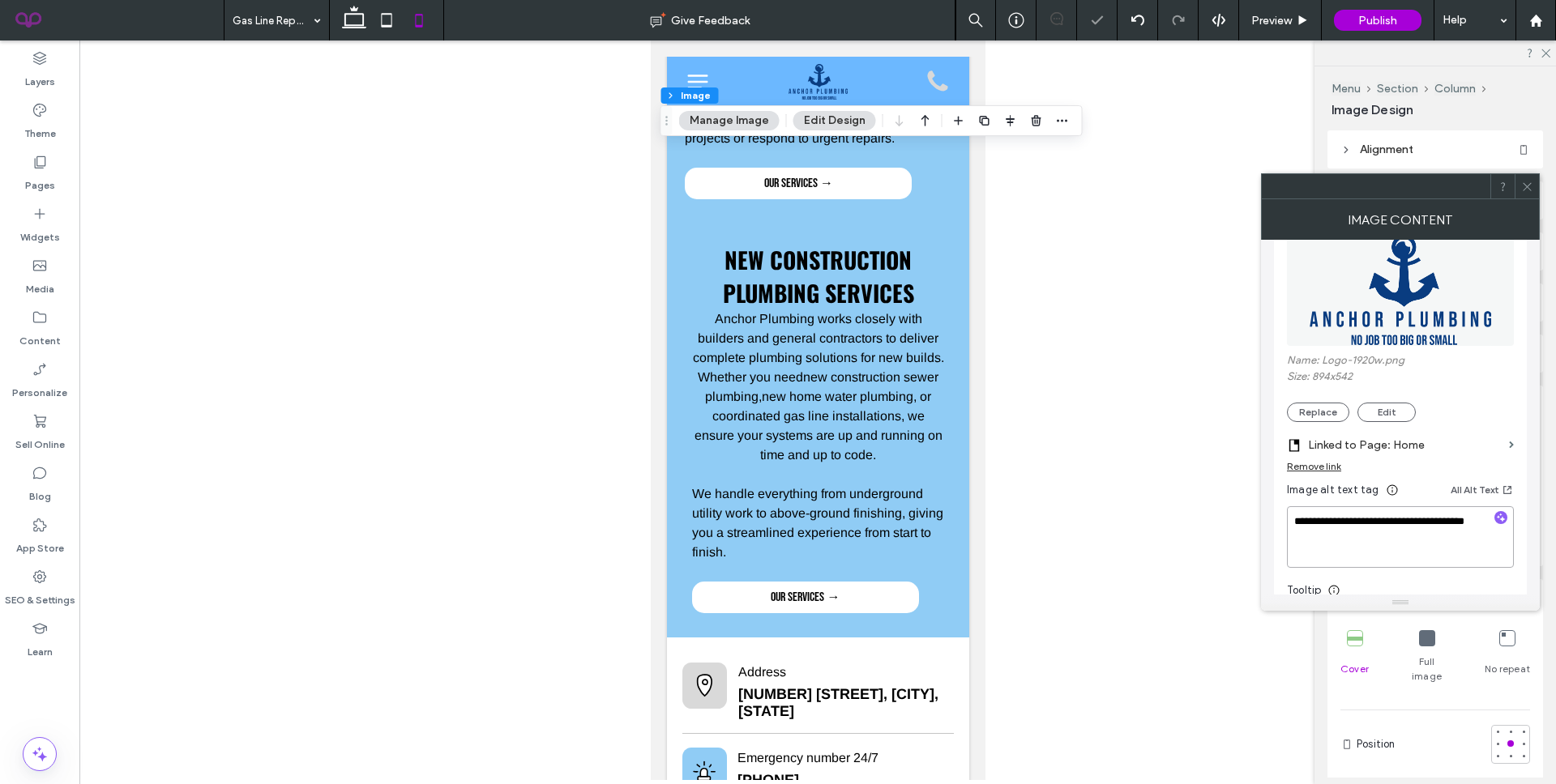 click on "**********" at bounding box center (1400, 537) 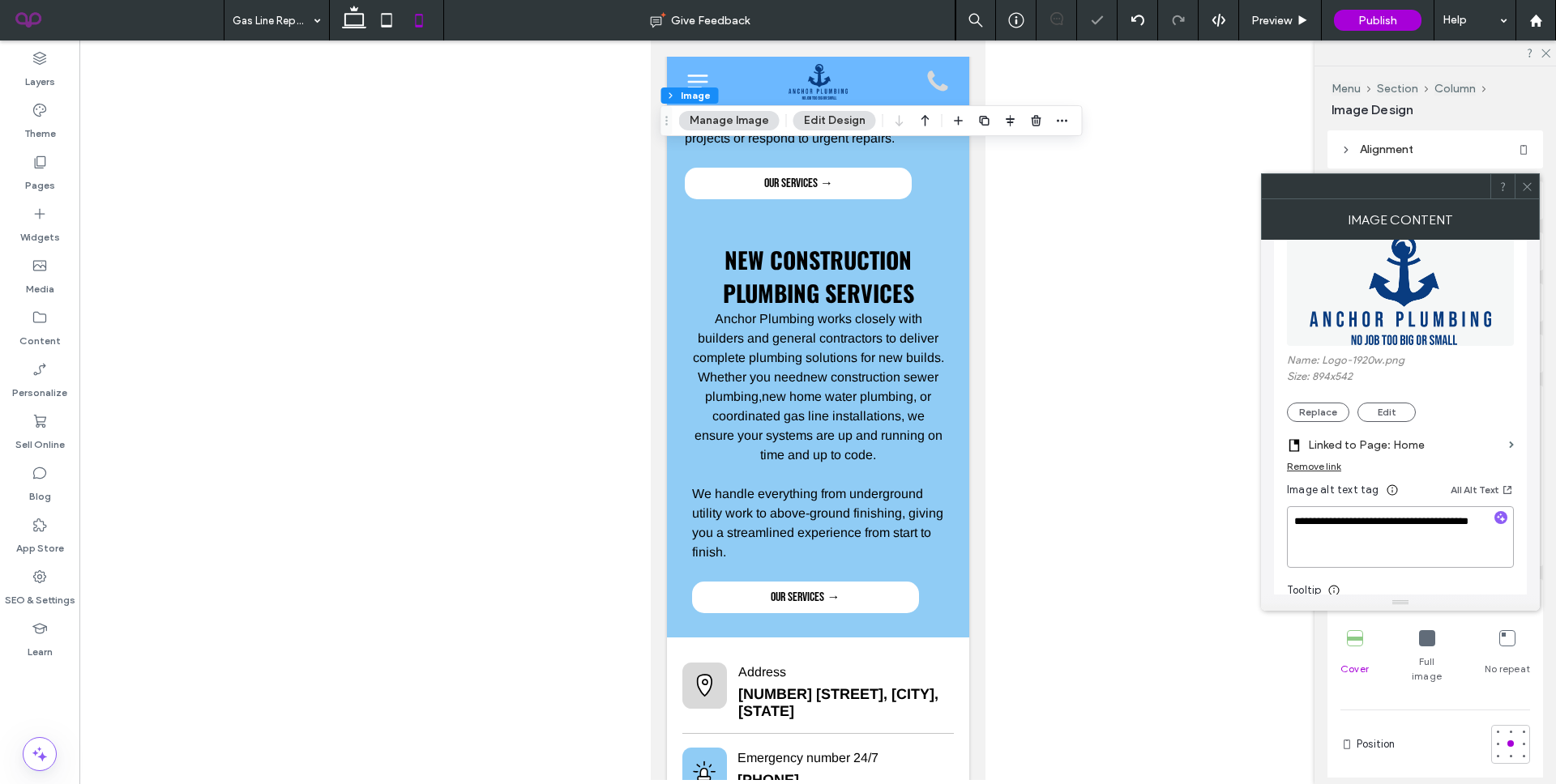 click on "**********" at bounding box center (1400, 537) 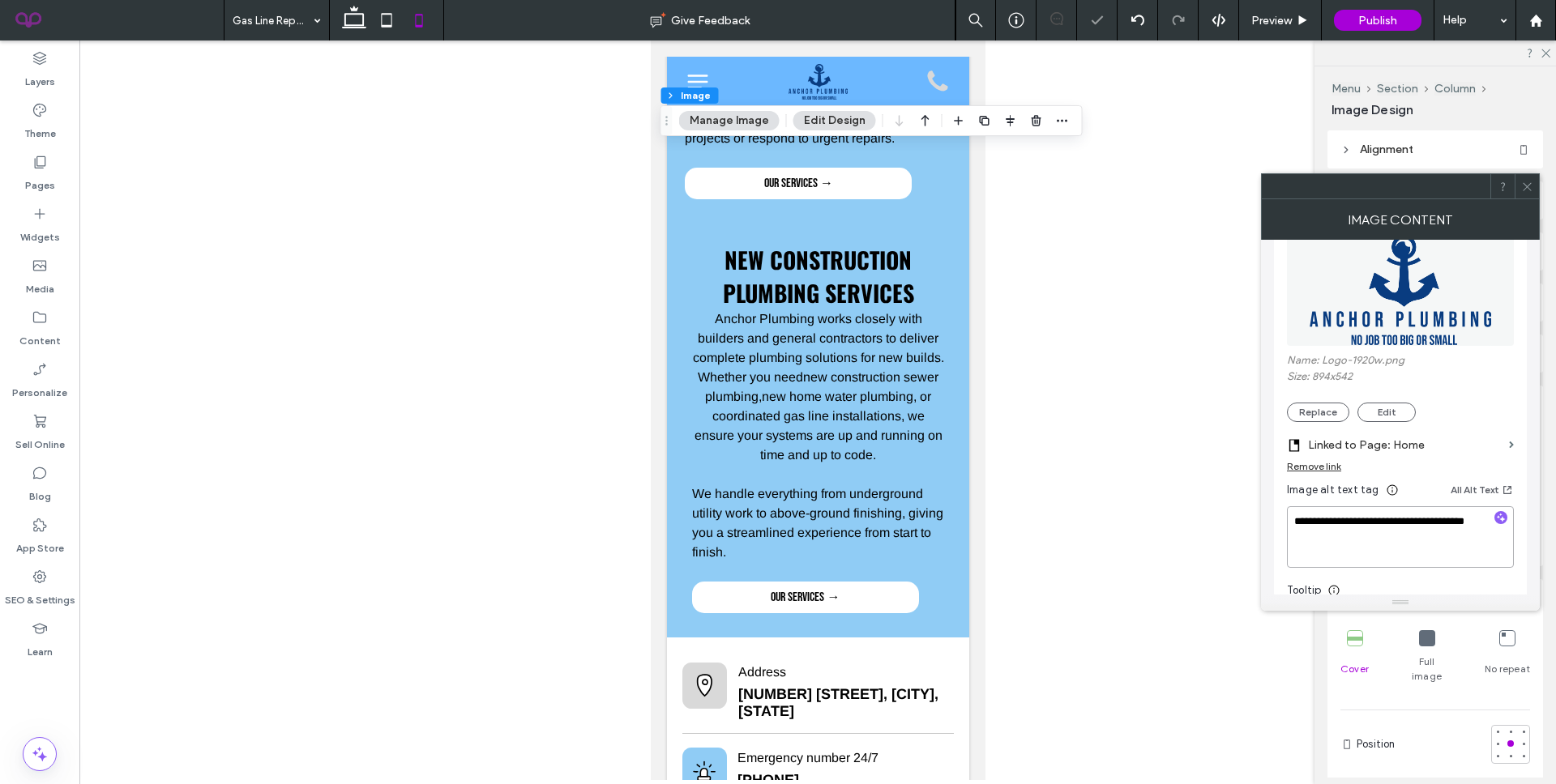 scroll, scrollTop: 0, scrollLeft: 0, axis: both 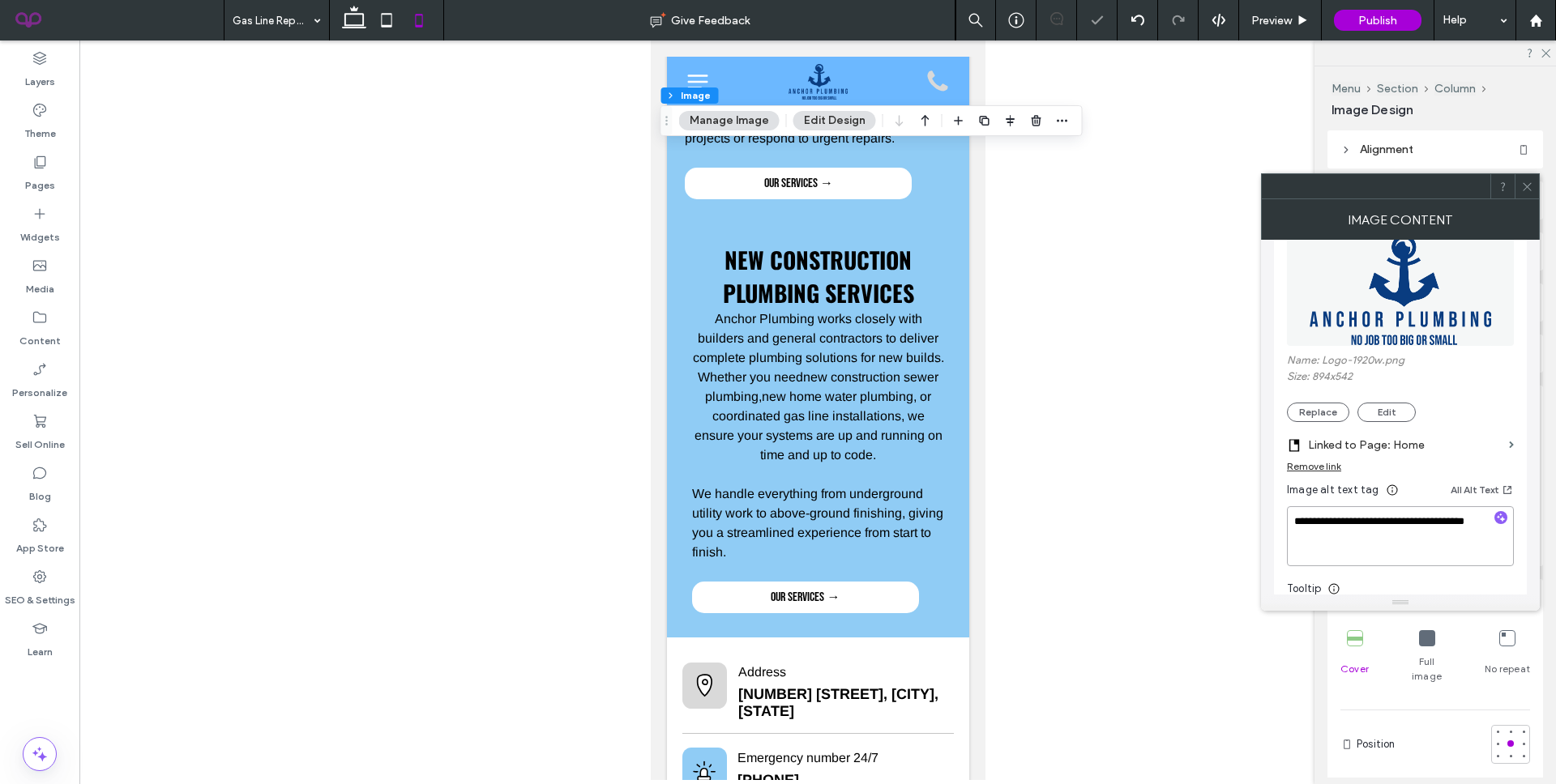 type on "**********" 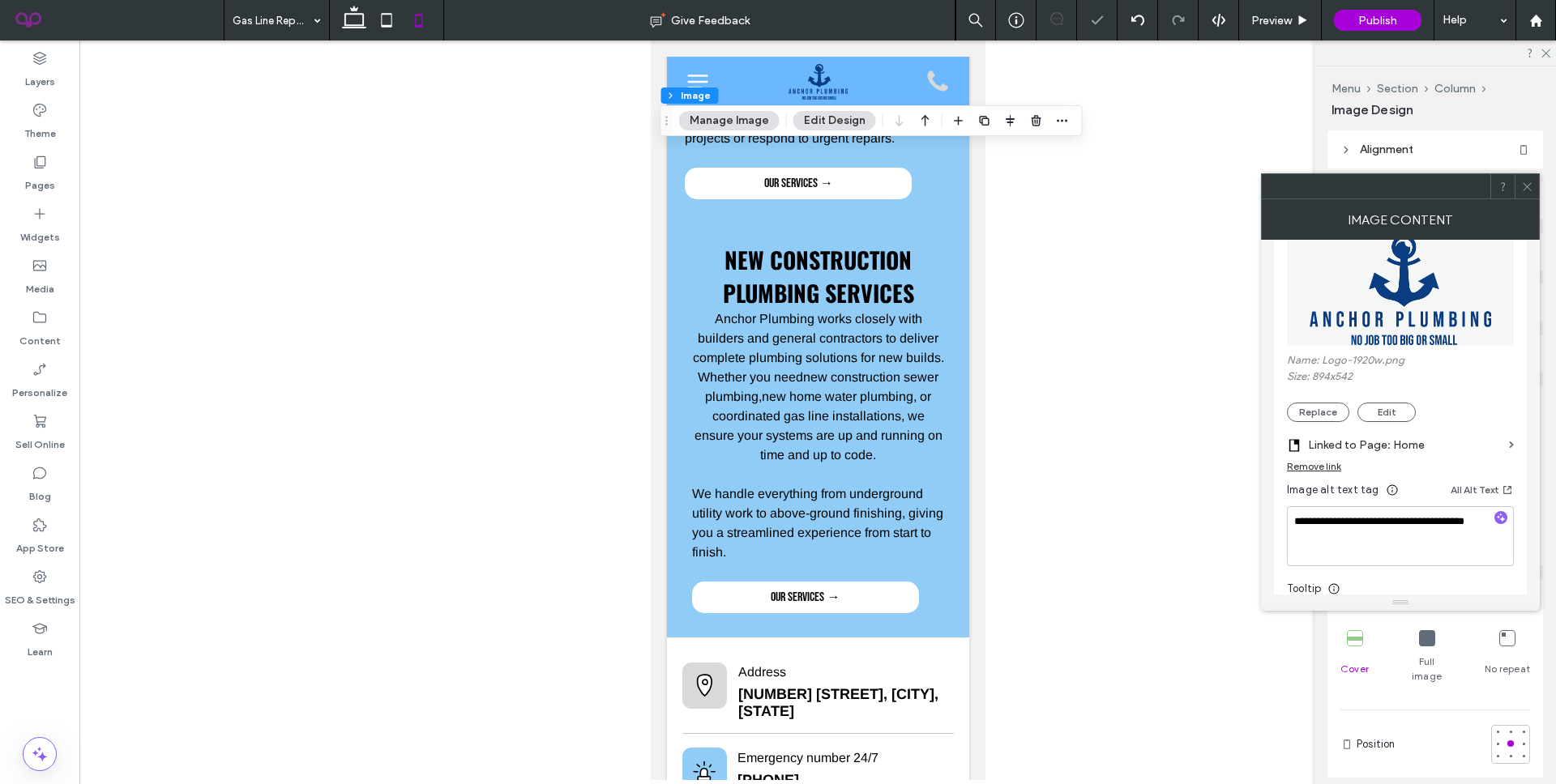 click 